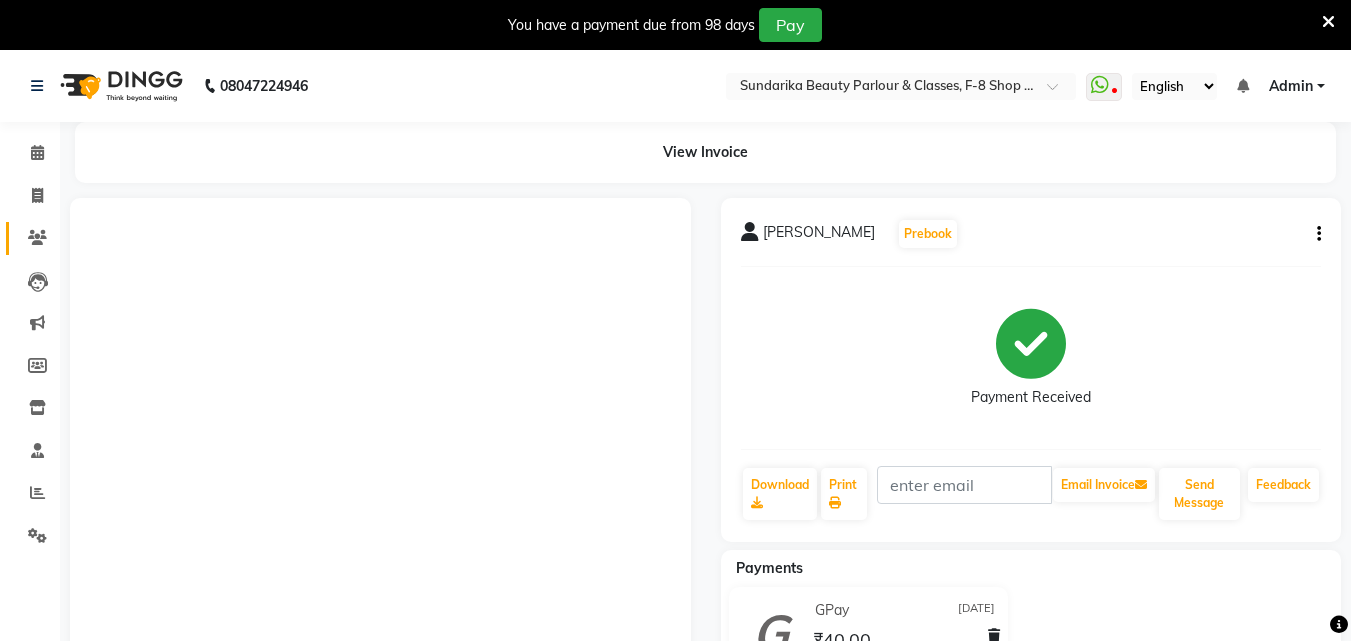 scroll, scrollTop: 0, scrollLeft: 0, axis: both 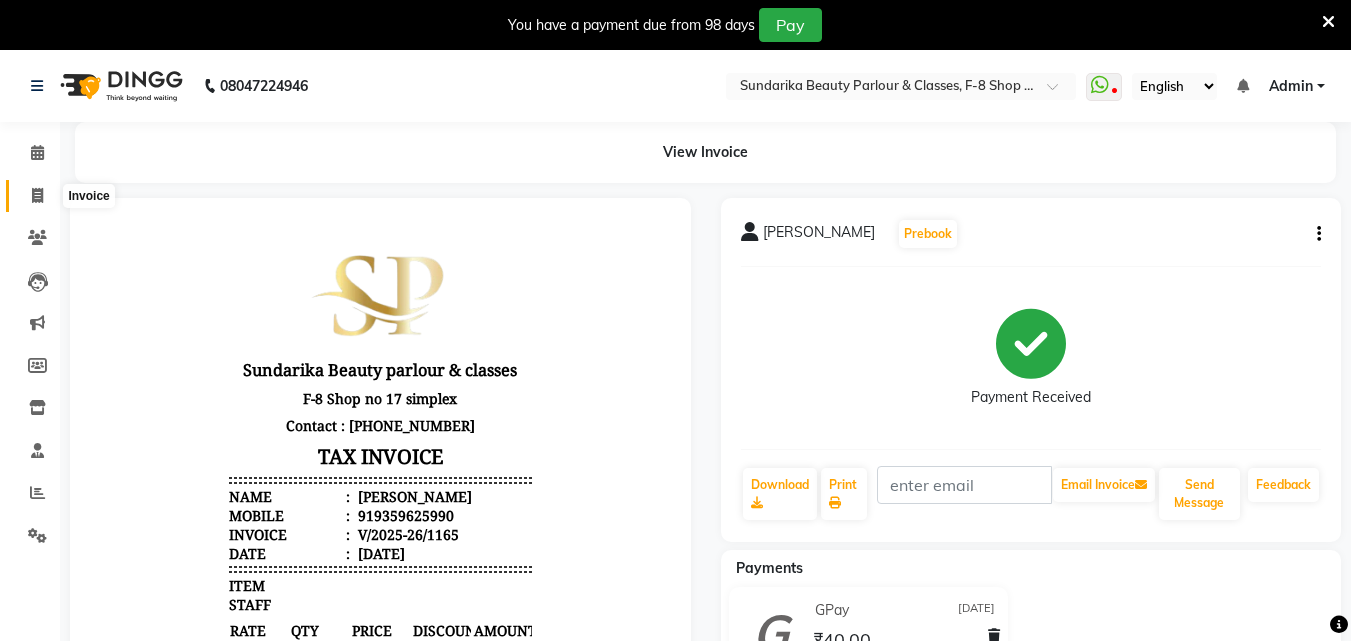 click 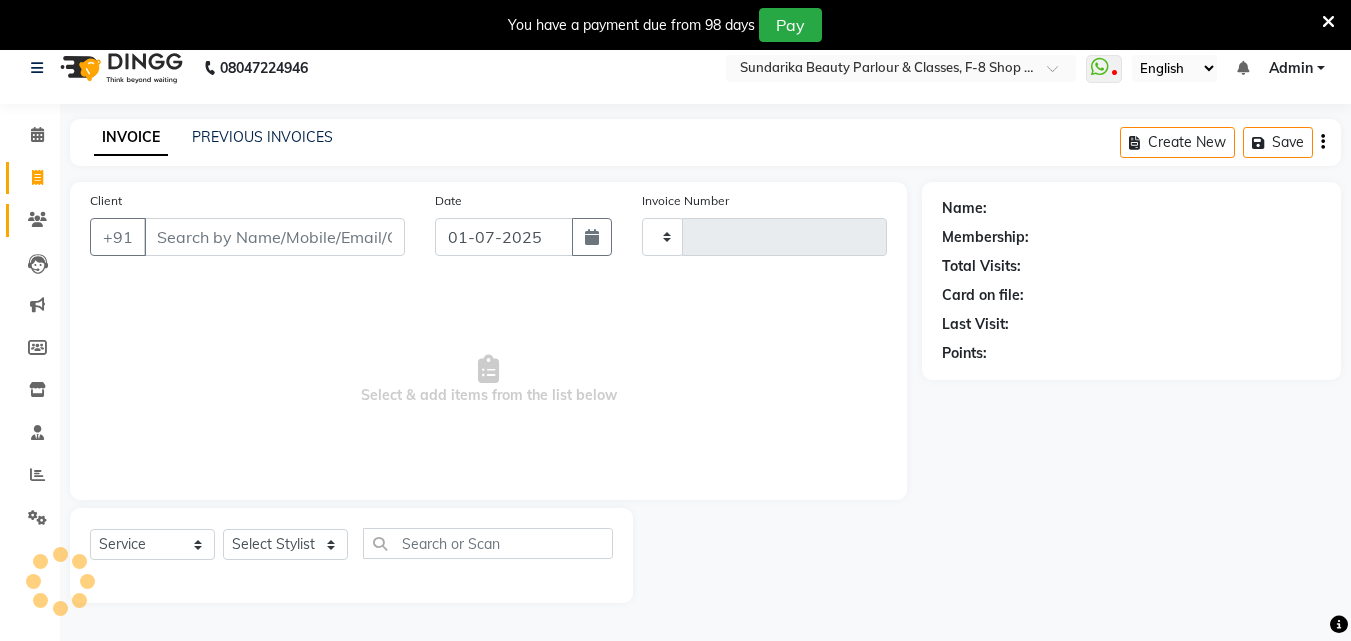 scroll, scrollTop: 50, scrollLeft: 0, axis: vertical 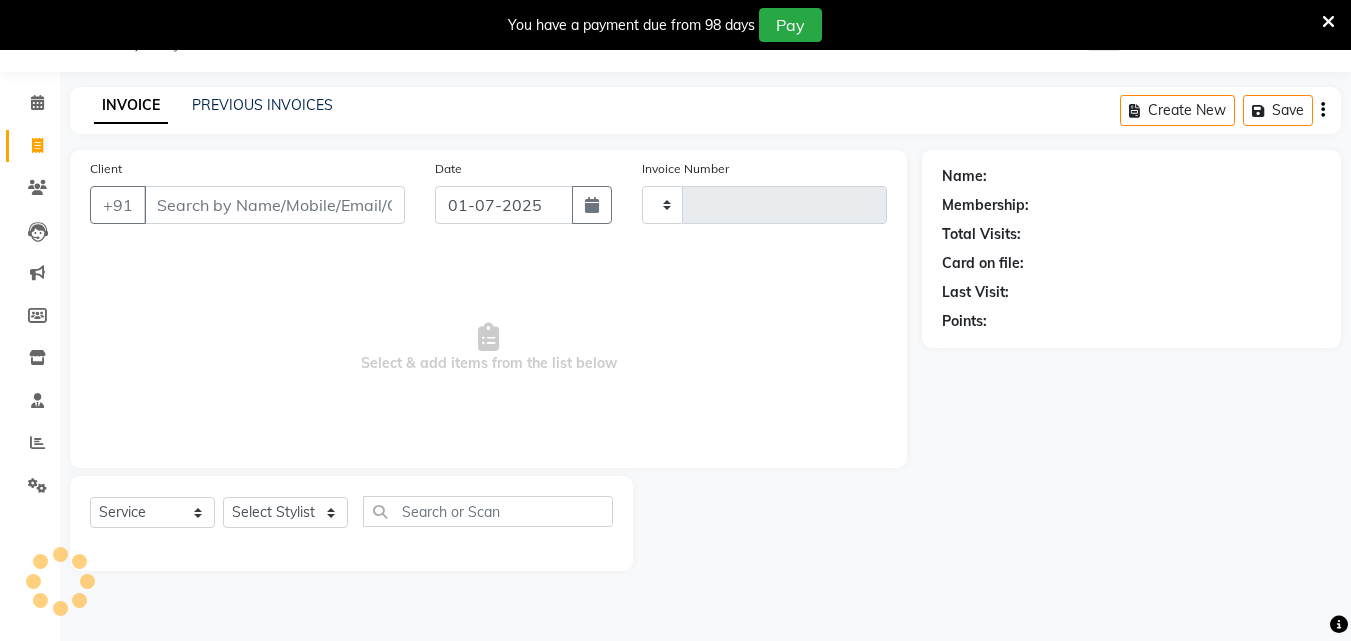 type on "1167" 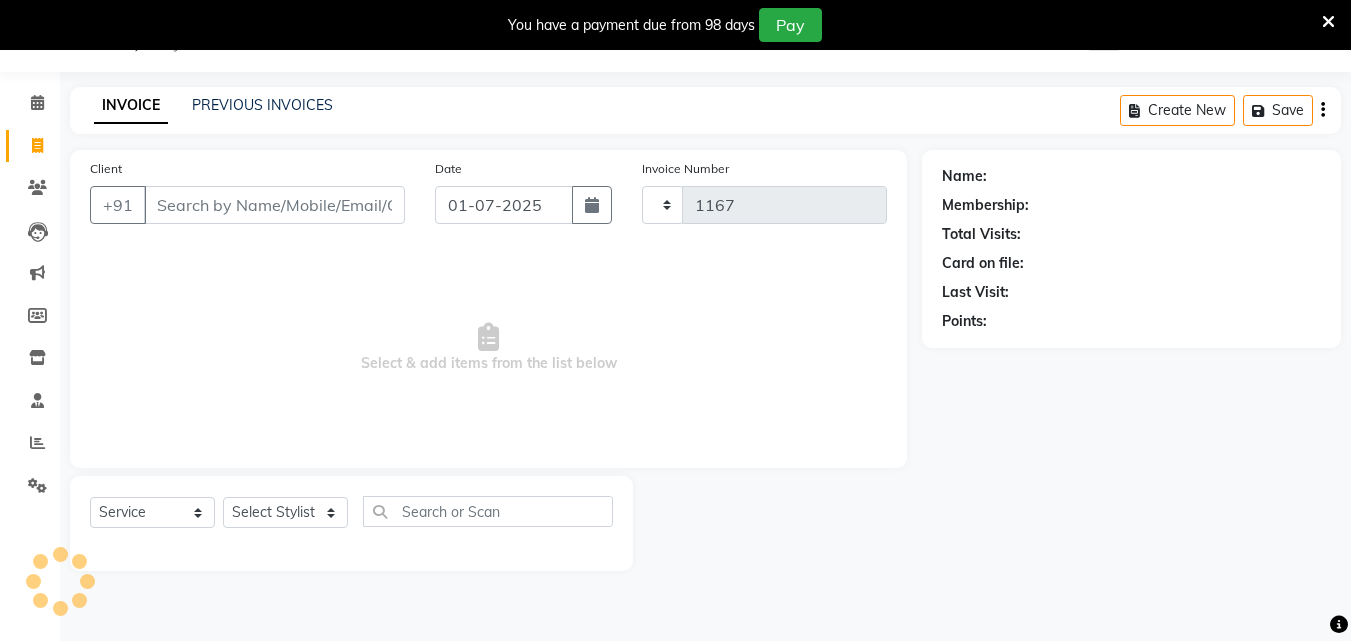 select on "5341" 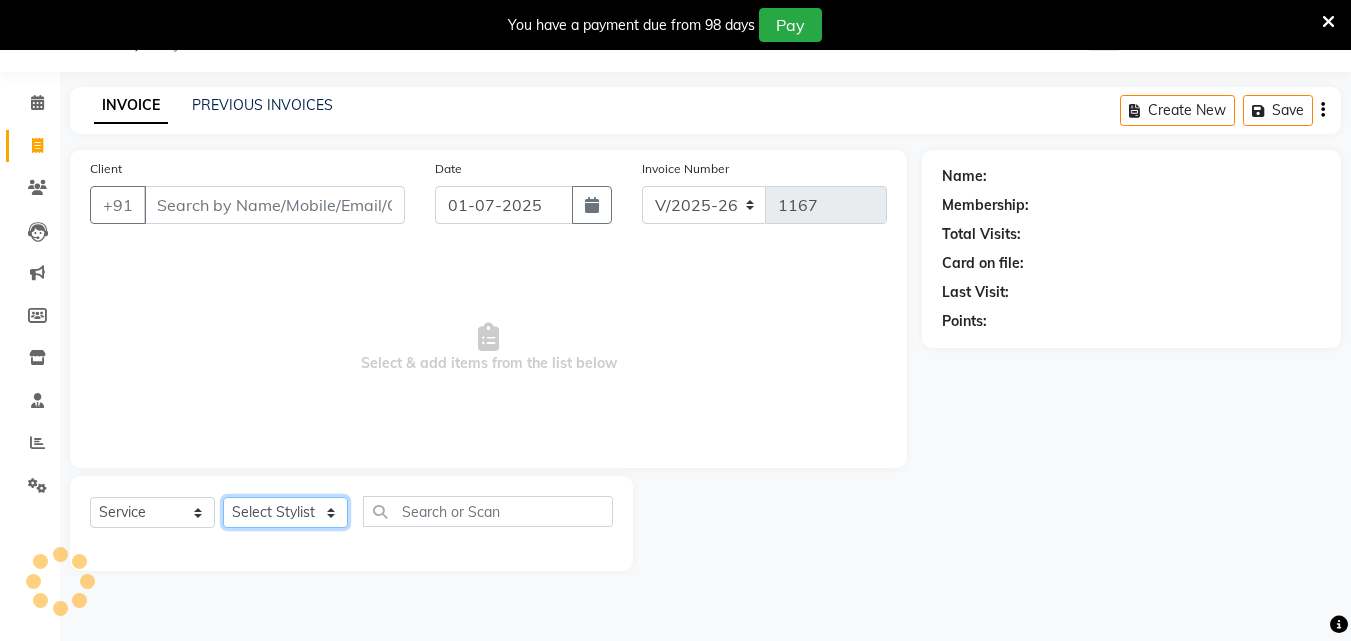 click on "Select Stylist" 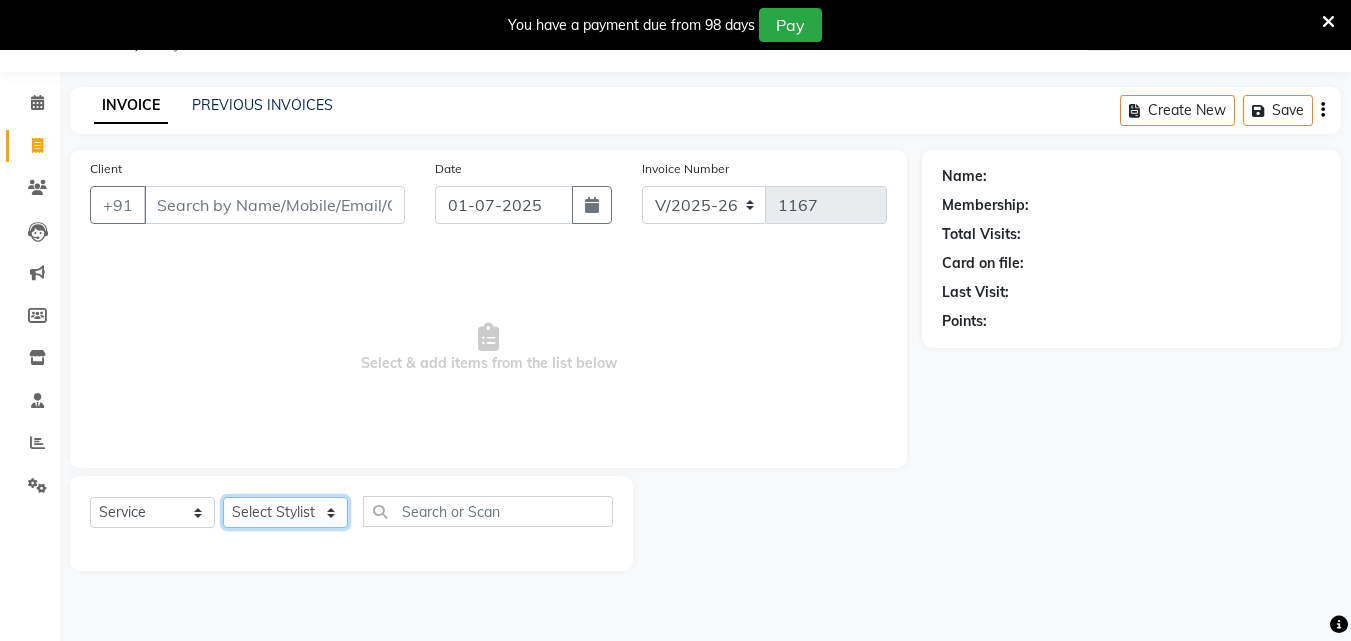 click on "Select Stylist Gita mala Sanjivani Vaishali Mam" 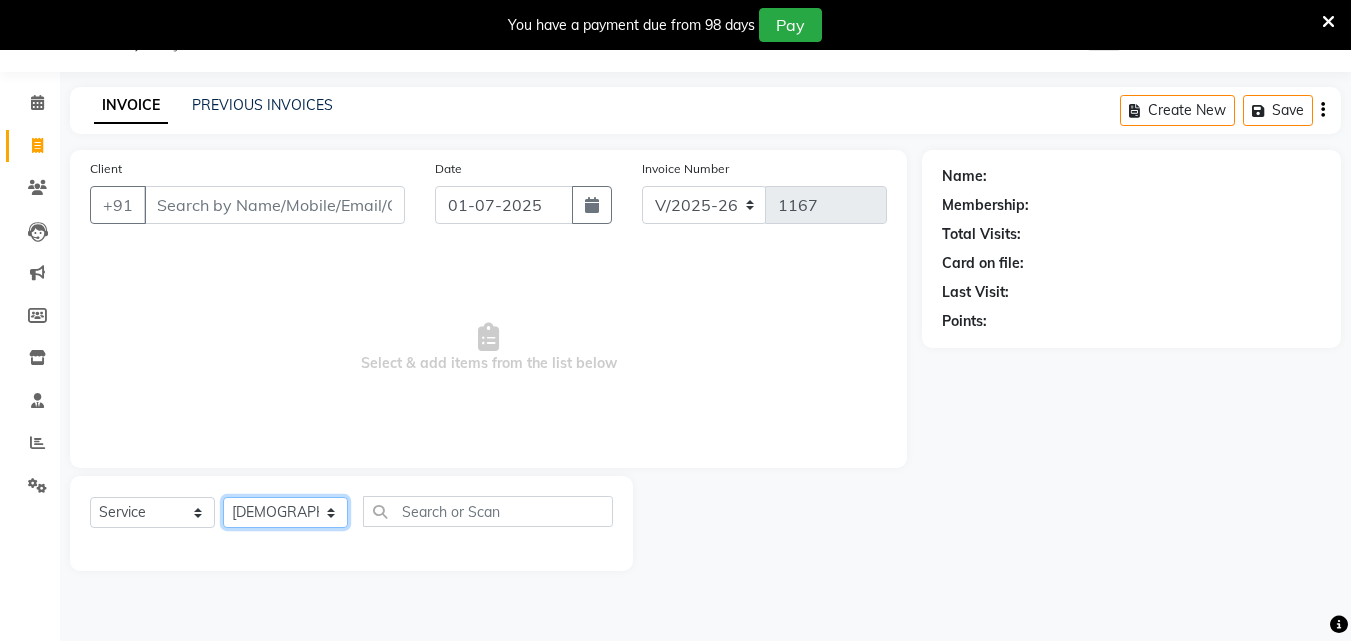 click on "Select Stylist Gita mala Sanjivani Vaishali Mam" 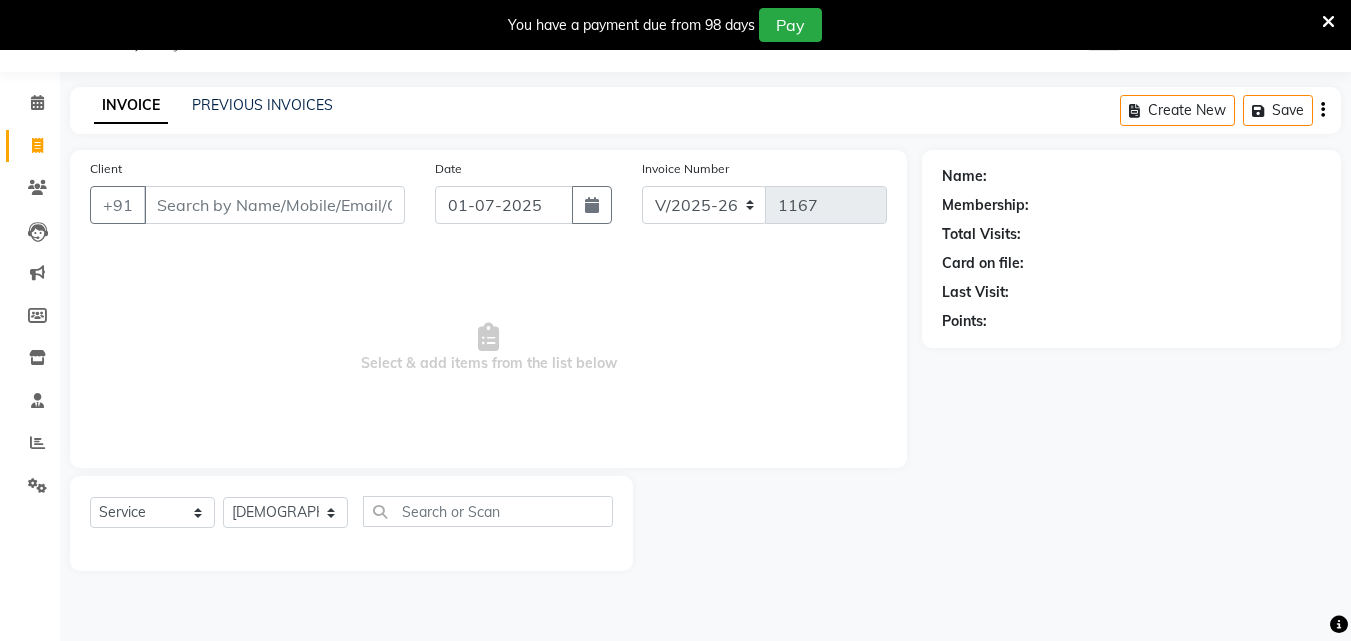 click on "Select & add items from the list below" at bounding box center (488, 348) 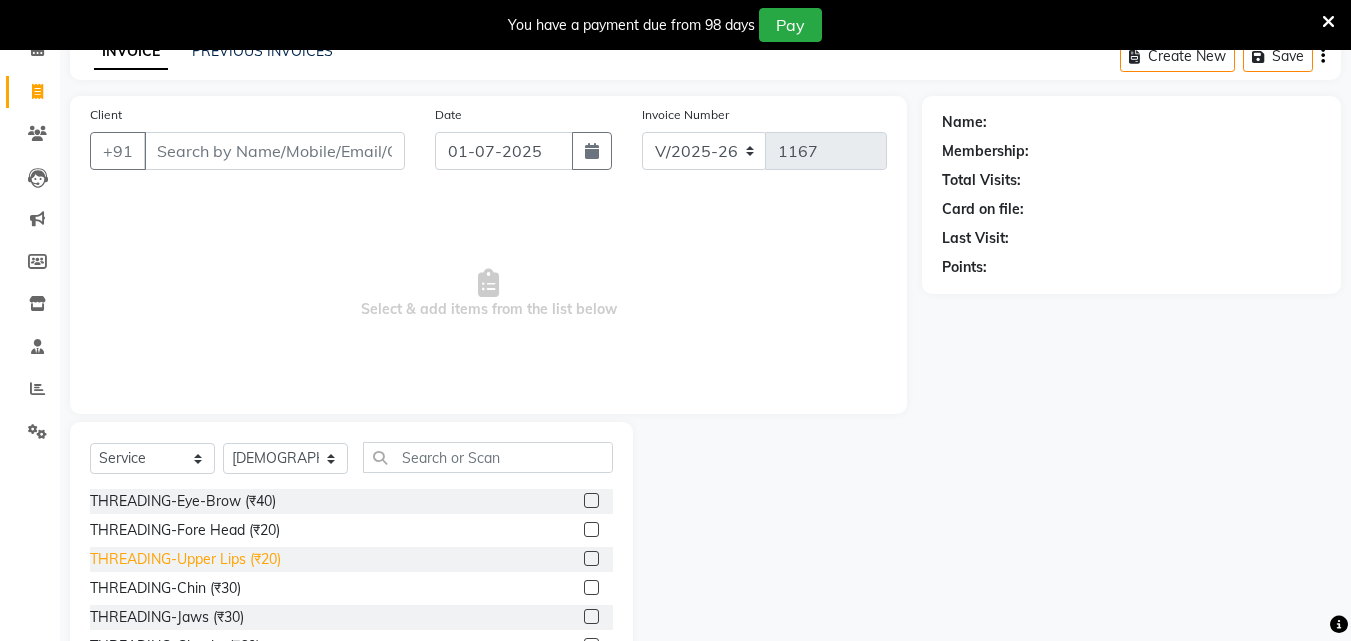 scroll, scrollTop: 150, scrollLeft: 0, axis: vertical 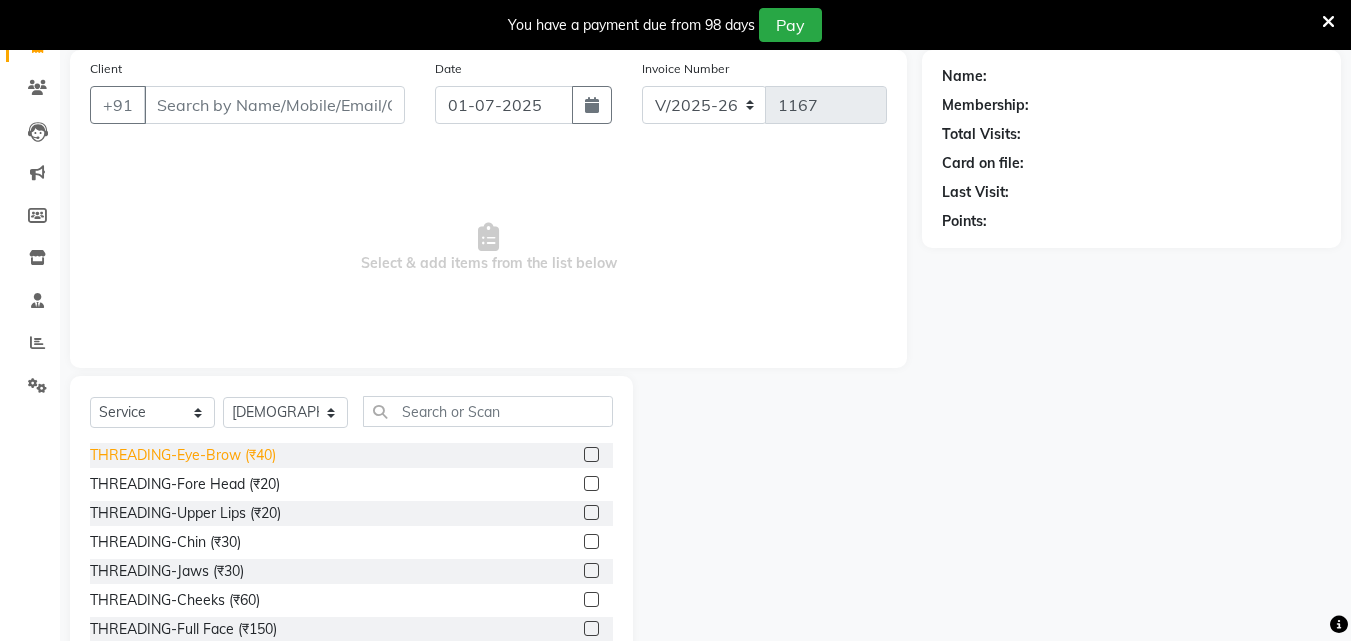 click on "THREADING-Eye-Brow (₹40)" 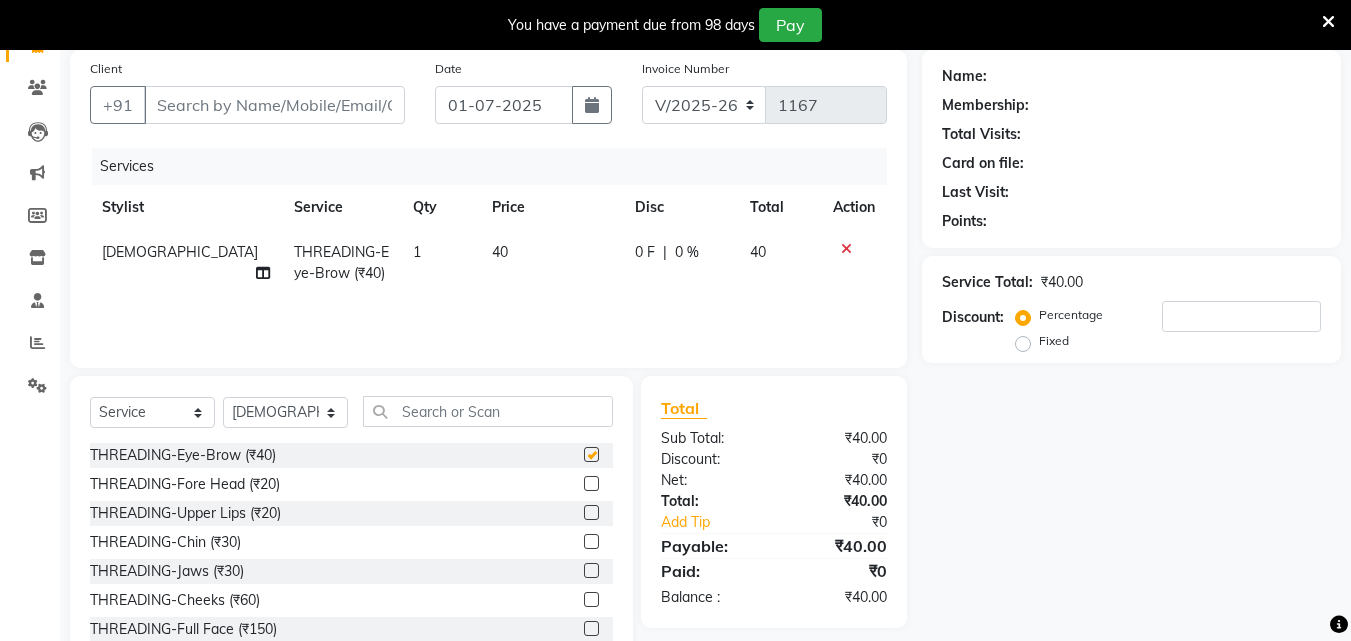checkbox on "false" 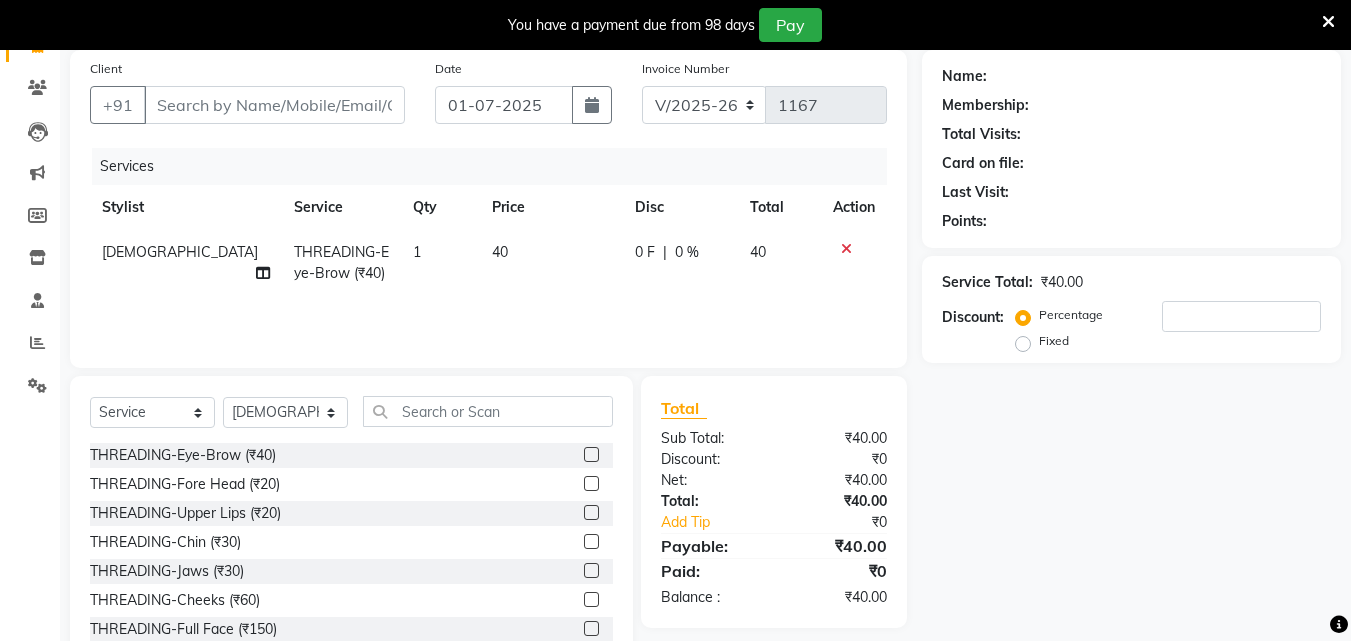 scroll, scrollTop: 0, scrollLeft: 0, axis: both 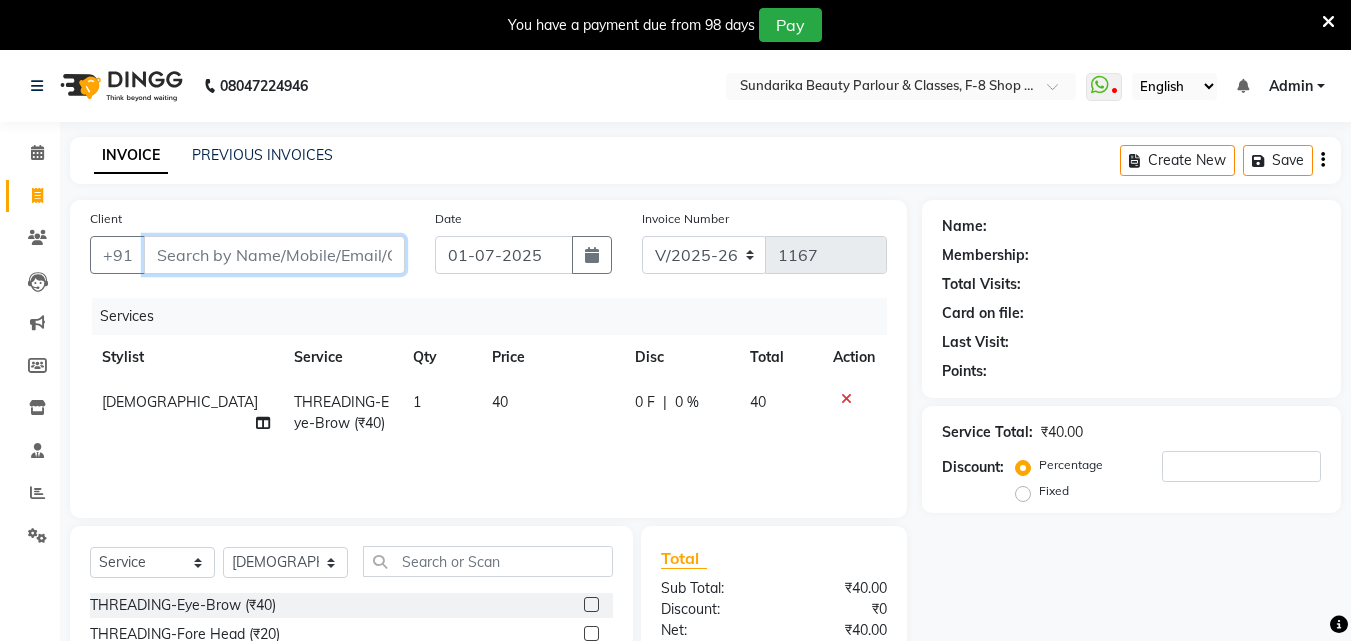 click on "Client" at bounding box center (274, 255) 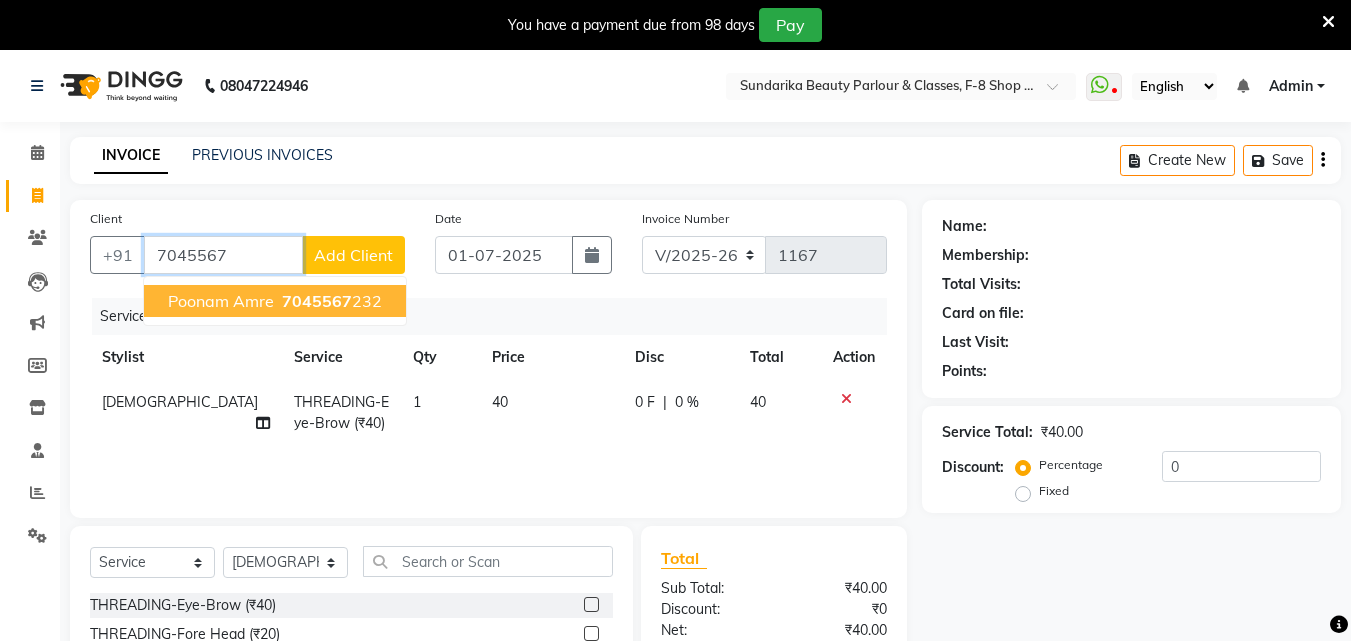 click on "7045567" at bounding box center (317, 301) 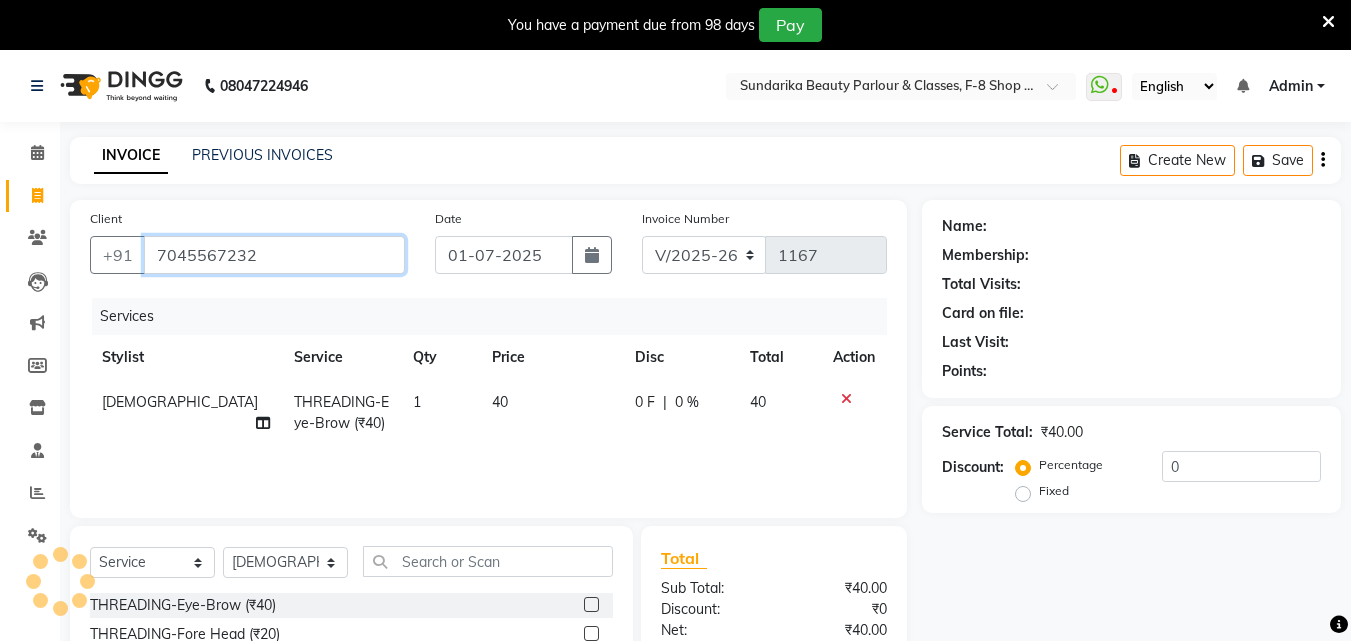type on "7045567232" 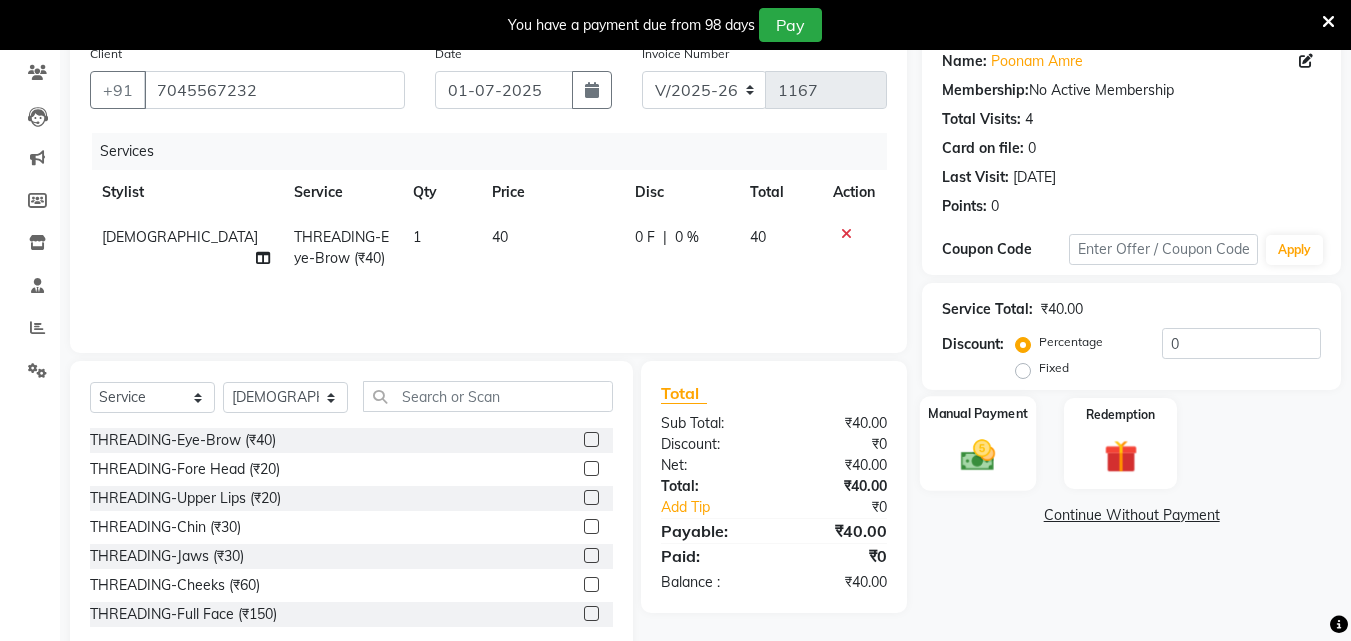 scroll, scrollTop: 210, scrollLeft: 0, axis: vertical 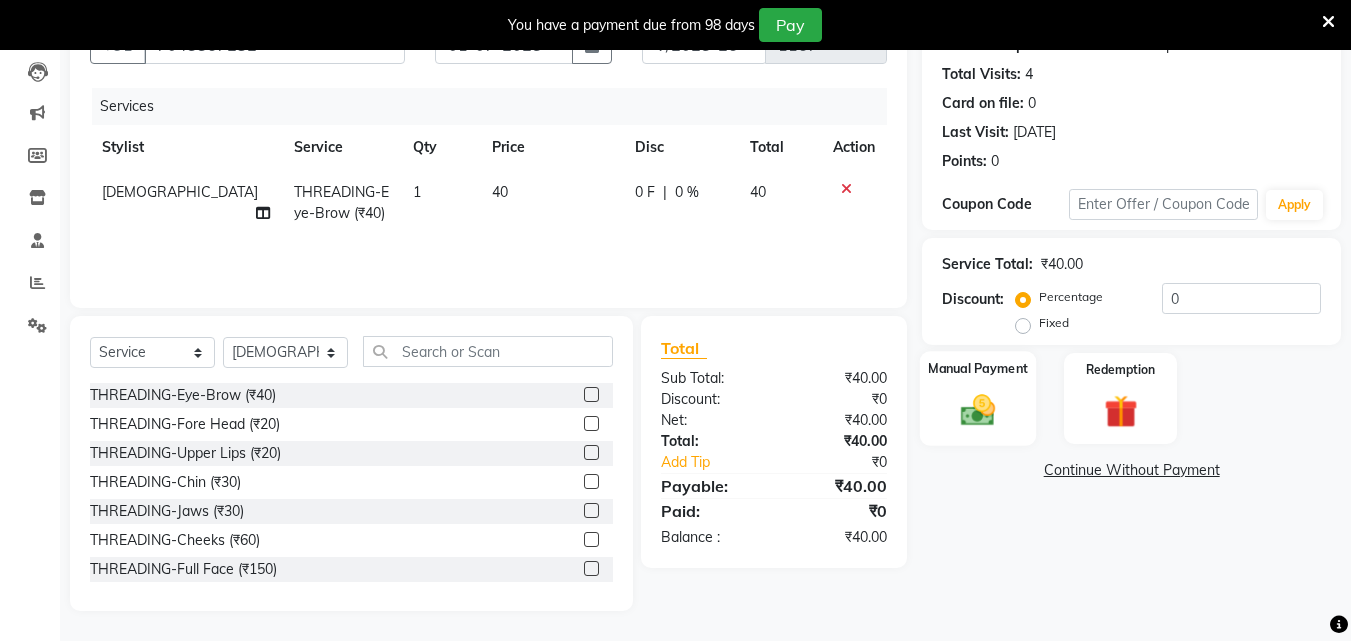 click 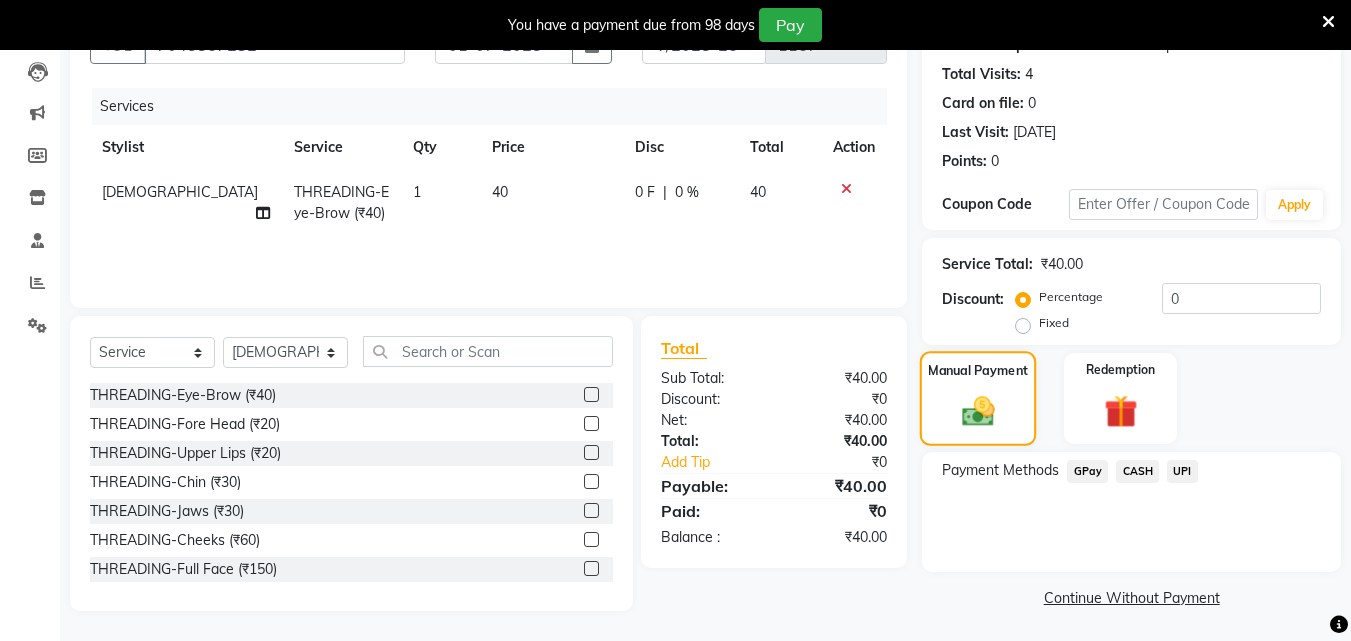 scroll, scrollTop: 212, scrollLeft: 0, axis: vertical 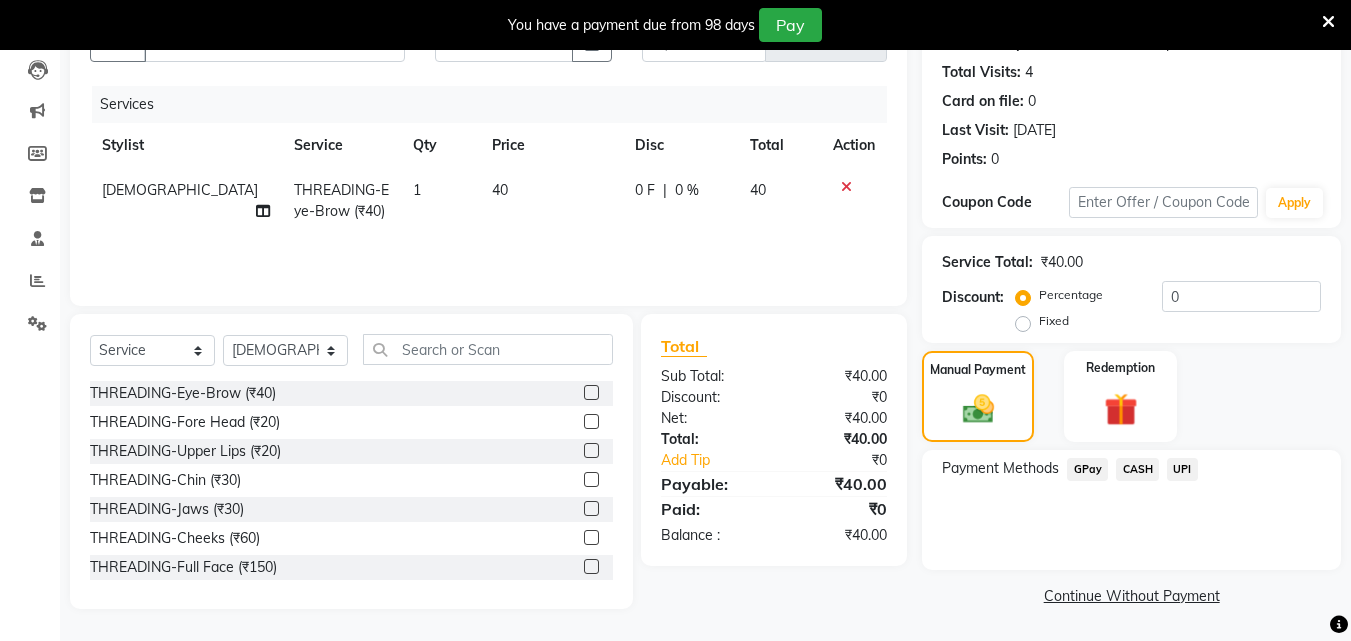 click on "GPay" 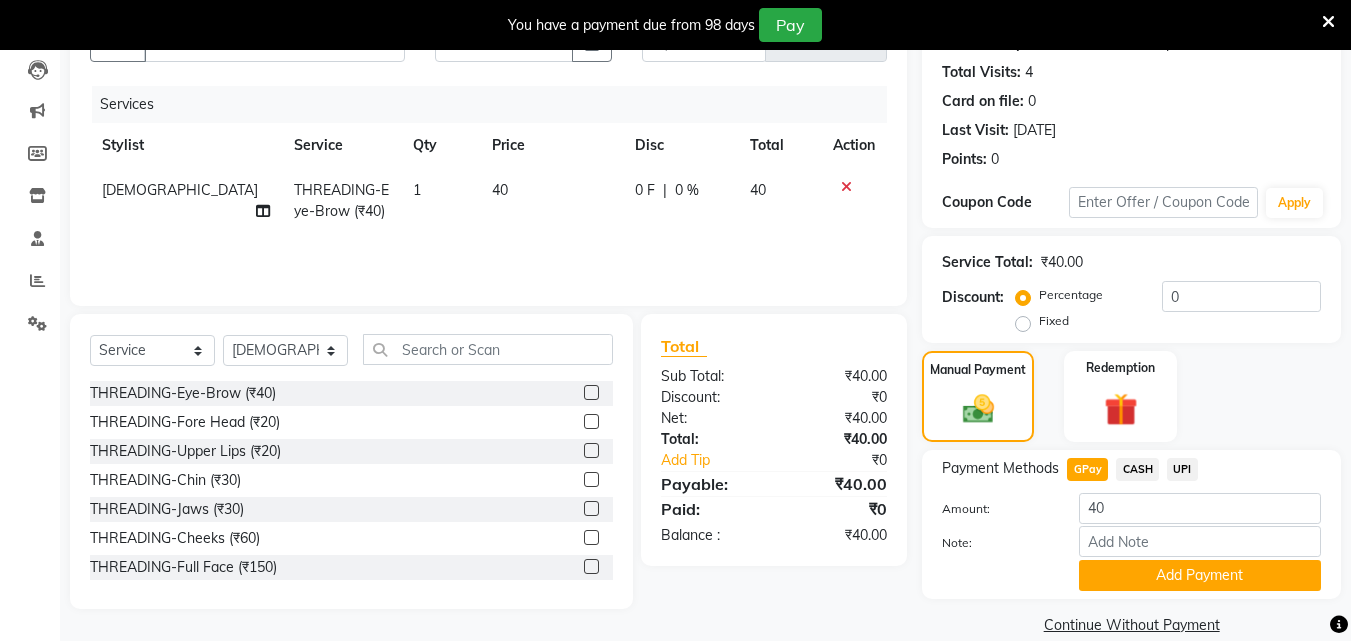 scroll, scrollTop: 241, scrollLeft: 0, axis: vertical 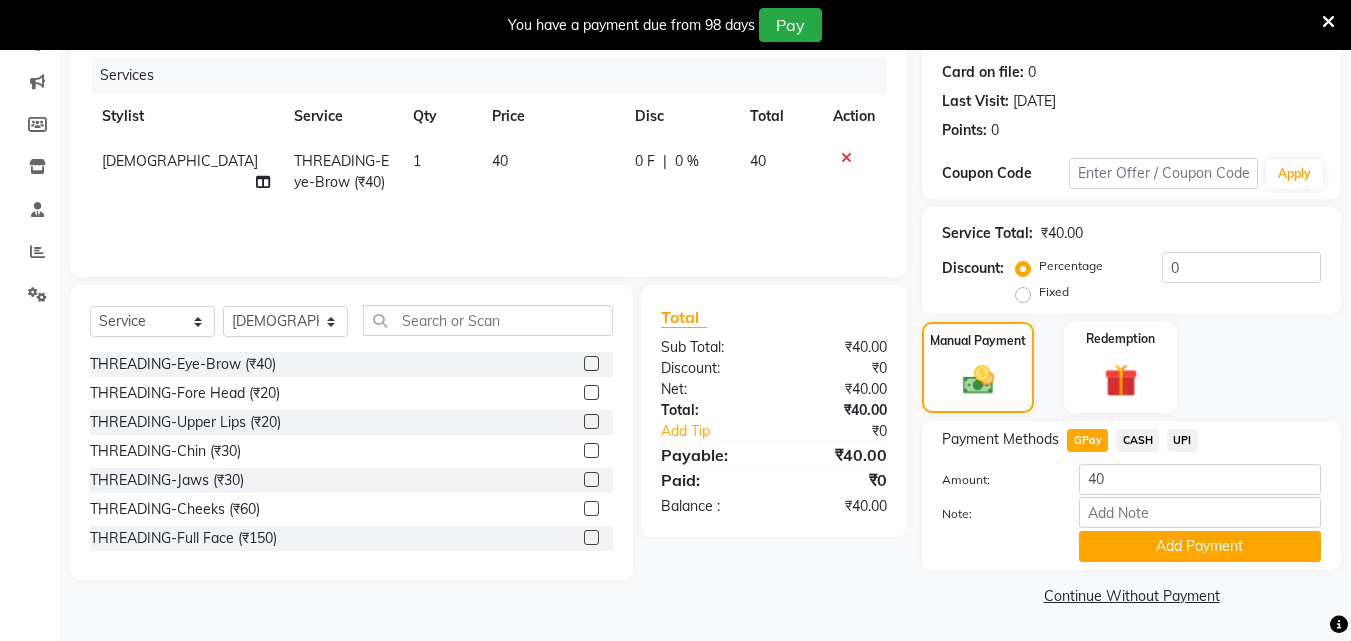 click on "Add Payment" 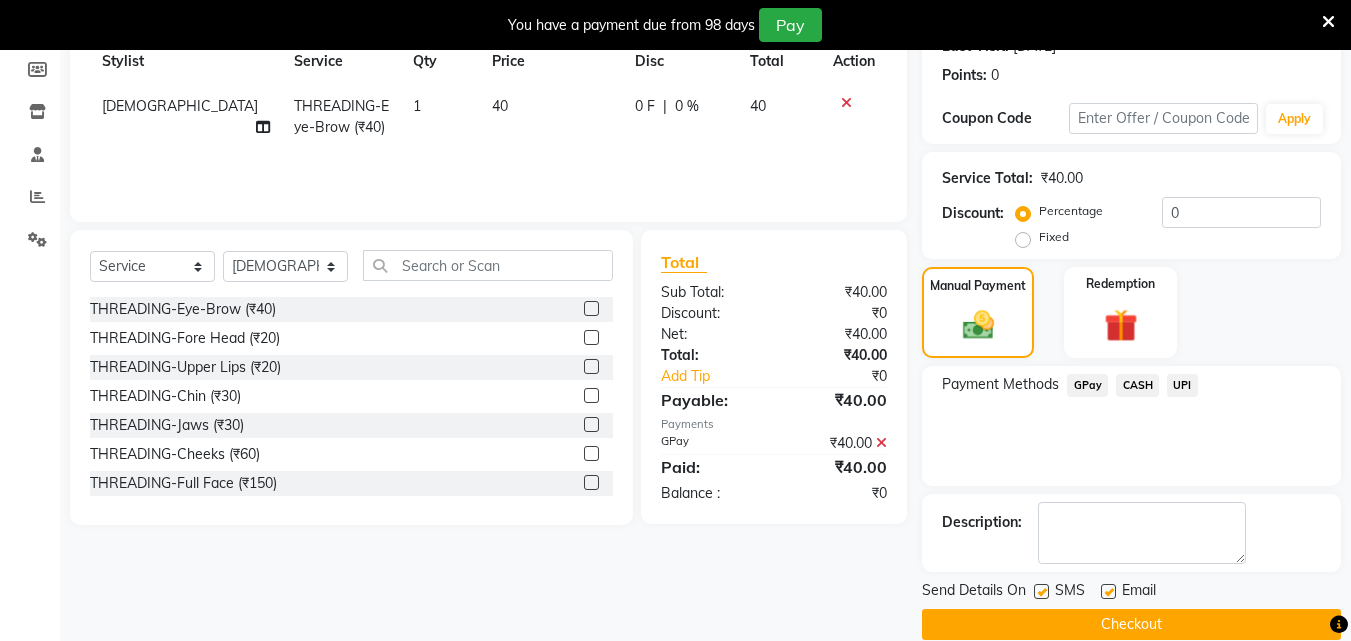 scroll, scrollTop: 325, scrollLeft: 0, axis: vertical 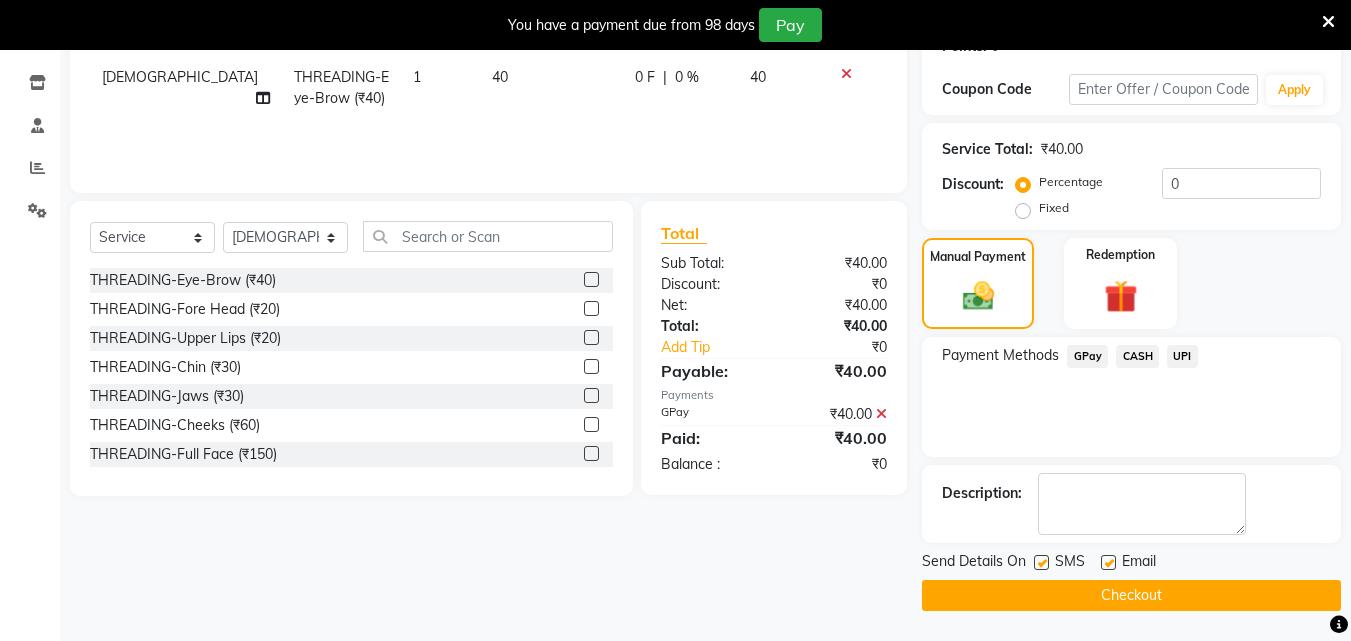 click on "INVOICE PREVIOUS INVOICES Create New   Save  Client +91 7045567232 Date 01-07-2025 Invoice Number V/2025 V/2025-26 1167 Services Stylist Service Qty Price Disc Total Action Gita THREADING-Eye-Brow (₹40) 1 40 0 F | 0 % 40 Select  Service  Product  Membership  Package Voucher Prepaid Gift Card  Select Stylist Gita mala Sanjivani Vaishali Mam THREADING-Eye-Brow (₹40)  THREADING-Fore Head (₹20)  THREADING-Upper Lips (₹20)  THREADING-Chin (₹30)  THREADING-Jaws (₹30)  THREADING-Cheeks (₹60)  THREADING-Full Face (₹150)  THREADING-EYEBROW+FOREHEAD (₹60)  THREADING-EYEBROW+FOREHEAD+UPPERLIPS (₹80)  THREADING-E+R+U+CHIN (₹100)  THREADING-EYEBROW+UPPERLIPS (₹60)  HAIR CUT FOR KIDS-Boy Cut (₹150)  HAIR CUT FOR KIDS-Round Cut (₹150)  HAIR CUT FOR KIDS-Blunt Cut (₹150)  HAIR CUT FOR KIDS-Flicks Cut (₹200)  HAIR CUT FOR KIDS-Mushroom Cut (₹200)  HAIR CUT FOR KIDS-BABY CUT (₹150)  HAIR SETTING-Hair Setting Step (₹150)  HAIR SETTING-Blow Dry (Length Depend) (₹300)  Total" 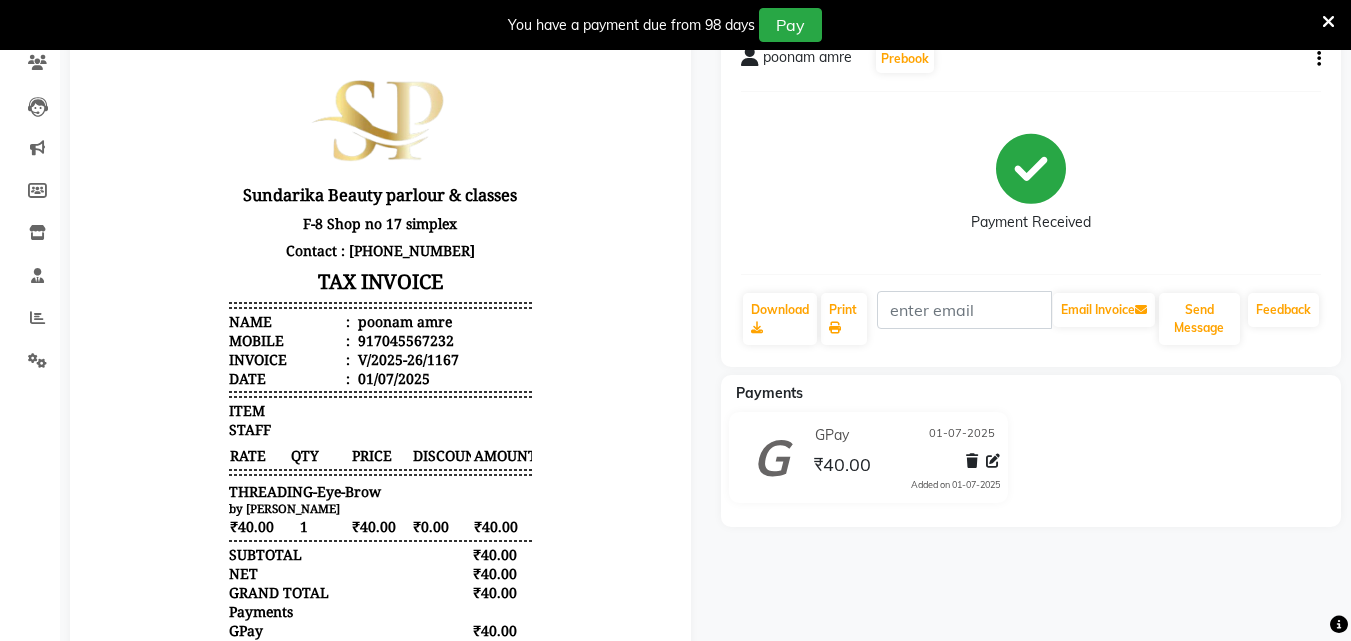 scroll, scrollTop: 0, scrollLeft: 0, axis: both 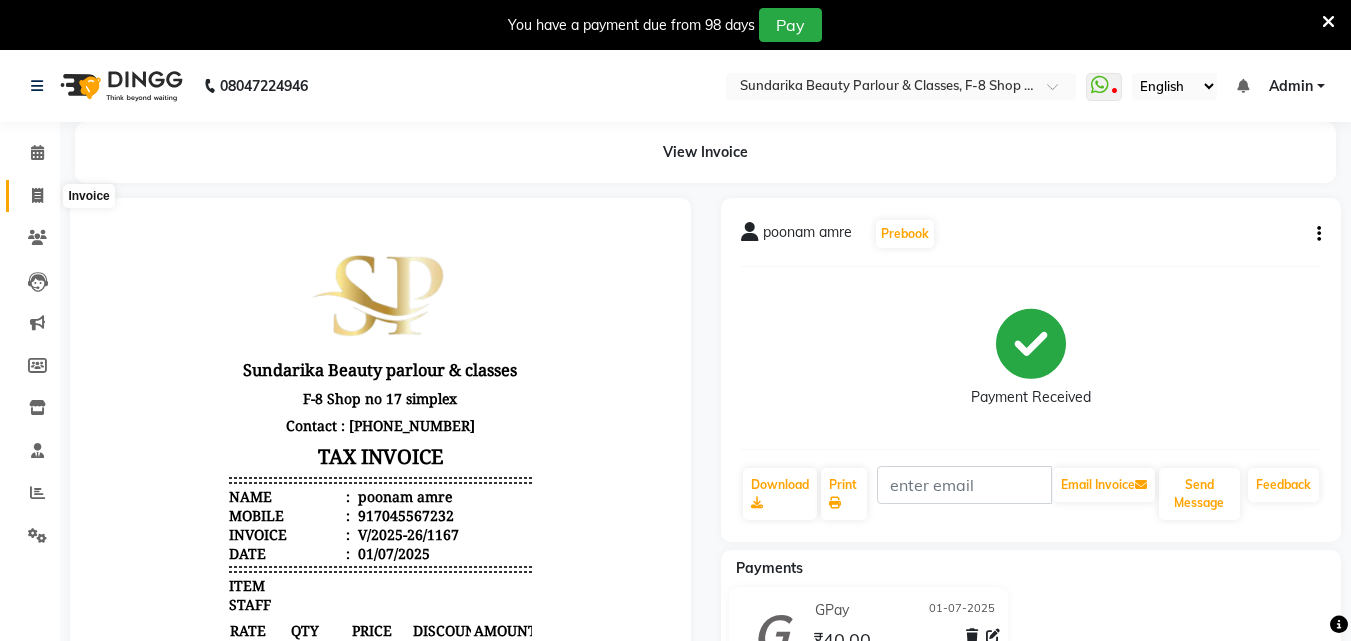 click 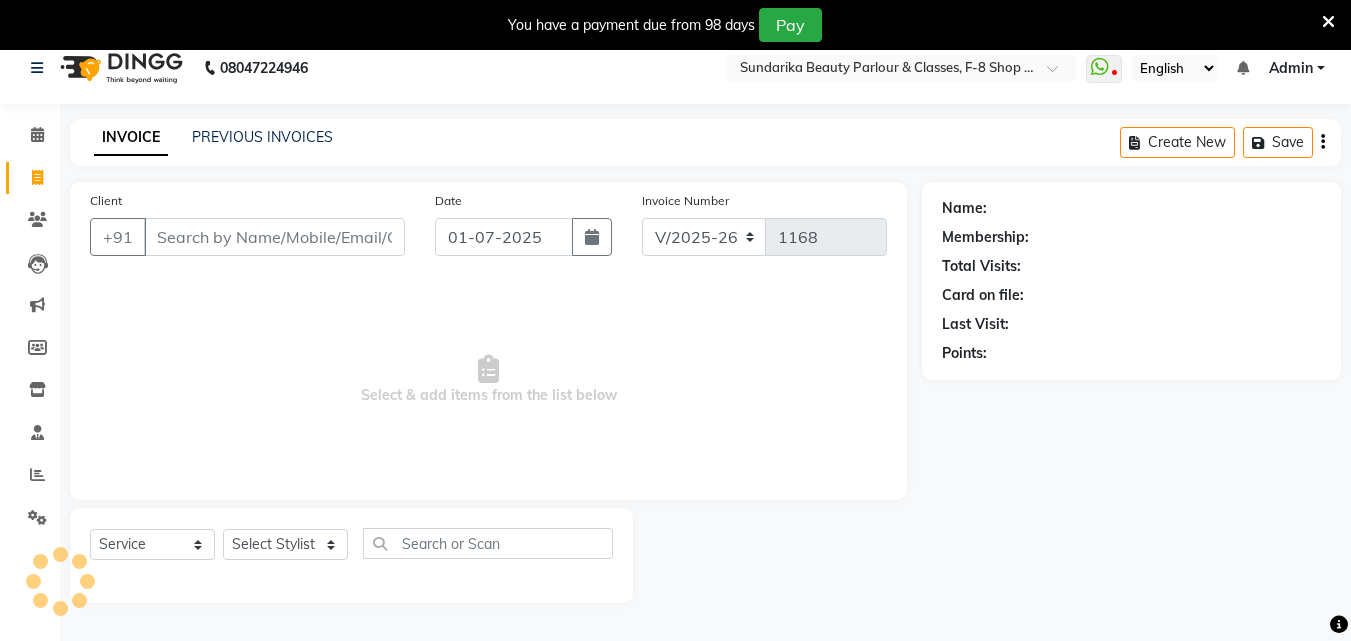 scroll, scrollTop: 50, scrollLeft: 0, axis: vertical 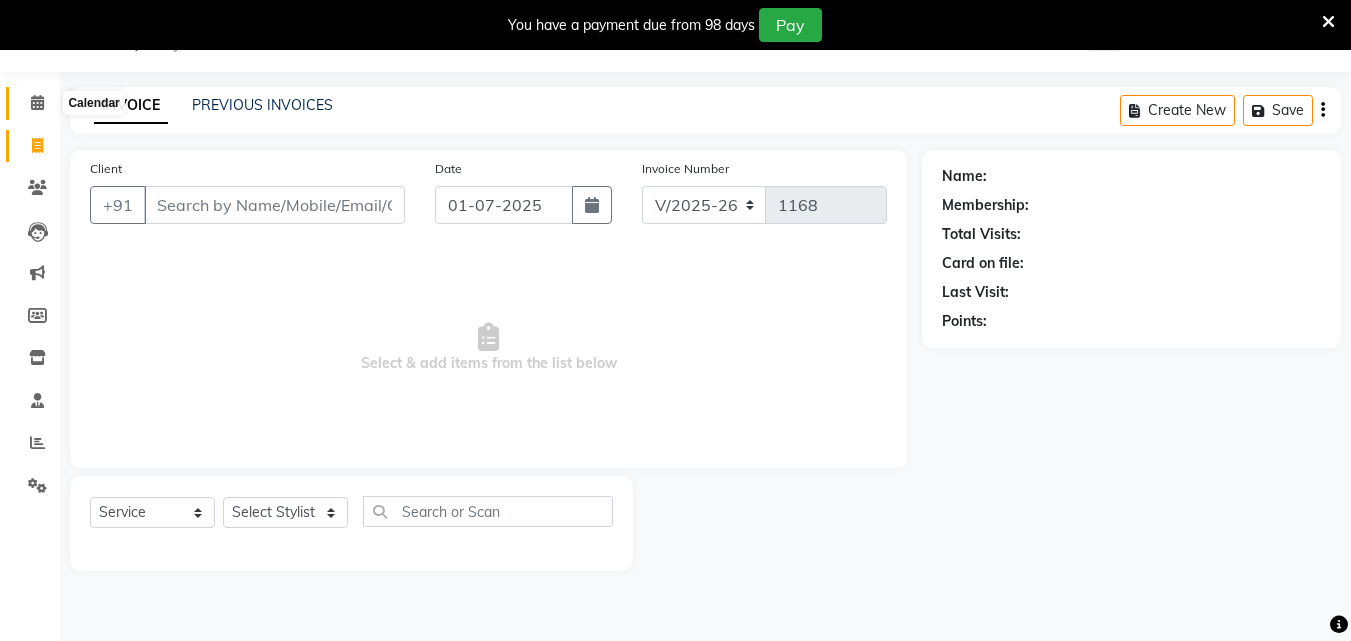 click 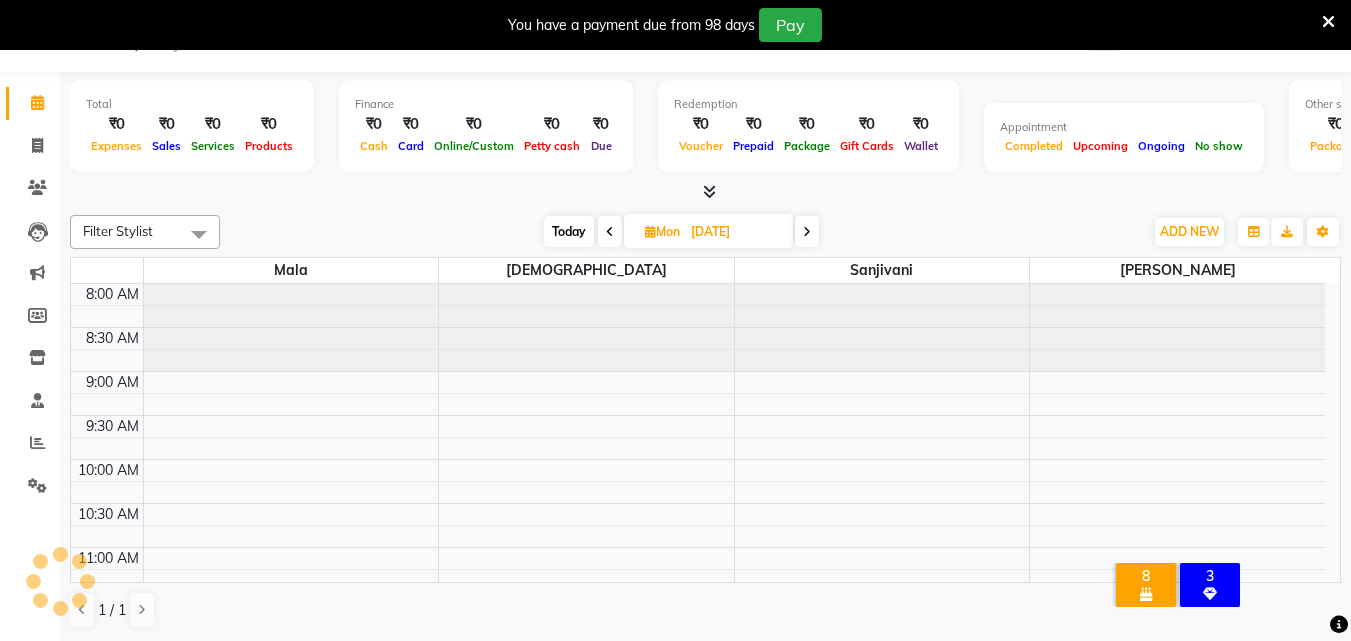 scroll, scrollTop: 0, scrollLeft: 0, axis: both 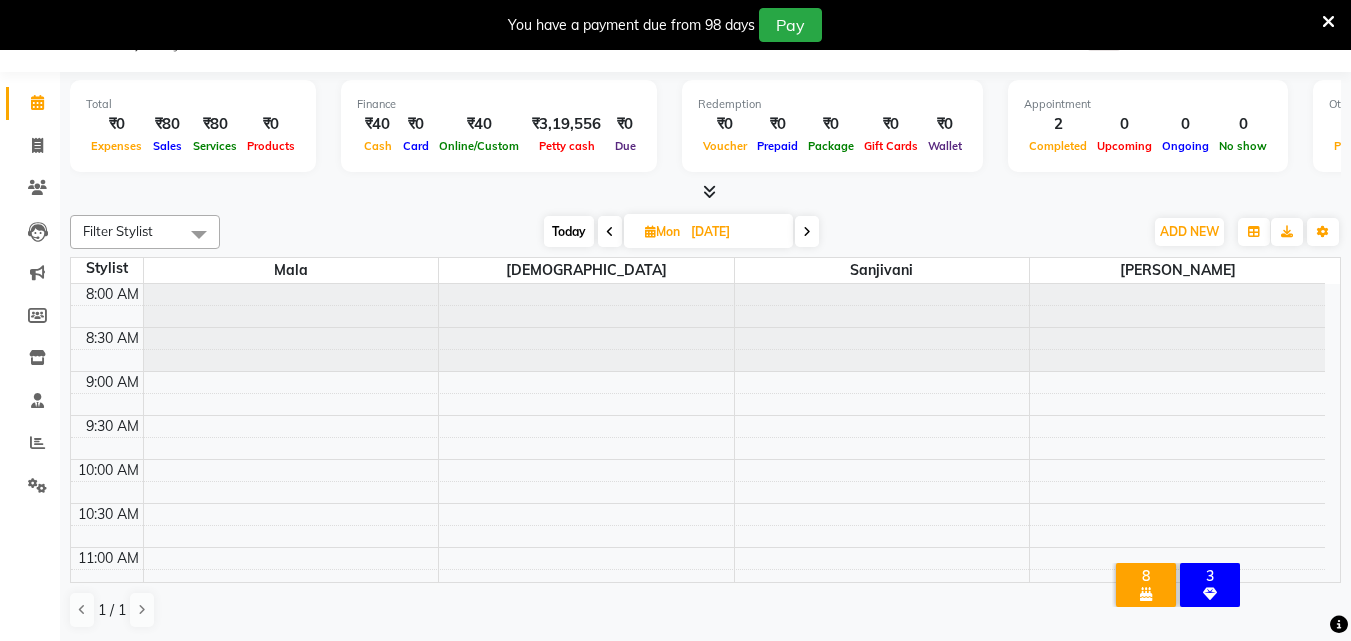 click at bounding box center [610, 232] 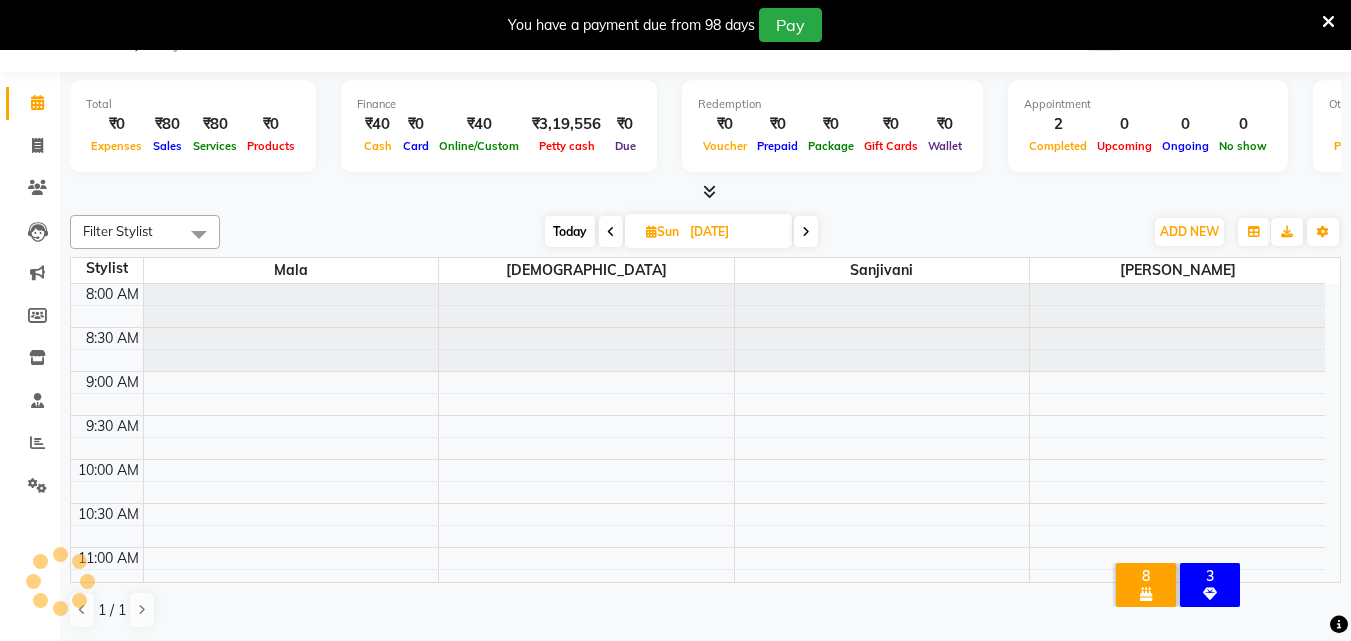 scroll, scrollTop: 529, scrollLeft: 0, axis: vertical 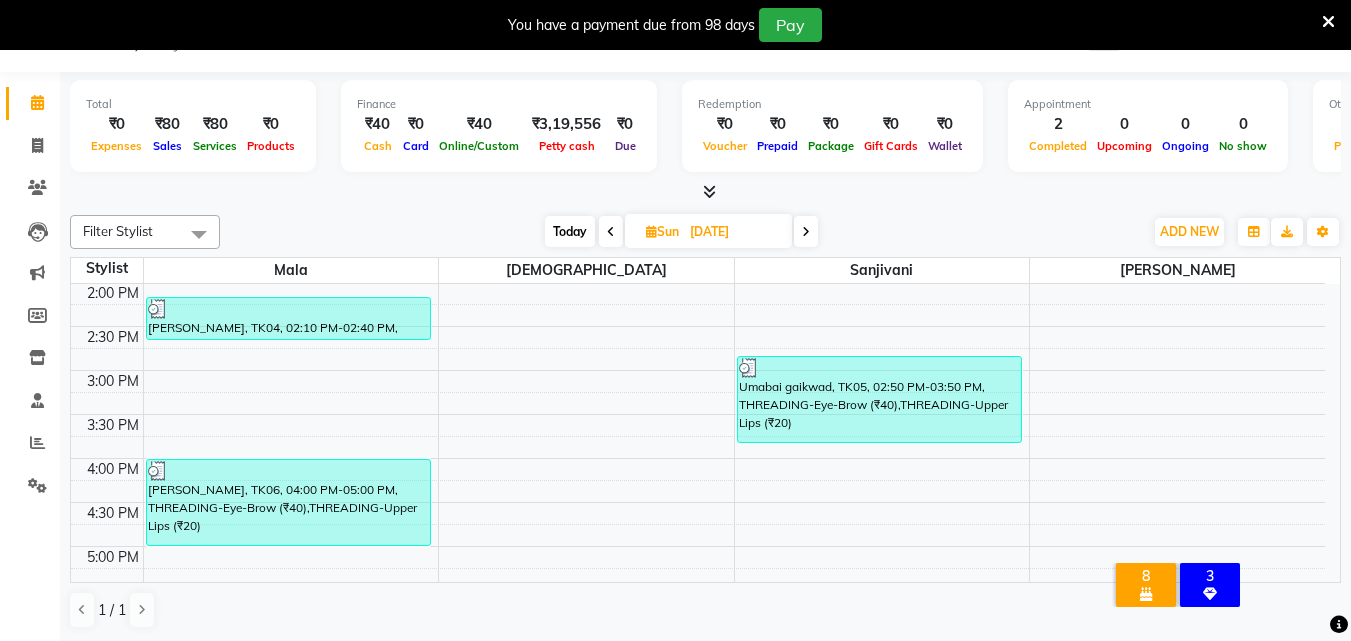 click at bounding box center [611, 232] 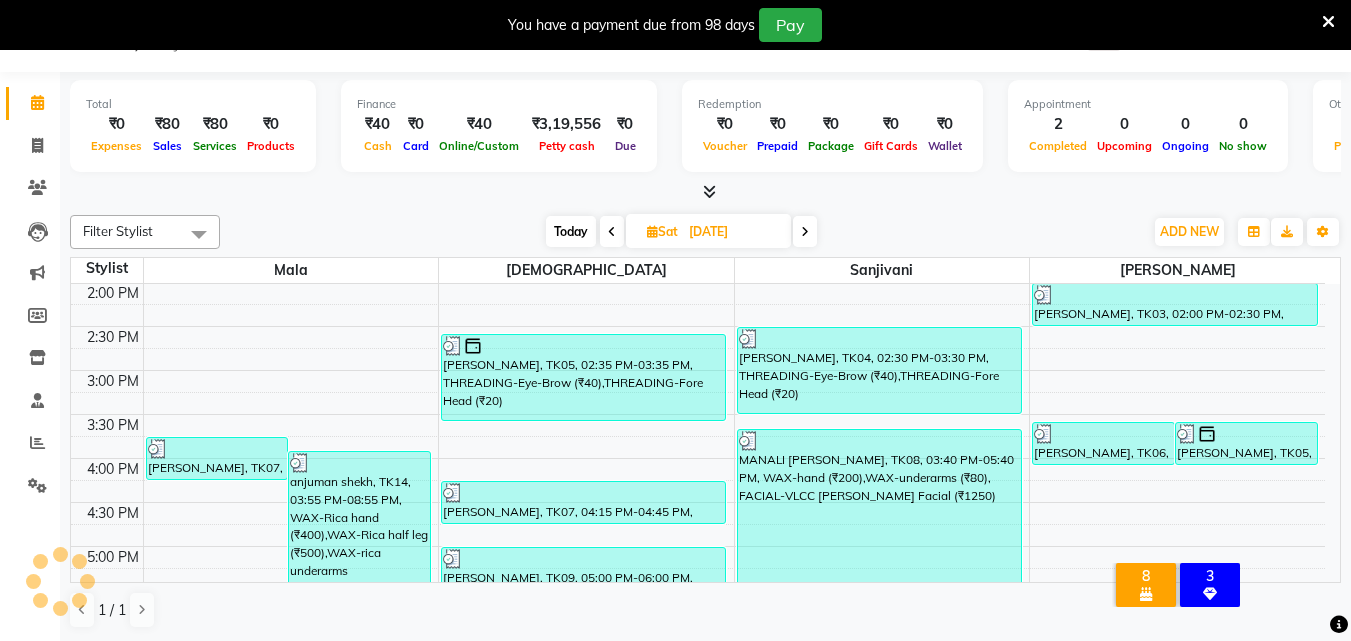 click at bounding box center [612, 232] 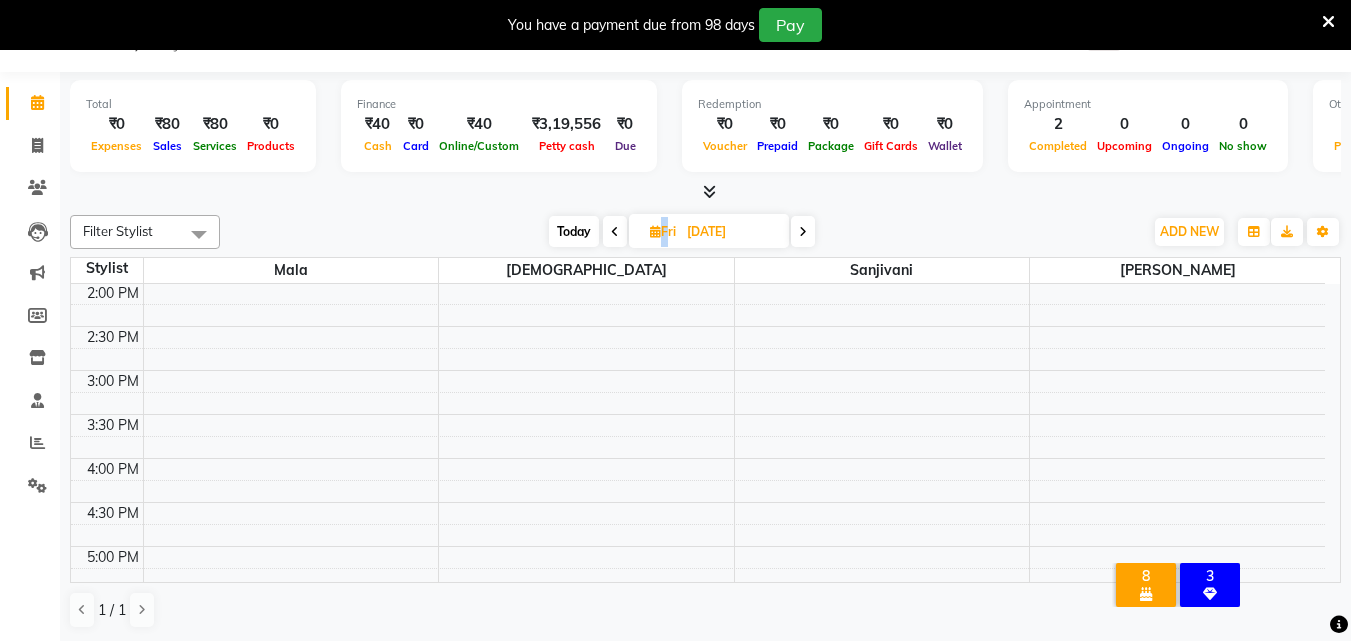 click at bounding box center (615, 232) 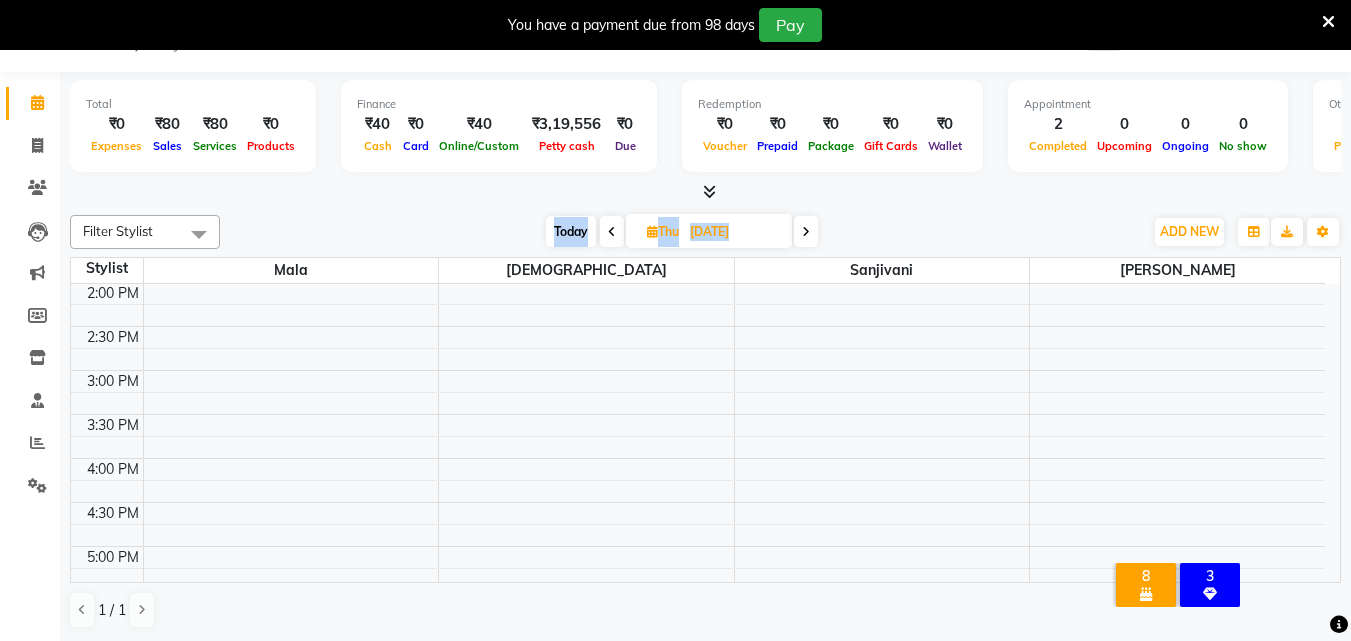 click at bounding box center [612, 232] 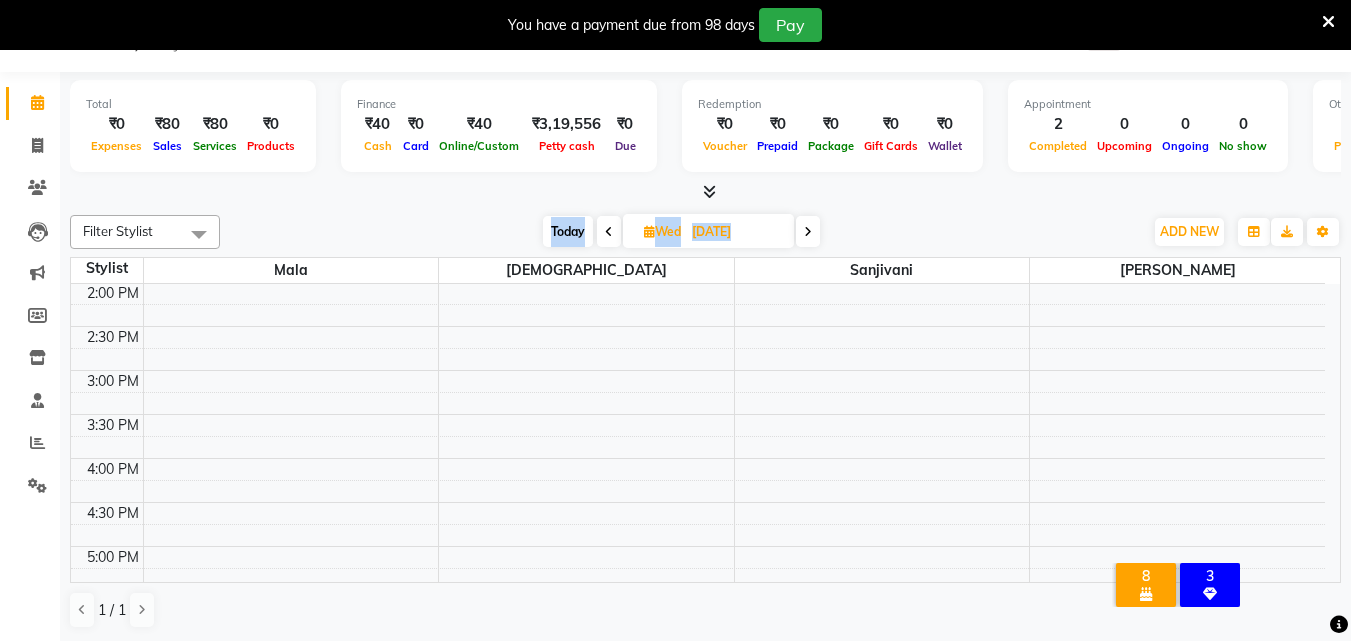 scroll, scrollTop: 529, scrollLeft: 0, axis: vertical 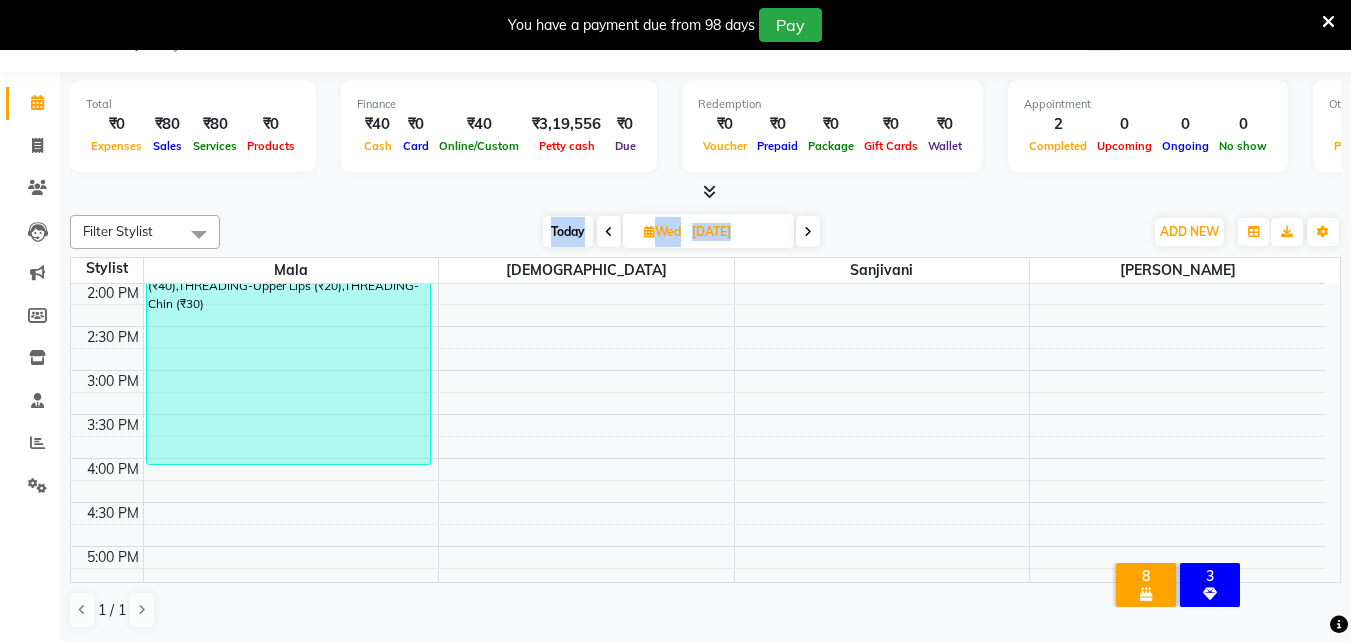 click at bounding box center (609, 232) 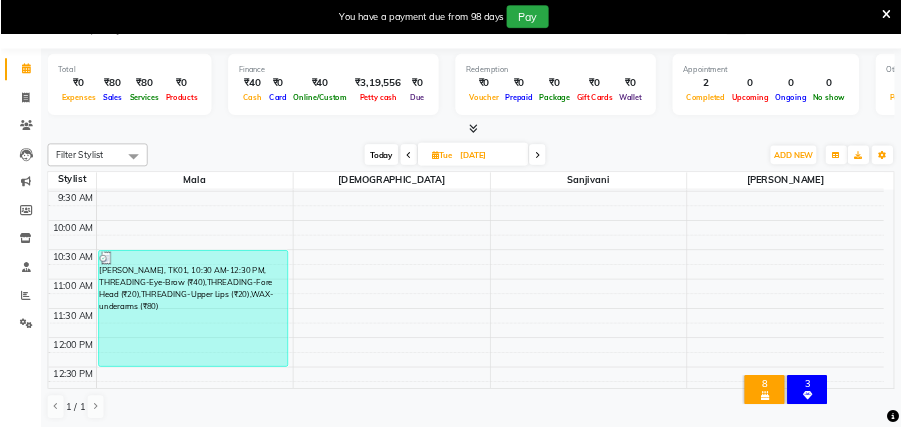 scroll, scrollTop: 0, scrollLeft: 0, axis: both 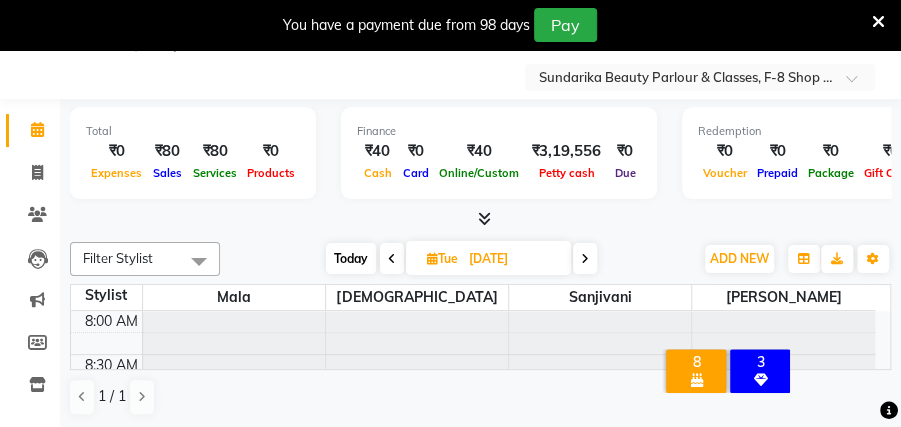click at bounding box center [480, 219] 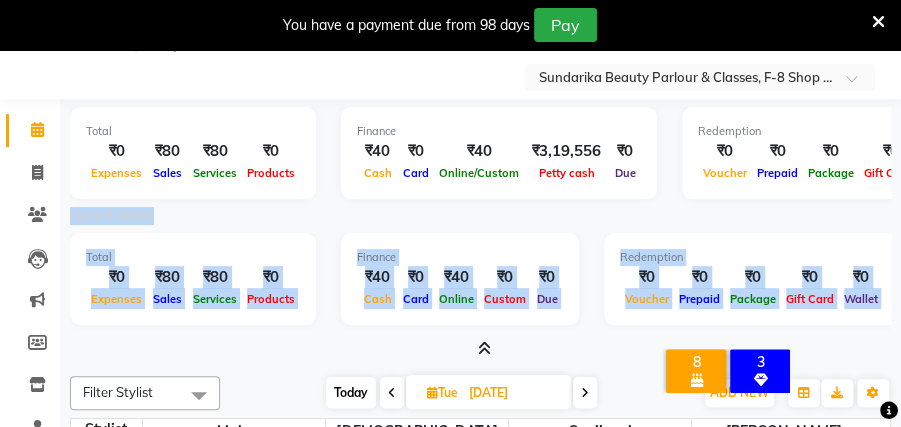 click on "Current month" at bounding box center (480, 219) 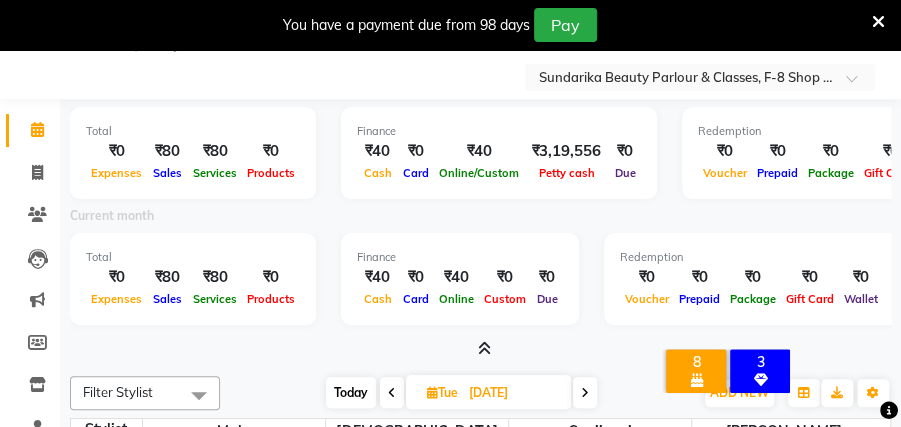 click on "Select Location × Sundarika Beauty Parlour & Classes, F-8 Shop No 17 Simplex" at bounding box center (450, 77) 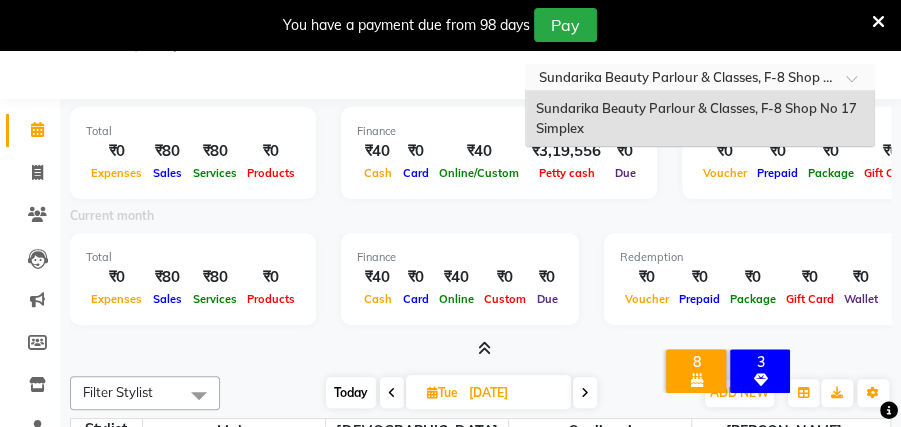 click at bounding box center [858, 84] 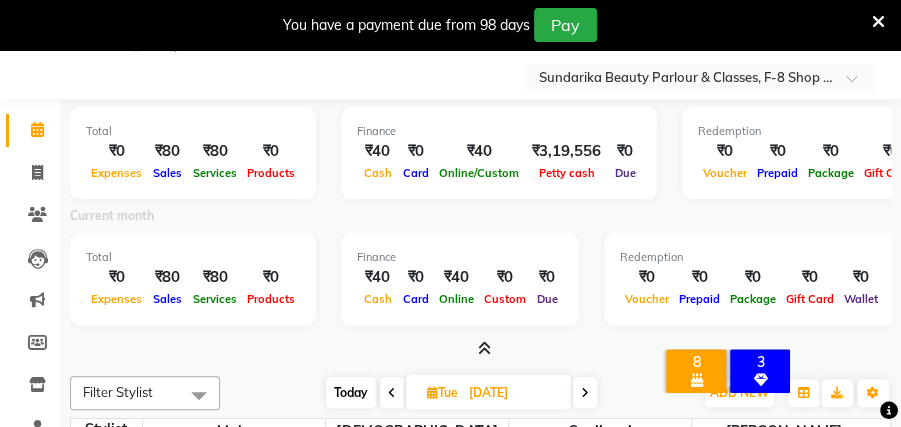click on "You have a payment due from 98 days   Pay" at bounding box center (450, 25) 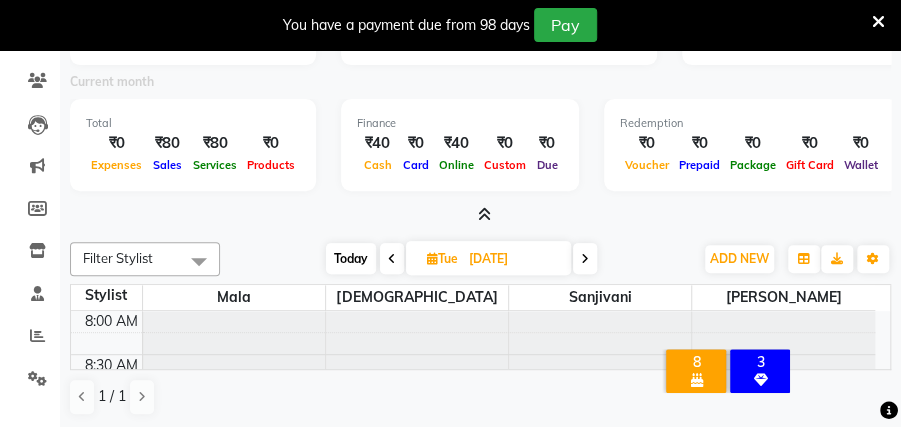click on "Today  Tue 24-06-2025" at bounding box center [461, 259] 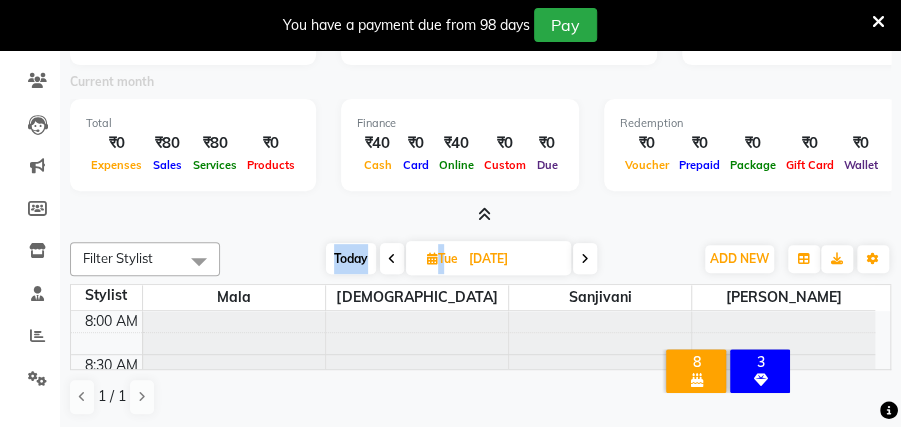 click on "Today  Tue 24-06-2025" at bounding box center (461, 259) 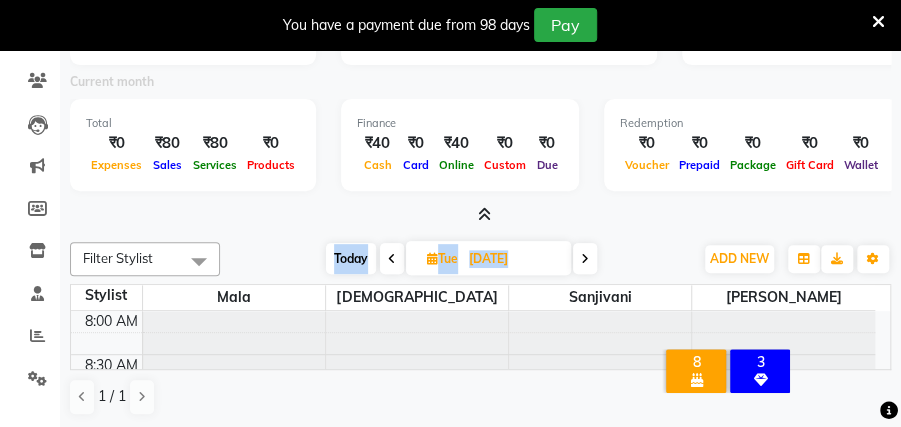 click on "Today  Tue 24-06-2025" at bounding box center [461, 259] 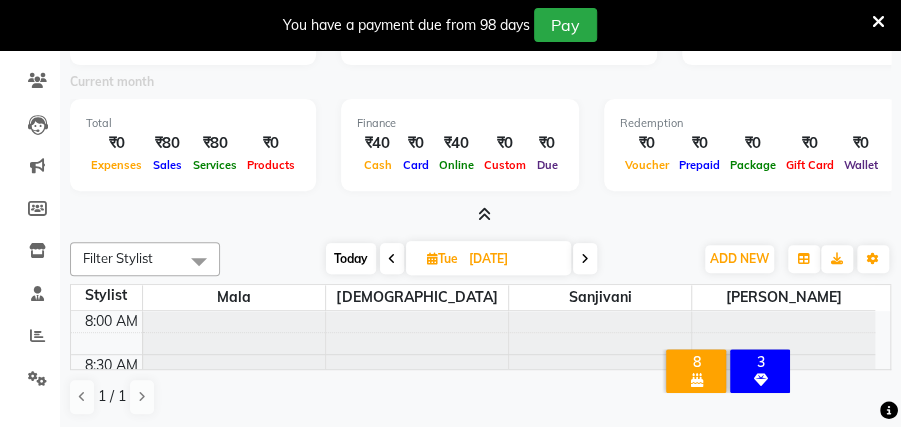 click at bounding box center [484, 214] 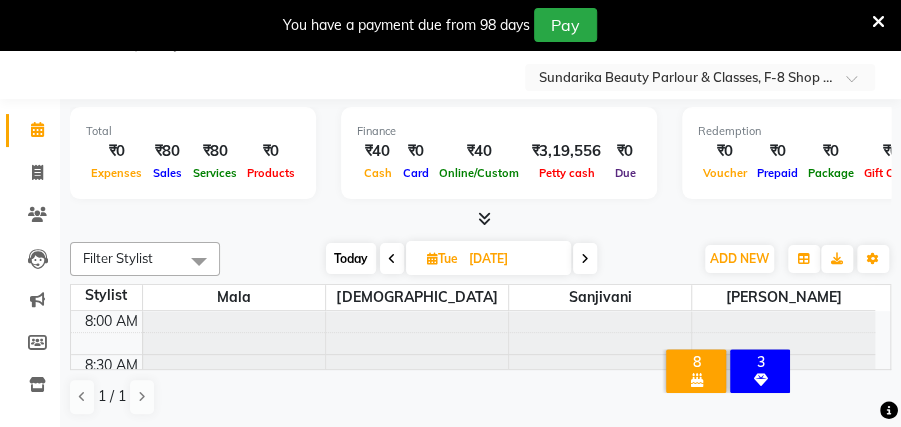 click at bounding box center [484, 218] 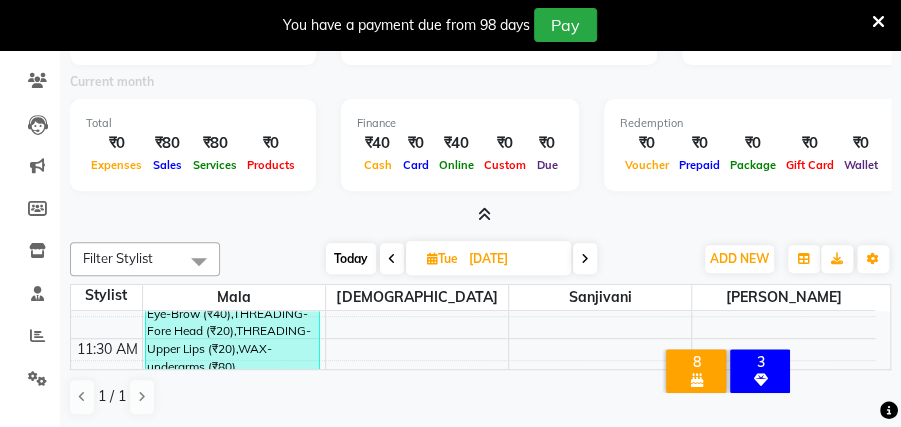 scroll, scrollTop: 306, scrollLeft: 0, axis: vertical 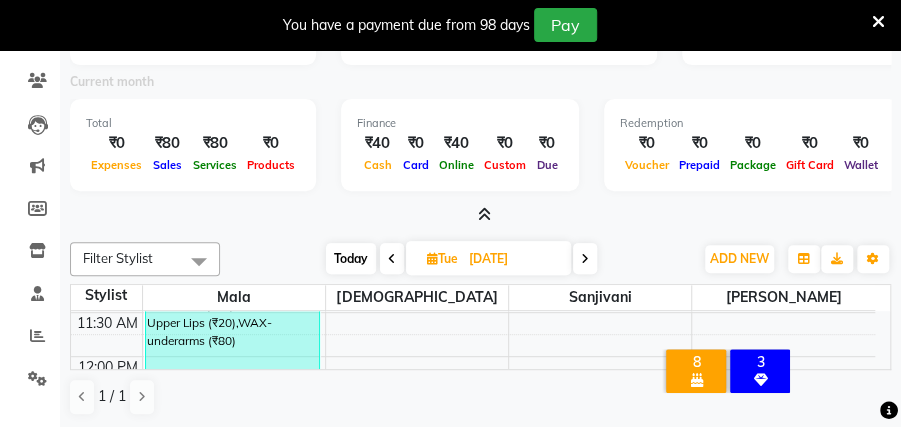 select on "service" 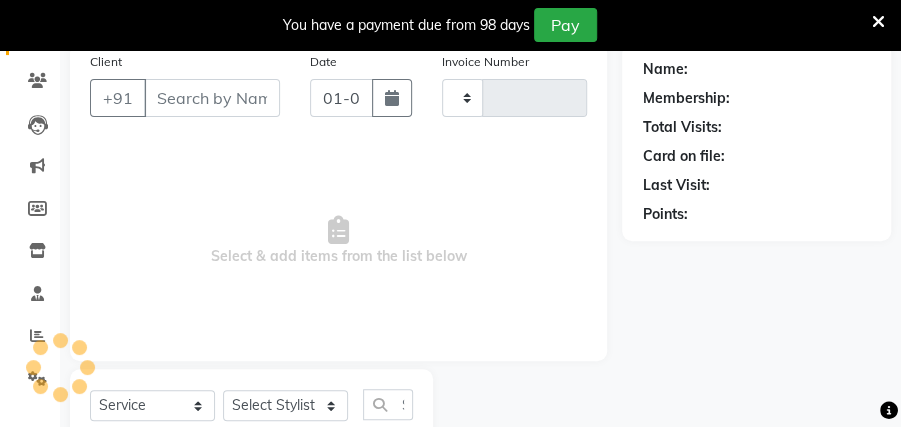 type on "1168" 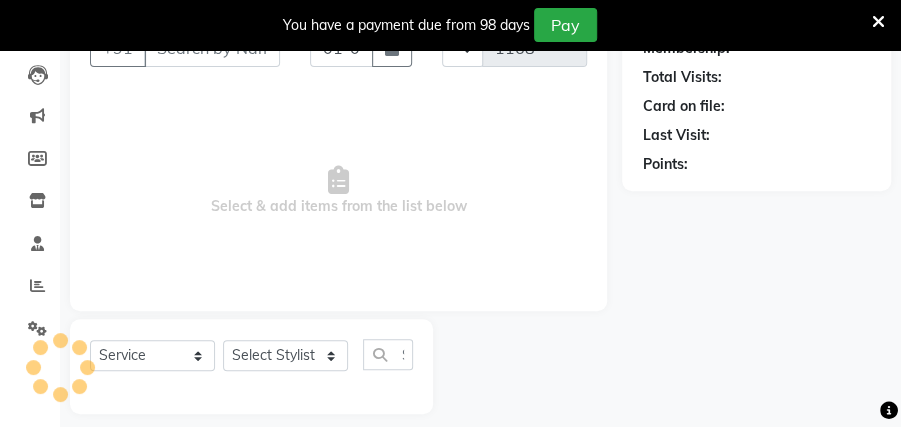select on "5341" 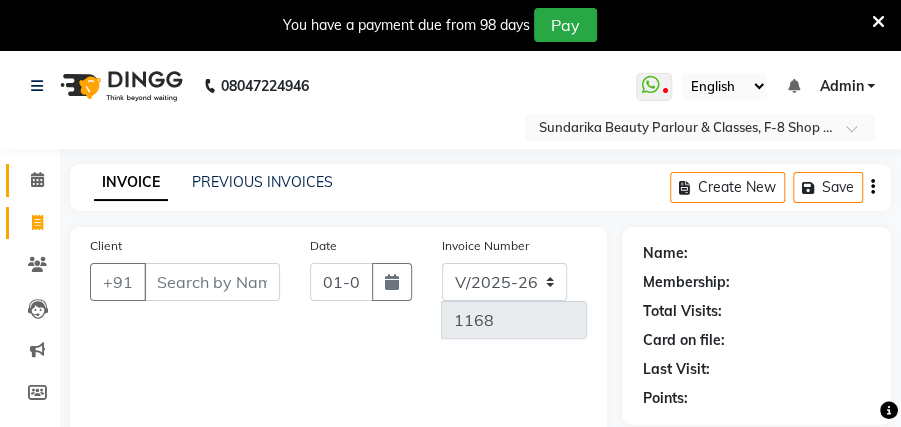 scroll, scrollTop: 250, scrollLeft: 0, axis: vertical 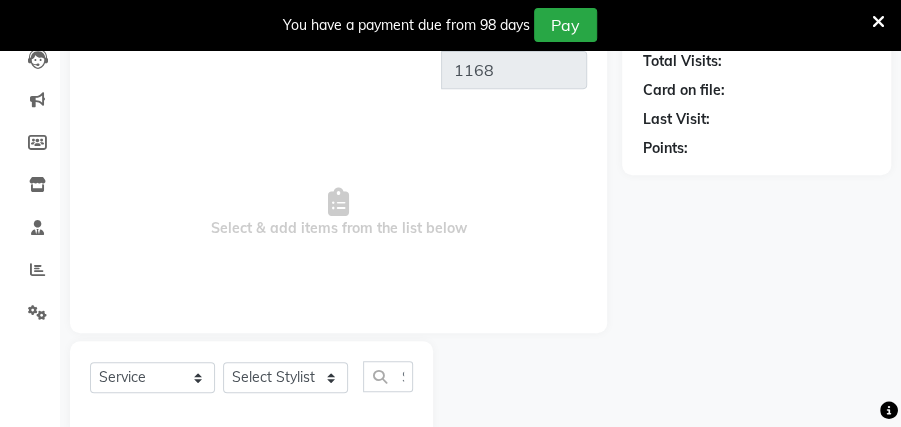 click on "You have a payment due from 98 days   Pay" at bounding box center [450, 25] 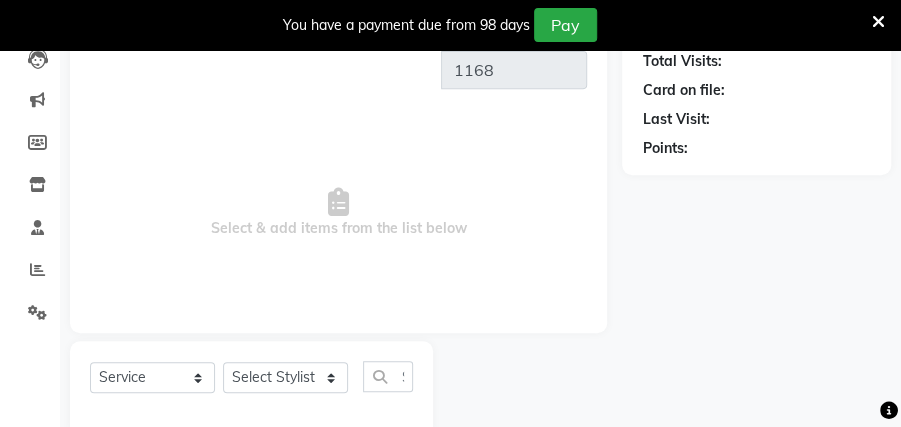 click at bounding box center [878, 22] 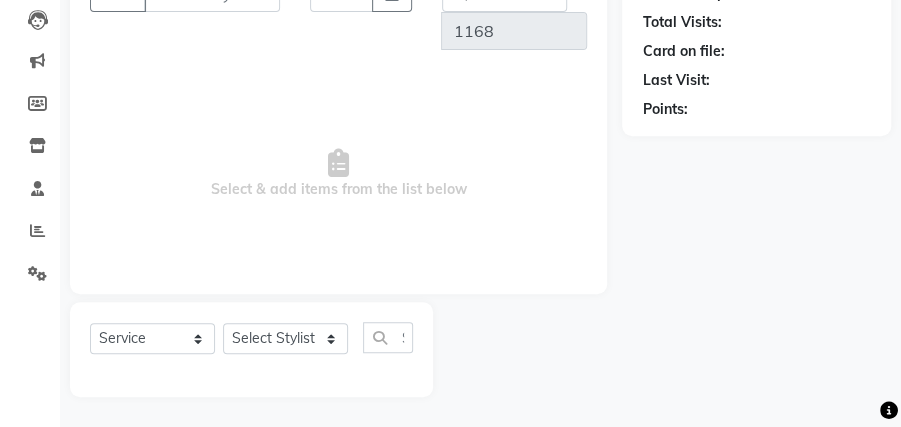 scroll, scrollTop: 200, scrollLeft: 0, axis: vertical 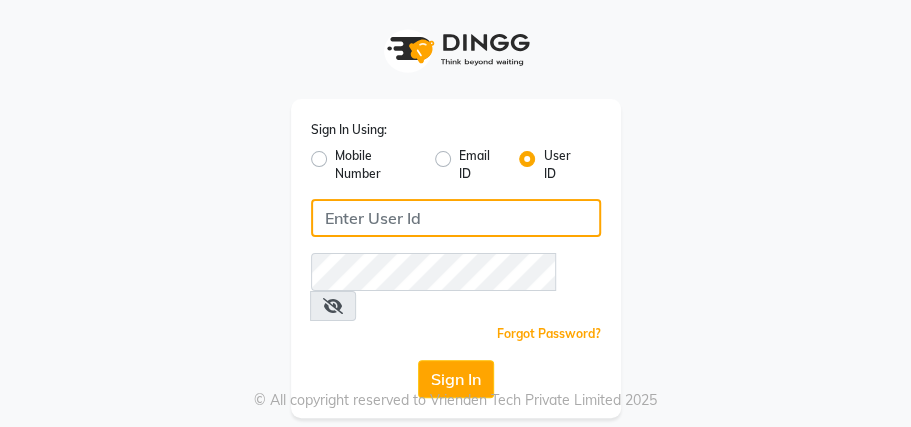 type on "sundarika" 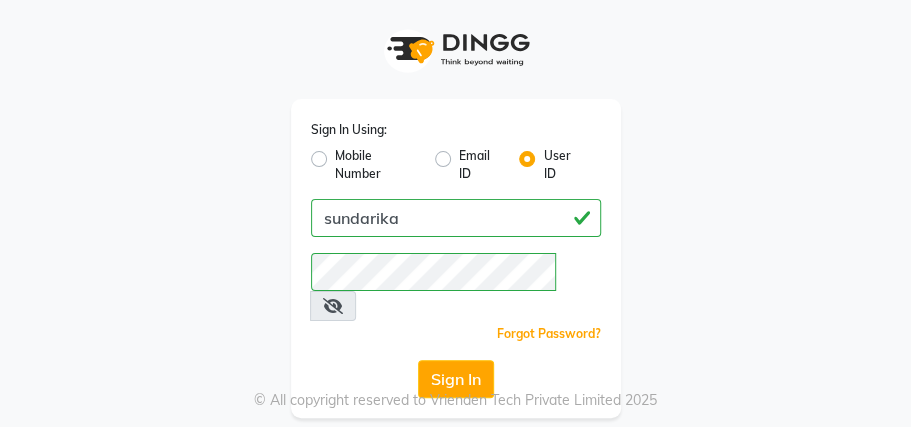 click on "Sign In Using: Mobile Number Email ID User ID sundarika  Remember me Forgot Password?  Sign In" 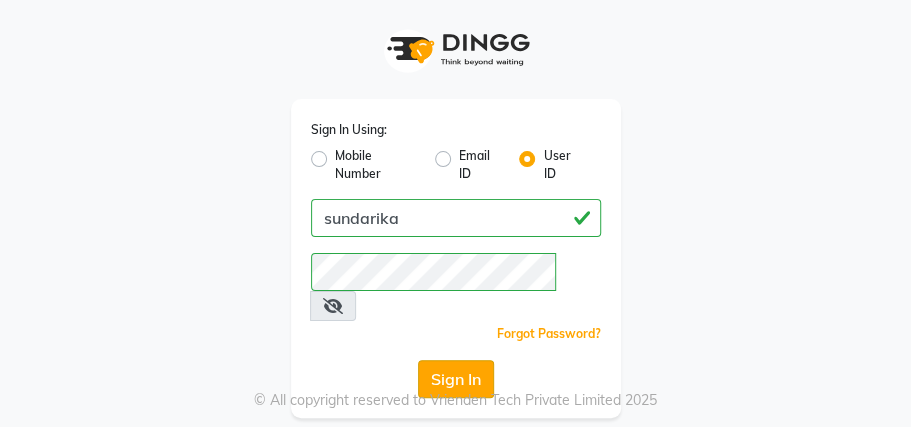 click on "Sign In" 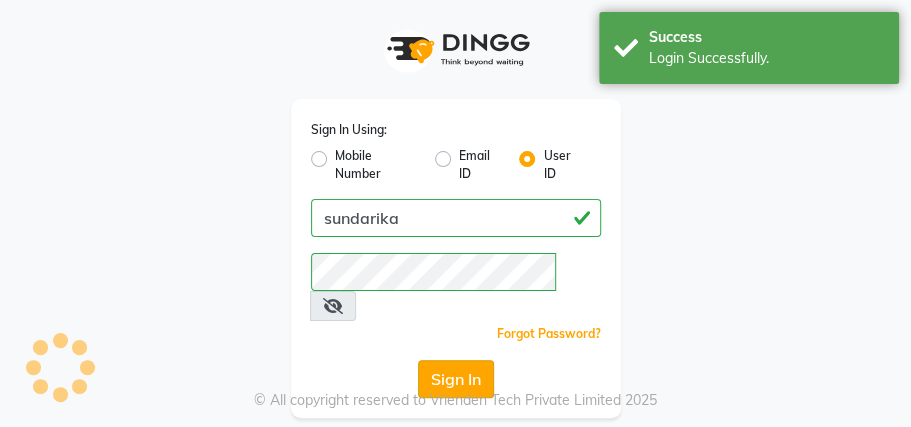 select on "5341" 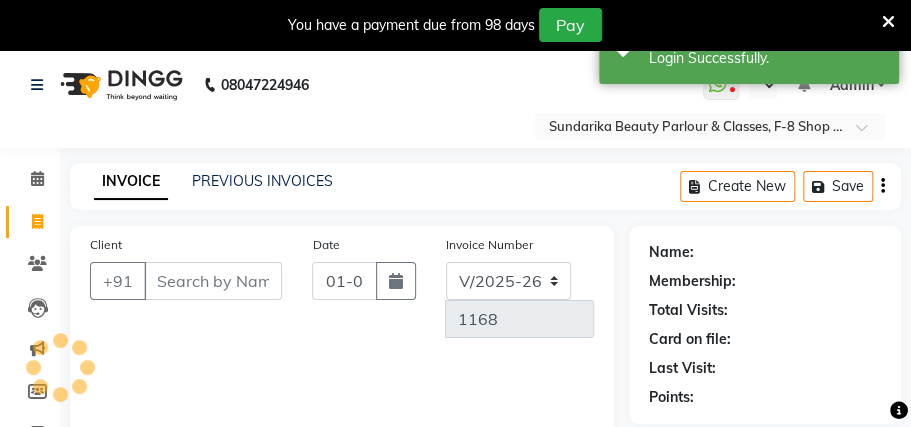 select on "en" 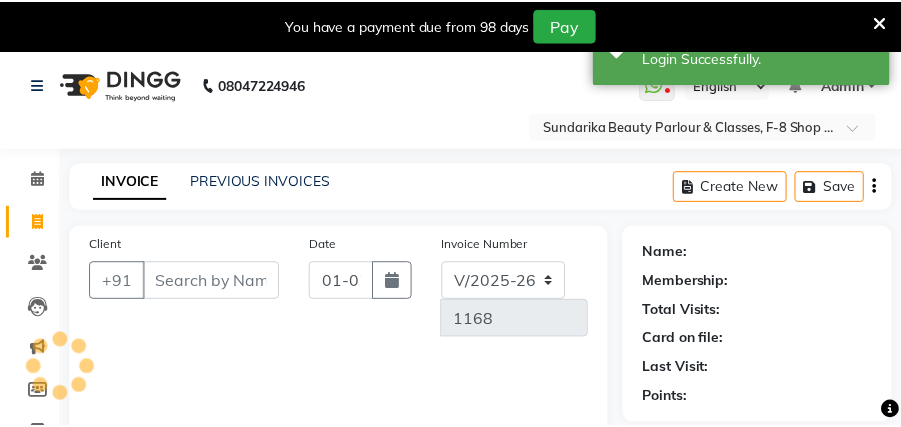 scroll, scrollTop: 249, scrollLeft: 0, axis: vertical 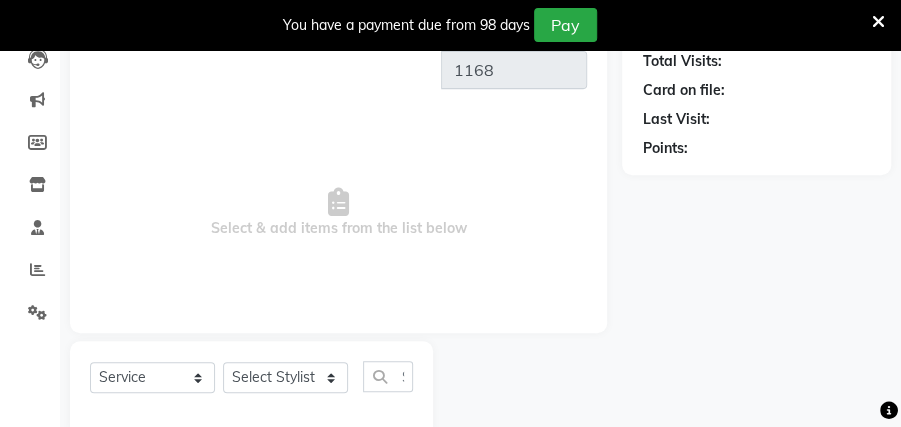 drag, startPoint x: 434, startPoint y: 272, endPoint x: 400, endPoint y: 269, distance: 34.132095 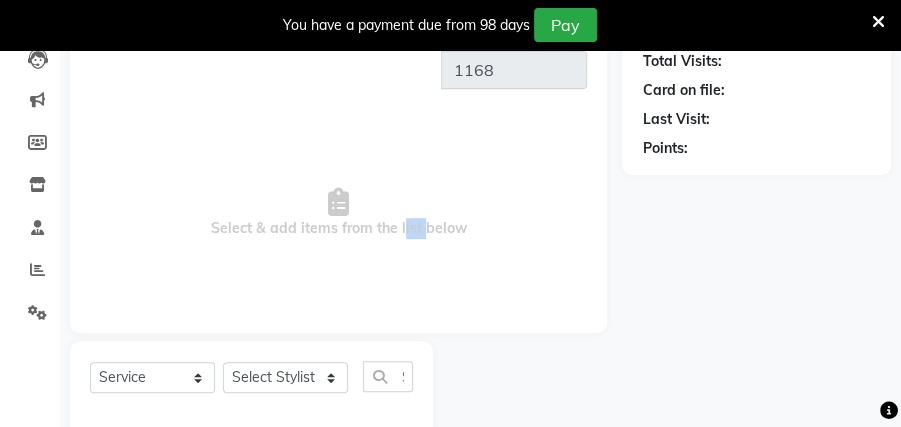click on "Select & add items from the list below" at bounding box center (338, 213) 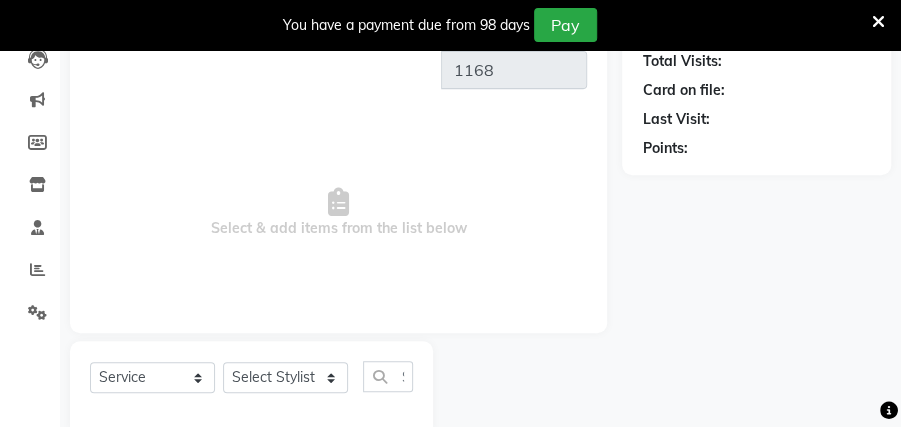 click on "Select & add items from the list below" at bounding box center (338, 213) 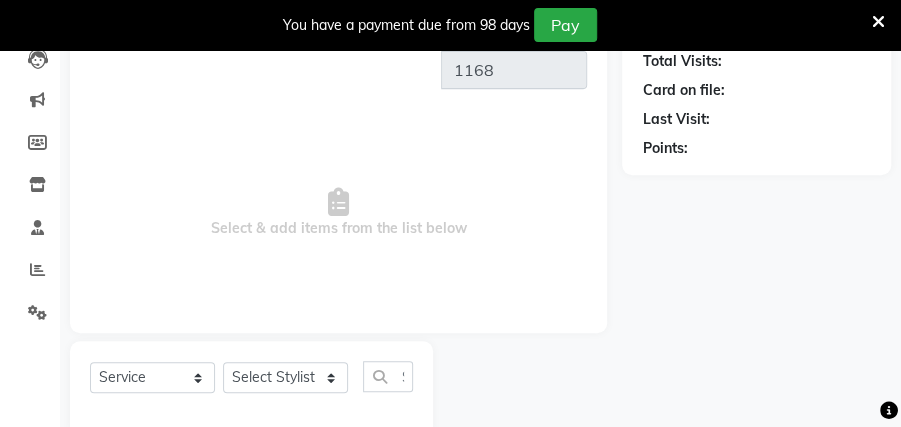 click on "Select & add items from the list below" at bounding box center (338, 213) 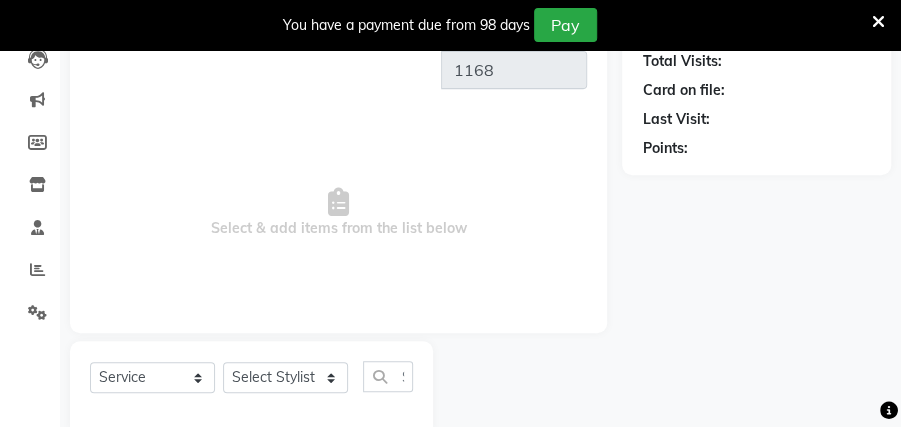 drag, startPoint x: 537, startPoint y: 17, endPoint x: 584, endPoint y: 15, distance: 47.042534 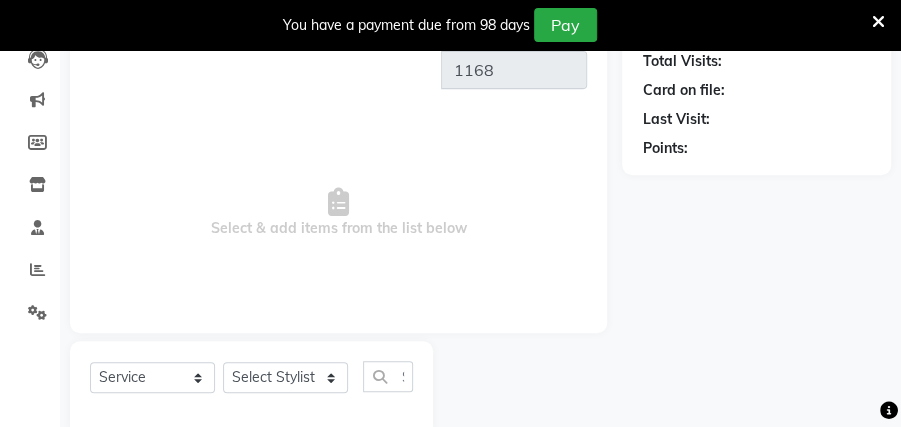 click on "Pay" at bounding box center (565, 25) 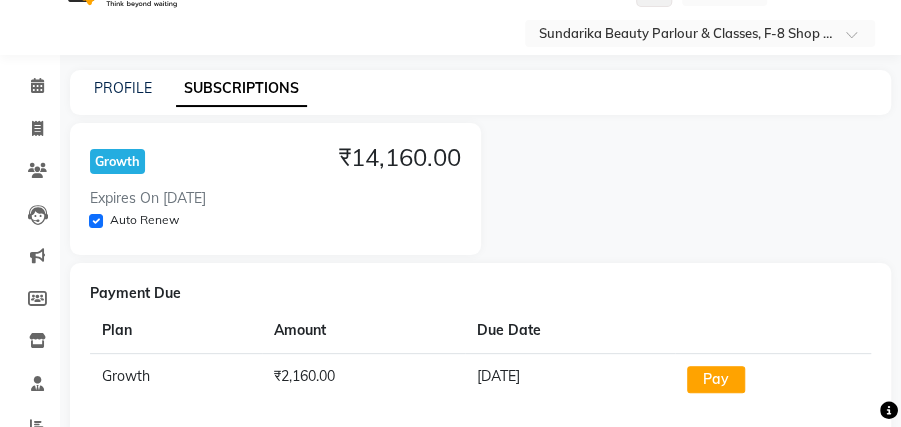select on "5341" 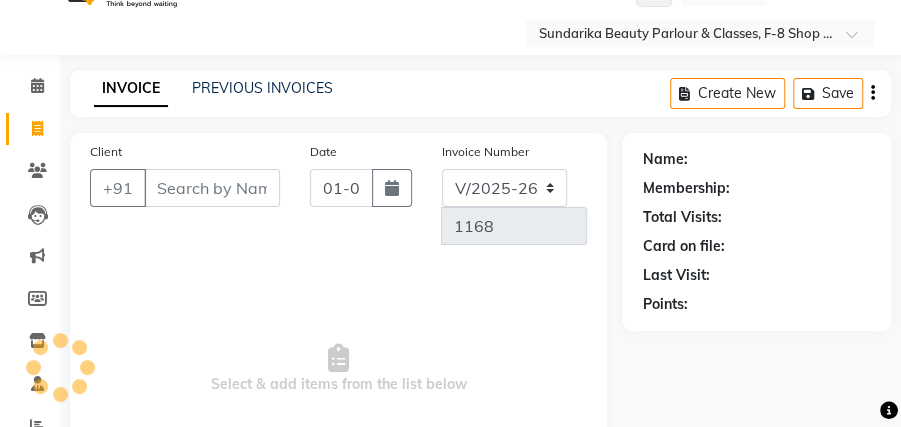 scroll, scrollTop: 200, scrollLeft: 0, axis: vertical 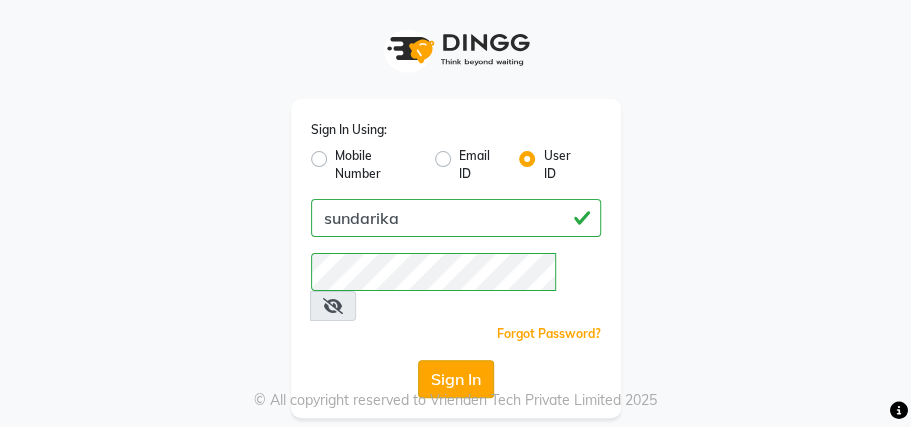 select on "service" 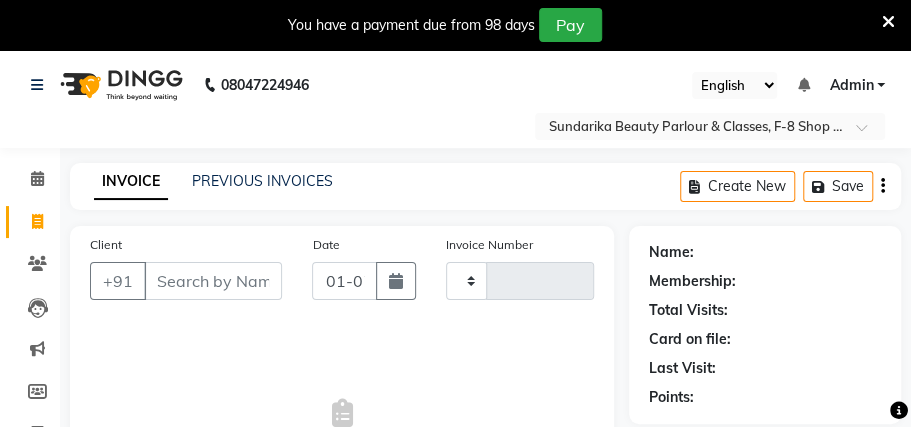 select on "en" 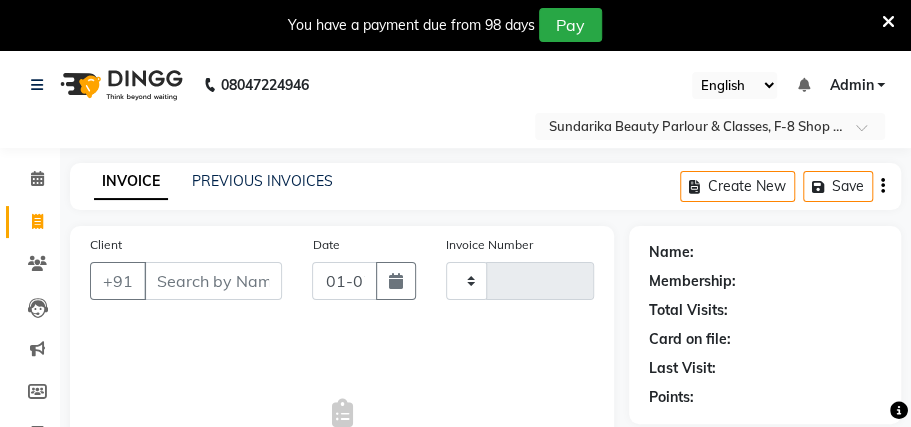 type on "1168" 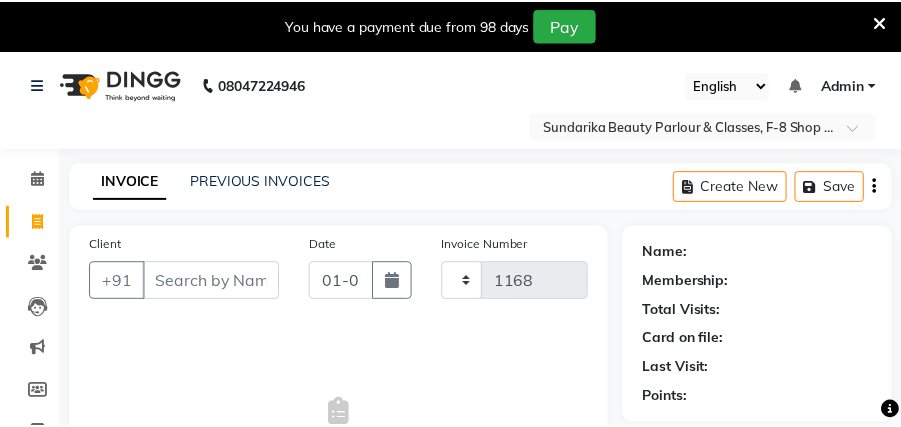 scroll, scrollTop: 249, scrollLeft: 0, axis: vertical 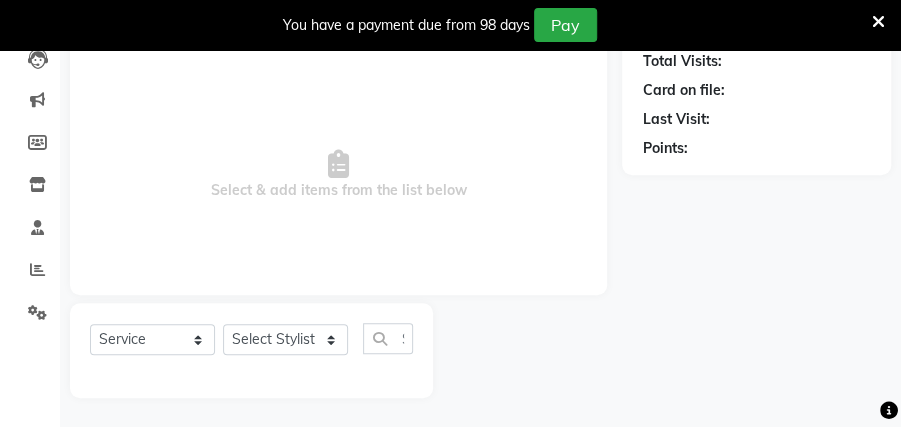 select on "5341" 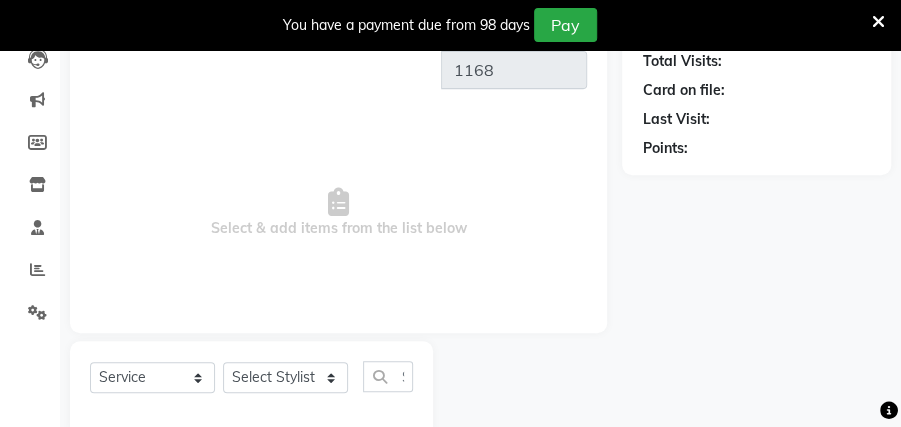 click at bounding box center [889, 411] 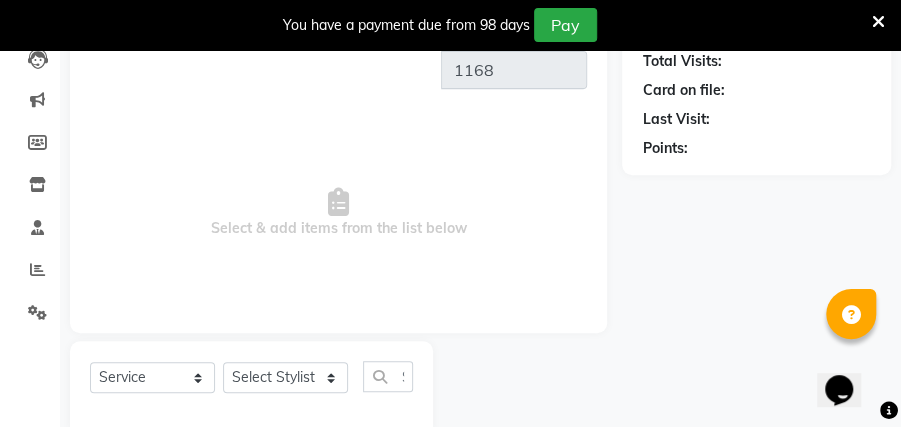click on "Name: Membership: Total Visits: Card on file: Last Visit:  Points:" 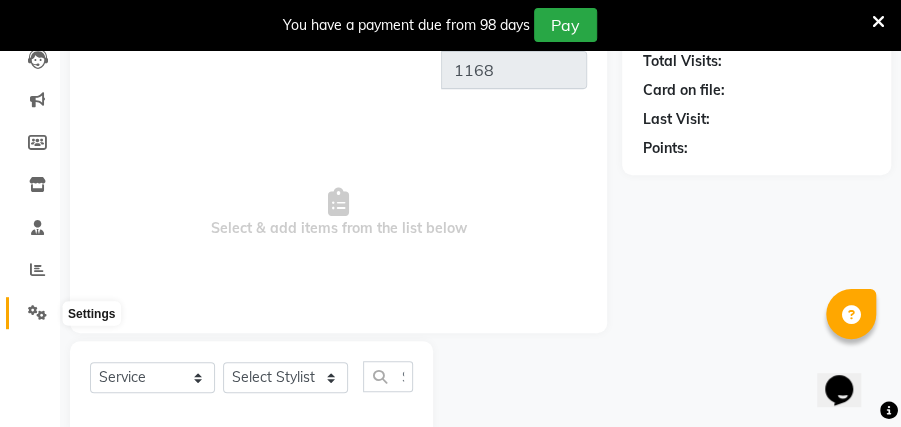 click 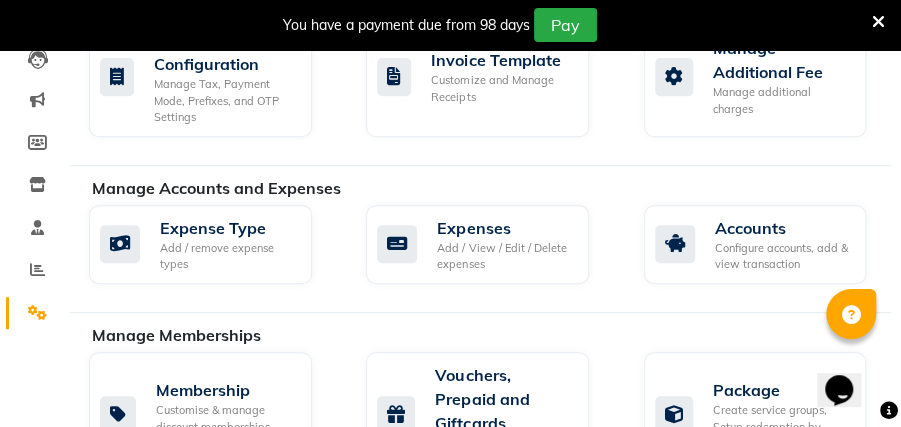 click on "Invoice Configurations   Invoice Configuration Manage Tax, Payment Mode, Prefixes, and OTP Settings  Invoice Template Customize and Manage Receipts  Manage Additional Fee Manage additional charges  Manage Accounts and Expenses   Expense Type Add / remove expense types  Expenses Add / View / Edit / Delete expenses  Accounts Configure accounts, add & view transaction Manage Memberships   Membership Customise & manage discount memberships plans on service & products  Vouchers, Prepaid and Giftcards Manage prepaid, voucher & giftcards and share  Package Create service groups, Setup redemption by Value, time & count  Alert Settings   Alert Settings Turn ON/OFF SMS and Email Alerts for appointments, OTPs, promotions, etc.   Daily Report Customize your Daily report alerts message (stats to receive) and manage contacts to alert.  Business Setup   Business Hours Set your business open hours  Services  Manage services, categories and their pricing, duration. Print menu, or import, export your services.  Feedback" 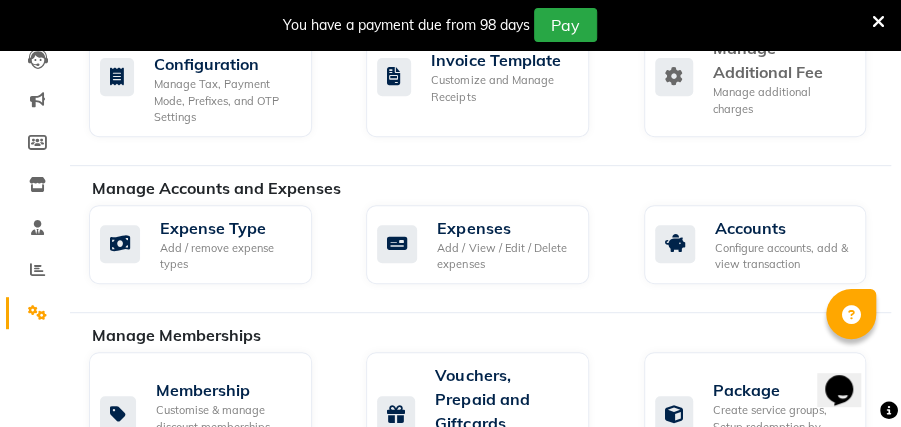 click at bounding box center (878, 22) 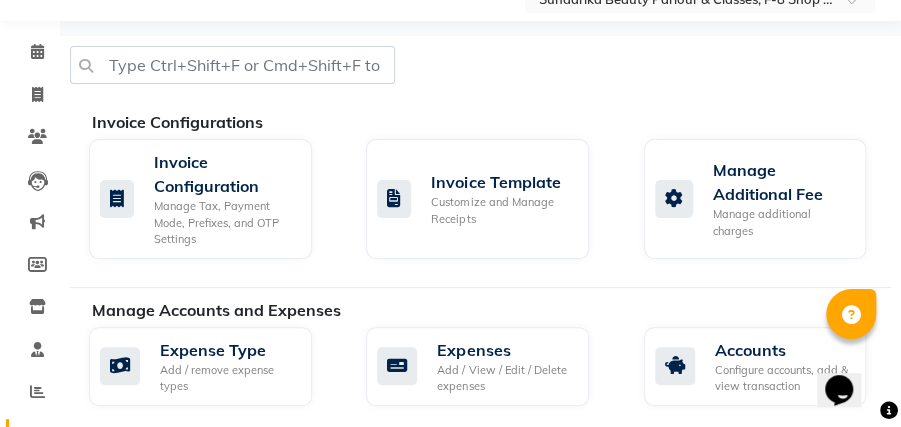 scroll, scrollTop: 0, scrollLeft: 0, axis: both 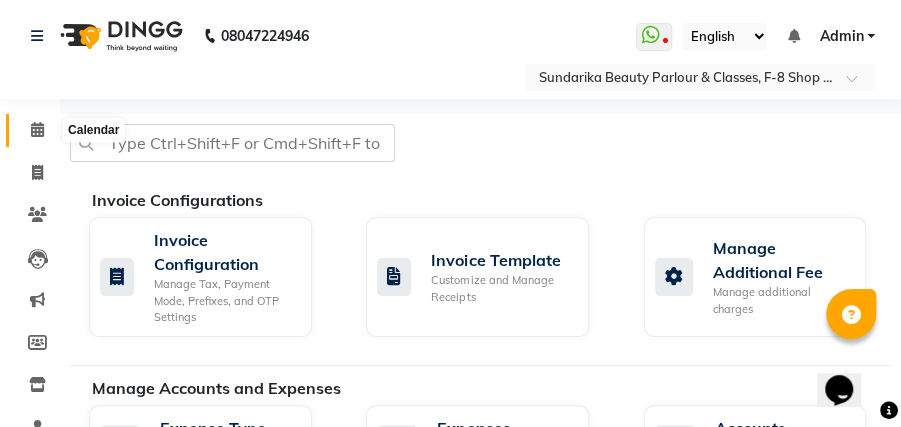 click 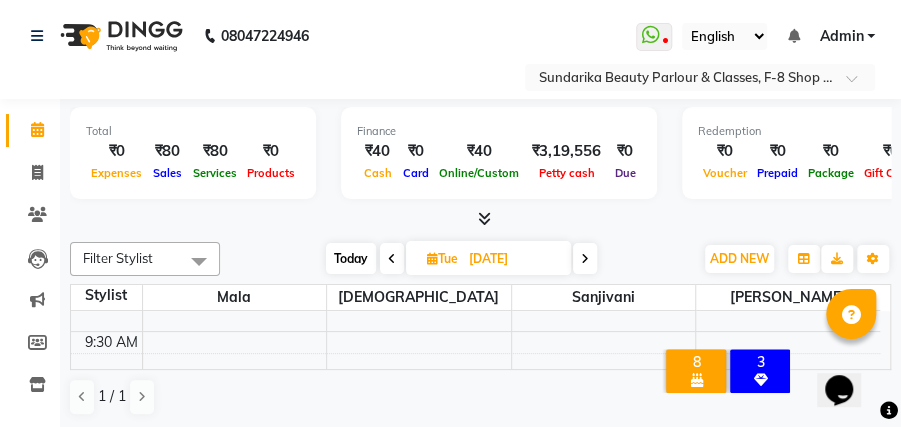 scroll, scrollTop: 133, scrollLeft: 0, axis: vertical 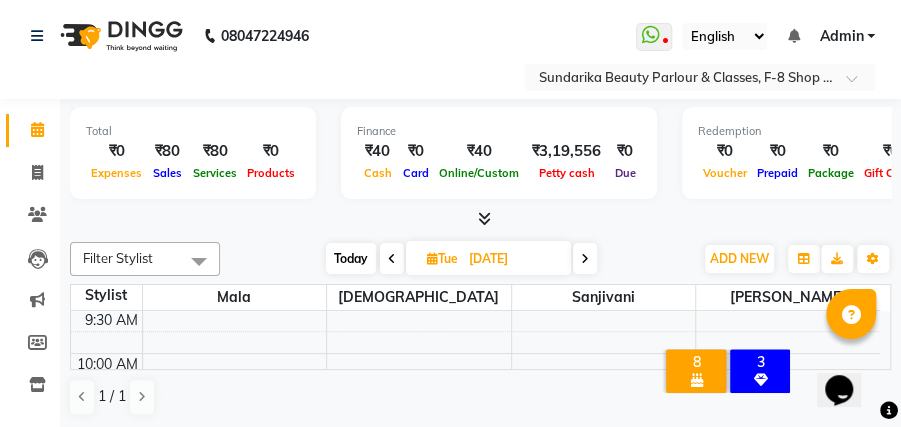click on "1 / 1" at bounding box center [120, 397] 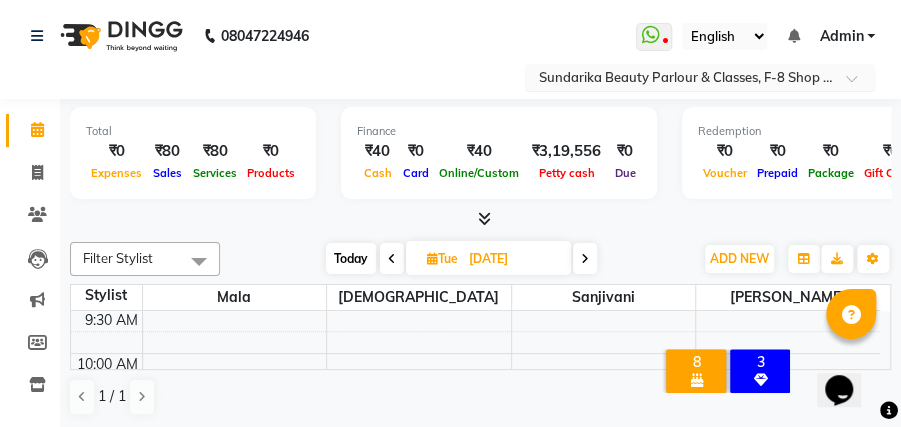 click at bounding box center [858, 84] 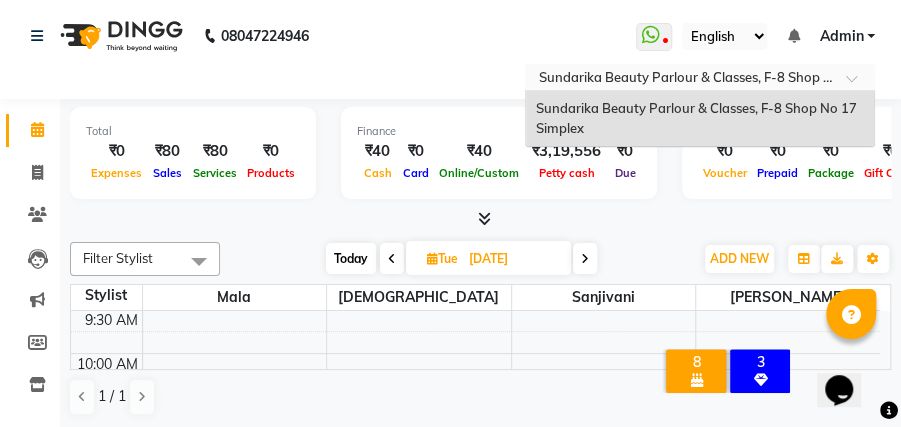 click at bounding box center (858, 84) 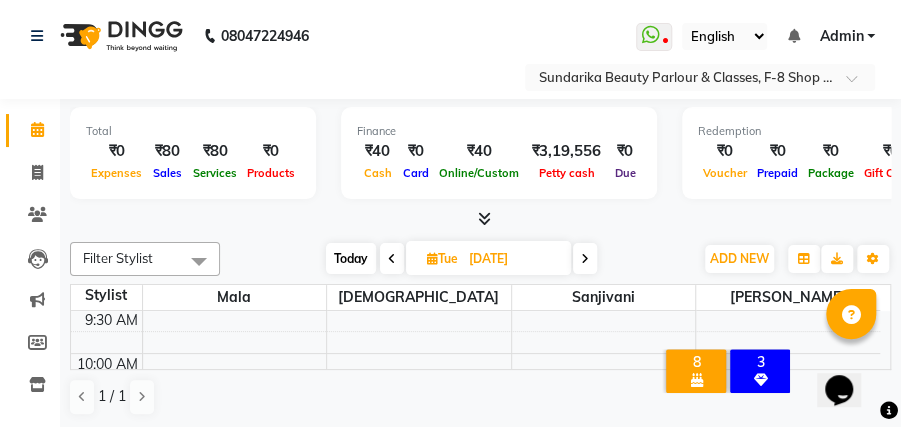 click on "English ENGLISH Español العربية मराठी हिंदी ગુજરાતી தமிழ் 中文" at bounding box center [724, 36] 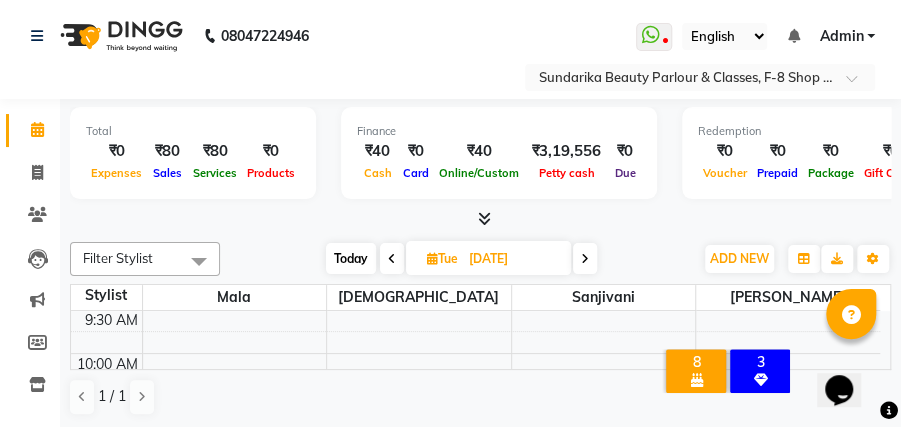 click on "Select Location × Sundarika Beauty Parlour & Classes, F-8 Shop No 17 Simplex" at bounding box center (450, 77) 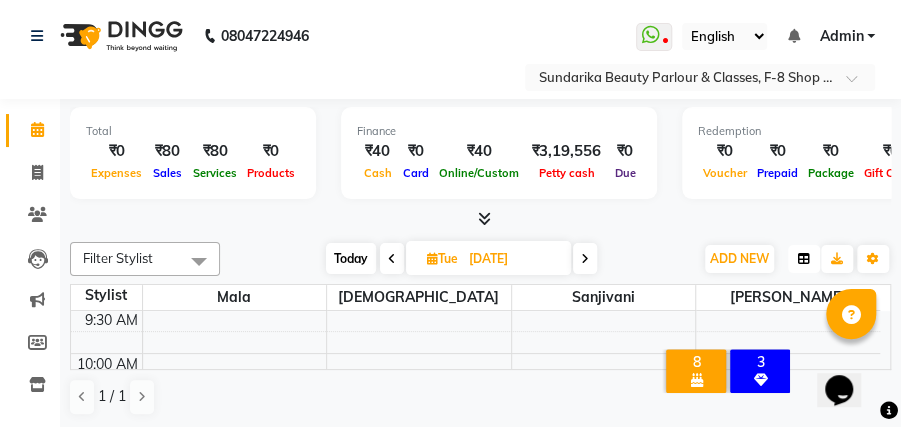click at bounding box center (804, 259) 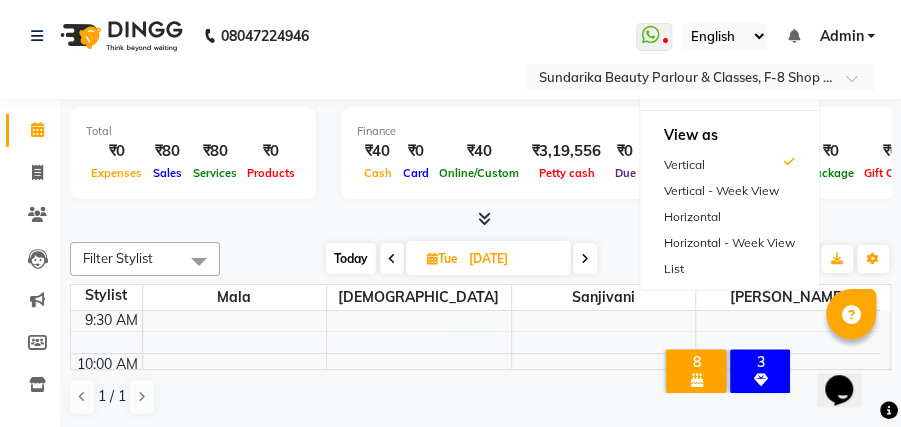 click at bounding box center [480, 219] 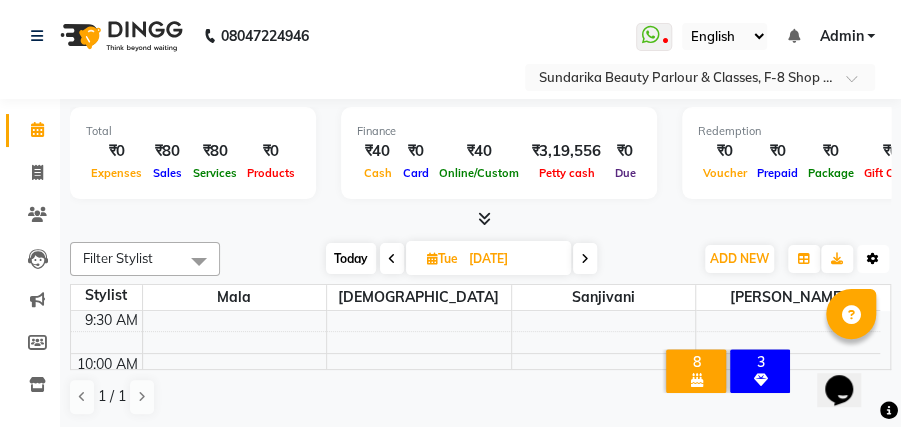 click at bounding box center [873, 259] 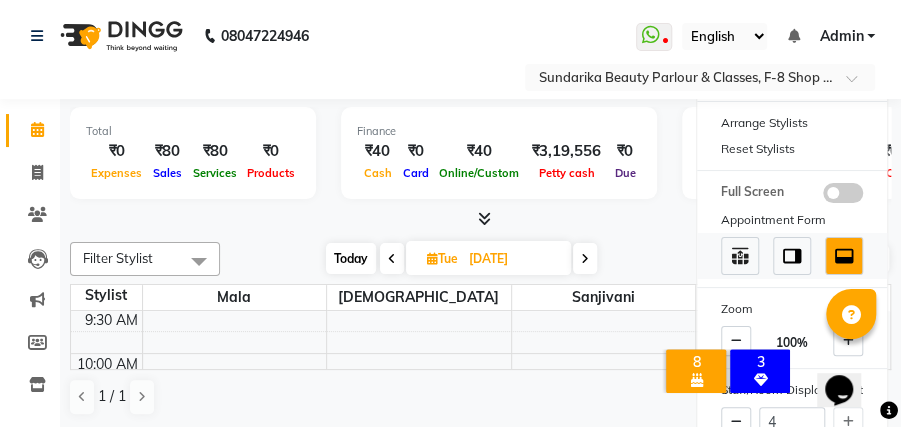 click at bounding box center (792, 256) 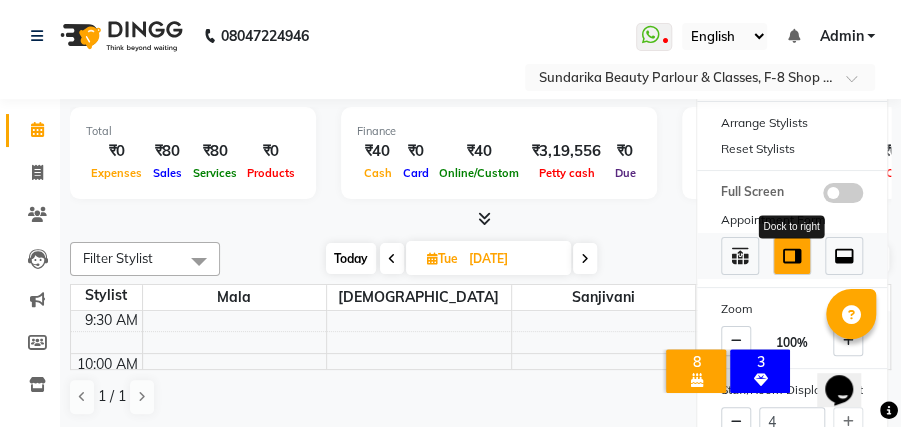 click at bounding box center (792, 256) 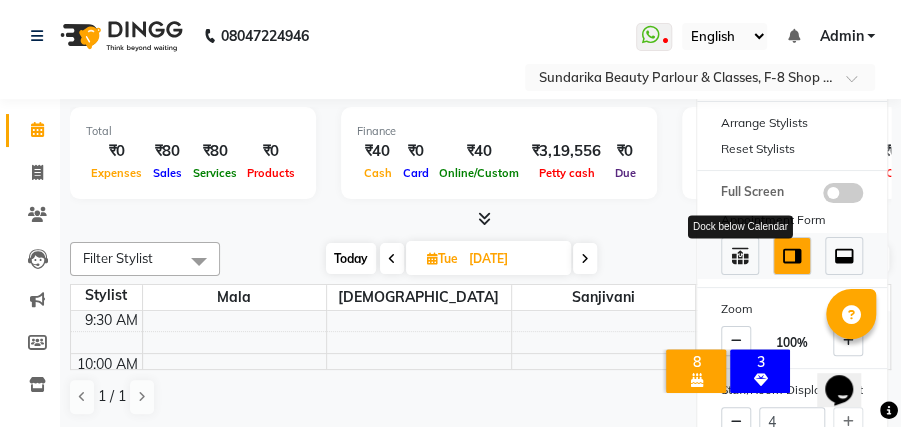 click at bounding box center (740, 256) 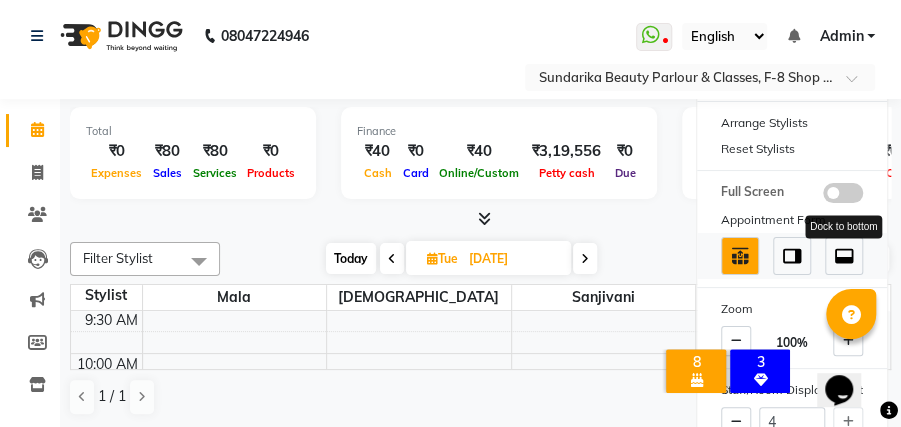 click at bounding box center [844, 256] 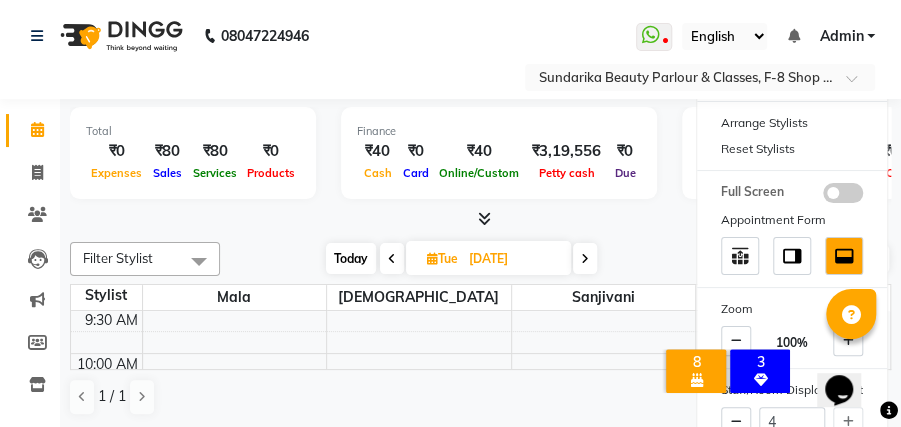 click at bounding box center (480, 219) 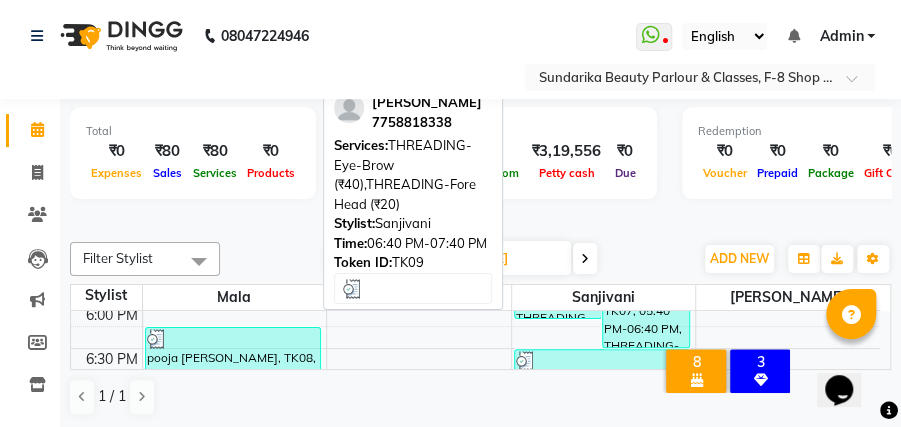 scroll, scrollTop: 866, scrollLeft: 0, axis: vertical 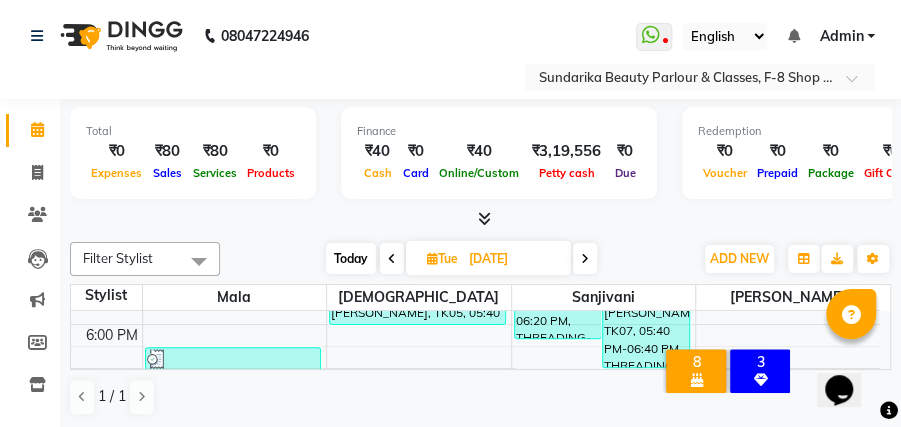 drag, startPoint x: 606, startPoint y: 0, endPoint x: 420, endPoint y: 38, distance: 189.84204 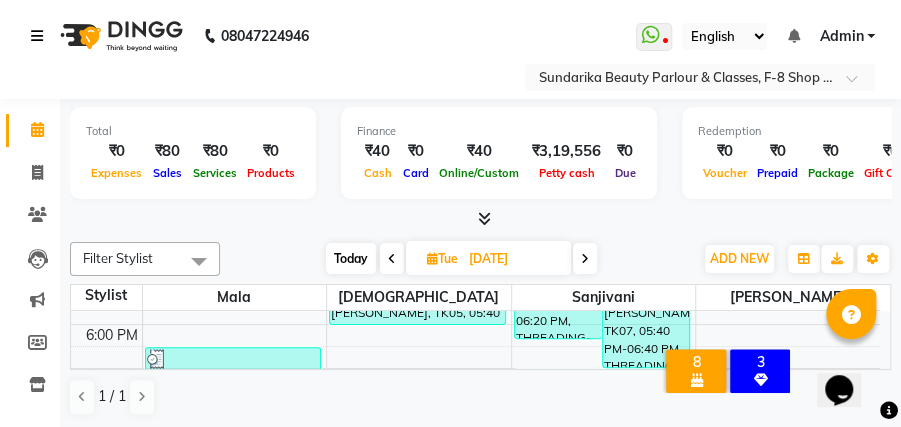 click at bounding box center [37, 36] 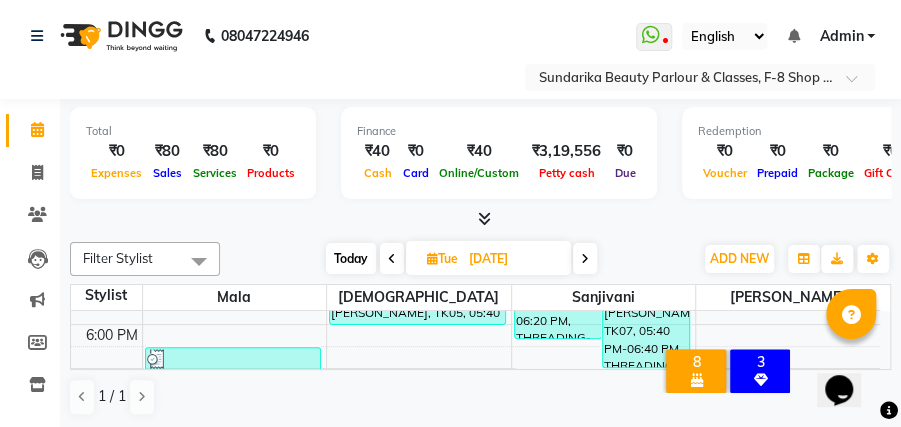 click 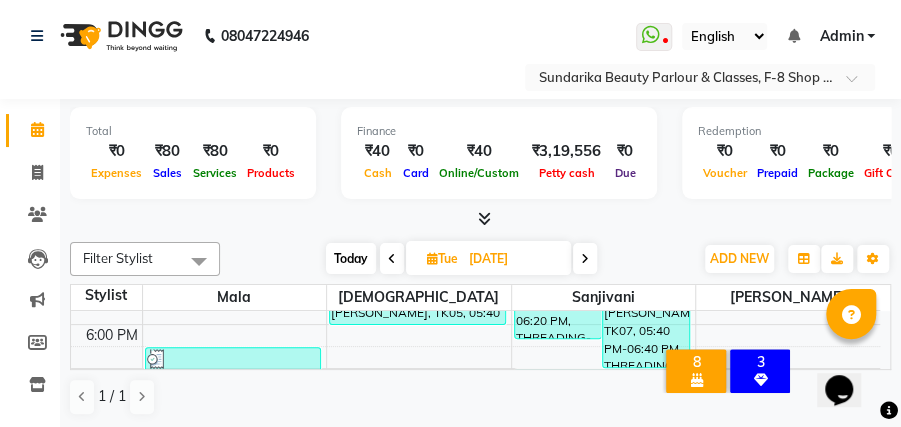 click on "Opens Chat This icon Opens the chat window." at bounding box center (839, 390) 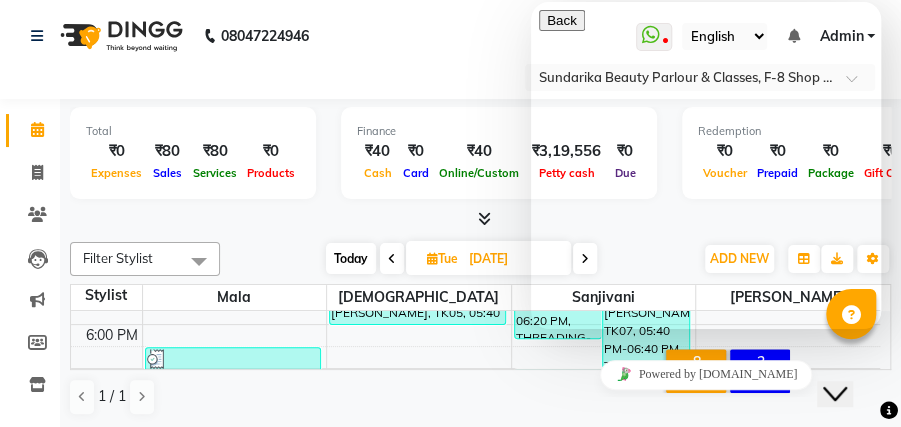 click on "Close Chat This icon closes the chat window." at bounding box center [835, 394] 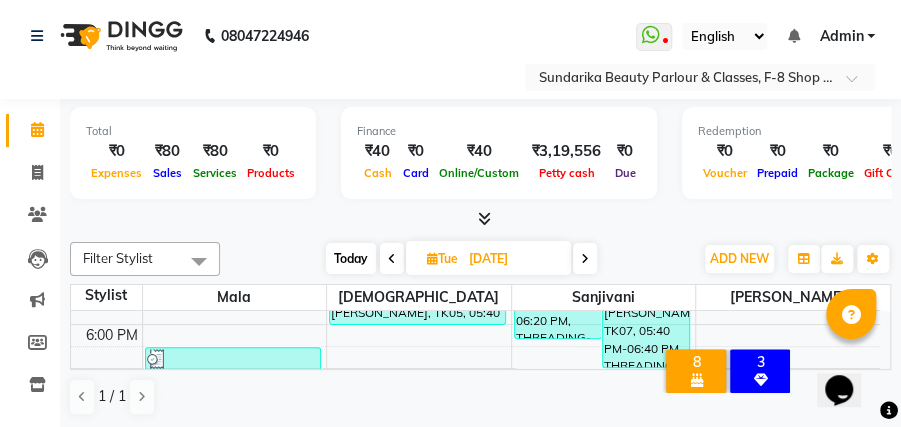 click at bounding box center (851, 314) 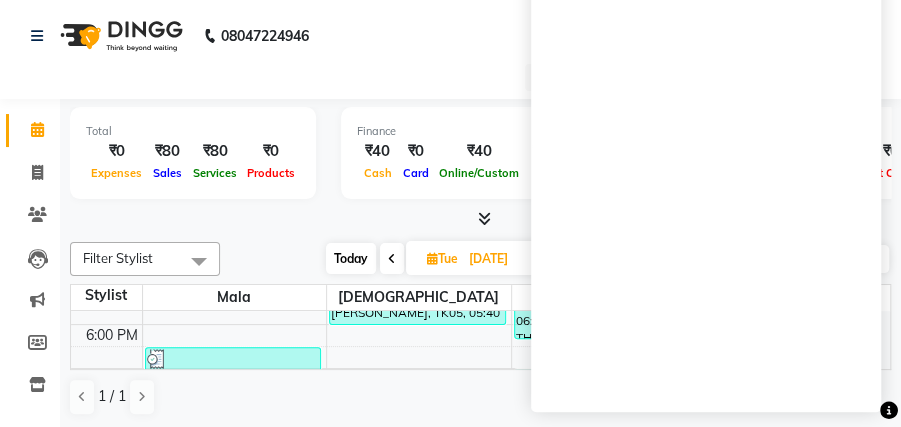 click on "1 / 1" at bounding box center [480, 397] 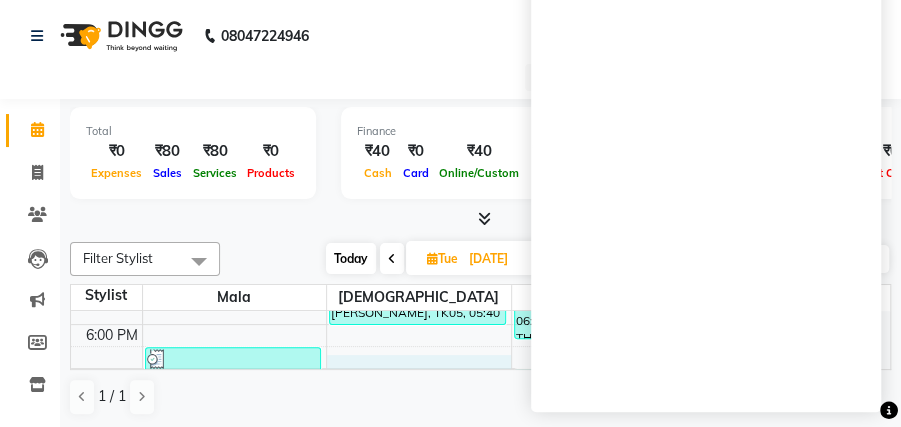 click on "8:00 AM 8:30 AM 9:00 AM 9:30 AM 10:00 AM 10:30 AM 11:00 AM 11:30 AM 12:00 PM 12:30 PM 1:00 PM 1:30 PM 2:00 PM 2:30 PM 3:00 PM 3:30 PM 4:00 PM 4:30 PM 5:00 PM 5:30 PM 6:00 PM 6:30 PM 7:00 PM 7:30 PM 8:00 PM 8:30 PM 9:00 PM 9:30 PM 10:00 PM 10:30 PM 11:00 PM 11:30 PM     rutuja pawar, TK01, 10:30 AM-12:30 PM, THREADING-Eye-Brow (₹40),THREADING-Fore Head (₹20),THREADING-Upper Lips (₹20),WAX-underarms  (₹80)     sanika gole, TK04, 05:20 PM-05:50 PM, THREADING-Eye-Brow (₹40)     pooja parab, TK08, 06:25 PM-07:25 PM, THREADING-Eye-Brow (₹40),THREADING-Fore Head (₹20)     sakshi shinde, TK03, 03:15 PM-04:45 PM, WAX-Rica hand  (₹400),WAX-Rica half  leg (₹500),WAX-rica underarms (₹150)     archana upadhyay, TK05, 05:40 PM-06:10 PM, THREADING-Eye-Brow (₹40)     nanda, TK06, 05:20 PM-06:20 PM, THREADING-Eye-Brow (₹40),THREADING-Fore Head (₹20)     Pramila, TK07, 05:40 PM-06:40 PM, THREADING-Eye-Brow (₹40),THREADING-Upper Lips (₹20)" at bounding box center [475, 148] 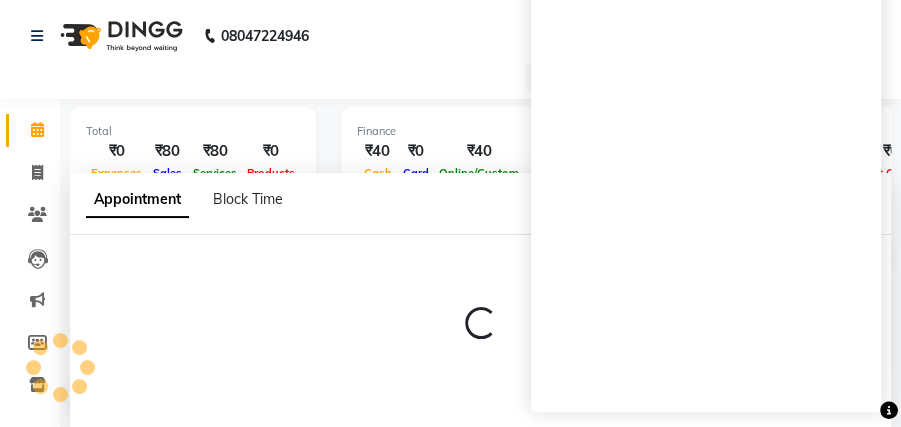 select on "35109" 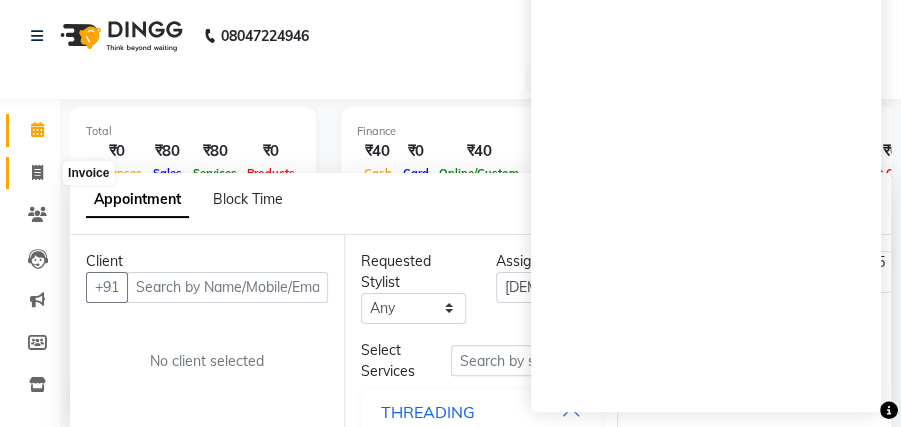click 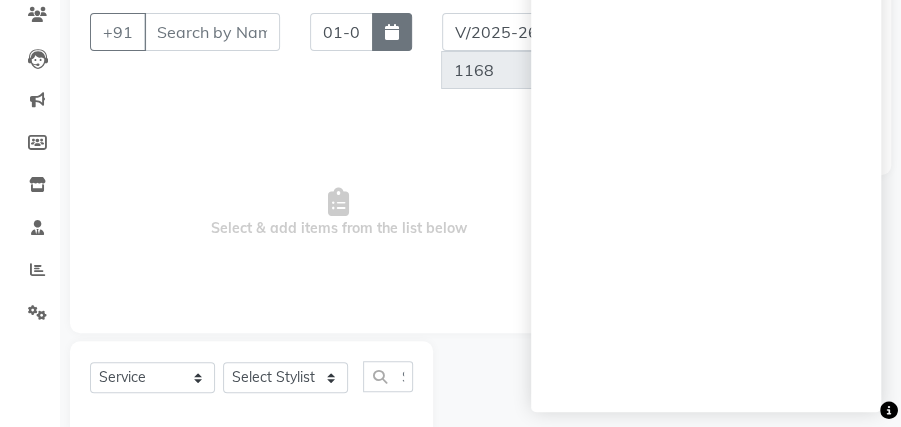 scroll, scrollTop: 0, scrollLeft: 0, axis: both 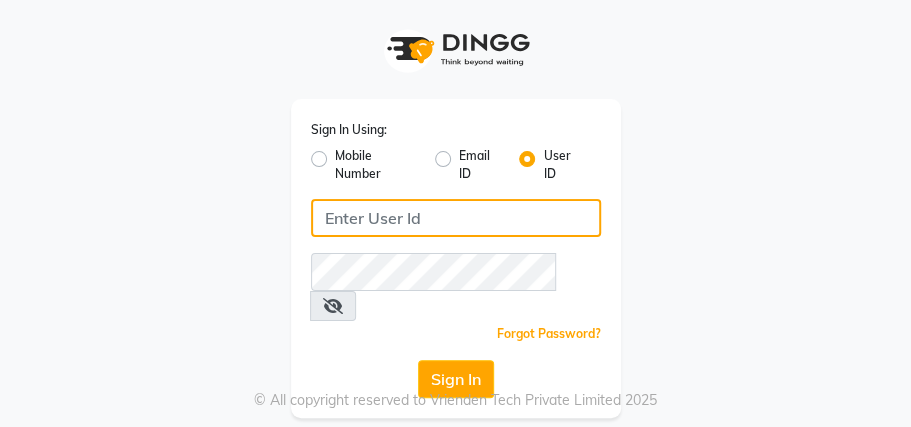 type on "sundarika" 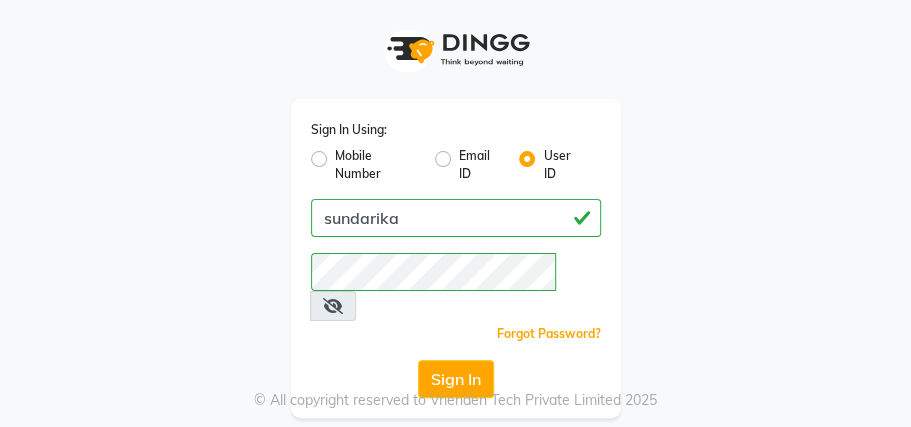click on "Sign In Using: Mobile Number Email ID User ID sundarika  Remember me Forgot Password?  Sign In" 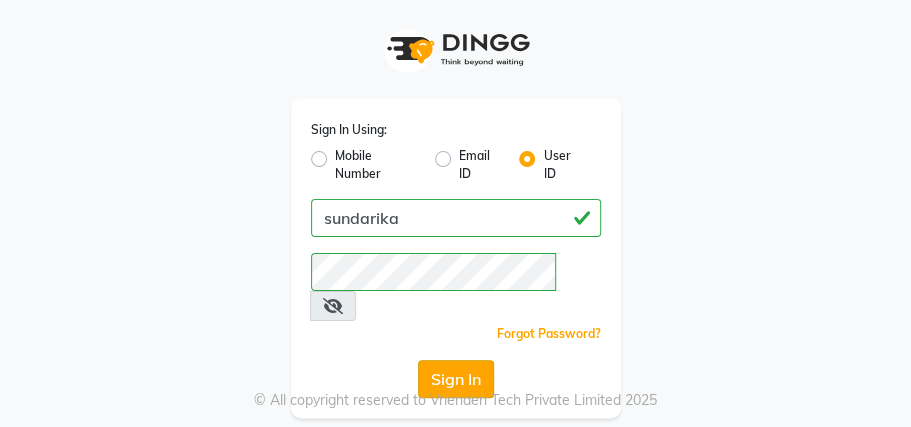 click on "Sign In" 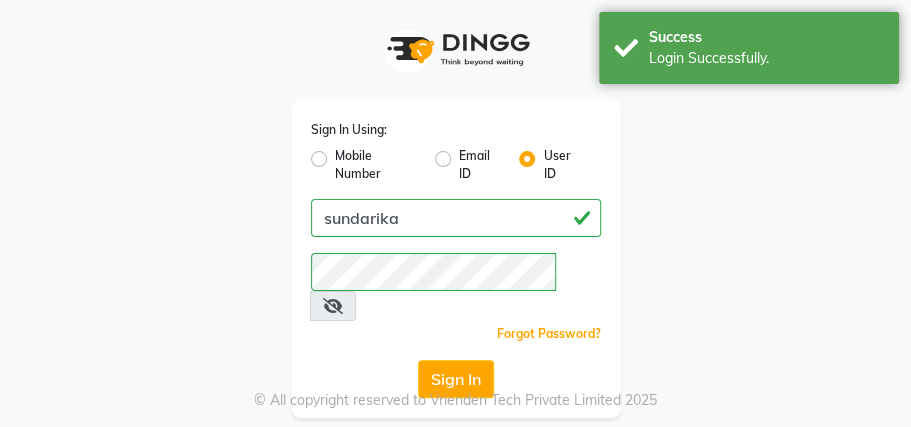 select on "5341" 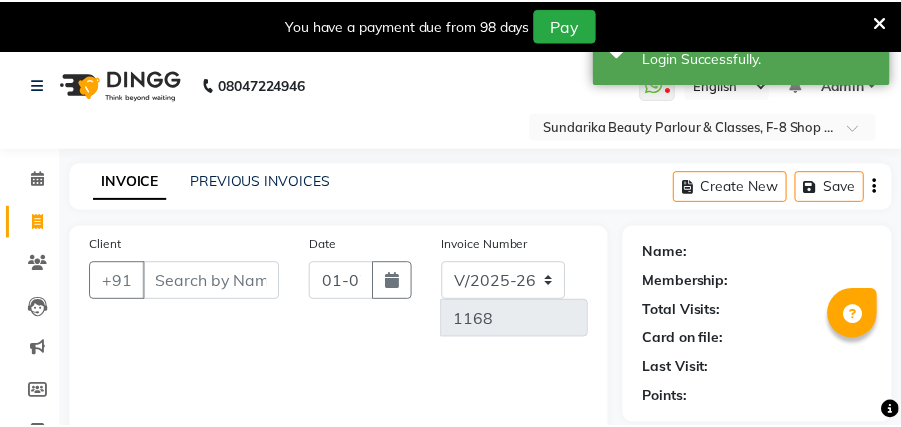 scroll, scrollTop: 249, scrollLeft: 0, axis: vertical 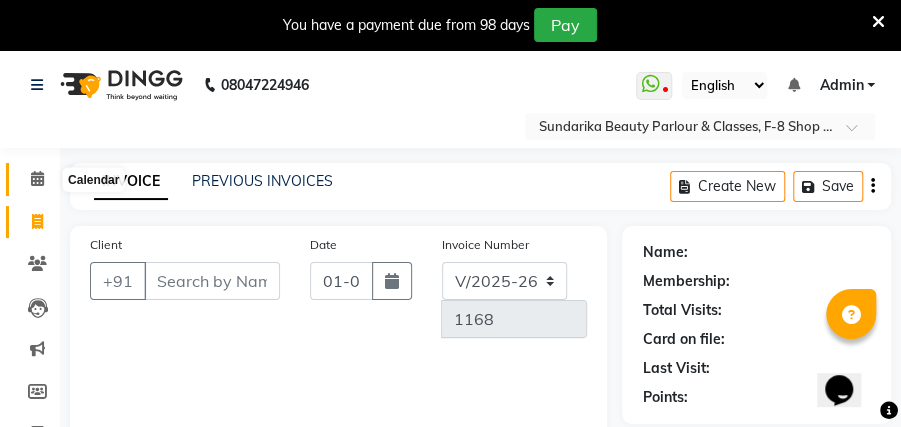 click 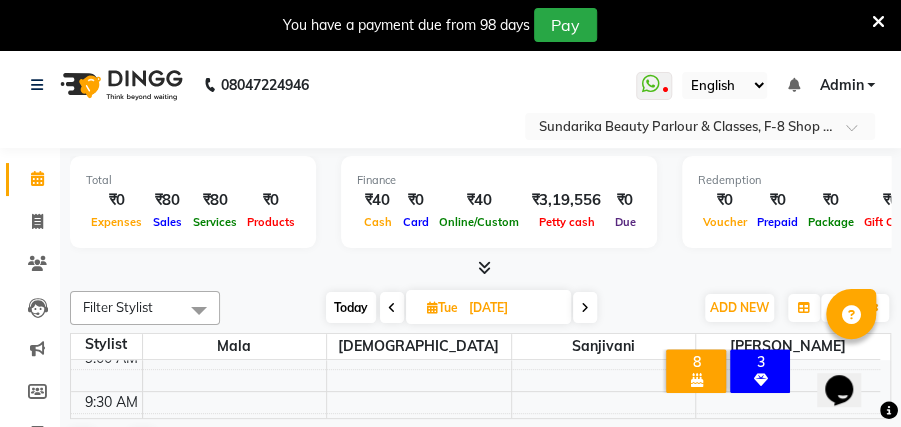 scroll, scrollTop: 133, scrollLeft: 0, axis: vertical 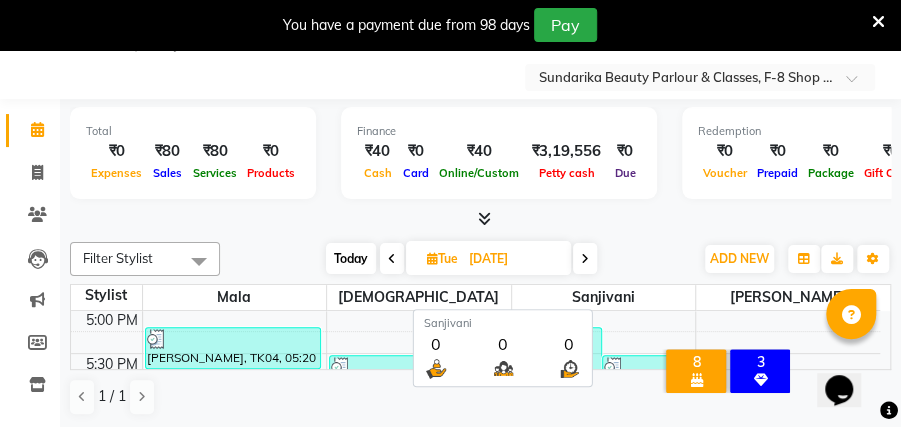 click on "Sanjivani" at bounding box center [604, 297] 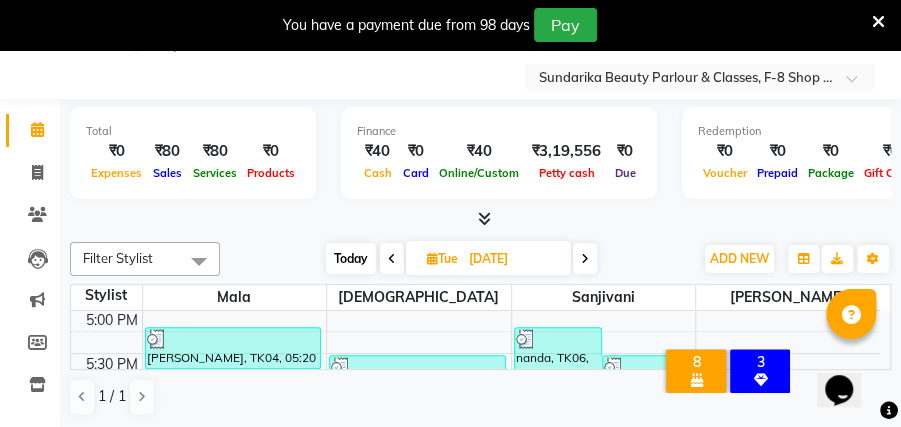 click on "Total  ₹0  Expenses ₹80  Sales ₹80  Services ₹0  Products Finance  ₹40  Cash ₹0  Card ₹40  Online/Custom ₹3,19,556 Petty cash ₹0 Due  Redemption  ₹0 Voucher ₹0 Prepaid ₹0 Package ₹0  Gift Cards ₹0  Wallet  Appointment  2 Completed 0 Upcoming 0 Ongoing 0 No show  Other sales  ₹0  Packages ₹0  Memberships ₹0  Vouchers ₹0  Prepaids ₹0  Gift Cards" at bounding box center (480, 164) 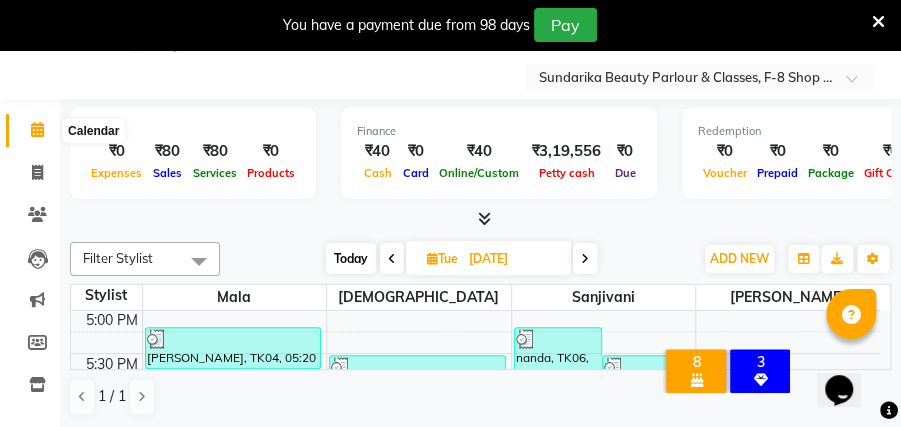 click 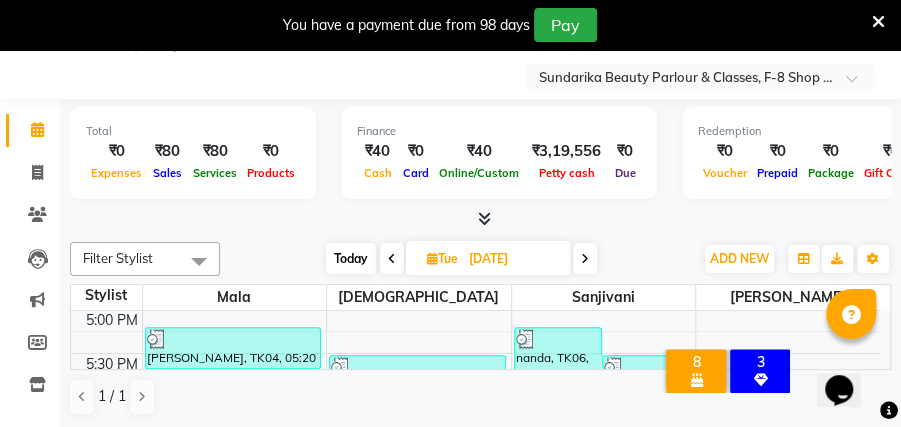 click 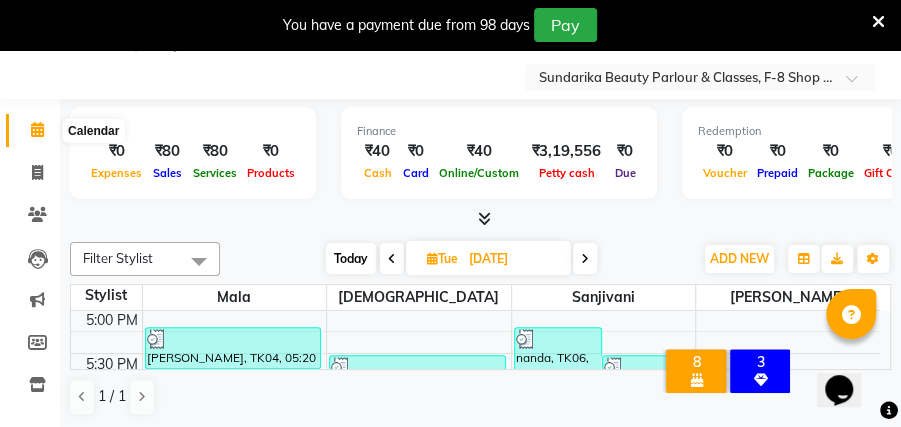 click 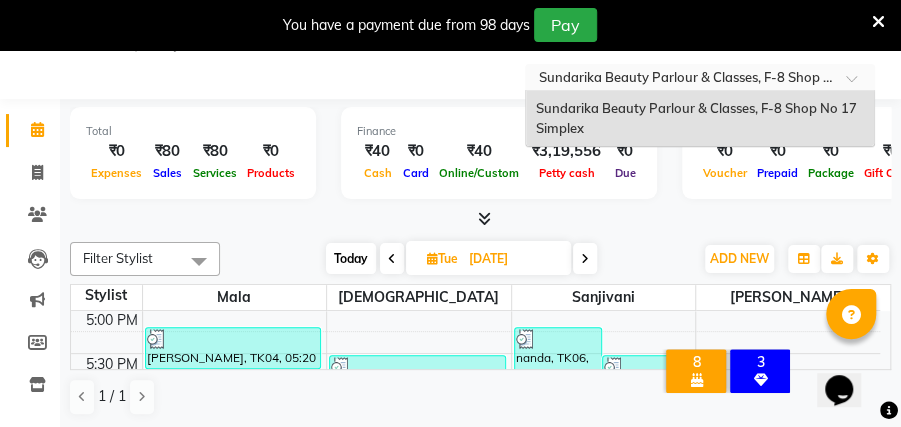 click at bounding box center (858, 84) 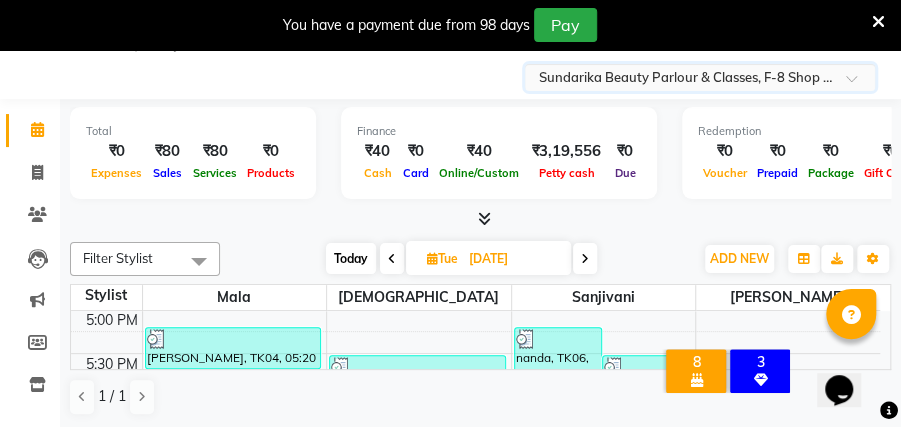 click at bounding box center (858, 84) 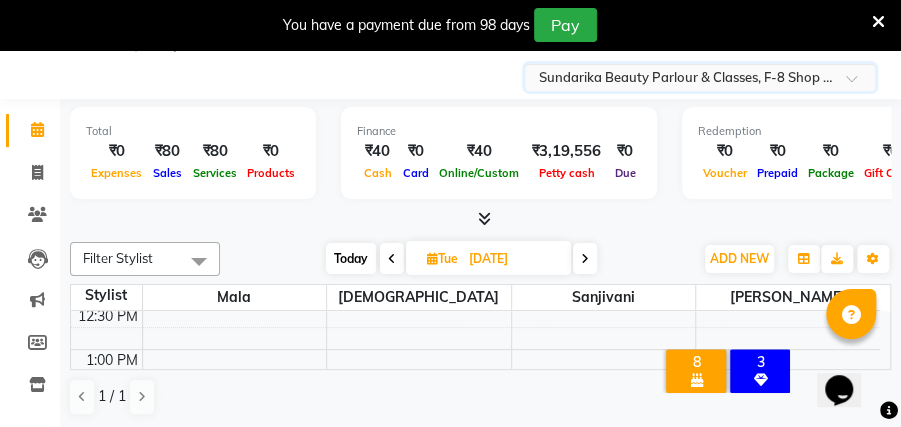 scroll, scrollTop: 393, scrollLeft: 0, axis: vertical 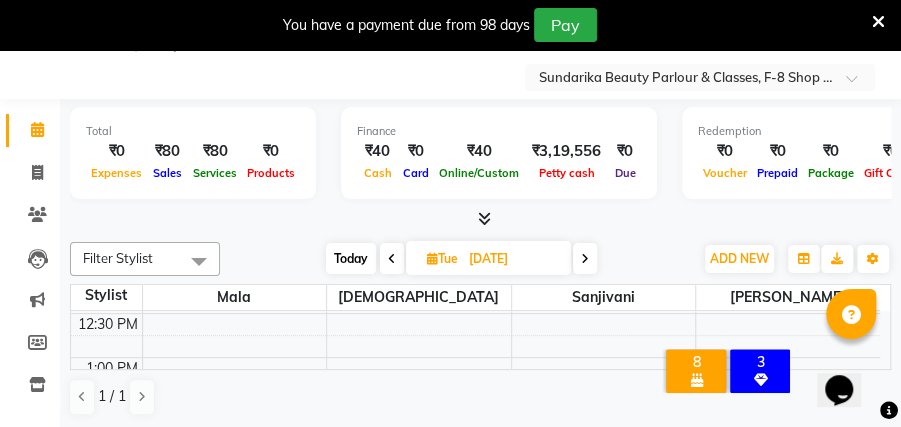 click 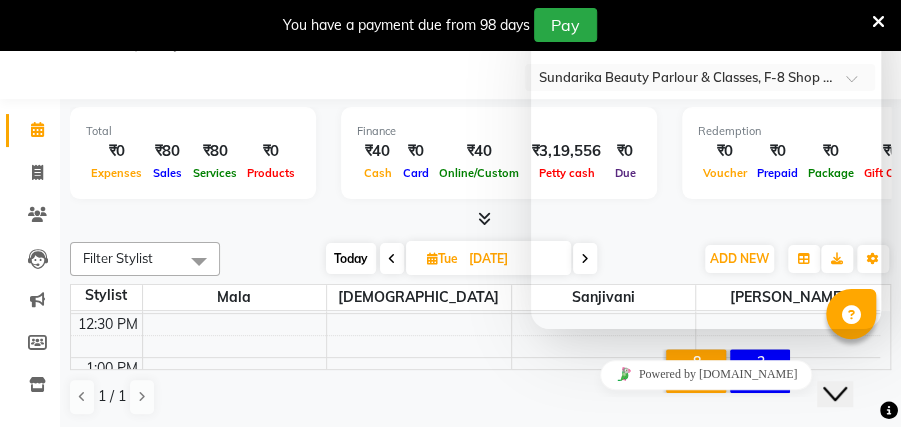 click on "Close Chat This icon closes the chat window." 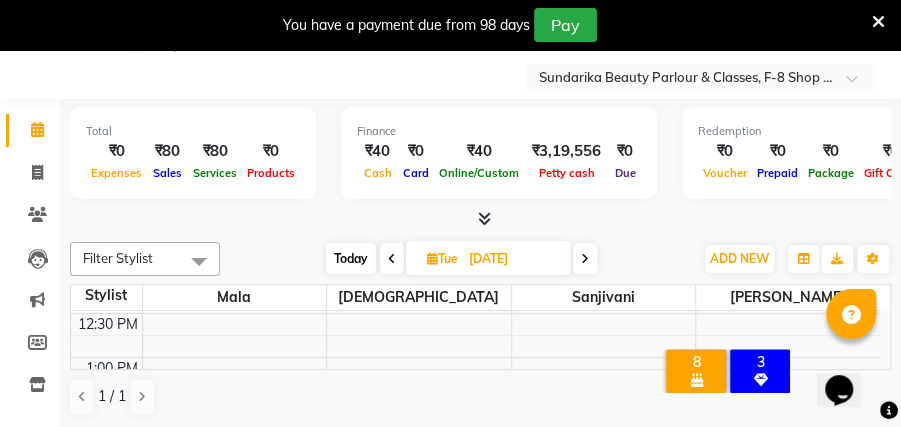 click at bounding box center (878, 22) 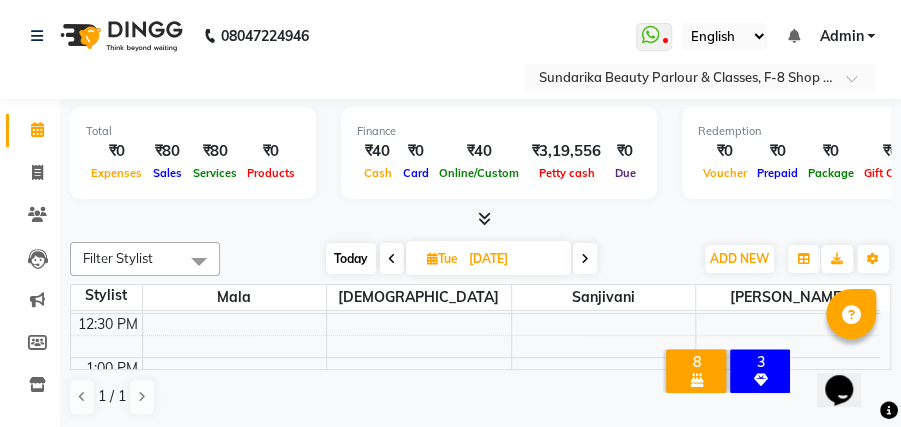 click on "English ENGLISH Español العربية मराठी हिंदी ગુજરાતી தமிழ் 中文" at bounding box center [724, 36] 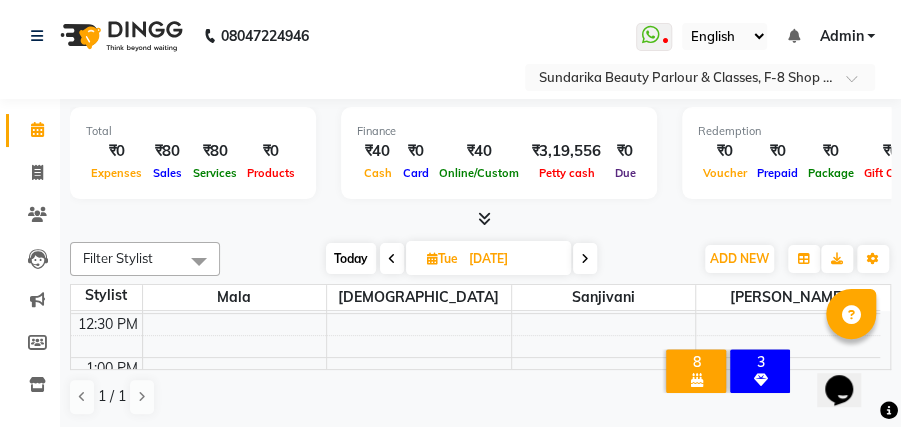click on "Admin" at bounding box center [847, 36] 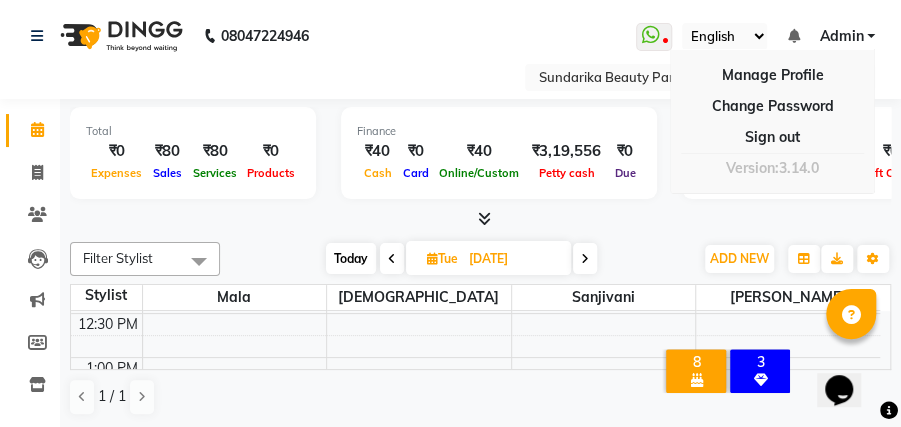 click on "Admin" at bounding box center (847, 36) 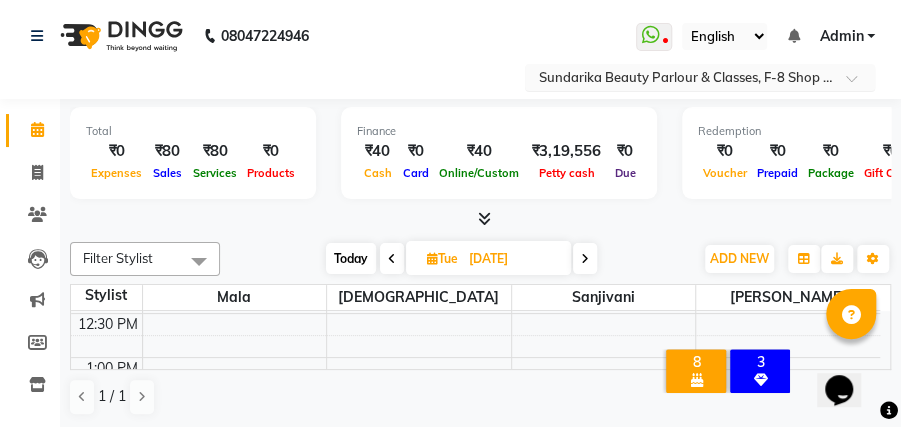click at bounding box center [858, 84] 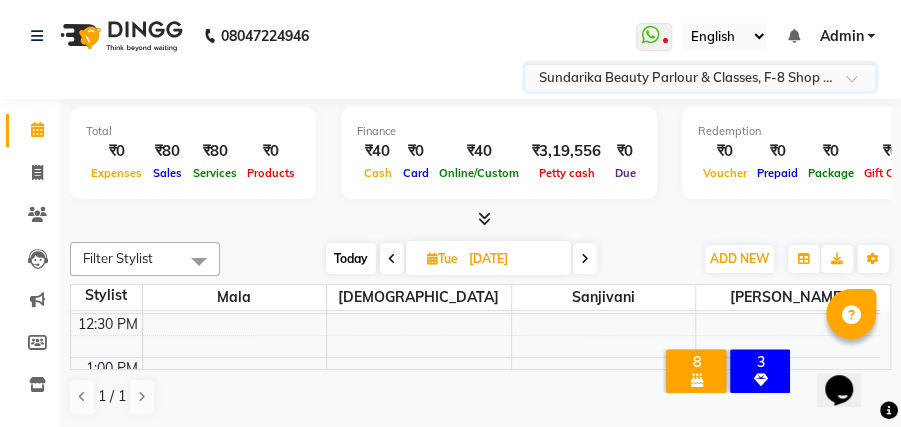 click at bounding box center [858, 84] 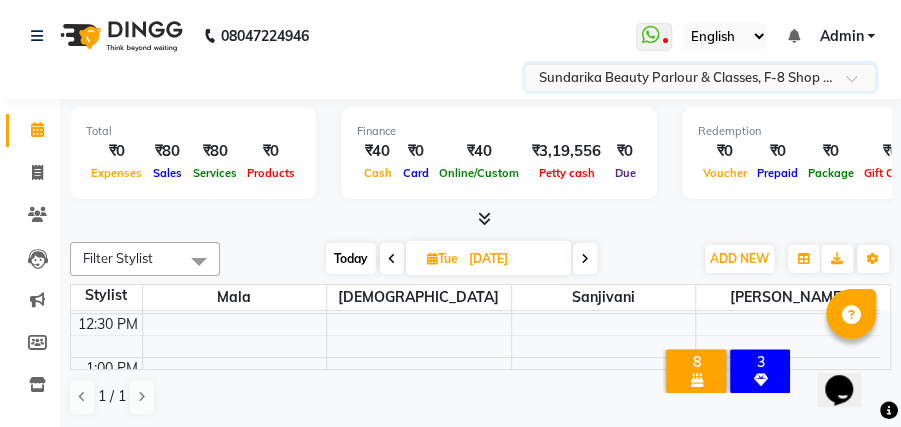 drag, startPoint x: 892, startPoint y: 0, endPoint x: 542, endPoint y: 26, distance: 350.9644 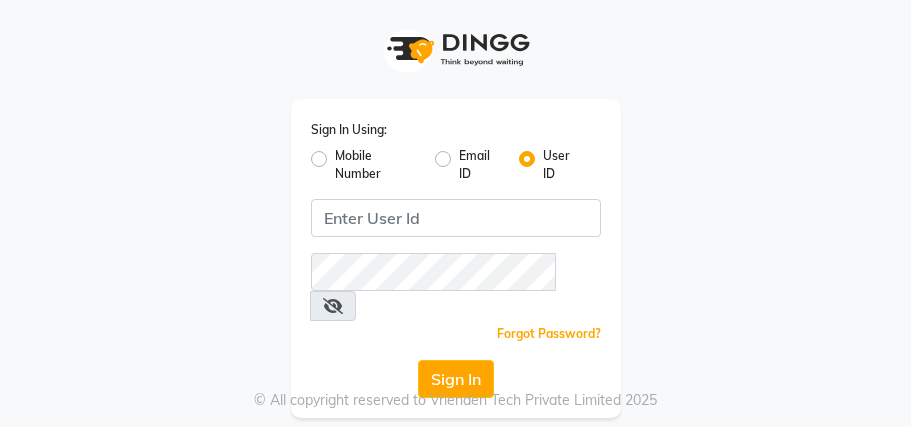 scroll, scrollTop: 0, scrollLeft: 0, axis: both 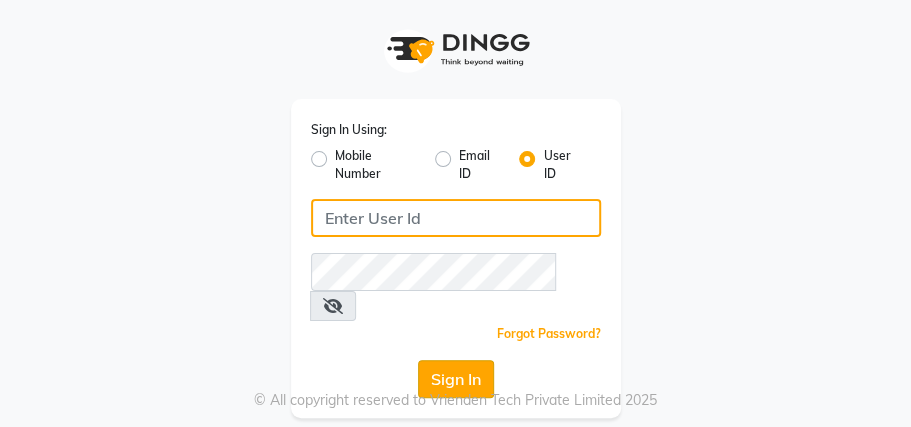 type on "sundarika" 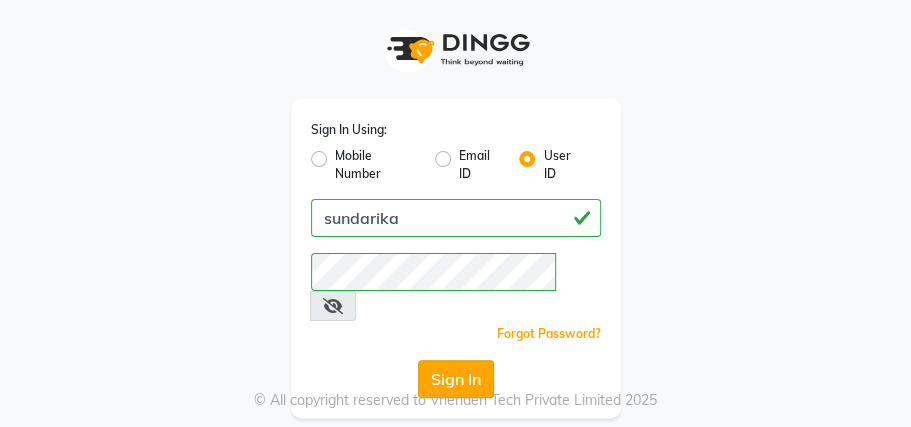 click on "Sign In" 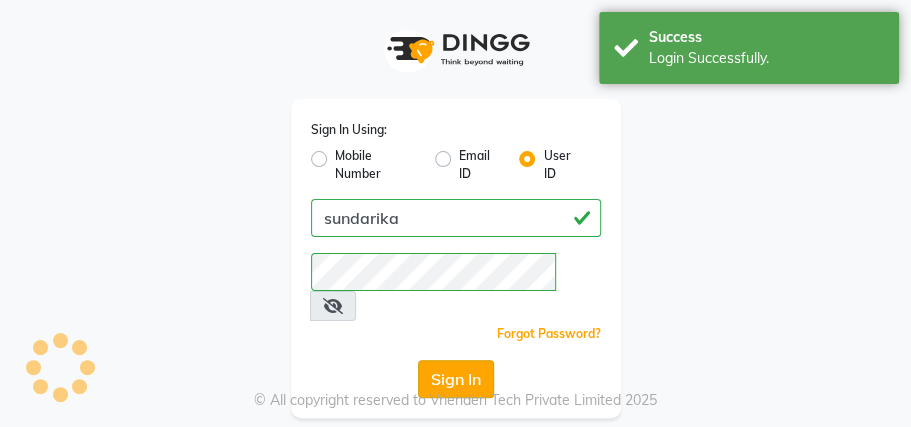 select on "5341" 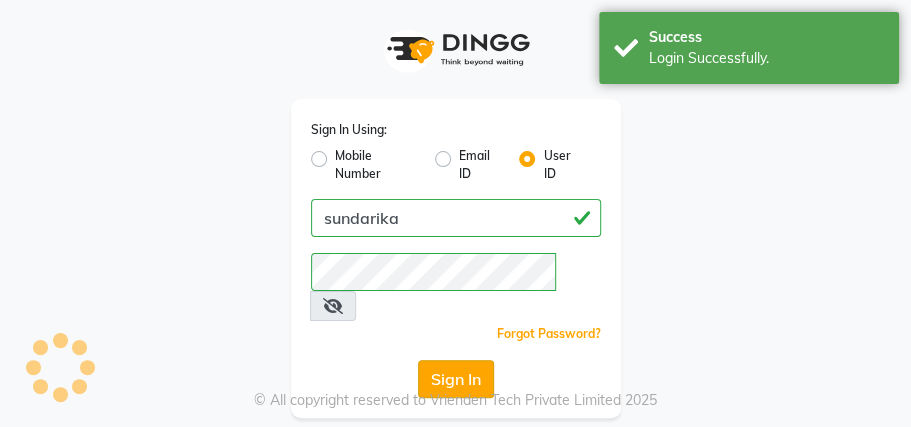 select on "service" 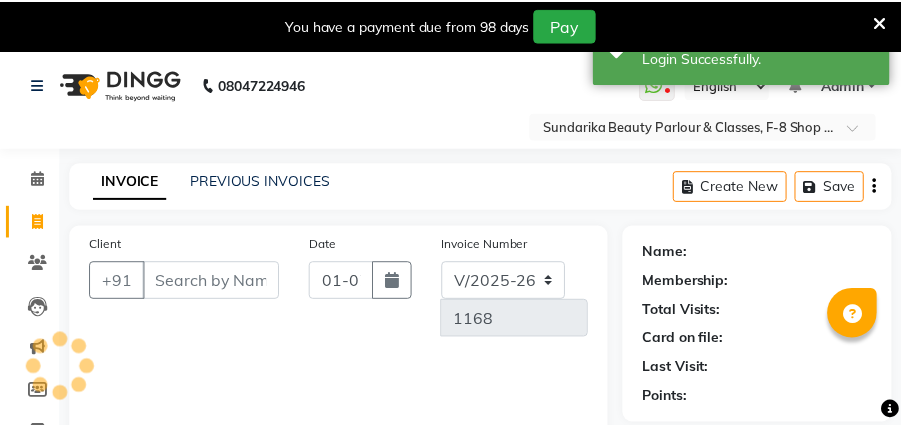 scroll, scrollTop: 249, scrollLeft: 0, axis: vertical 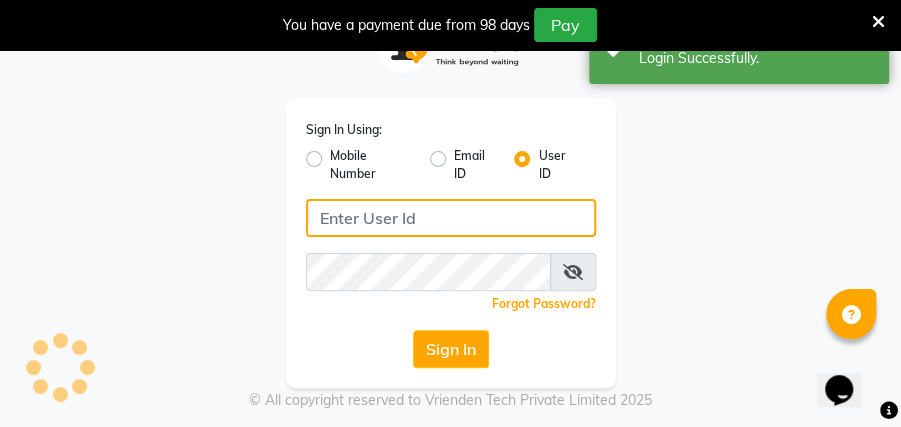 type on "sundarika" 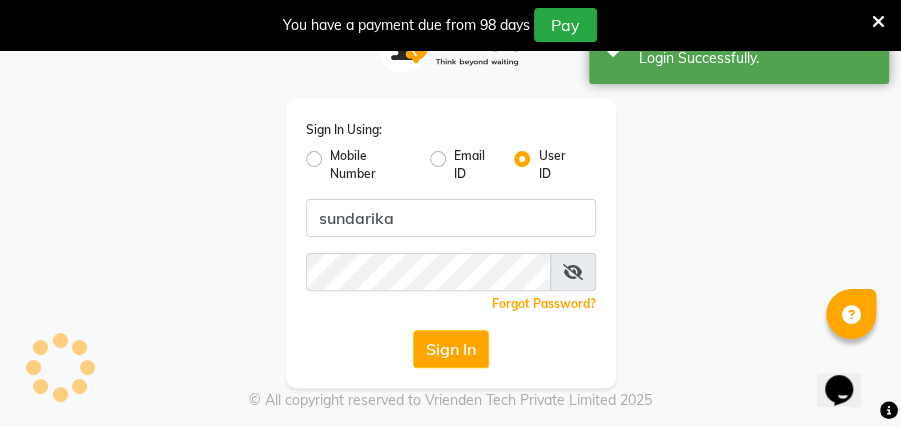 scroll, scrollTop: 0, scrollLeft: 0, axis: both 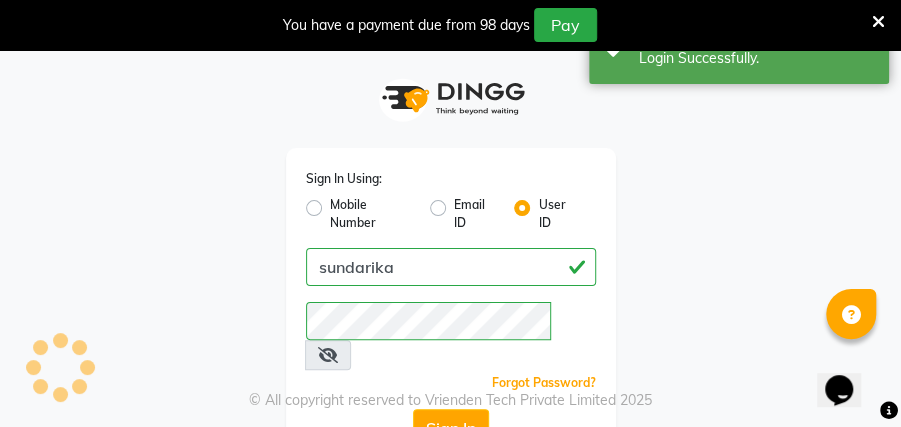 select on "service" 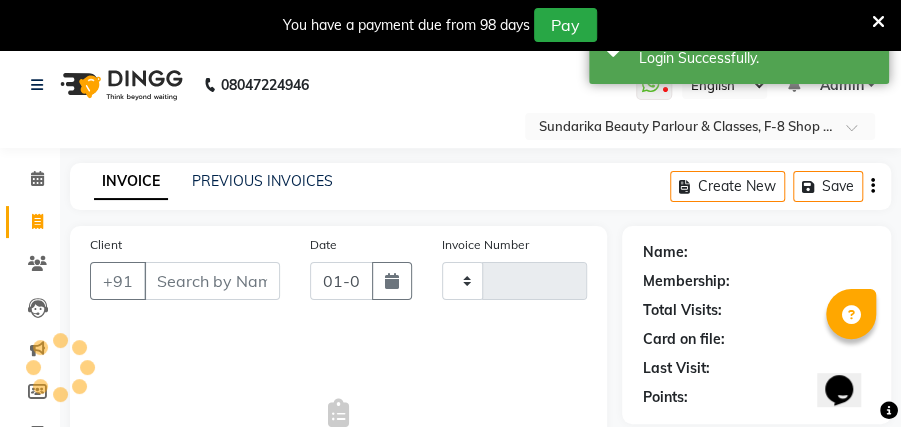 type on "1168" 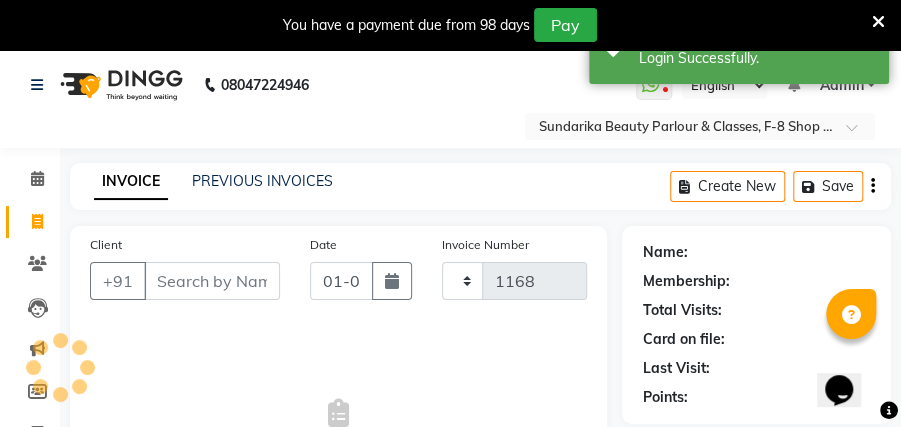 select on "5341" 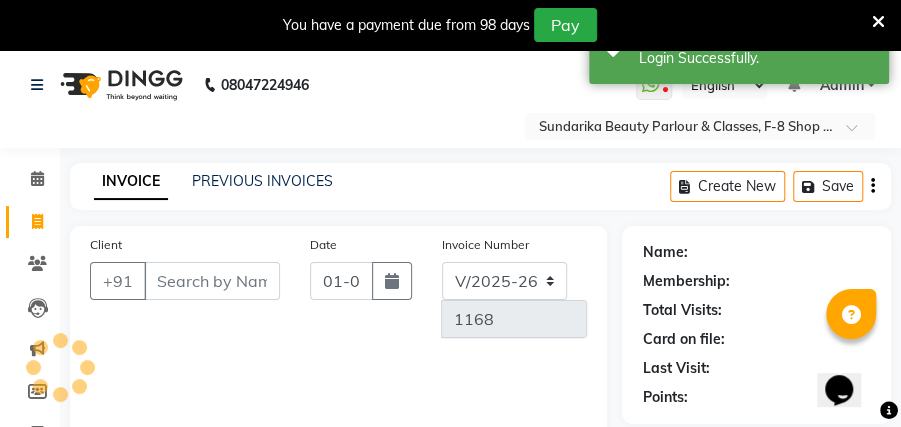 scroll, scrollTop: 249, scrollLeft: 0, axis: vertical 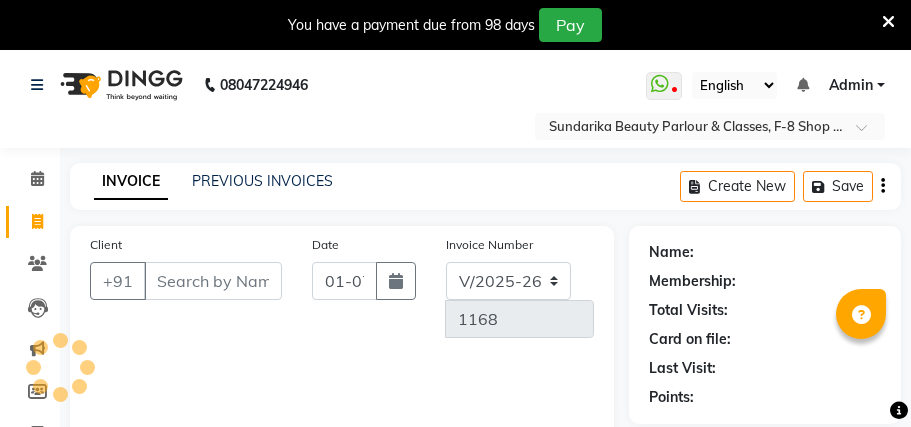 select on "5341" 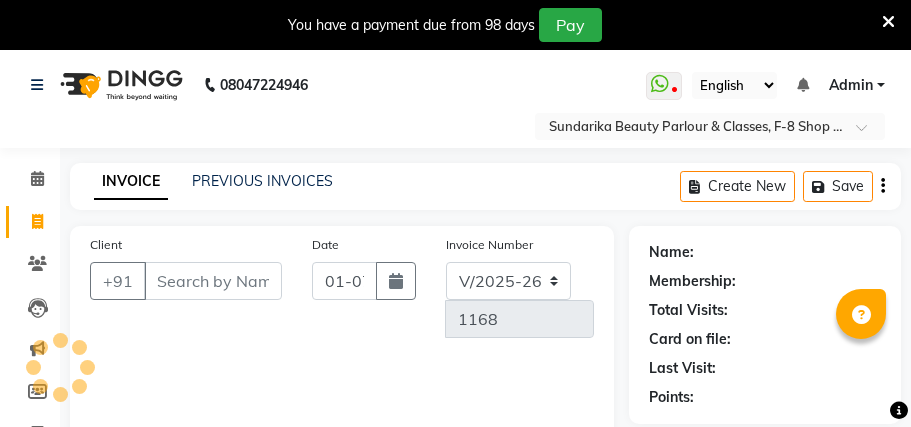 select on "service" 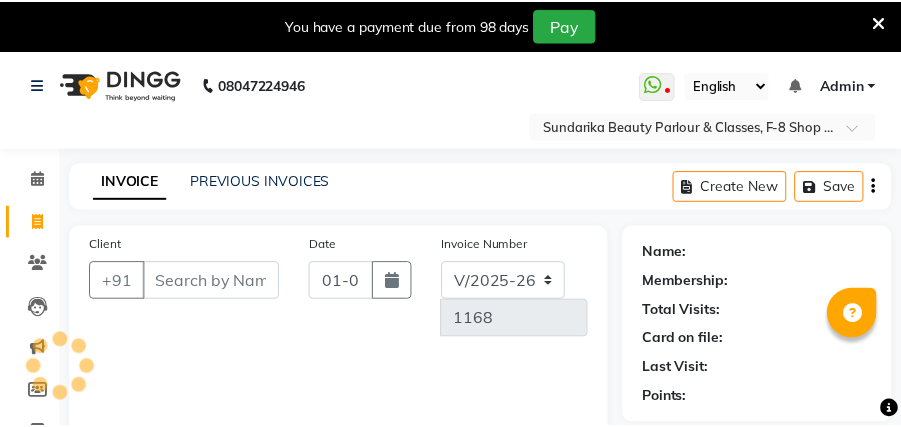 scroll, scrollTop: 0, scrollLeft: 0, axis: both 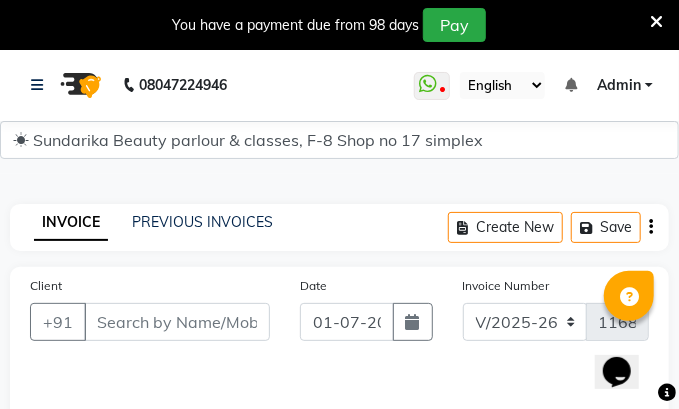 click at bounding box center (656, 21) 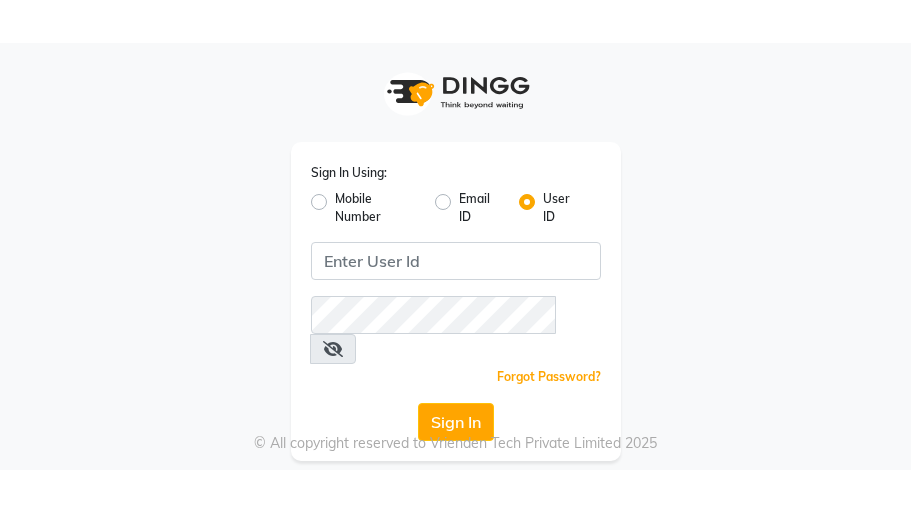 scroll, scrollTop: 0, scrollLeft: 0, axis: both 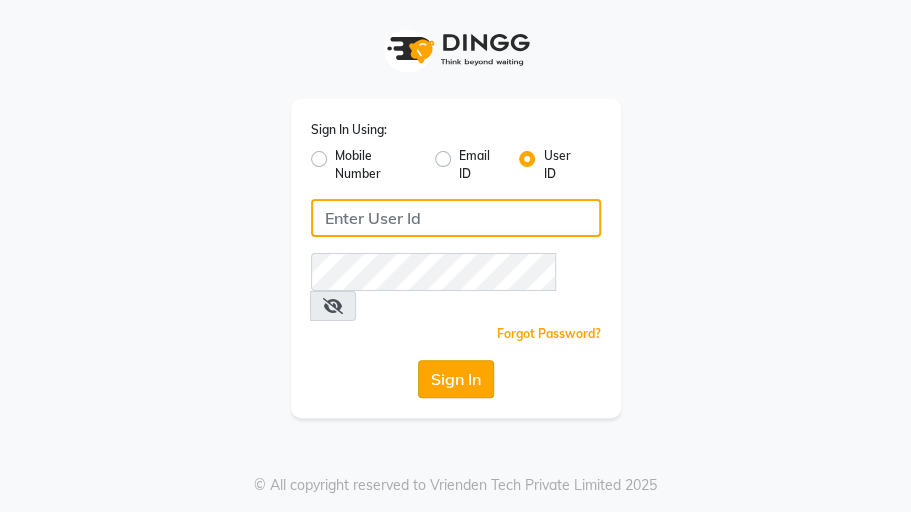 type on "sundarika" 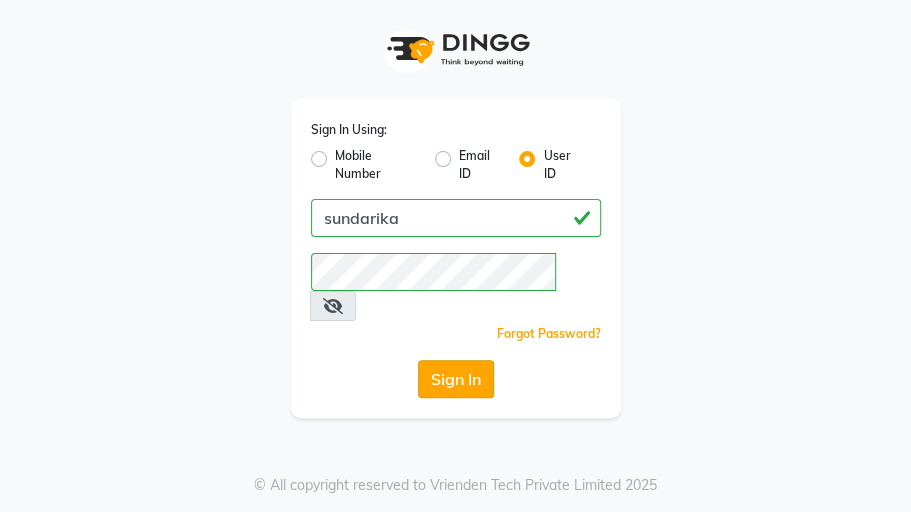 click on "Sign In" 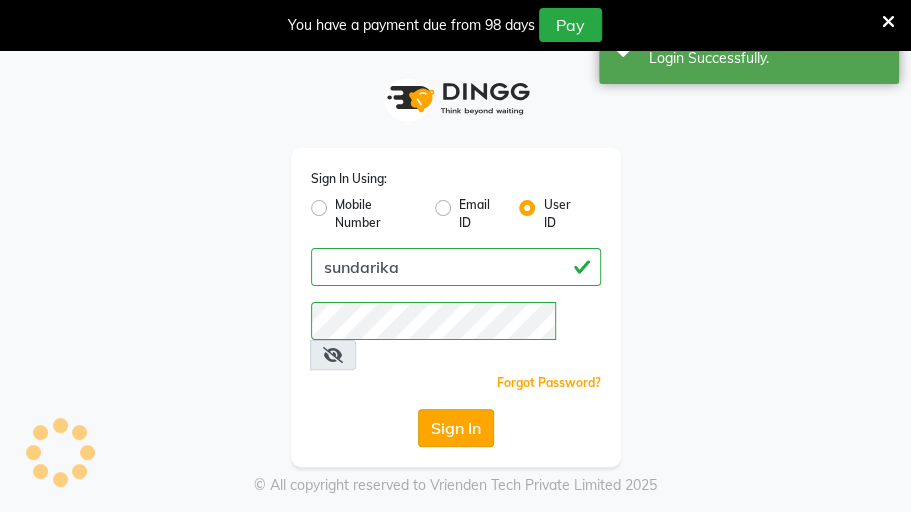 select on "5341" 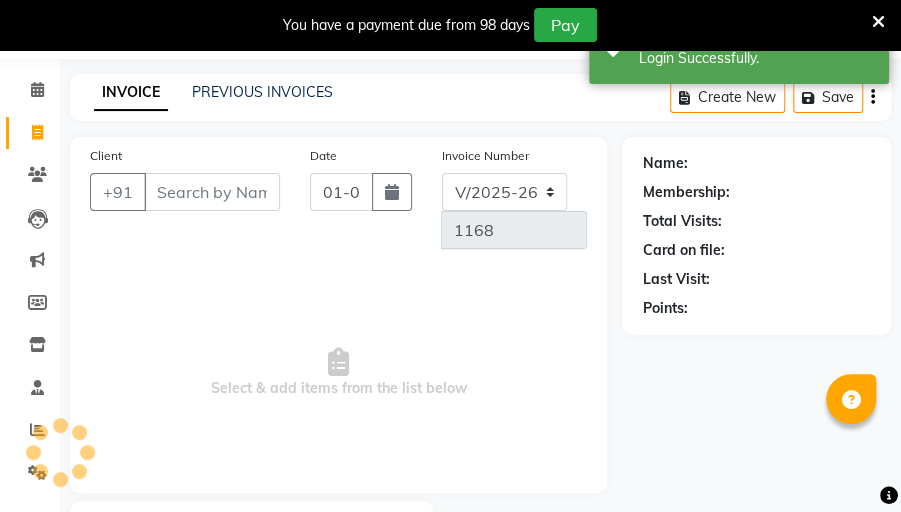 scroll, scrollTop: 164, scrollLeft: 0, axis: vertical 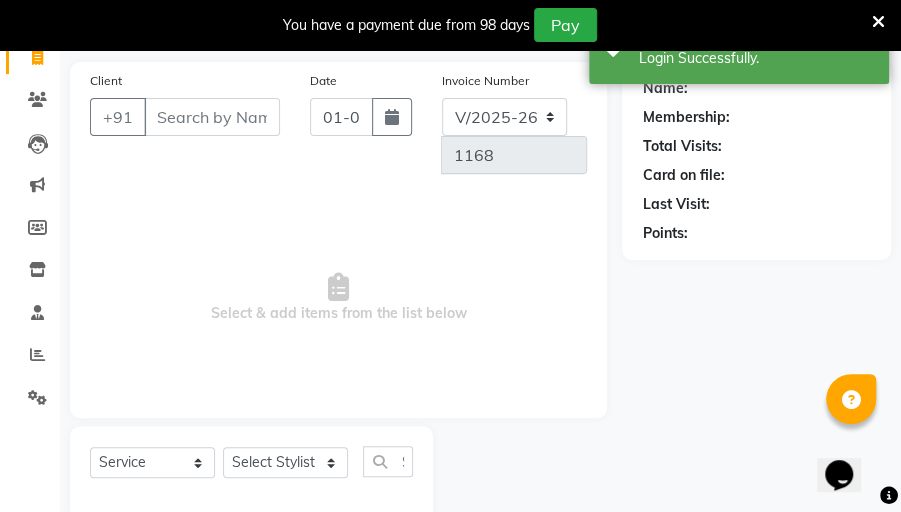 click on "You have a payment due from 98 days   Pay" at bounding box center (450, 25) 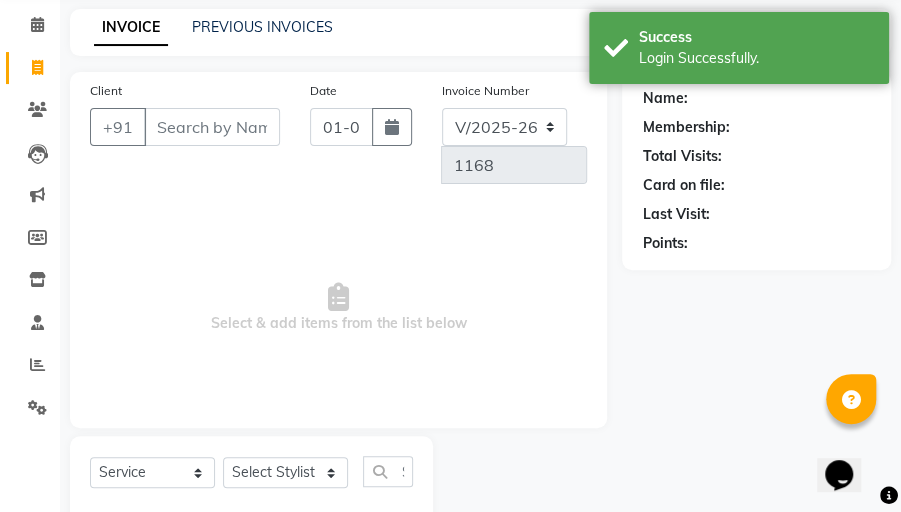 scroll, scrollTop: 0, scrollLeft: 0, axis: both 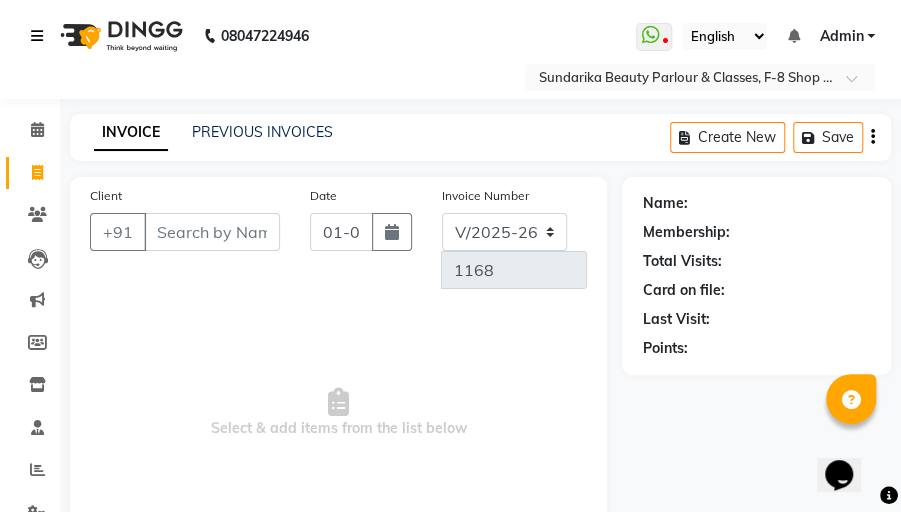 click at bounding box center [37, 36] 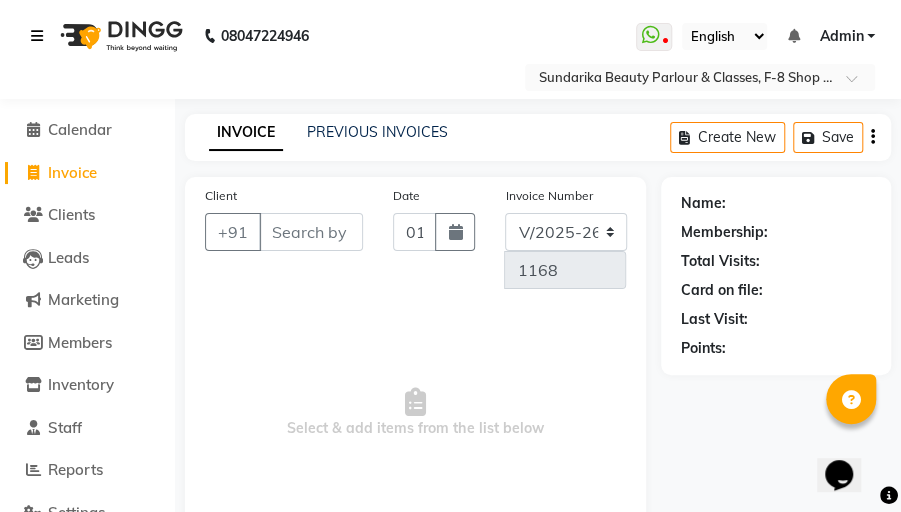 click at bounding box center [37, 36] 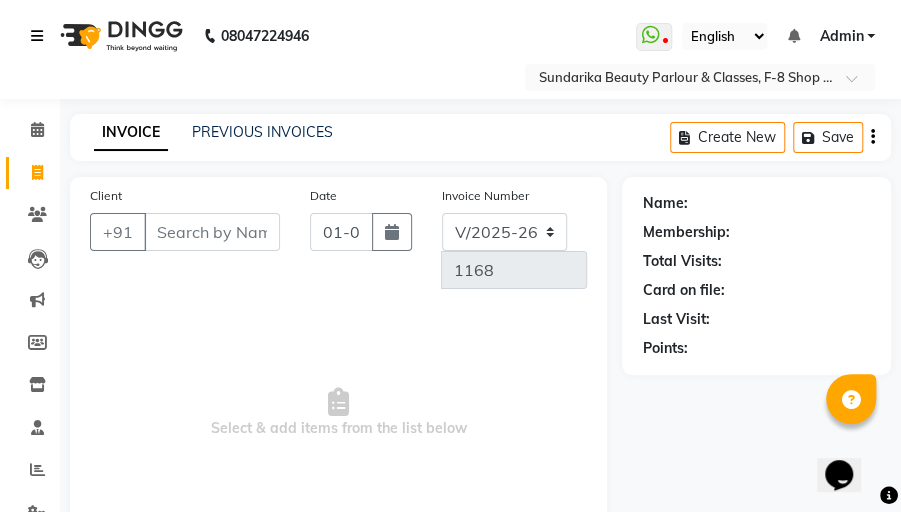 click at bounding box center (37, 36) 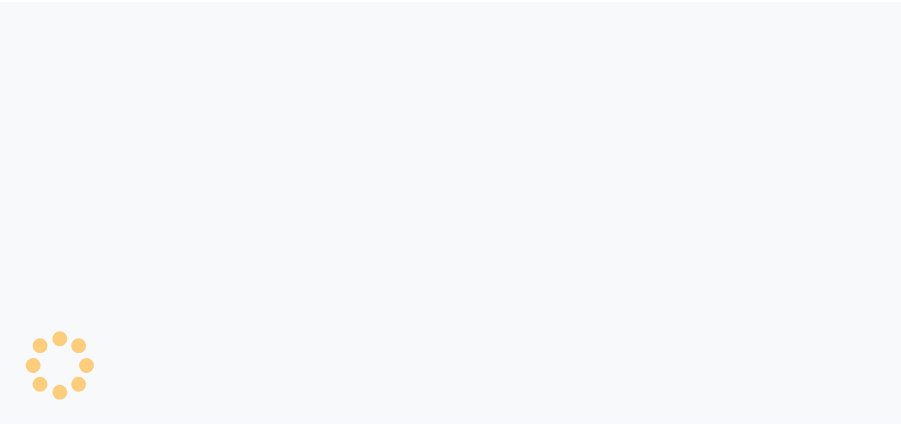 scroll, scrollTop: 0, scrollLeft: 0, axis: both 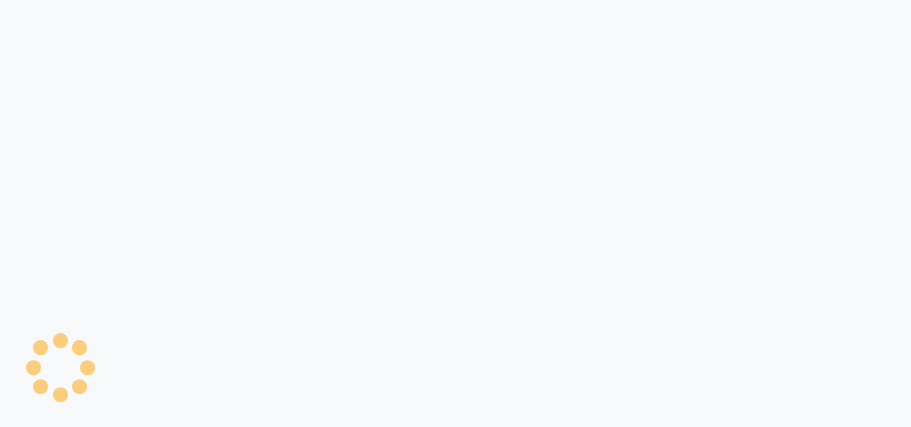 select on "5341" 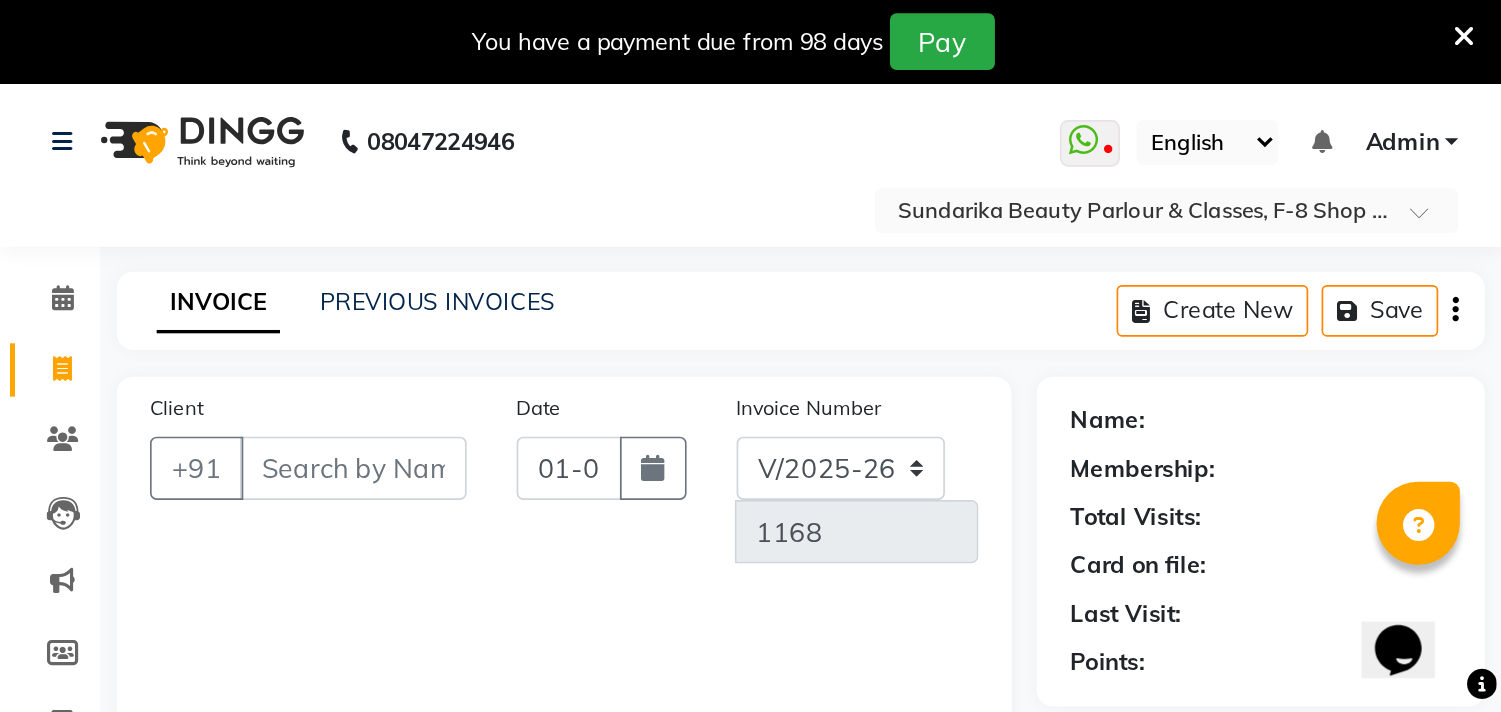 scroll, scrollTop: 0, scrollLeft: 0, axis: both 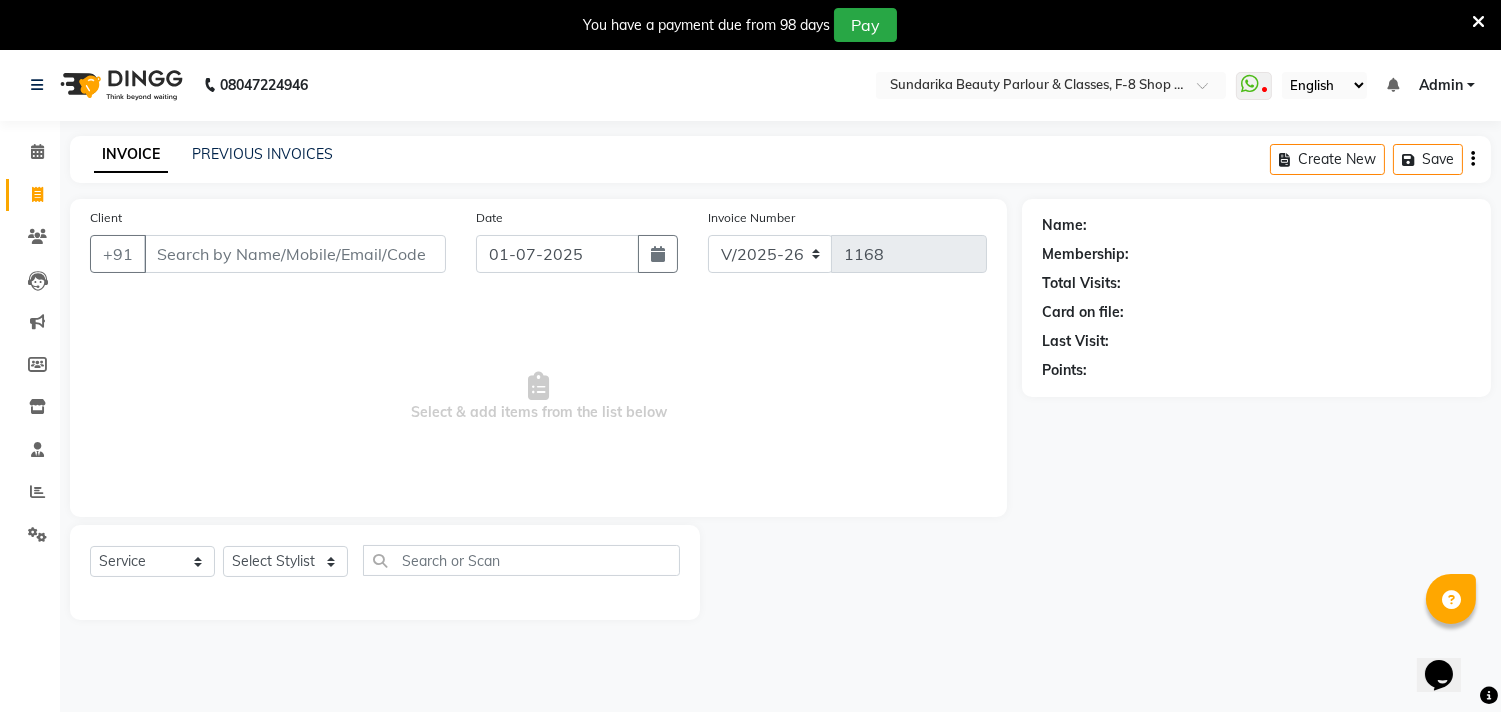 drag, startPoint x: 901, startPoint y: 0, endPoint x: 833, endPoint y: 130, distance: 146.7106 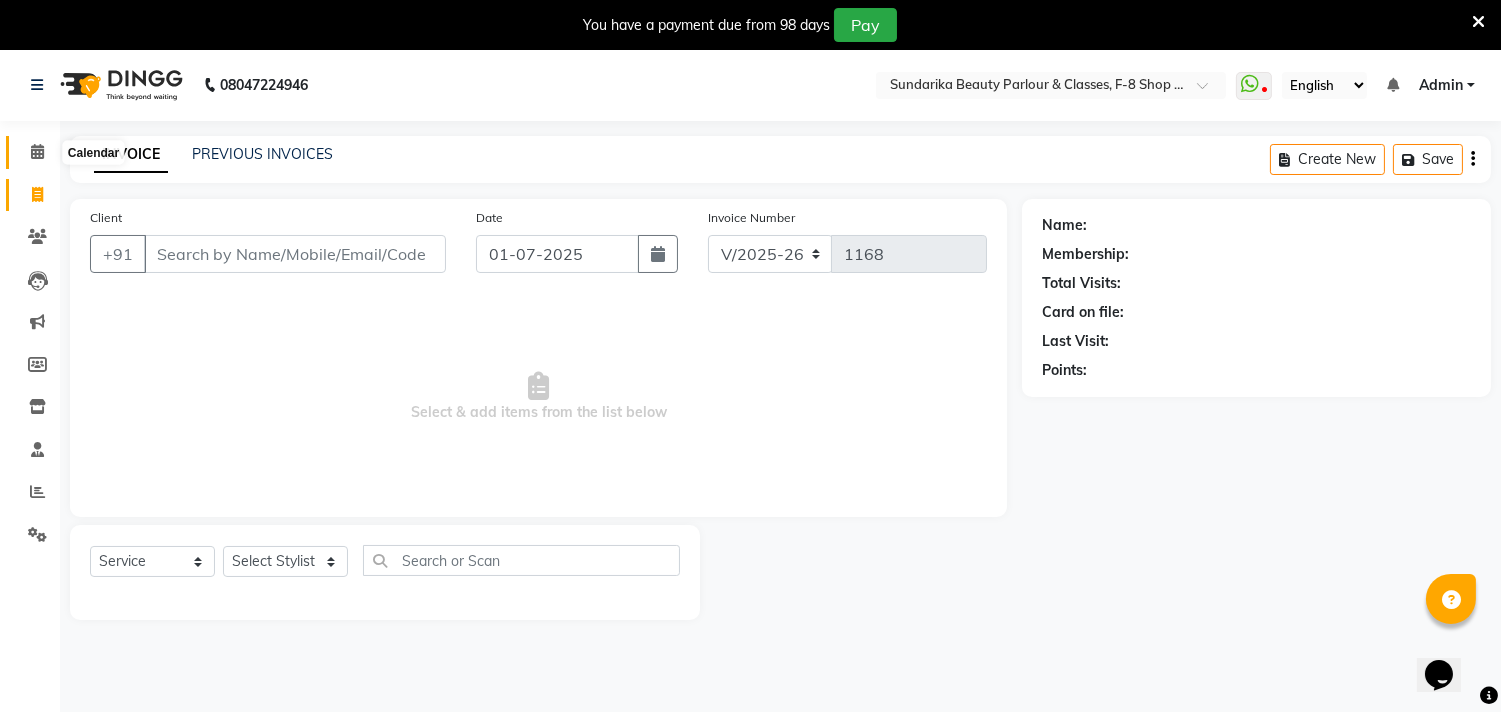 click 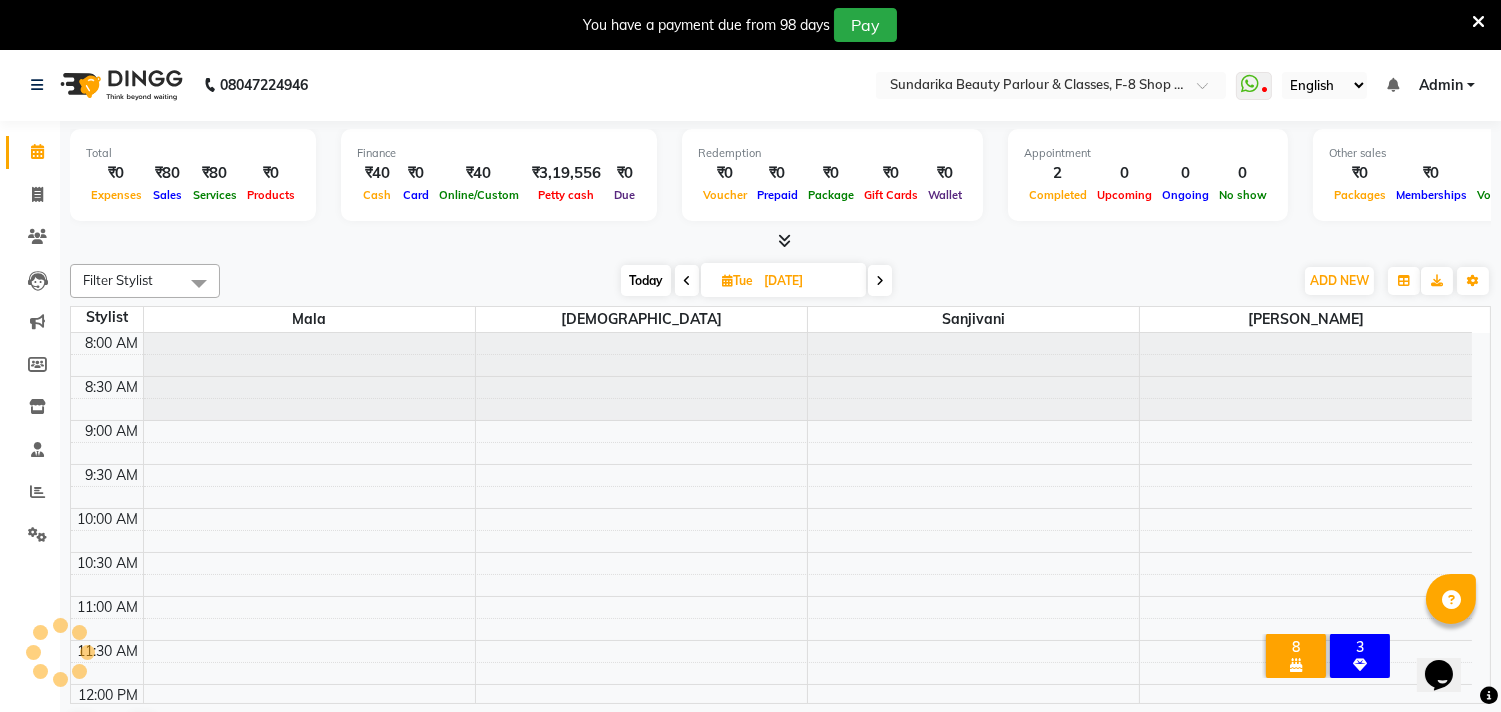 scroll, scrollTop: 531, scrollLeft: 0, axis: vertical 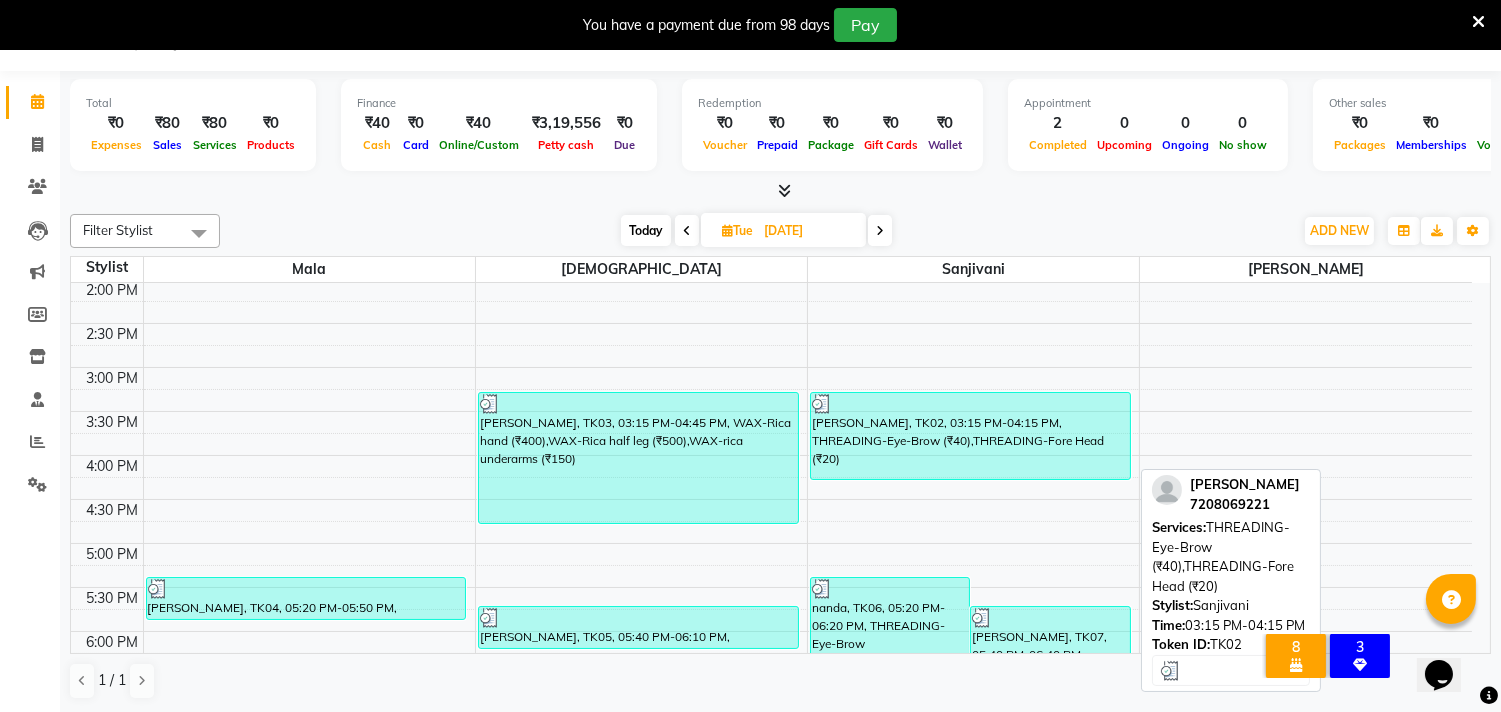 click at bounding box center [970, 404] 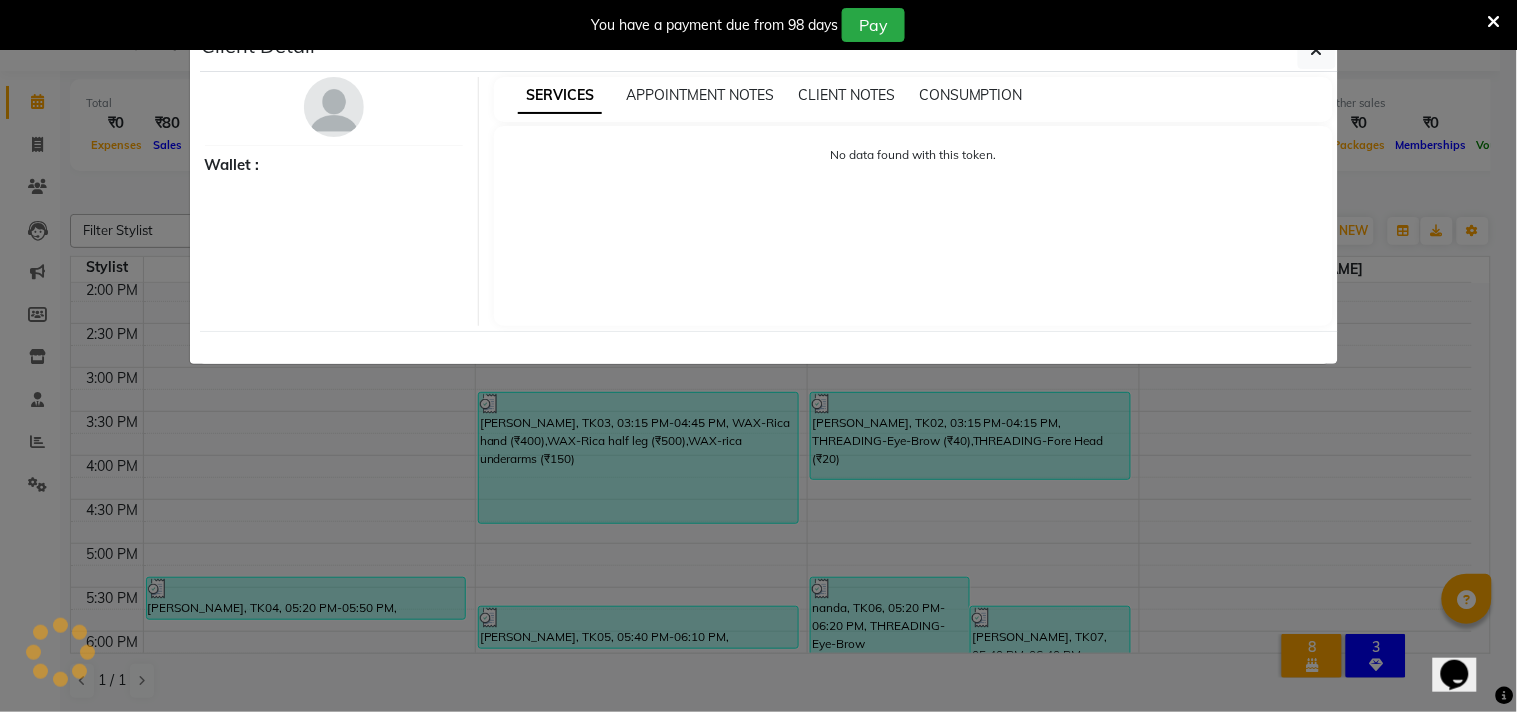 select on "3" 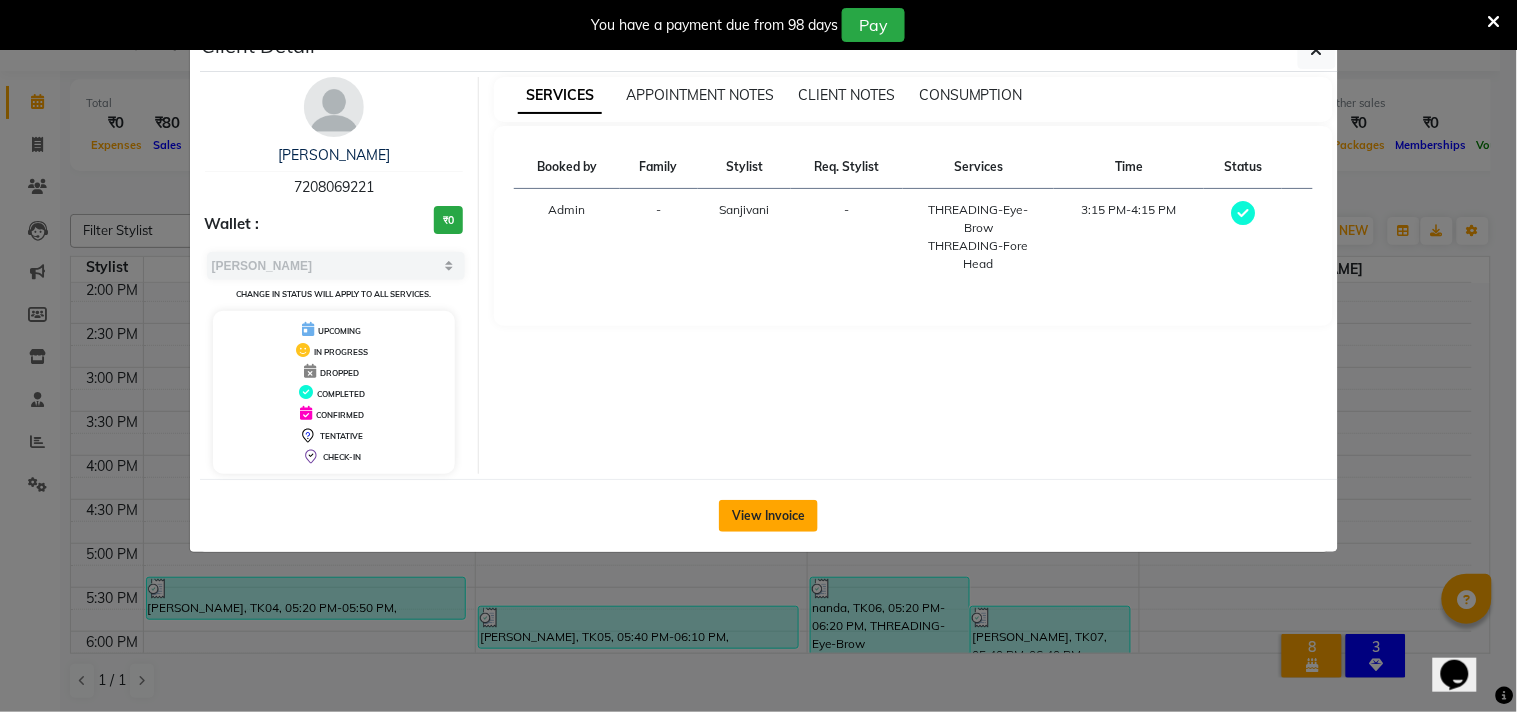 click on "View Invoice" 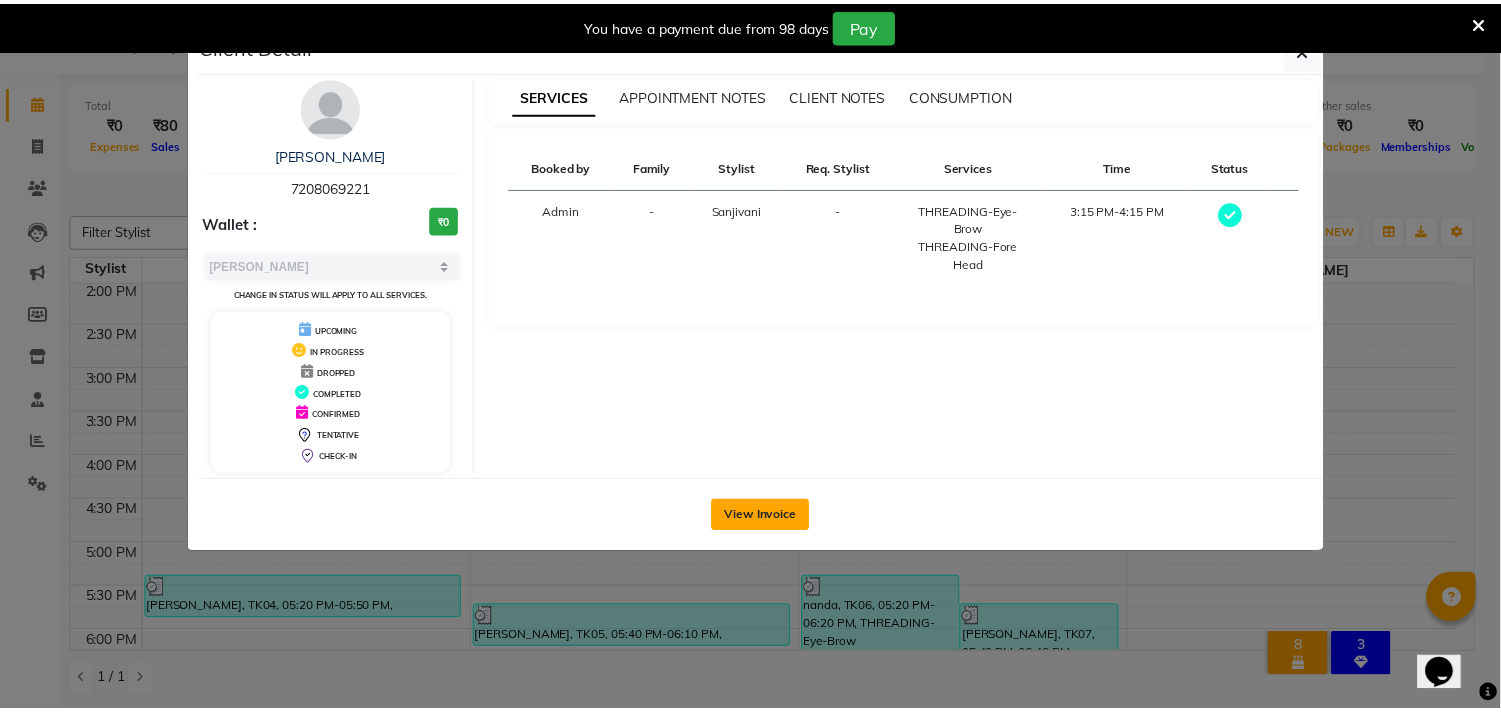 scroll, scrollTop: 48, scrollLeft: 0, axis: vertical 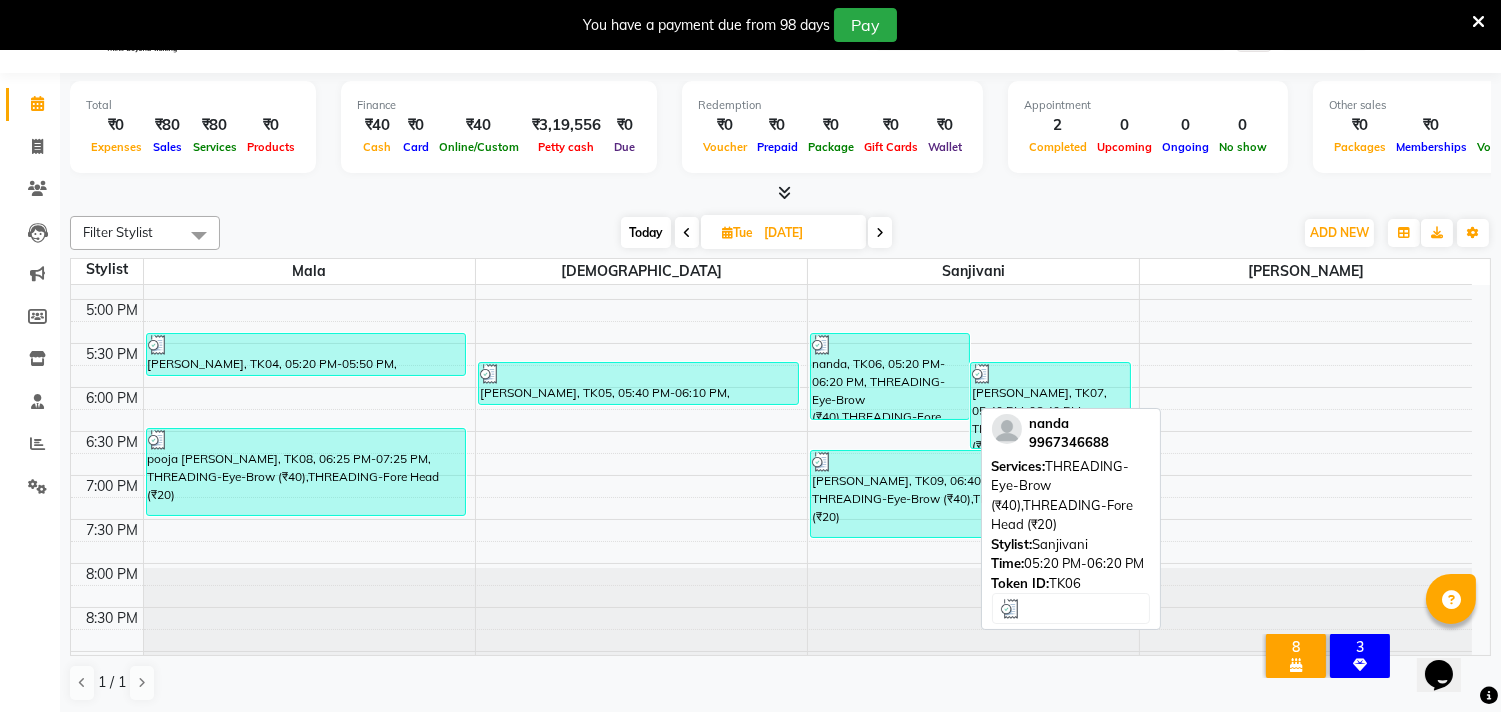 click on "nanda, TK06, 05:20 PM-06:20 PM, THREADING-Eye-Brow (₹40),THREADING-Fore Head (₹20)" at bounding box center [890, 376] 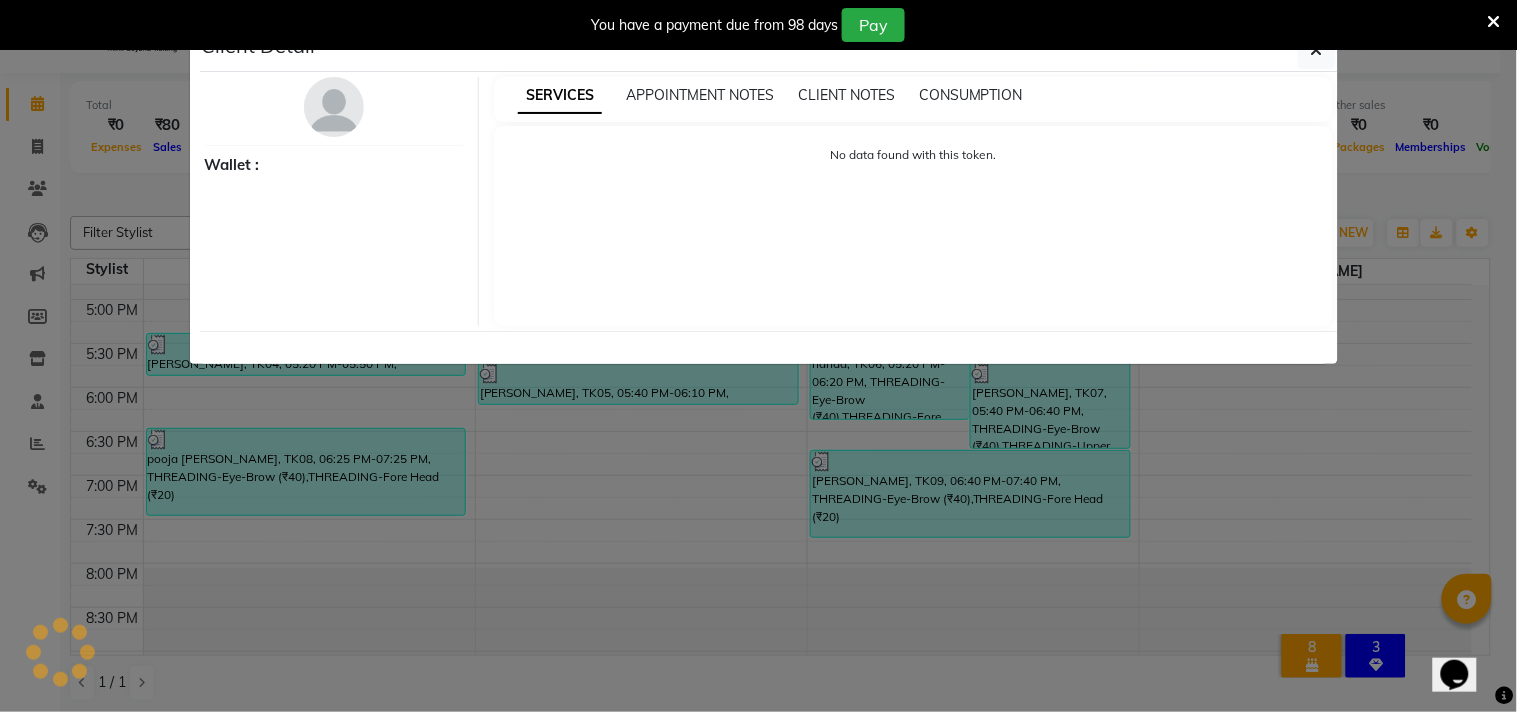 select on "3" 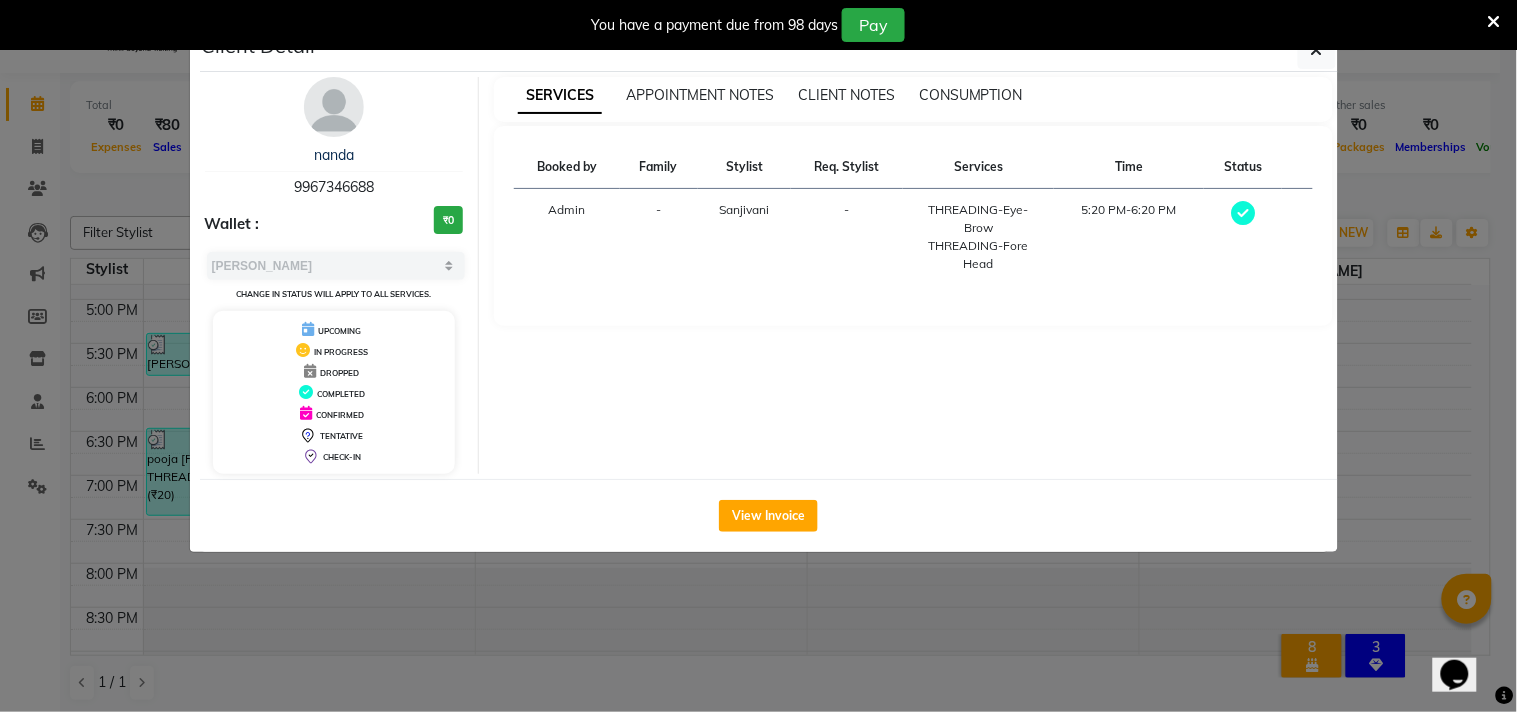 click on "View Invoice" 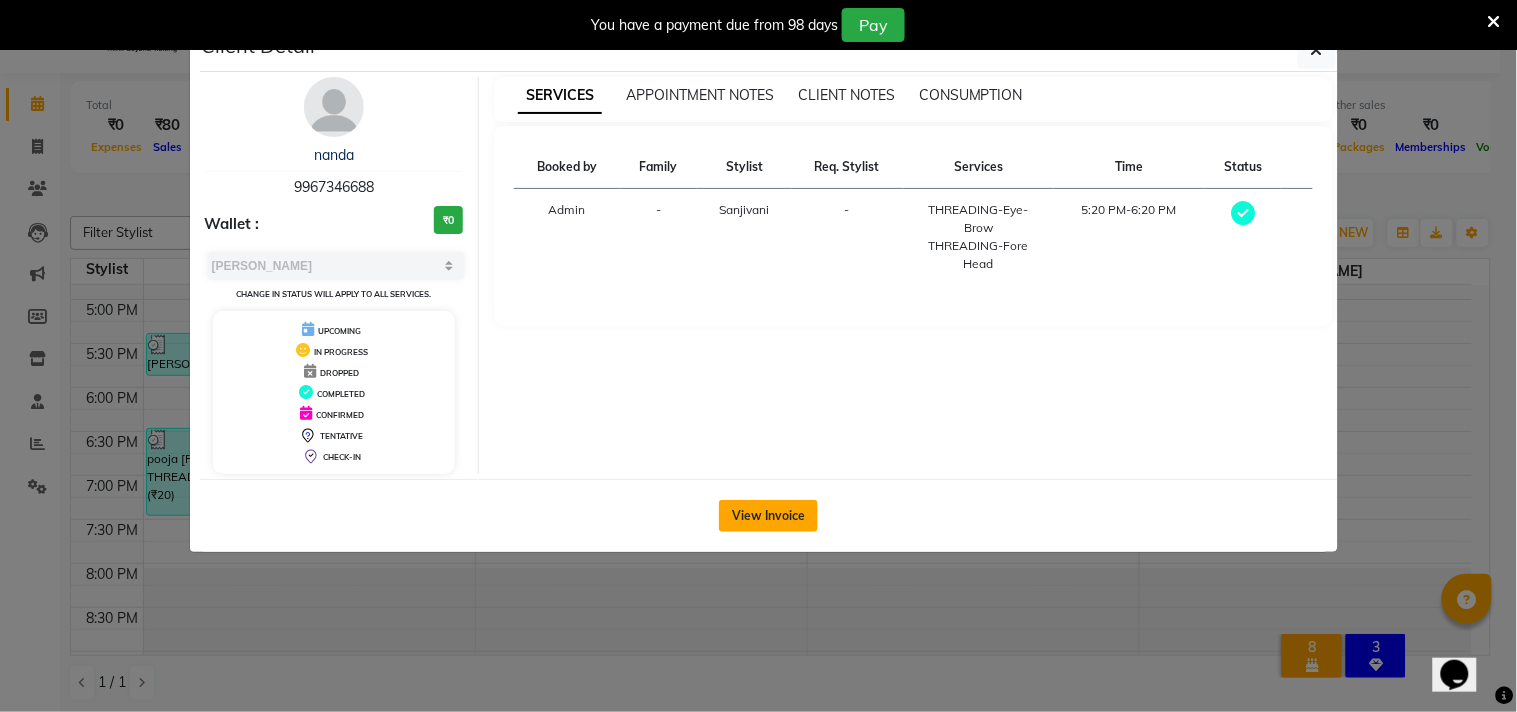 click on "View Invoice" 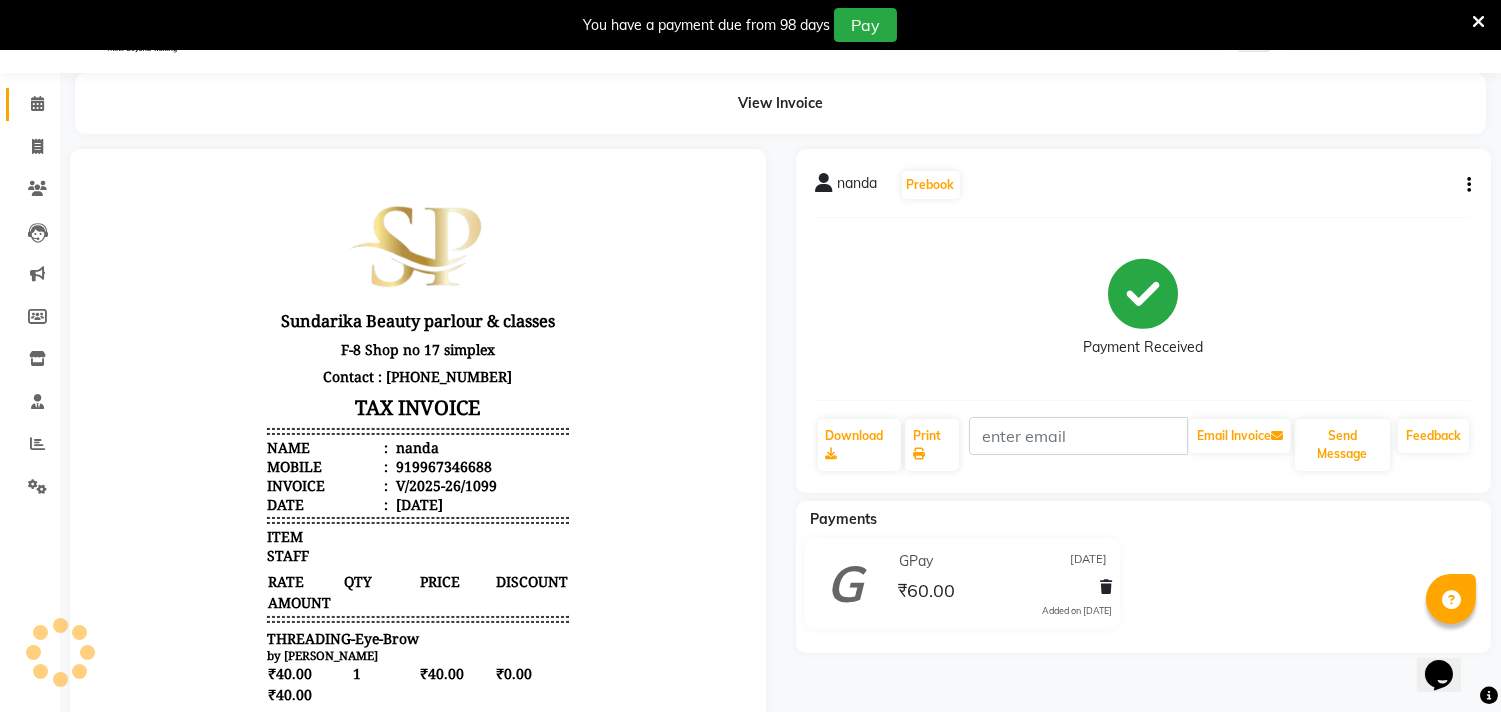 scroll, scrollTop: 0, scrollLeft: 0, axis: both 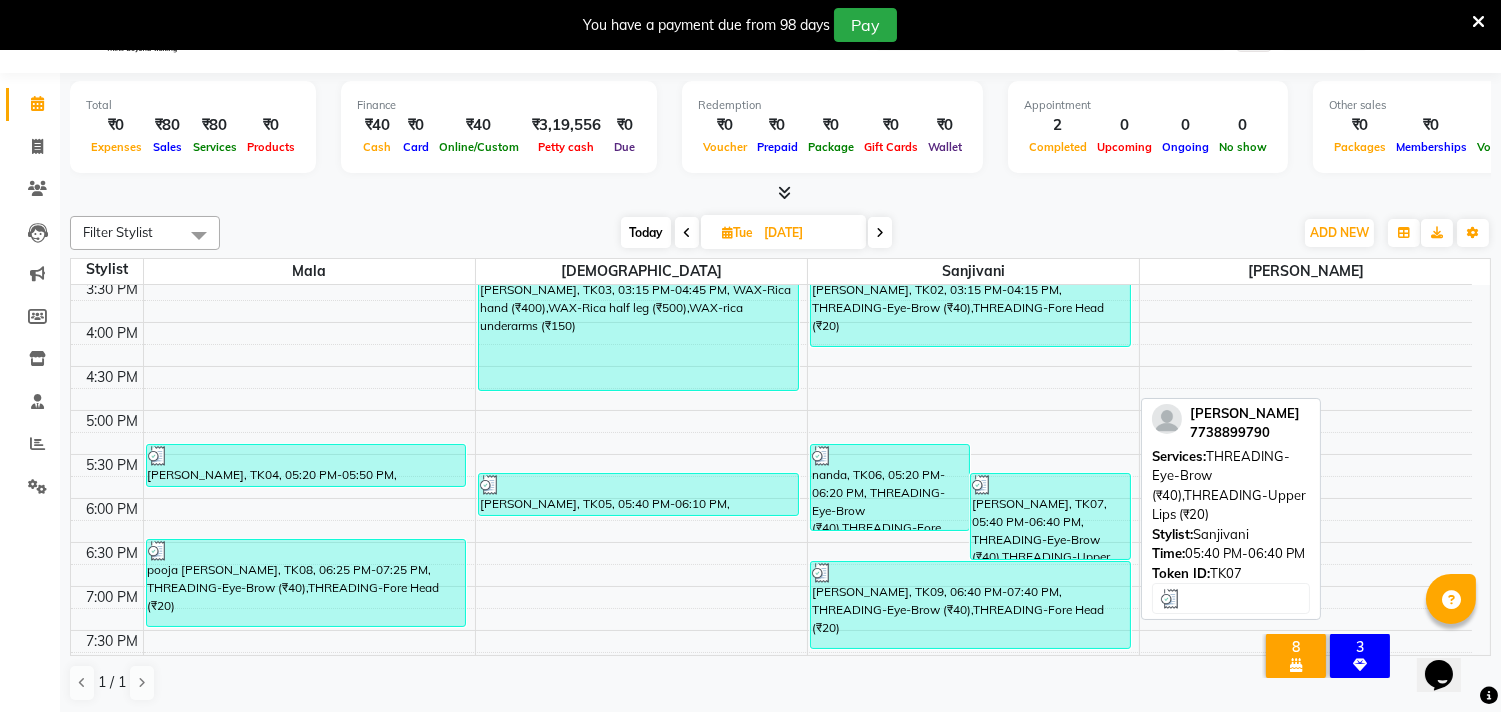 click on "[PERSON_NAME], TK07, 05:40 PM-06:40 PM, THREADING-Eye-Brow (₹40),THREADING-Upper Lips (₹20)" at bounding box center (1050, 516) 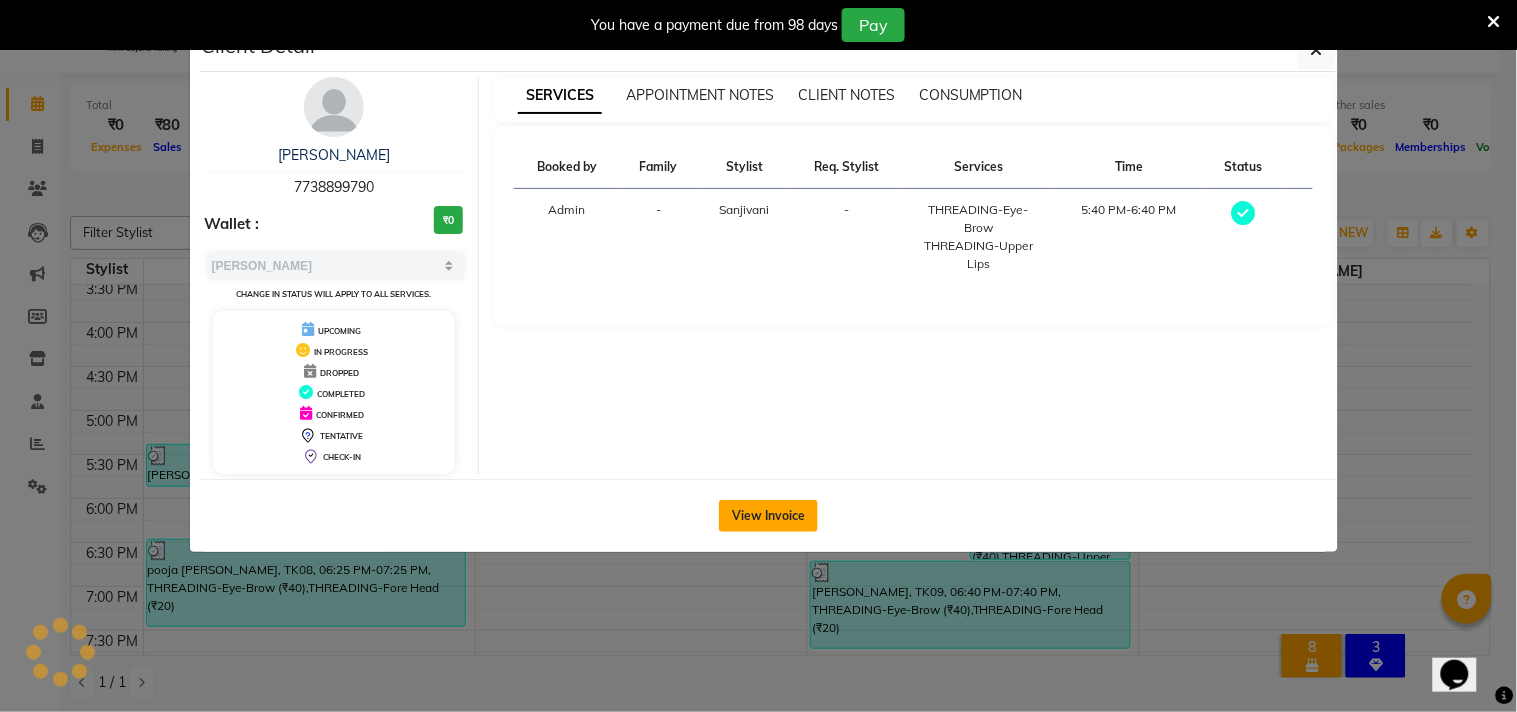 click on "View Invoice" 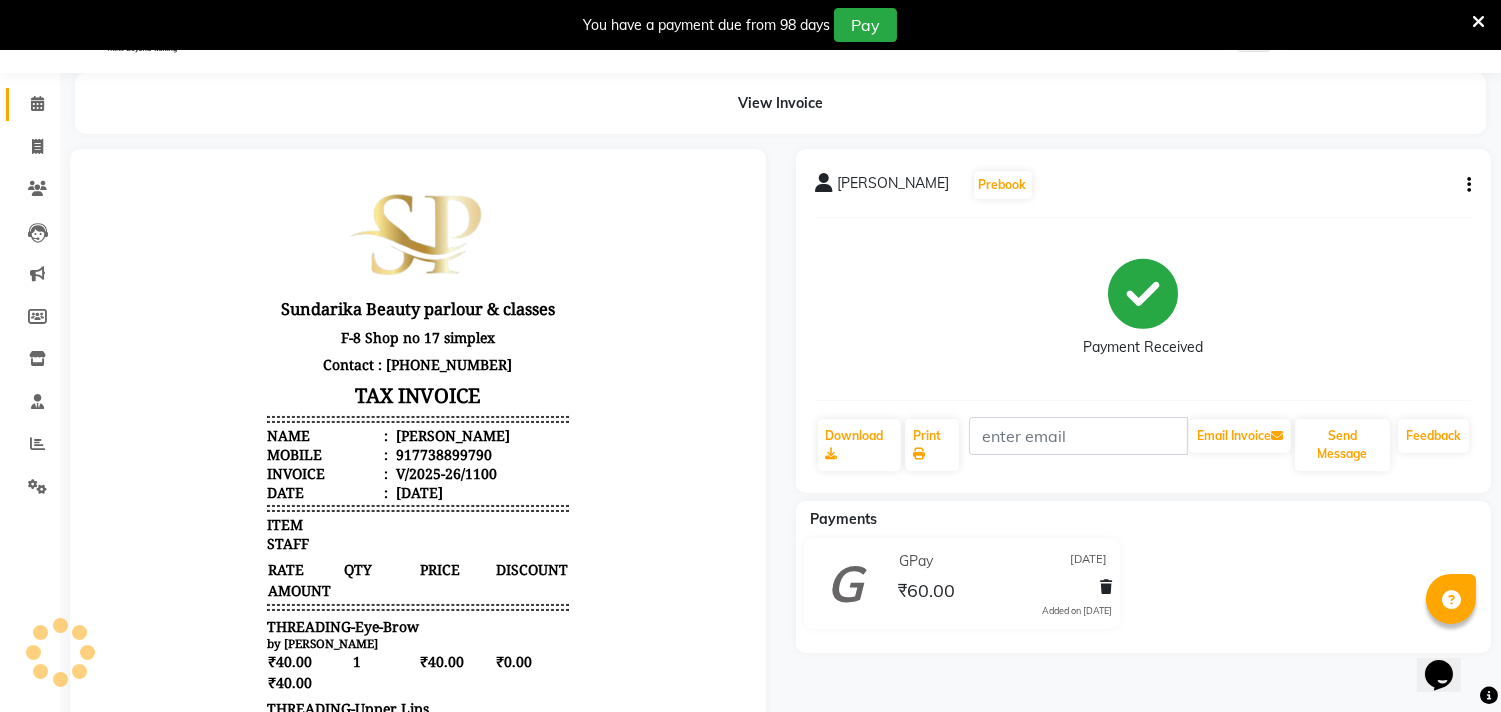 scroll, scrollTop: 15, scrollLeft: 0, axis: vertical 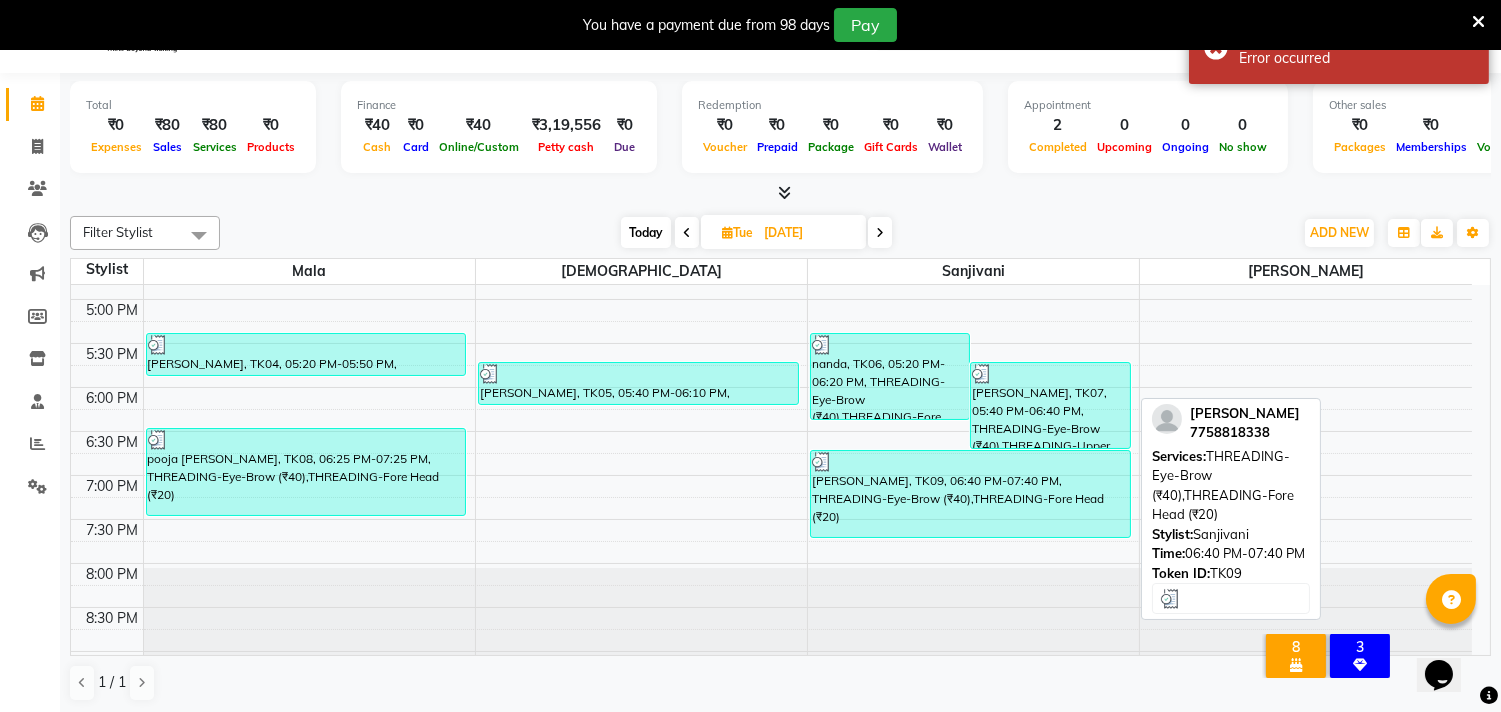click on "[PERSON_NAME], TK09, 06:40 PM-07:40 PM, THREADING-Eye-Brow (₹40),THREADING-Fore Head (₹20)" at bounding box center (970, 494) 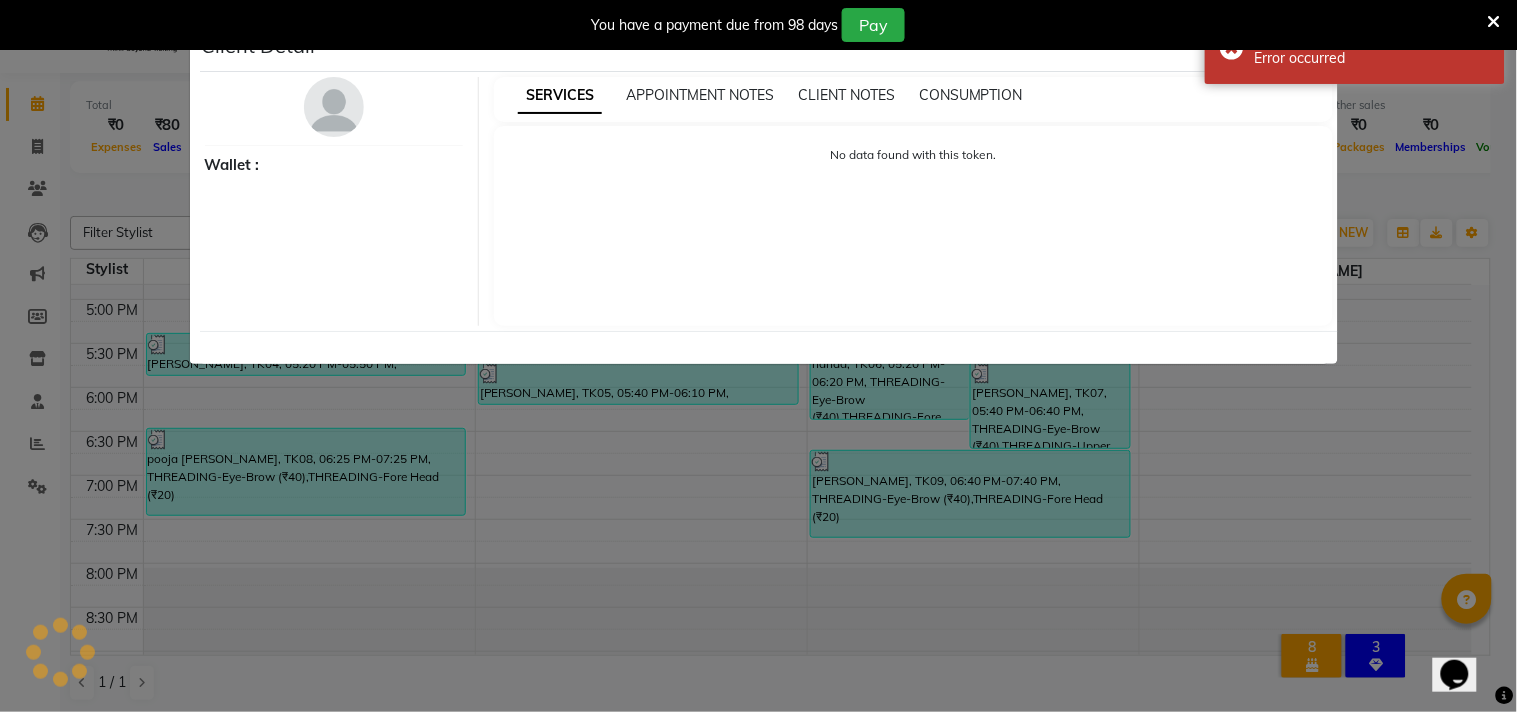 select on "3" 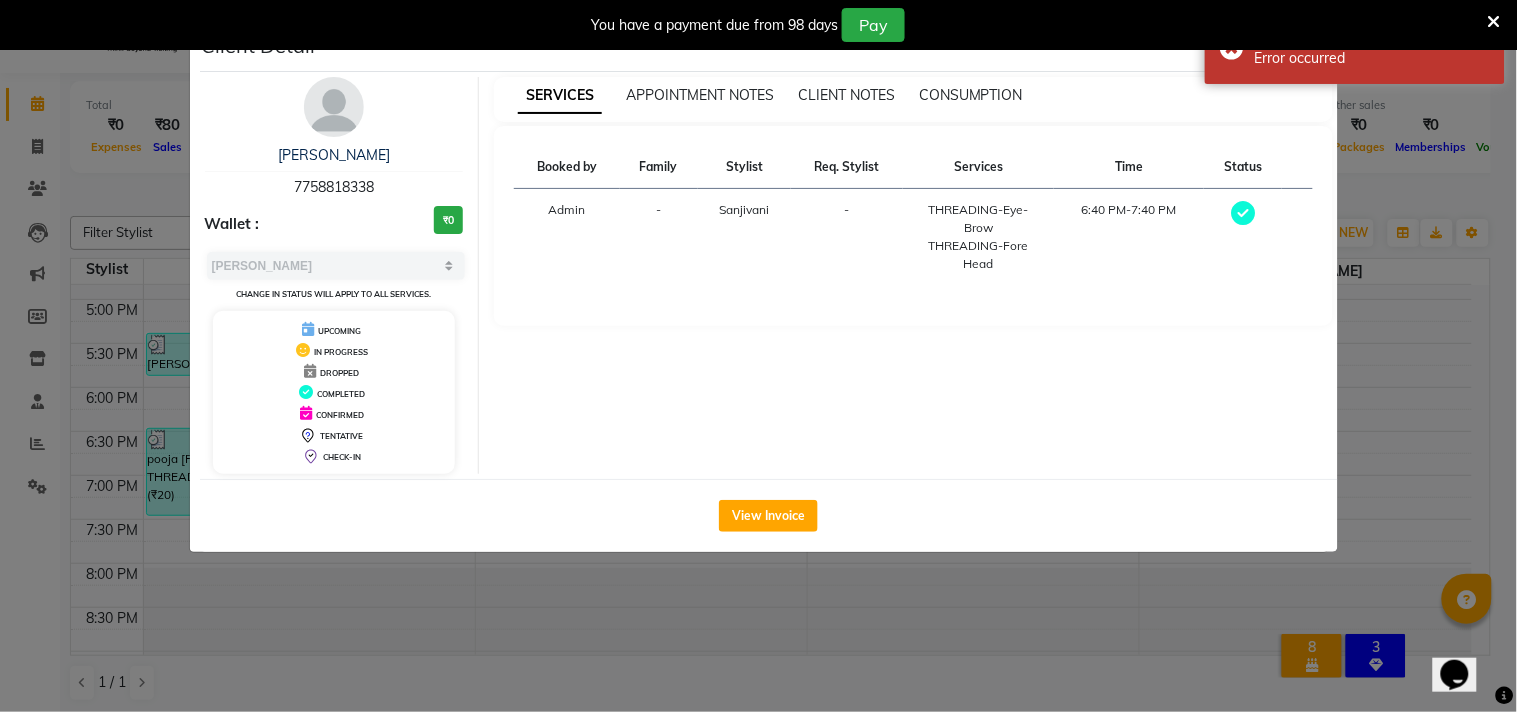 click on "View Invoice" 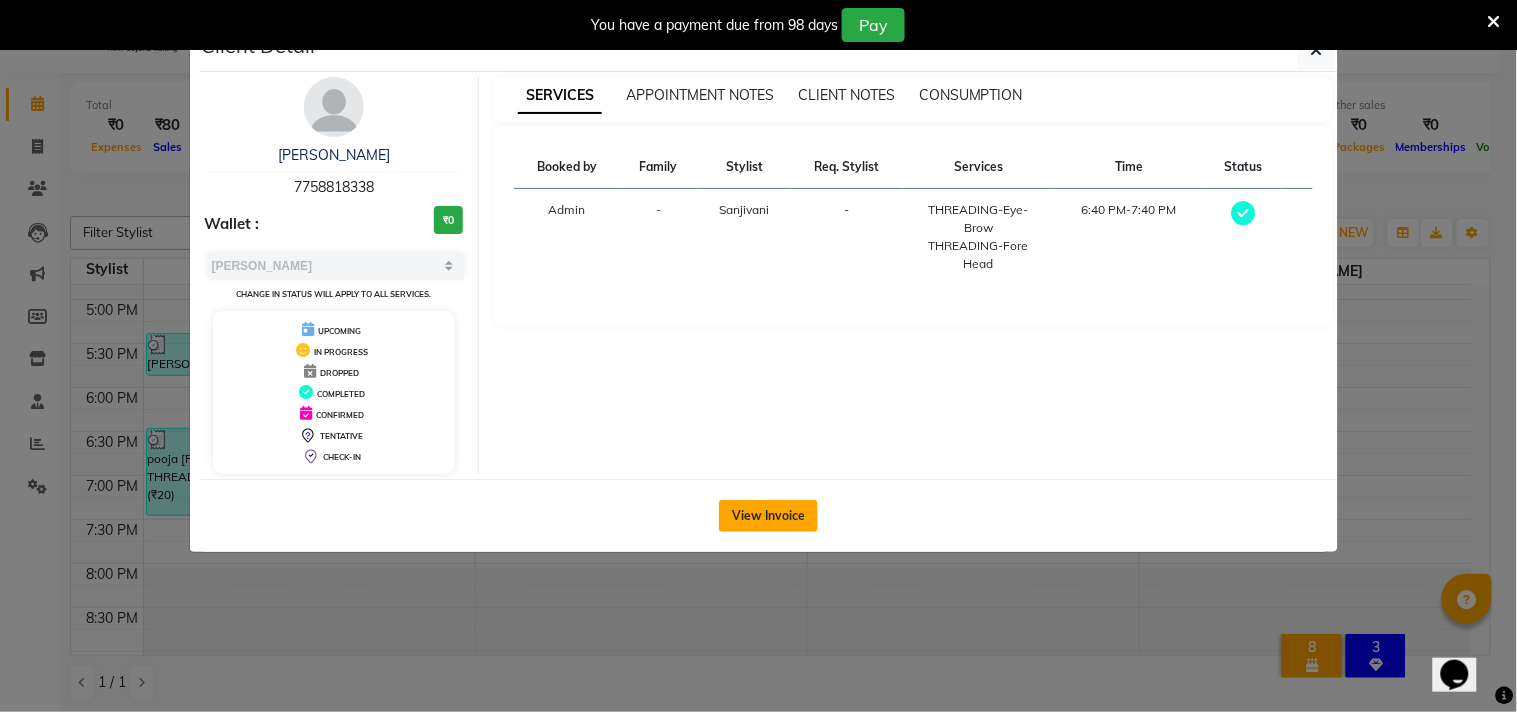 click on "View Invoice" 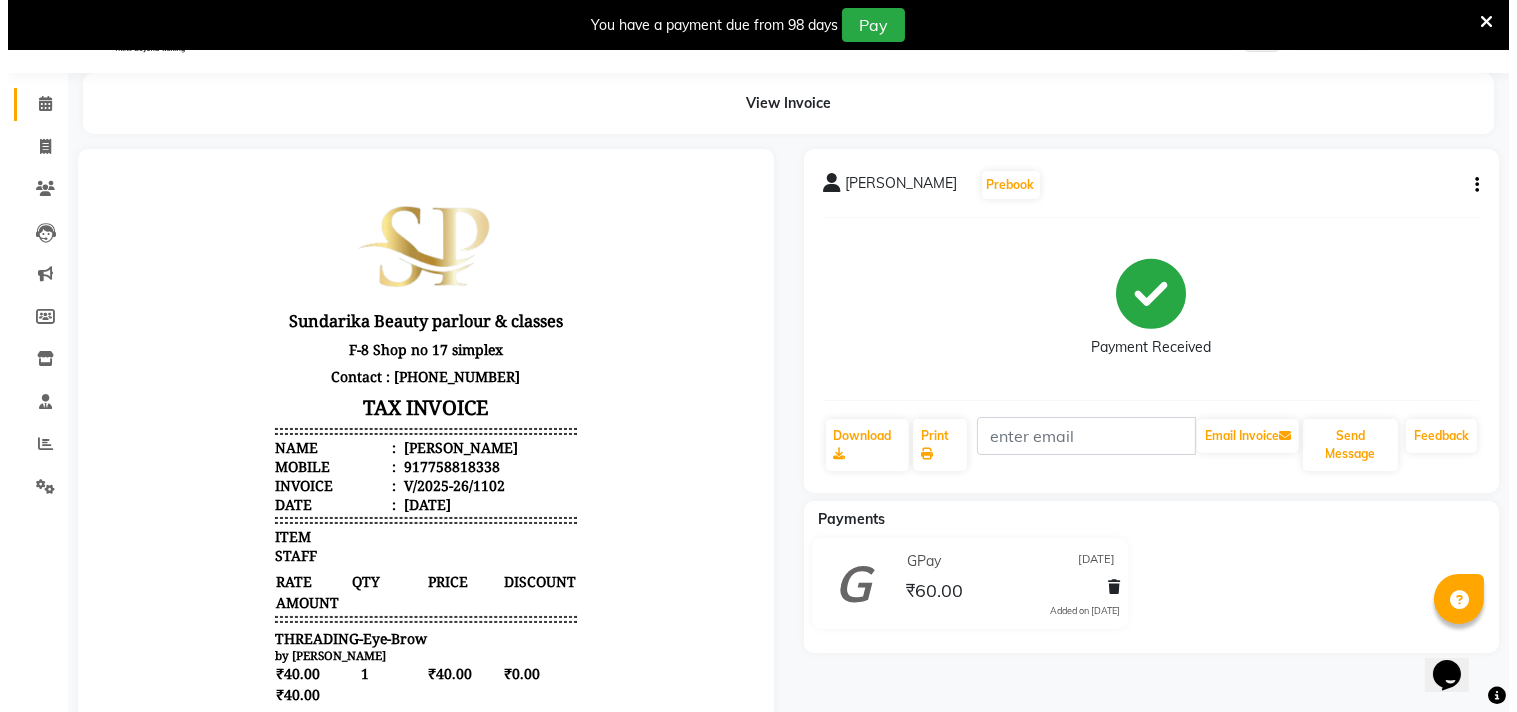 scroll, scrollTop: 0, scrollLeft: 0, axis: both 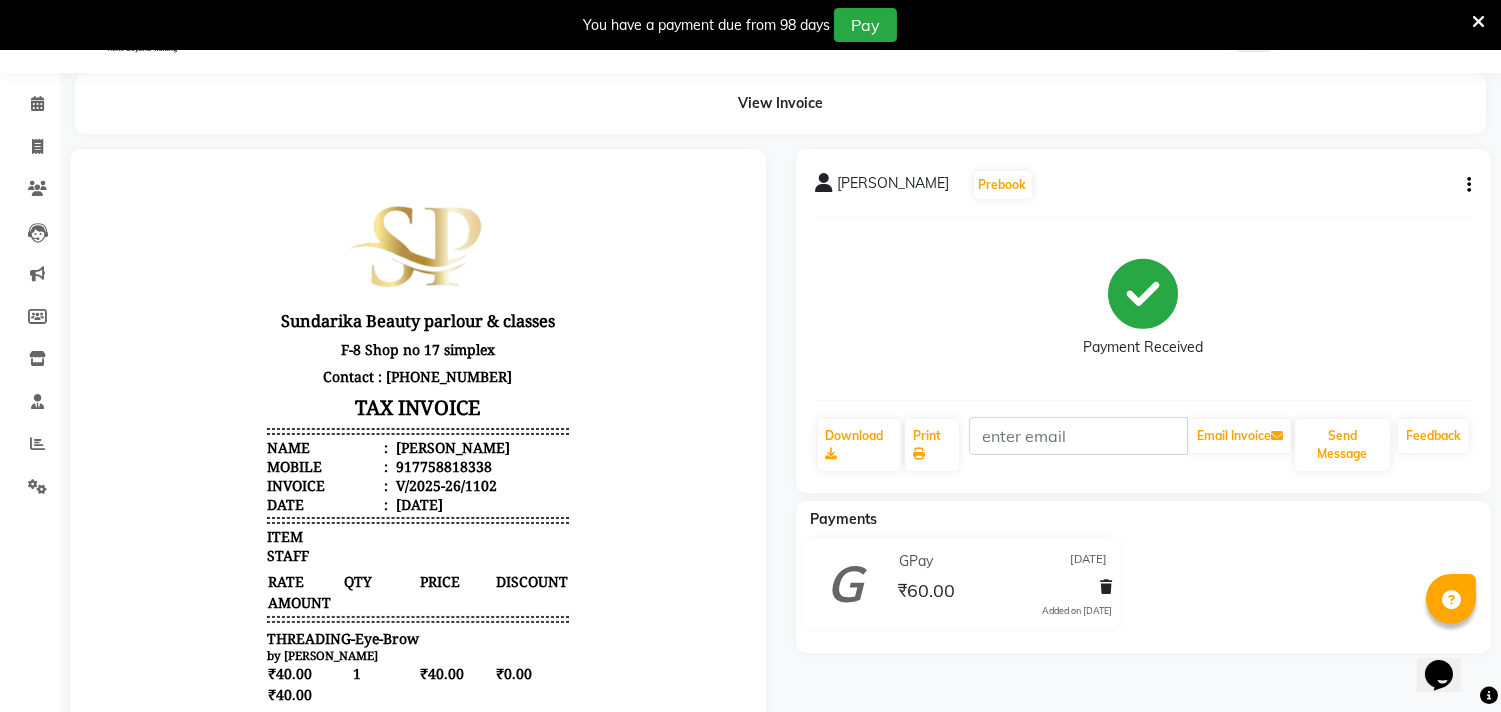 click on "Calendar  Invoice  Clients  Leads   Marketing  Members  Inventory  Staff  Reports  Settings Completed InProgress Upcoming Dropped Tentative Check-In Confirm Bookings Generate Report Segments Page Builder" 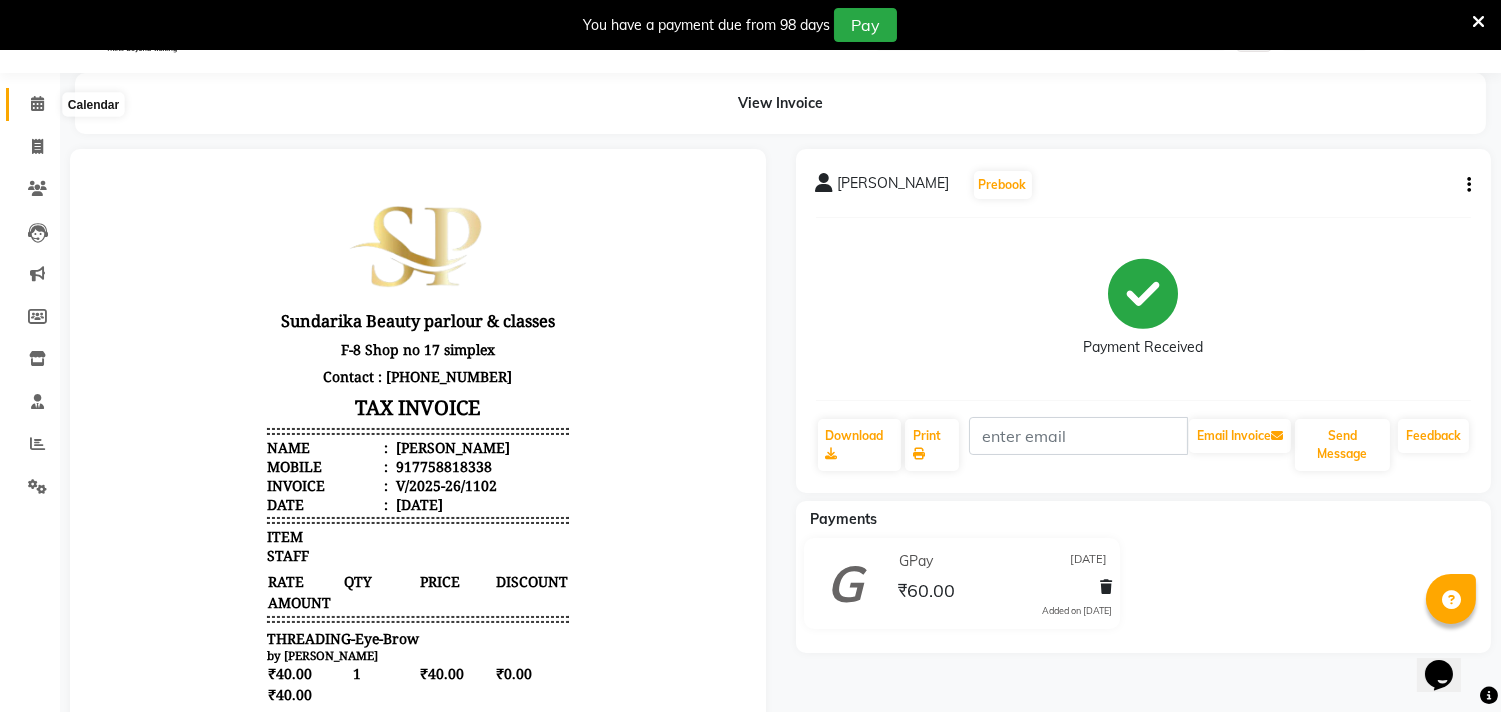 click 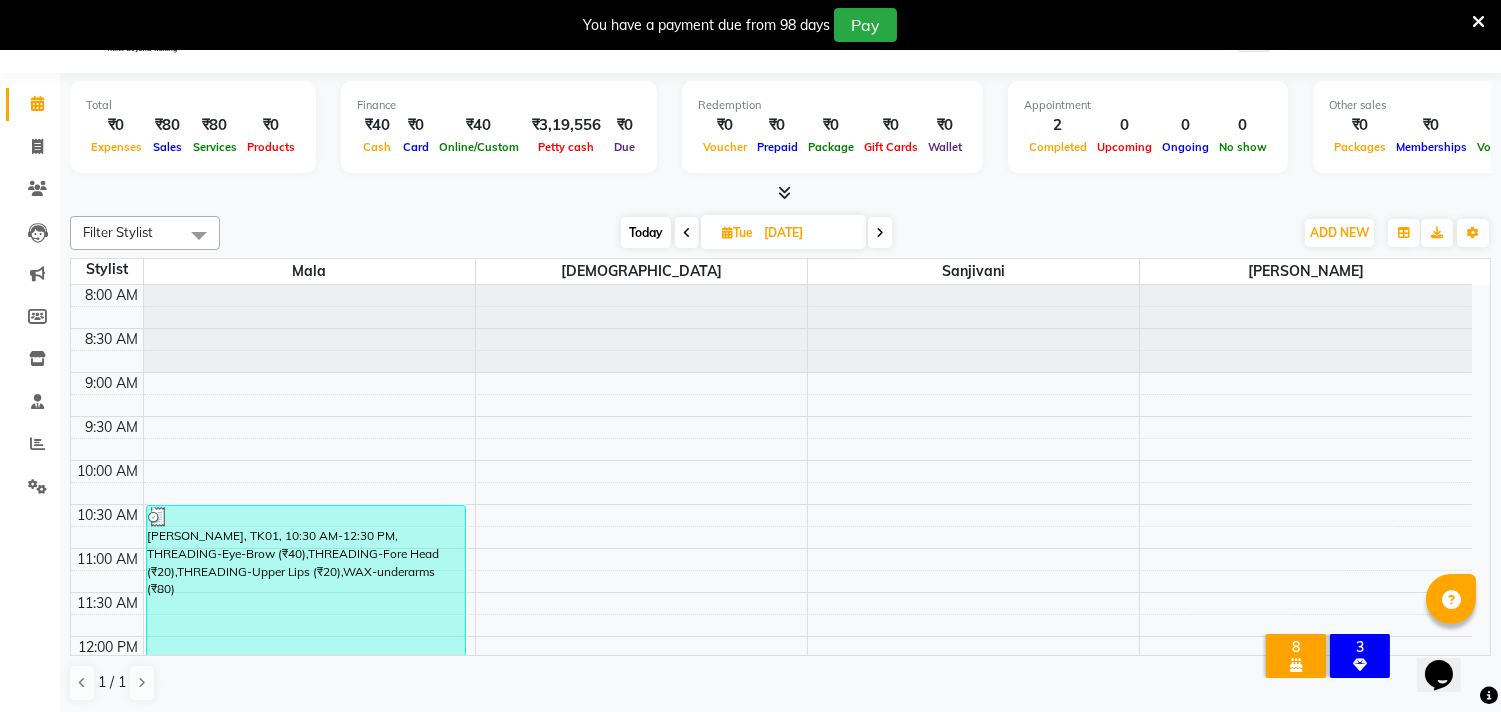 click on "8" at bounding box center (1296, 647) 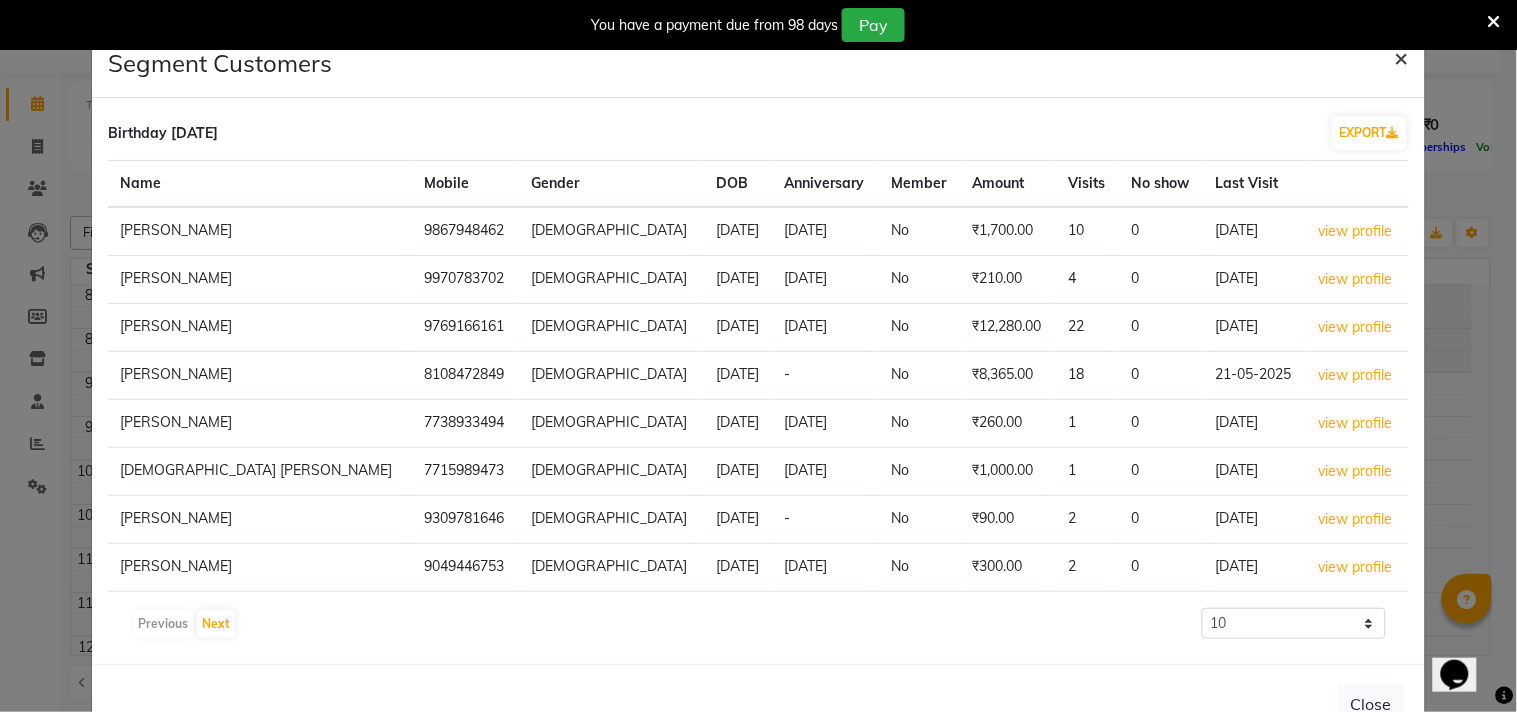 click on "×" 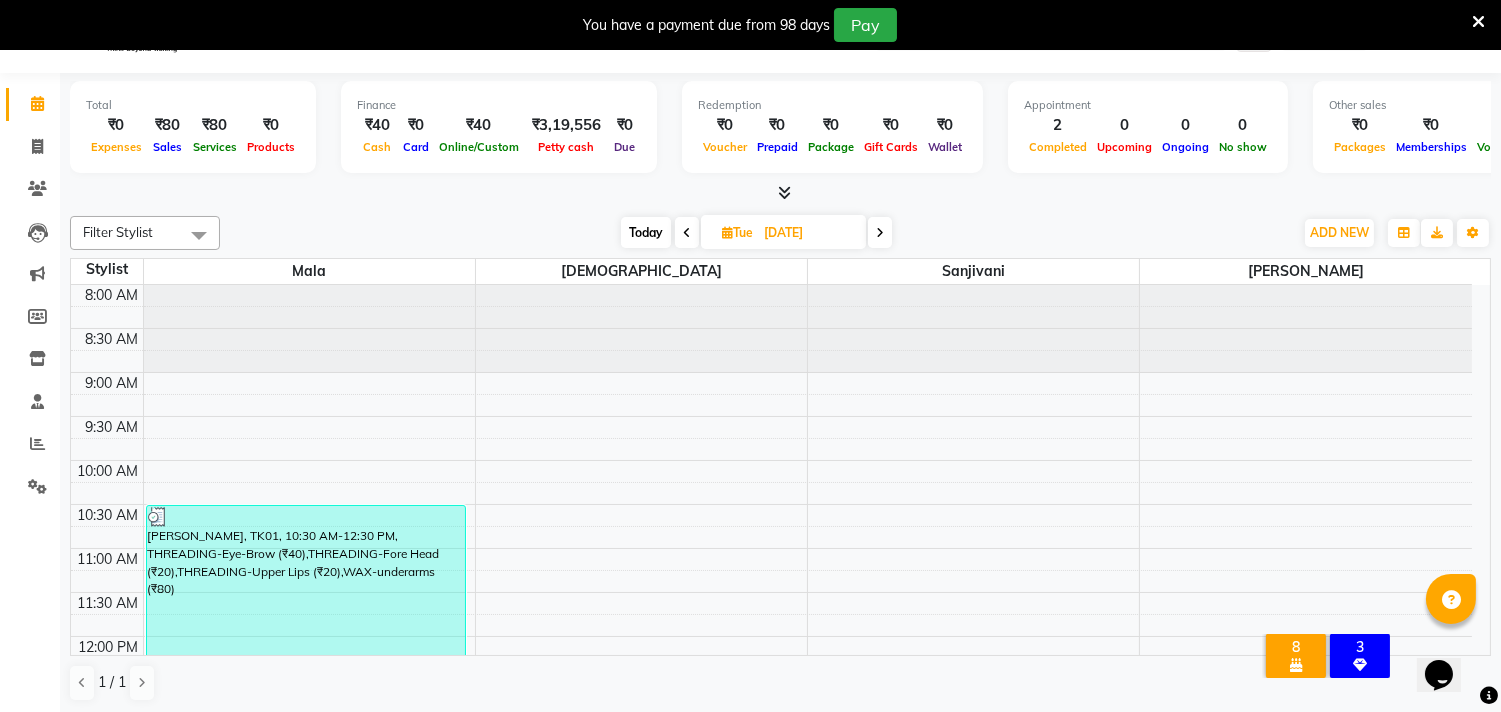 click on "3" at bounding box center (1360, 647) 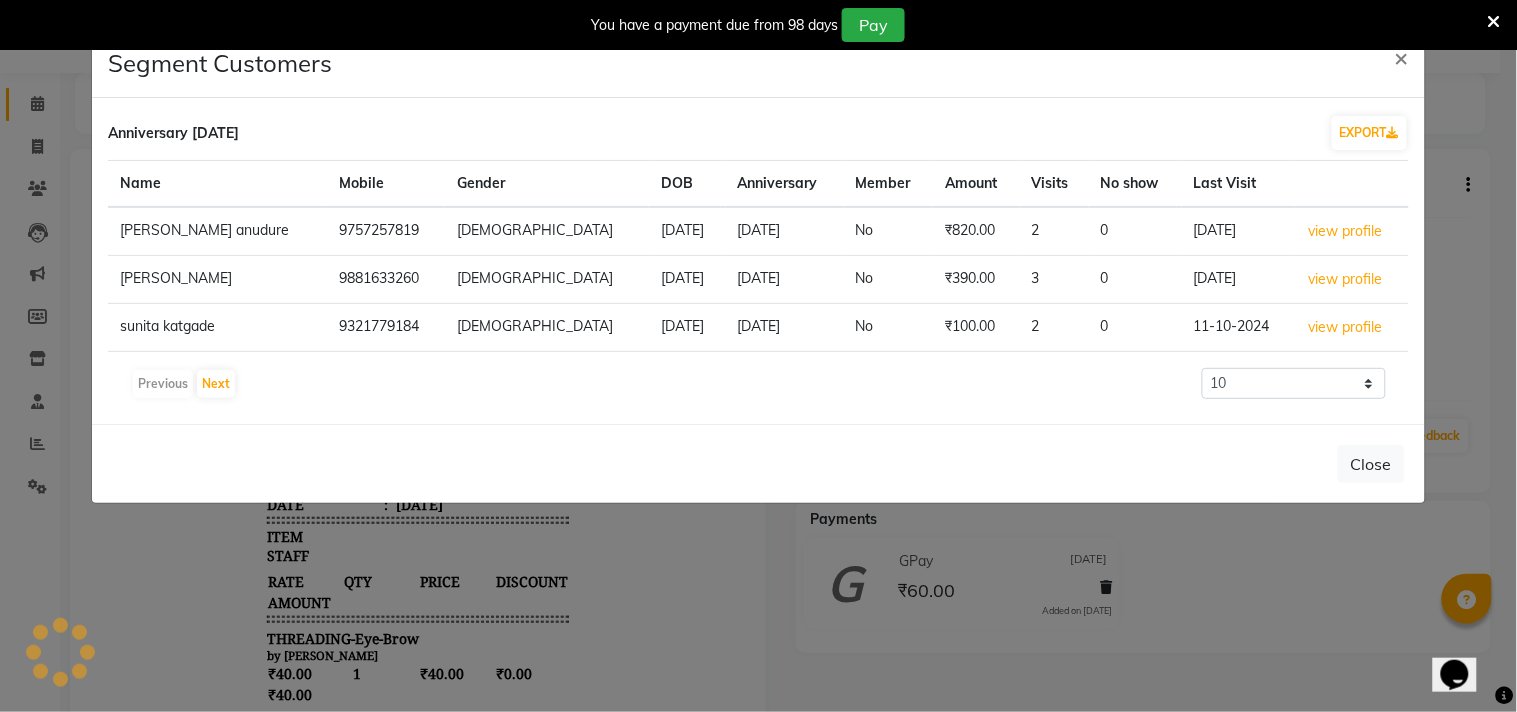 scroll, scrollTop: 0, scrollLeft: 0, axis: both 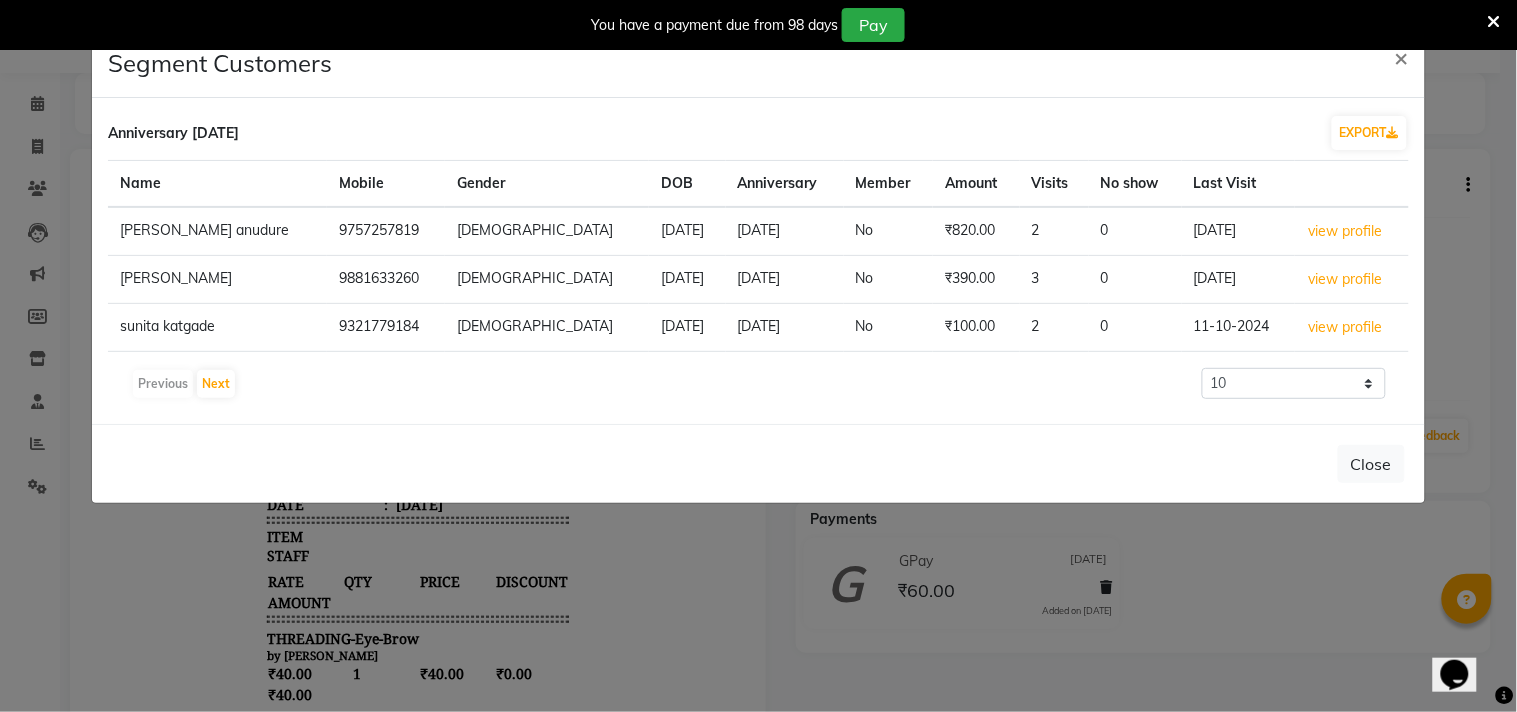 click on "Segment Customers ×" 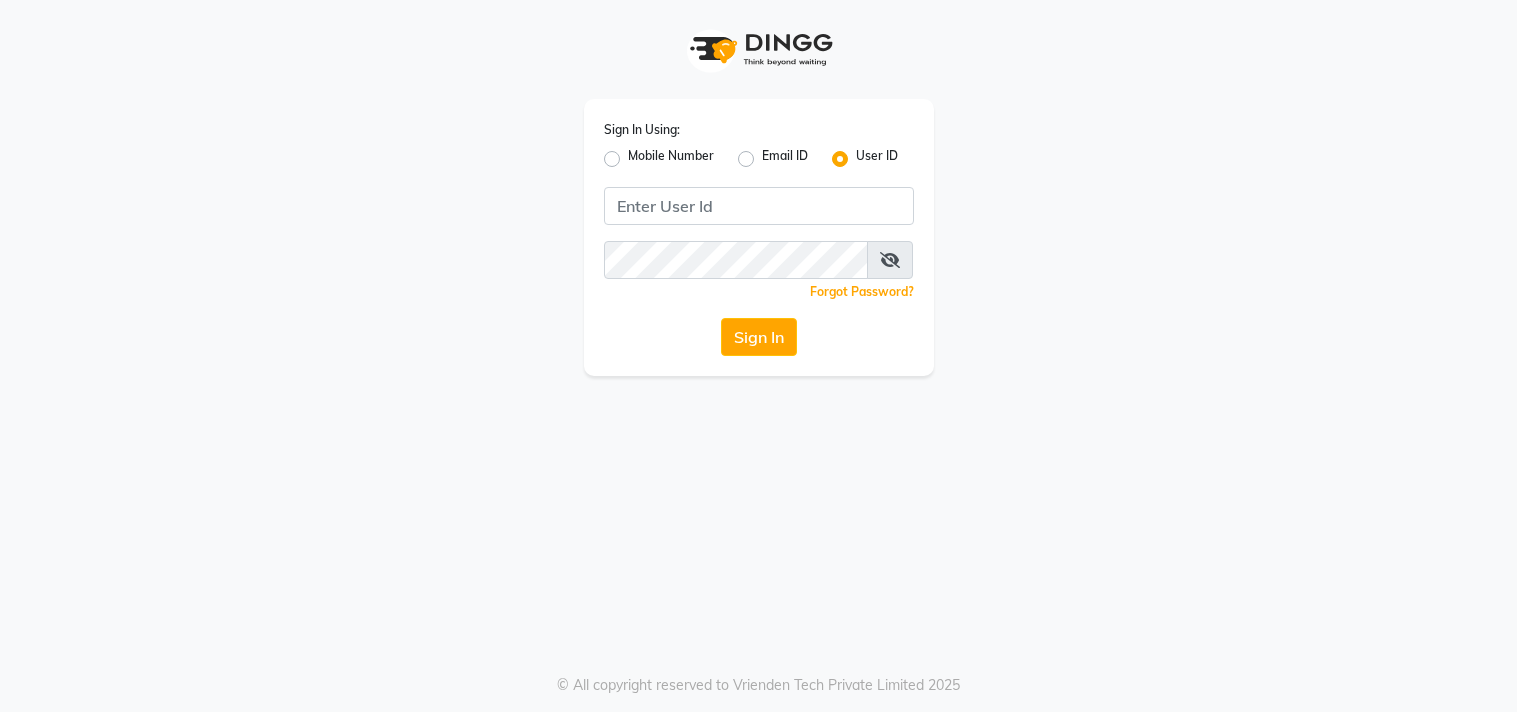 scroll, scrollTop: 0, scrollLeft: 0, axis: both 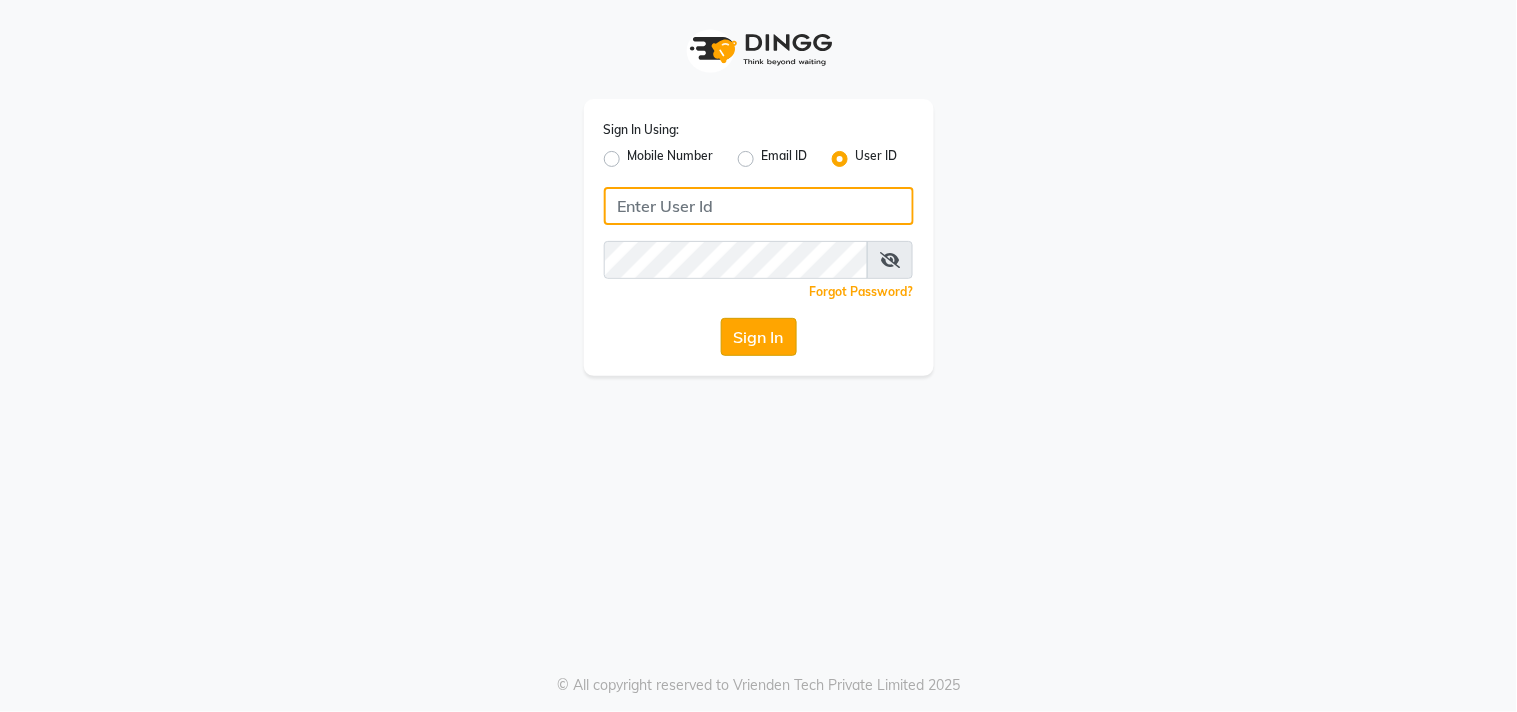 type on "sundarika" 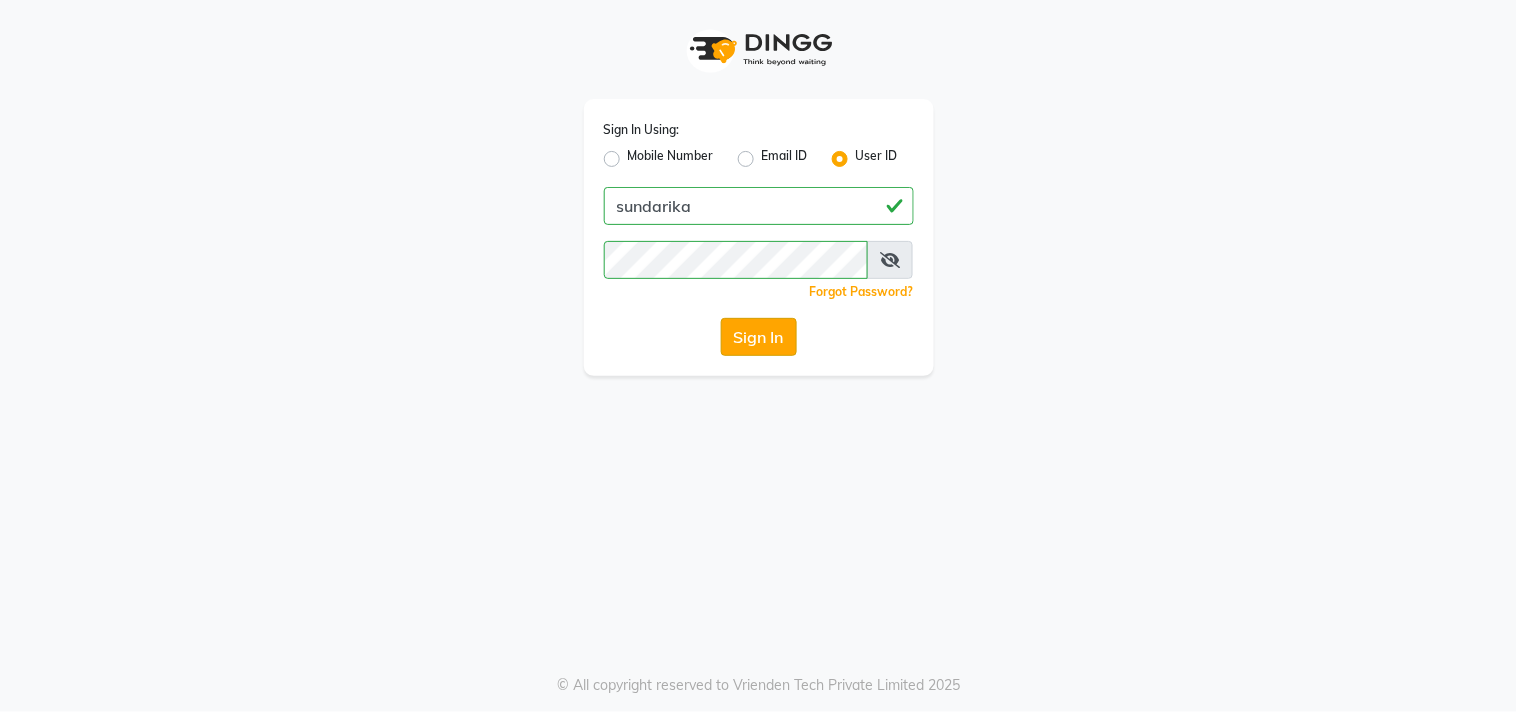 click on "Sign In" 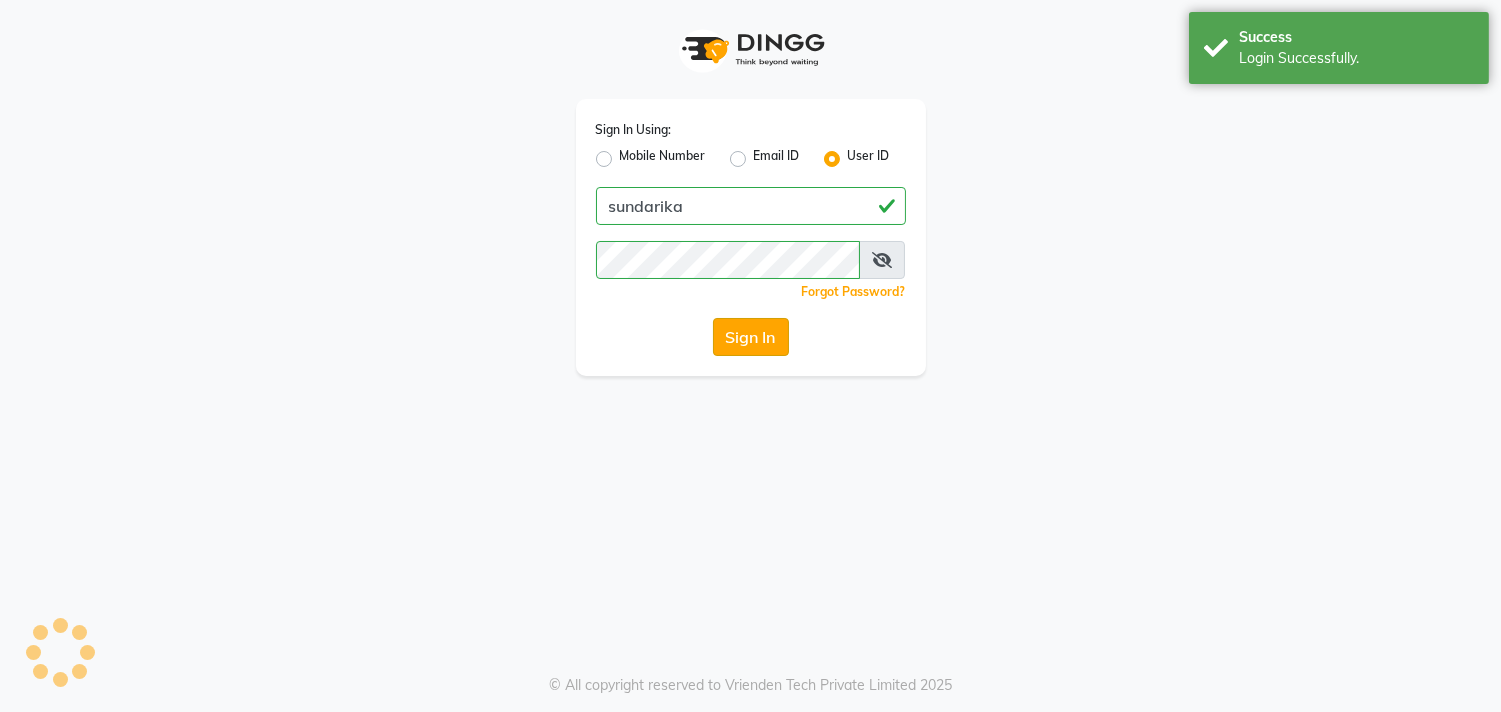 select on "5341" 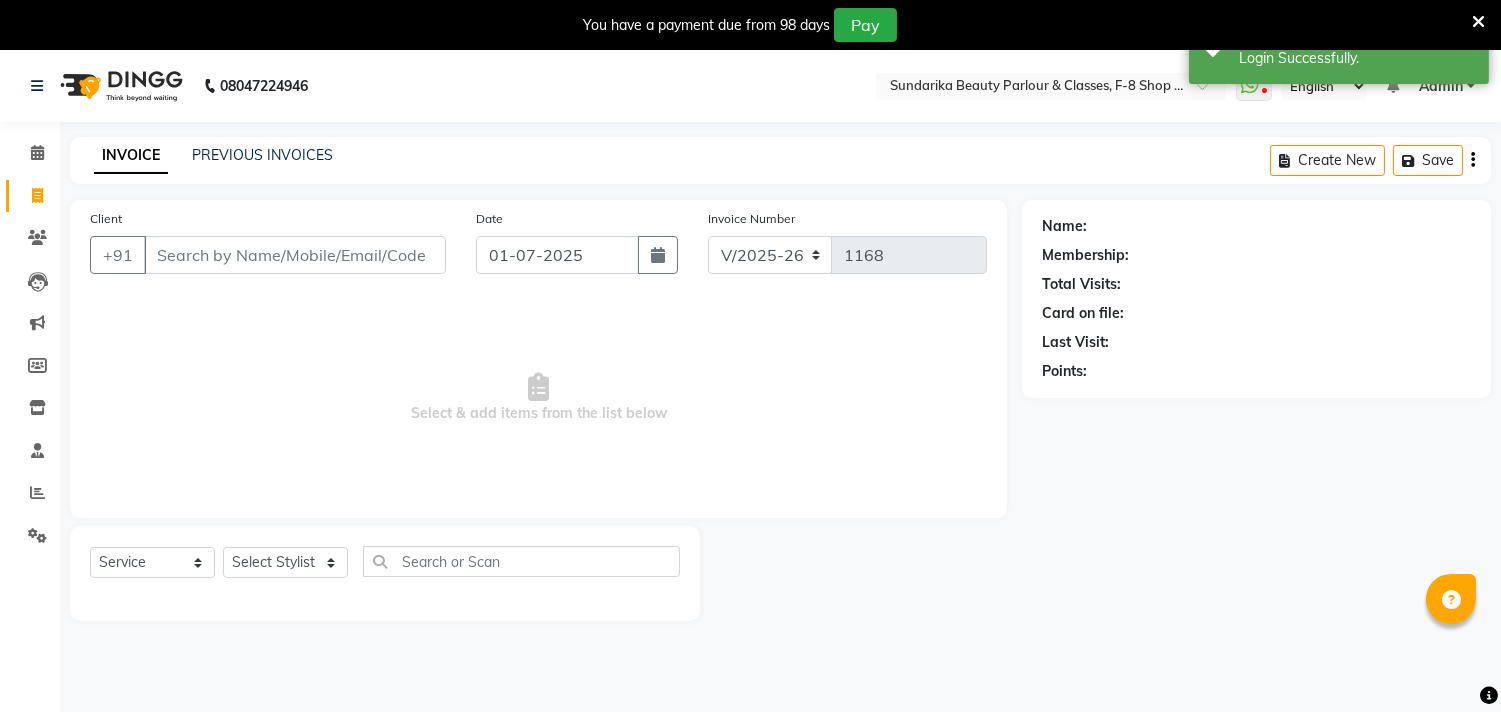 click at bounding box center (1478, 22) 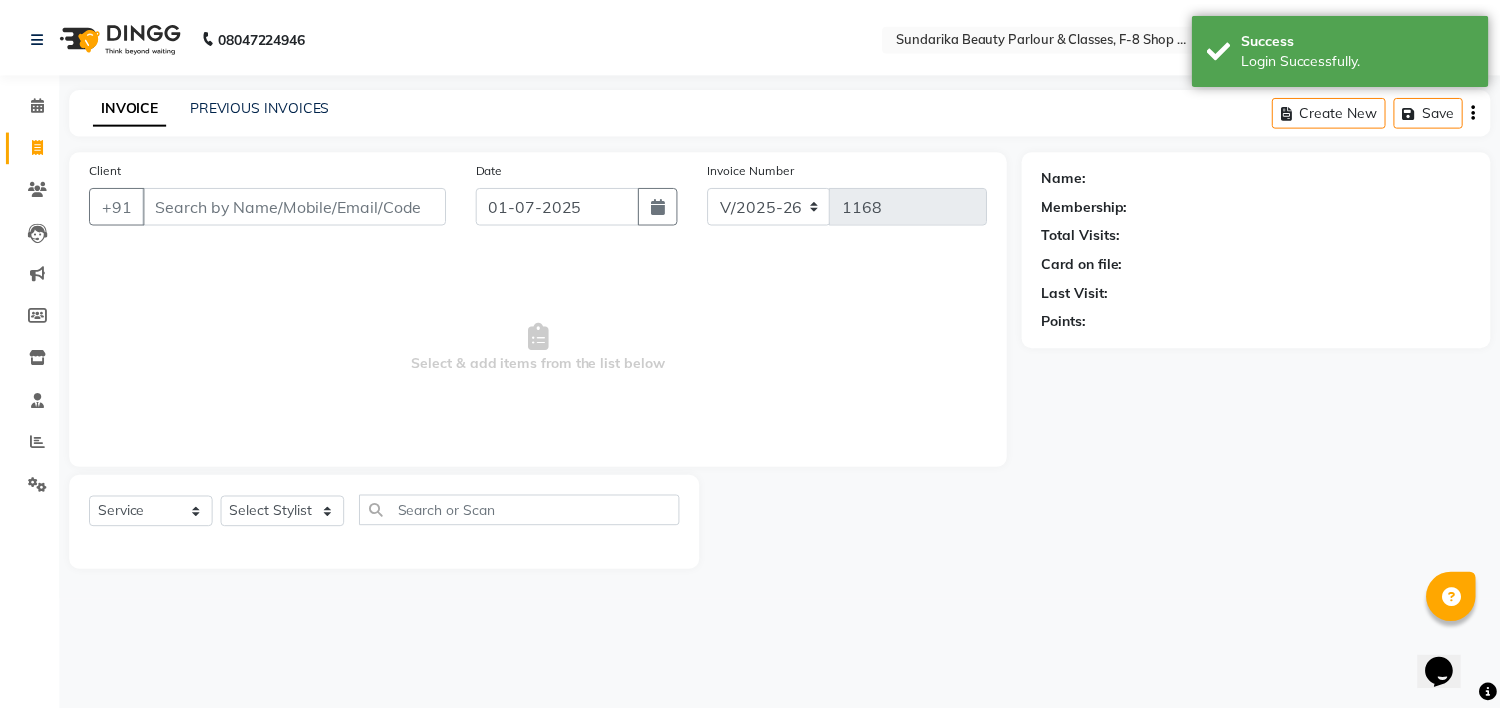 scroll, scrollTop: 0, scrollLeft: 0, axis: both 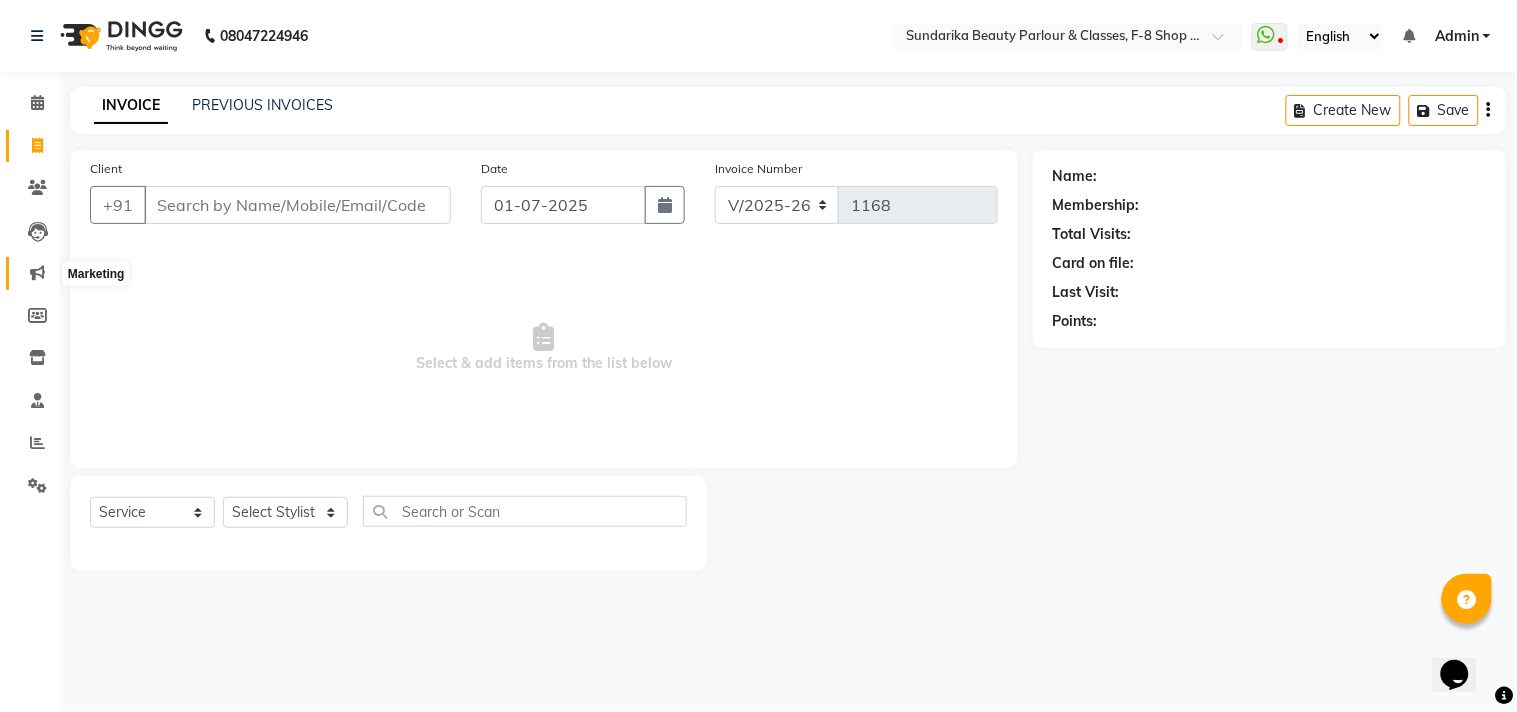 click 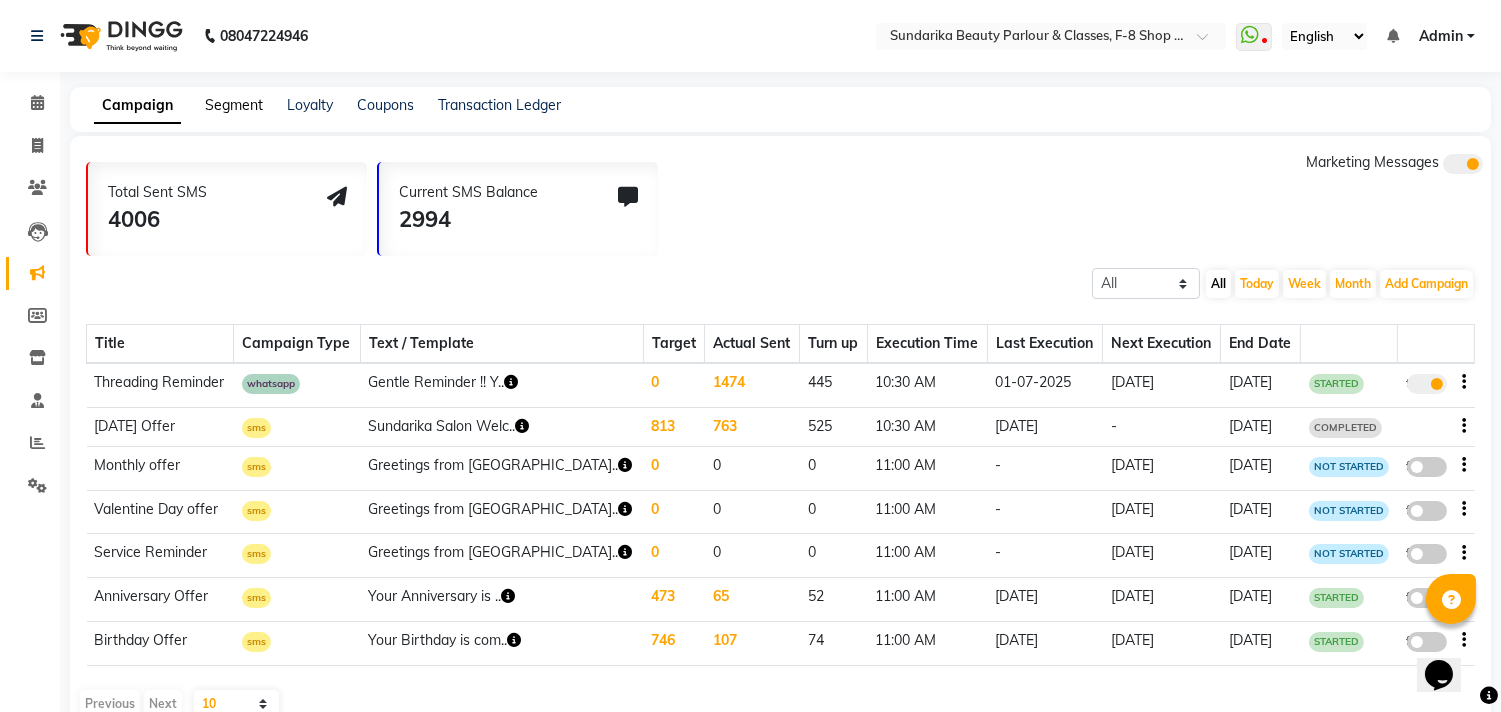 click on "Segment" 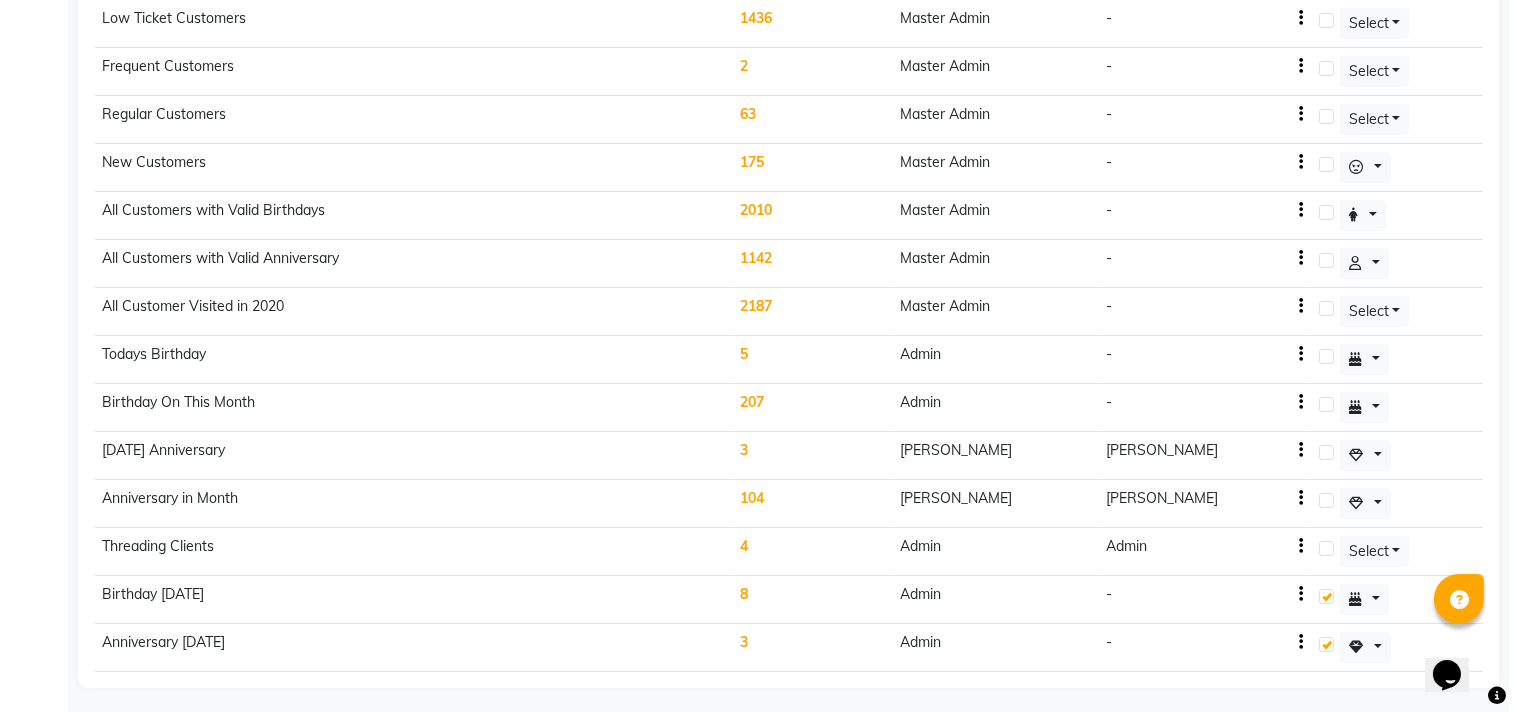 scroll, scrollTop: 631, scrollLeft: 0, axis: vertical 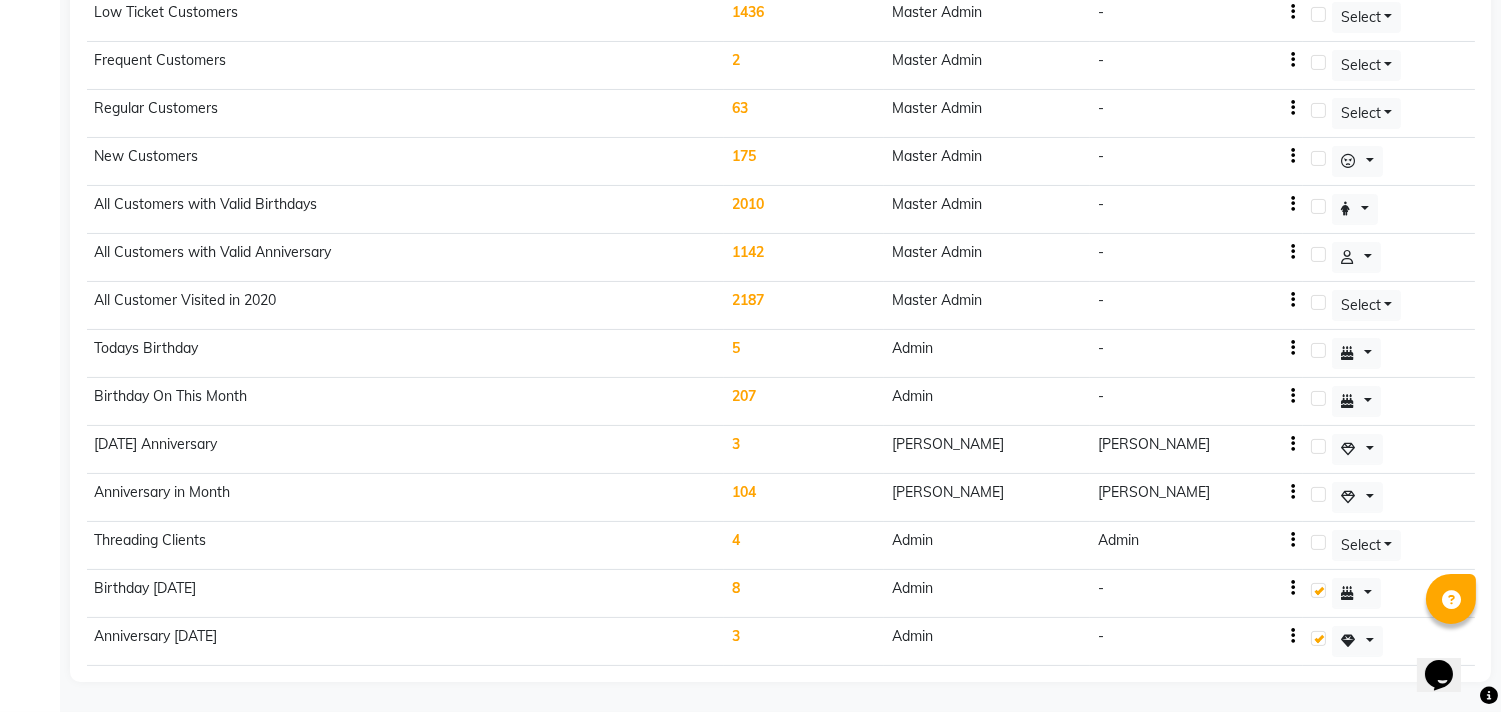 click on "8" 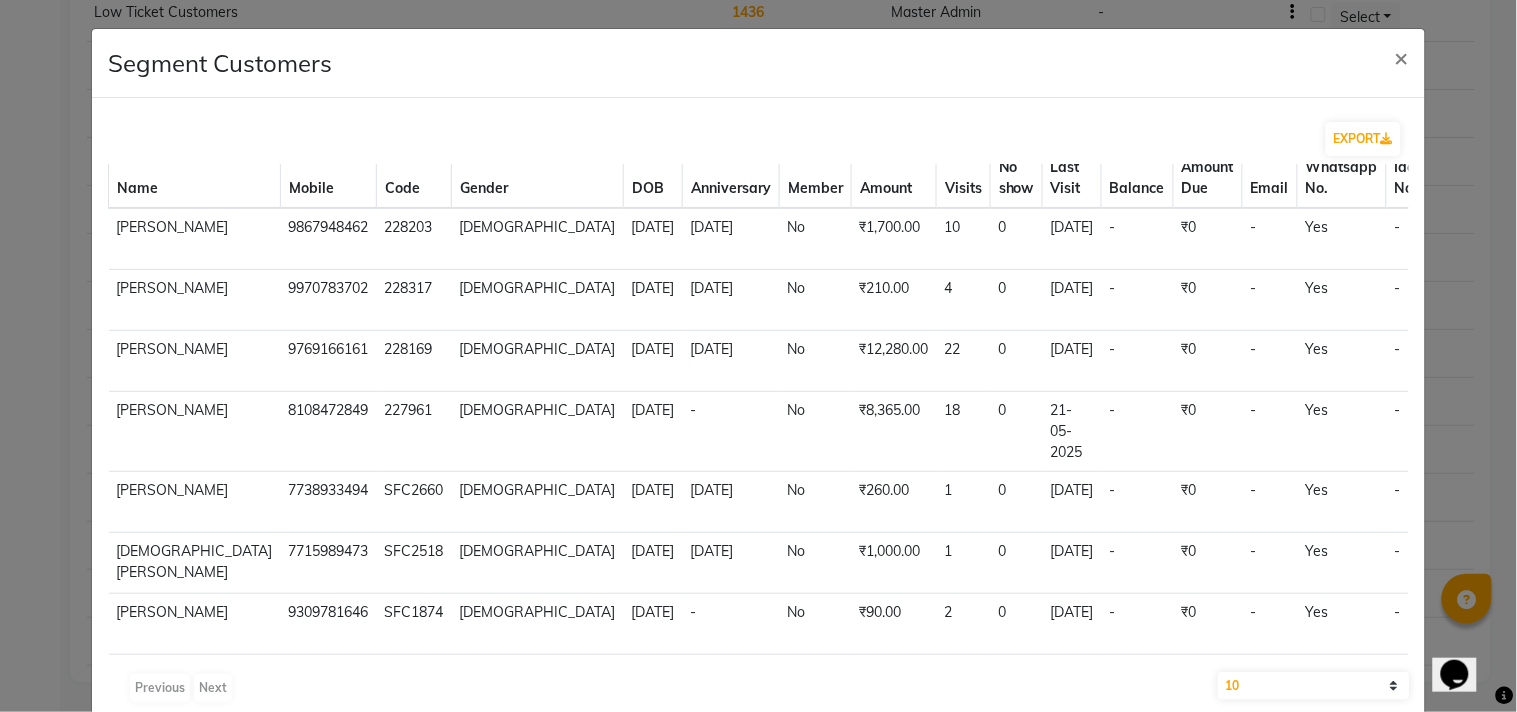 scroll, scrollTop: 11, scrollLeft: 0, axis: vertical 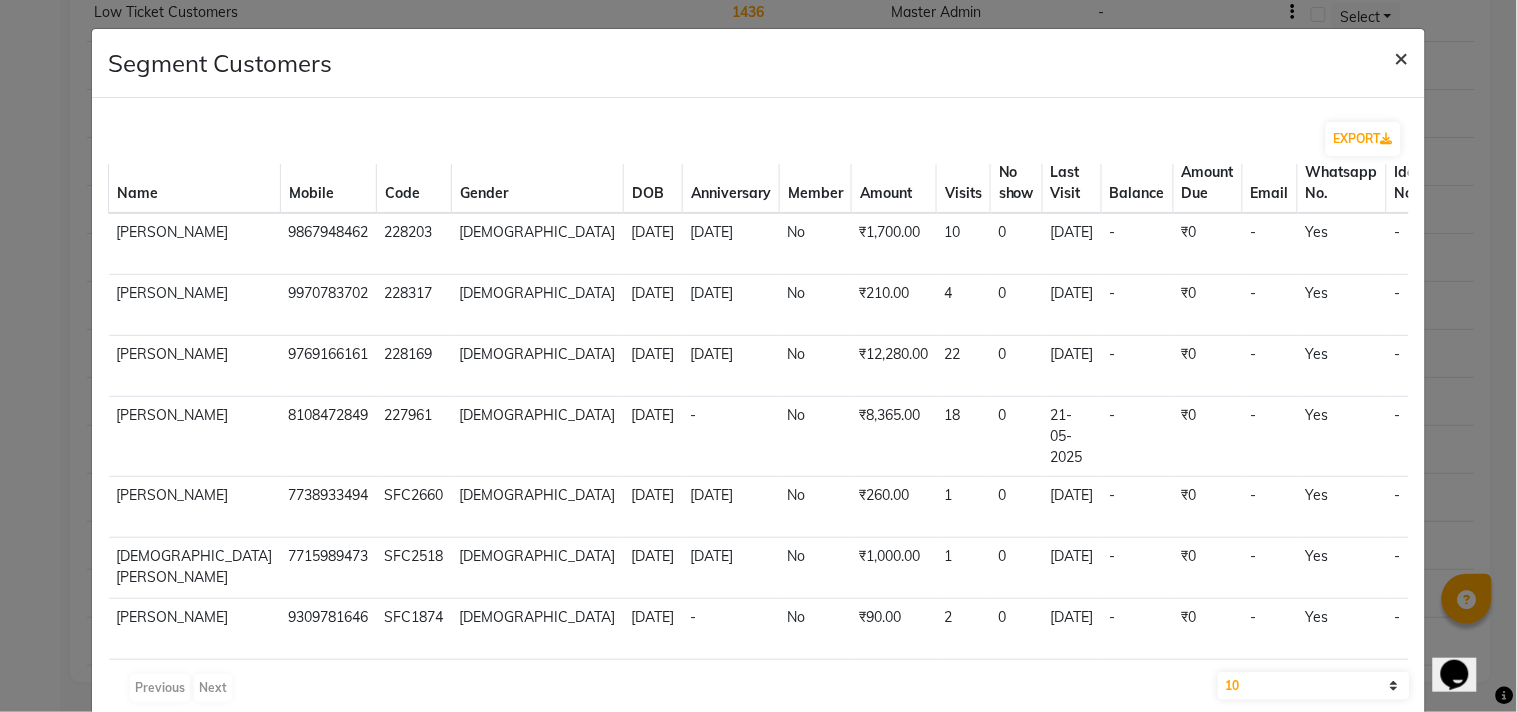 click on "×" 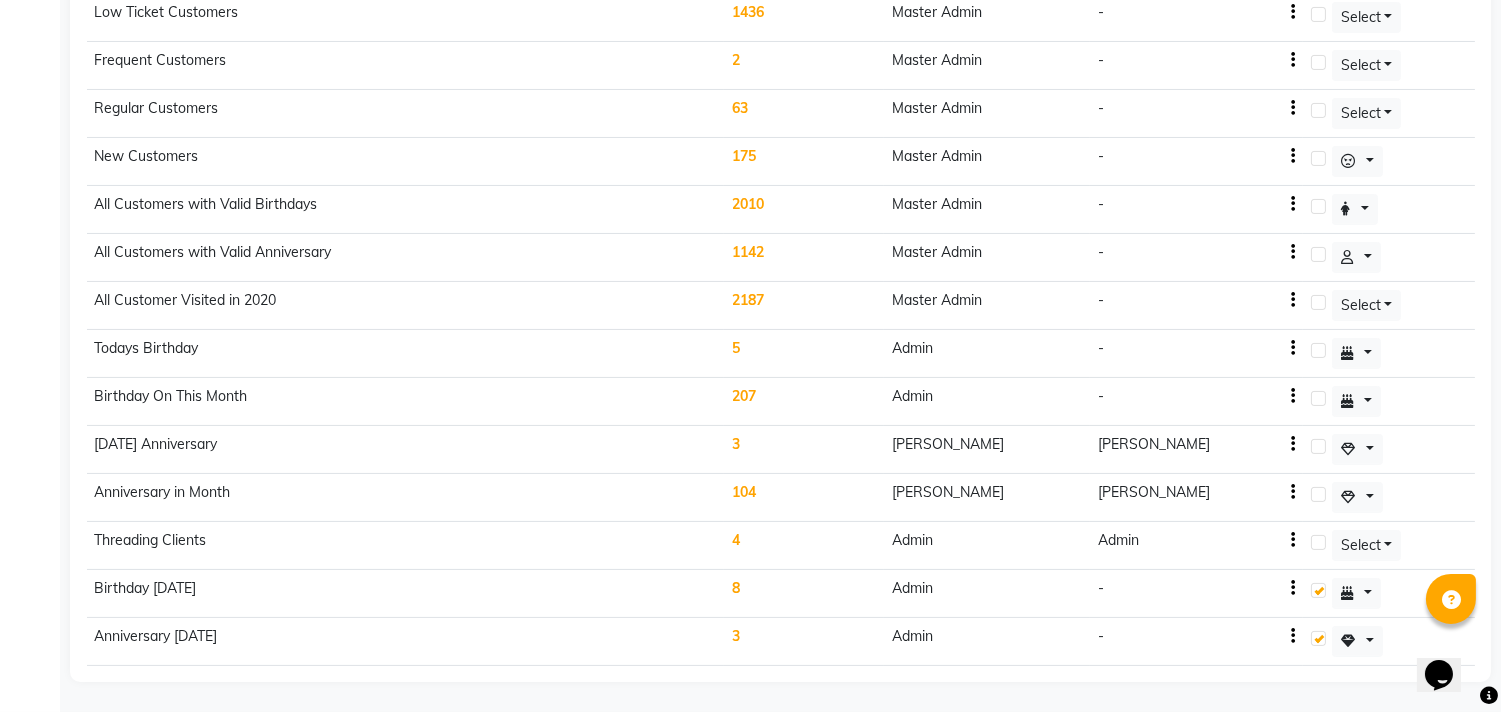 click 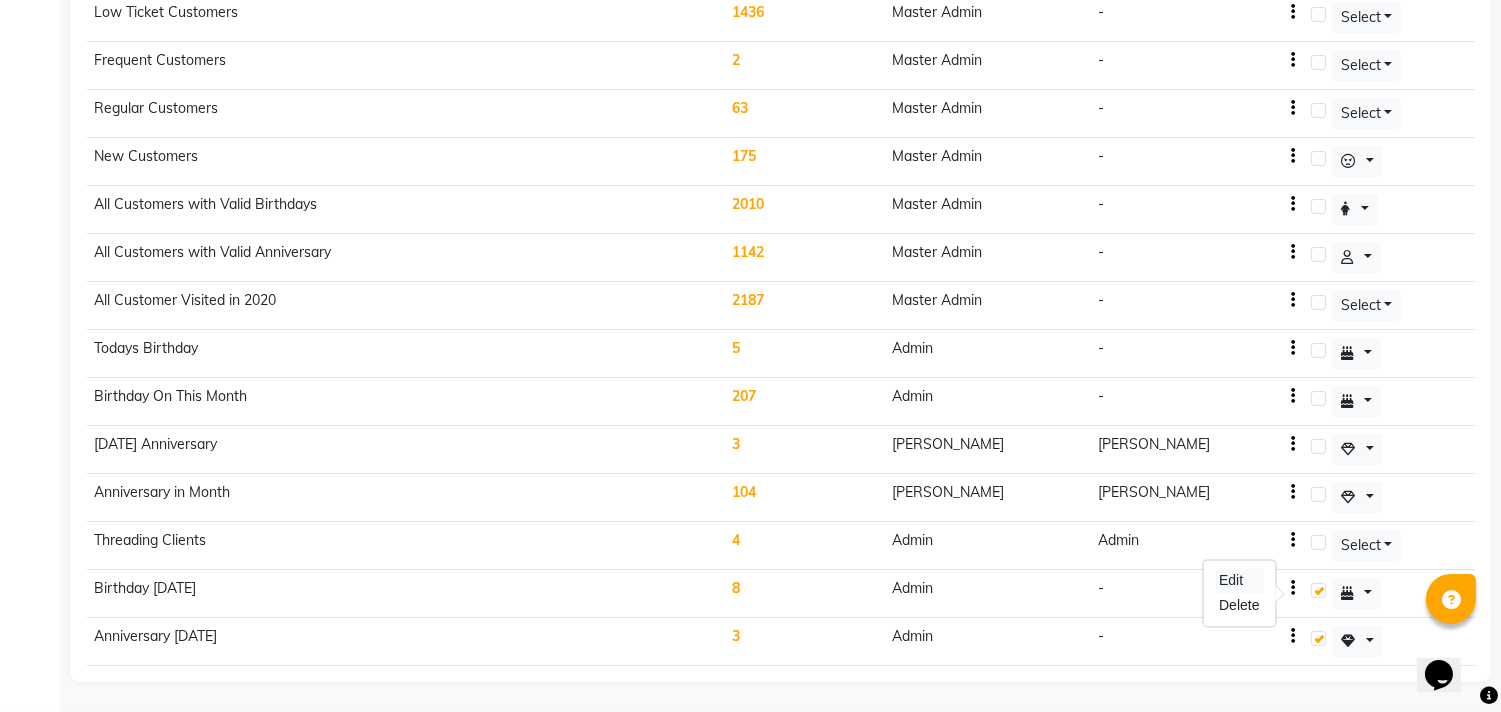 click on "Edit" at bounding box center (1239, 581) 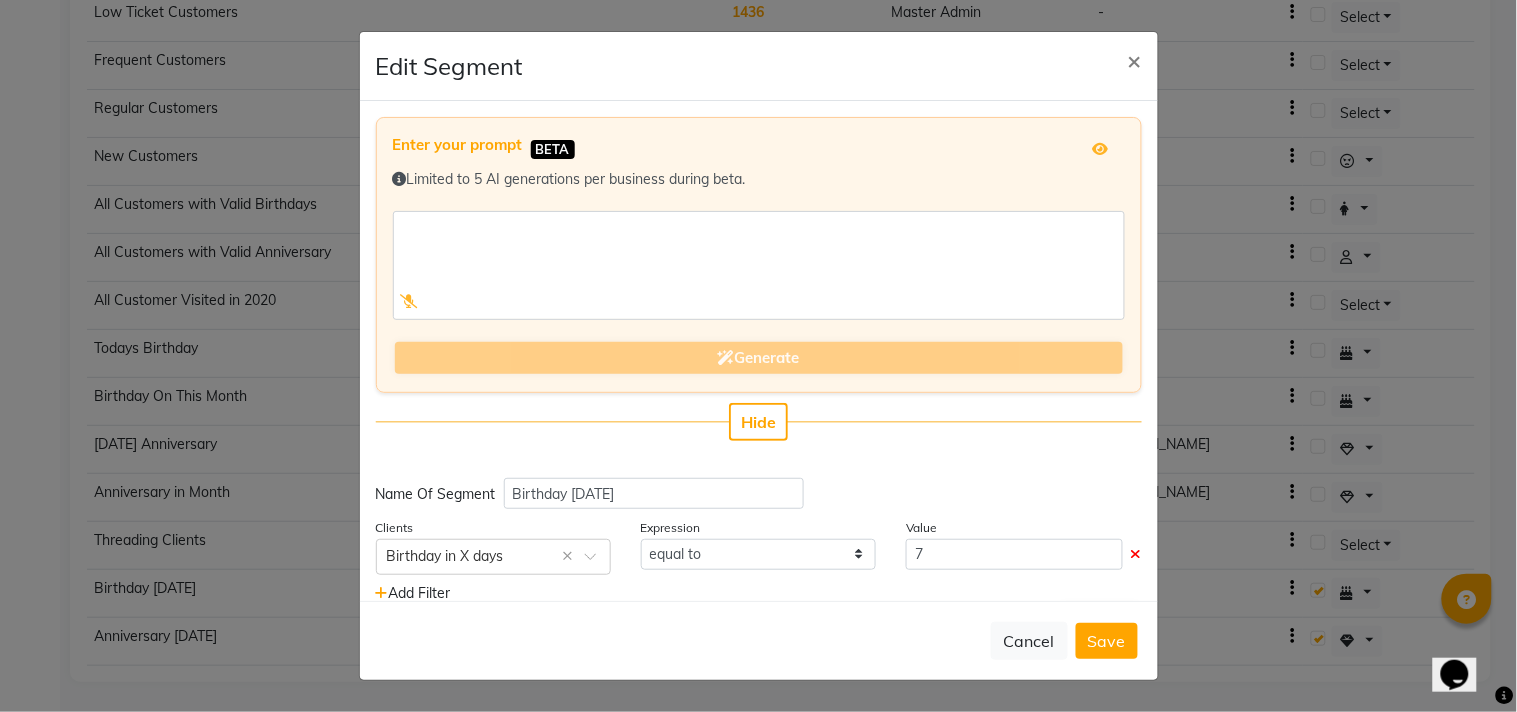 scroll, scrollTop: 48, scrollLeft: 0, axis: vertical 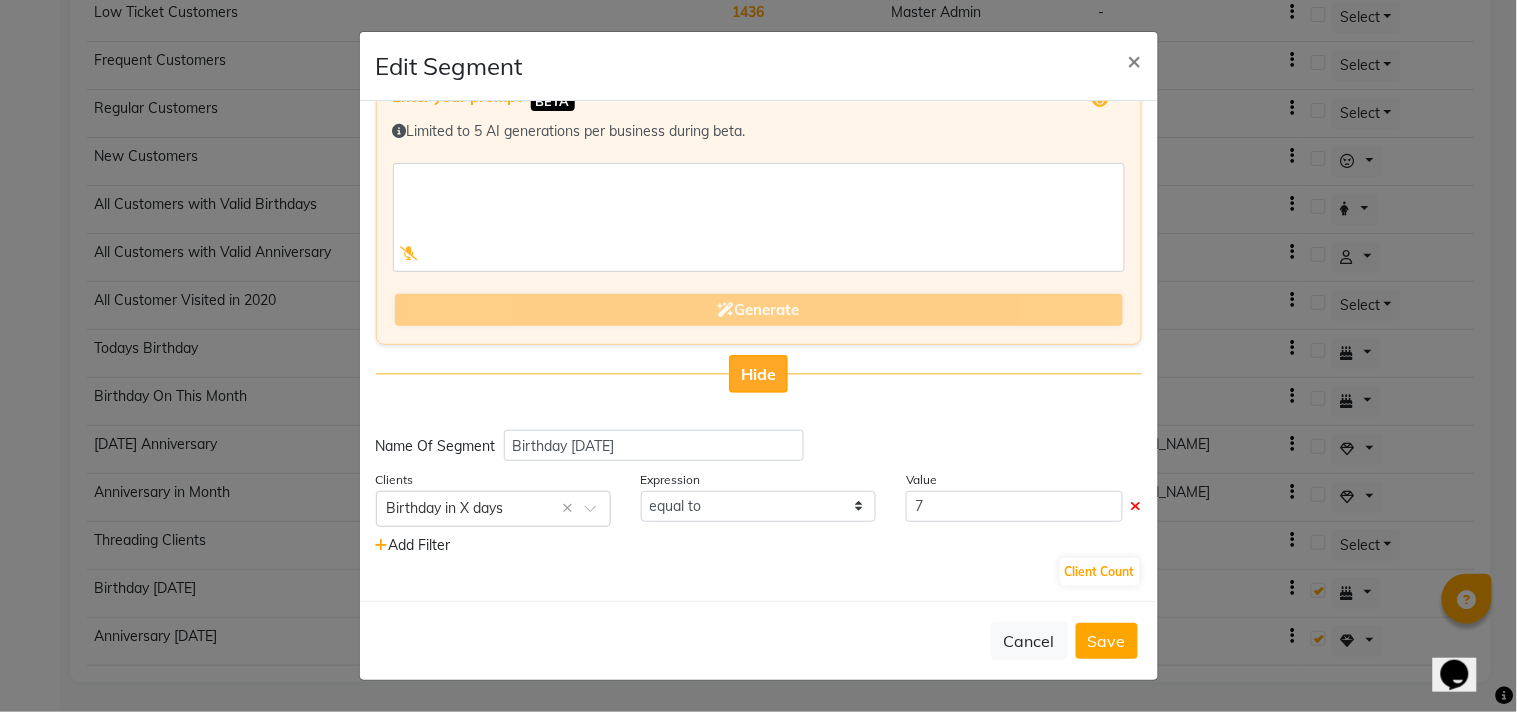 click on "Hide" 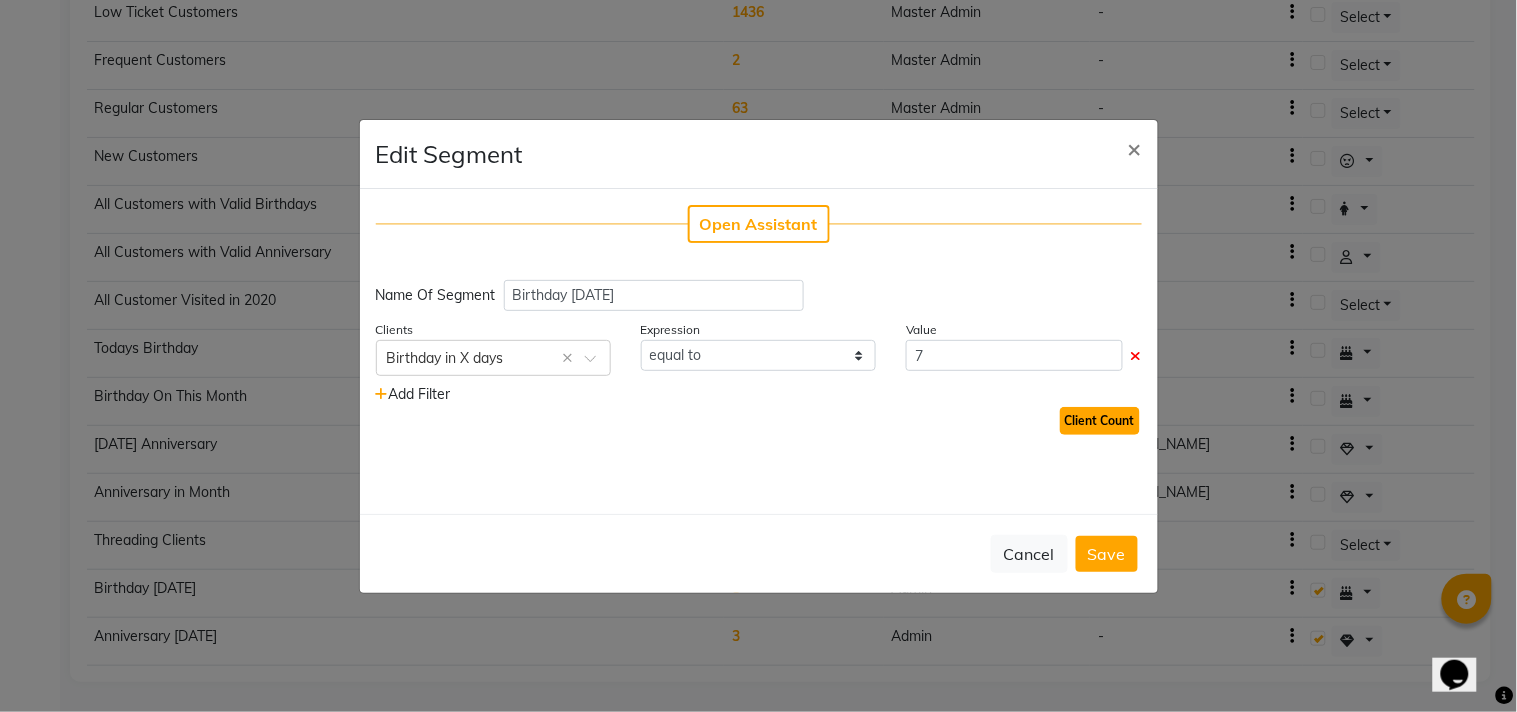 click on "Client Count" 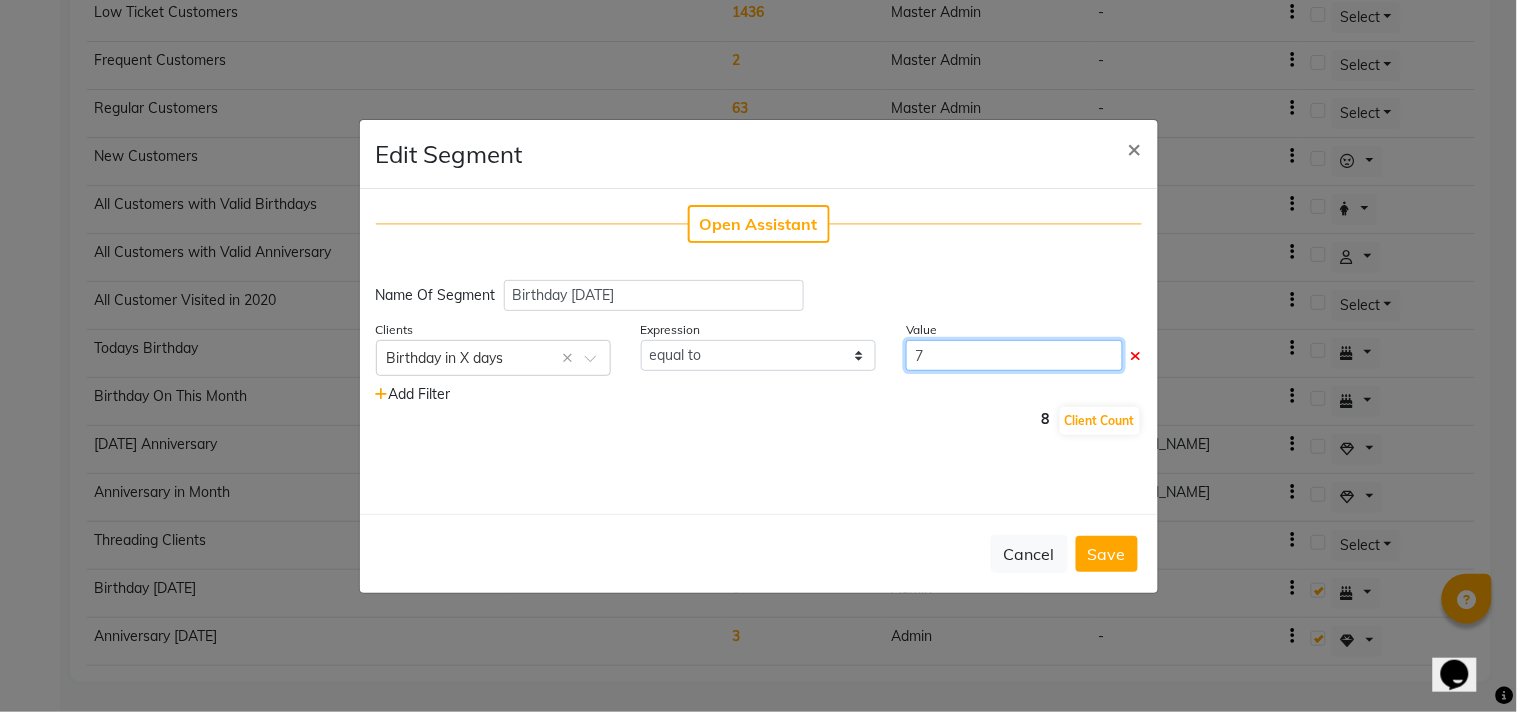 click on "7" 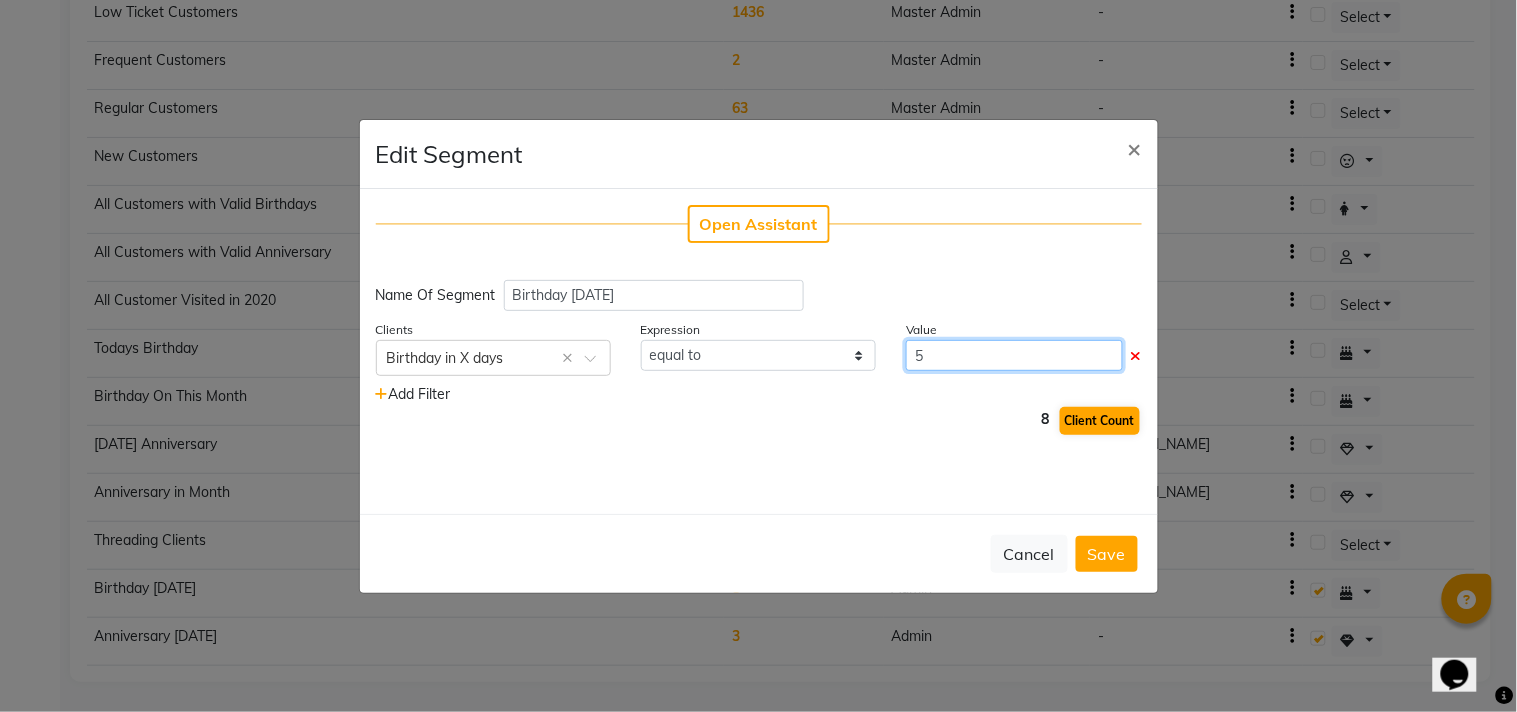 type on "5" 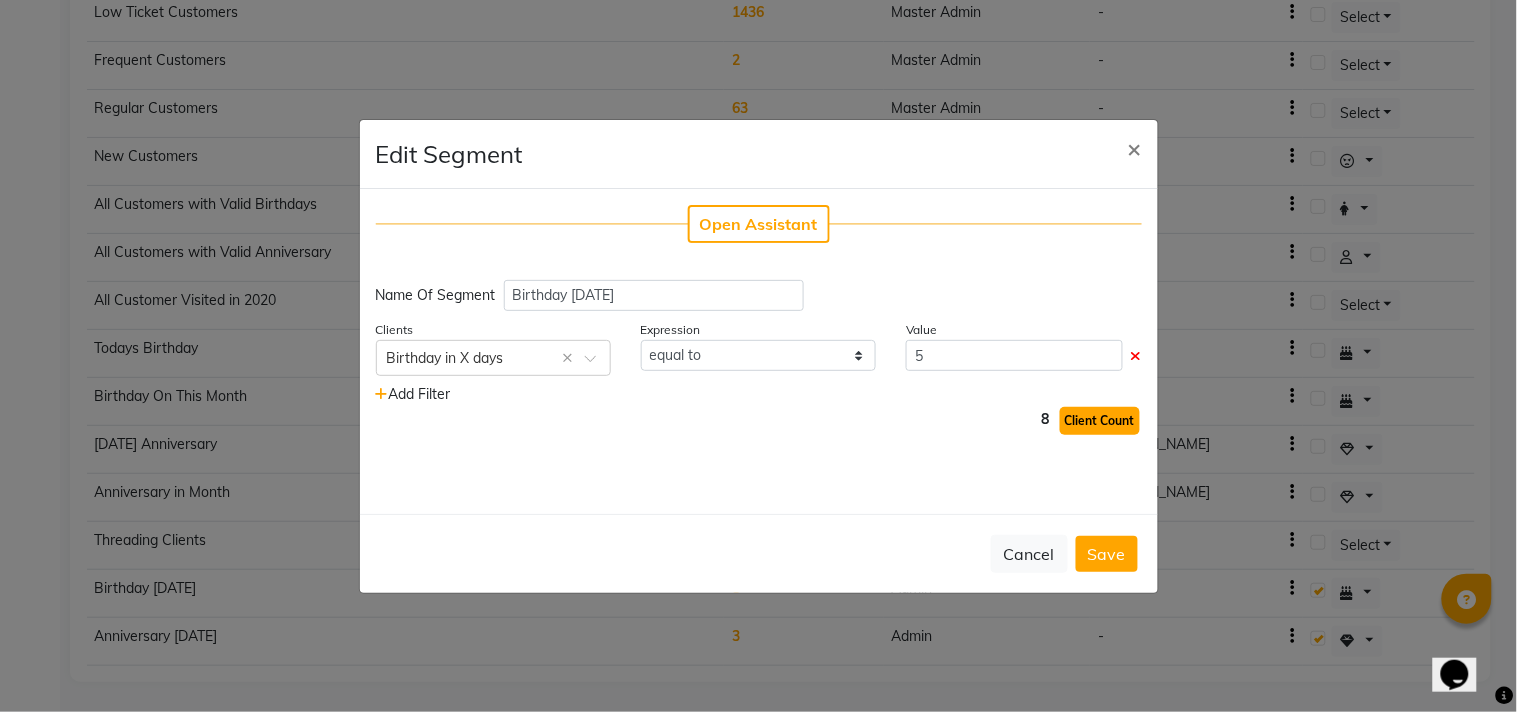 click on "Client Count" 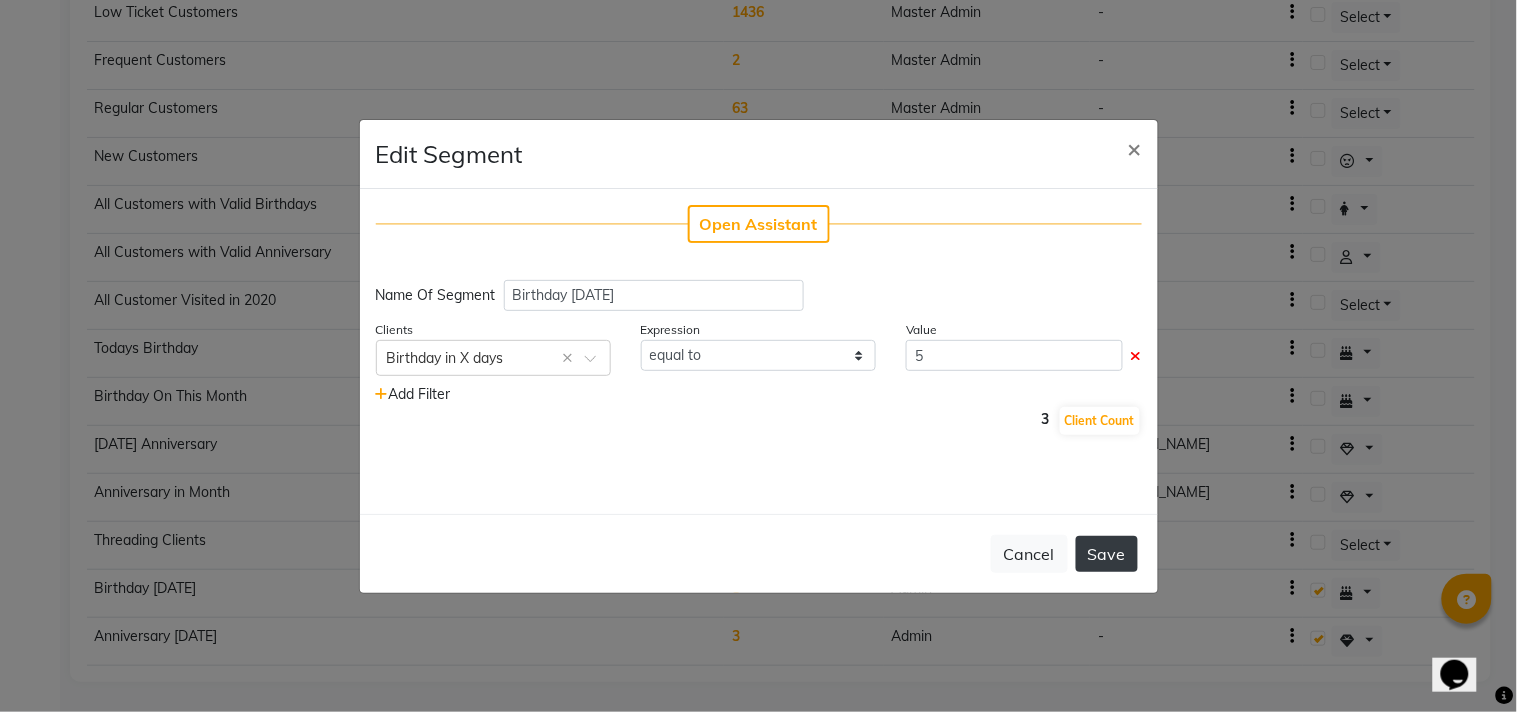 click on "Save" 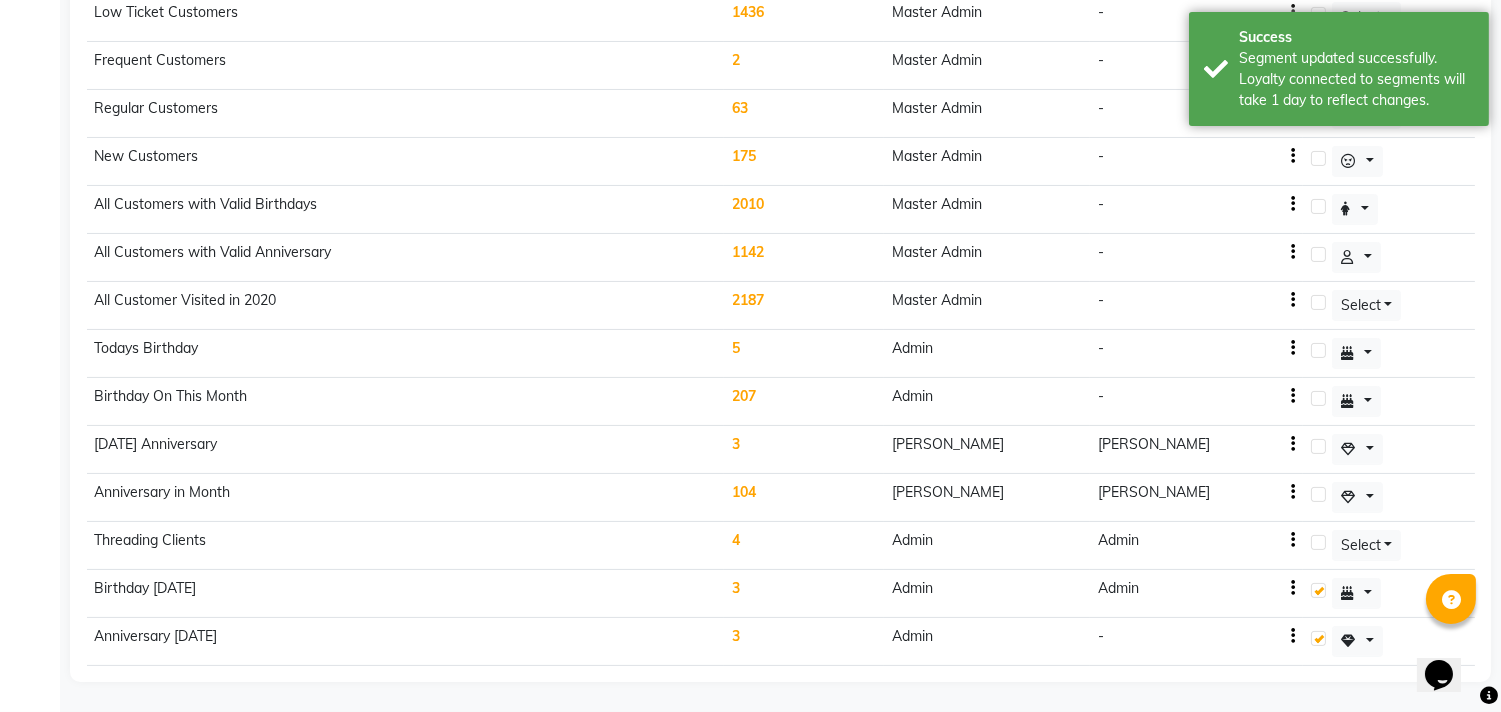 click on "3" 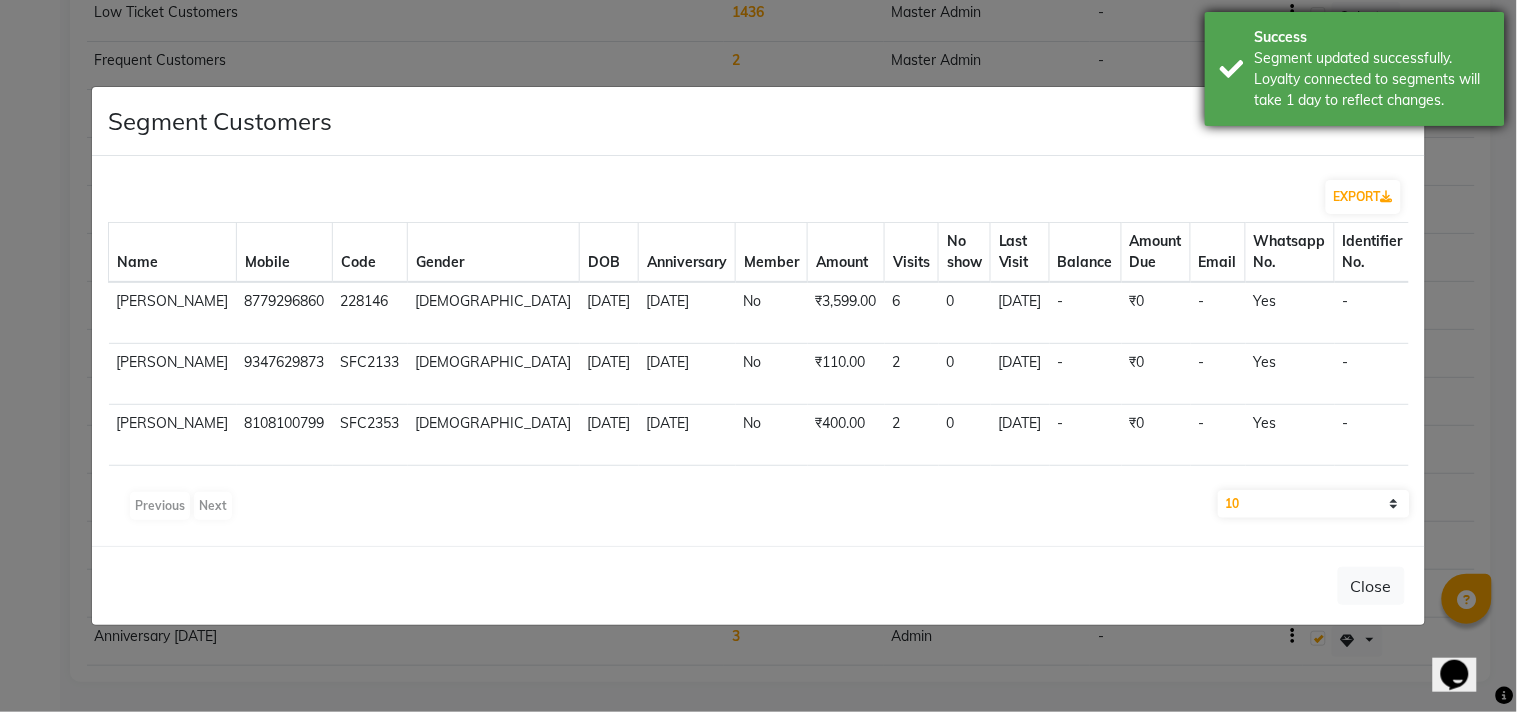click on "Segment updated successfully.
Loyalty connected to segments will take 1 day to reflect changes." at bounding box center (1372, 79) 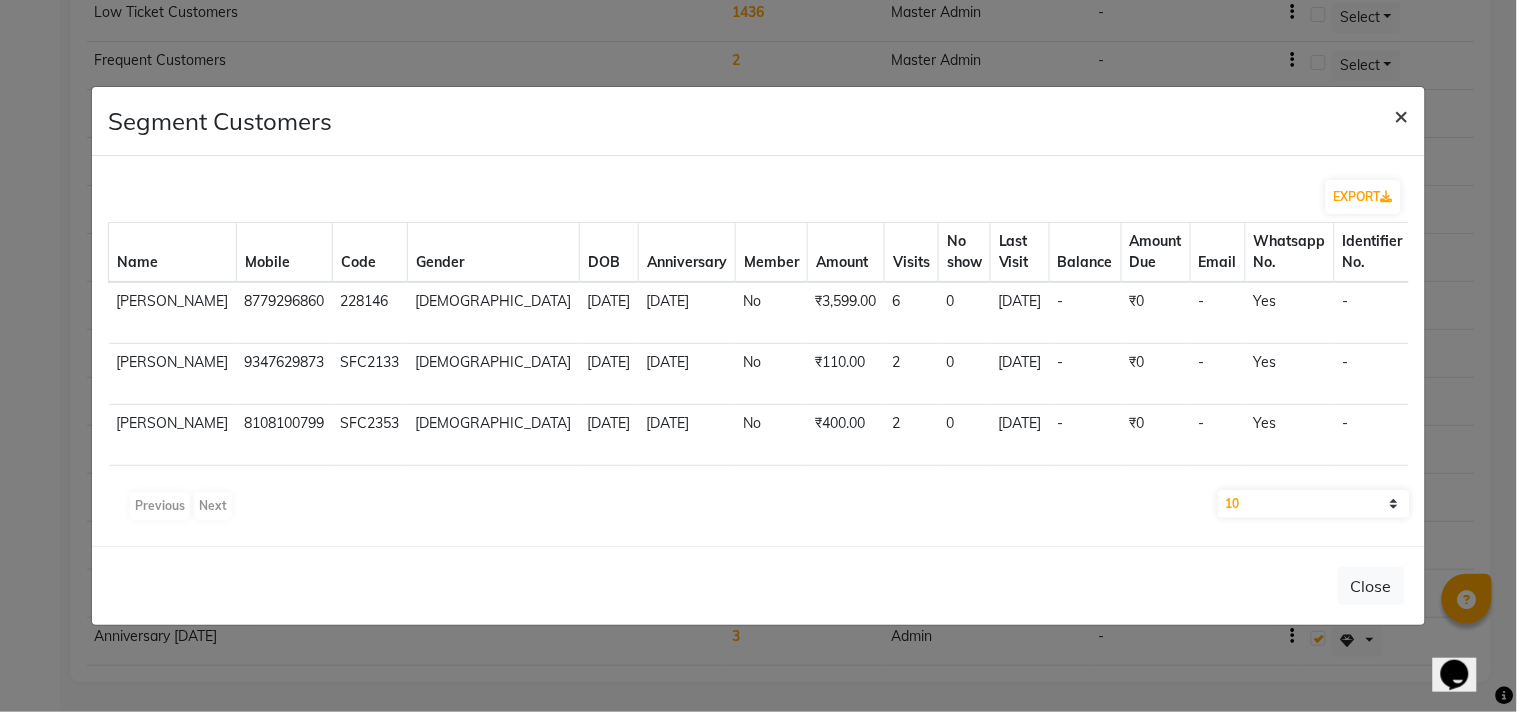 click on "×" 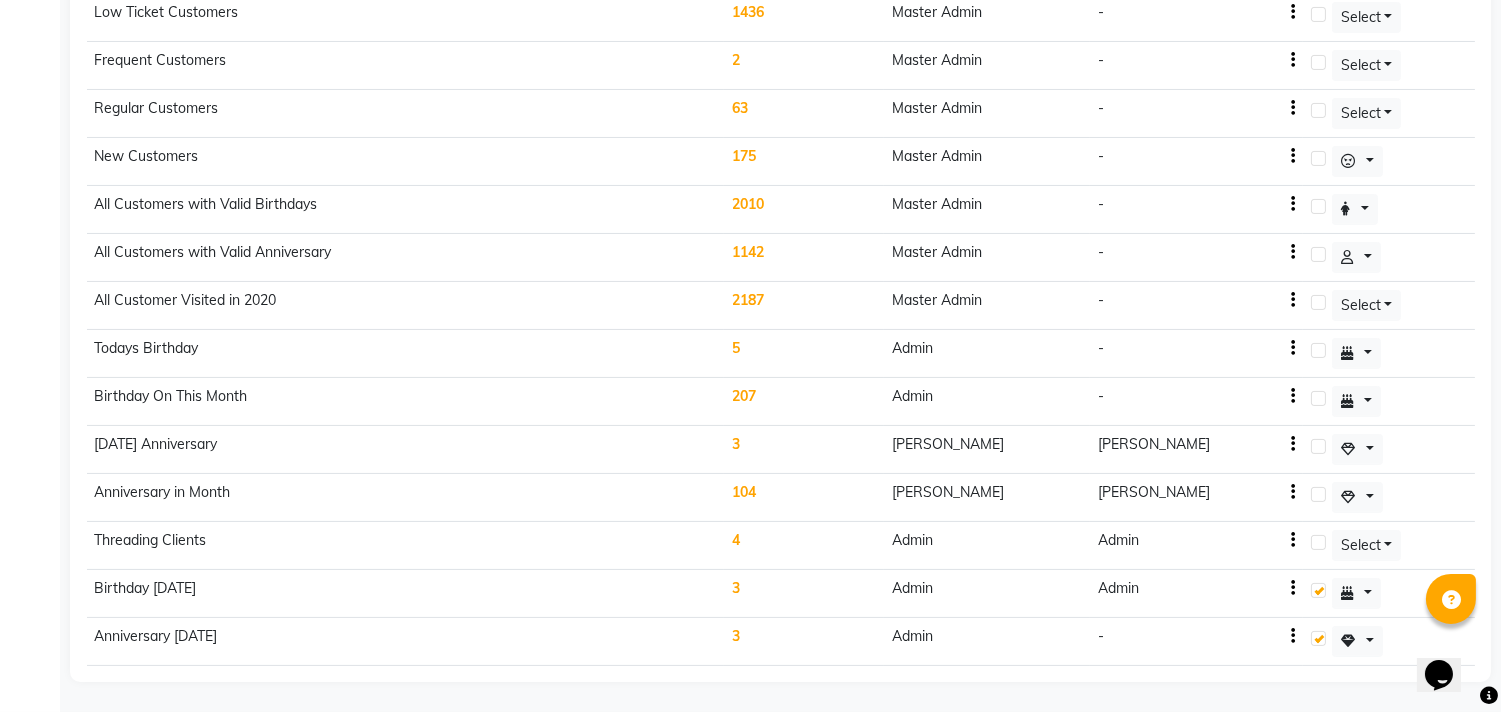 click 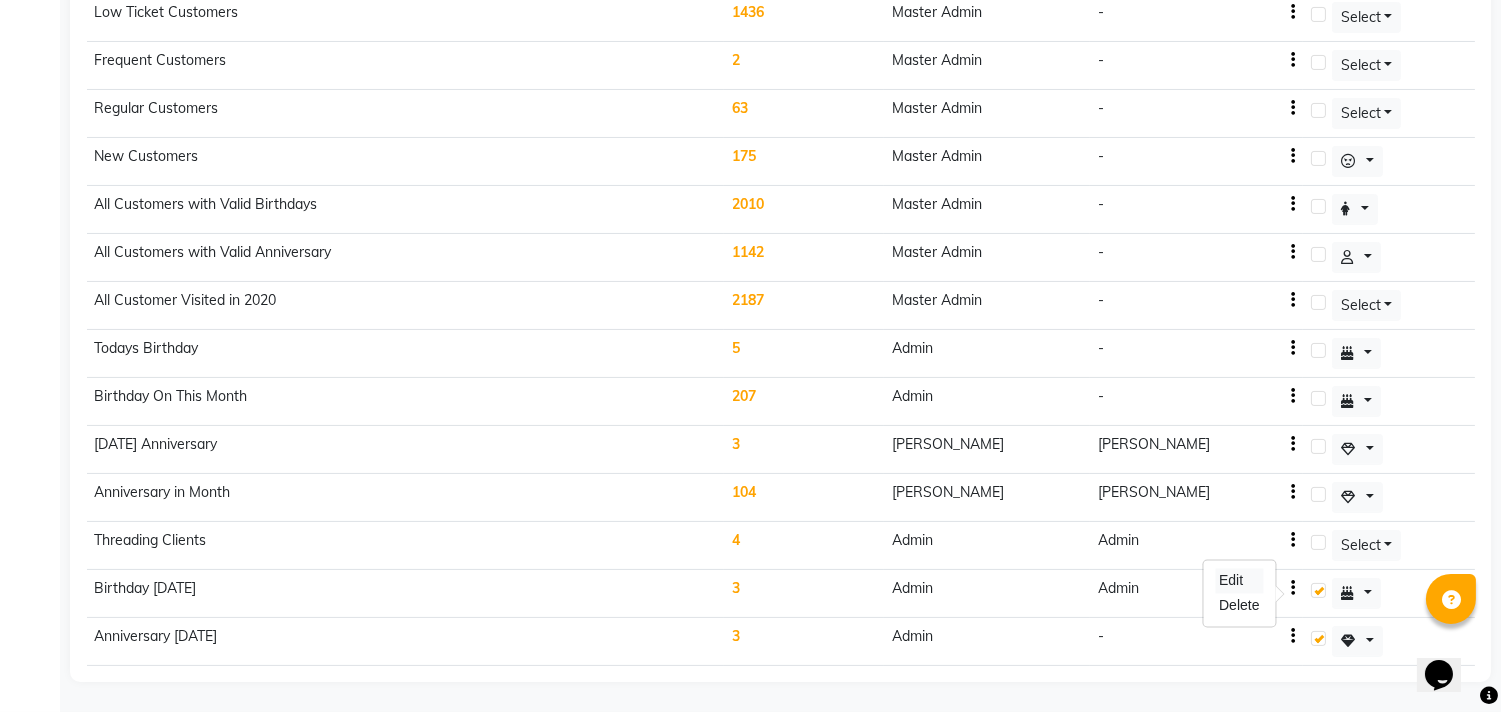 click on "Edit" at bounding box center [1239, 581] 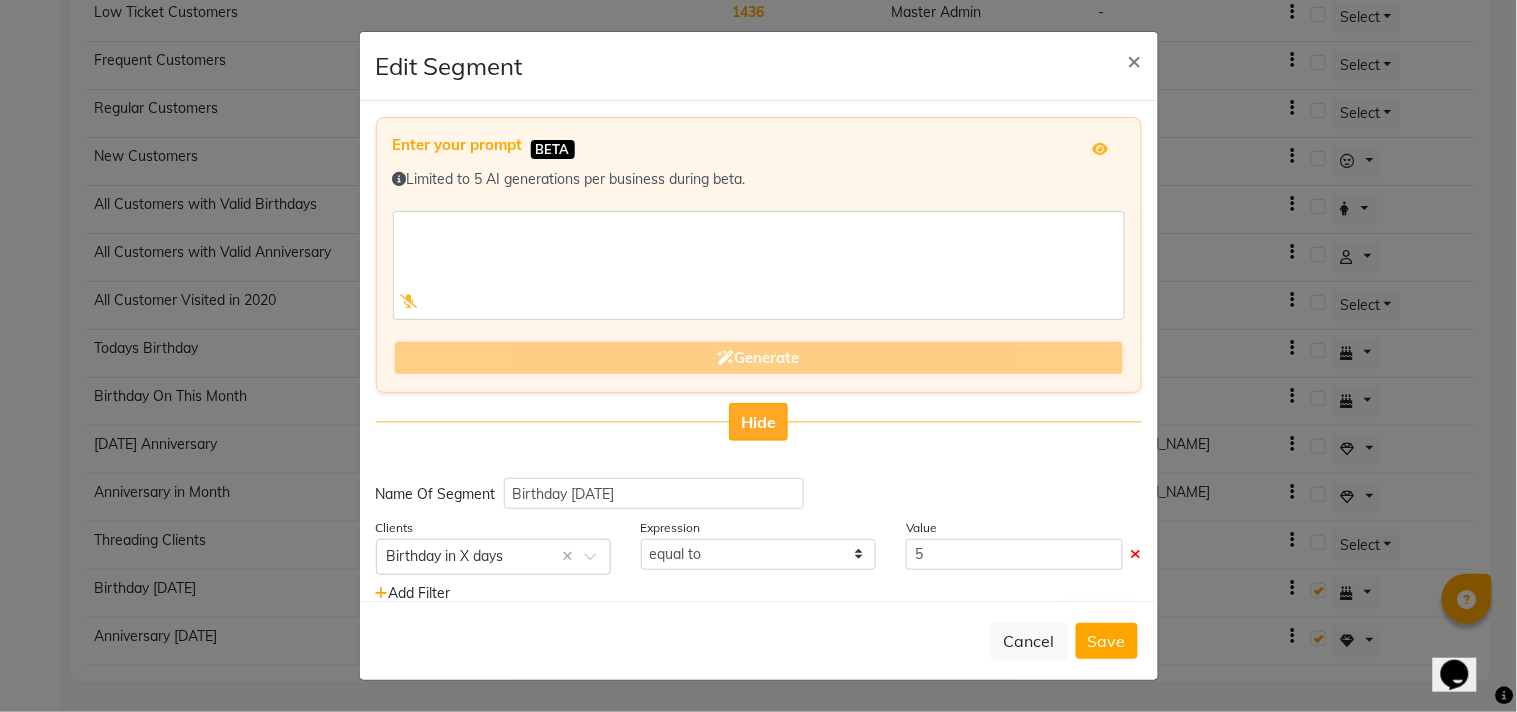 click on "Hide" 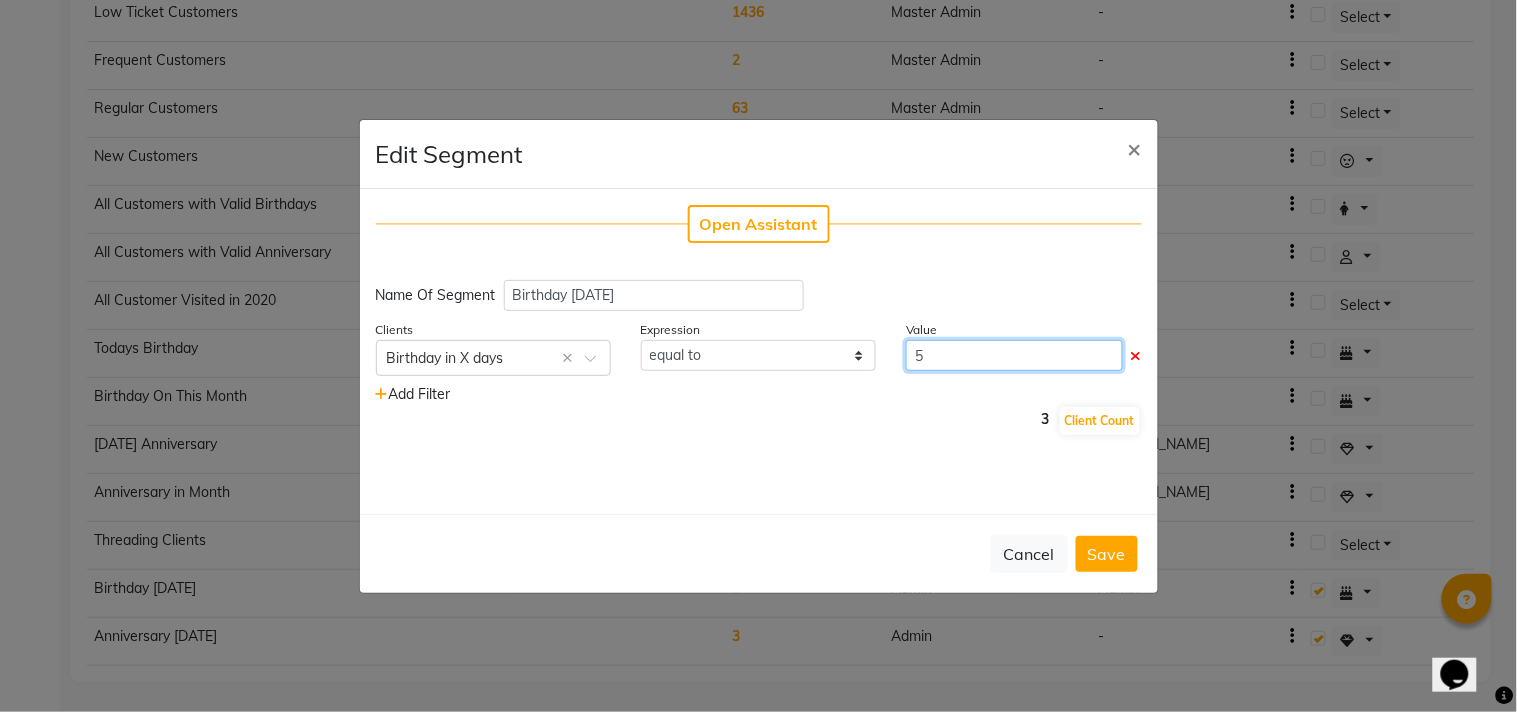 click on "5" 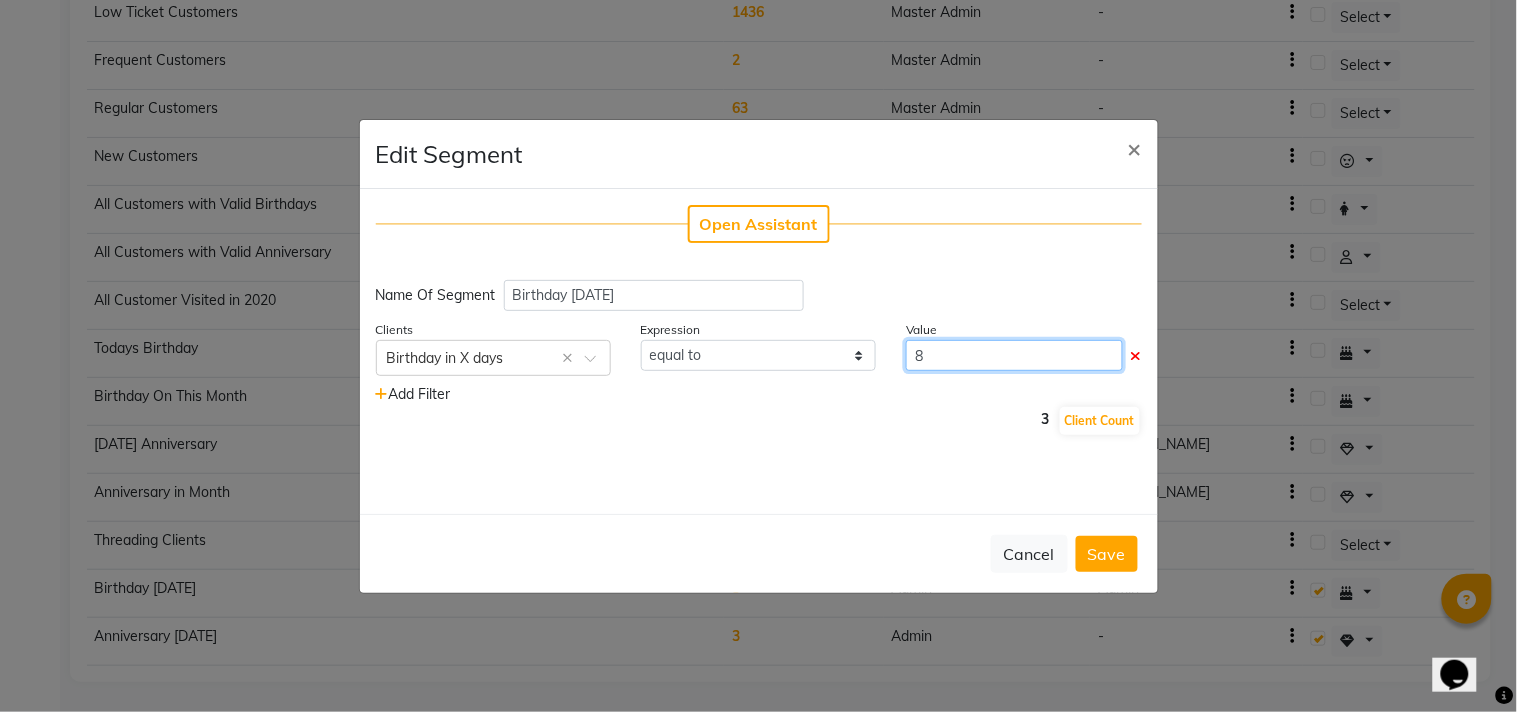 type on "8" 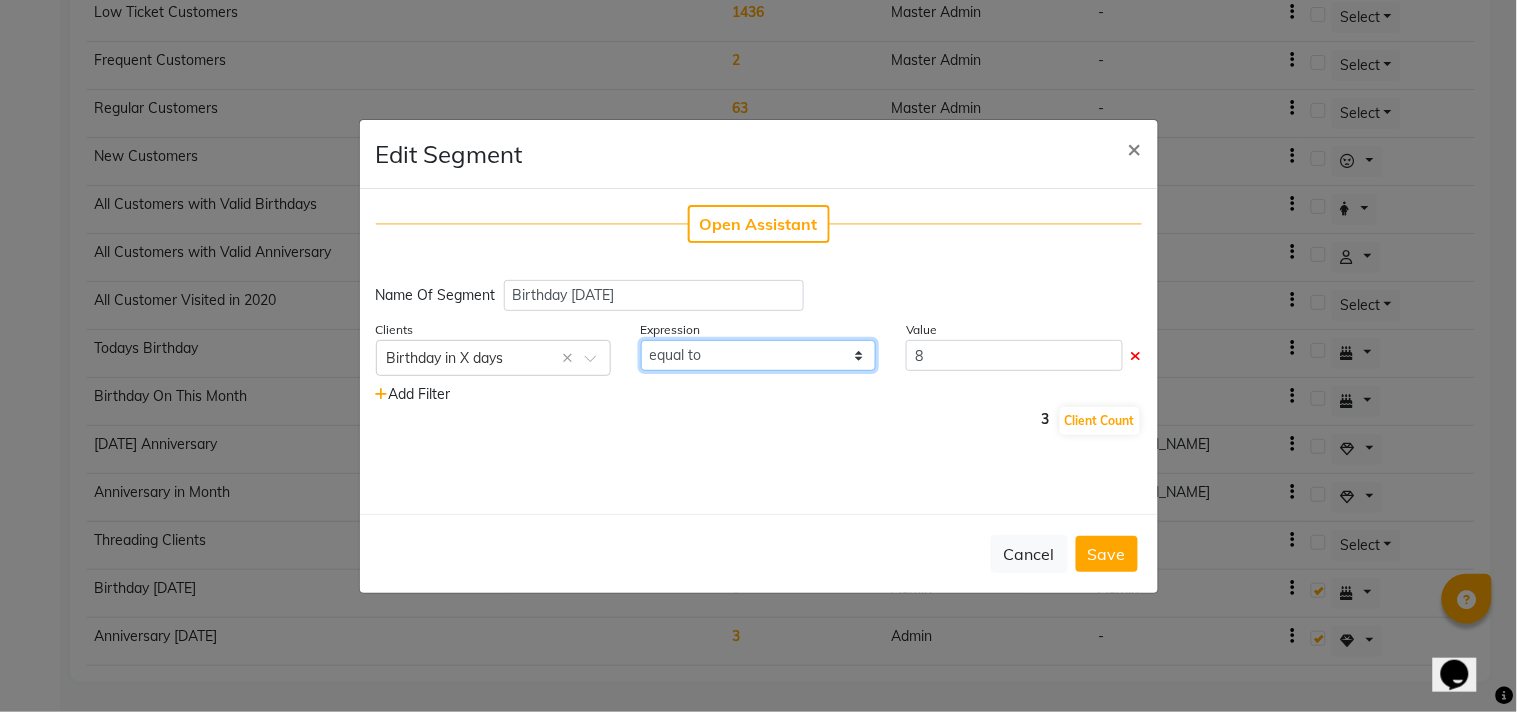 click on "equal to greater than greater than or equal to less than  less than or equal to" 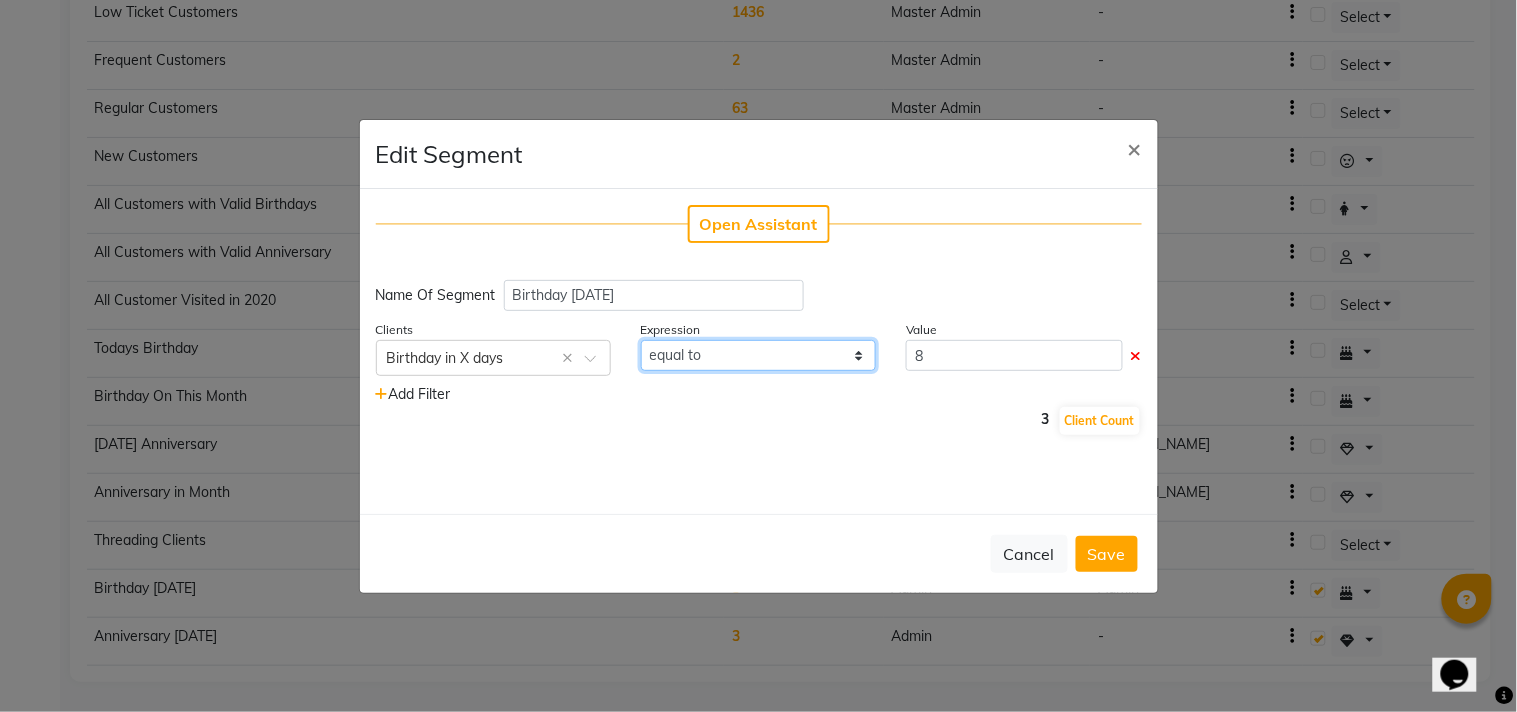 click on "equal to greater than greater than or equal to less than  less than or equal to" 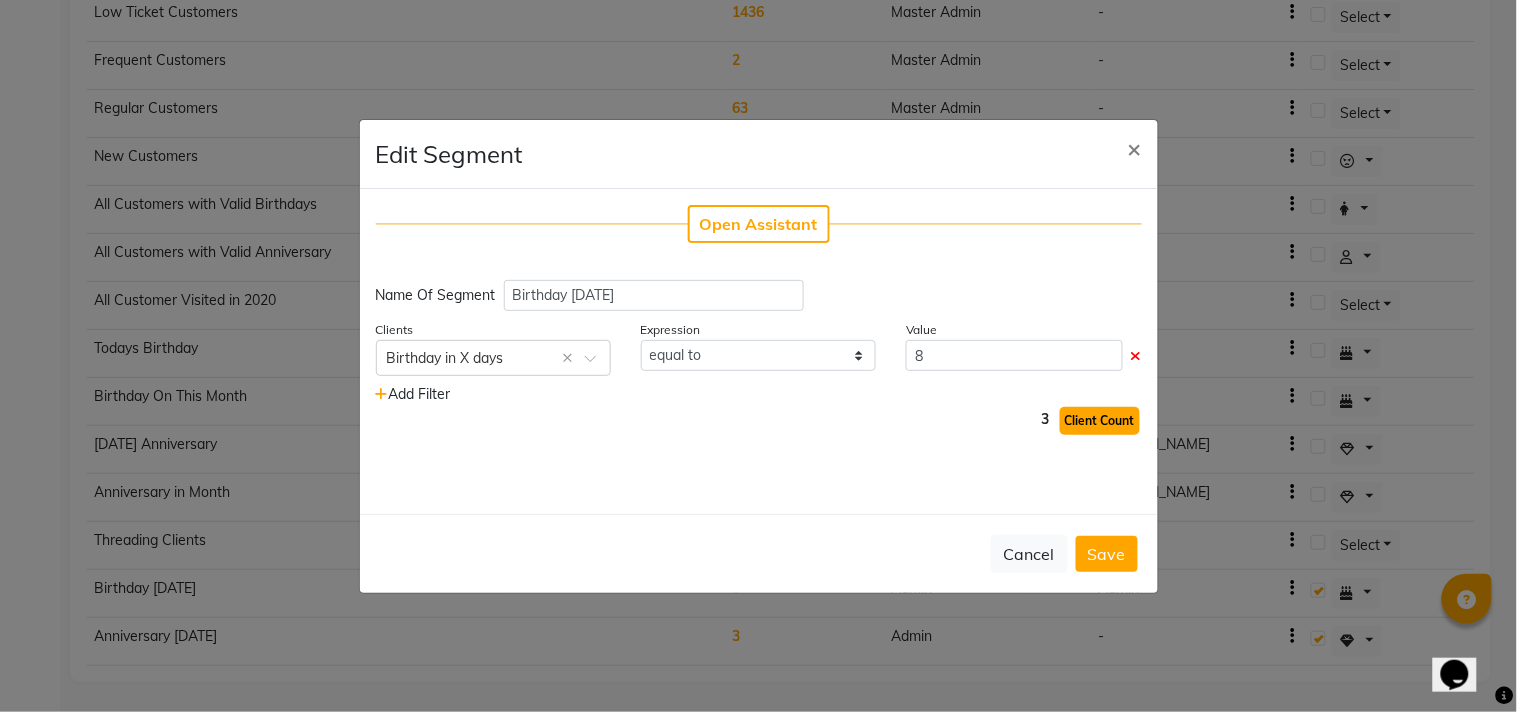 click on "Client Count" 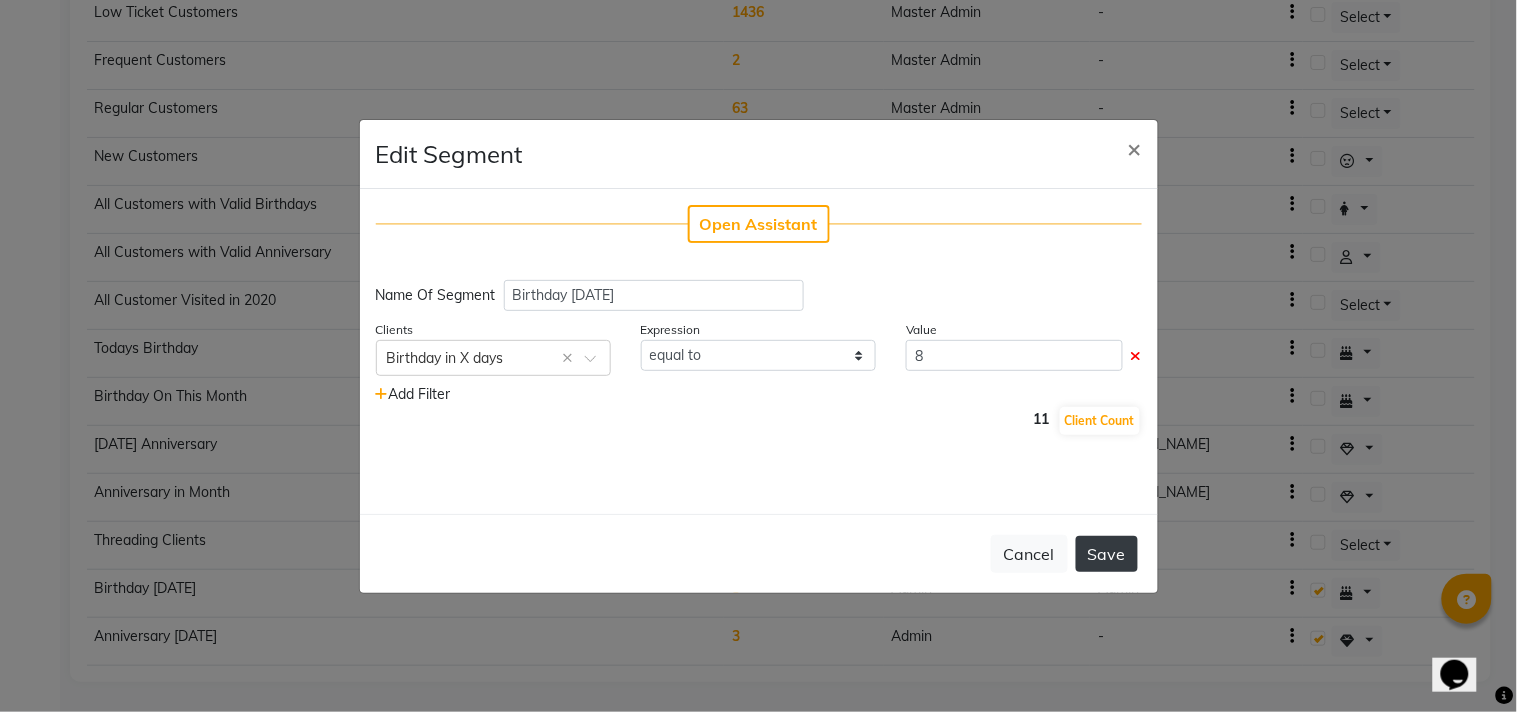 click on "Save" 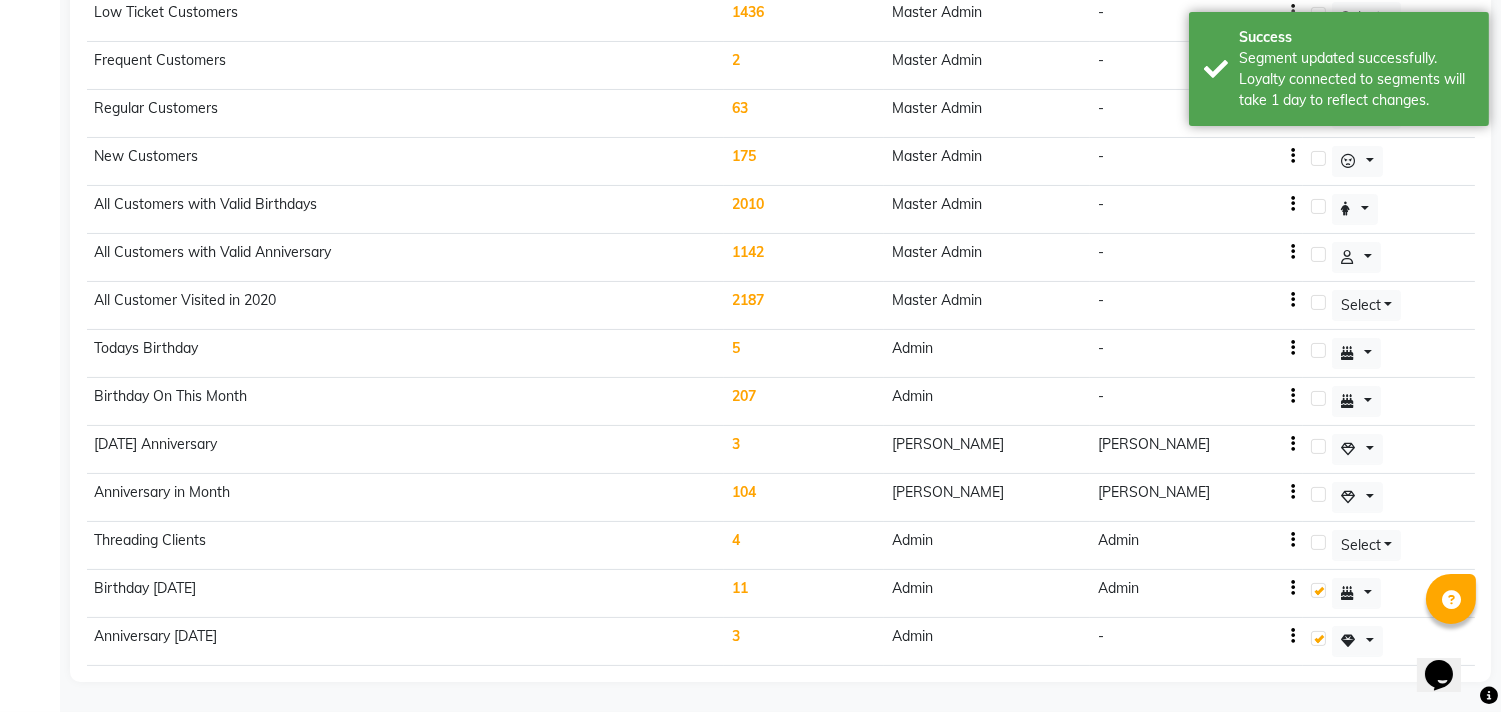 click on "11" 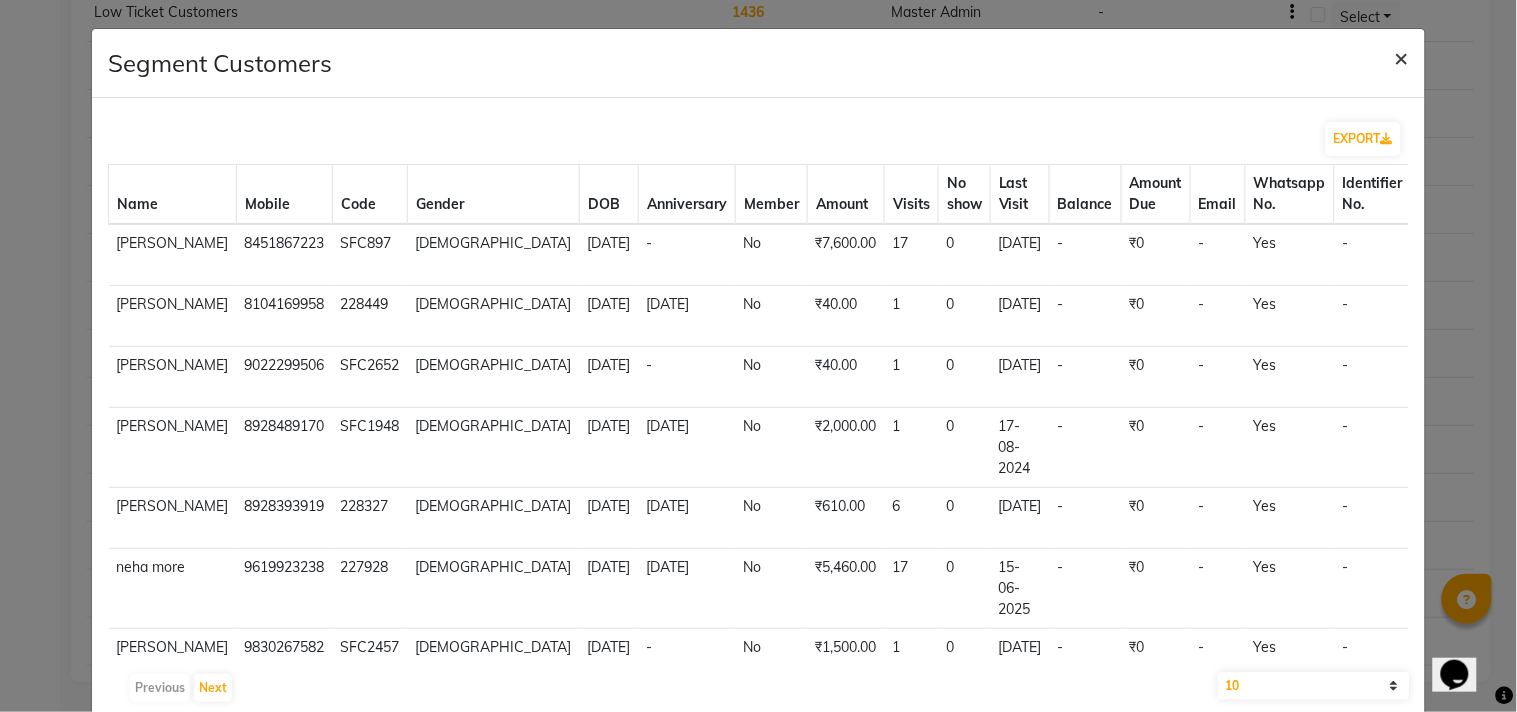 click on "×" 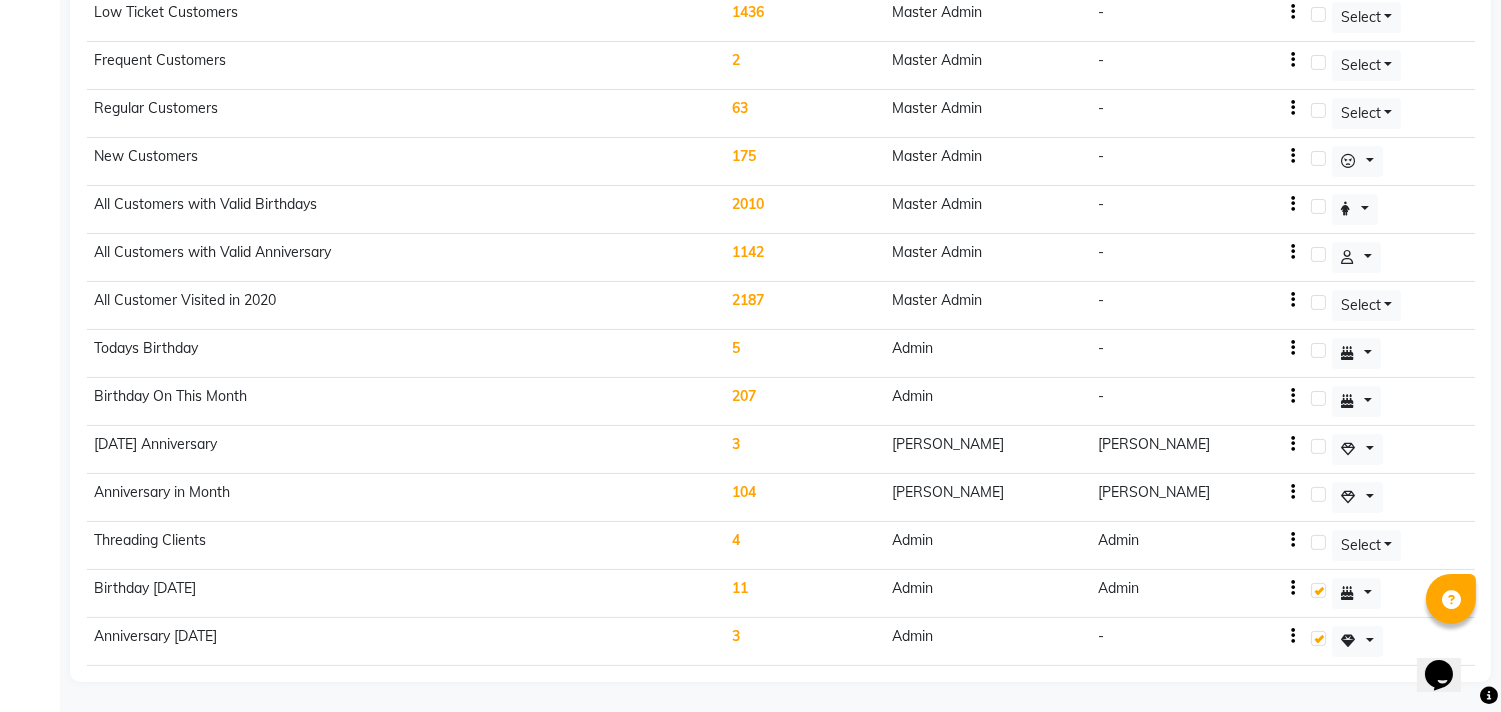 click 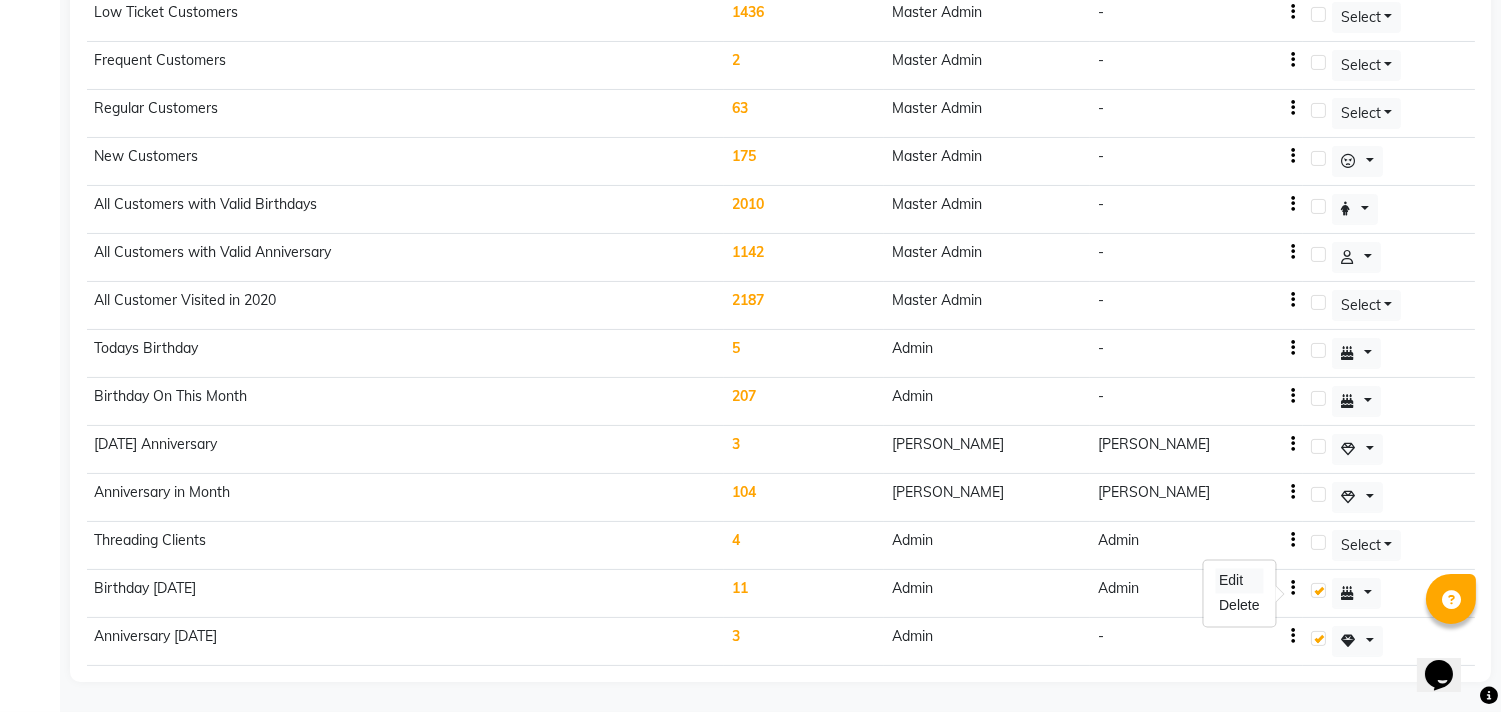 click on "Edit" at bounding box center [1239, 581] 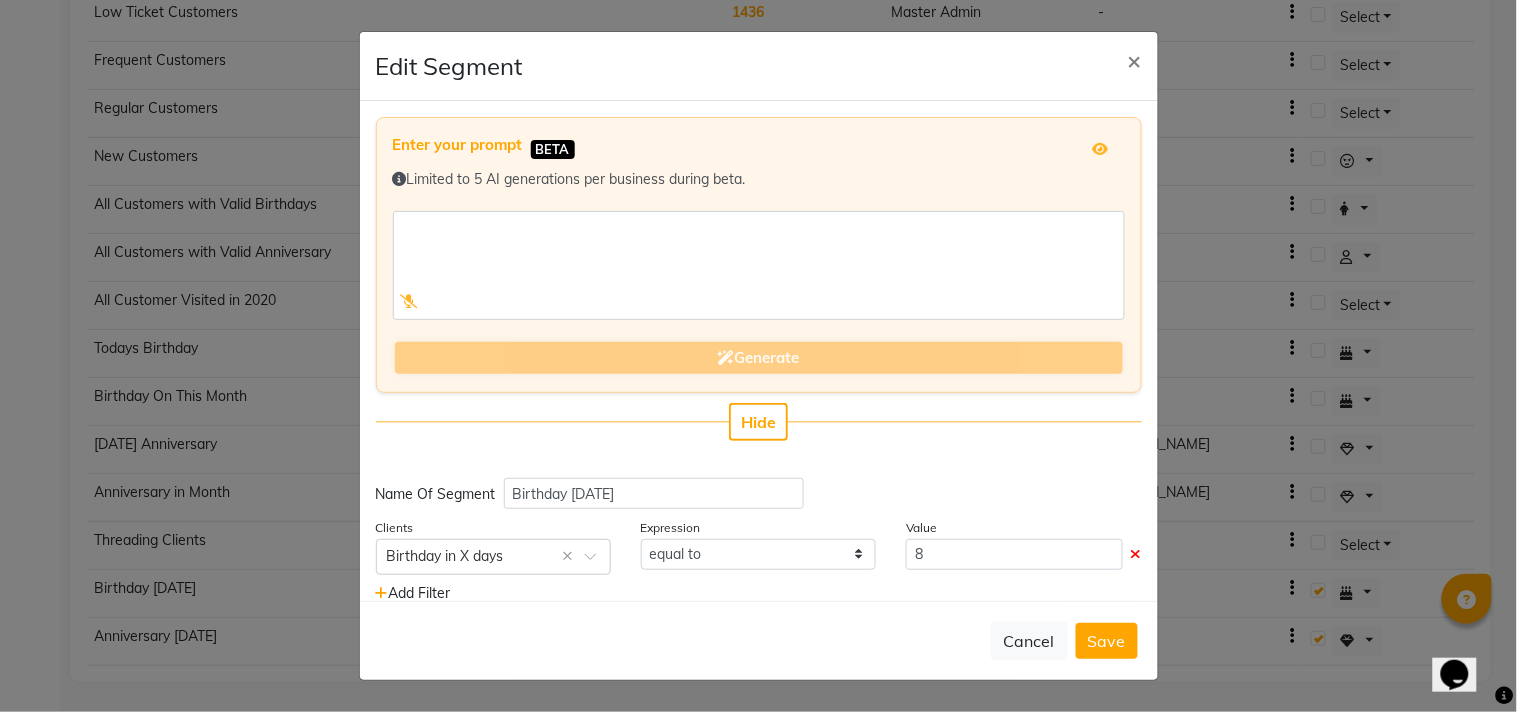 scroll, scrollTop: 48, scrollLeft: 0, axis: vertical 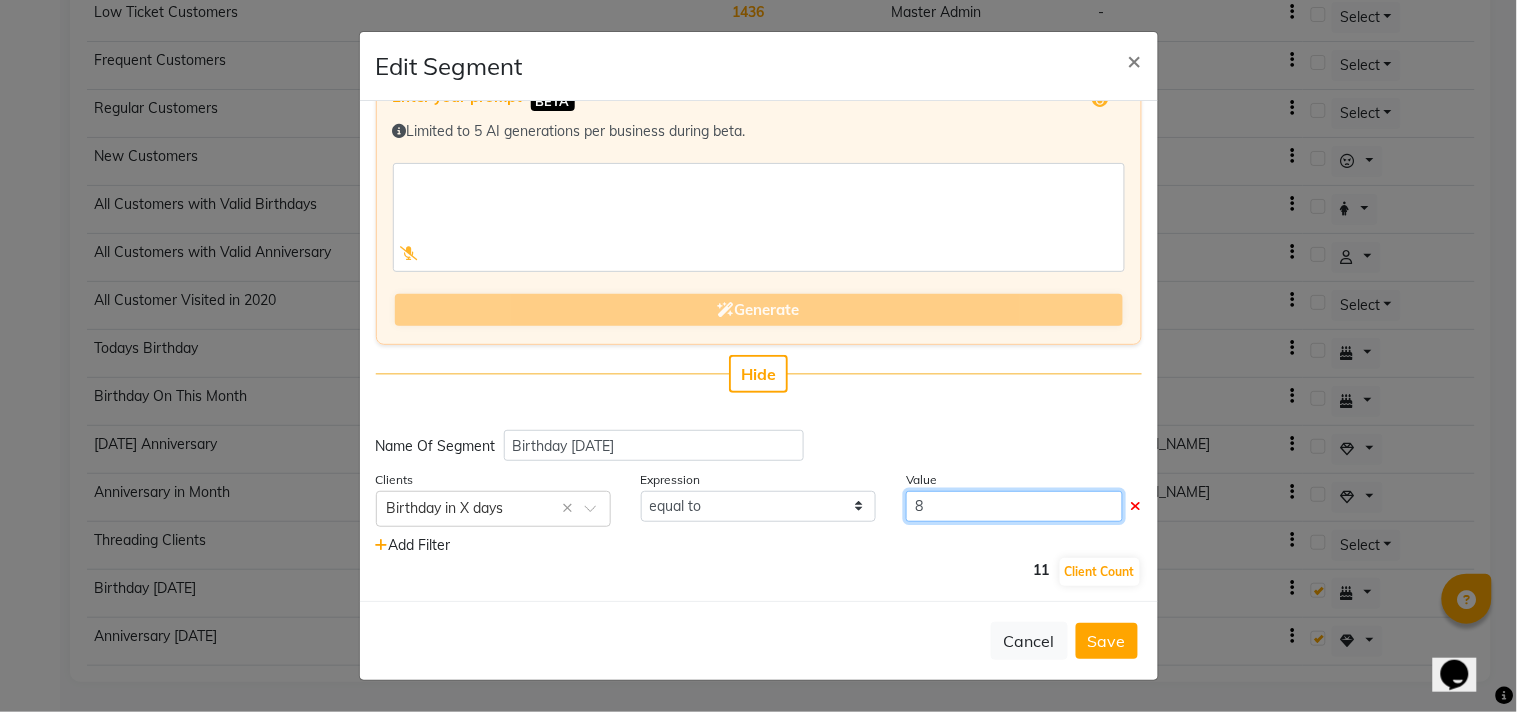 click on "8" 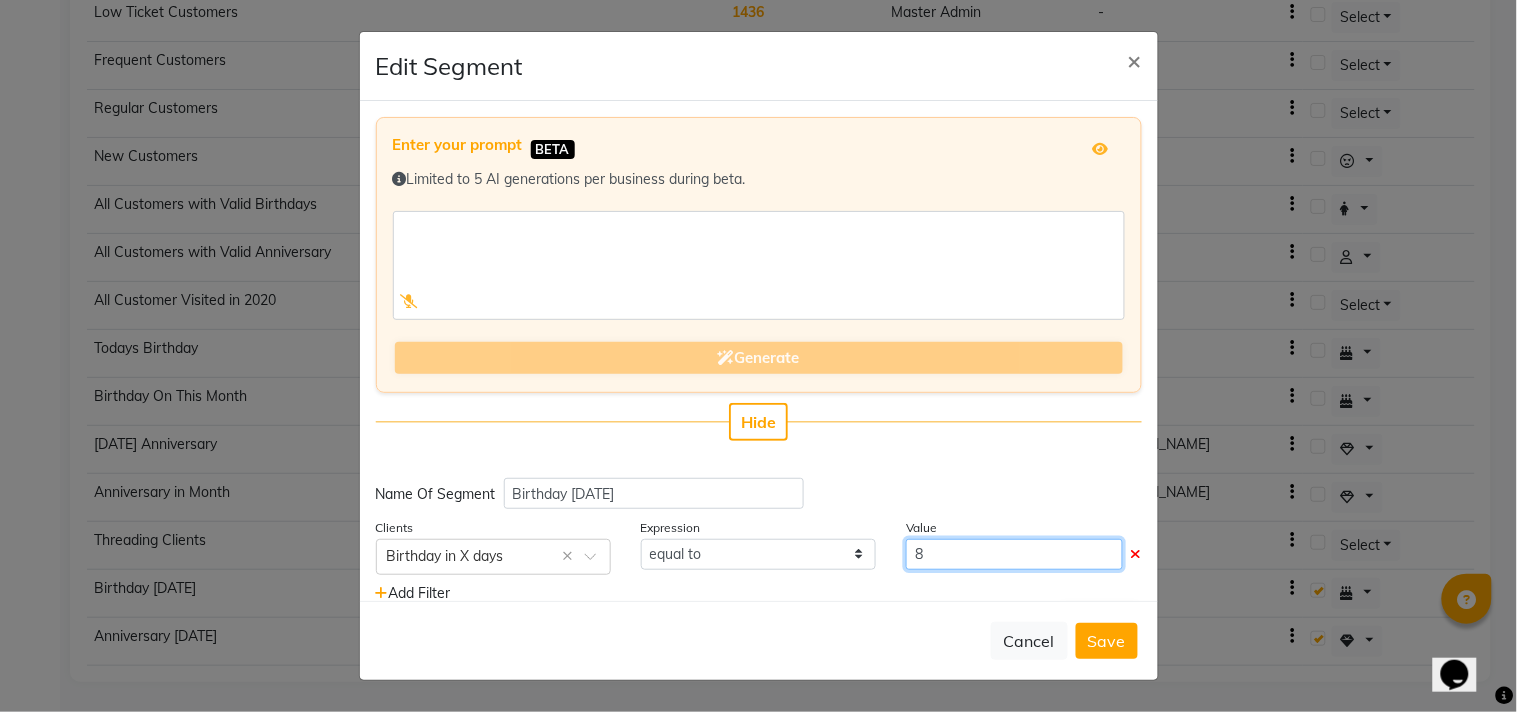 scroll, scrollTop: 48, scrollLeft: 0, axis: vertical 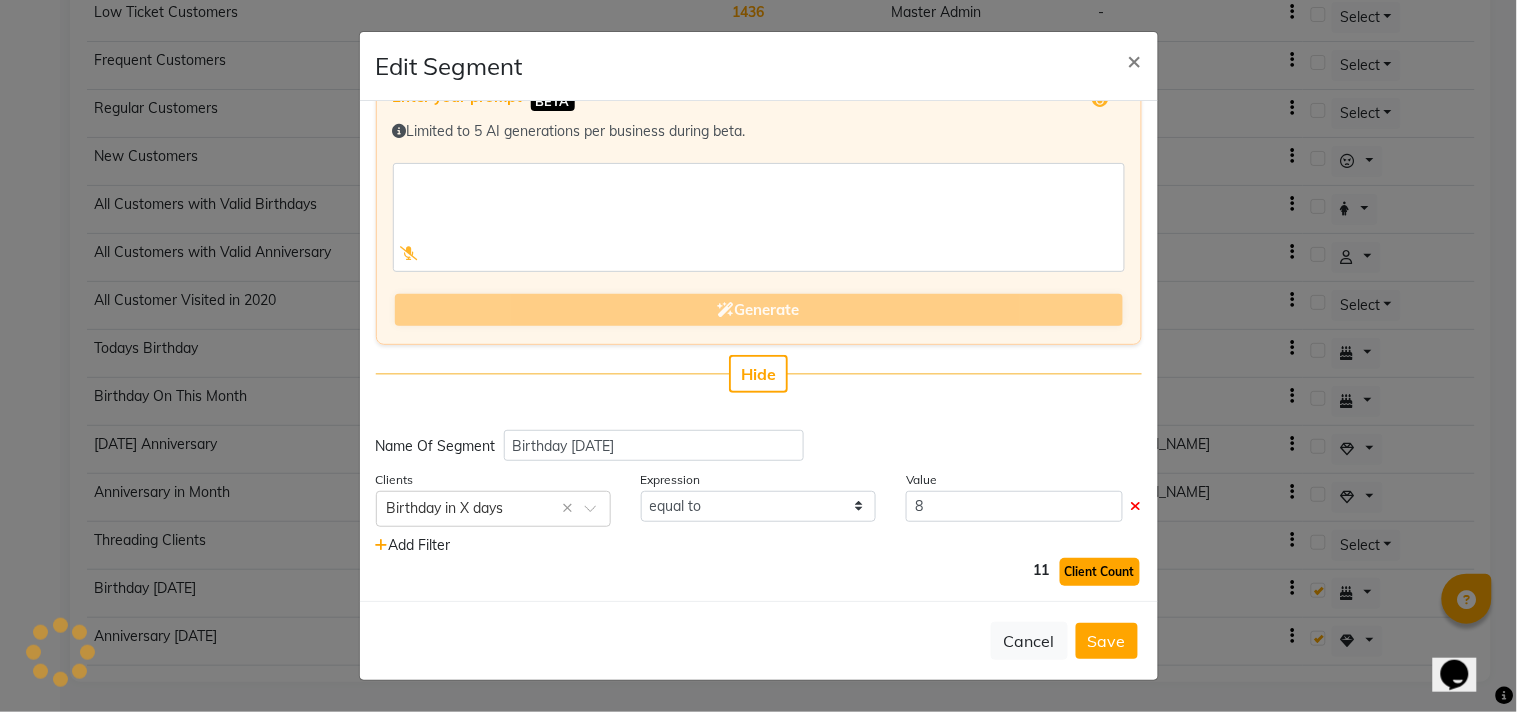 click on "Client Count" 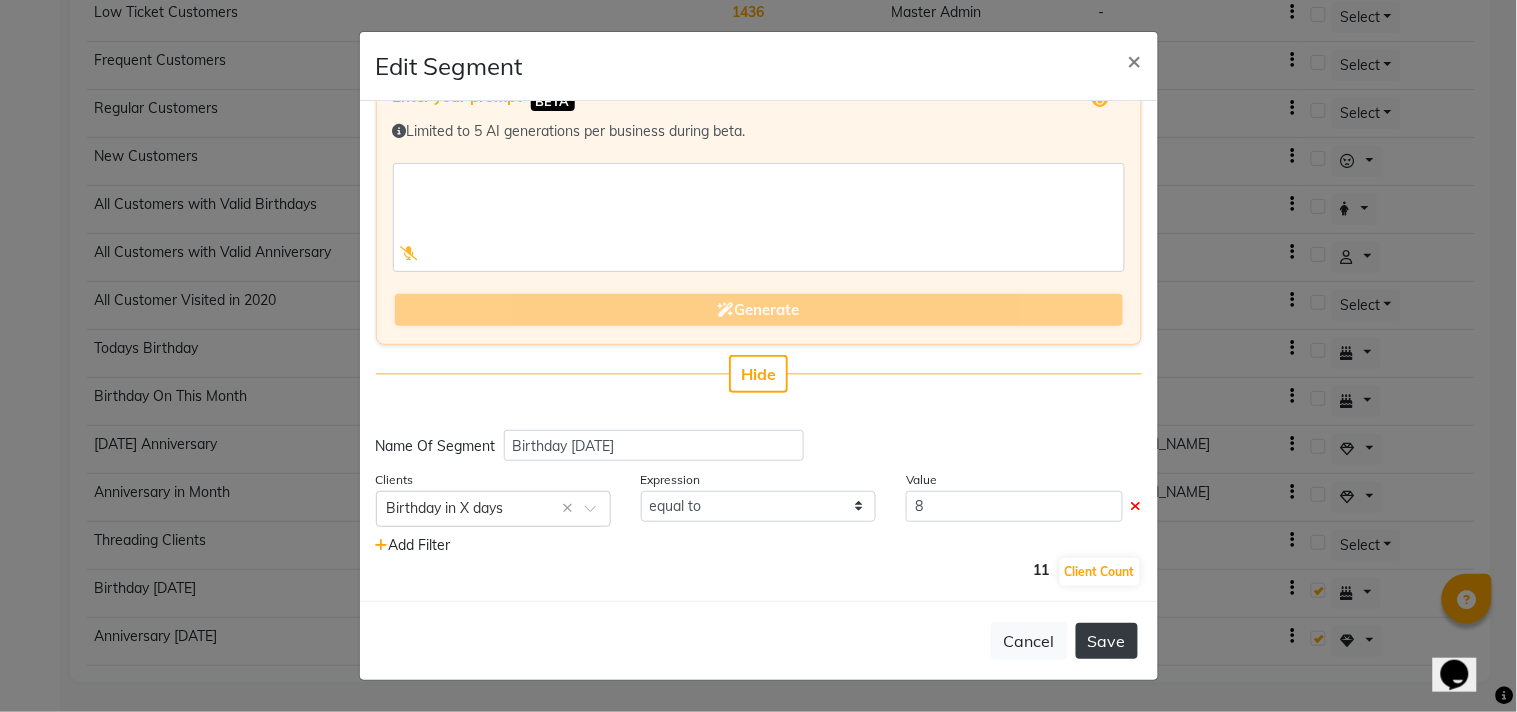 click on "Save" 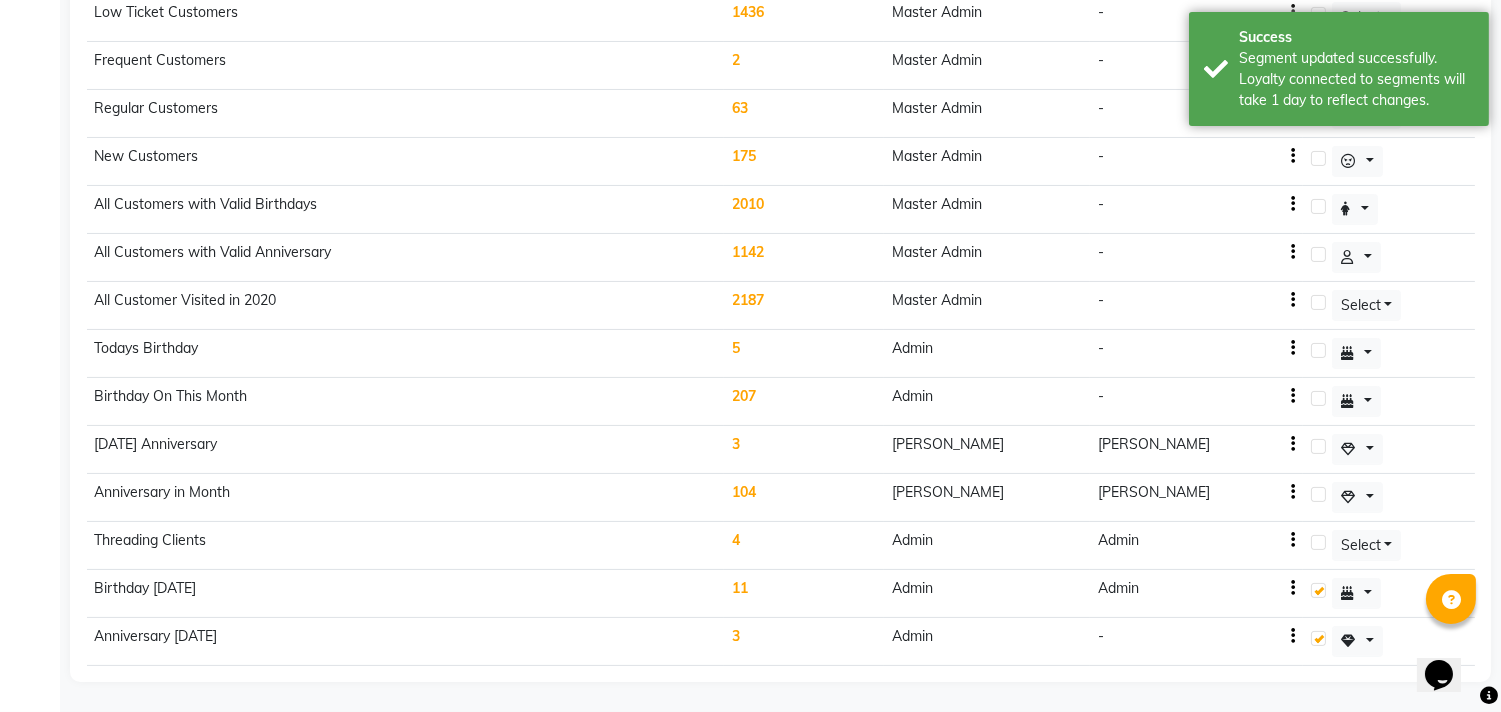 click on "11" 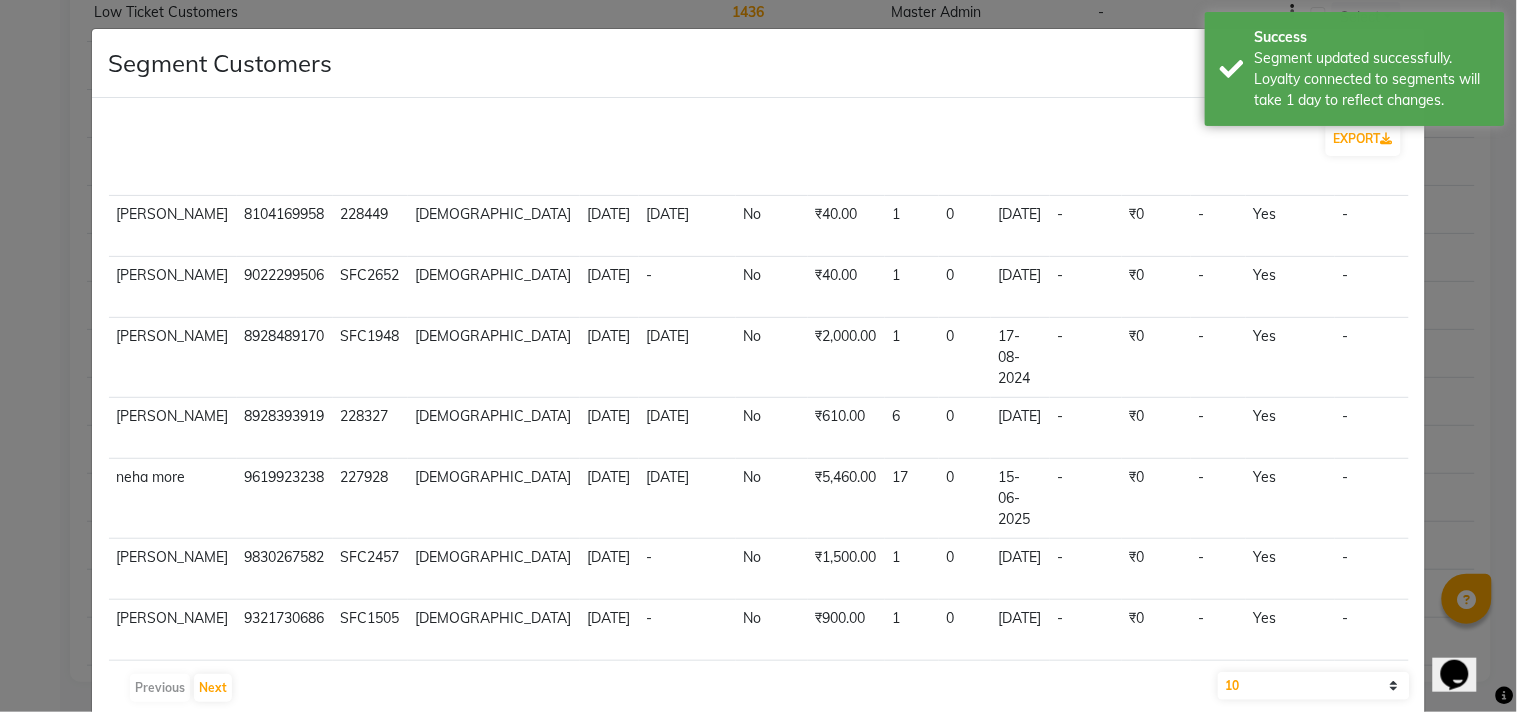 scroll, scrollTop: 376, scrollLeft: 0, axis: vertical 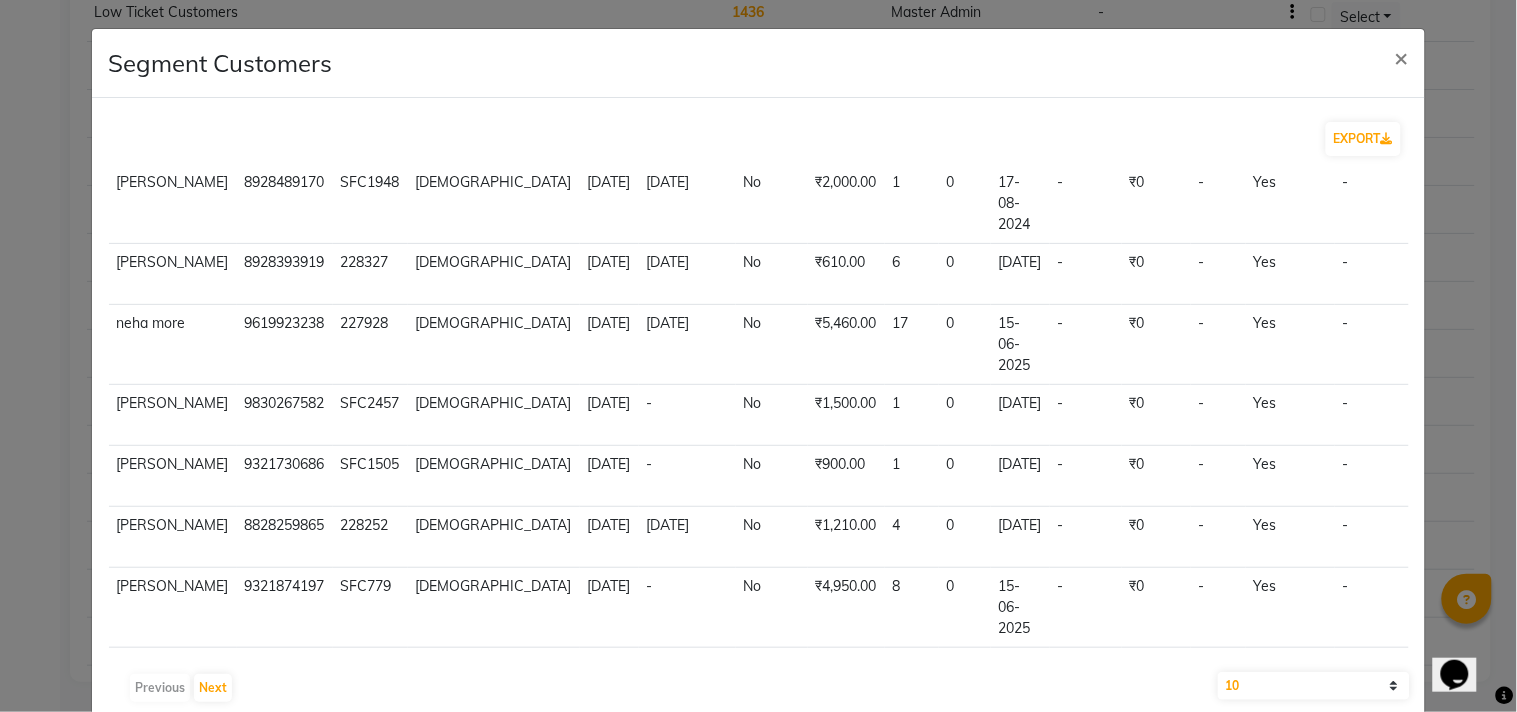 type 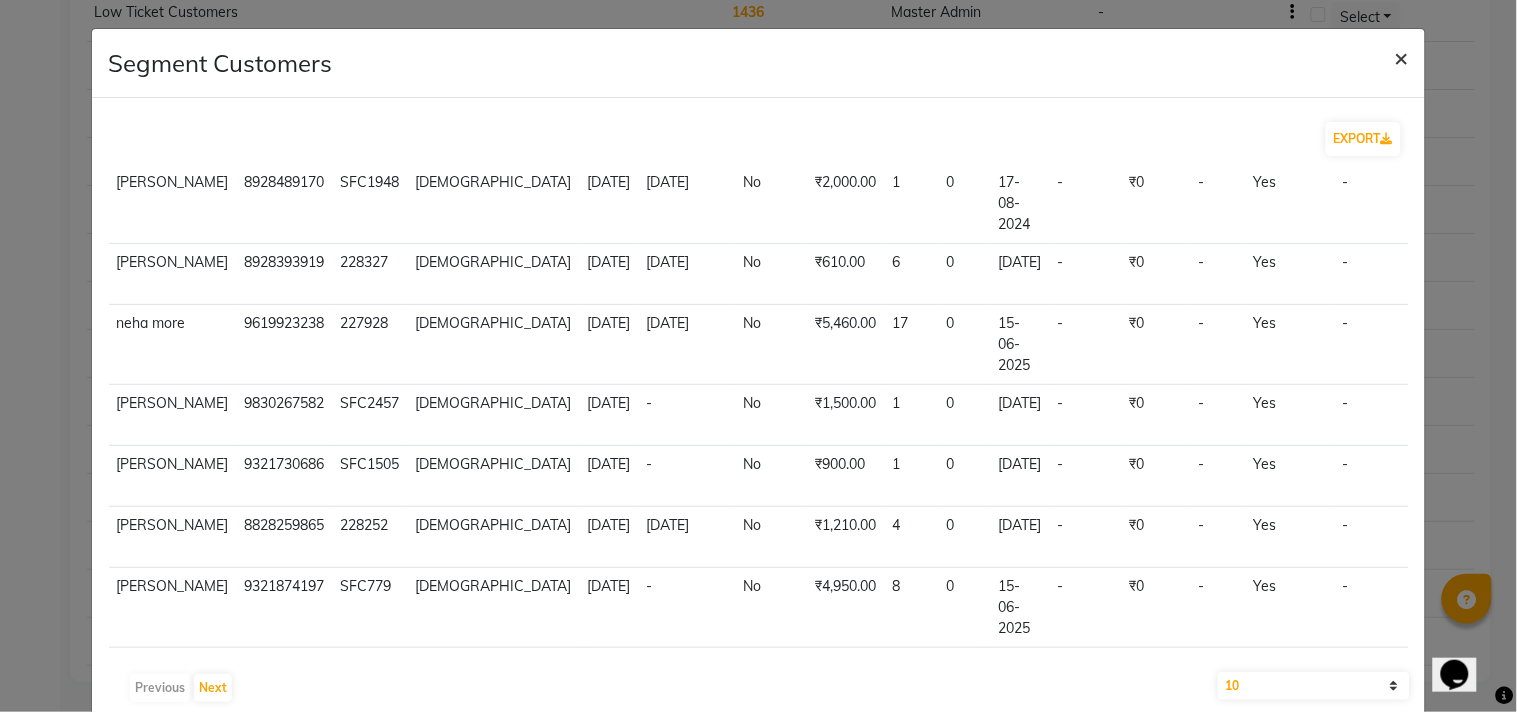 click on "×" 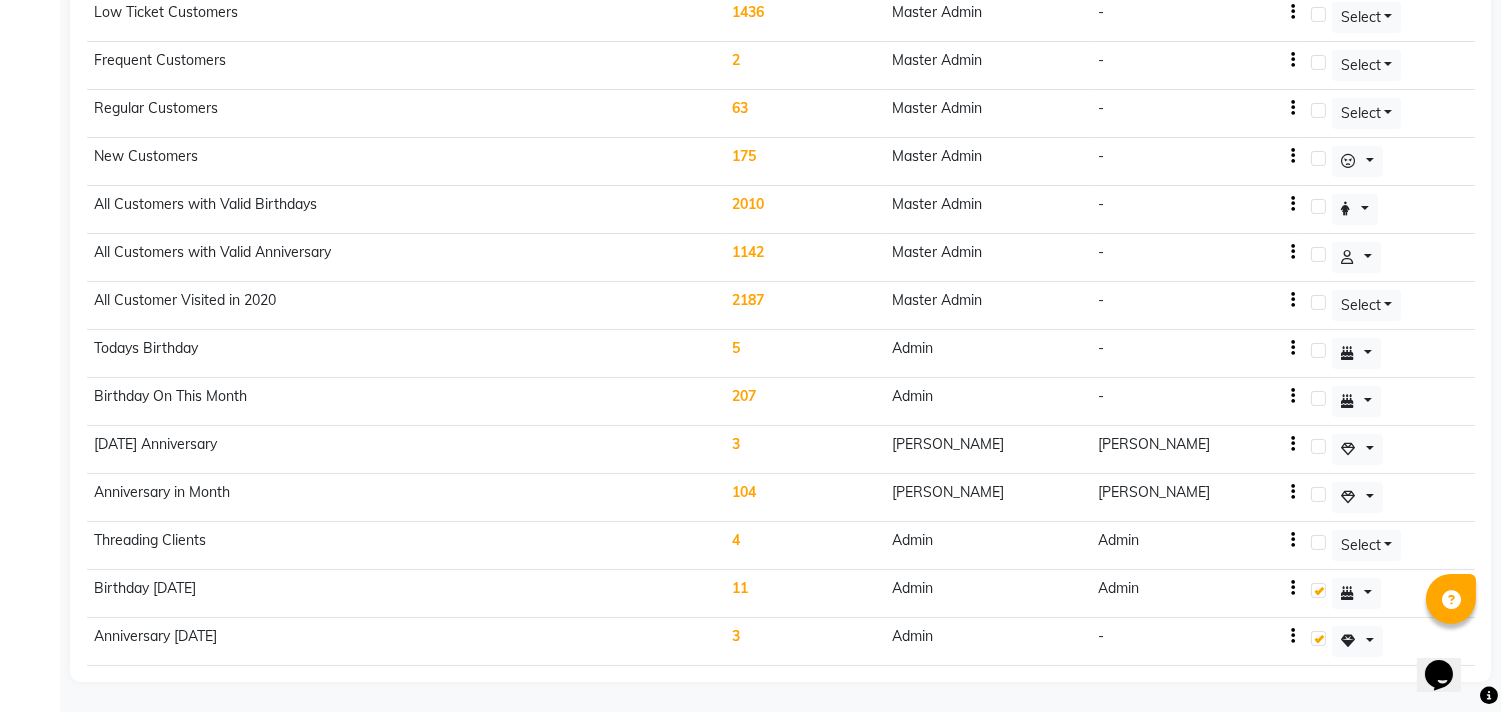 click on "Admin" 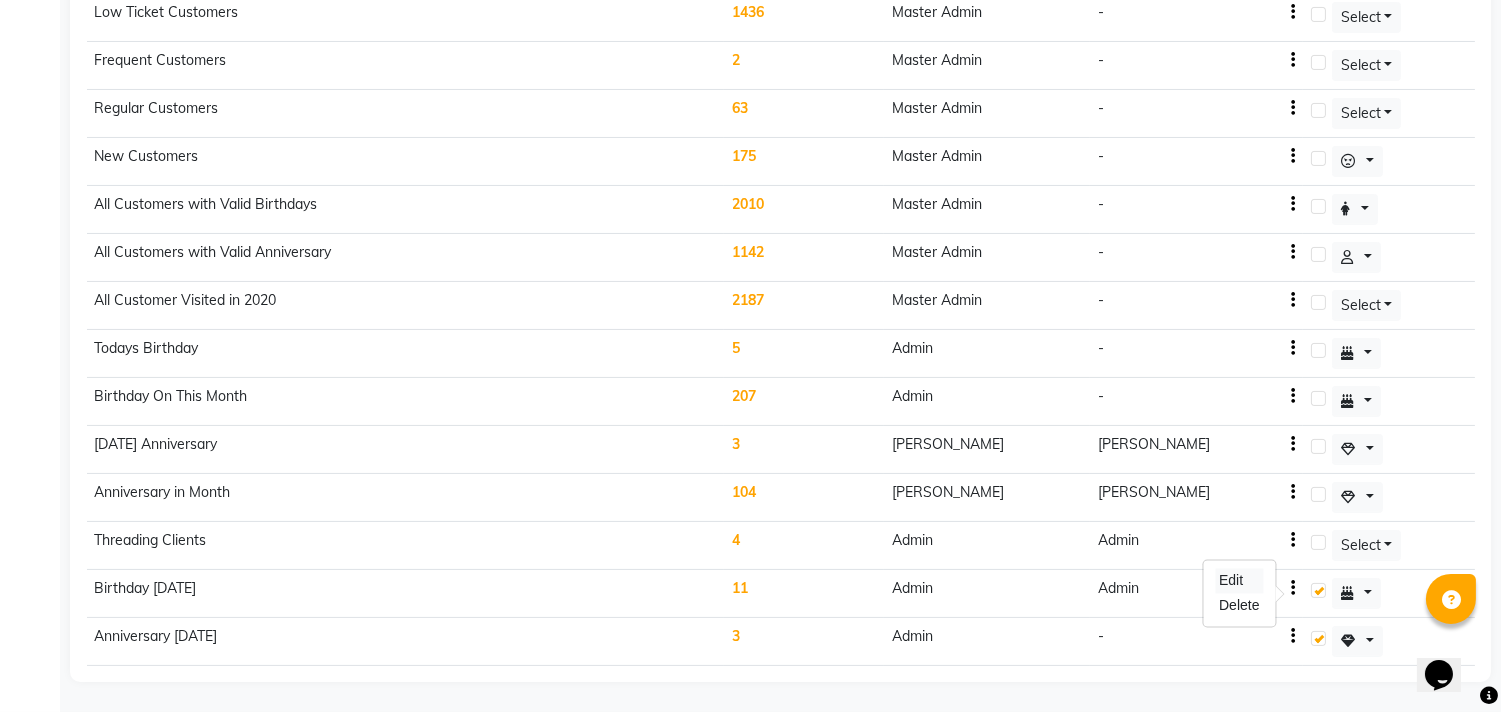 click on "Edit" at bounding box center (1239, 581) 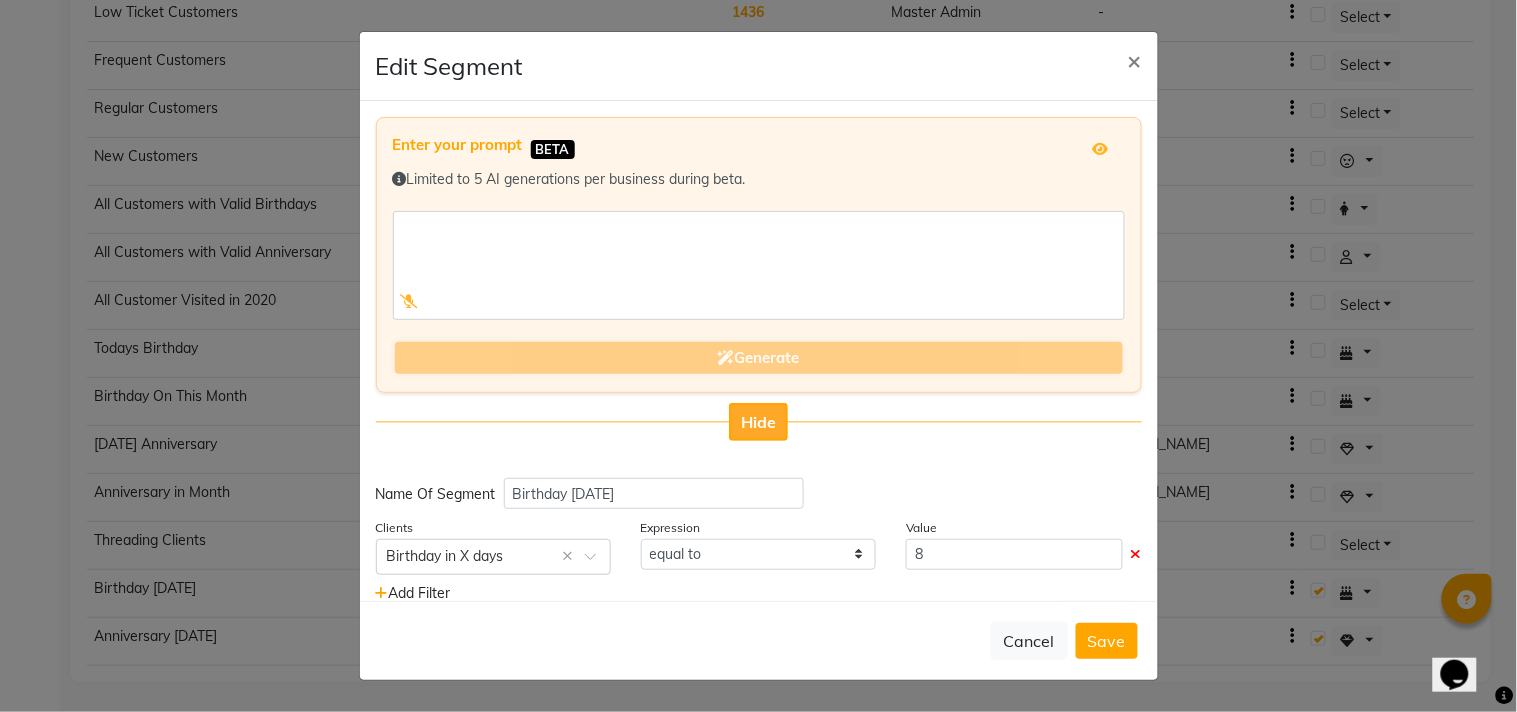 click on "Hide" 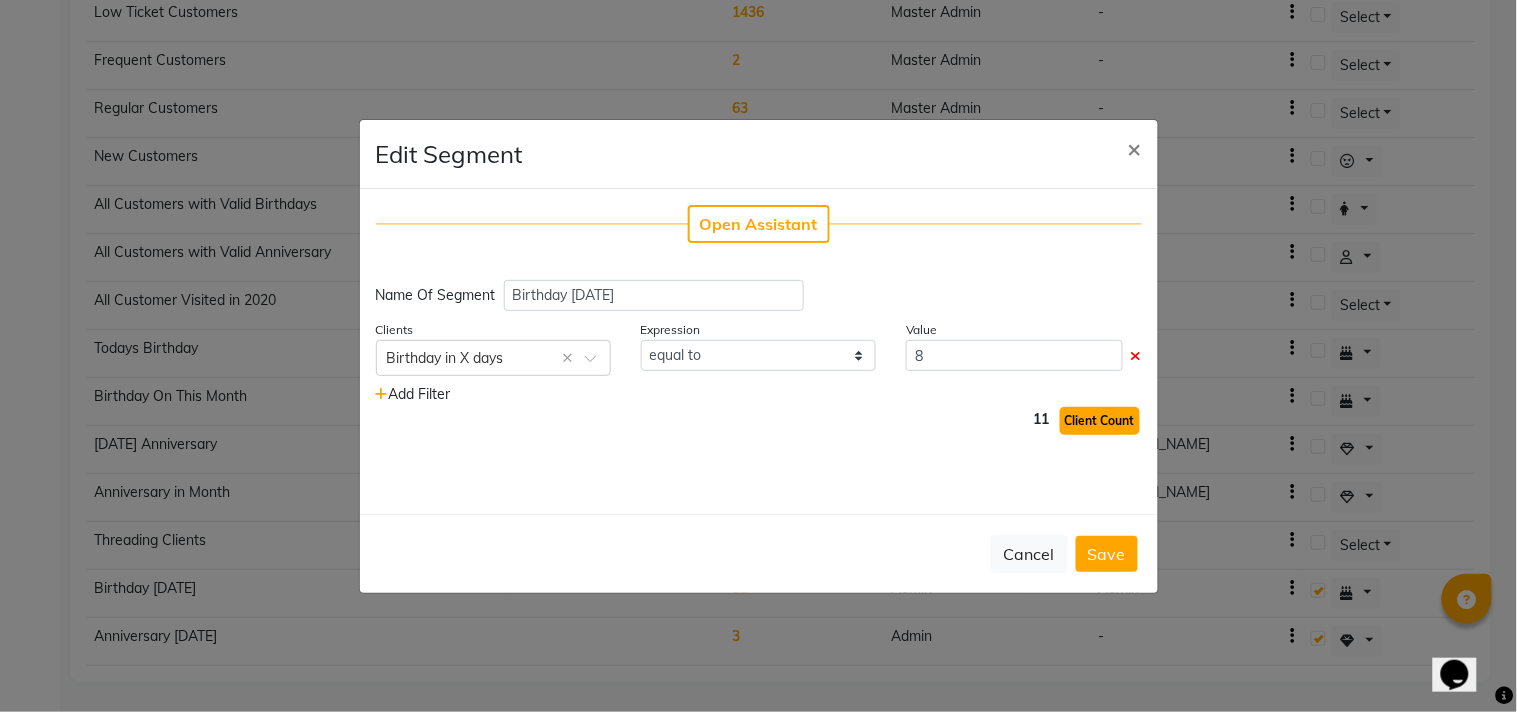 drag, startPoint x: 1101, startPoint y: 428, endPoint x: 1088, endPoint y: 424, distance: 13.601471 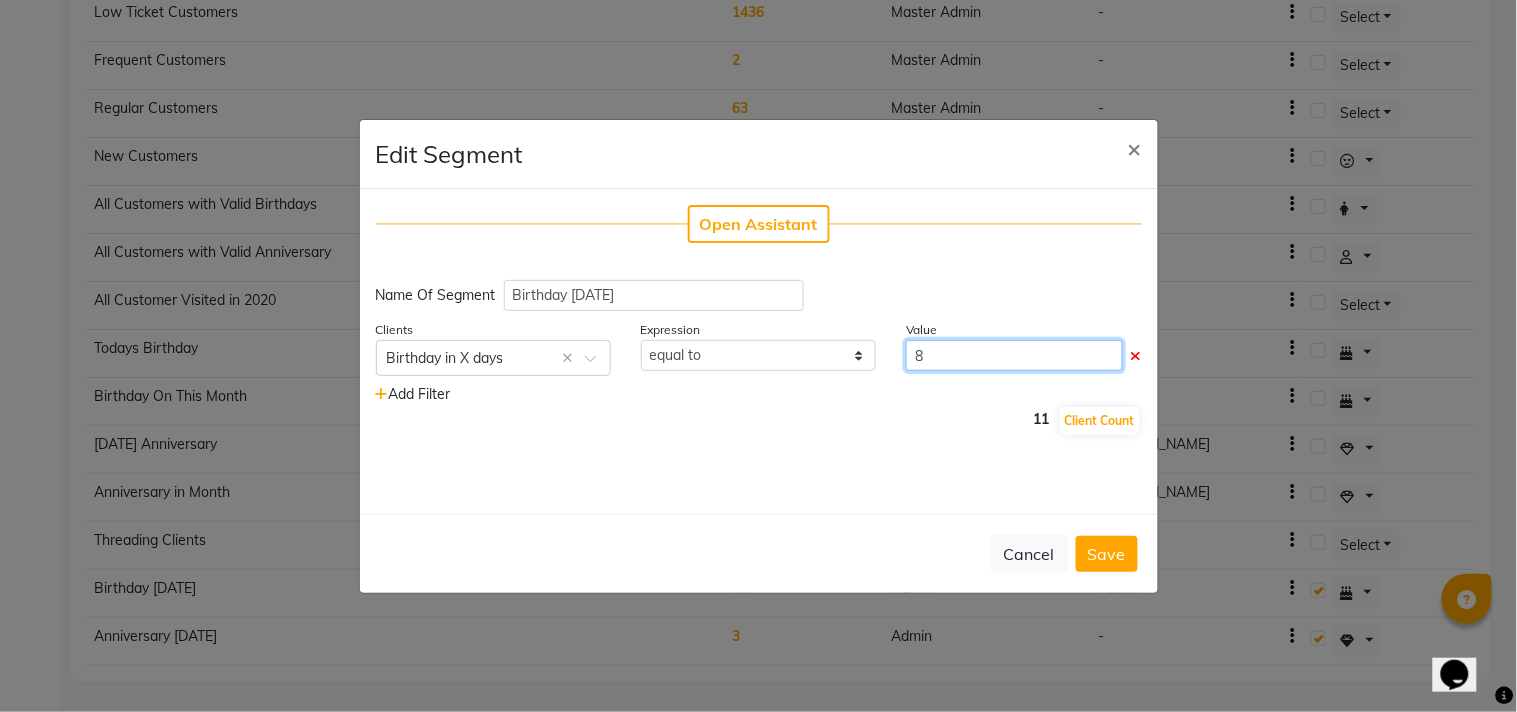 click on "8" 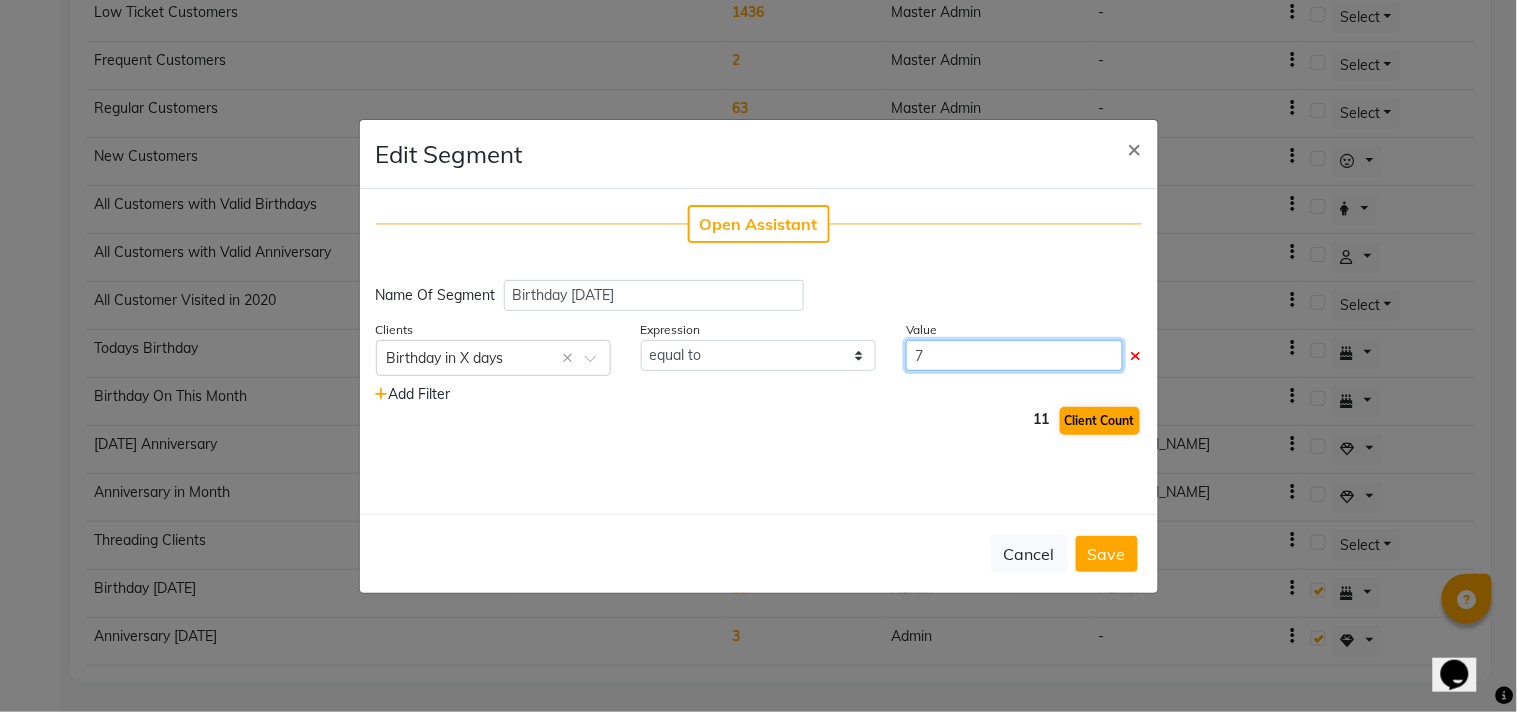 type on "7" 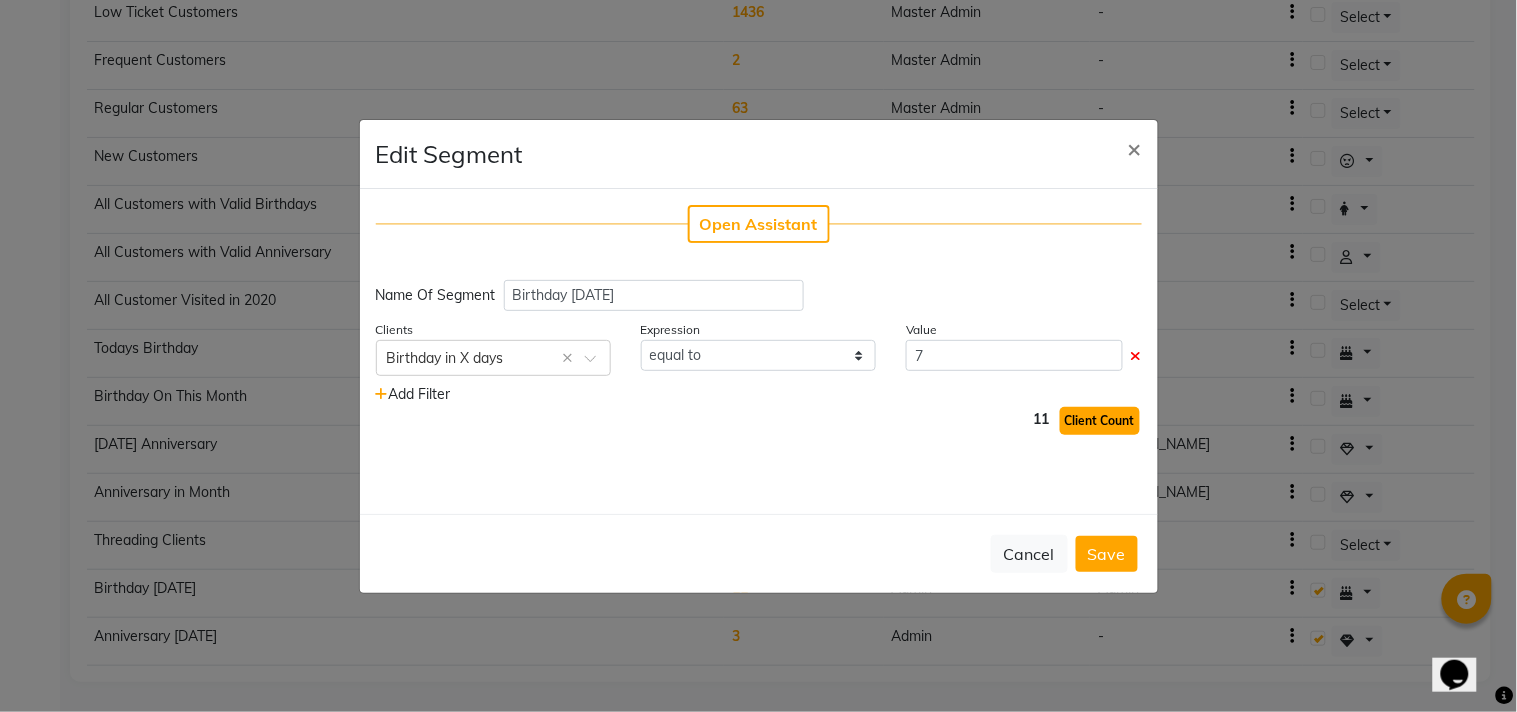 click on "Client Count" 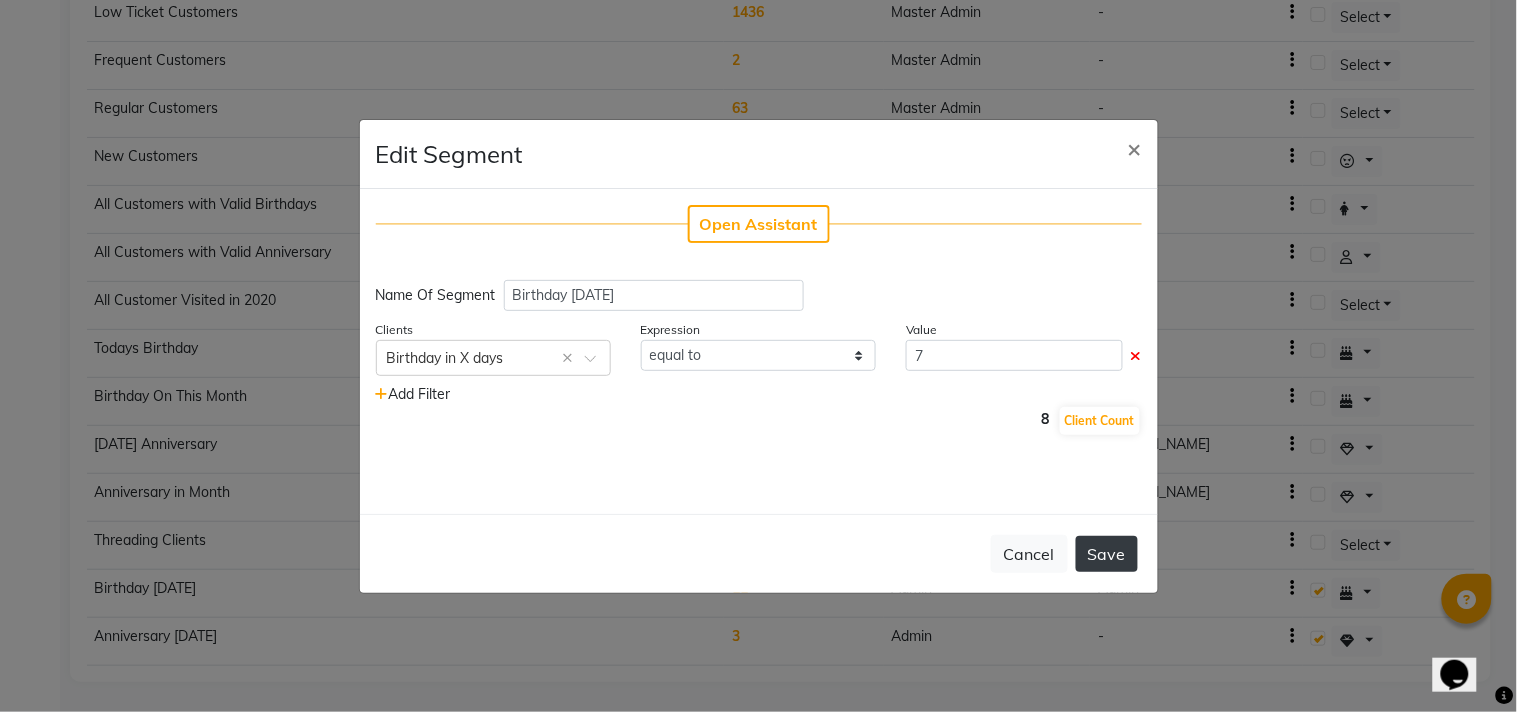 click on "Save" 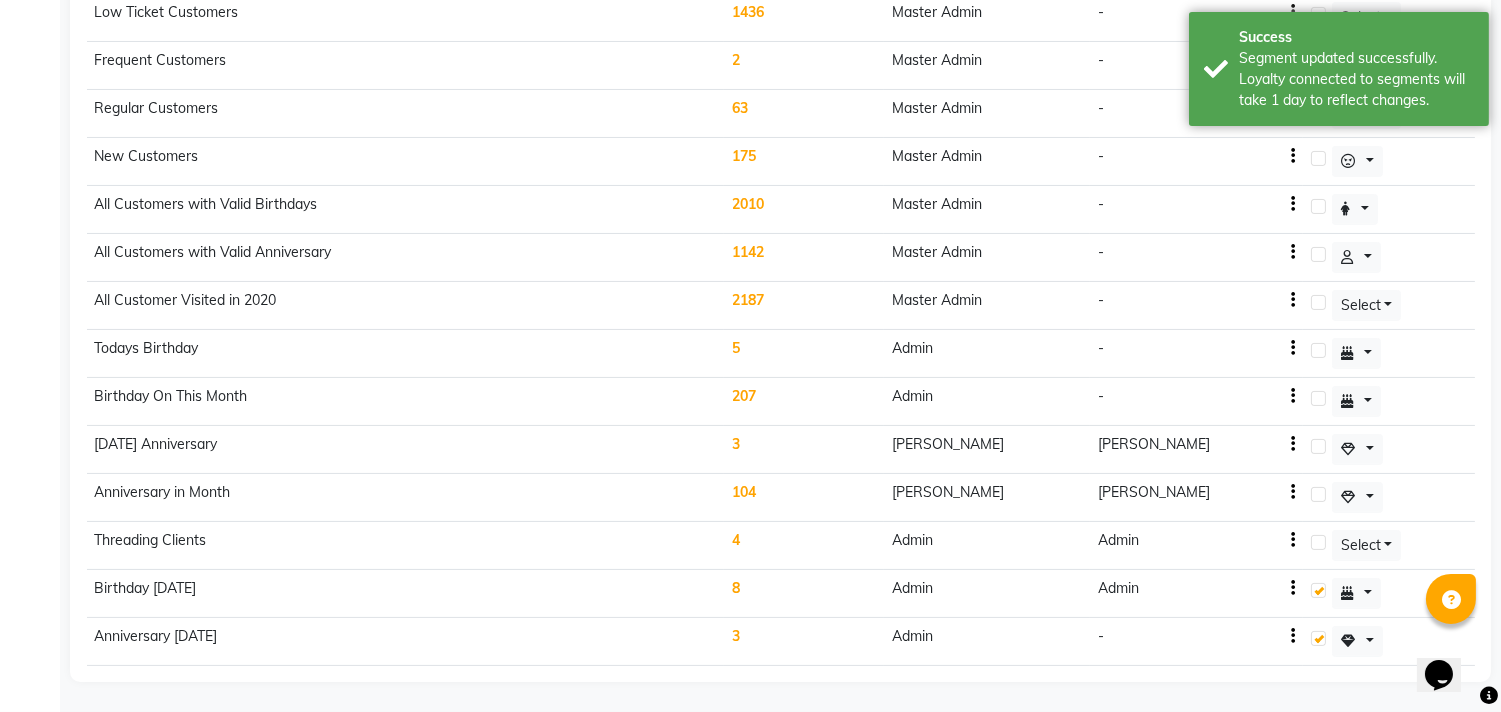click on "8" 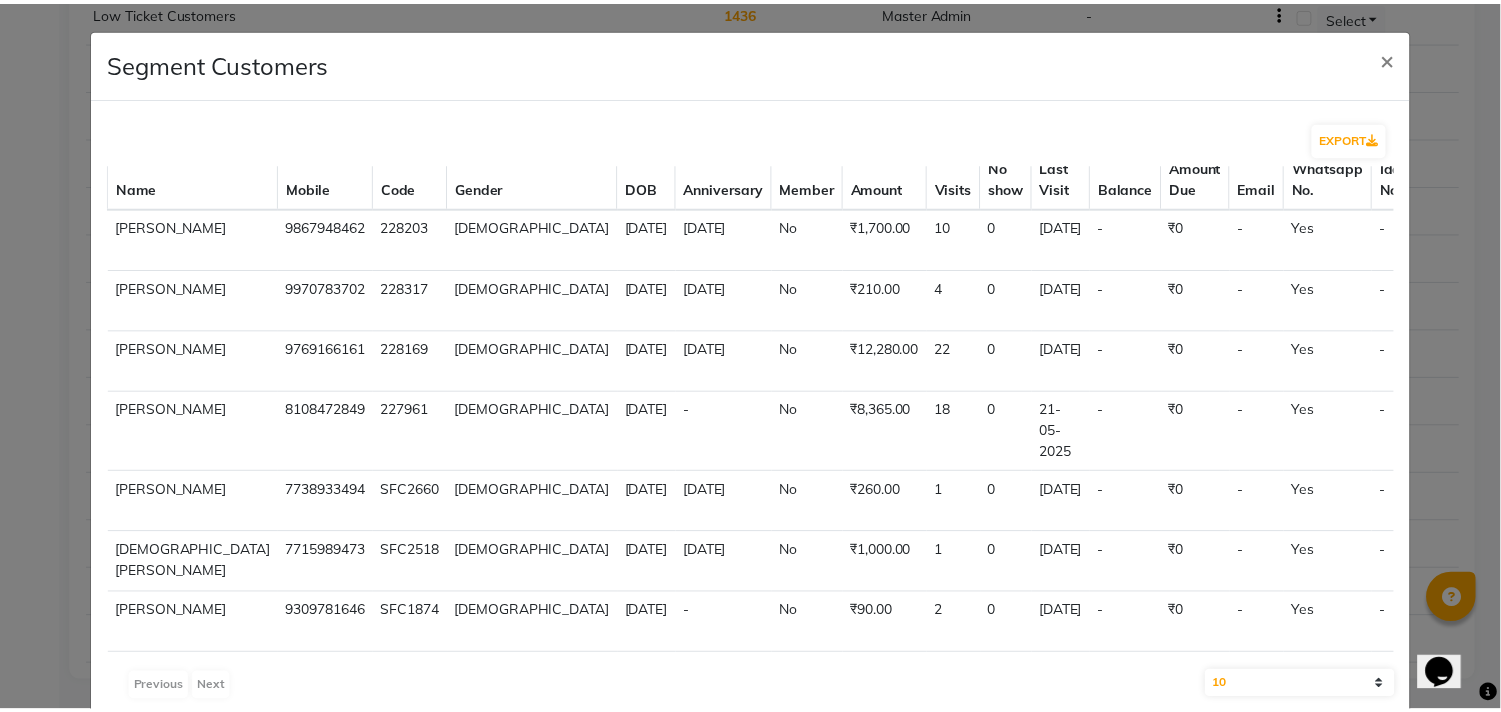 scroll, scrollTop: 0, scrollLeft: 0, axis: both 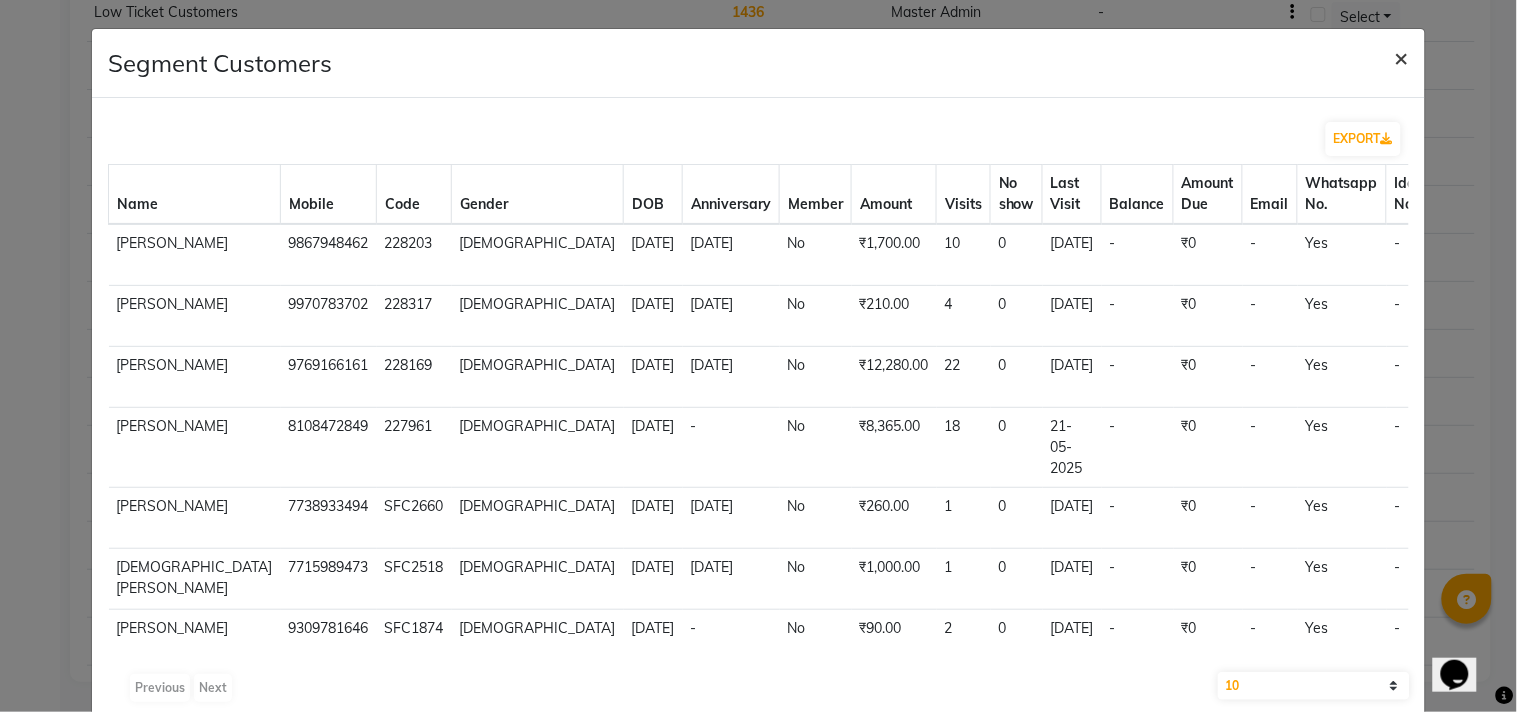 click on "×" 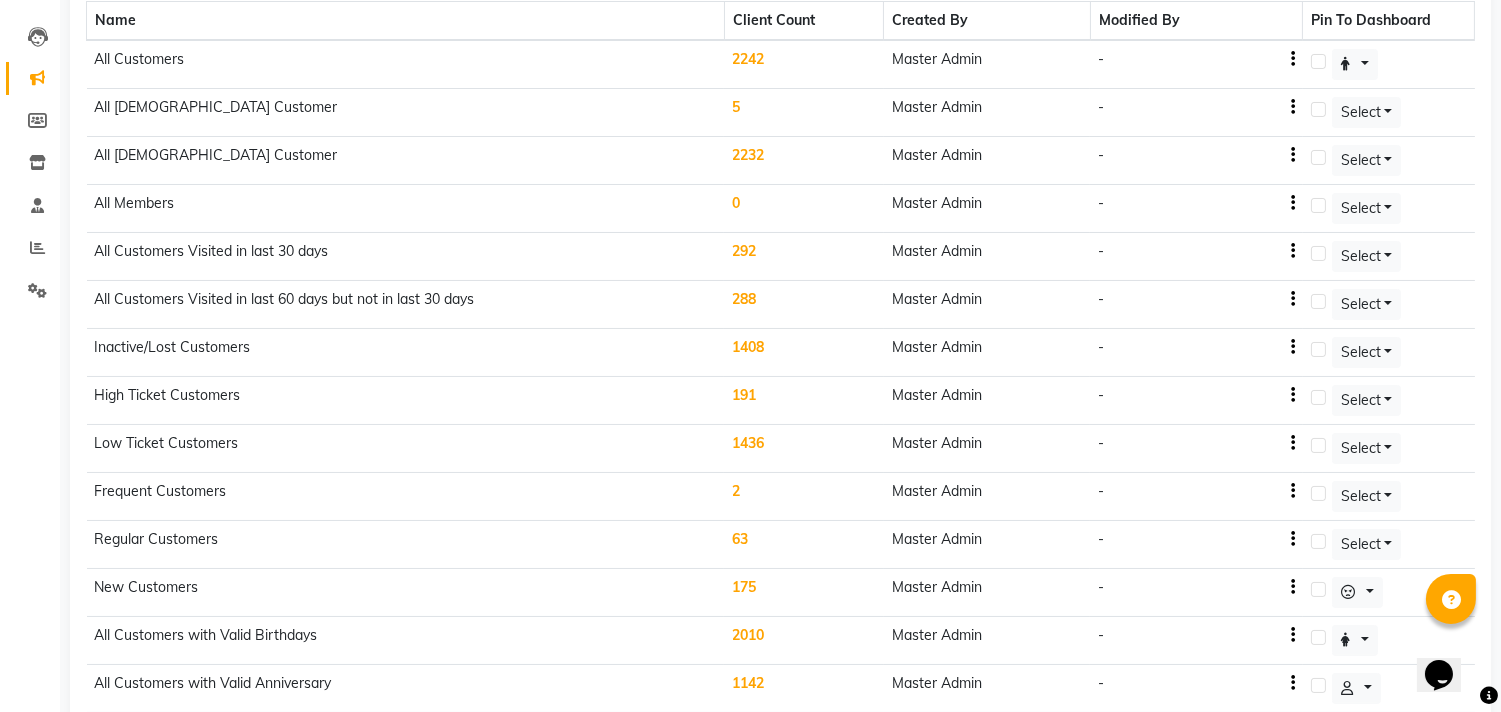 scroll, scrollTop: 0, scrollLeft: 0, axis: both 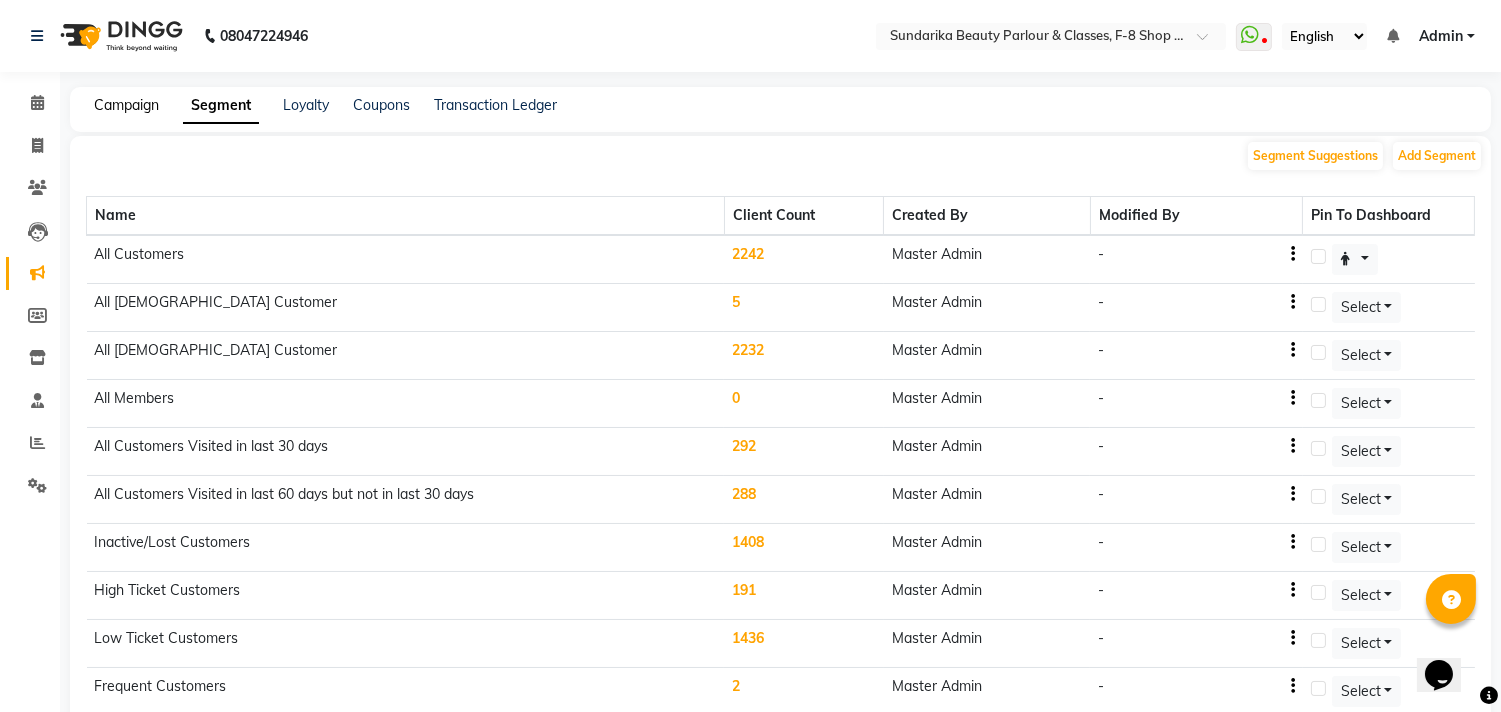 click on "Campaign" 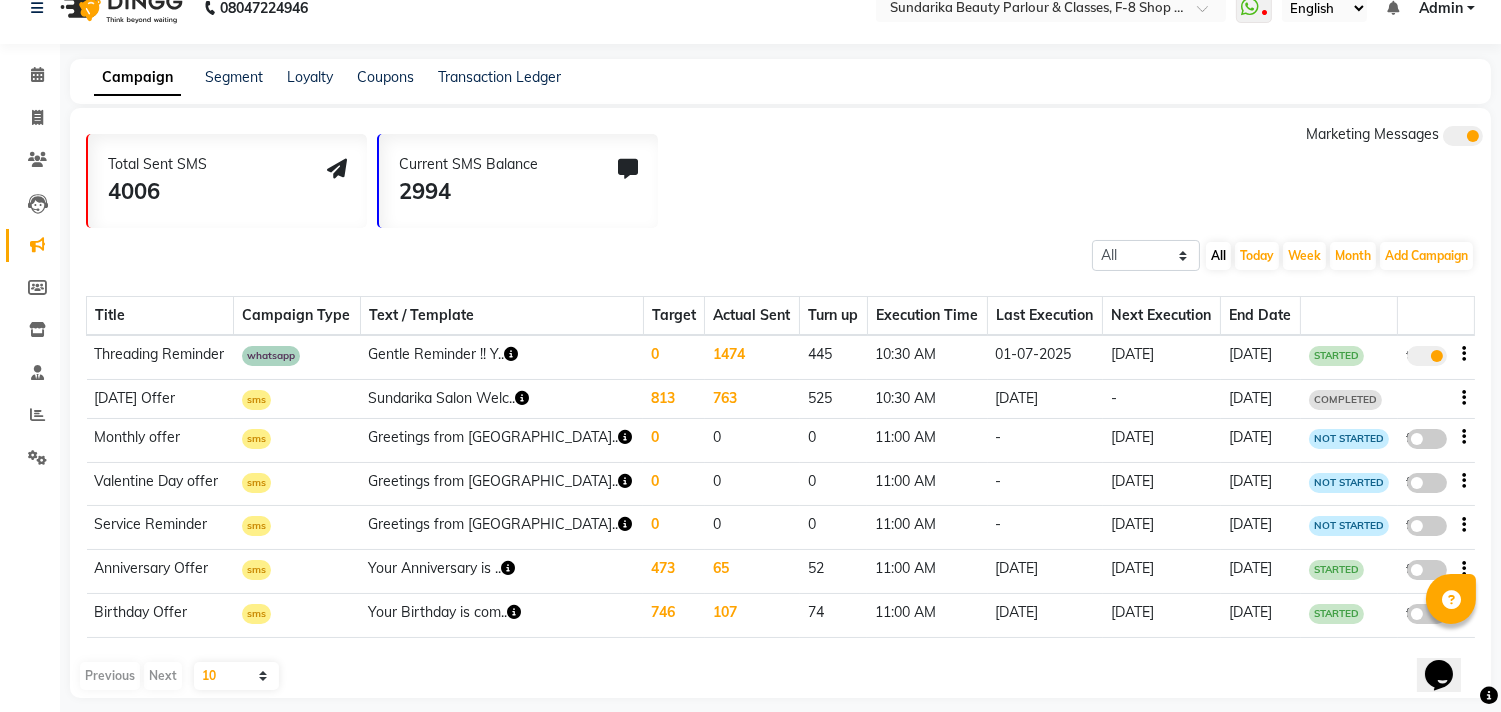 scroll, scrollTop: 44, scrollLeft: 0, axis: vertical 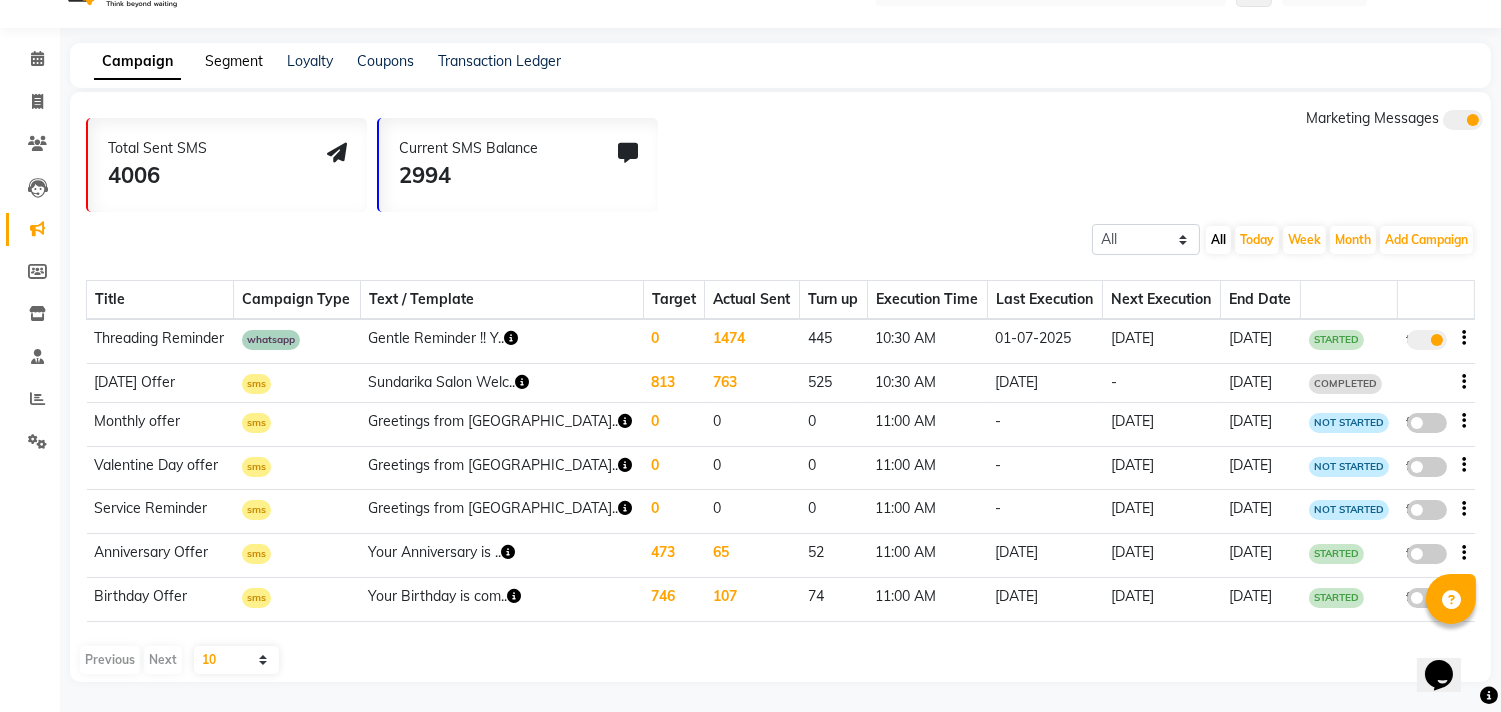 click on "Segment" 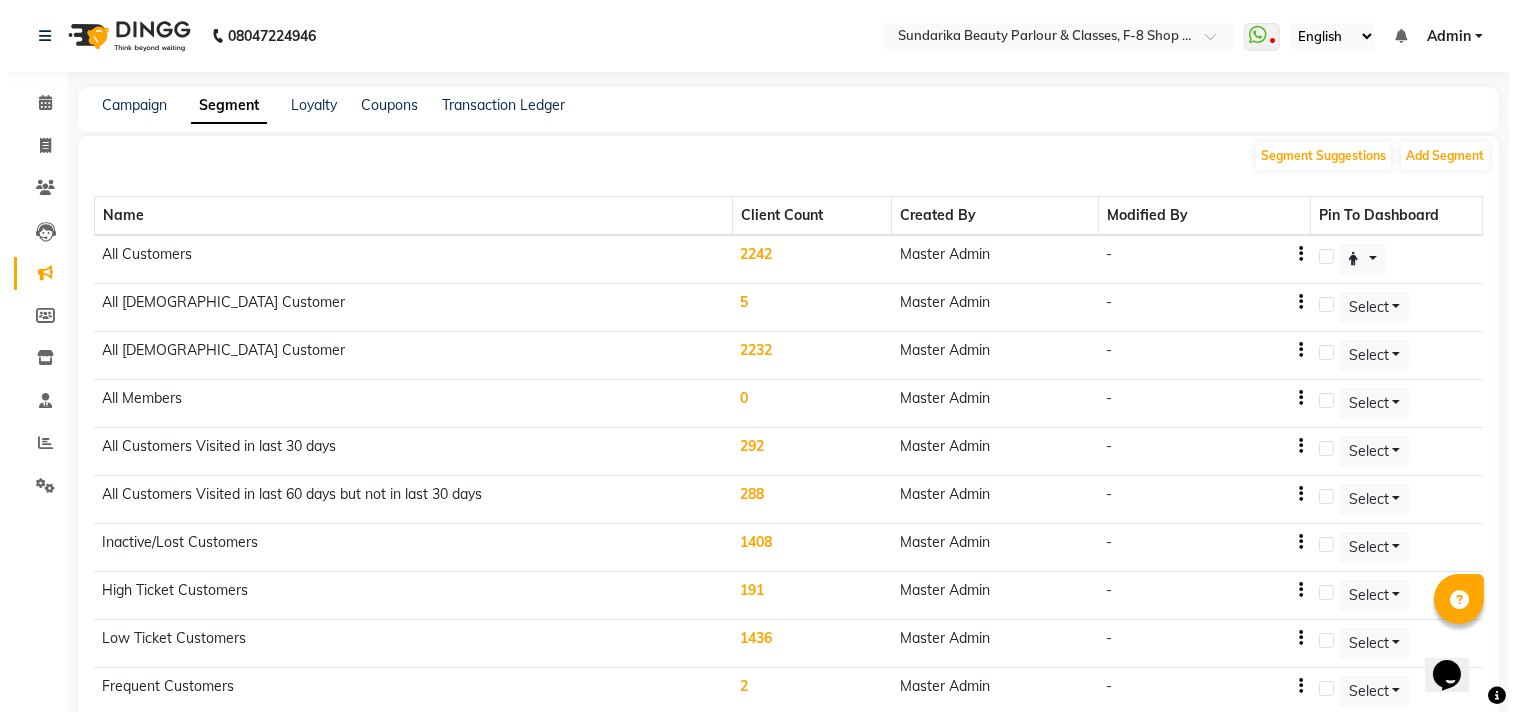 scroll, scrollTop: 631, scrollLeft: 0, axis: vertical 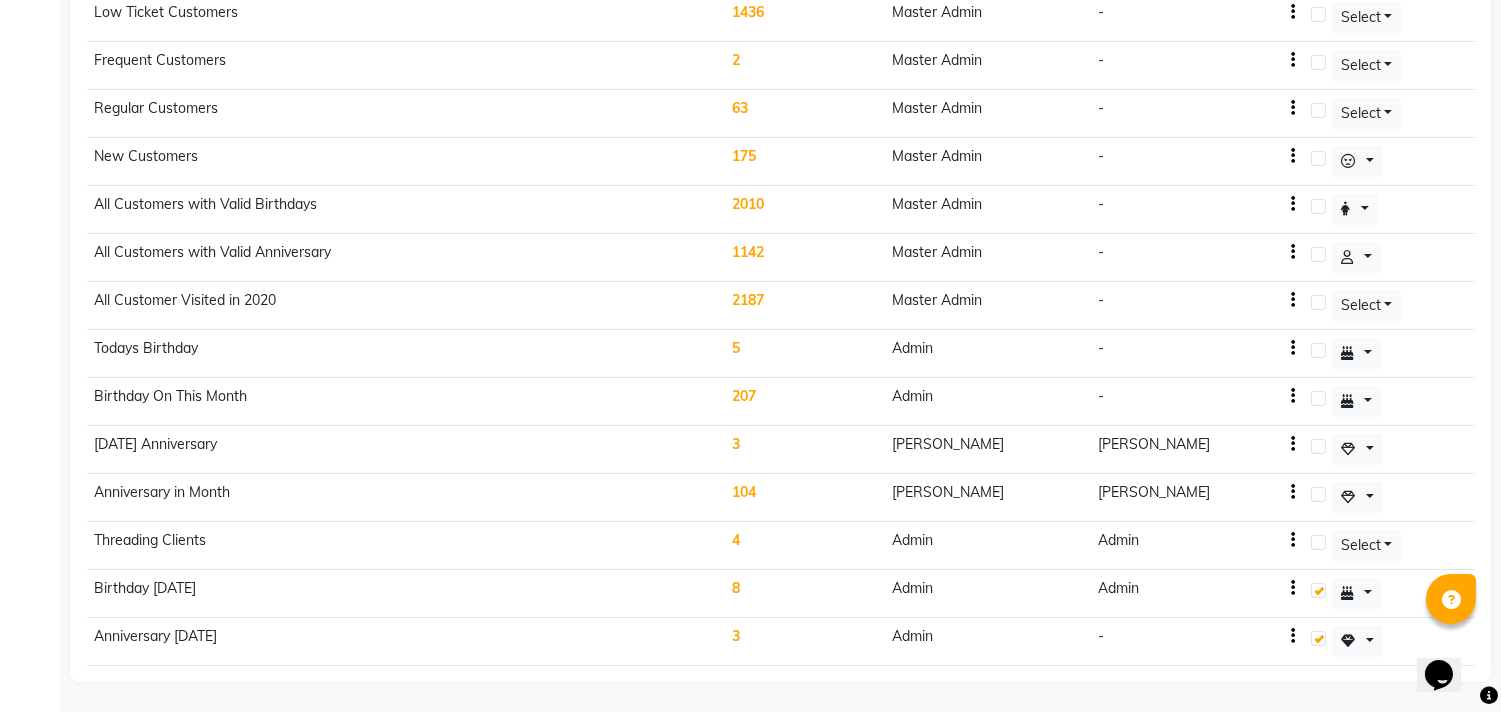 click on "8" 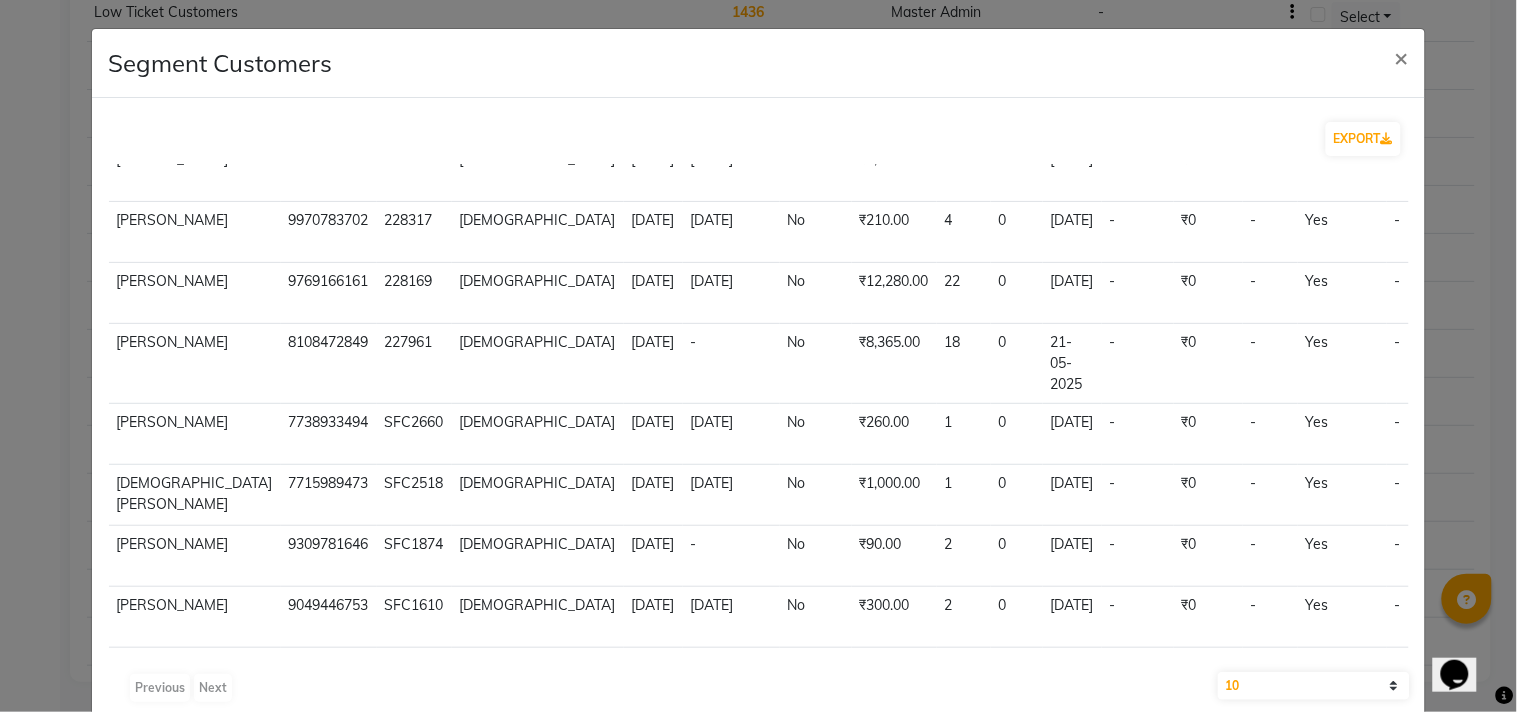 scroll, scrollTop: 0, scrollLeft: 0, axis: both 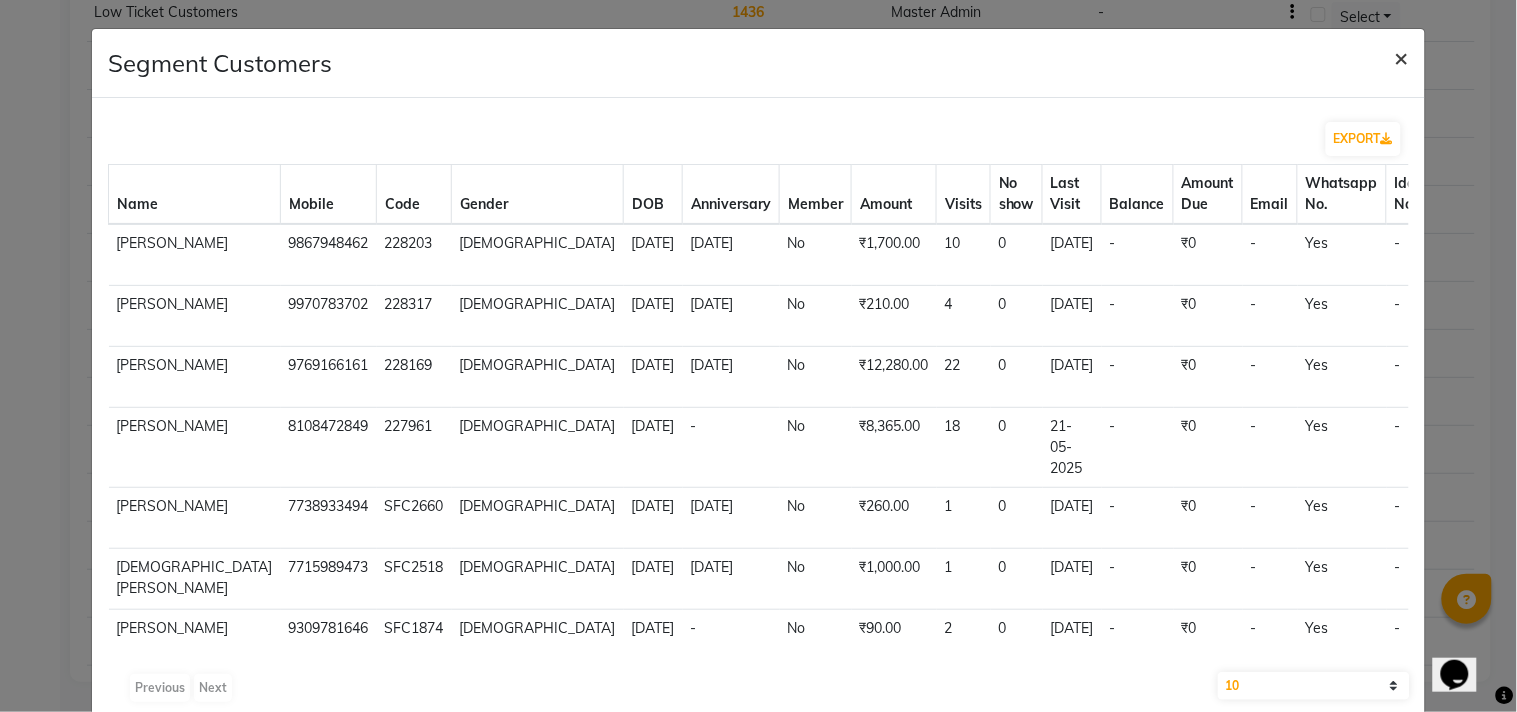 click on "×" 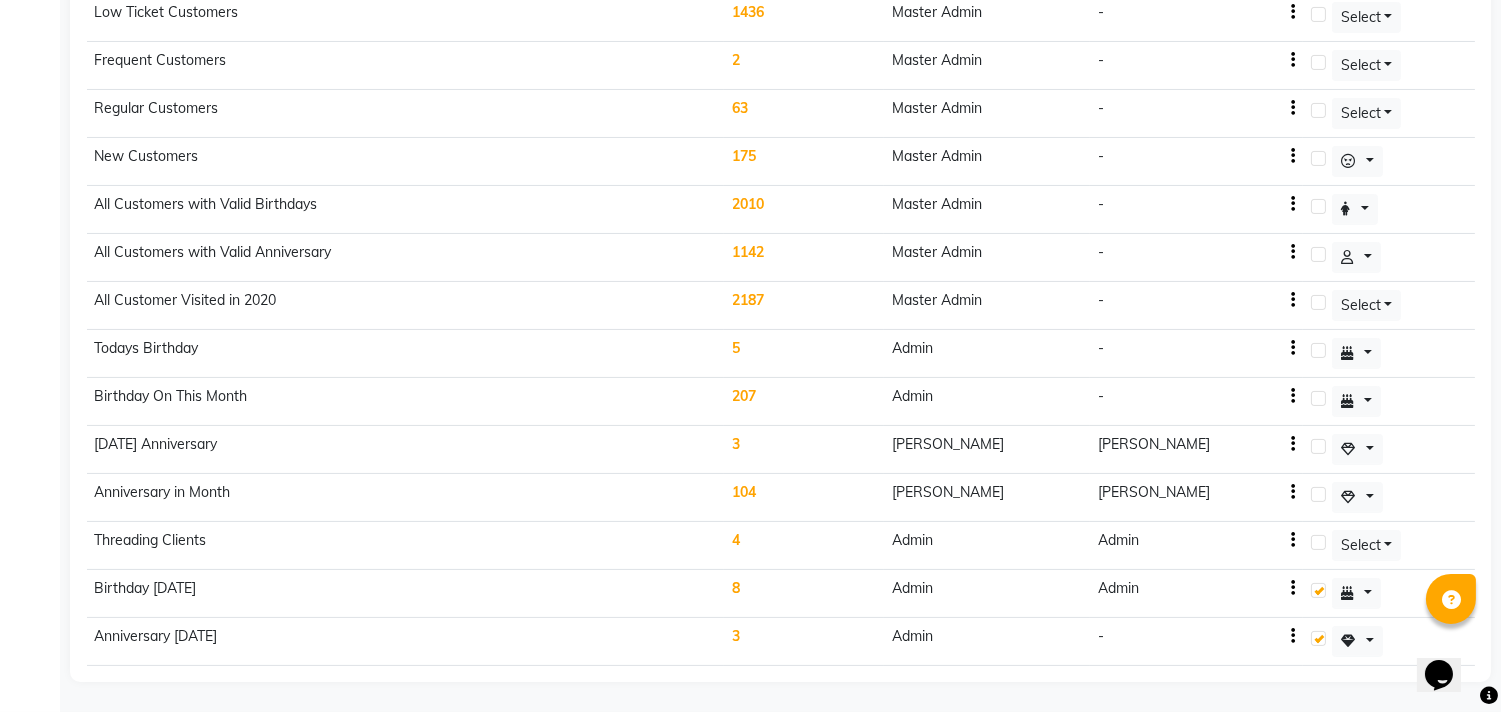 click 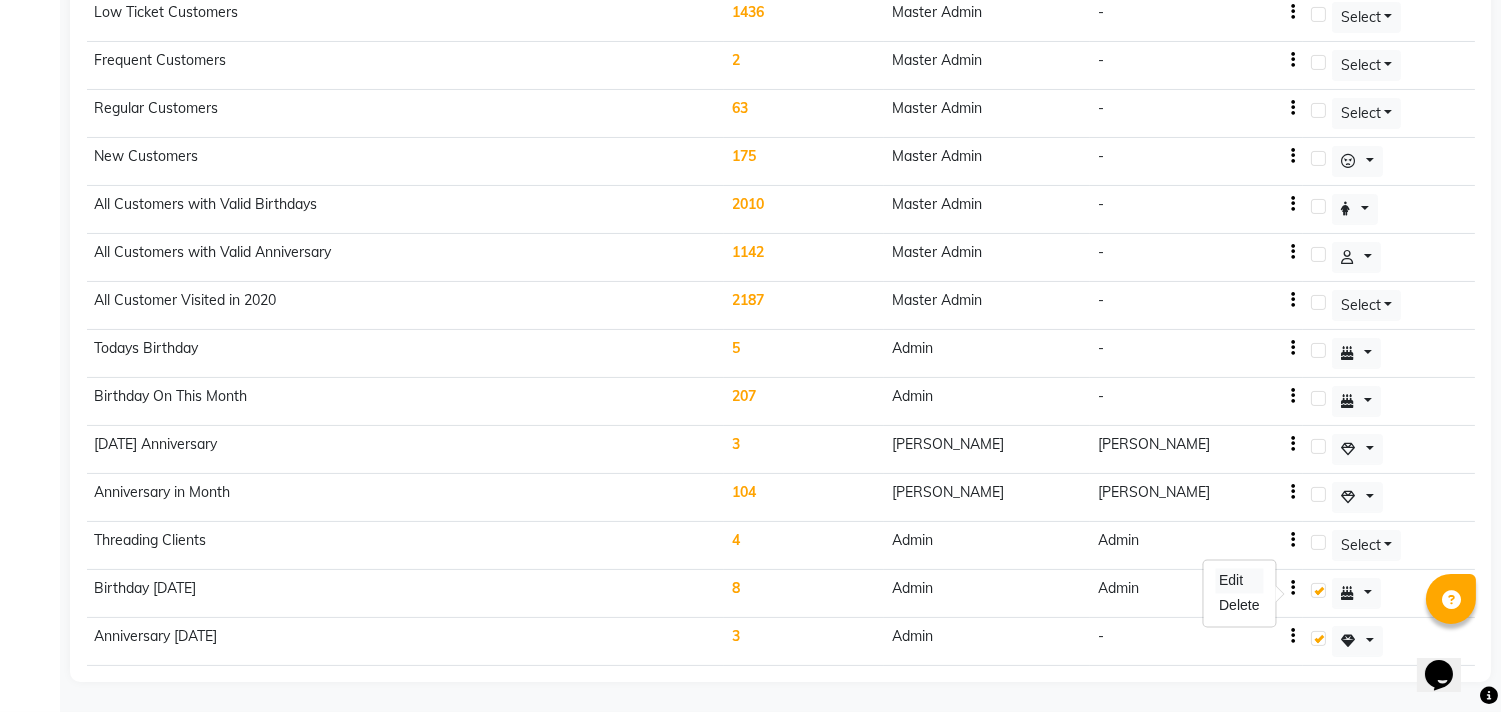 click on "Edit" at bounding box center (1239, 581) 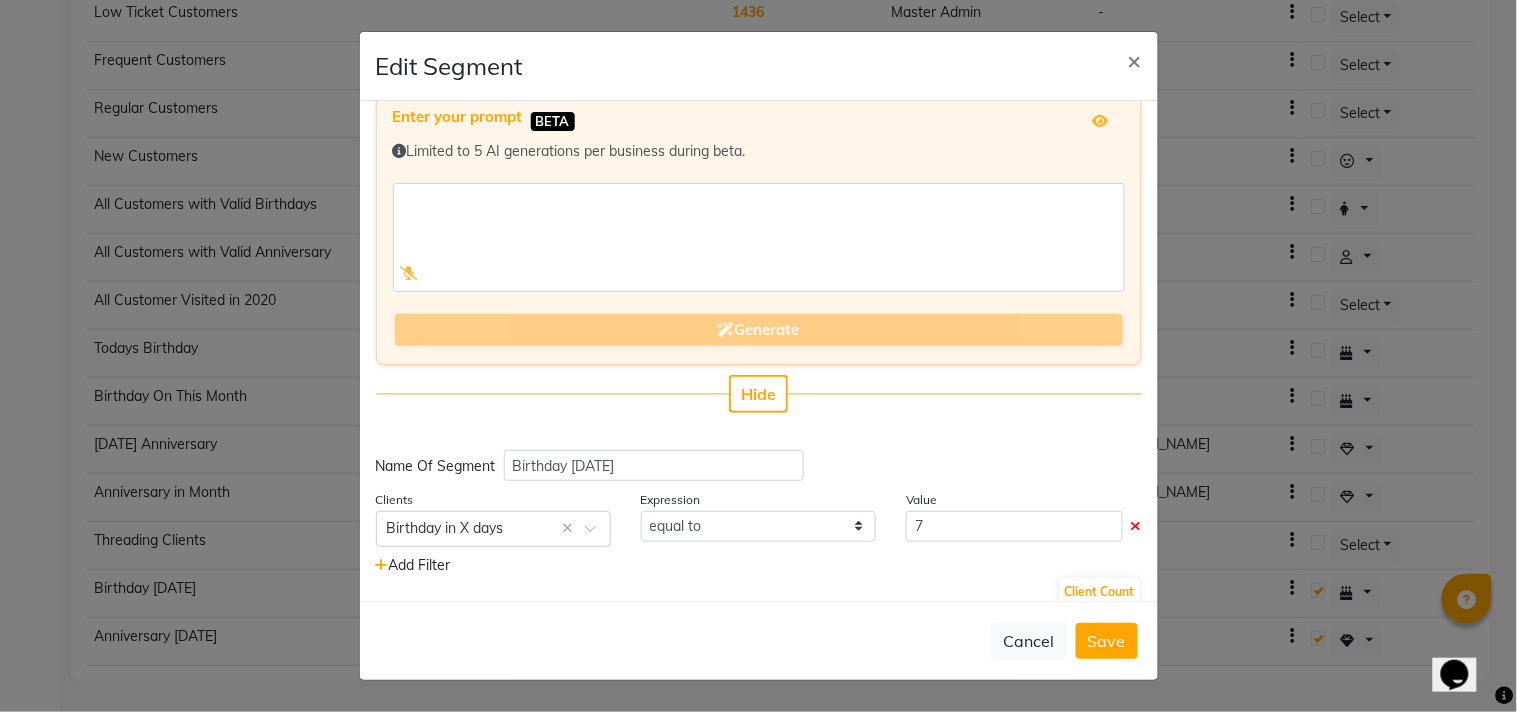 scroll, scrollTop: 48, scrollLeft: 0, axis: vertical 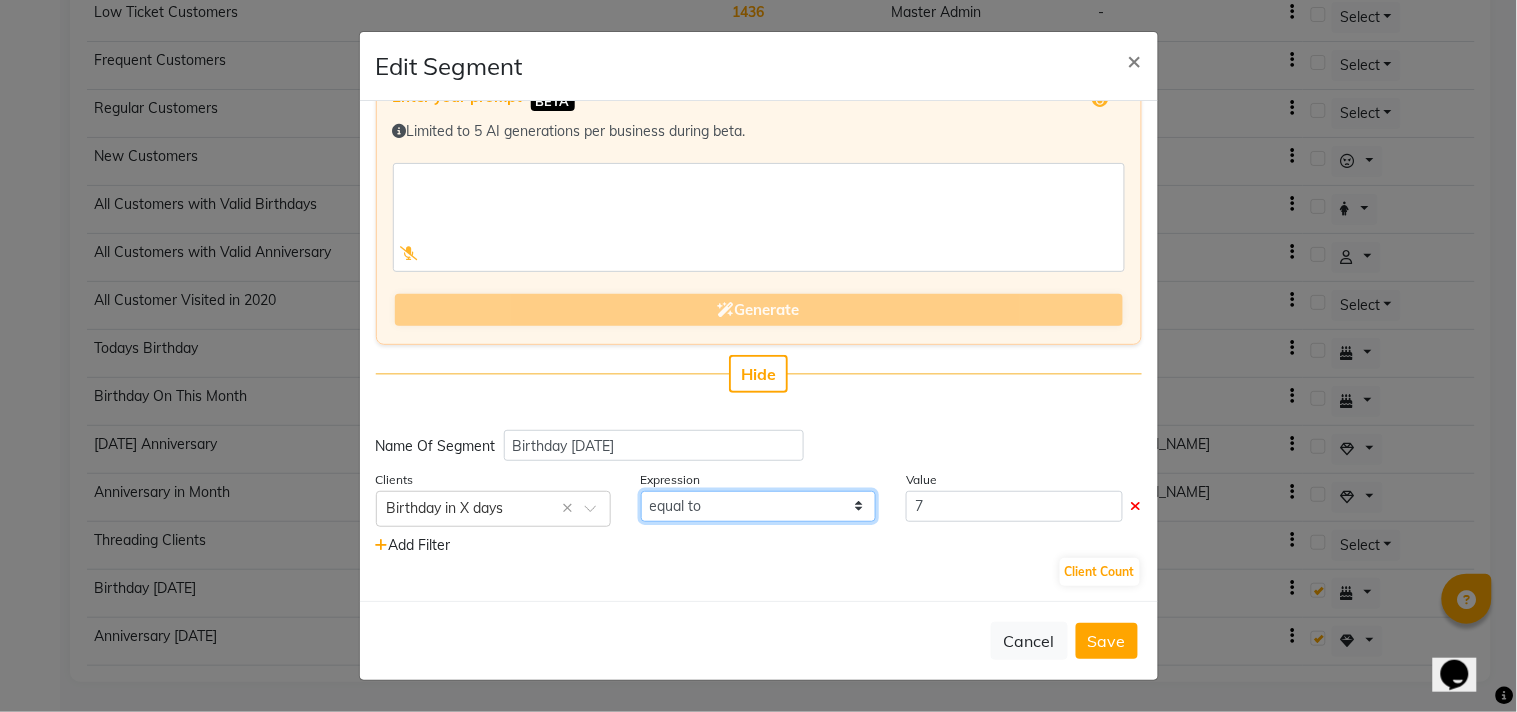 click on "equal to greater than greater than or equal to less than  less than or equal to" 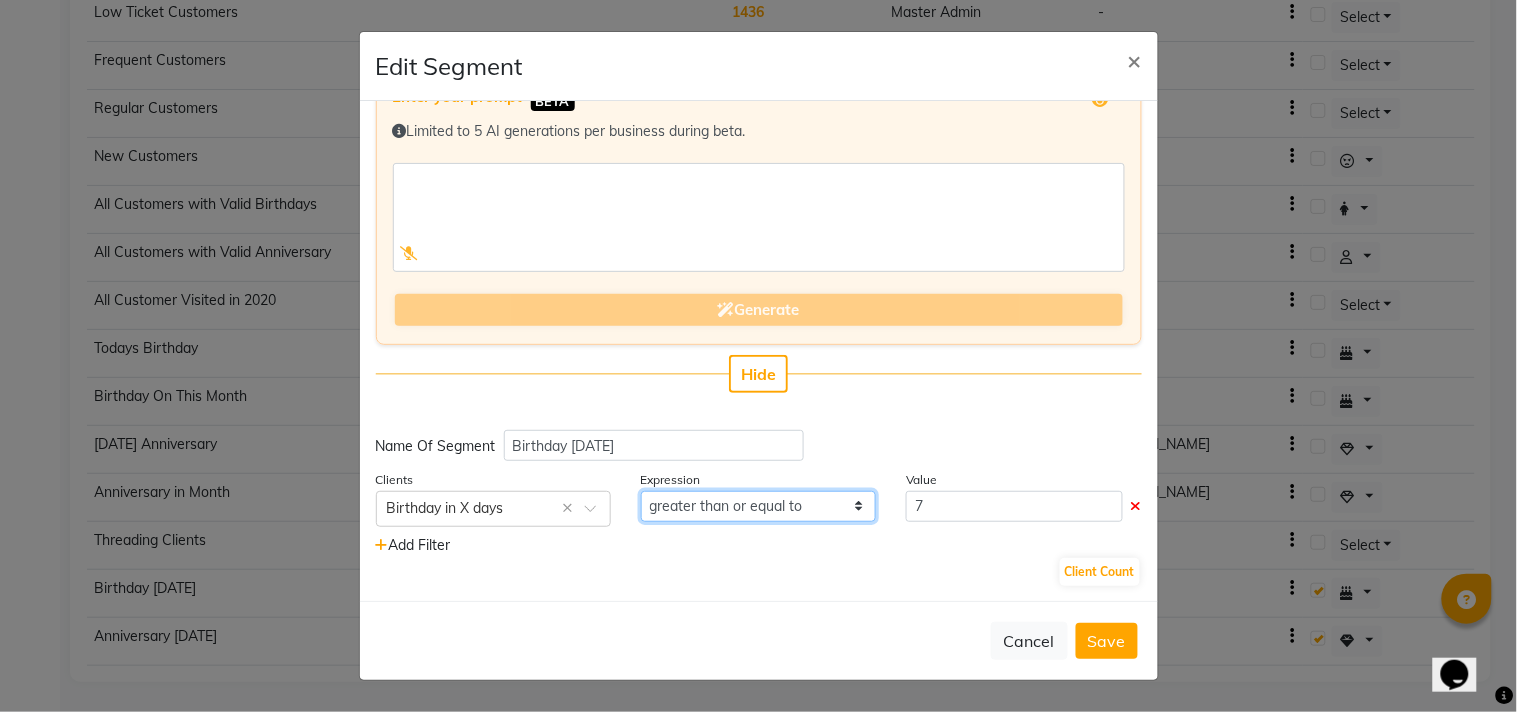 click on "equal to greater than greater than or equal to less than  less than or equal to" 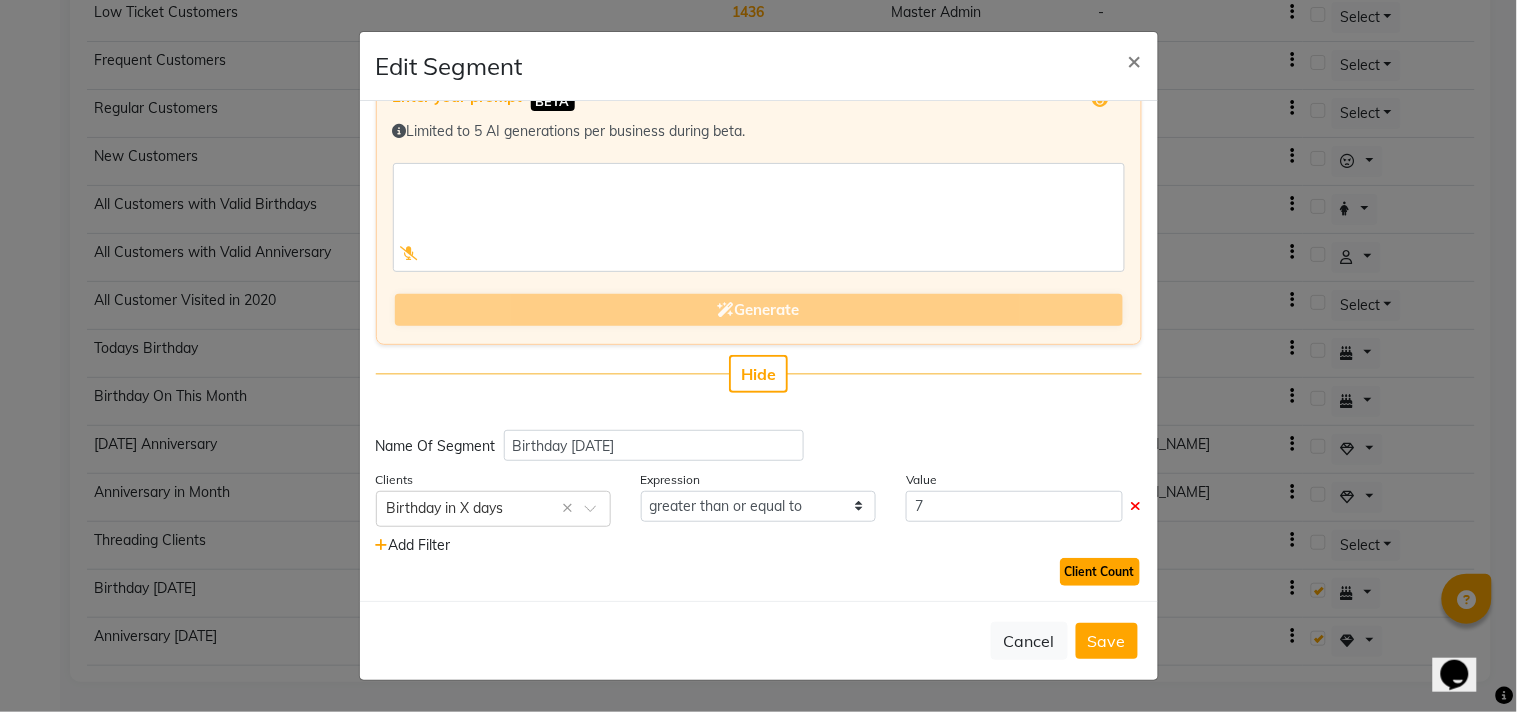 click on "Client Count" 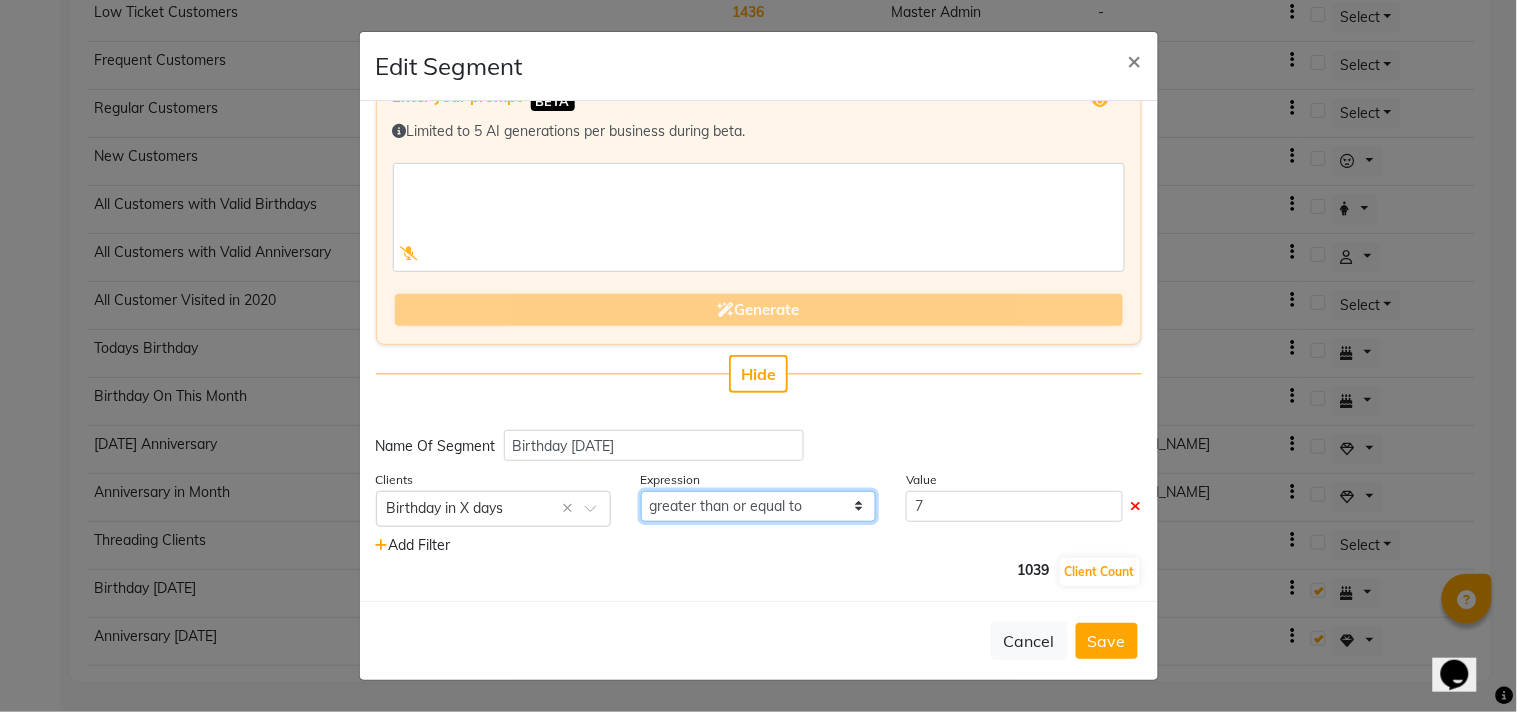 click on "equal to greater than greater than or equal to less than  less than or equal to" 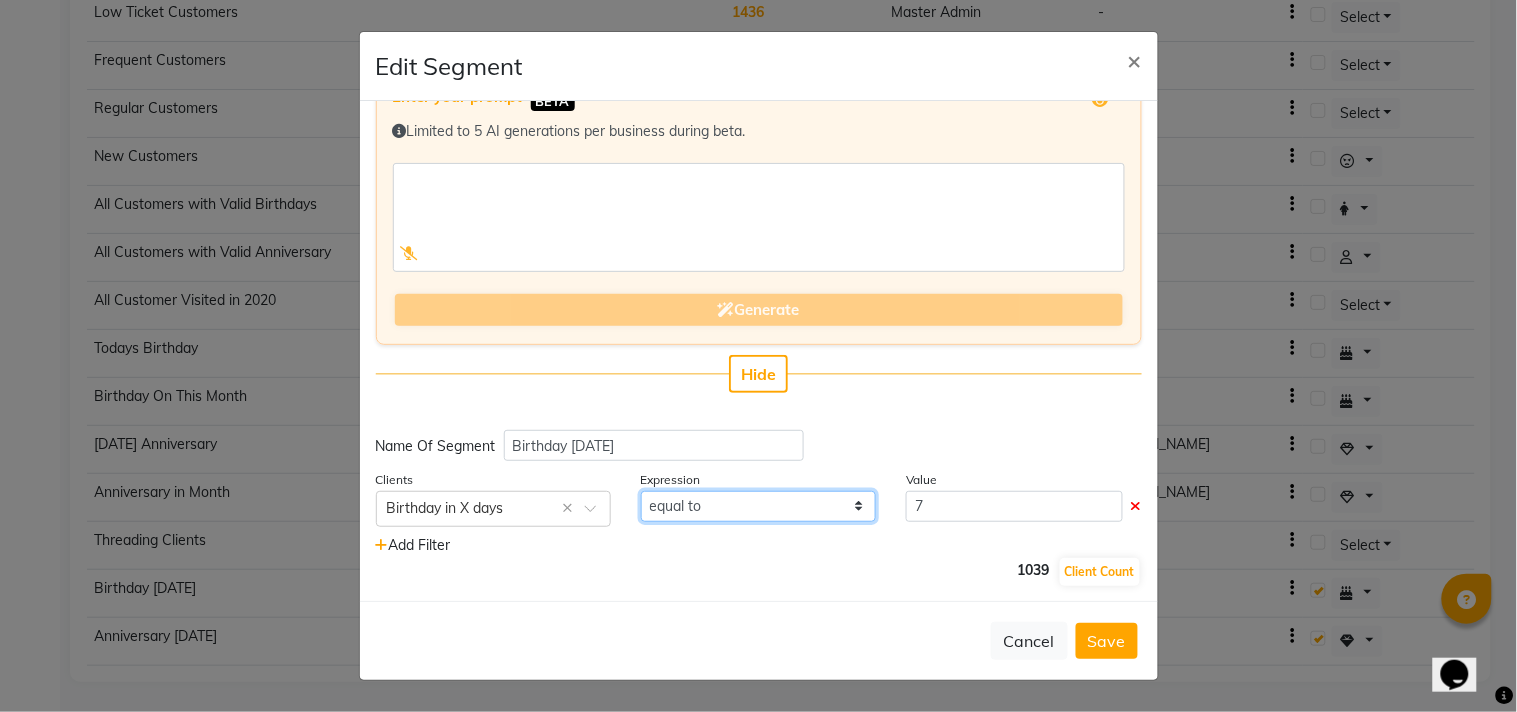 click on "equal to greater than greater than or equal to less than  less than or equal to" 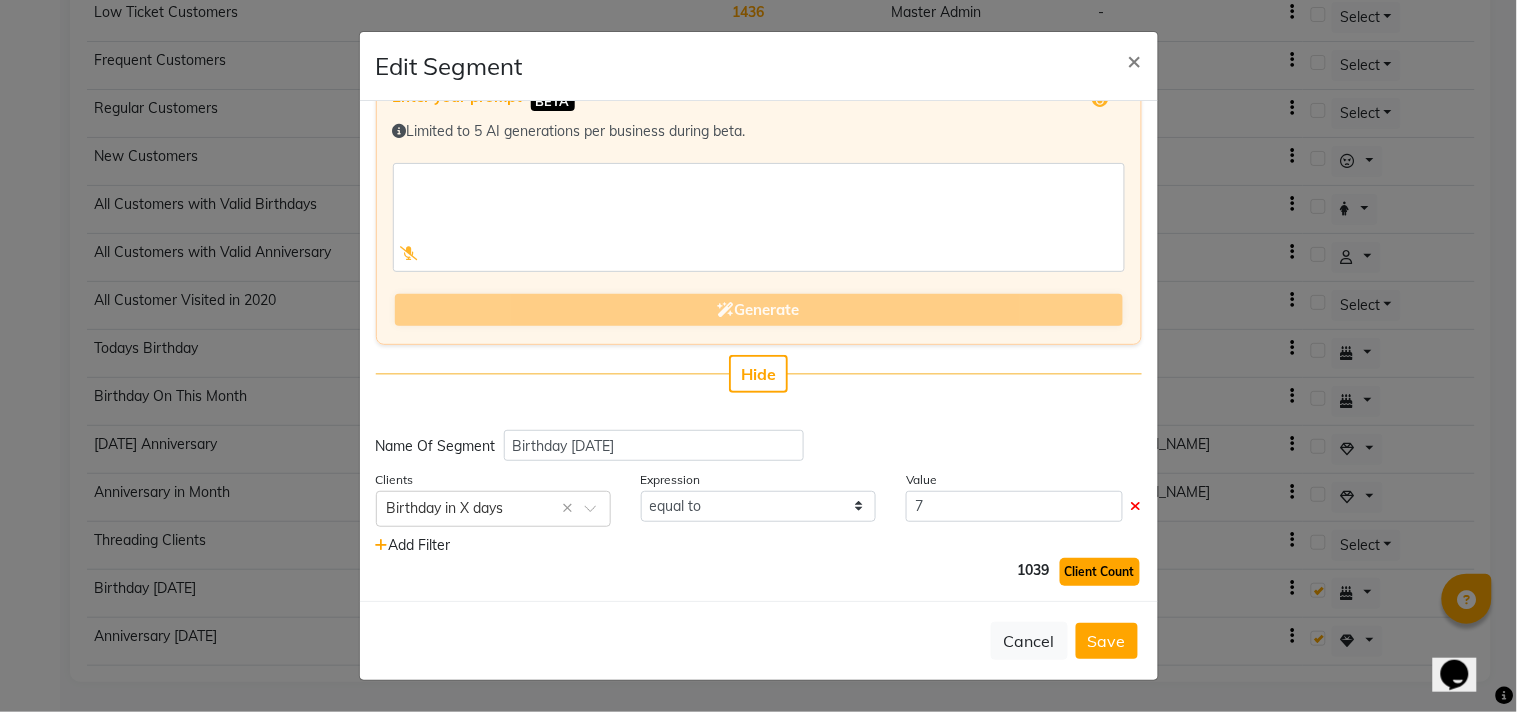 click on "Client Count" 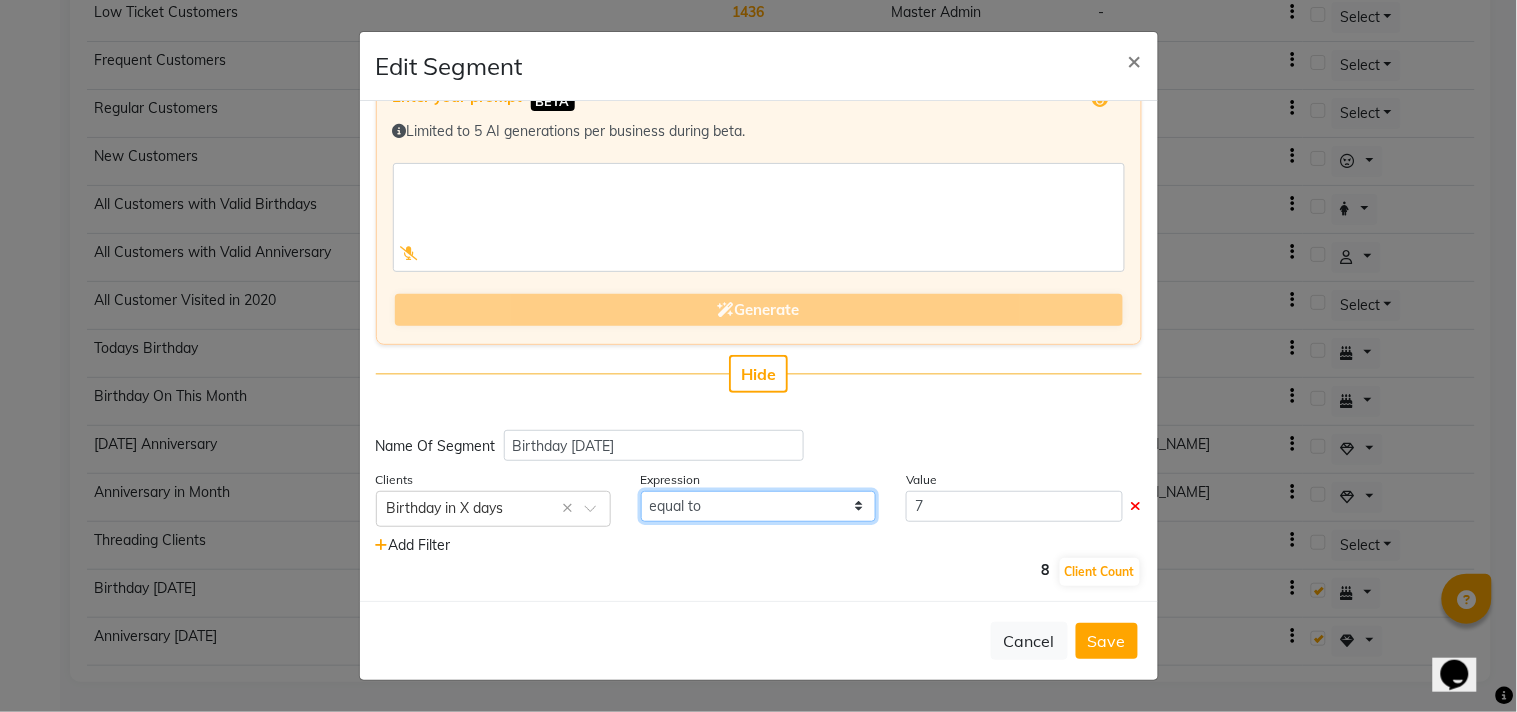 click on "equal to greater than greater than or equal to less than  less than or equal to" 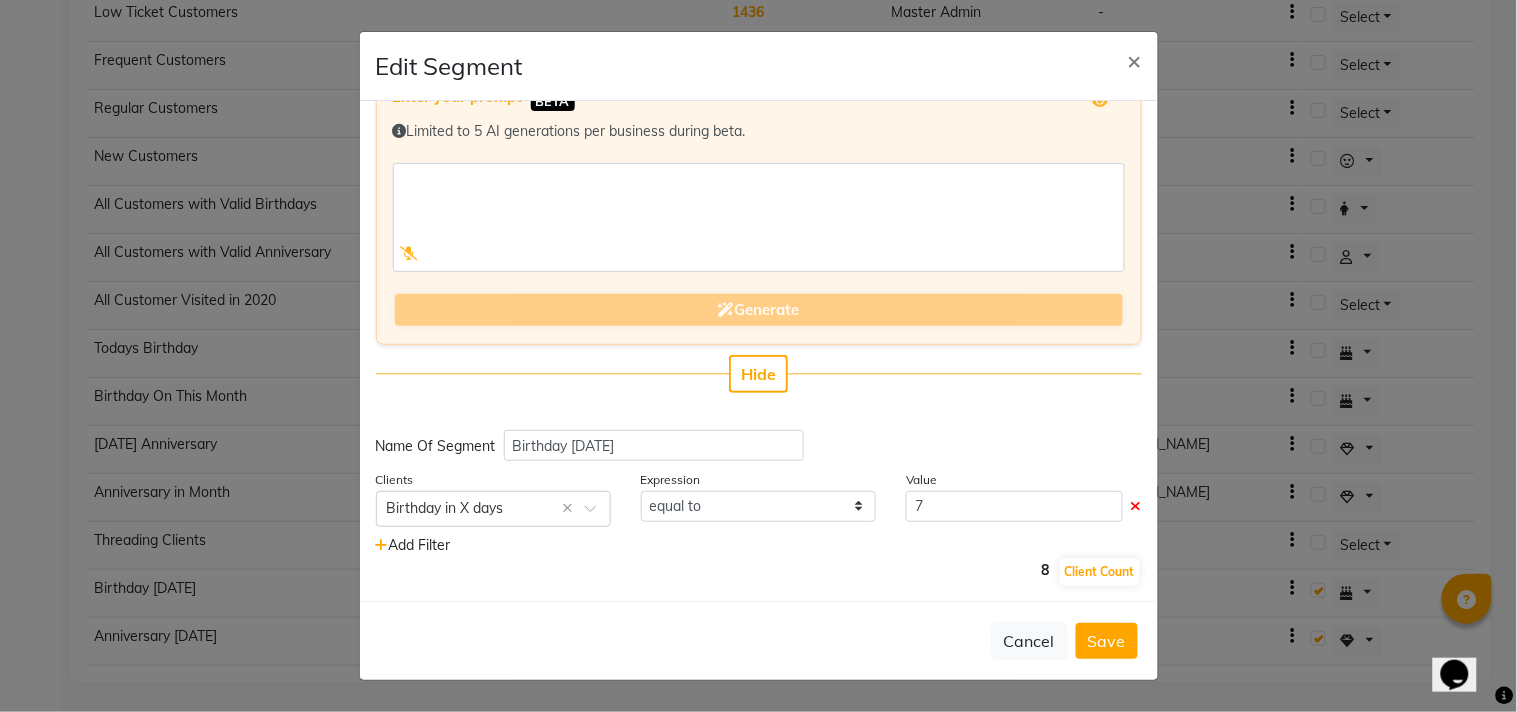 click on "8 Client Count" 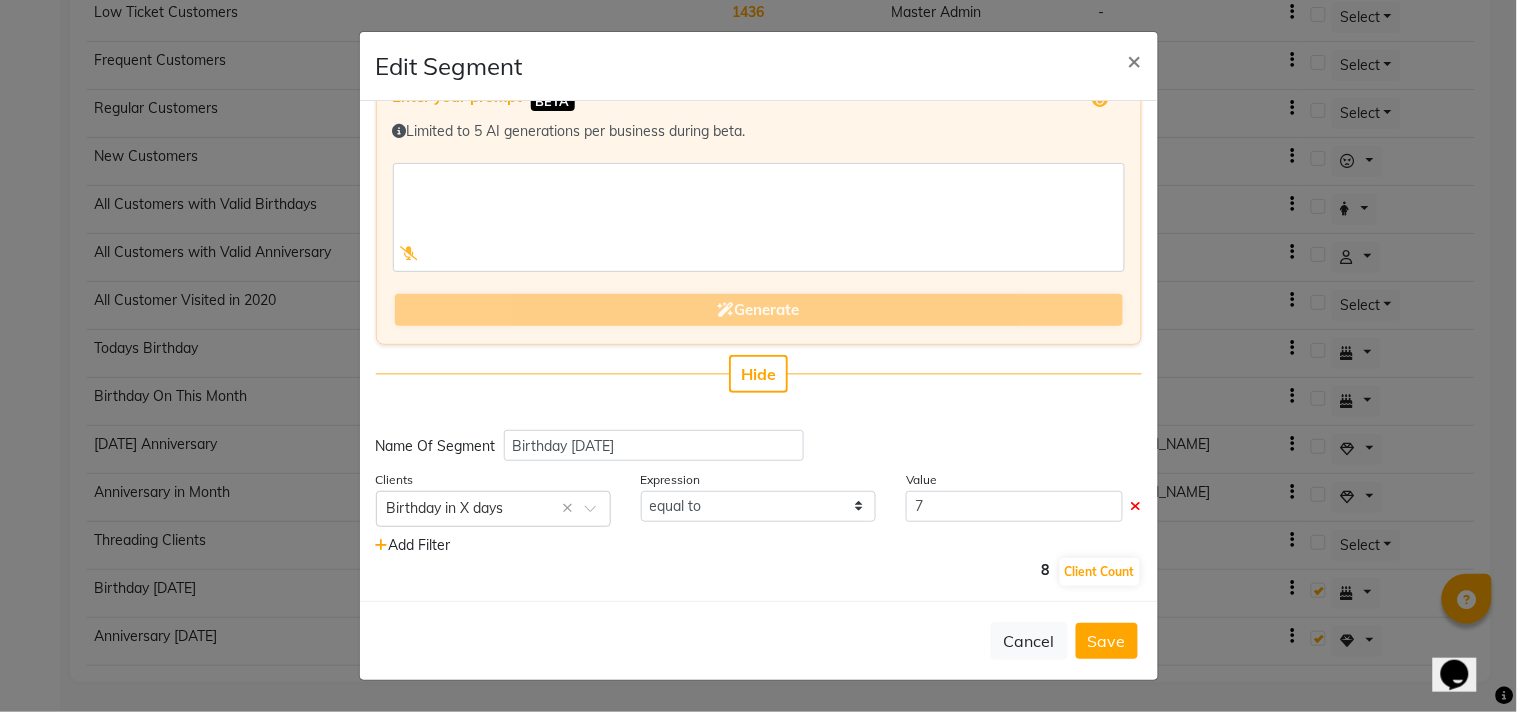 click on "Expression equal to greater than greater than or equal to less than  less than or equal to" 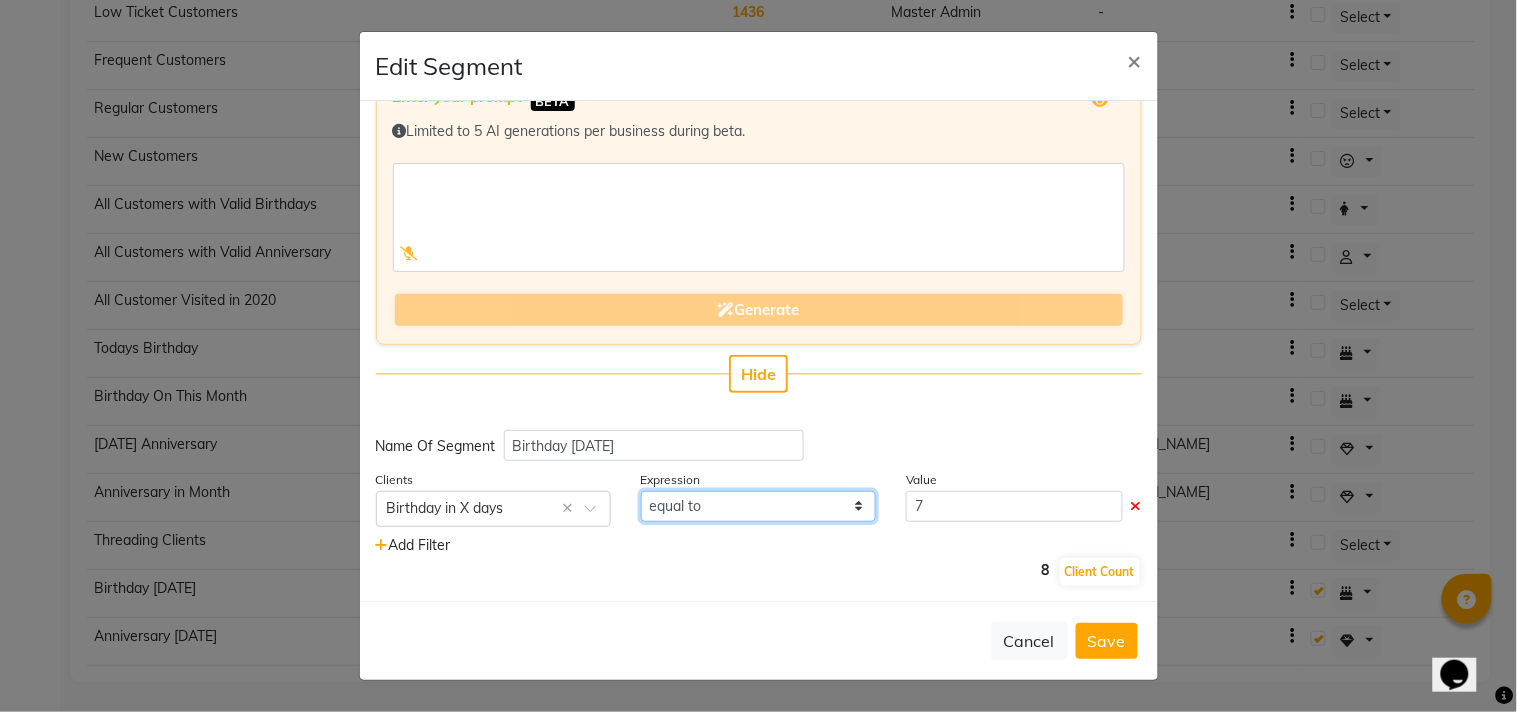 click on "equal to greater than greater than or equal to less than  less than or equal to" 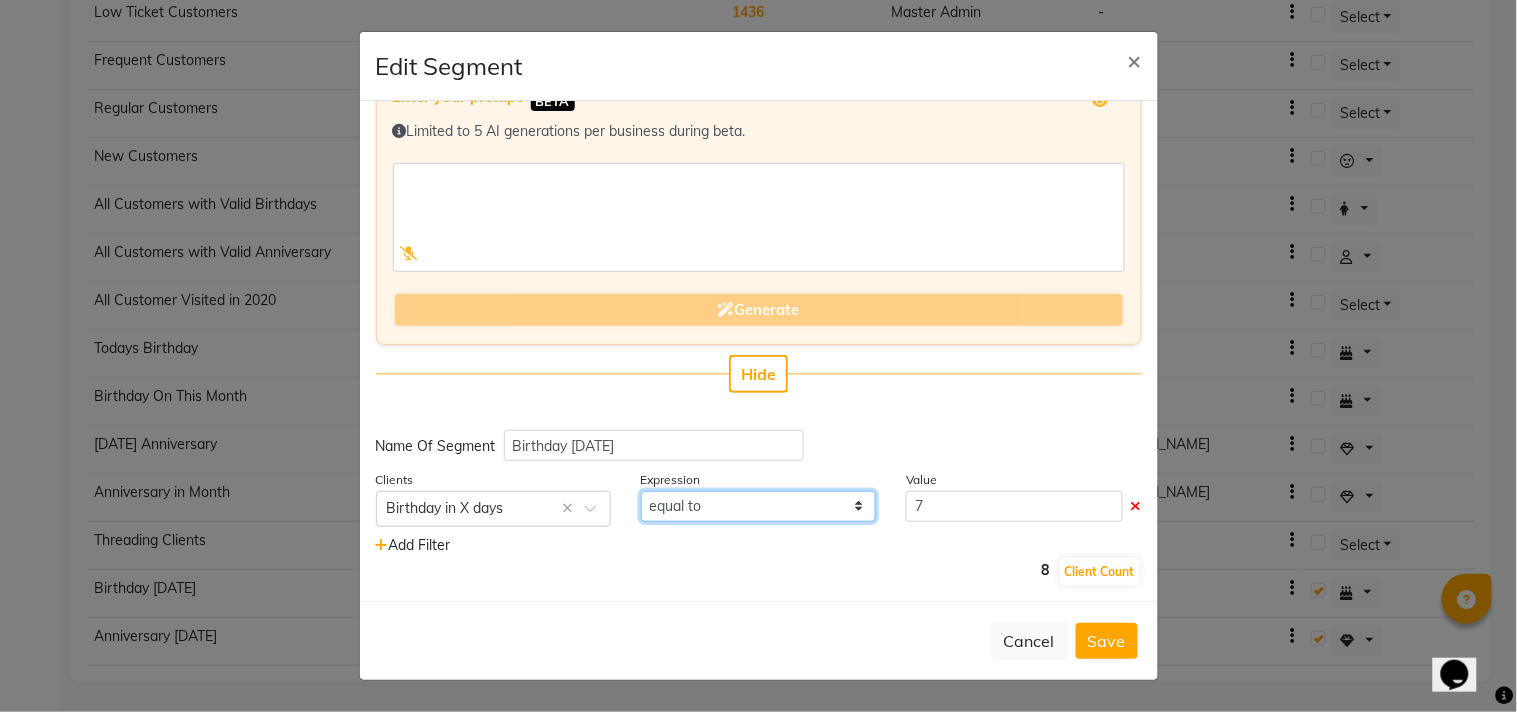 select on ">" 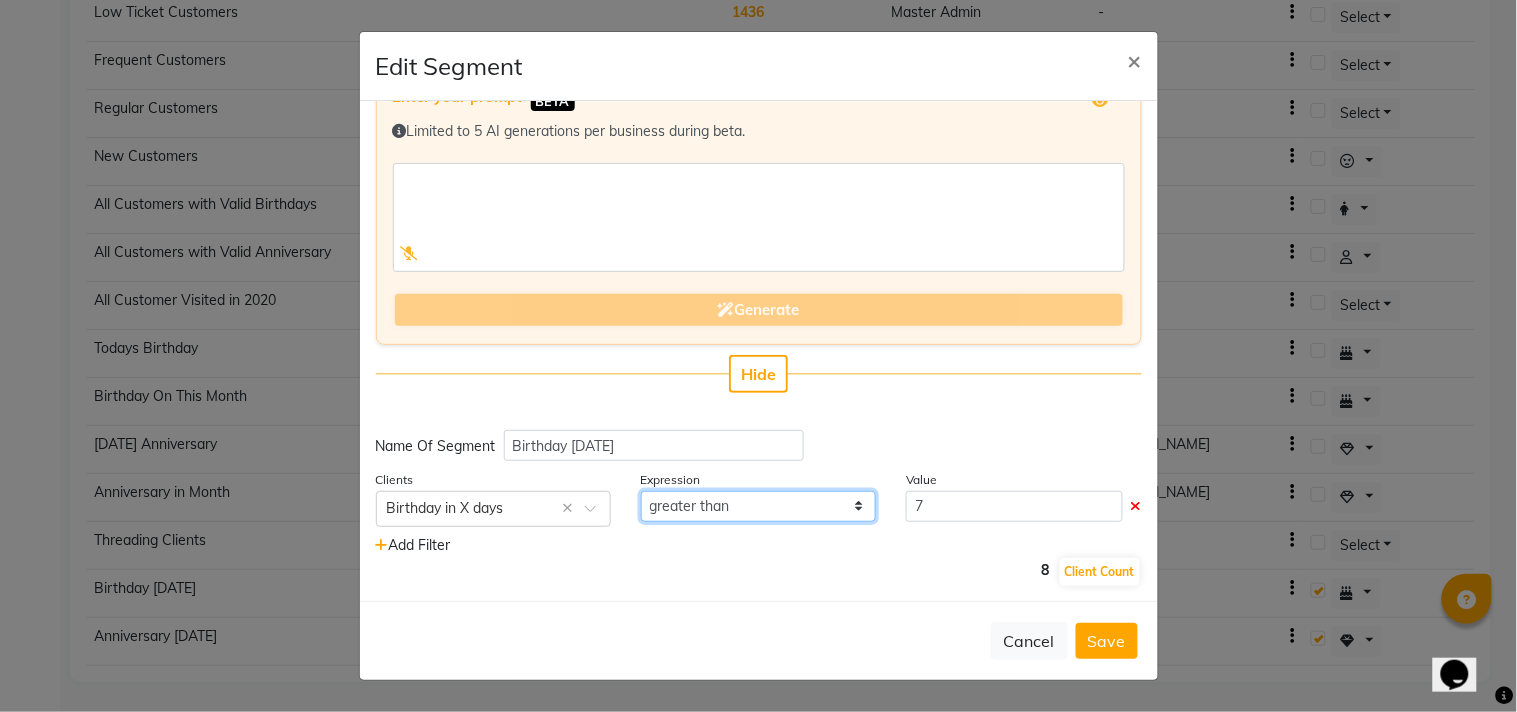 click on "equal to greater than greater than or equal to less than  less than or equal to" 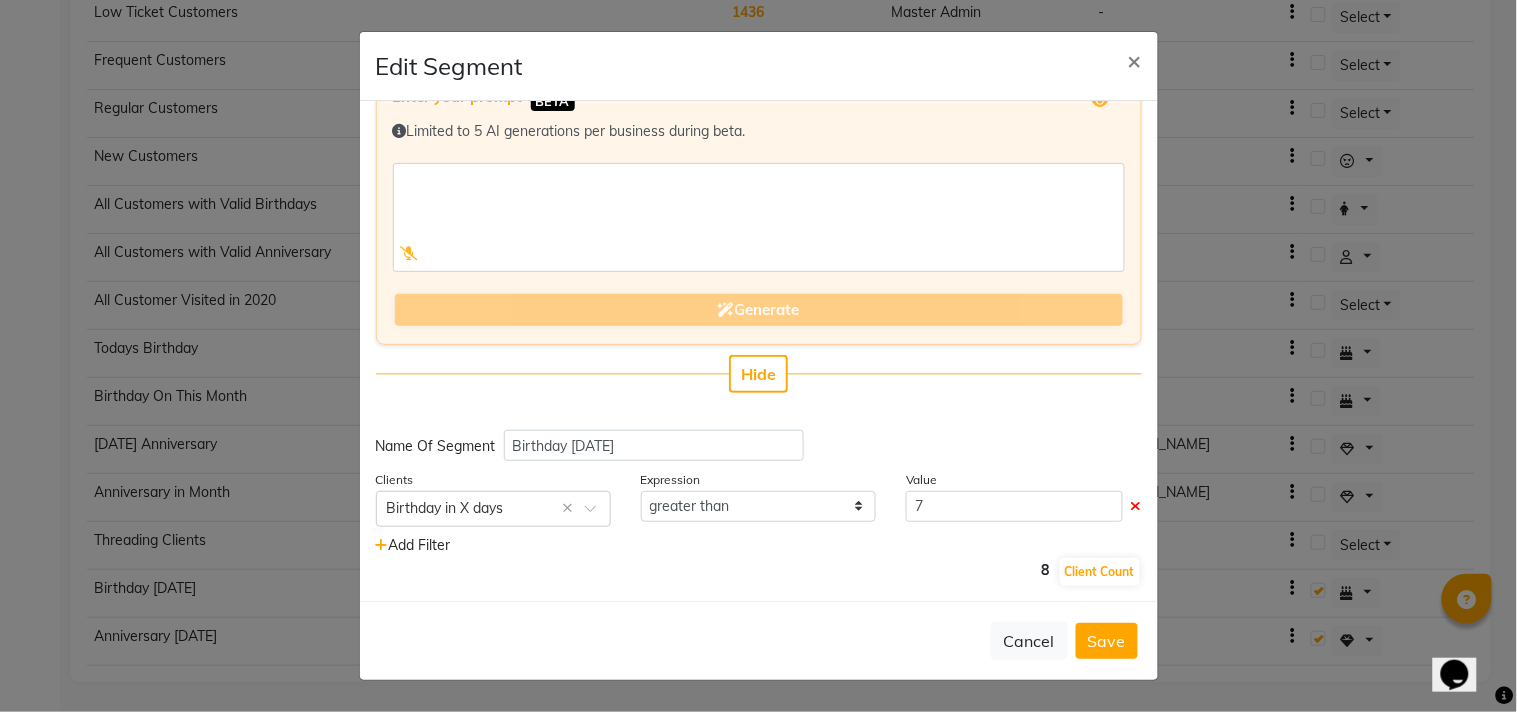 click on "Add Filter" 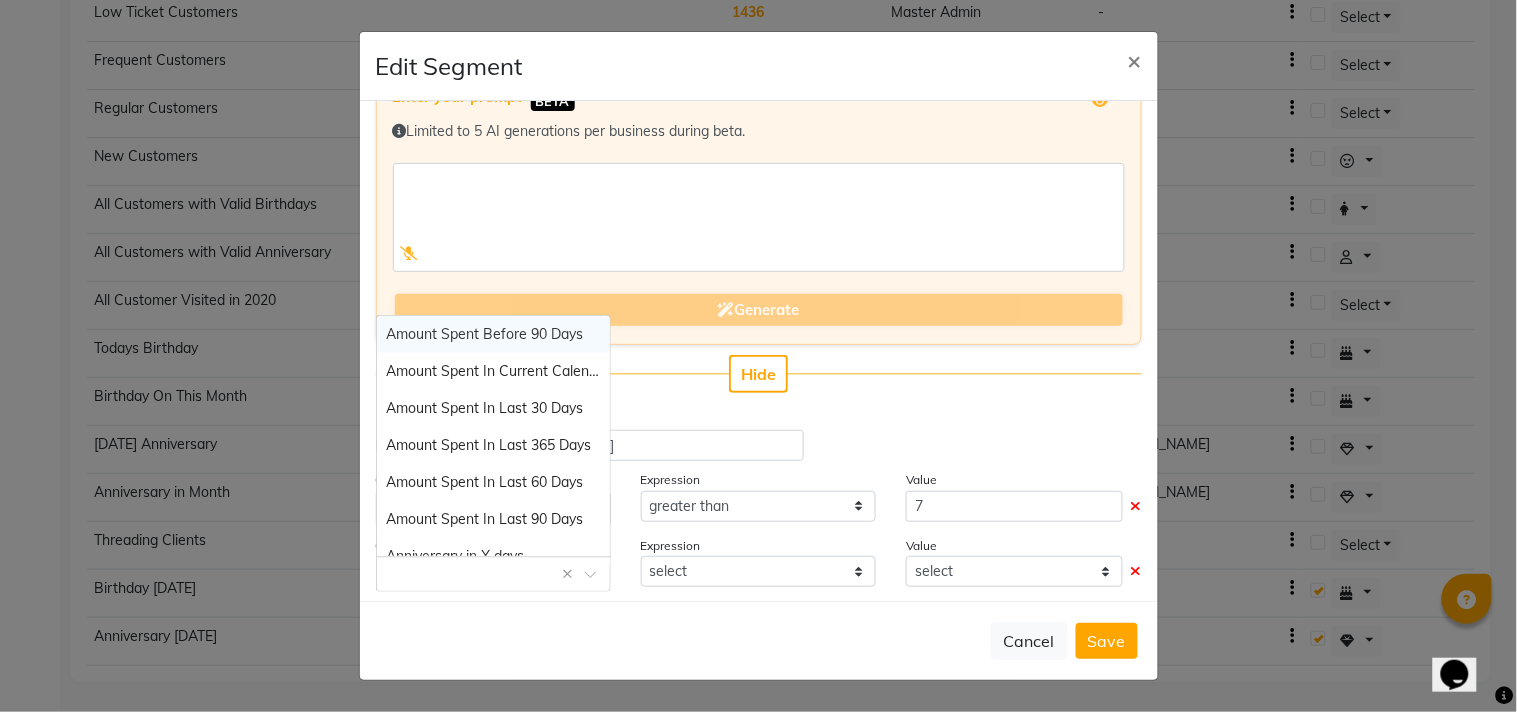 click 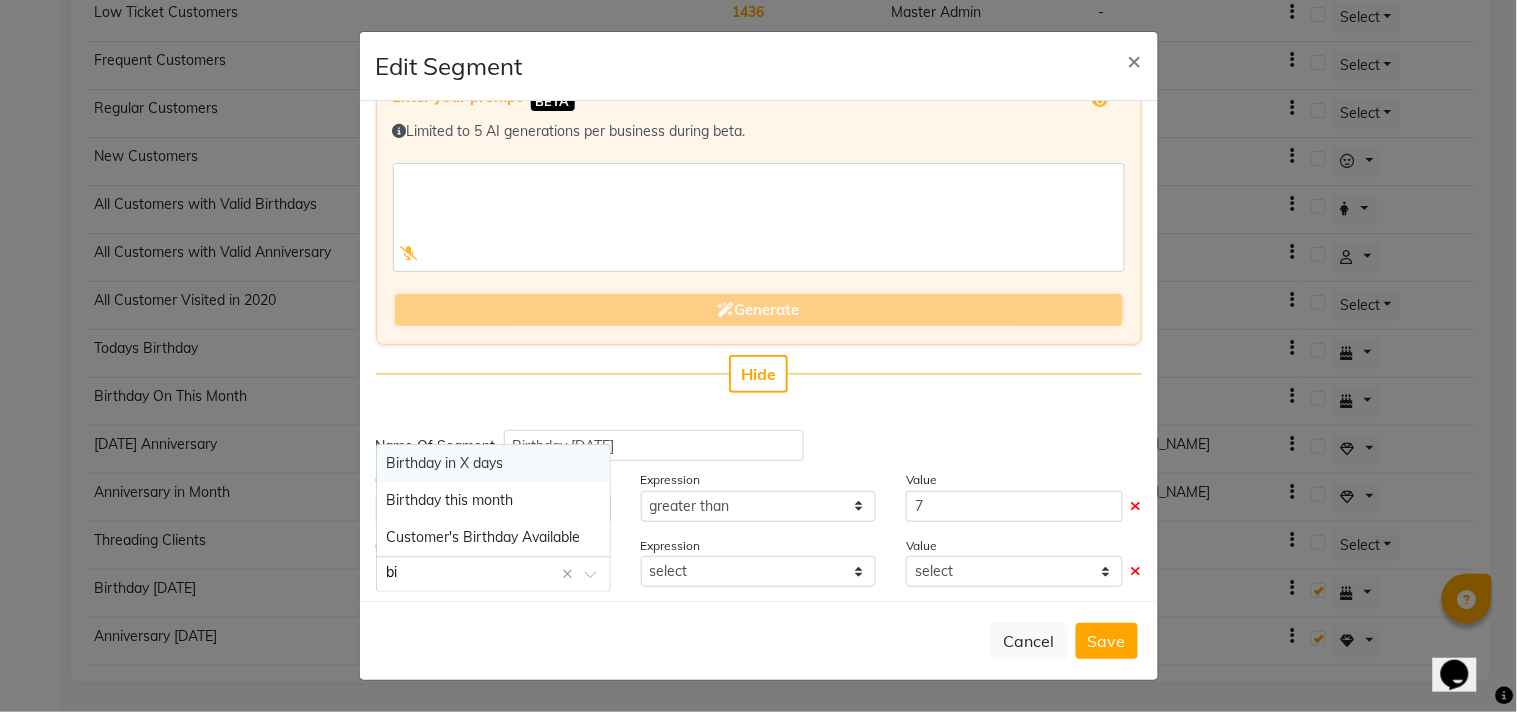 type on "bir" 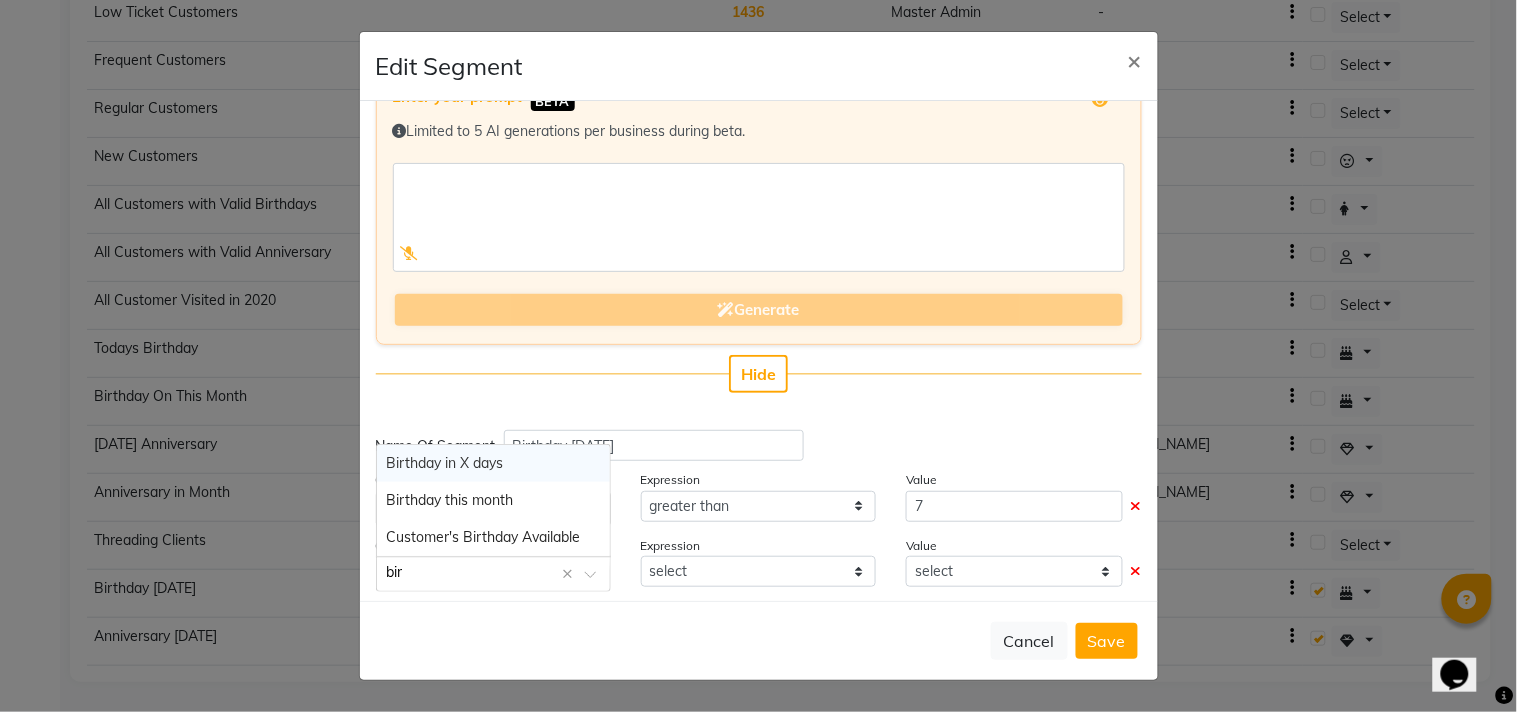 click on "Birthday in X days" at bounding box center [445, 463] 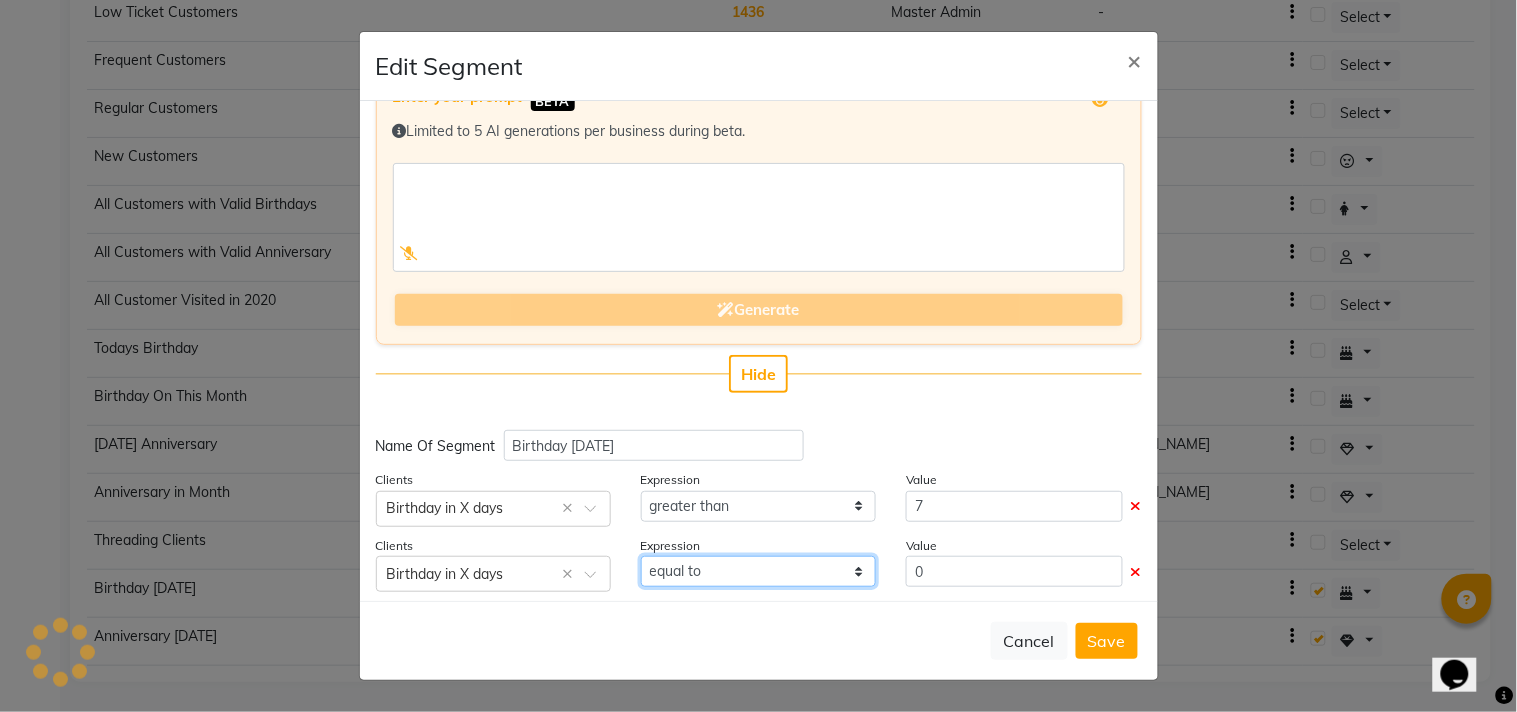 click on "equal to greater than greater than or equal to less than  less than or equal to" 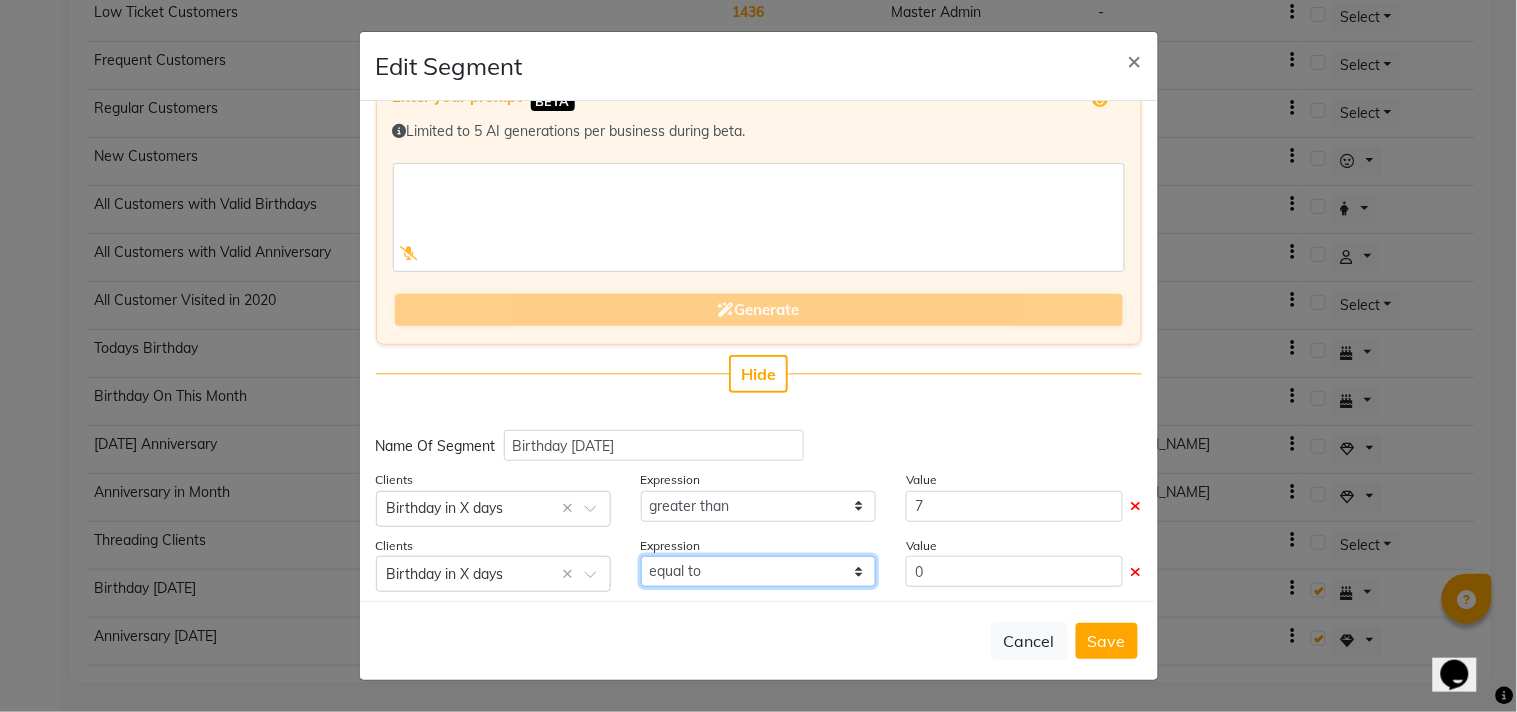 select on "<" 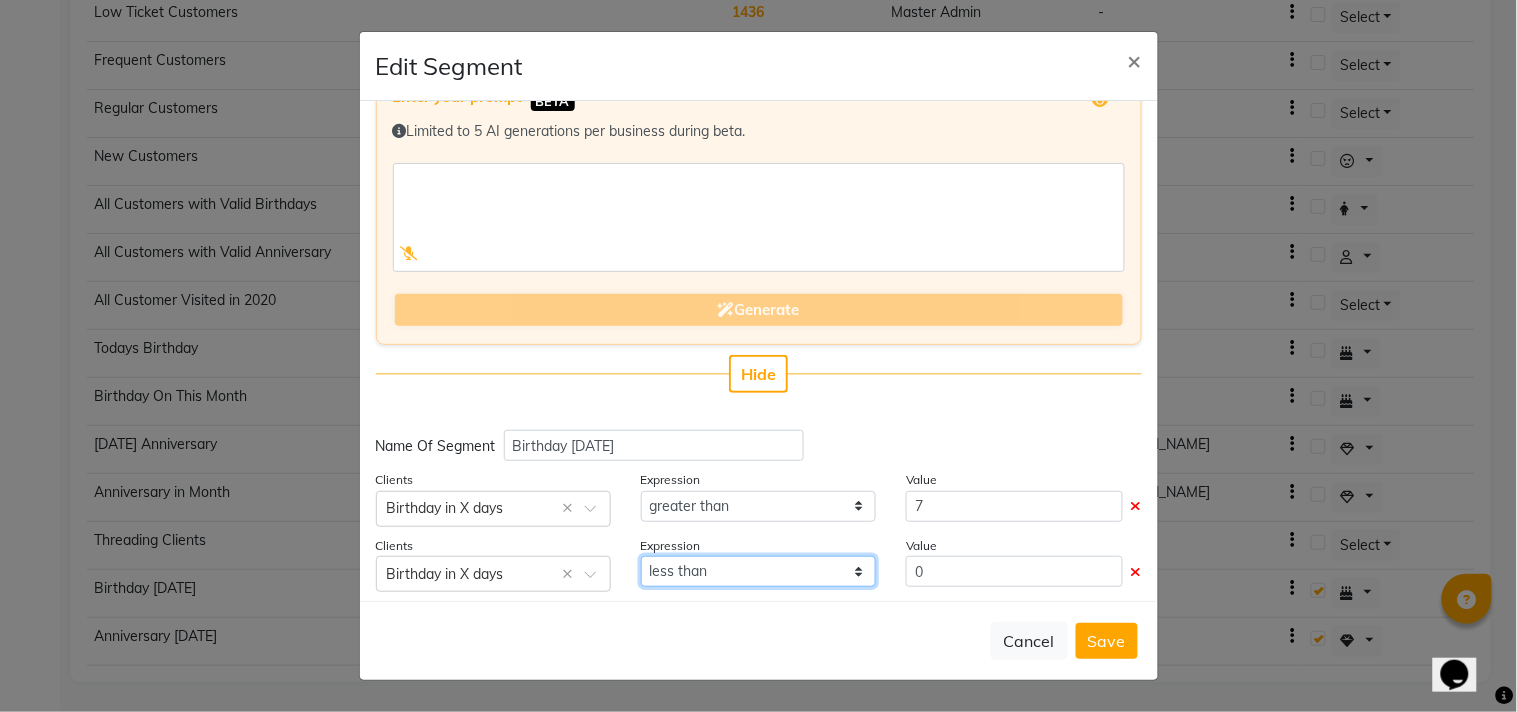 click on "equal to greater than greater than or equal to less than  less than or equal to" 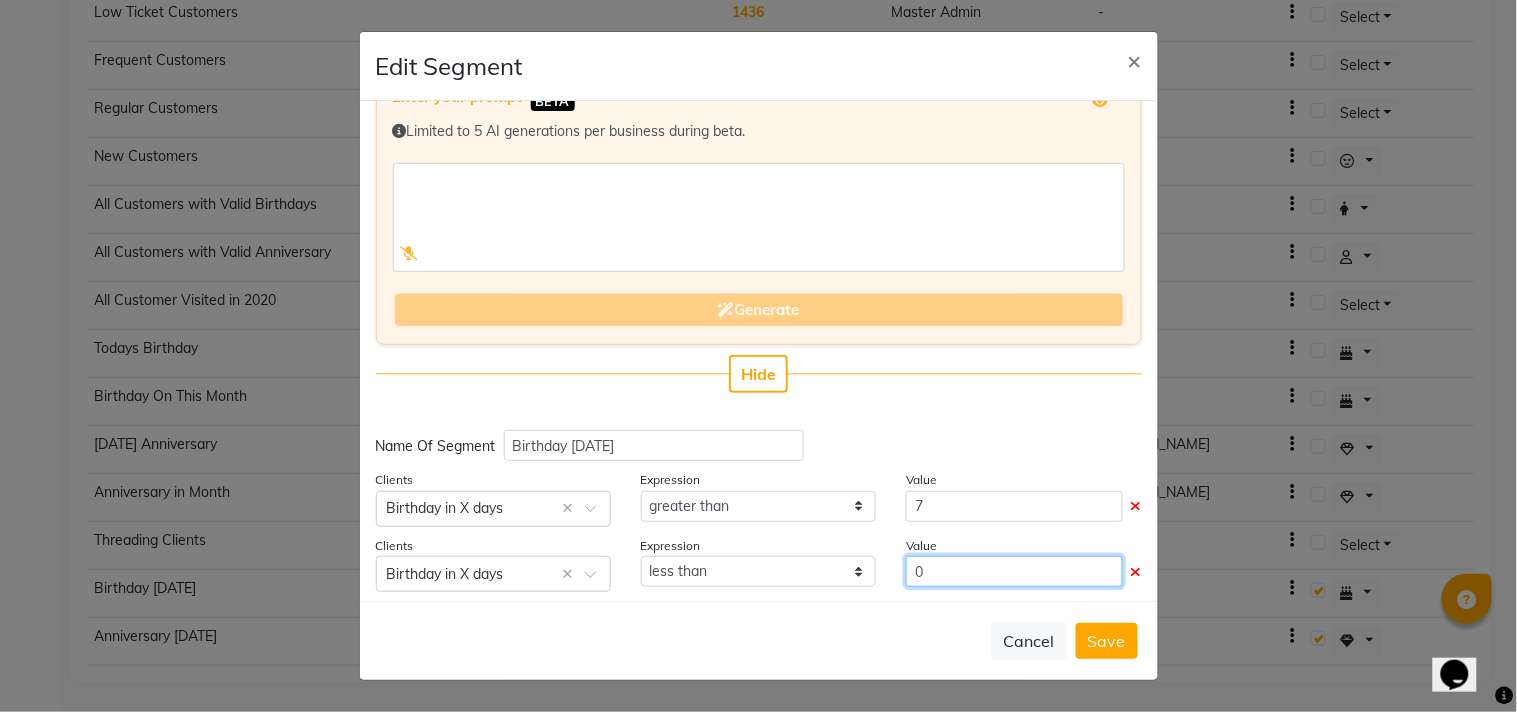 click on "0" 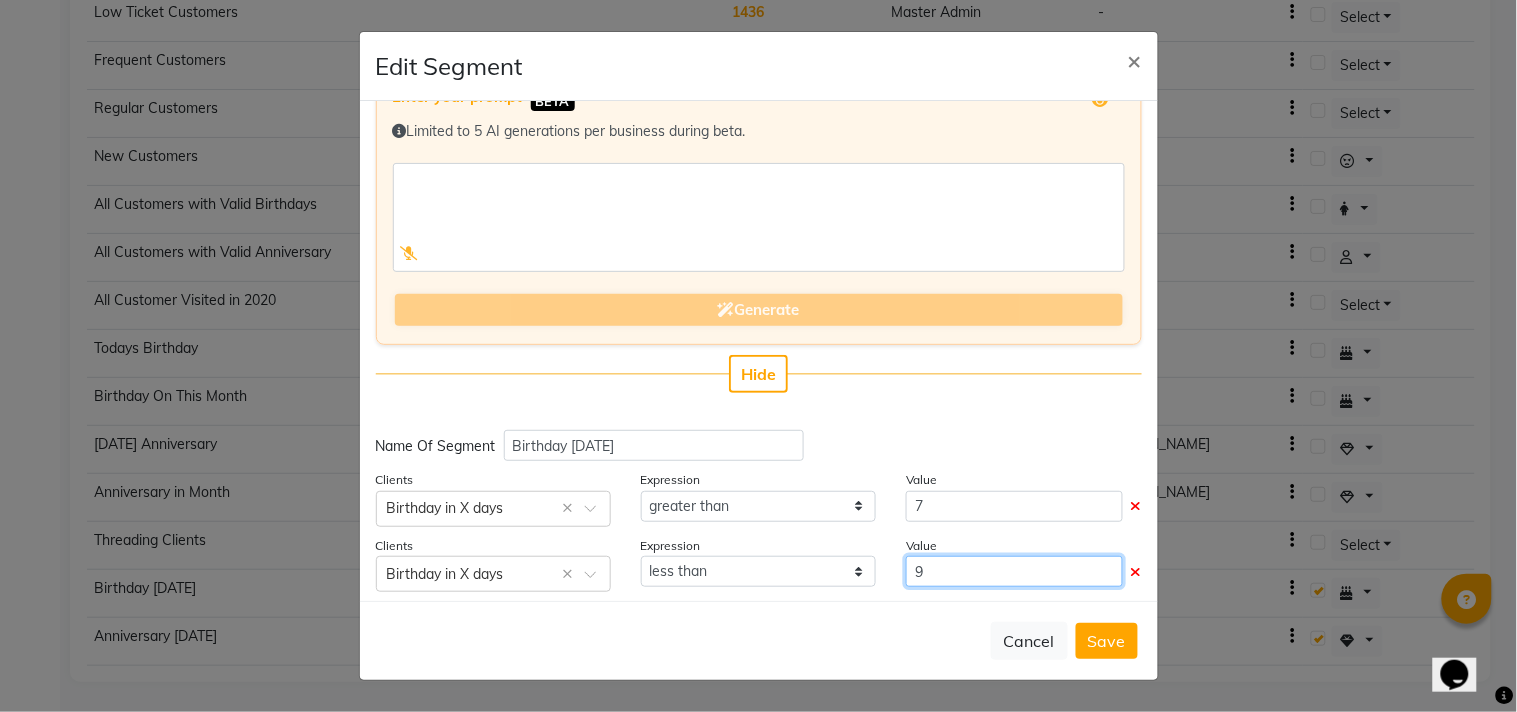 scroll, scrollTop: 114, scrollLeft: 0, axis: vertical 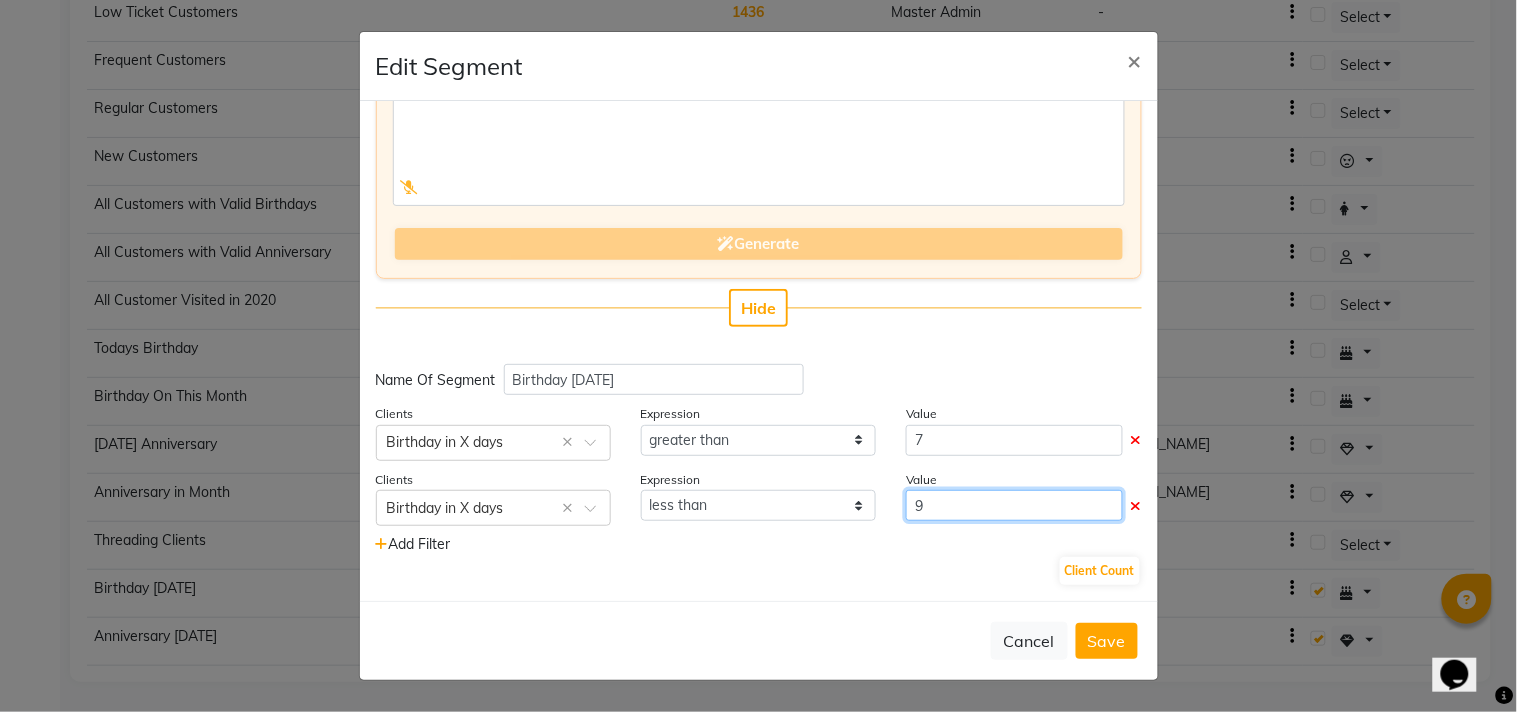 type on "9" 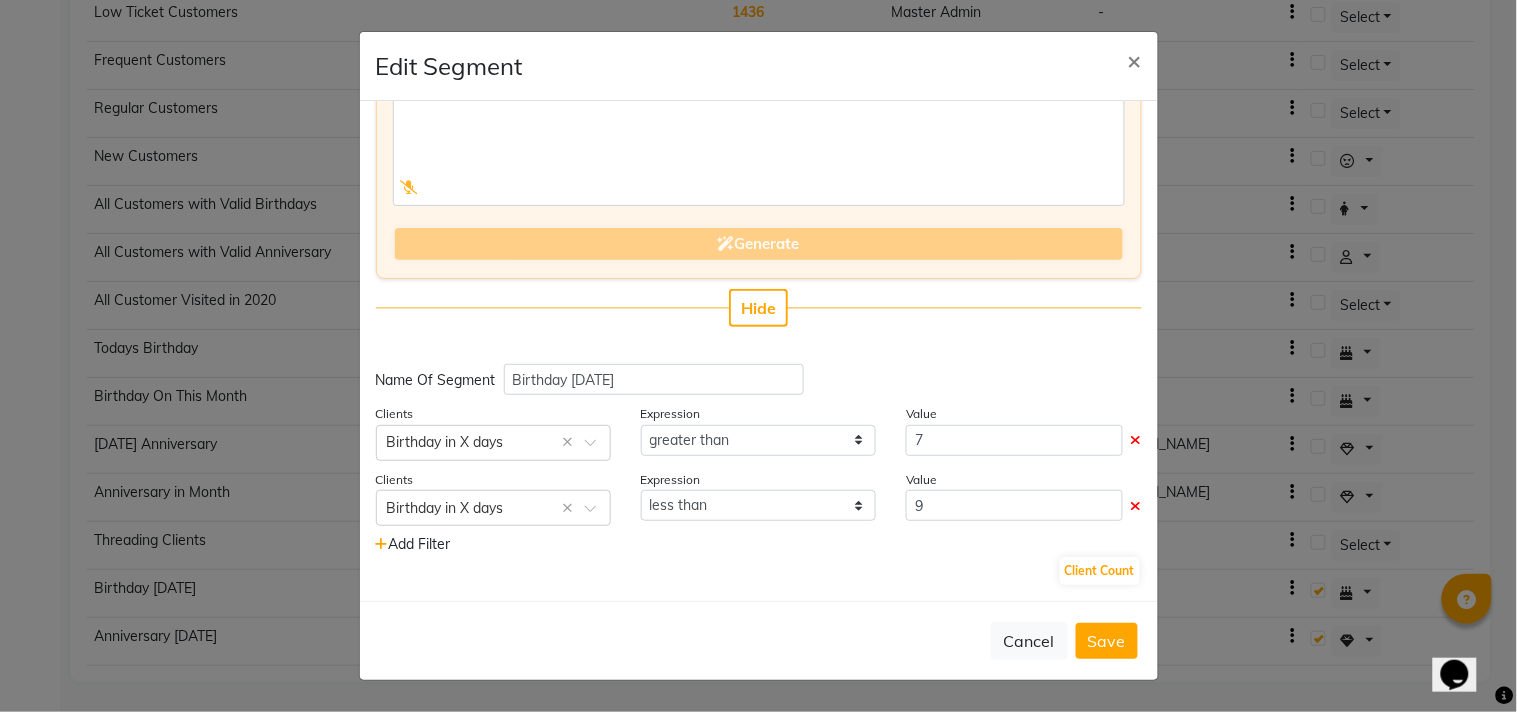click on "Add Filter" 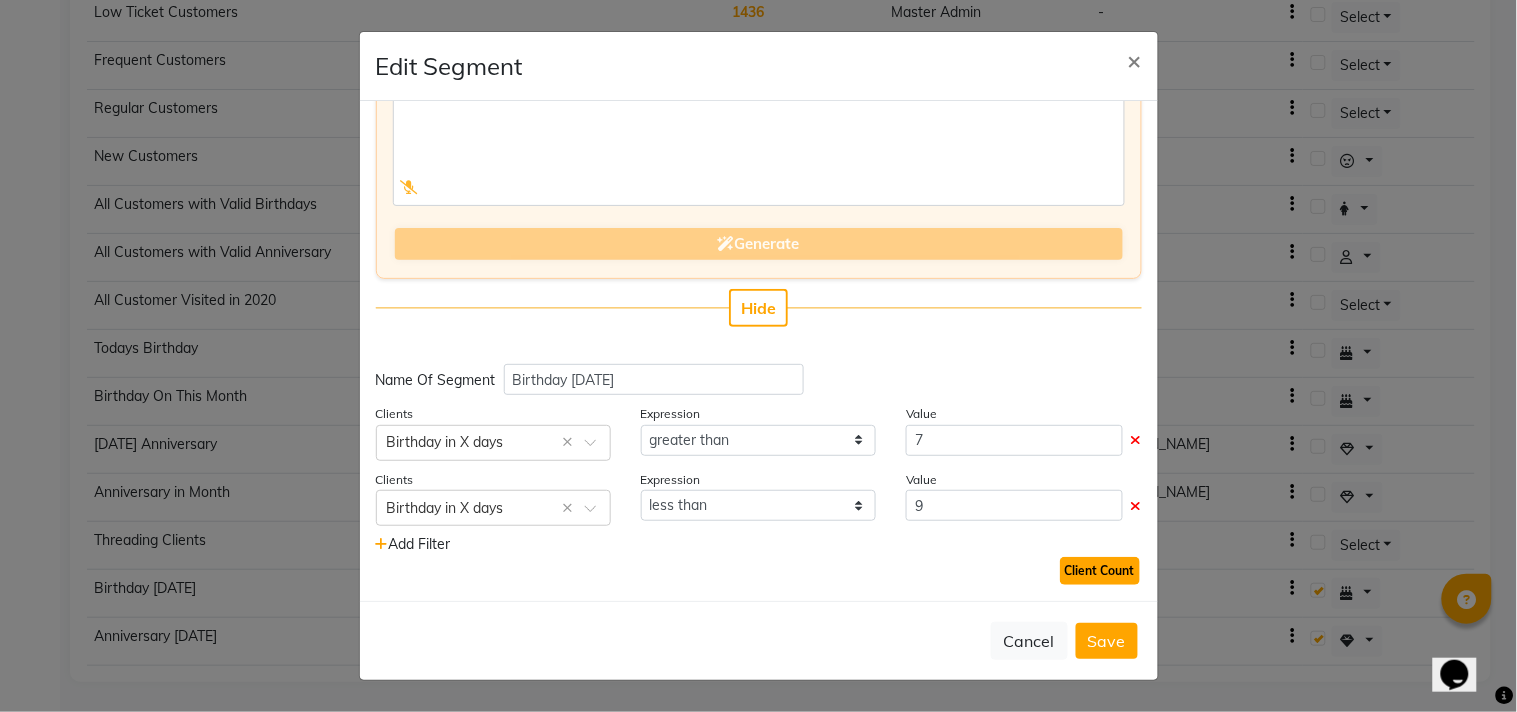 click on "Client Count" 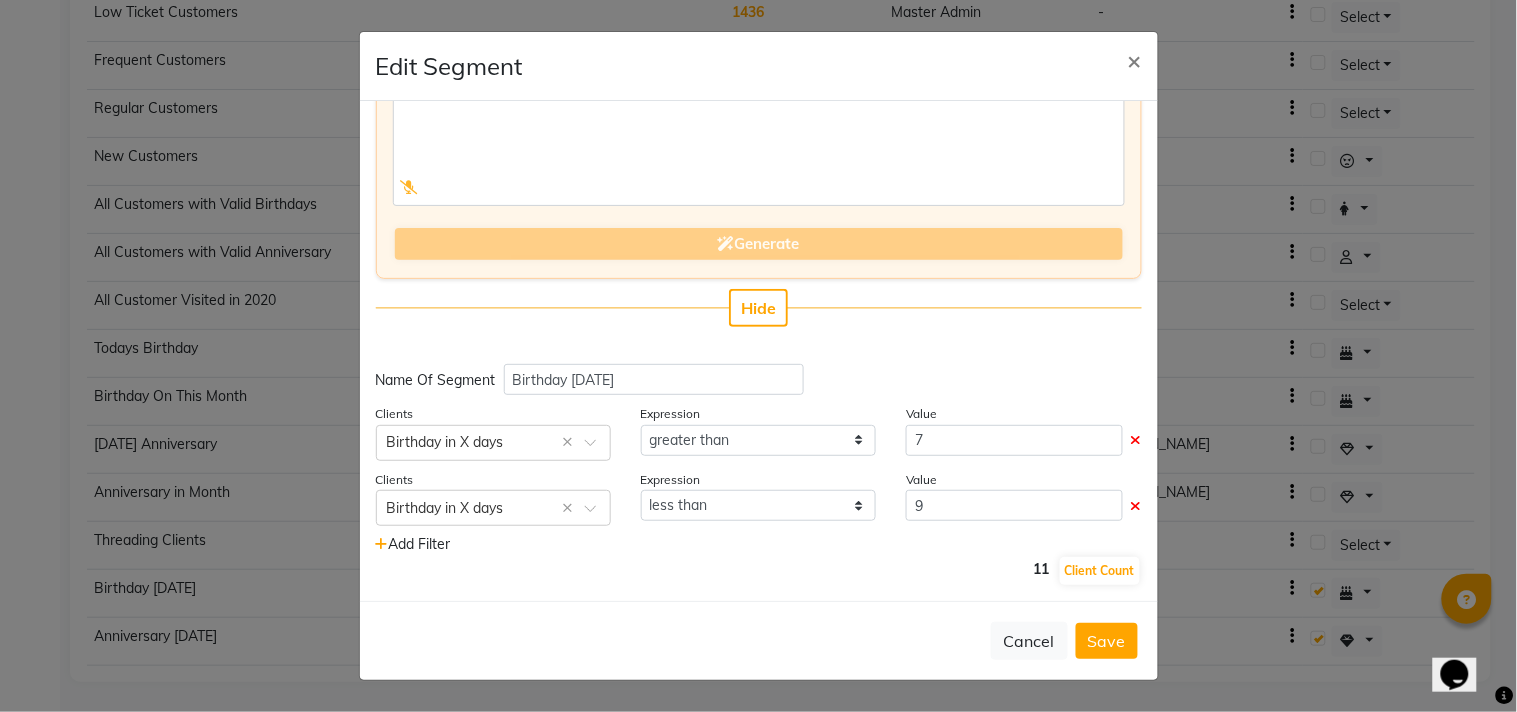 click 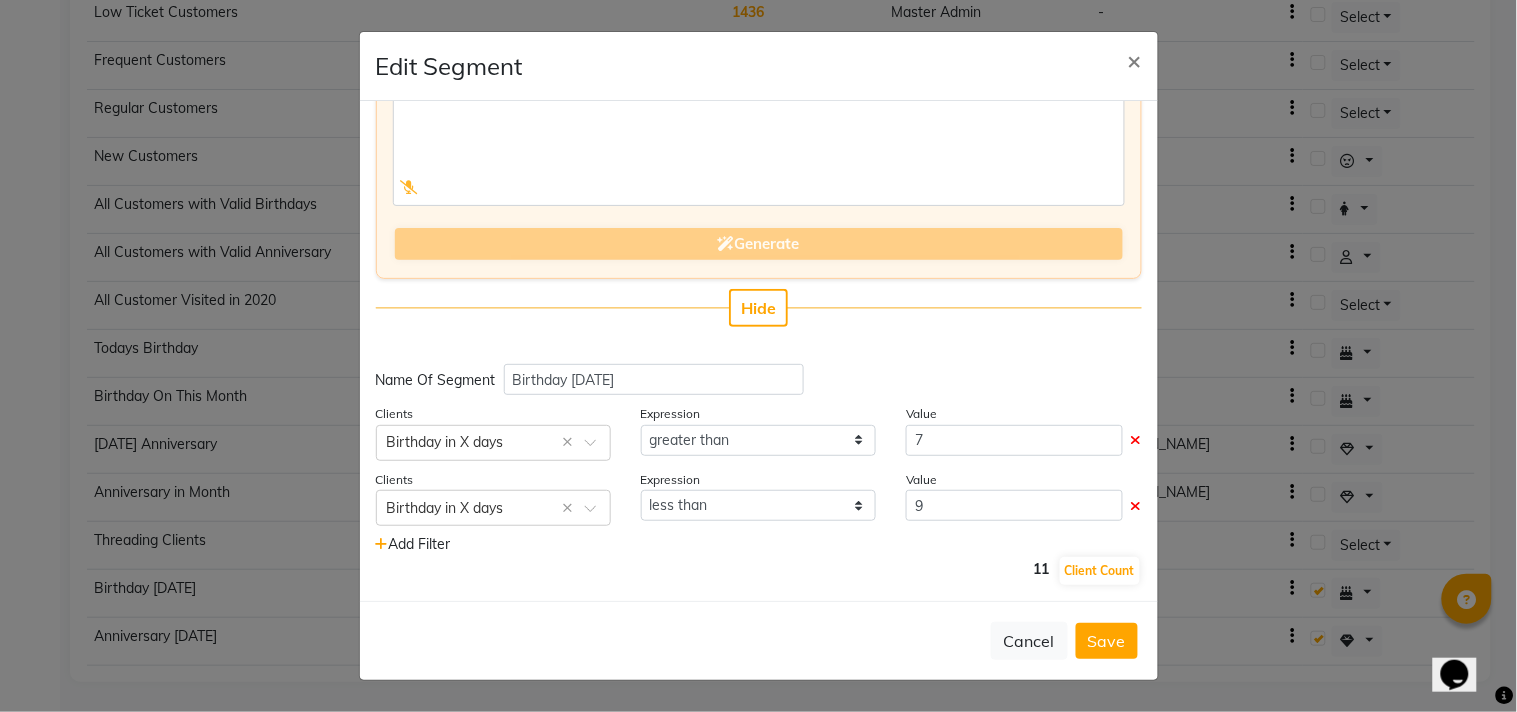 click 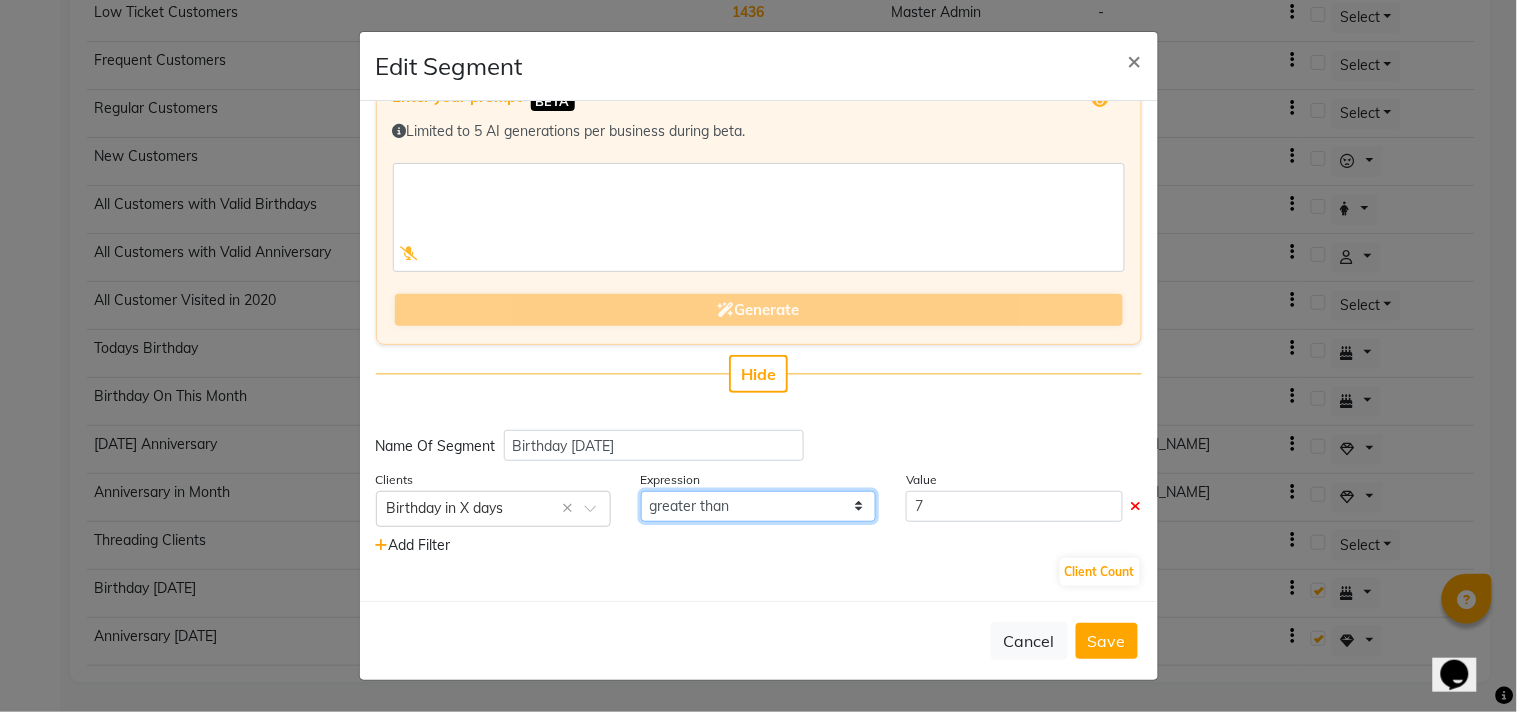 click on "equal to greater than greater than or equal to less than  less than or equal to" 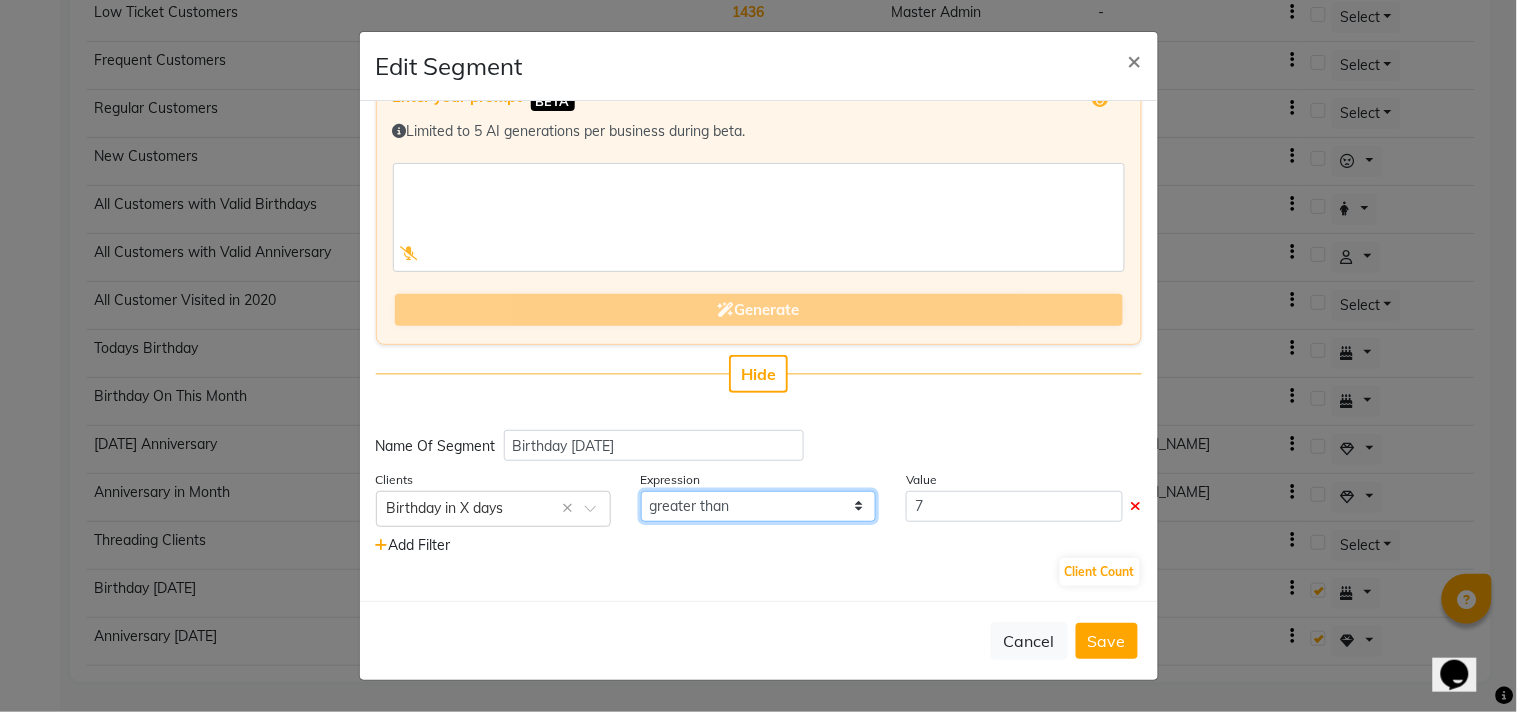 select on "=" 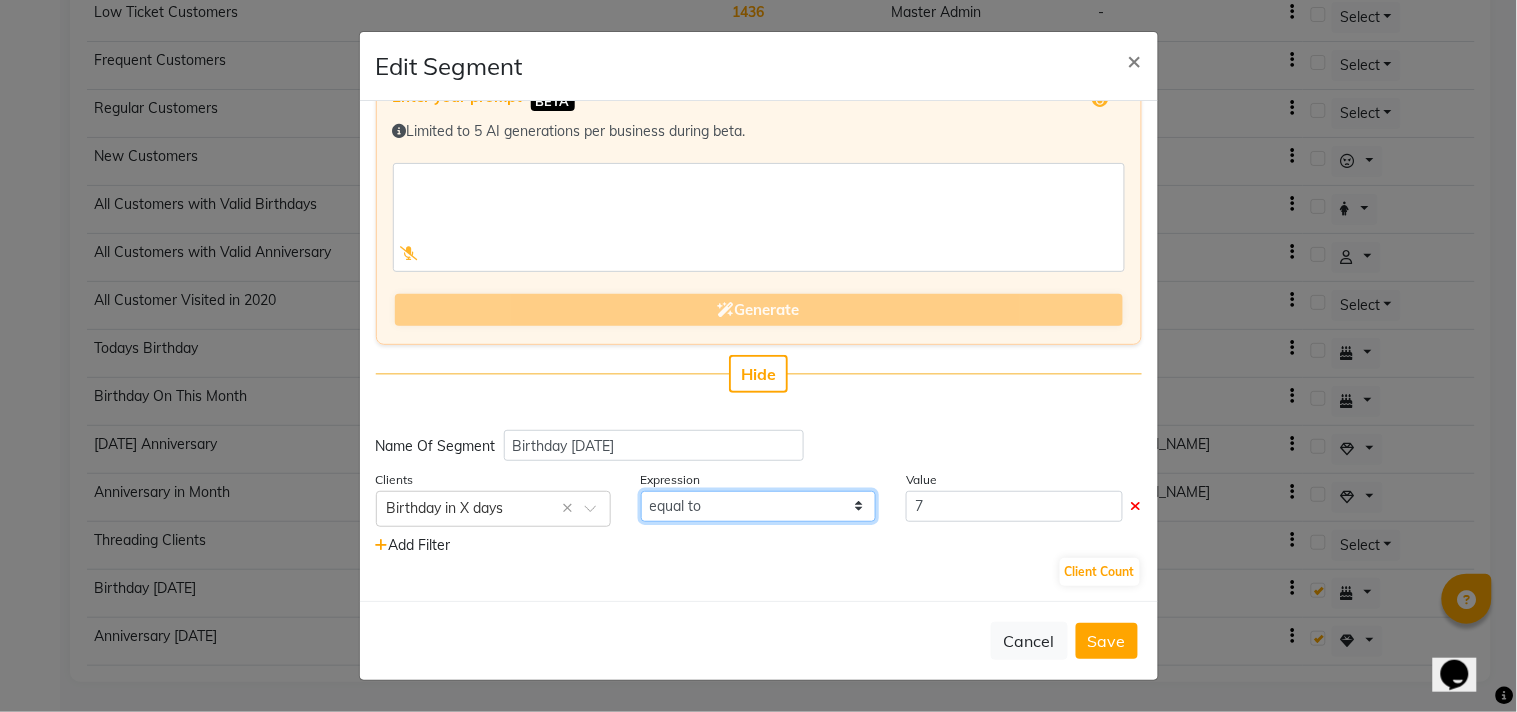 click on "equal to greater than greater than or equal to less than  less than or equal to" 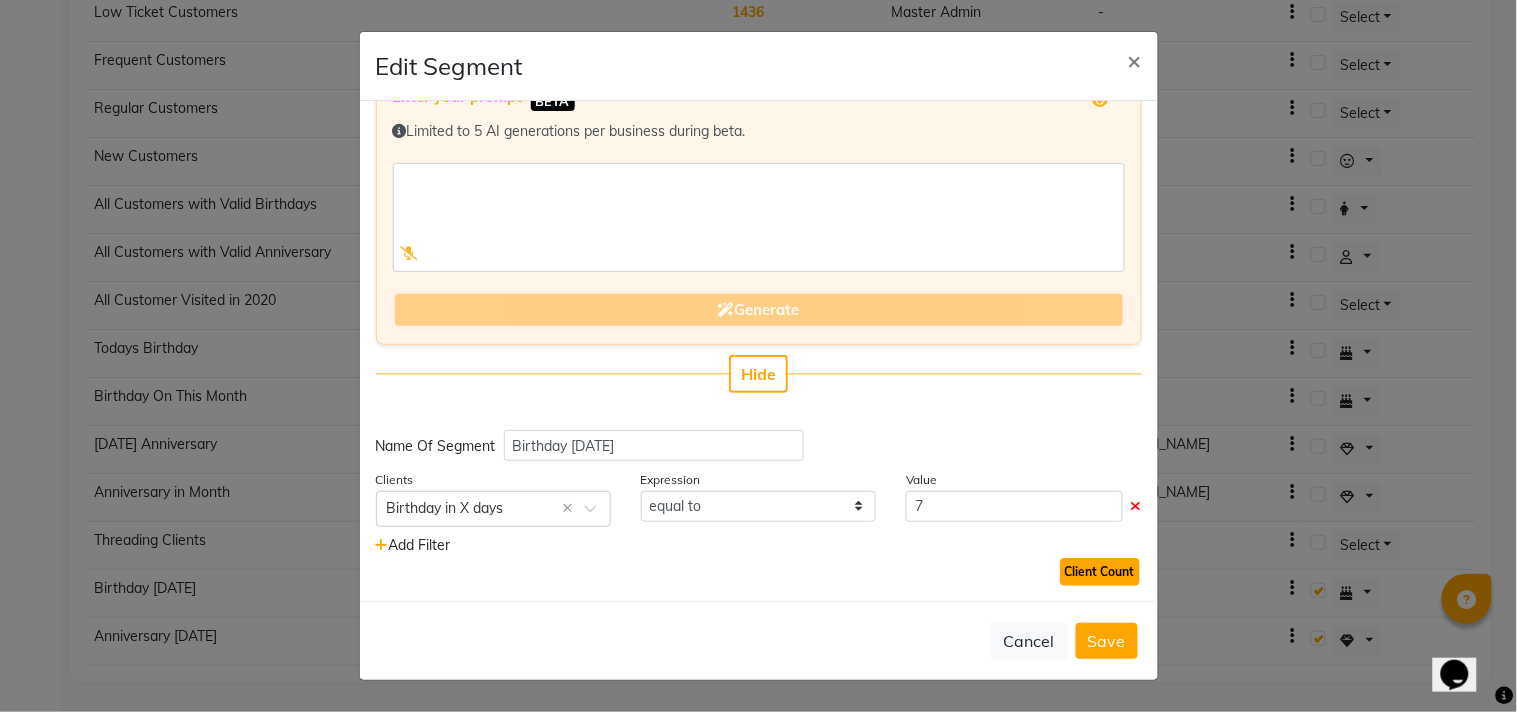 click on "Client Count" 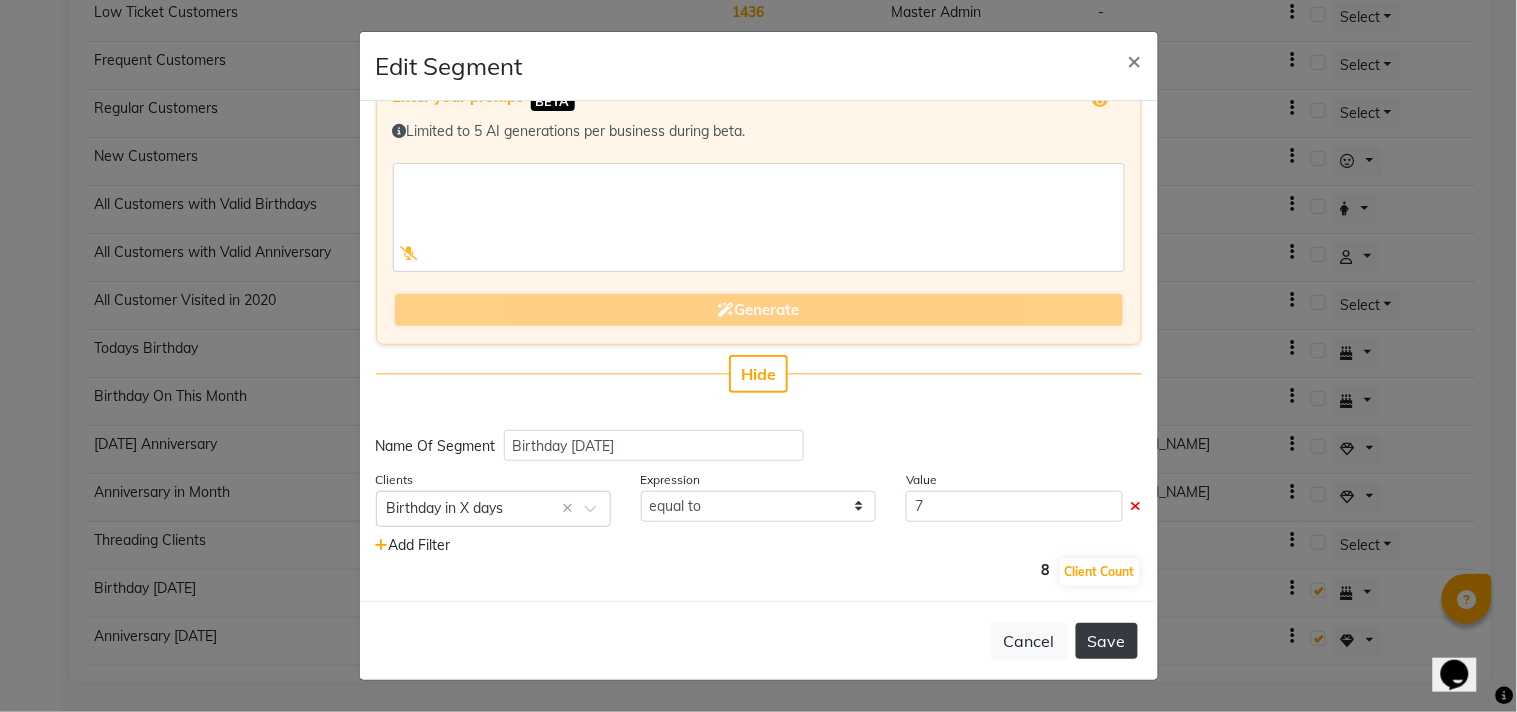 click on "Save" 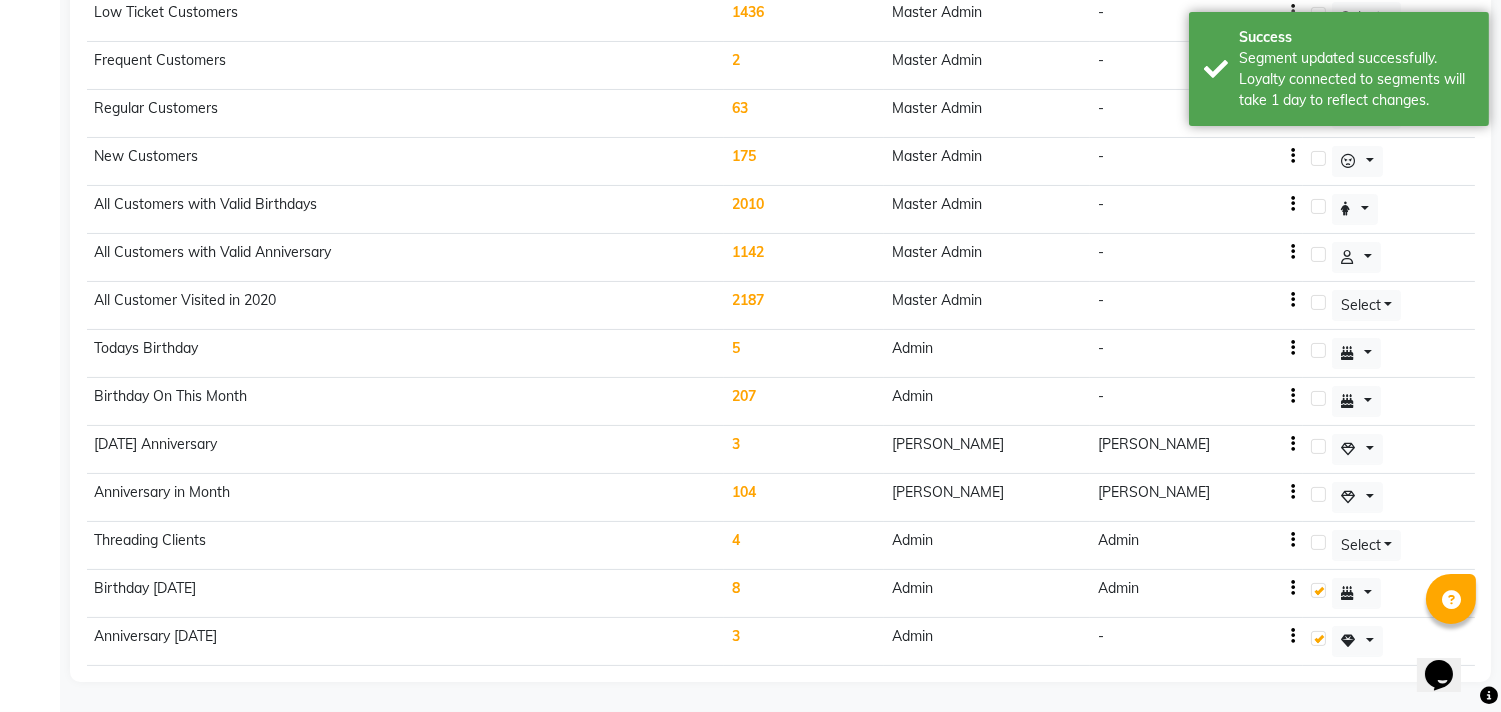 click 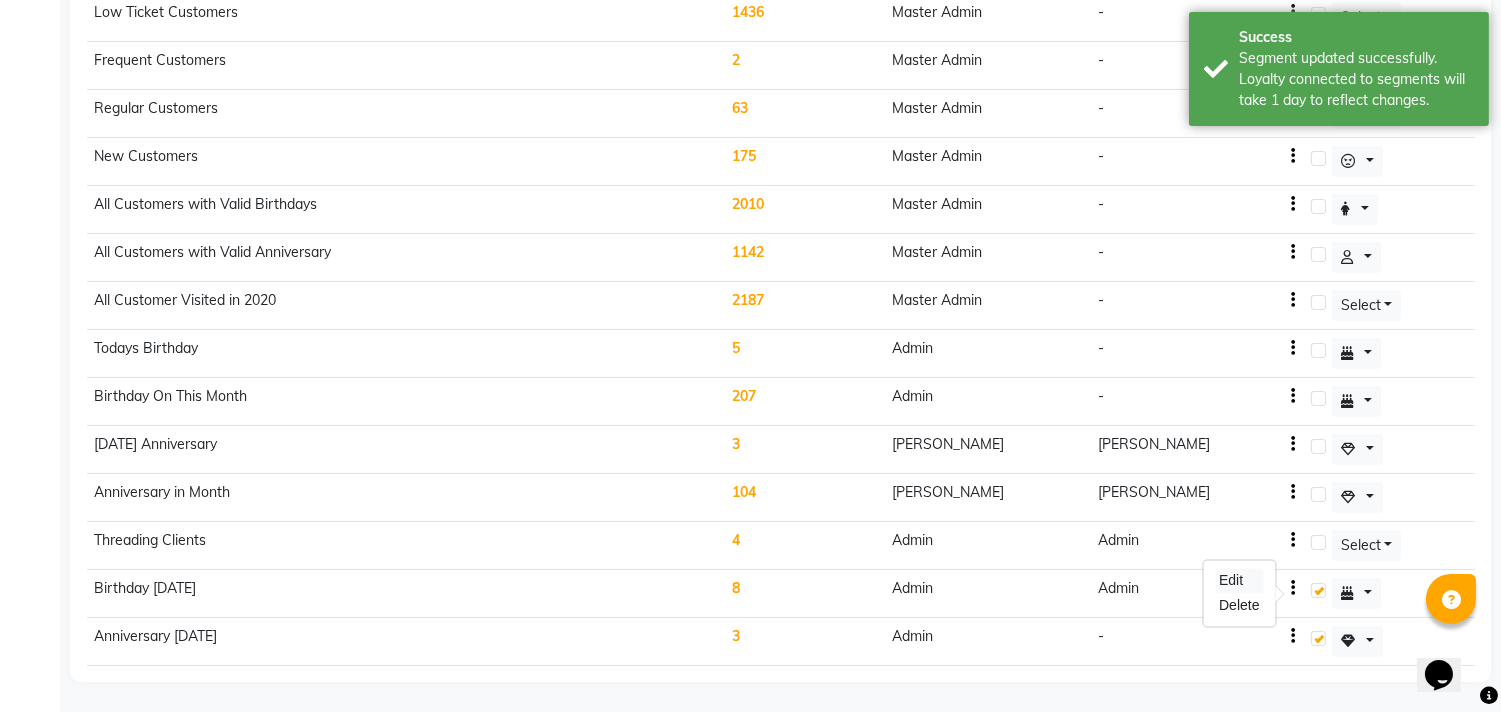 click on "Edit" at bounding box center (1239, 581) 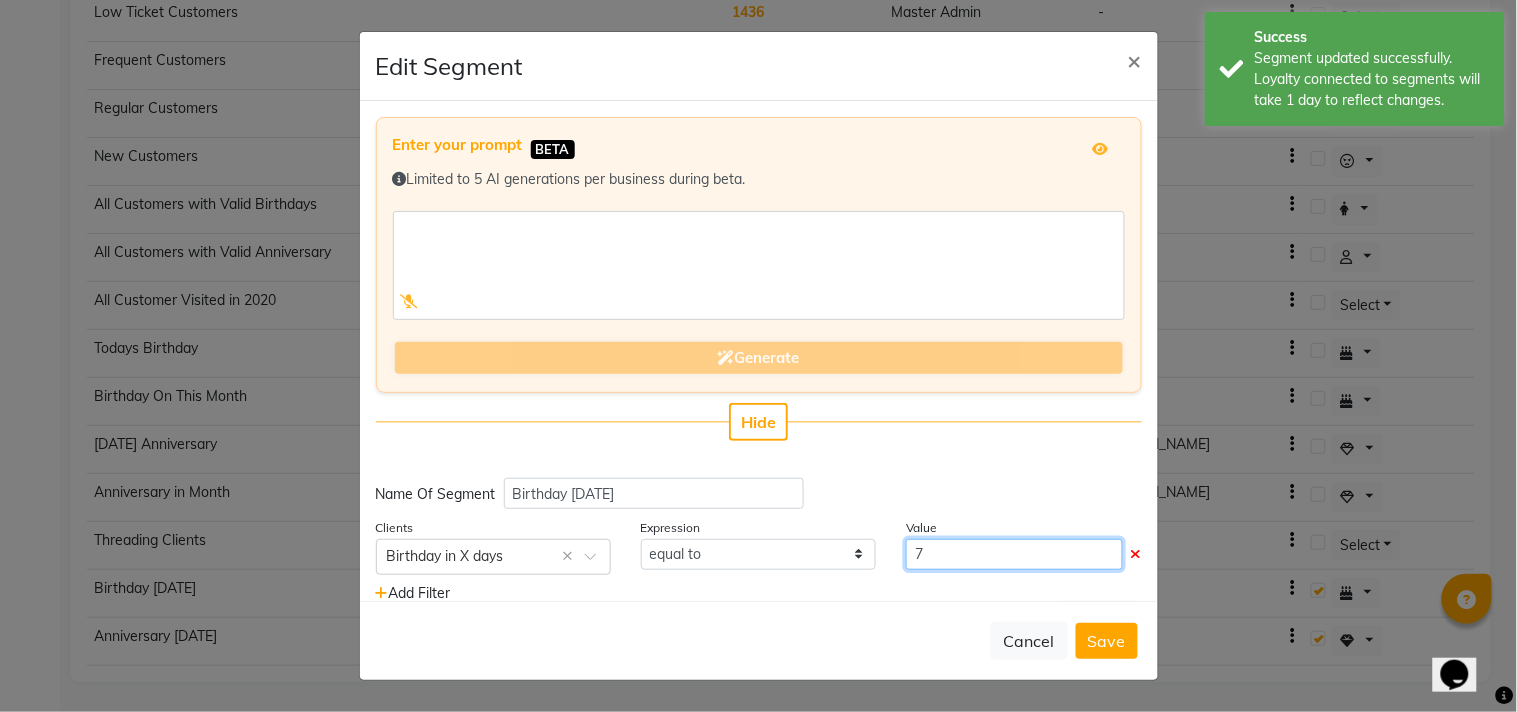 click on "7" 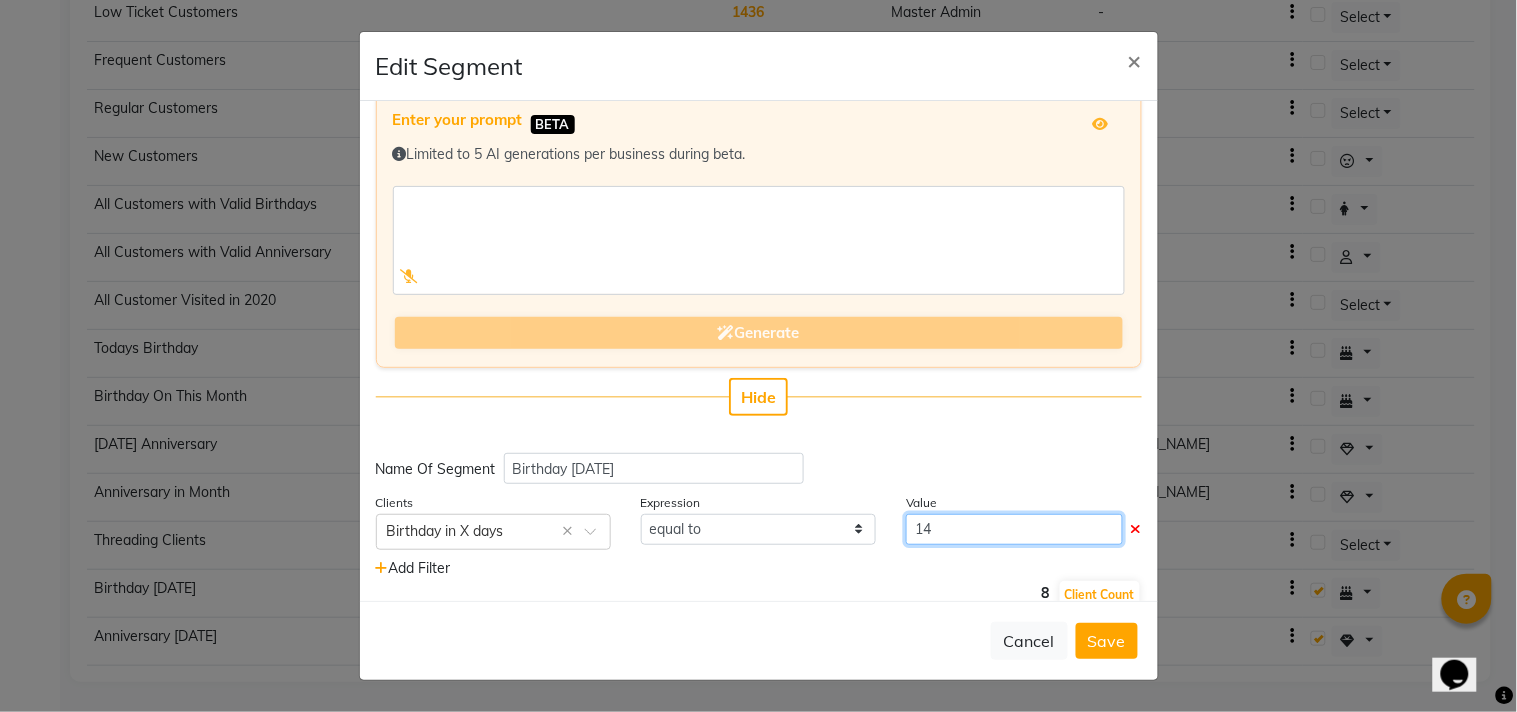 scroll, scrollTop: 48, scrollLeft: 0, axis: vertical 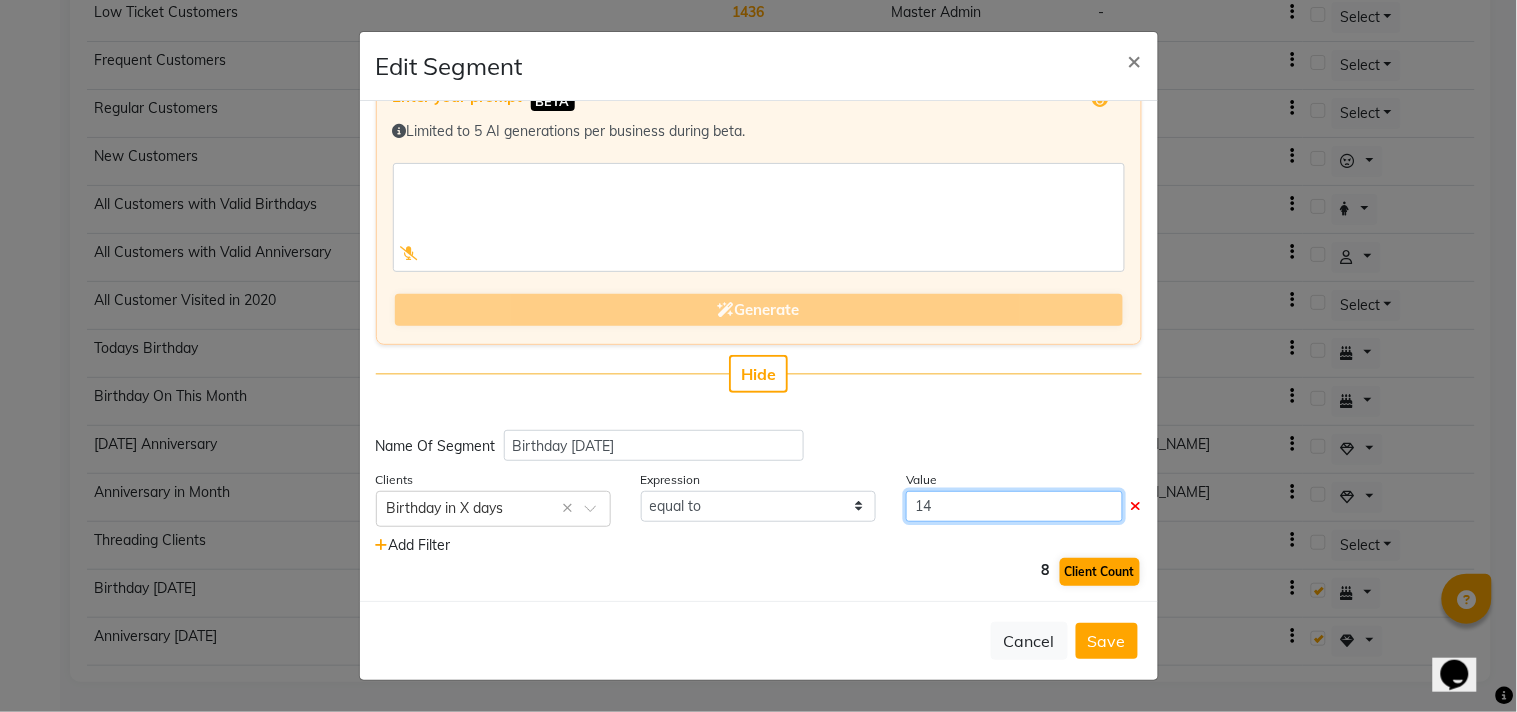 type on "14" 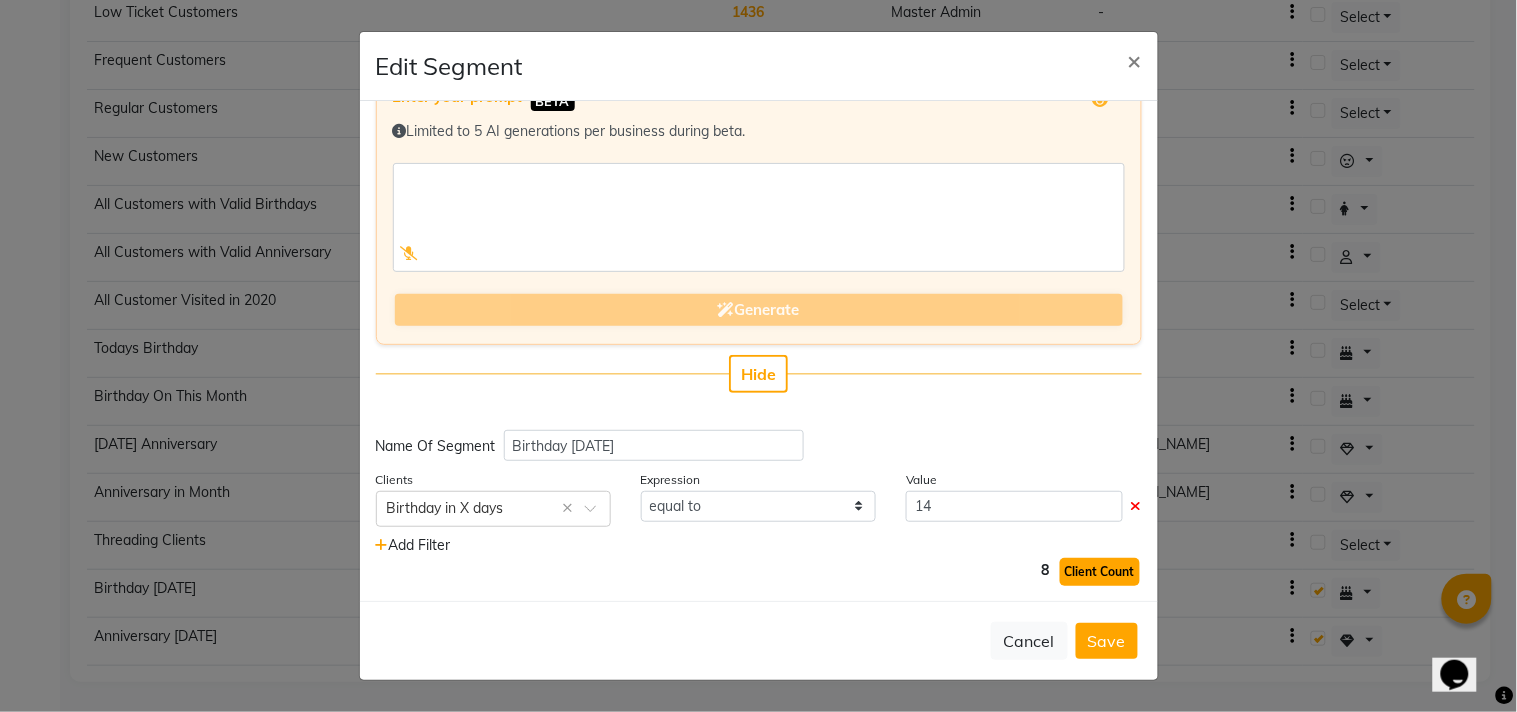 click on "Client Count" 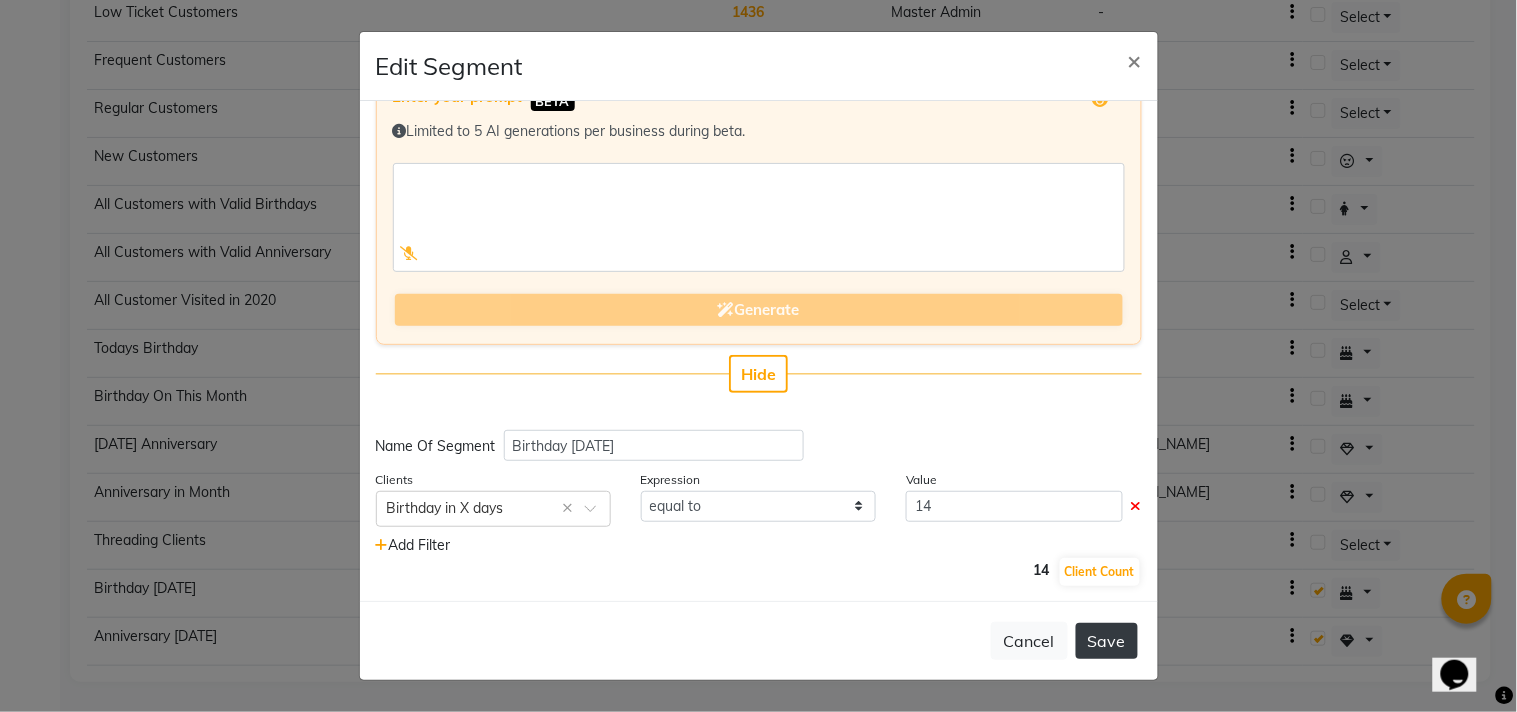 click on "Save" 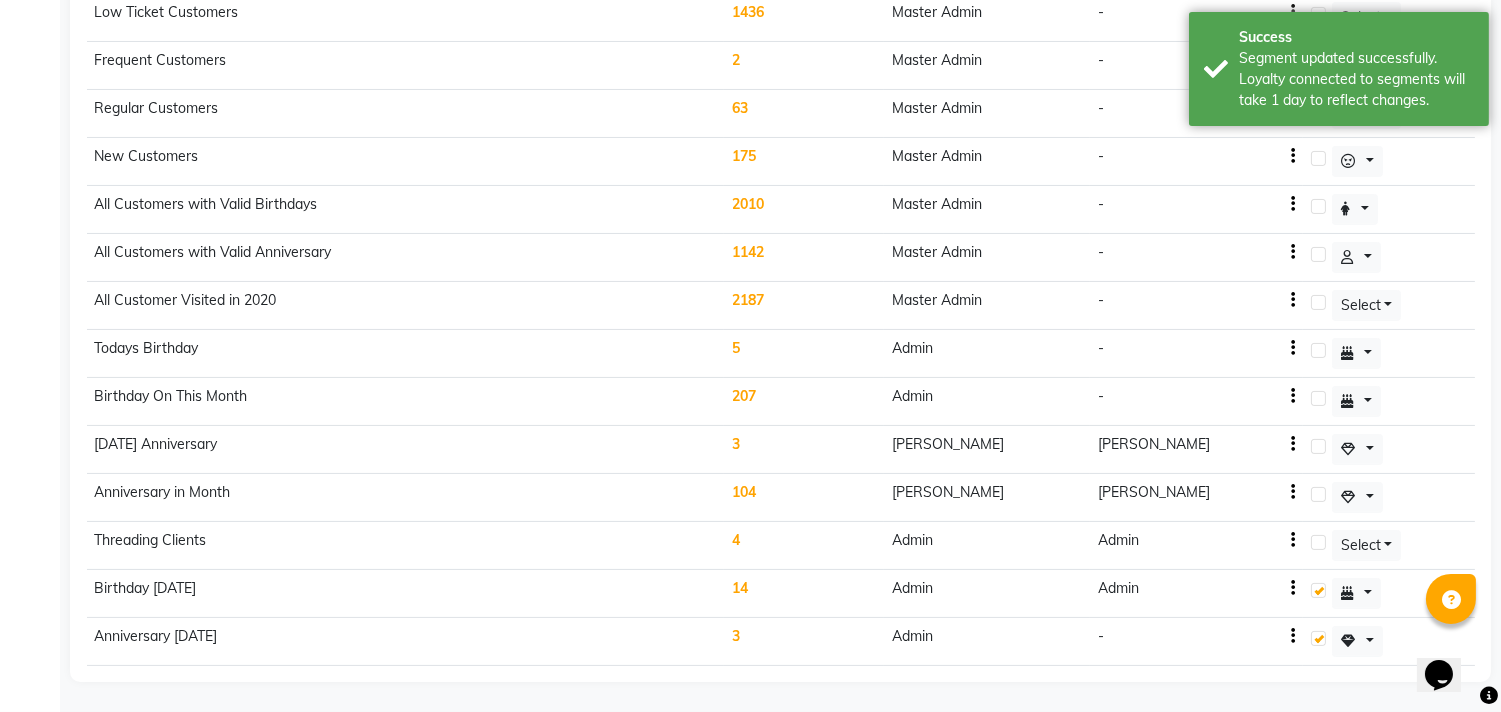 click on "14" 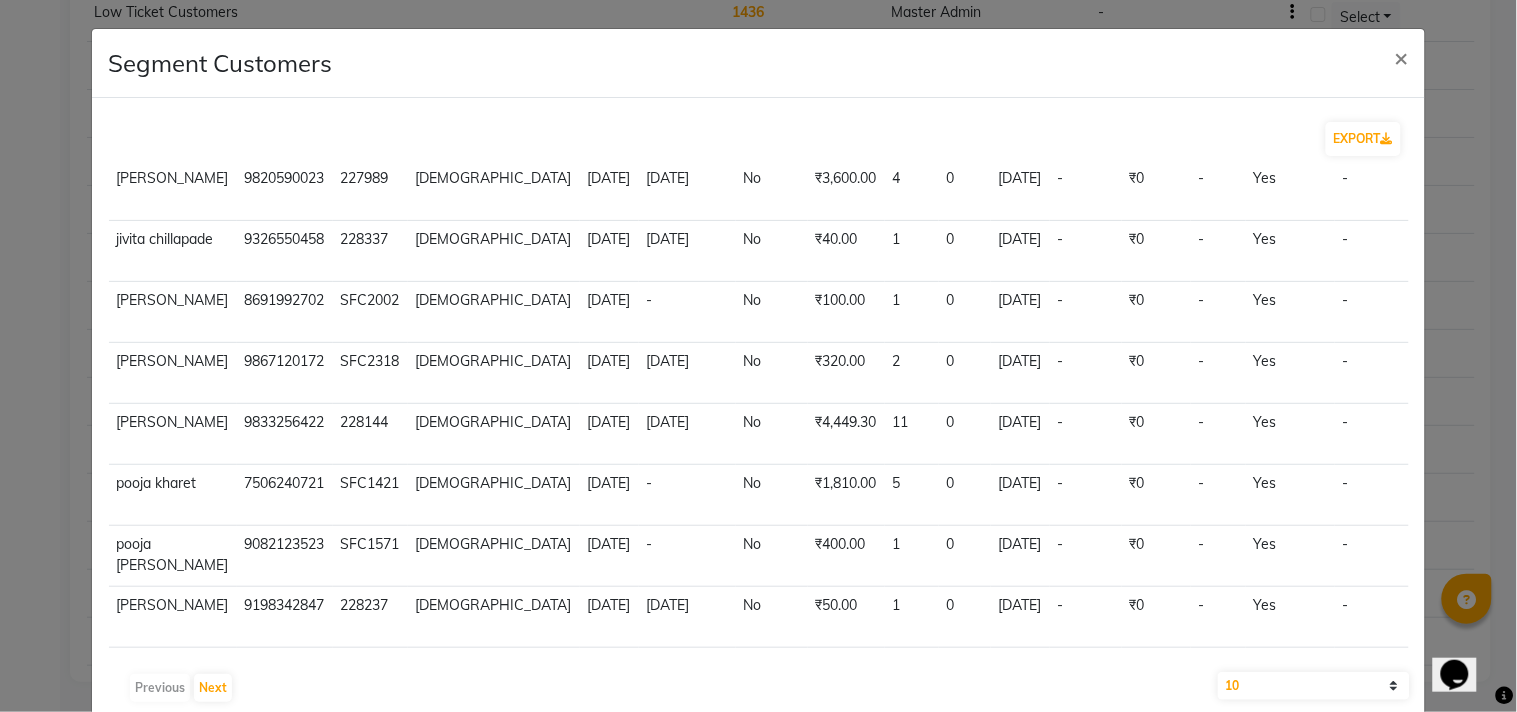 scroll, scrollTop: 376, scrollLeft: 0, axis: vertical 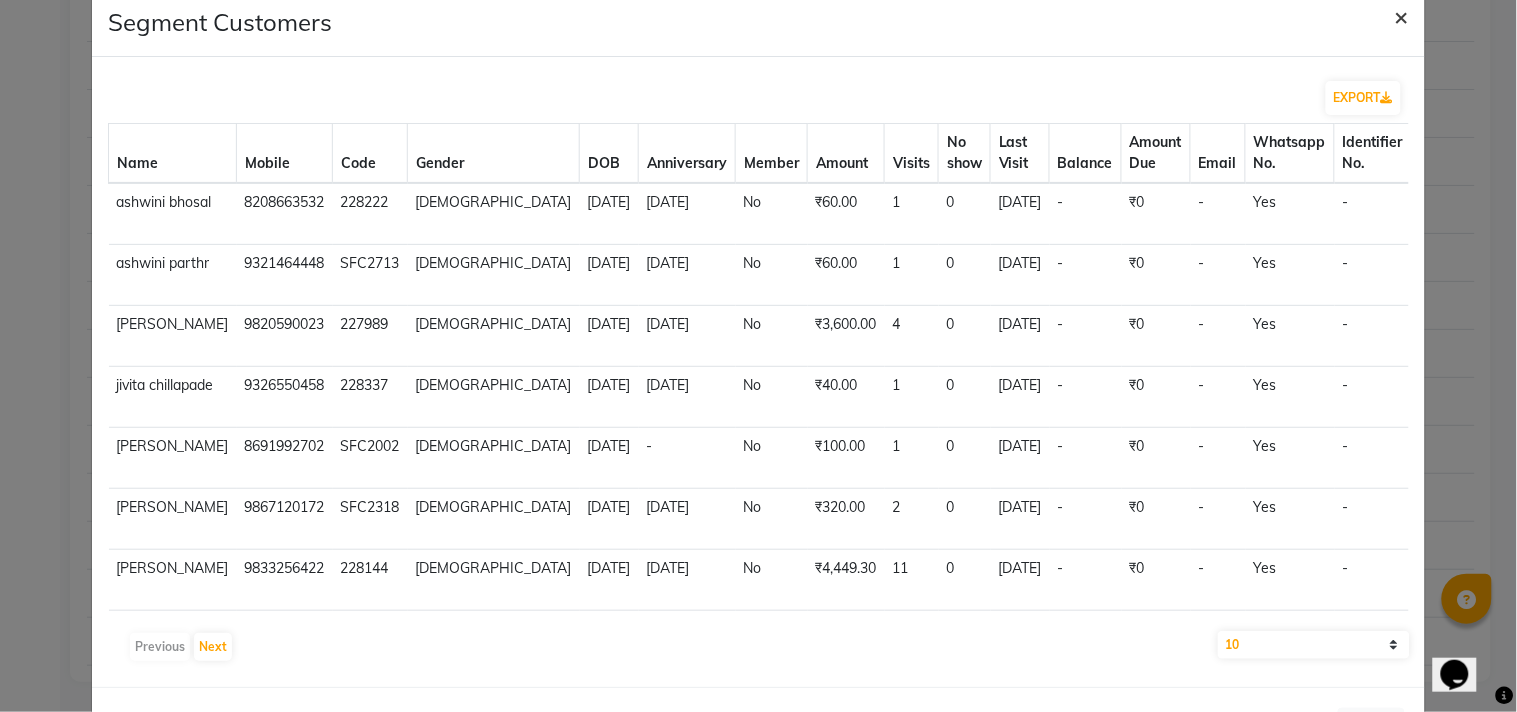 click on "×" 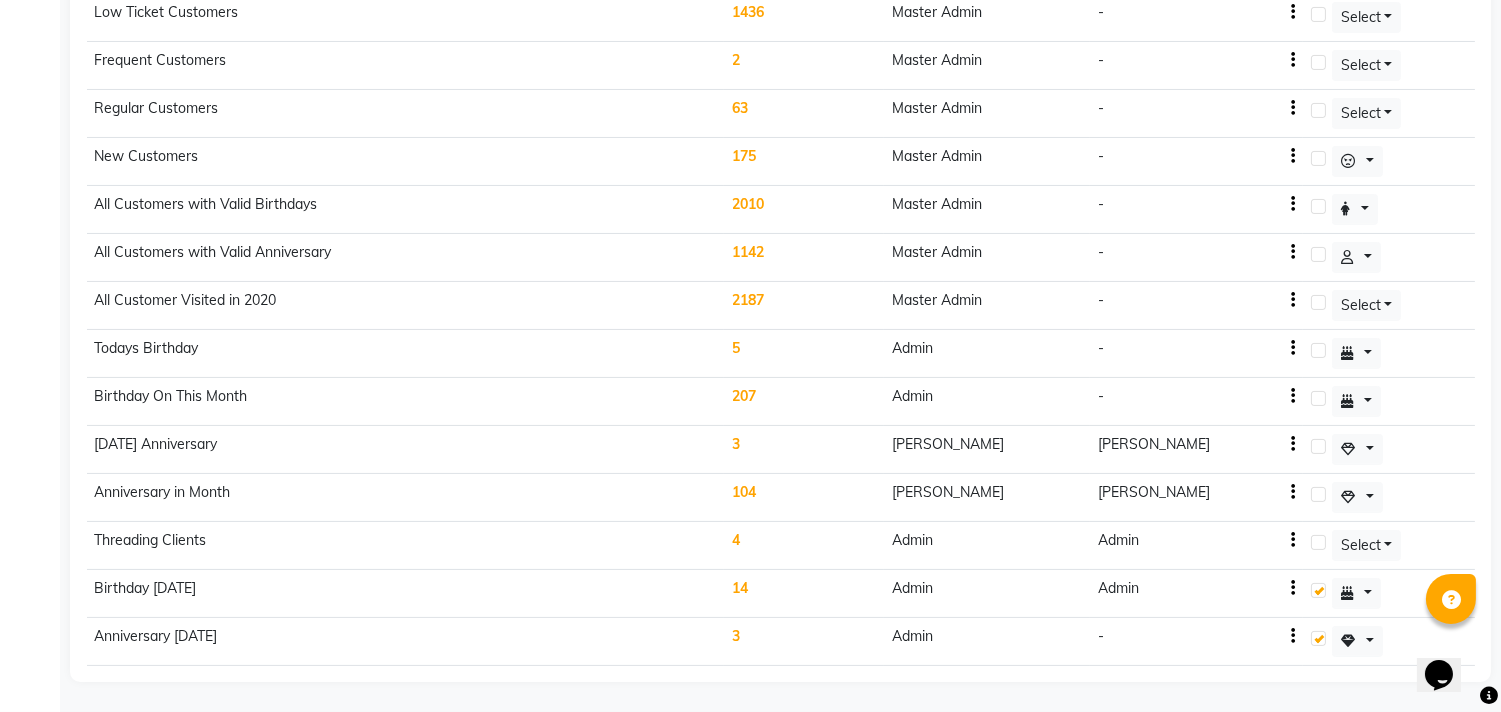 click on "14" 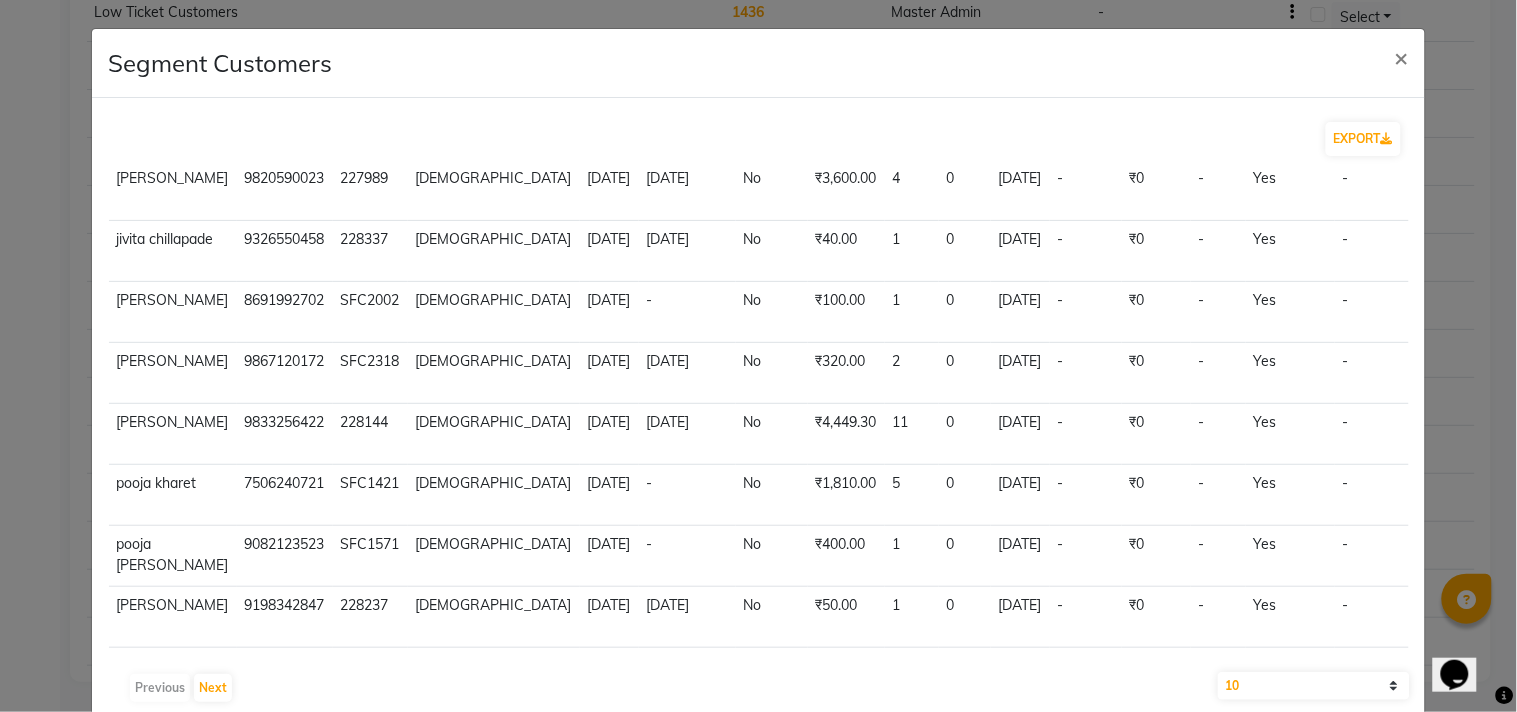 scroll, scrollTop: 376, scrollLeft: 0, axis: vertical 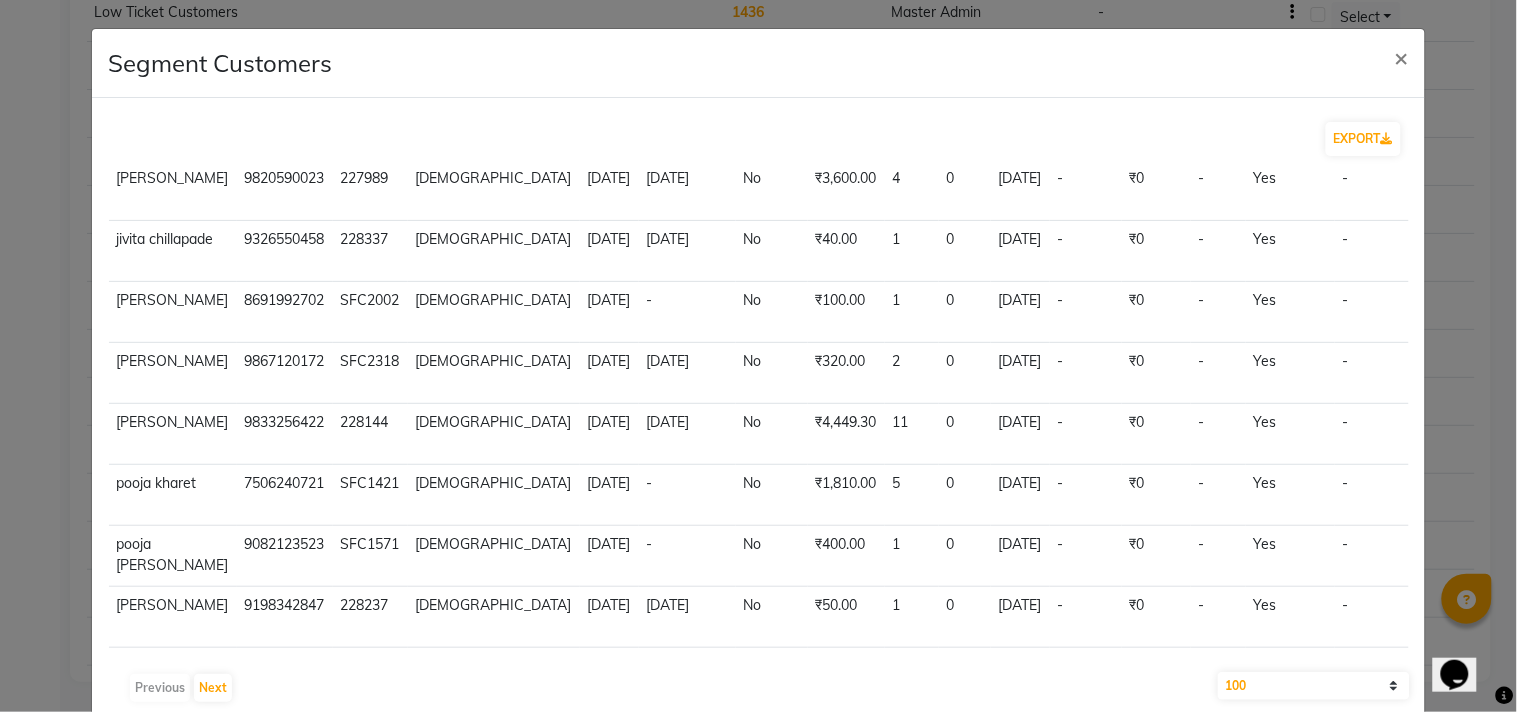 click on "10 50 100" 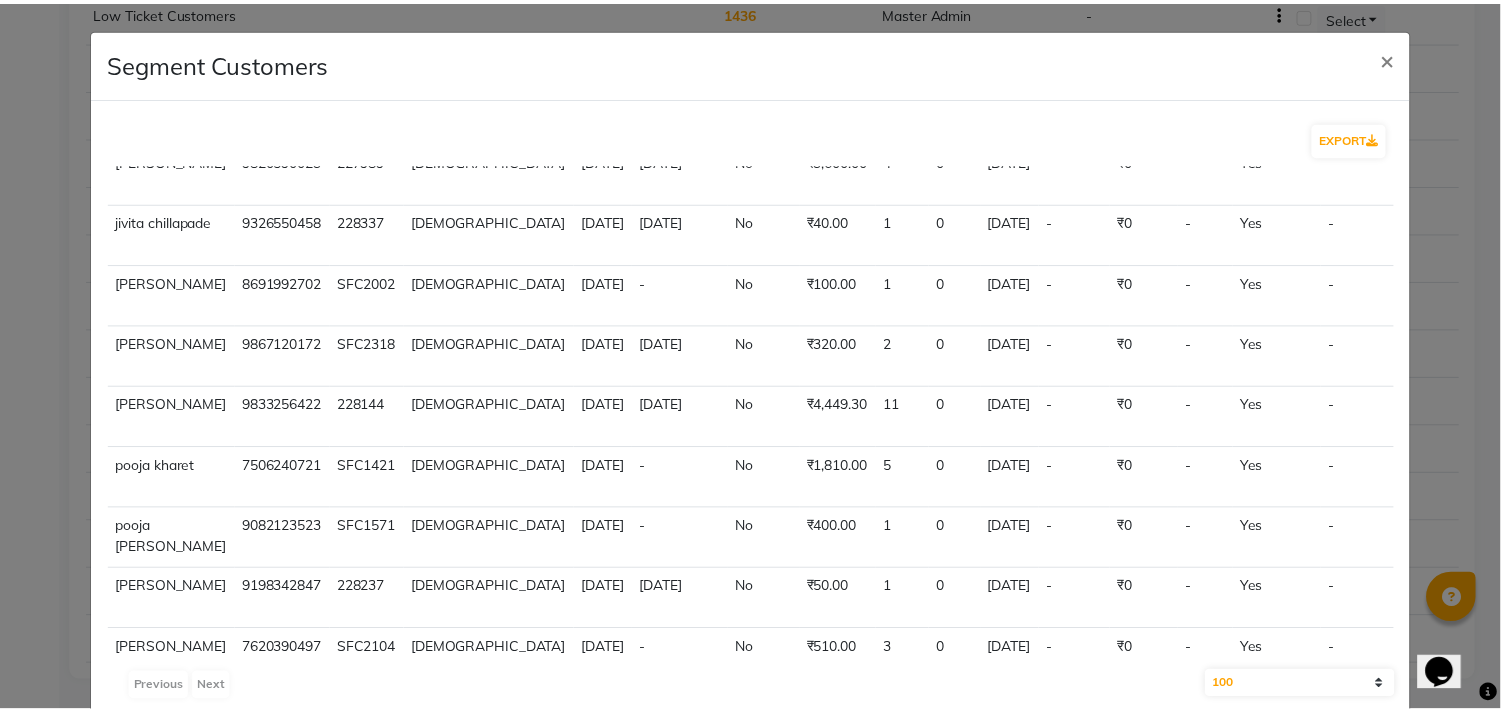 scroll, scrollTop: 197, scrollLeft: 0, axis: vertical 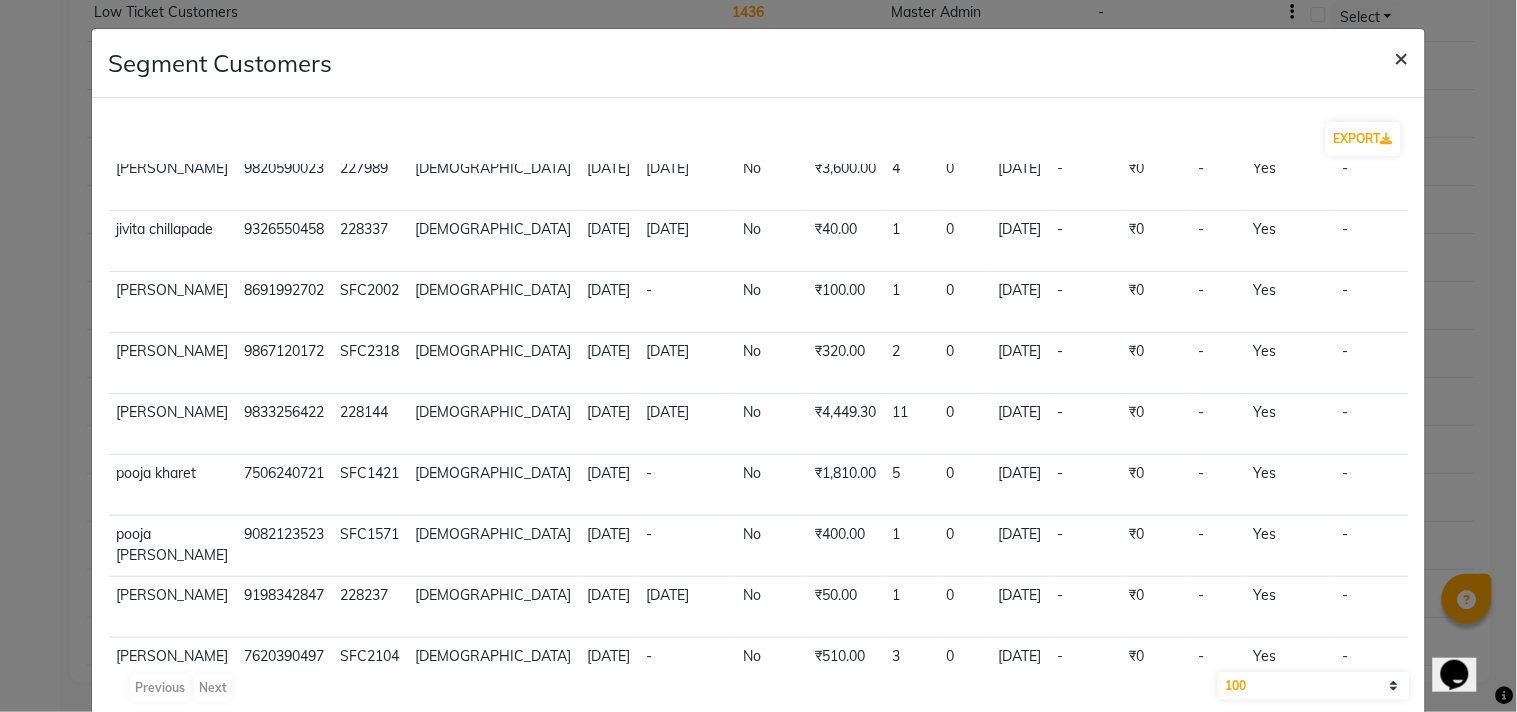 click on "×" 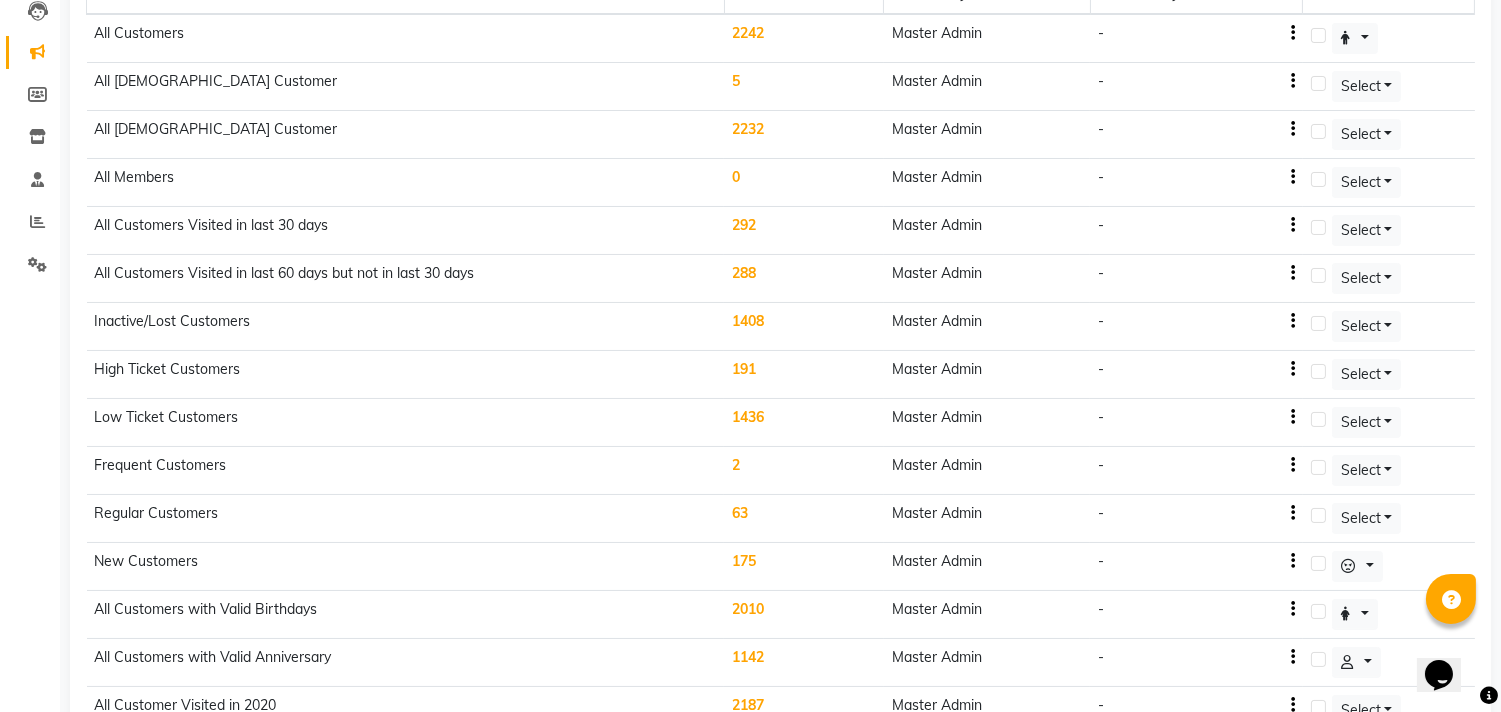 scroll, scrollTop: 0, scrollLeft: 0, axis: both 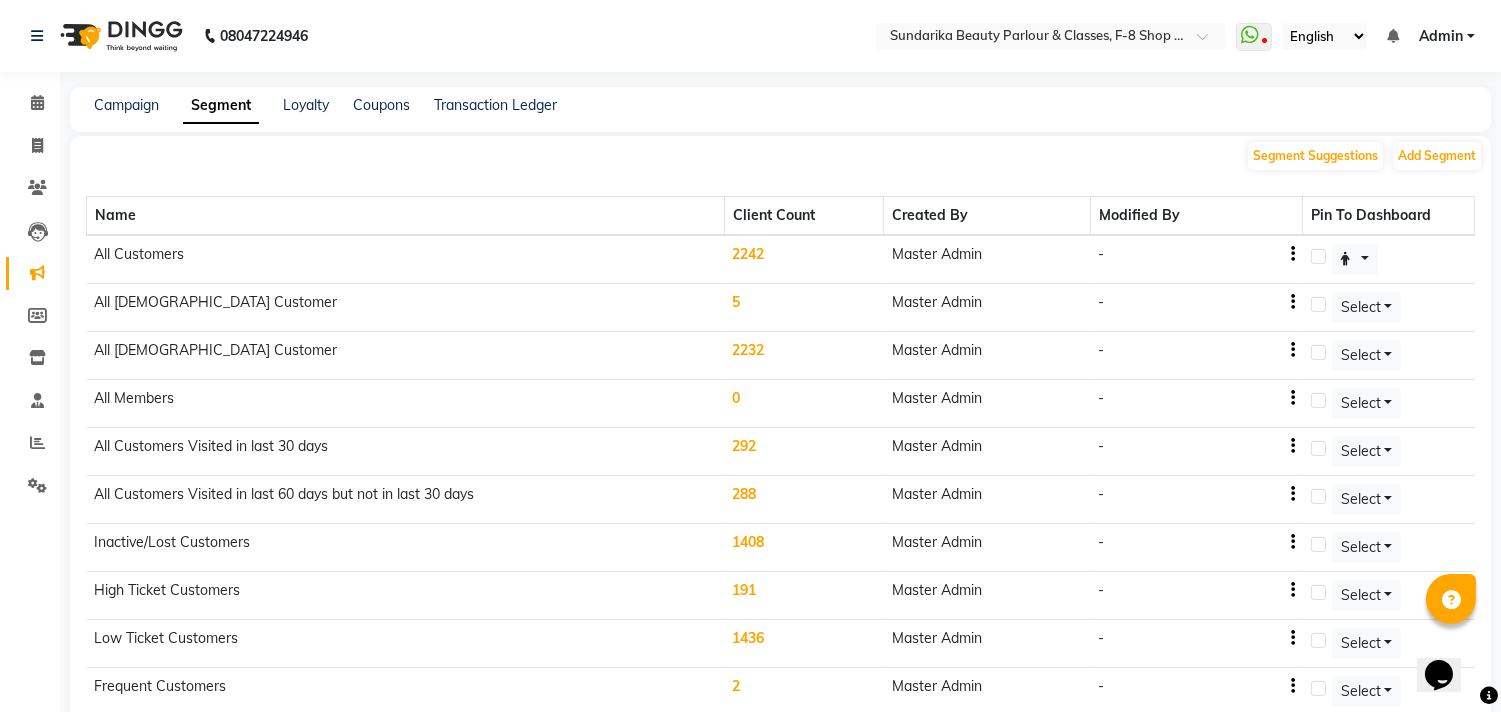 click on "Campaign Segment Loyalty Coupons Transaction Ledger" 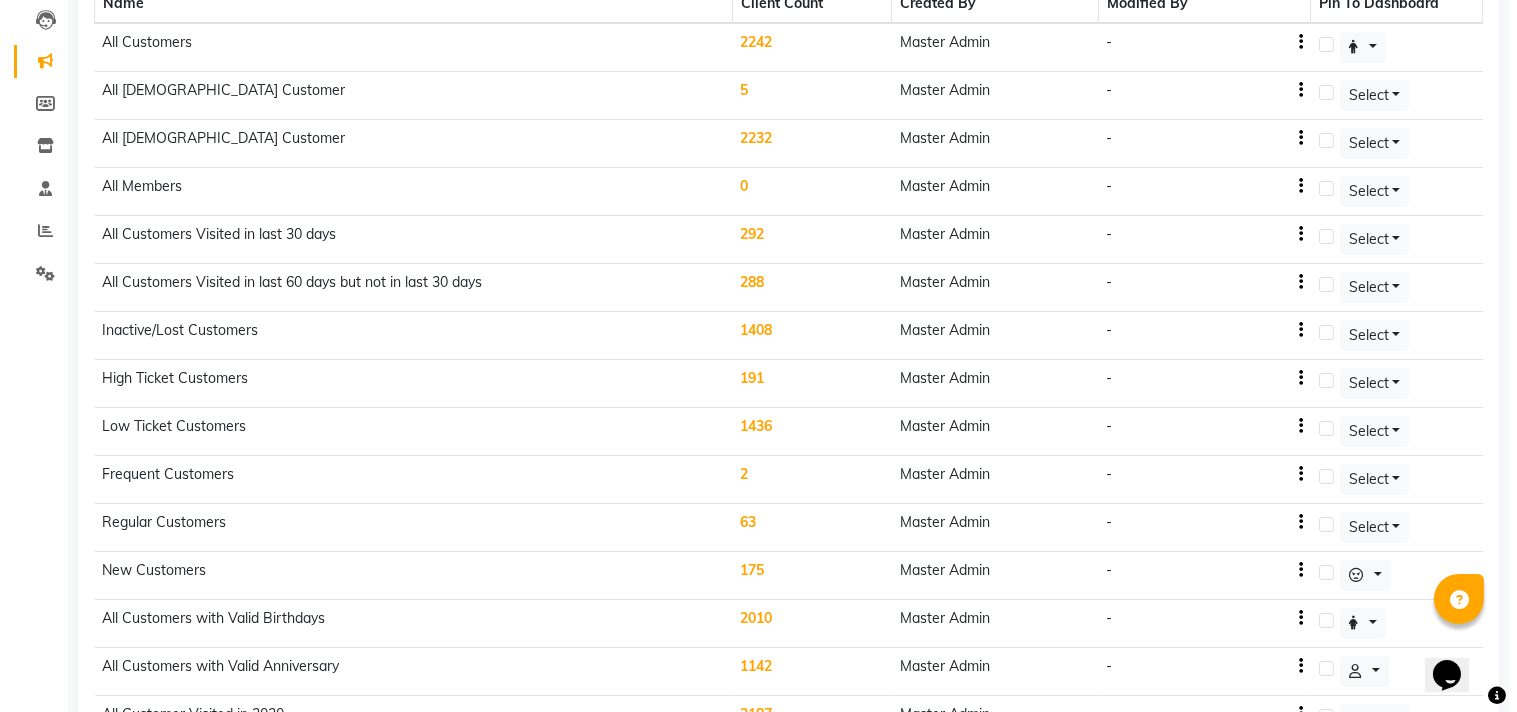 scroll, scrollTop: 631, scrollLeft: 0, axis: vertical 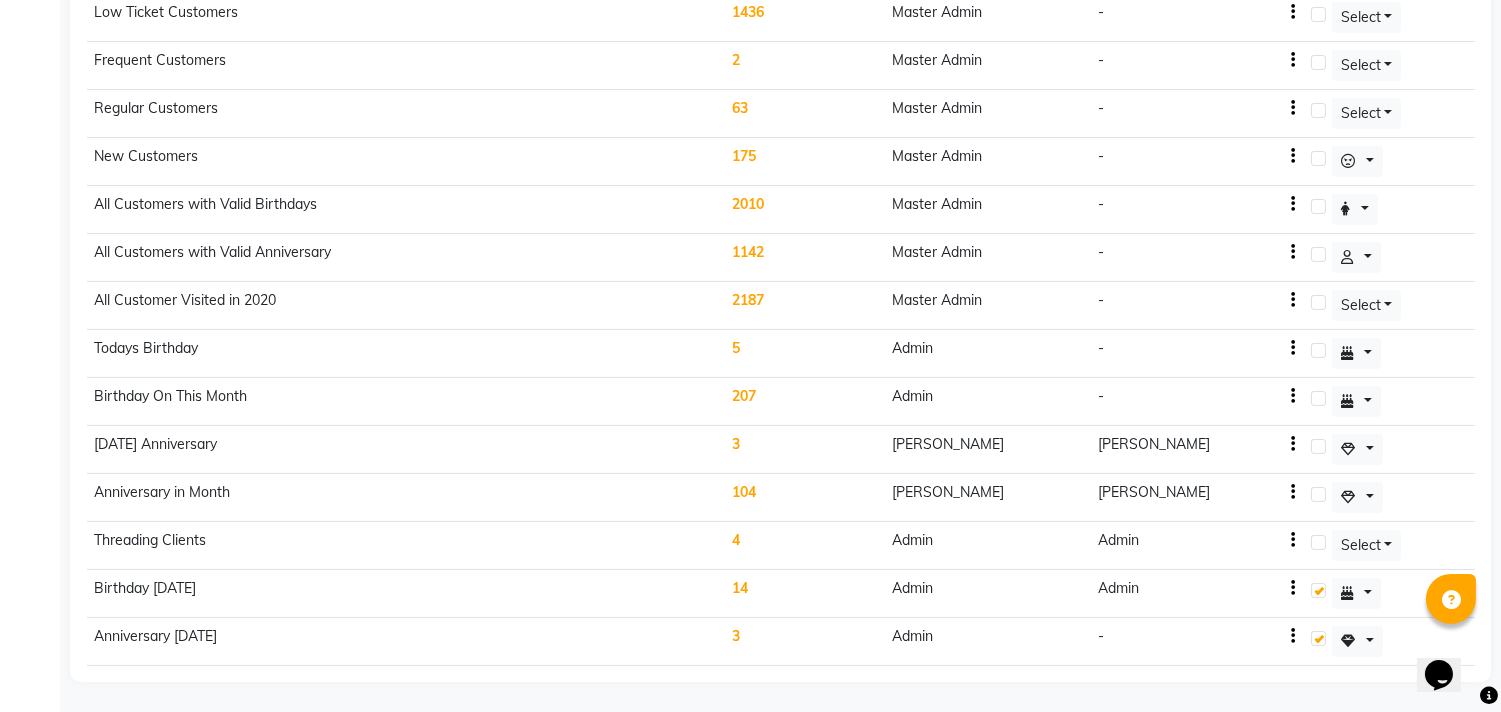 click on "Admin" 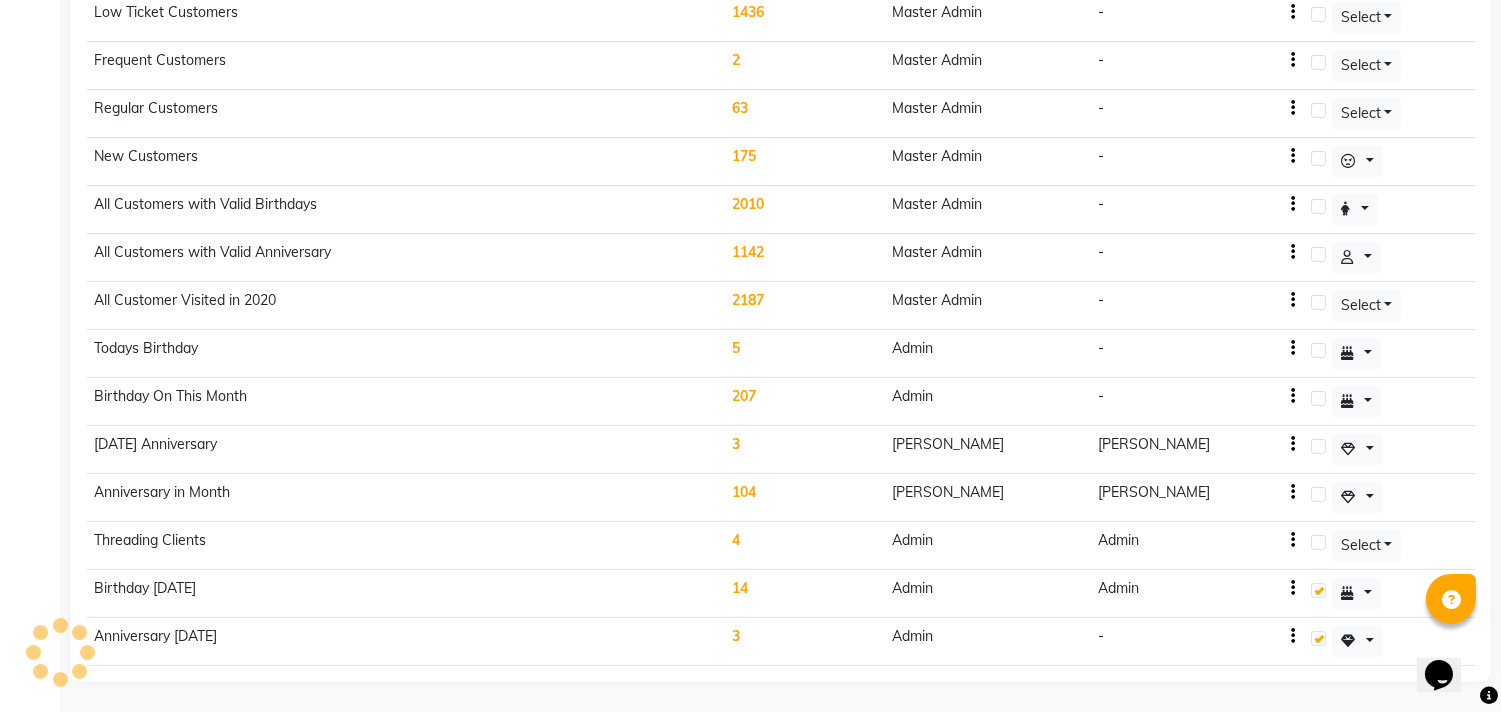 click on "Admin" 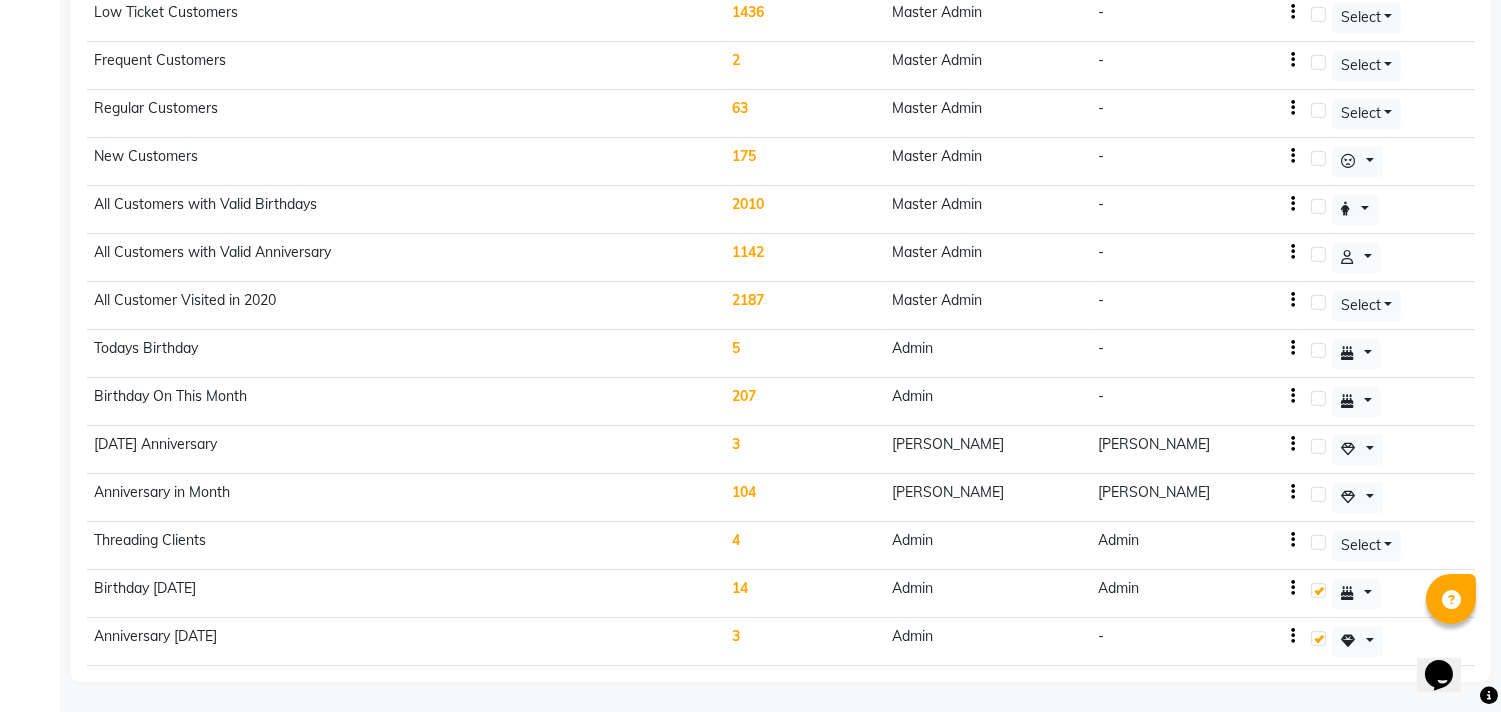 click 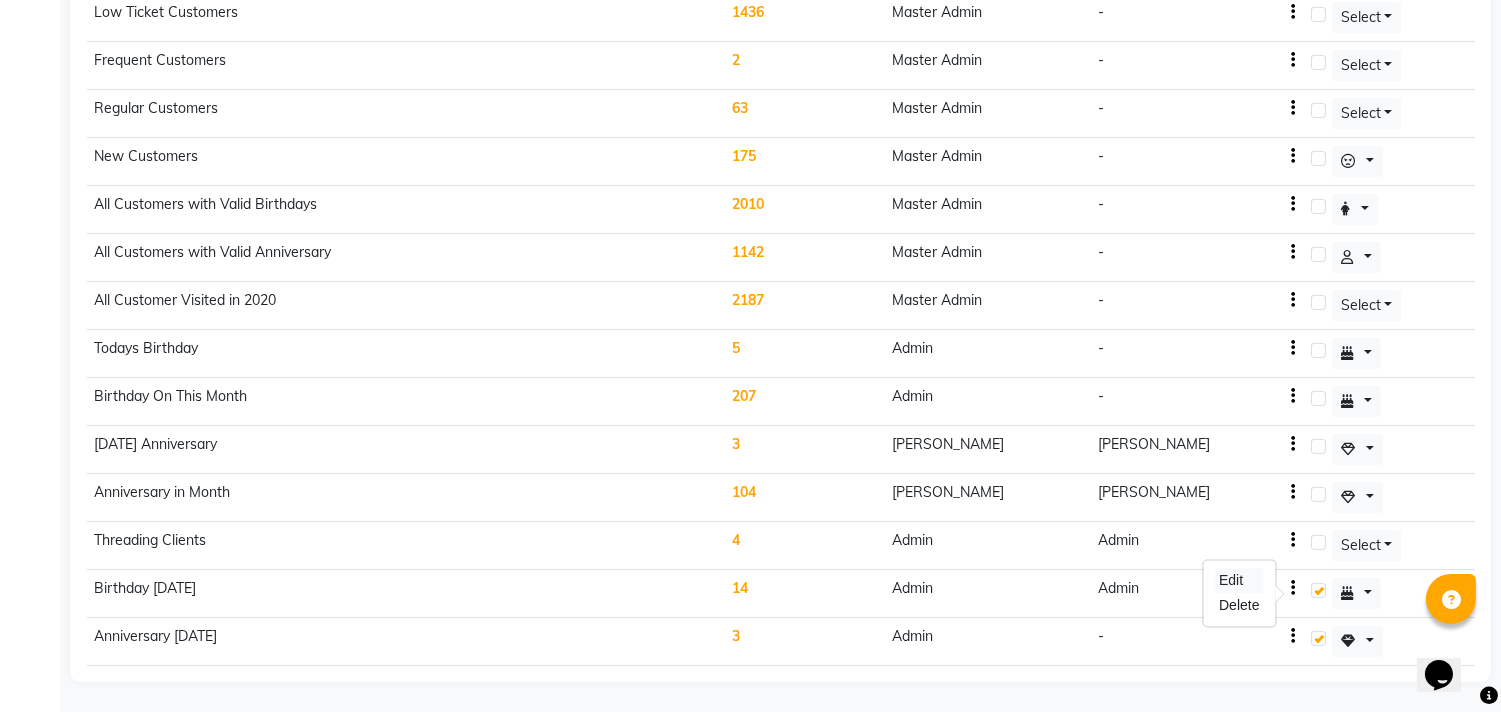 click on "Edit" at bounding box center [1239, 581] 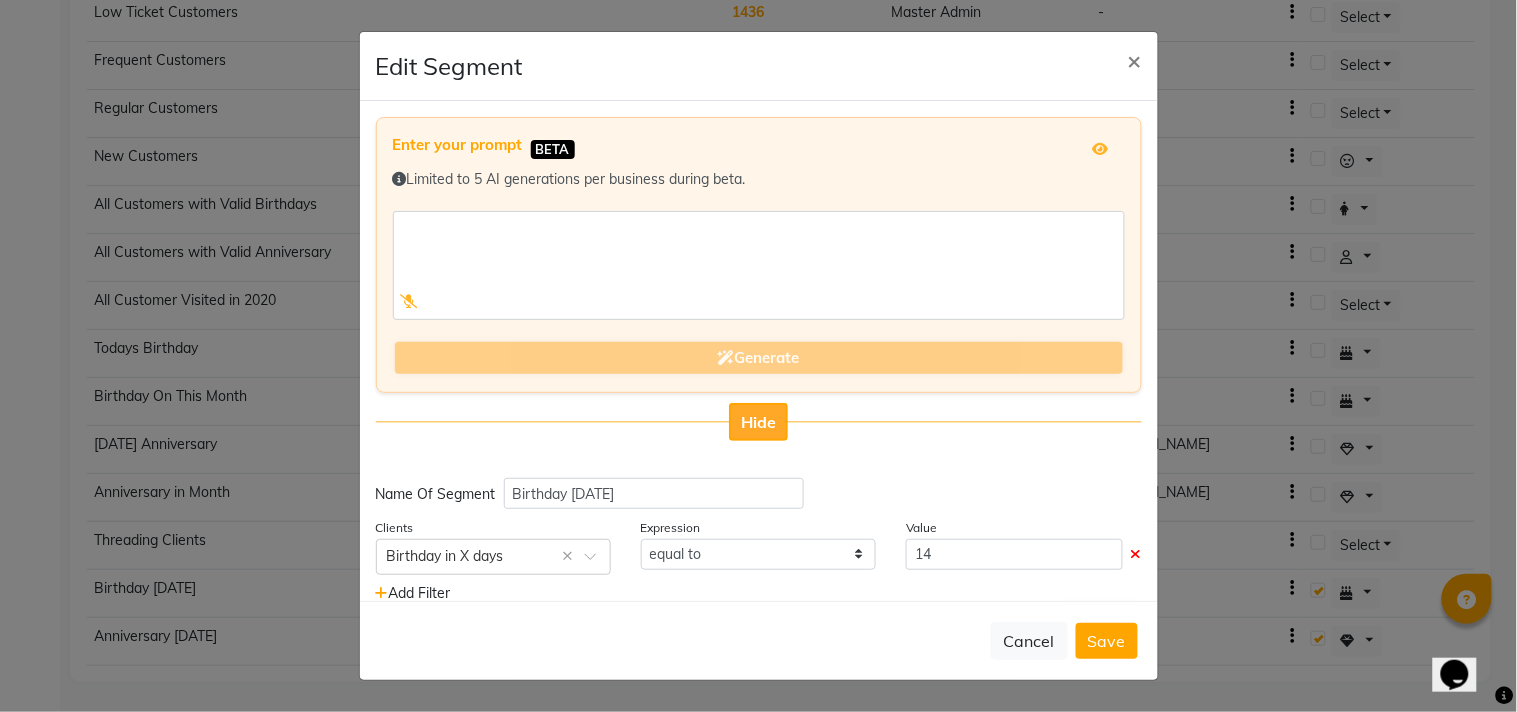 click on "Hide" 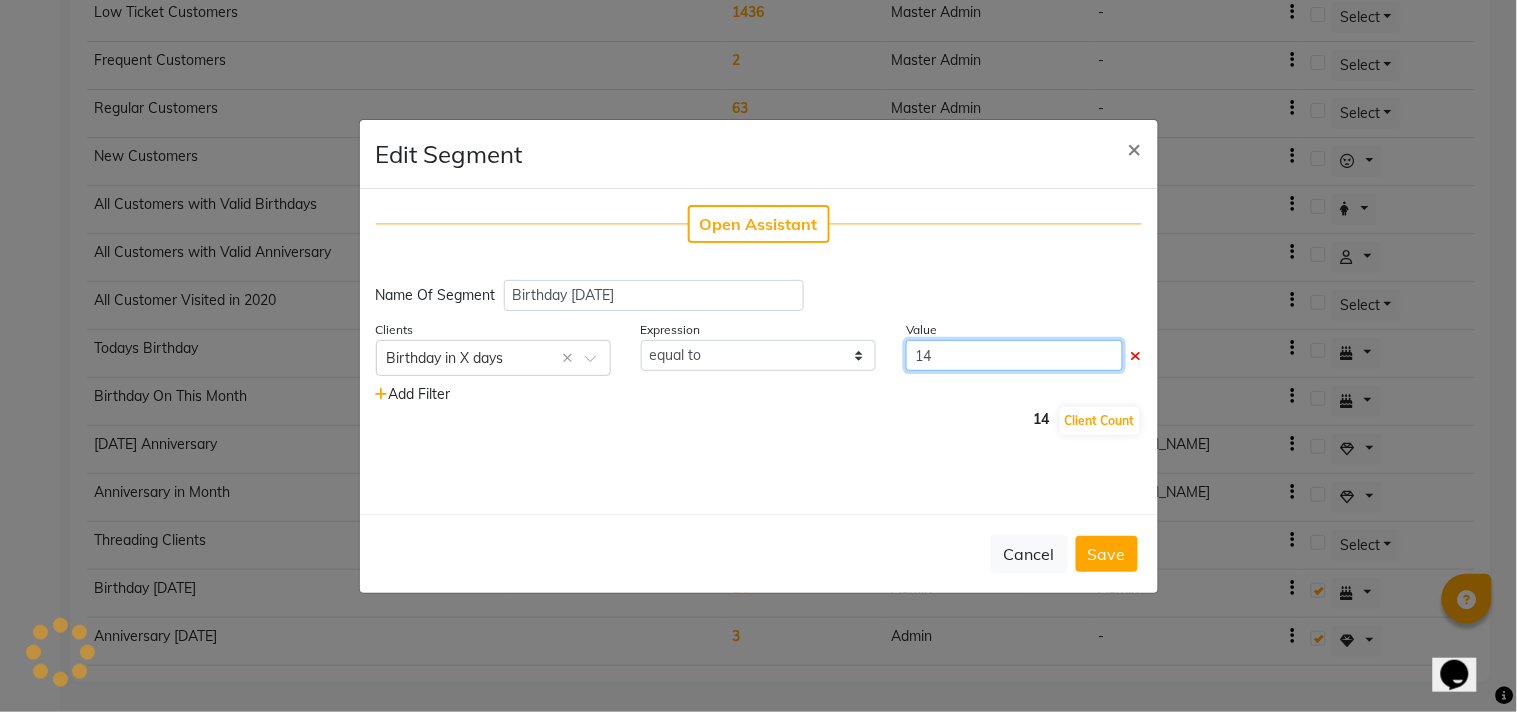 click on "14" 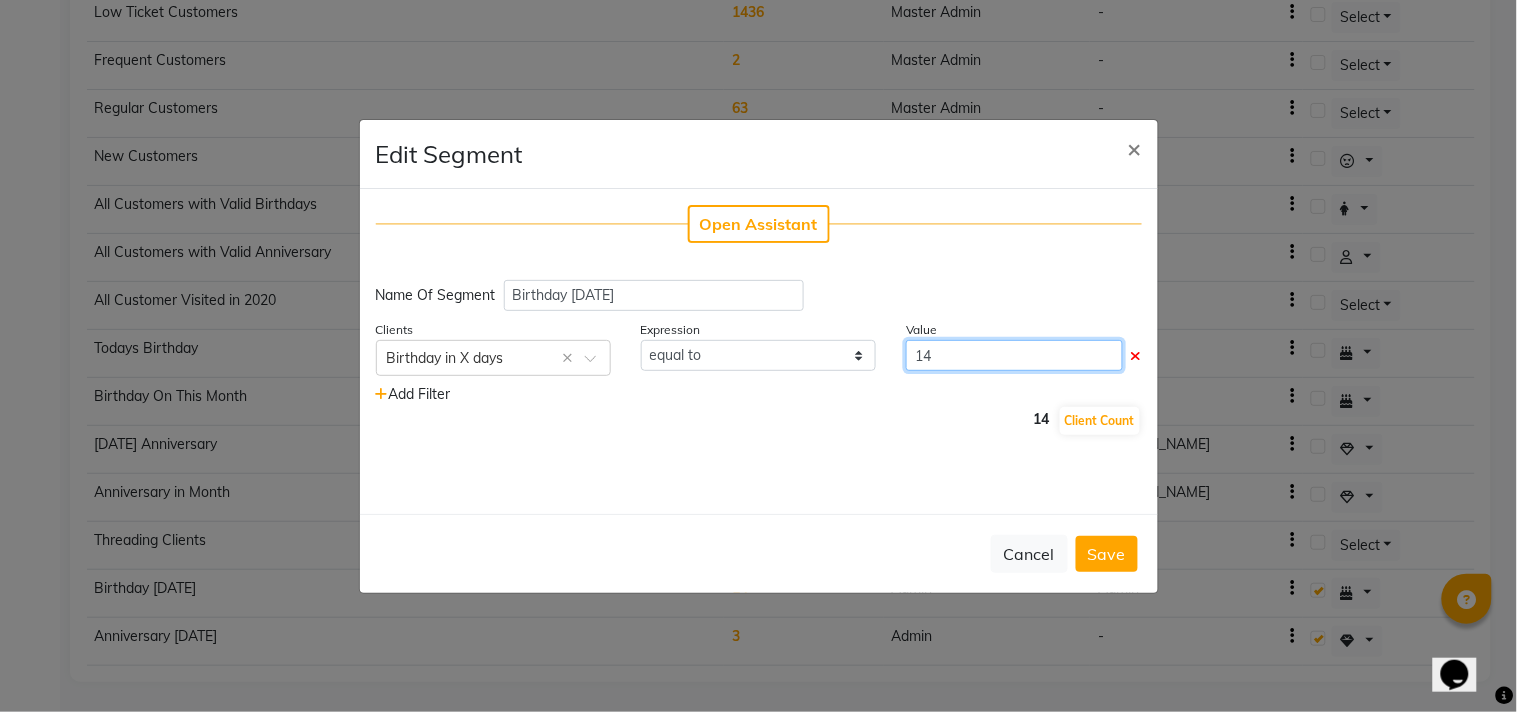 click on "14" 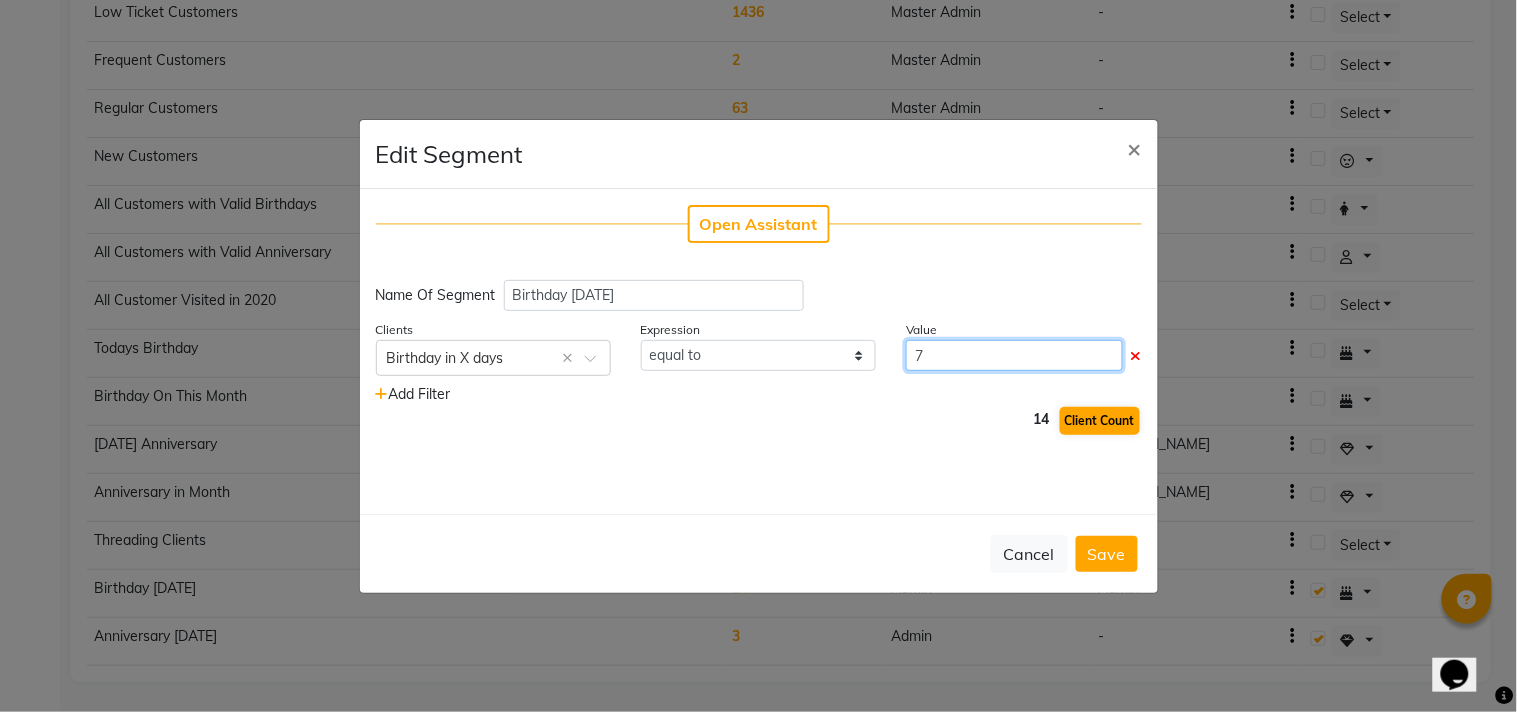 type on "7" 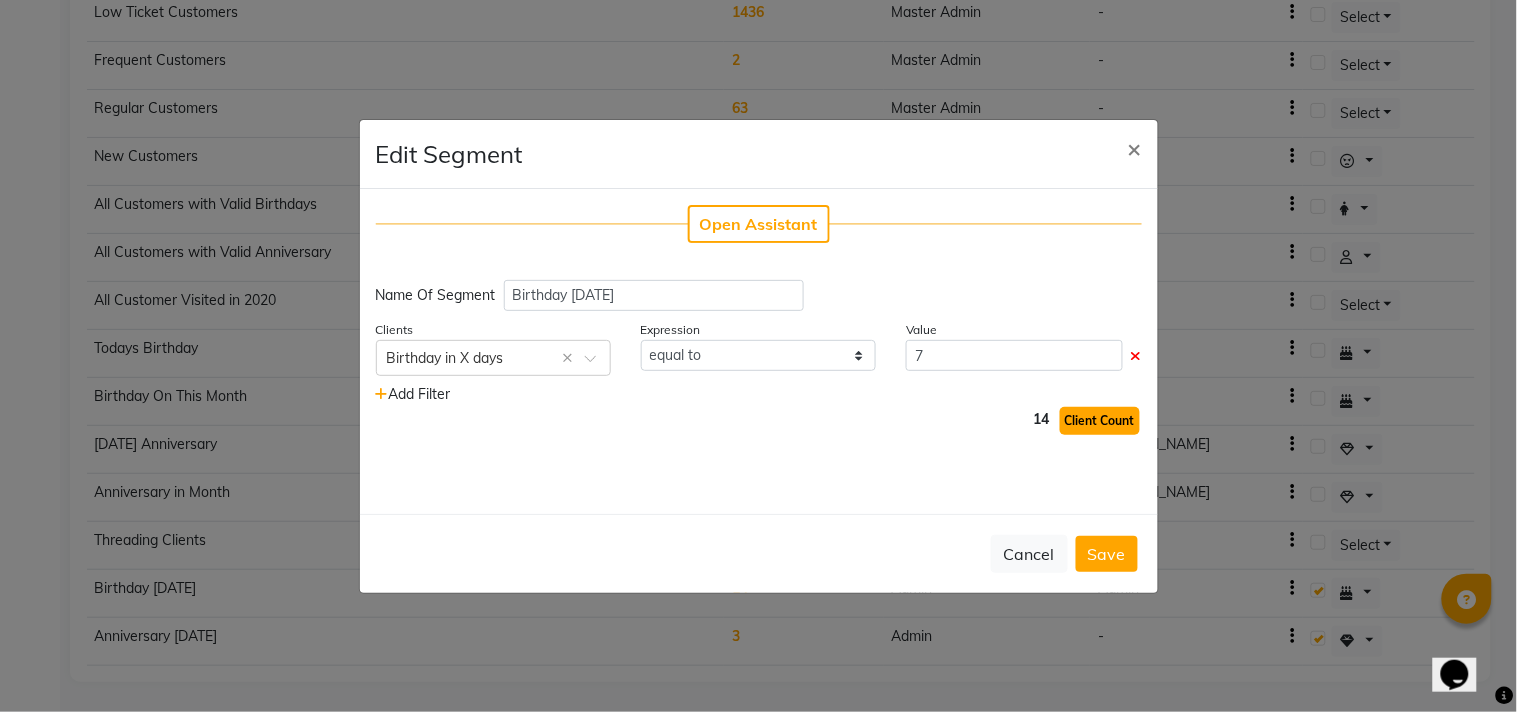 click on "Client Count" 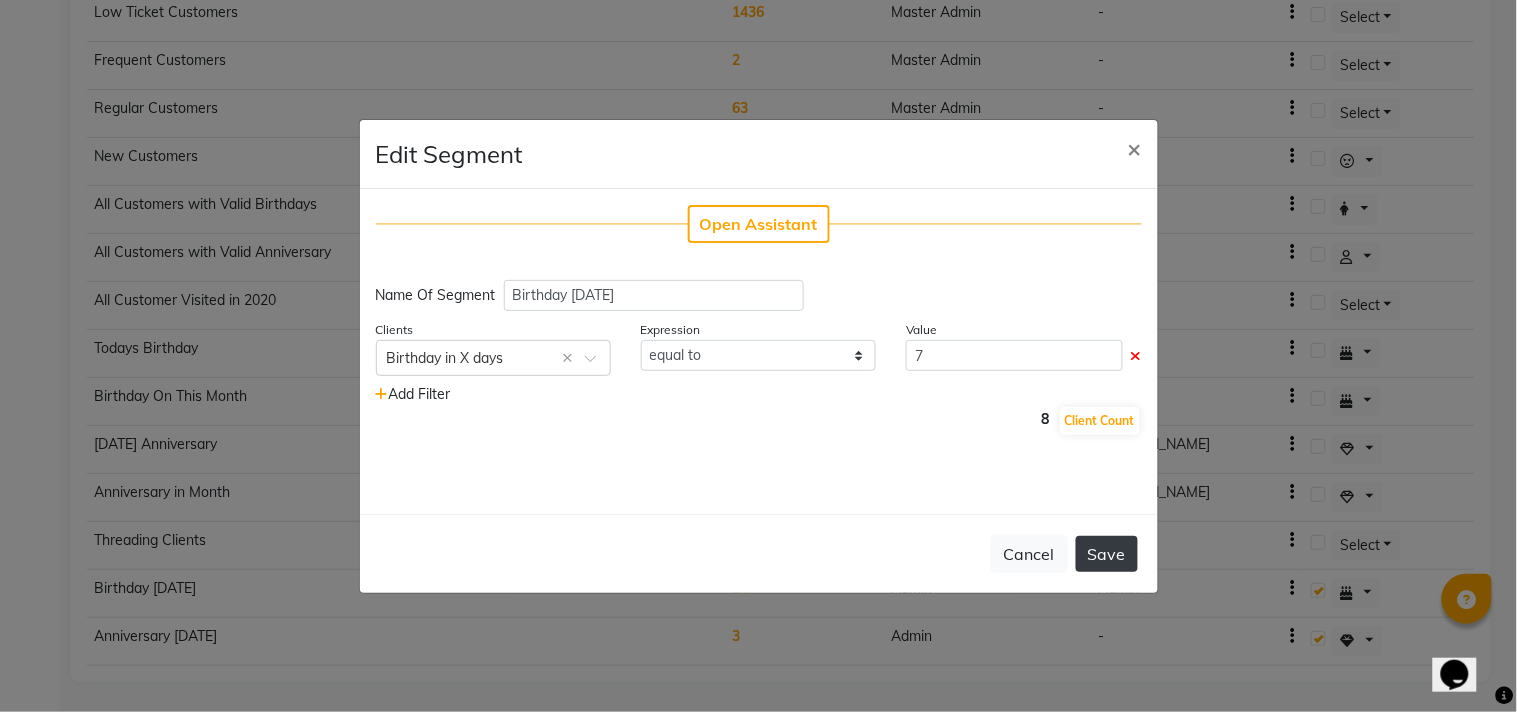 click on "Save" 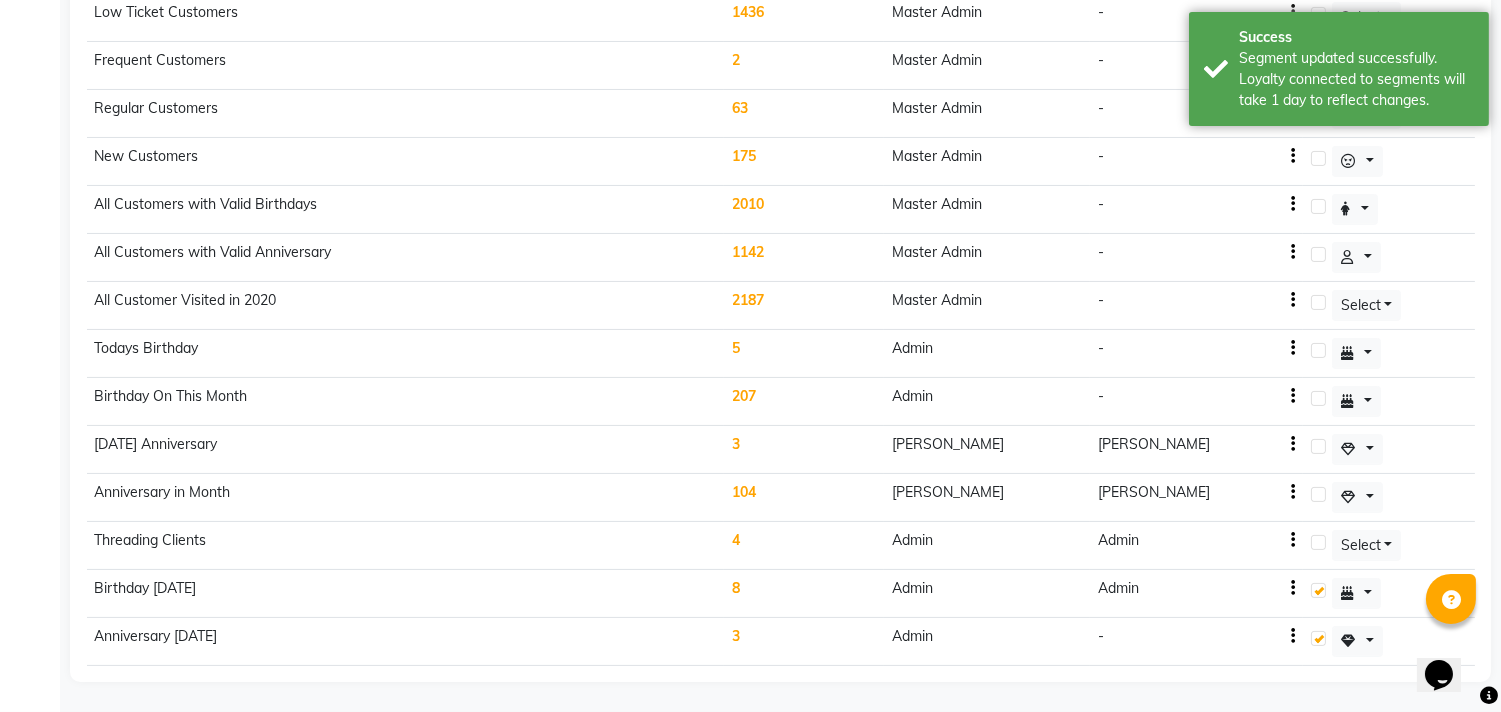 click on "8" 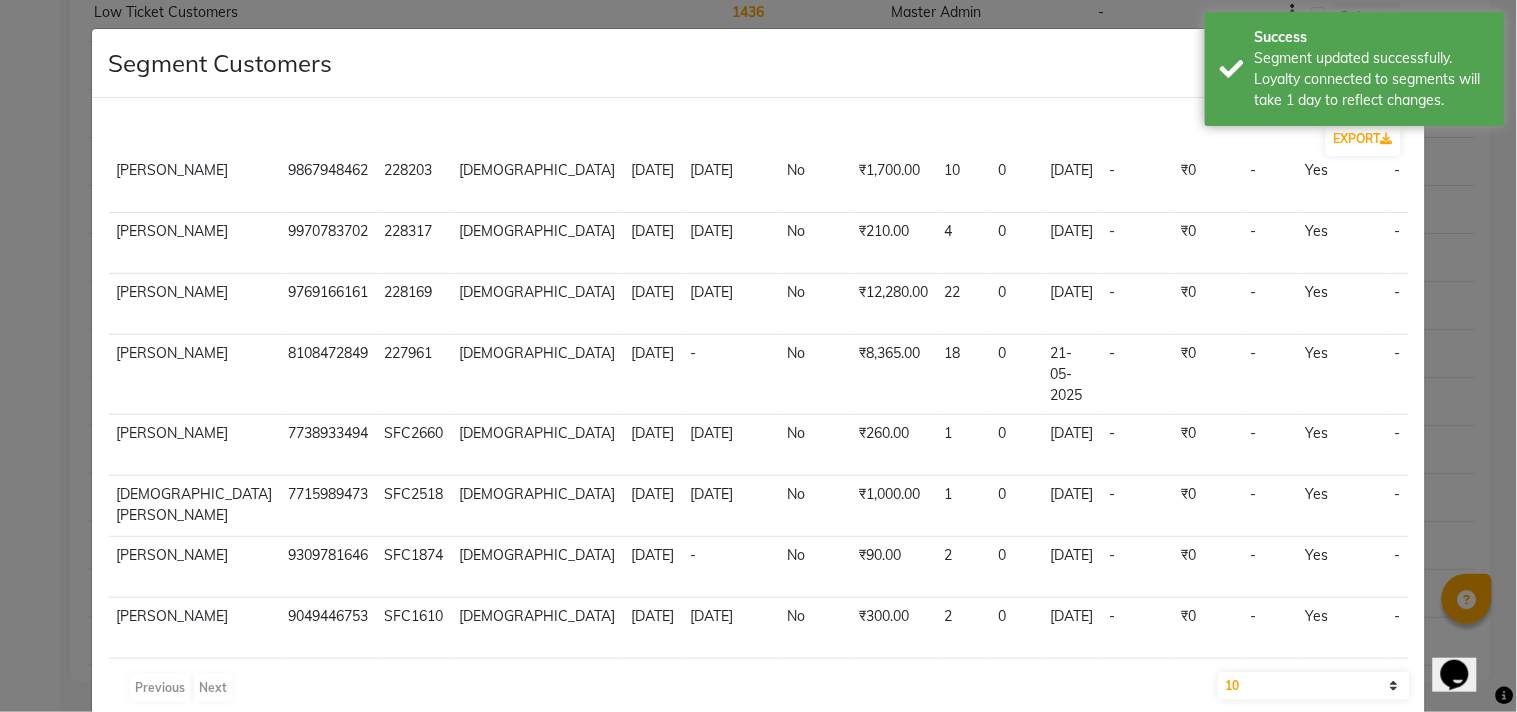 scroll, scrollTop: 76, scrollLeft: 0, axis: vertical 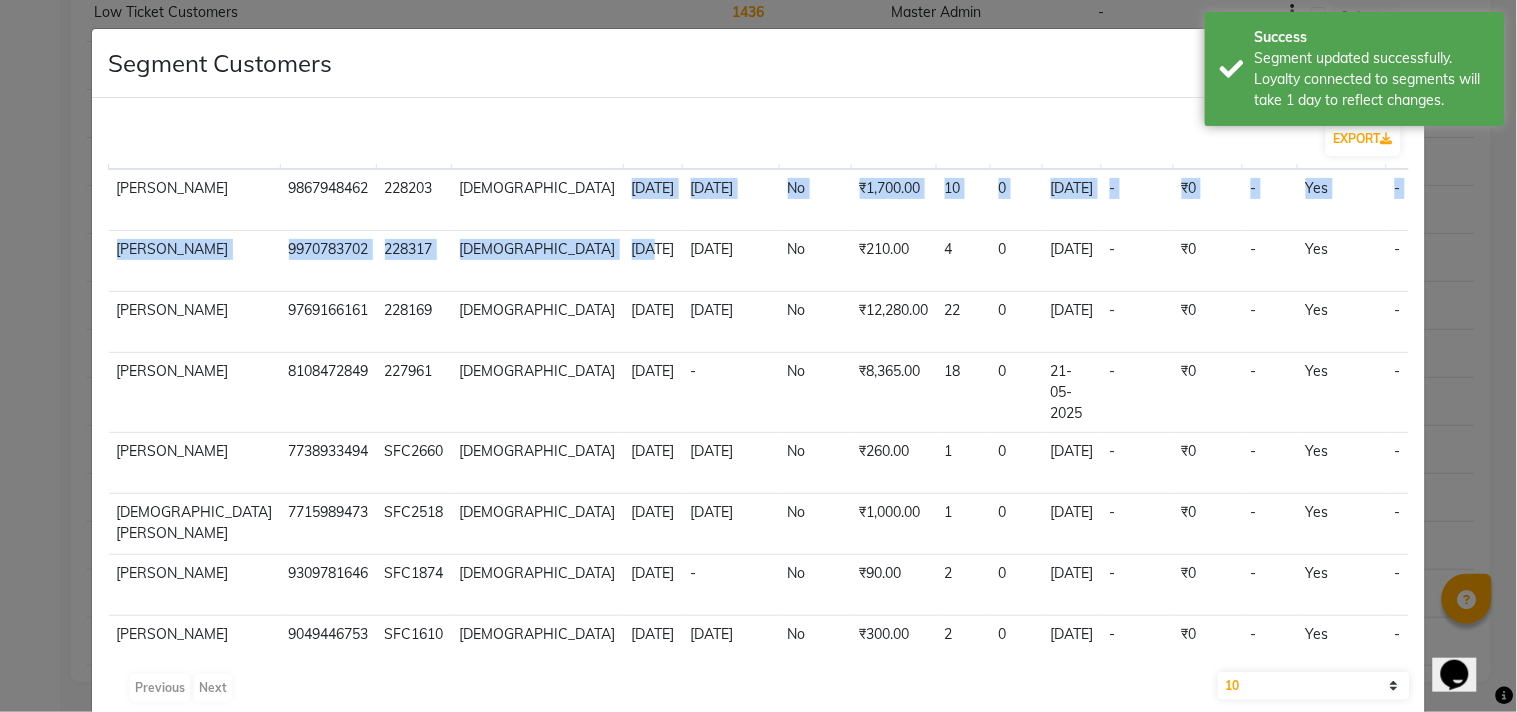 drag, startPoint x: 438, startPoint y: 182, endPoint x: 464, endPoint y: 272, distance: 93.680305 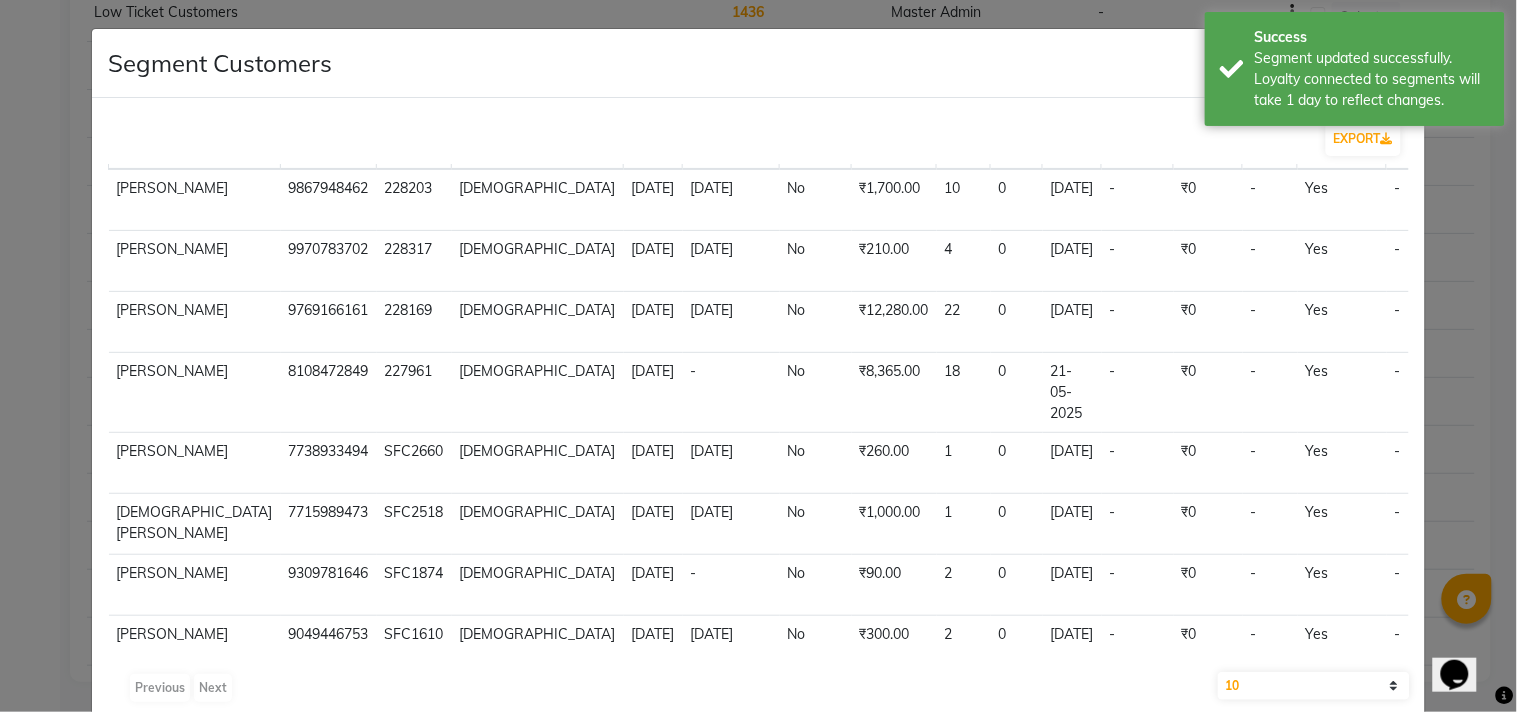click on "[DATE]" 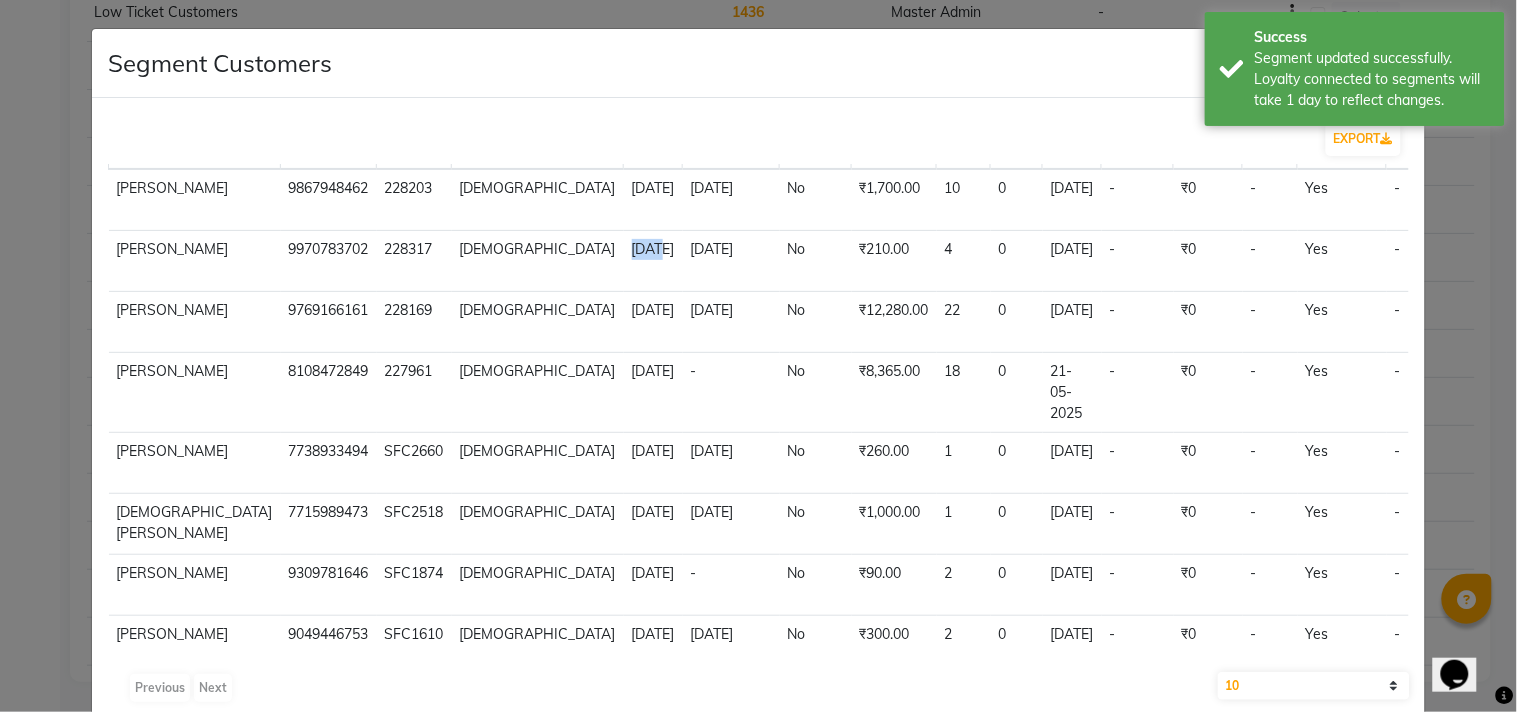 click on "[DATE]" 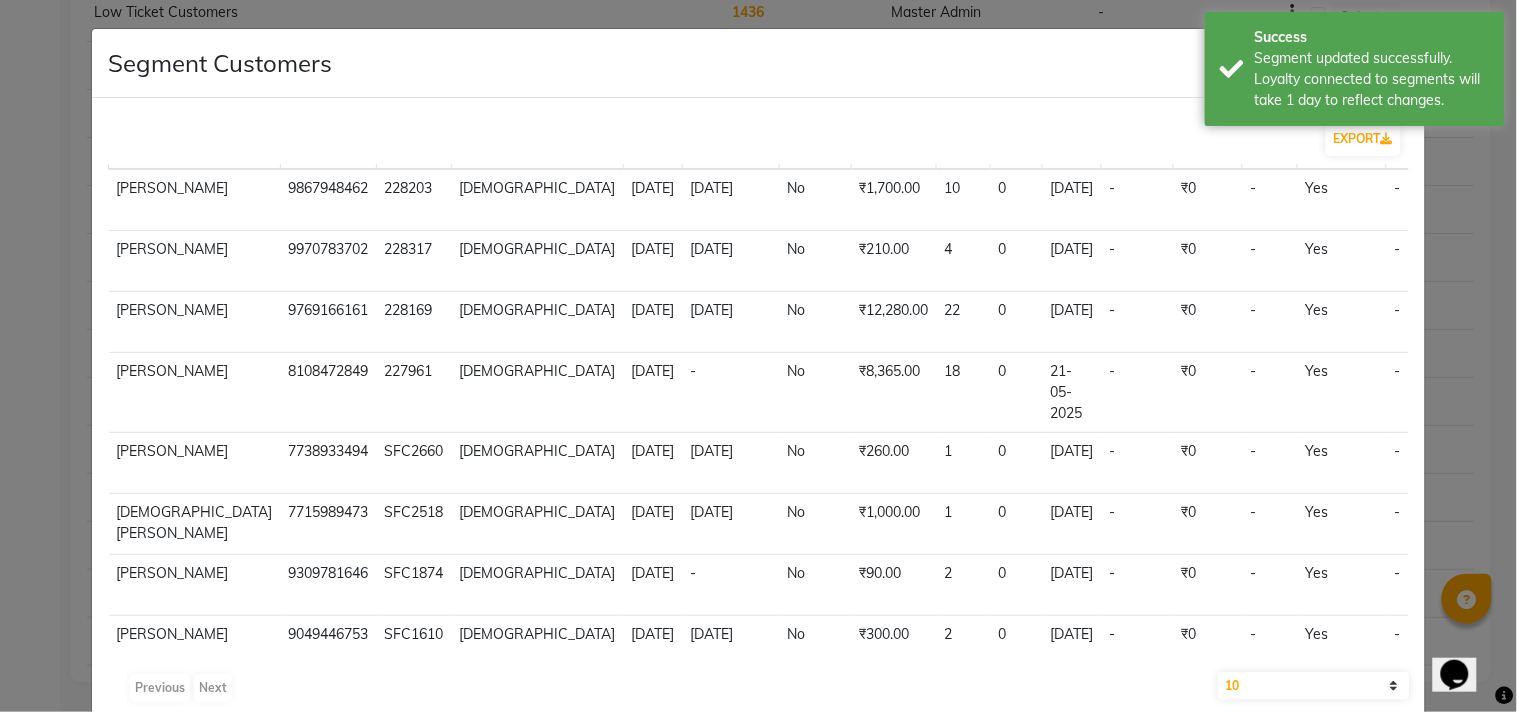 click on "[DATE]" 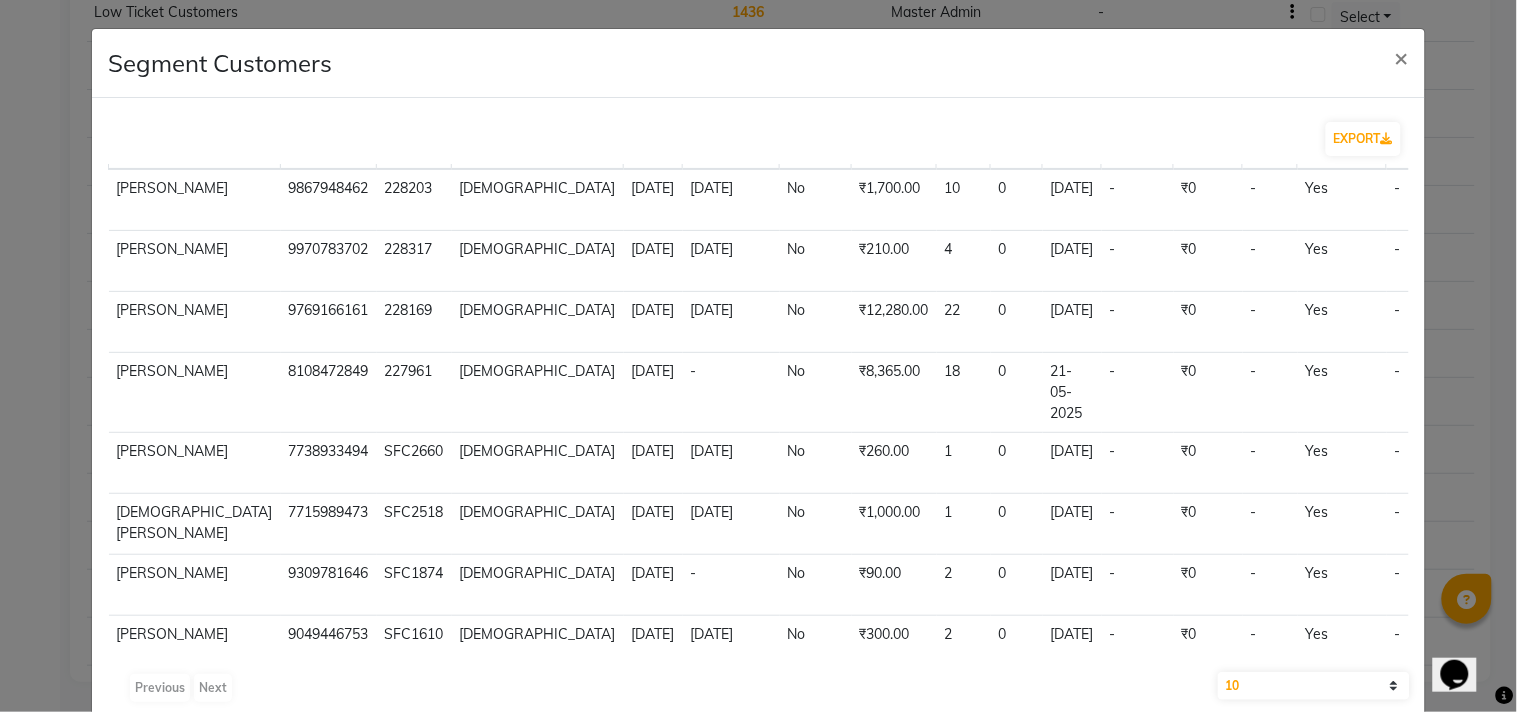 click on "[DATE]" 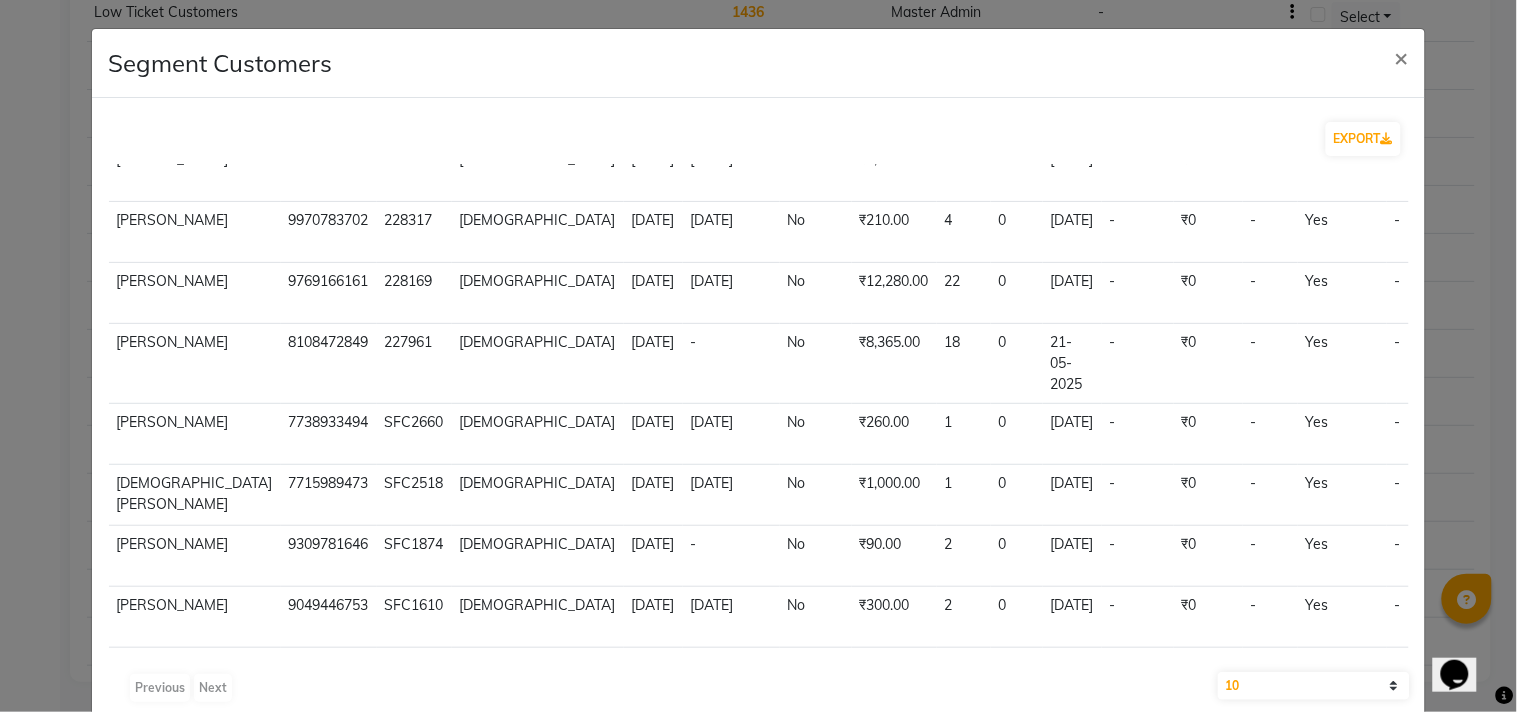 scroll, scrollTop: 128, scrollLeft: 0, axis: vertical 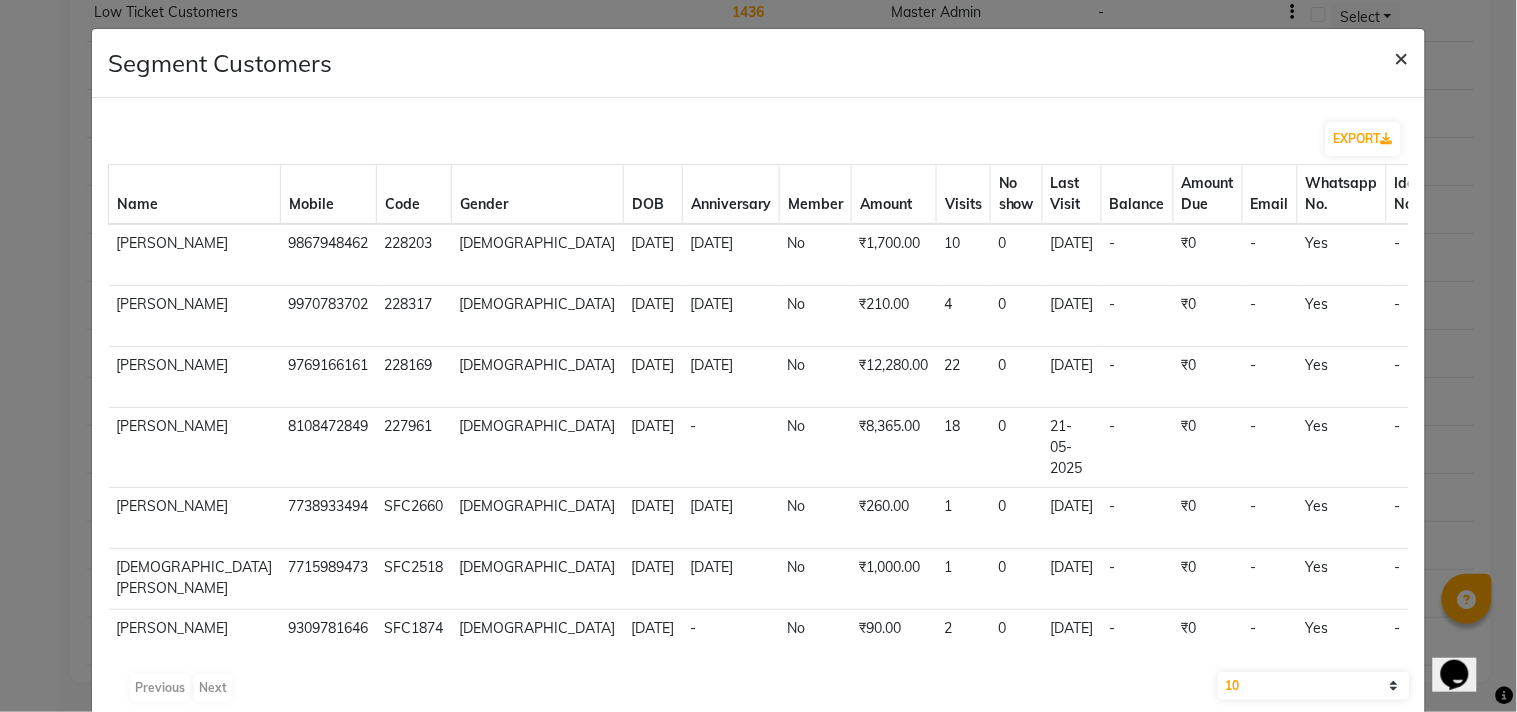 click on "×" 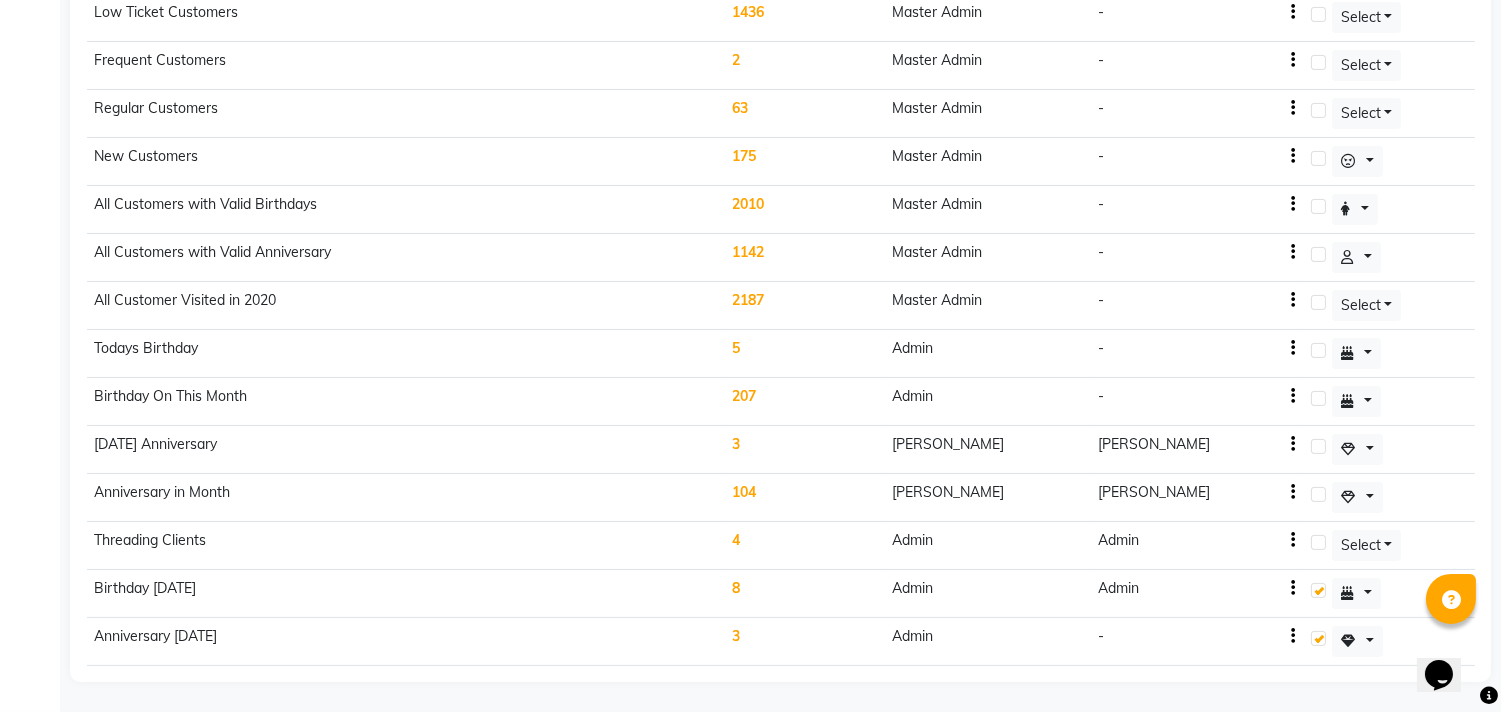 click 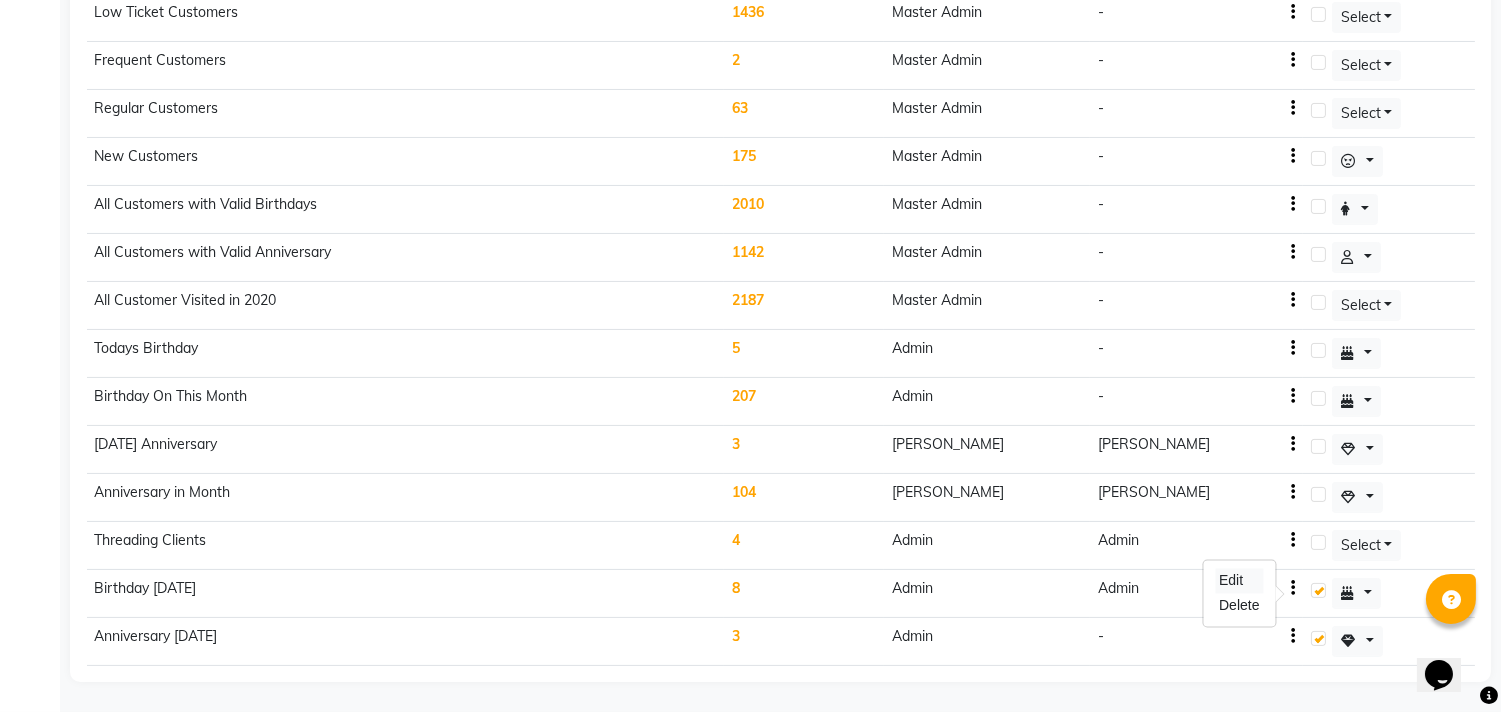 click on "Edit" at bounding box center [1239, 581] 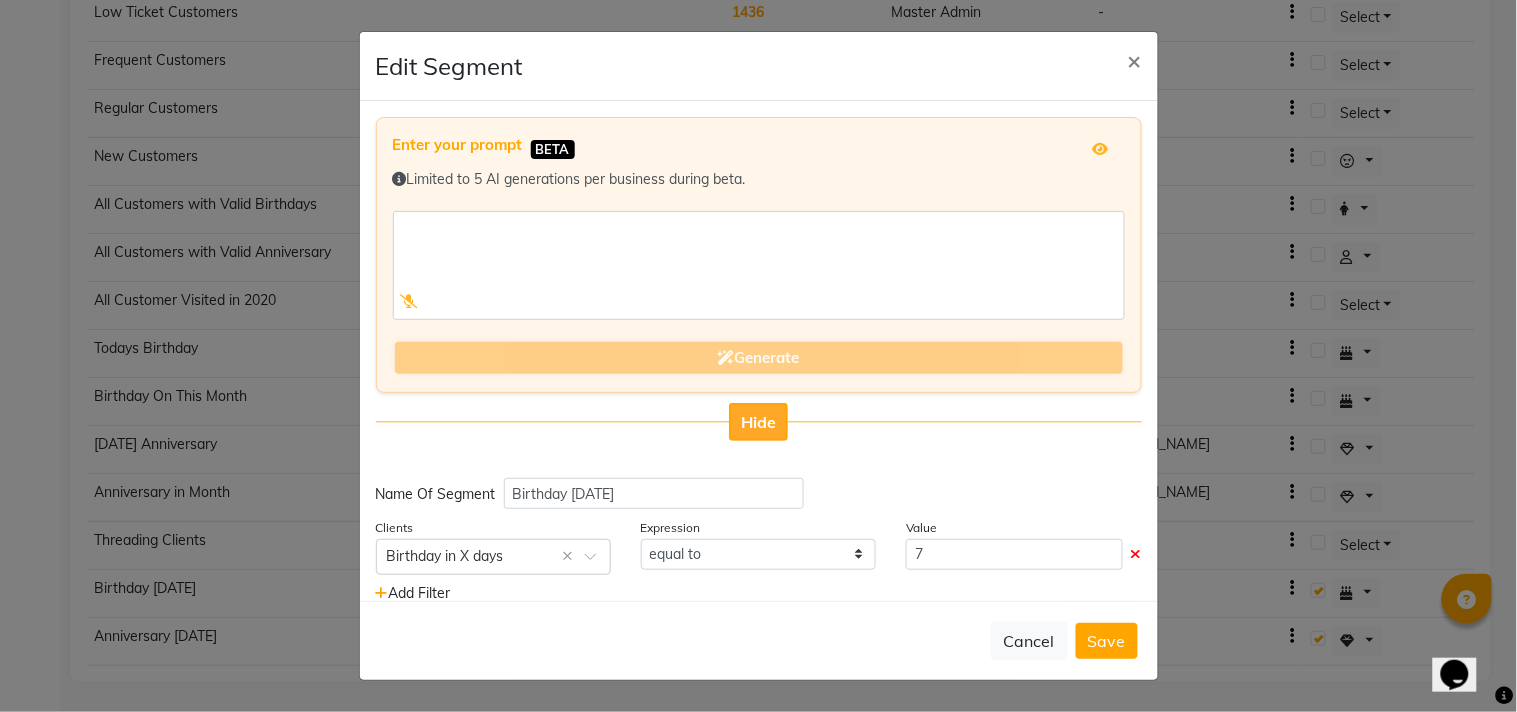 click on "Hide" 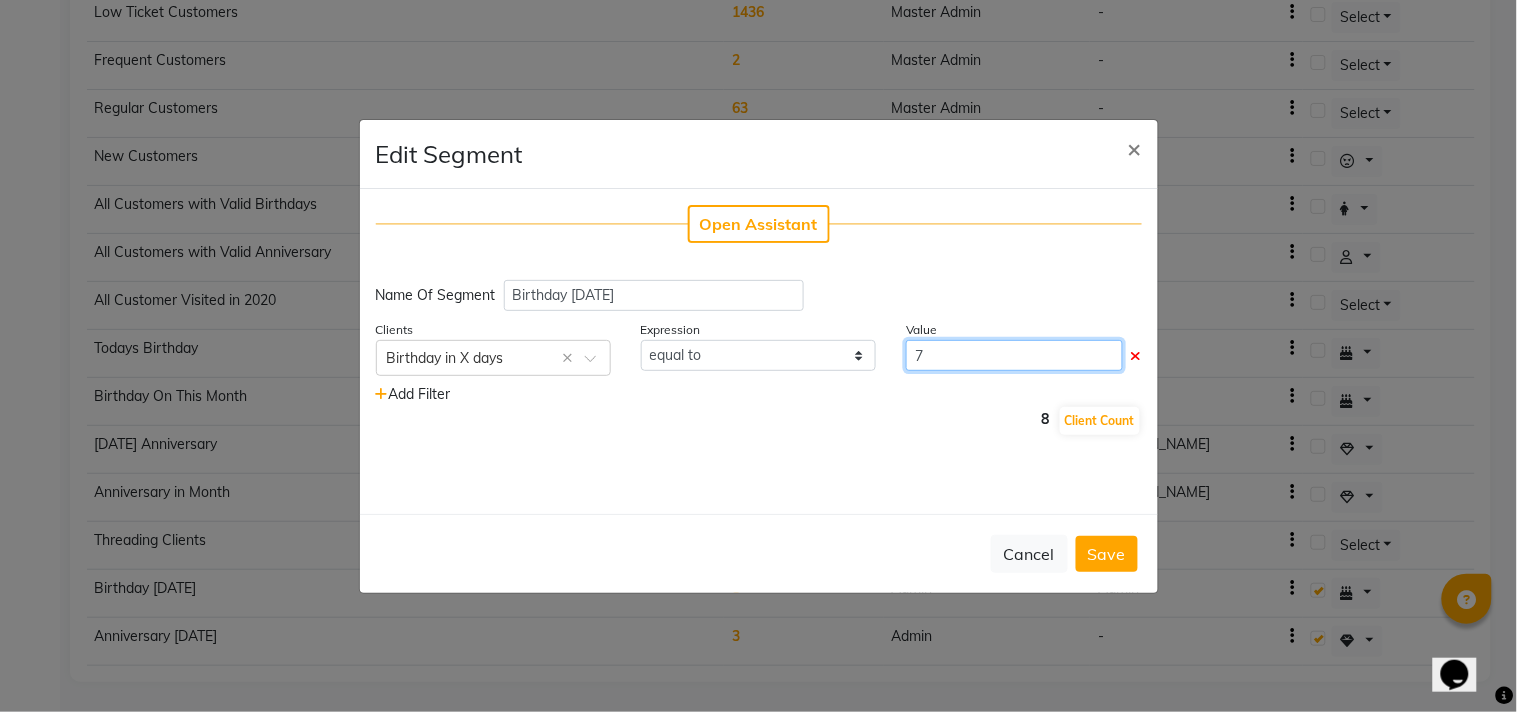 click on "7" 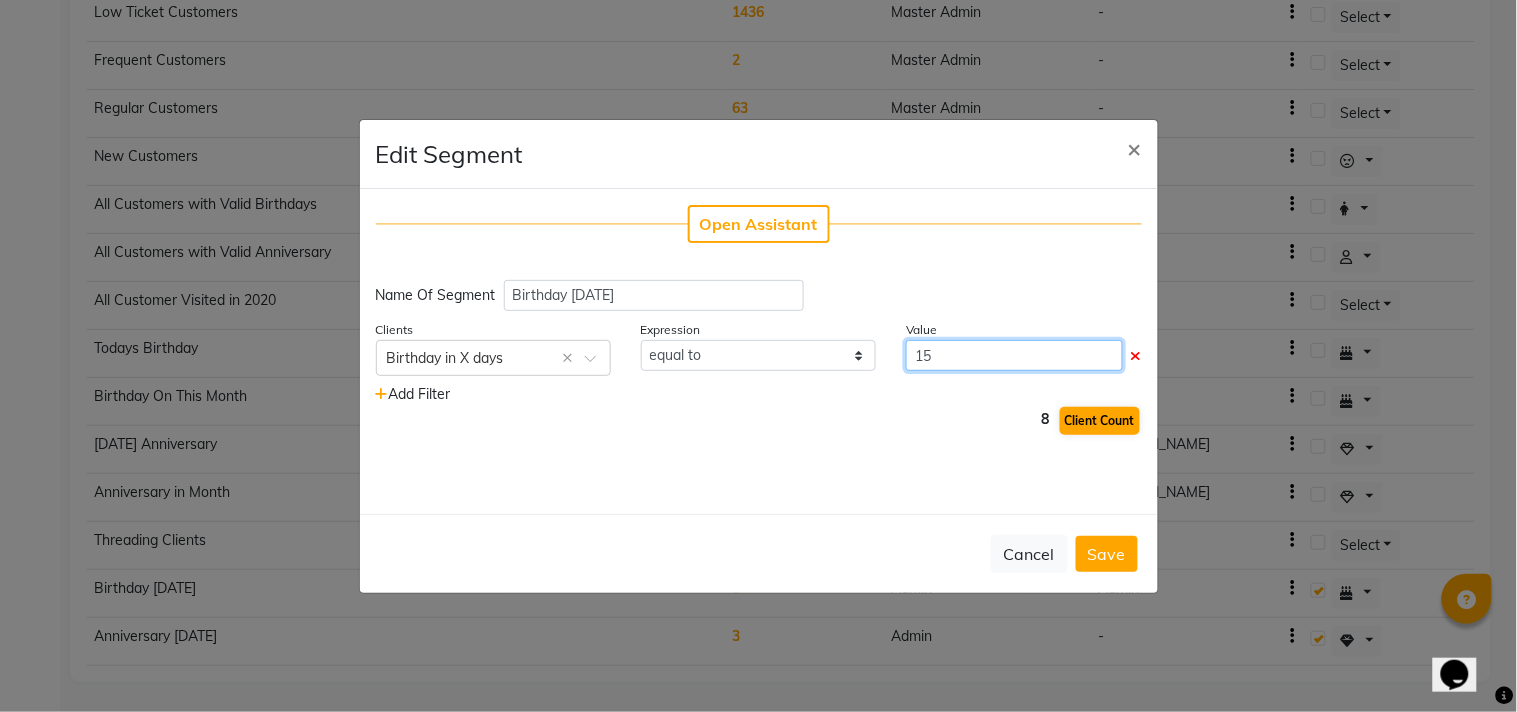 type on "15" 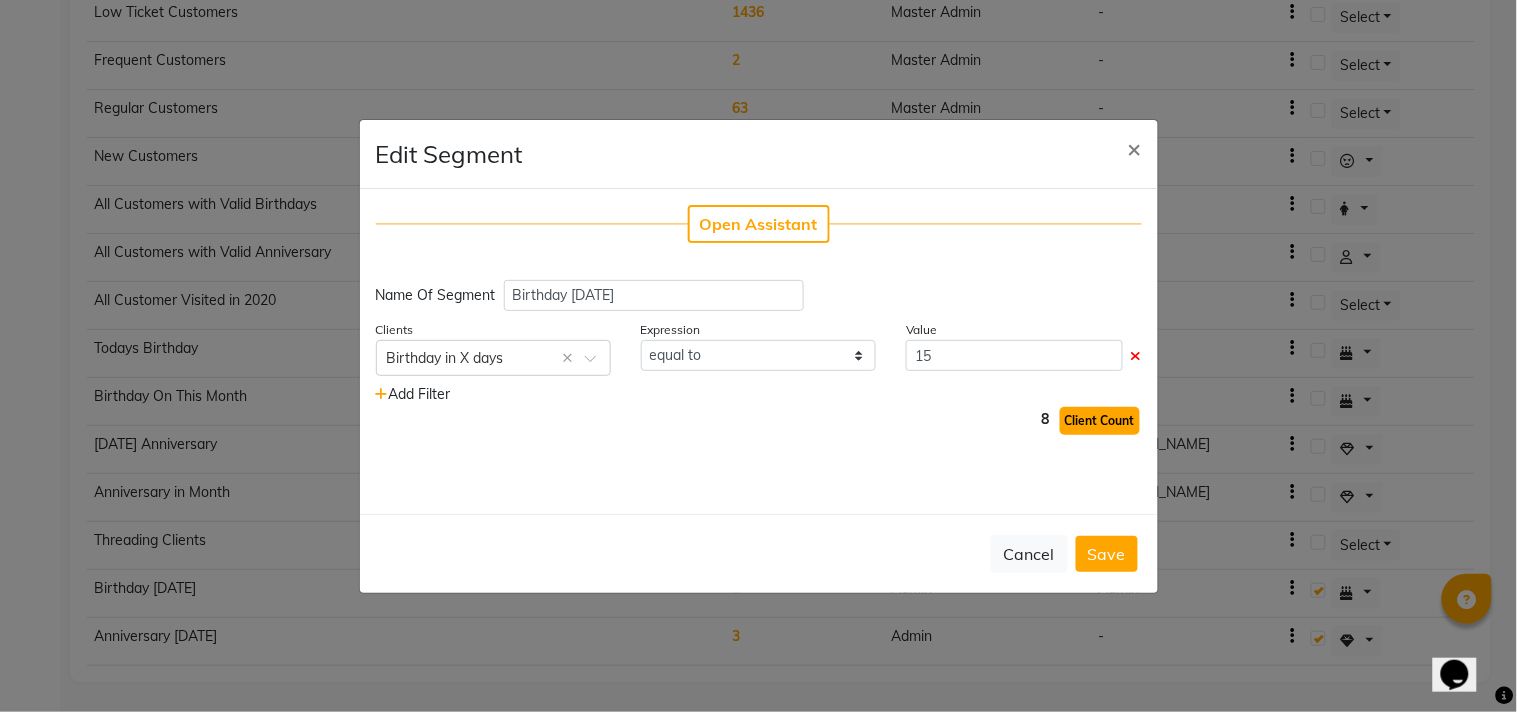 click on "Client Count" 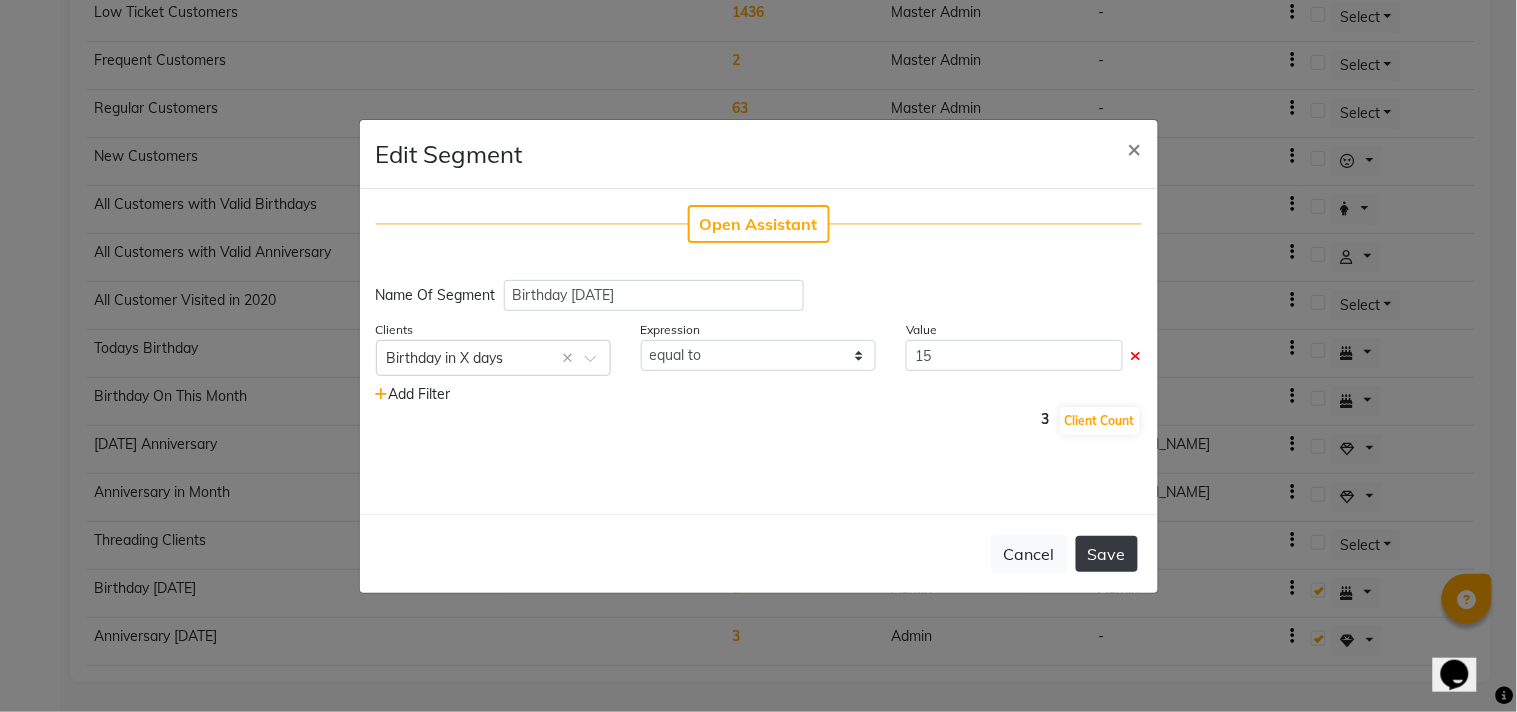 click on "Save" 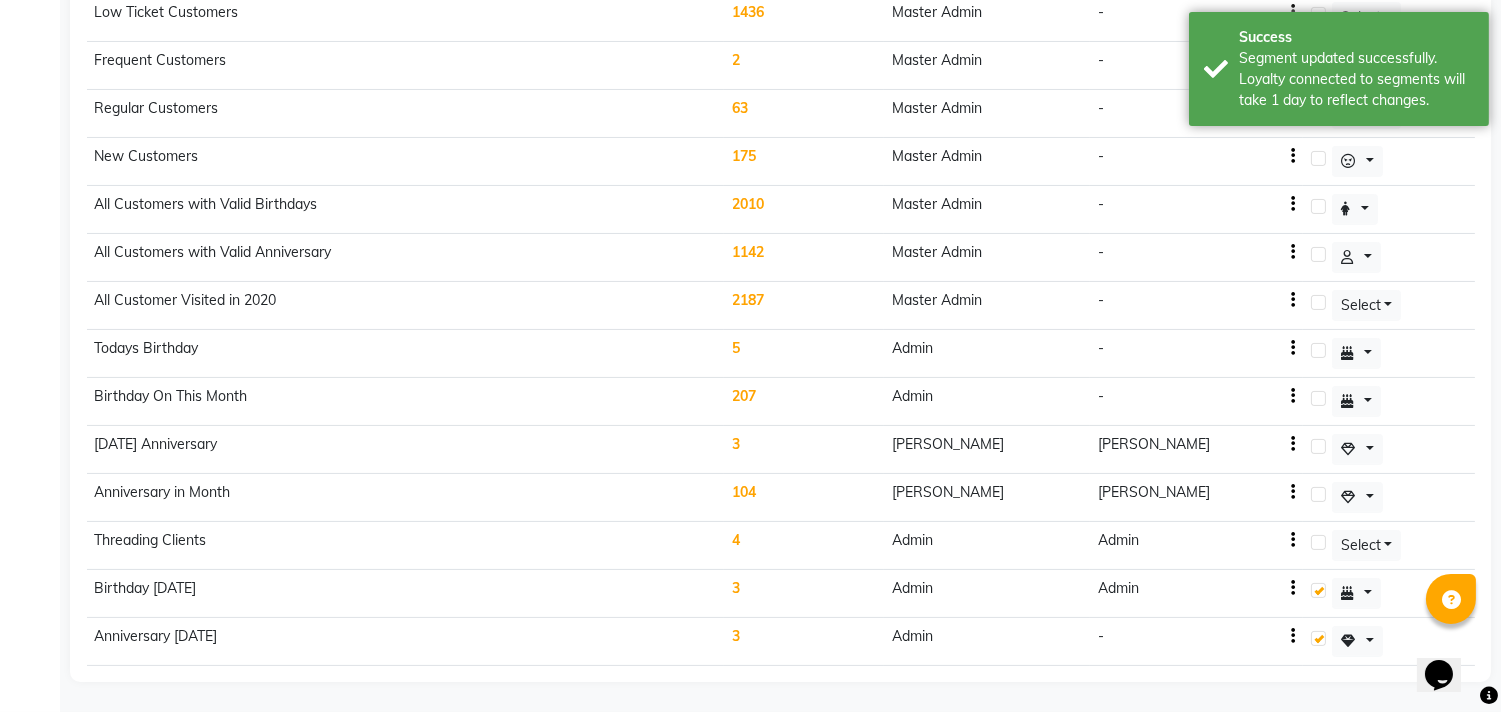 click on "3" 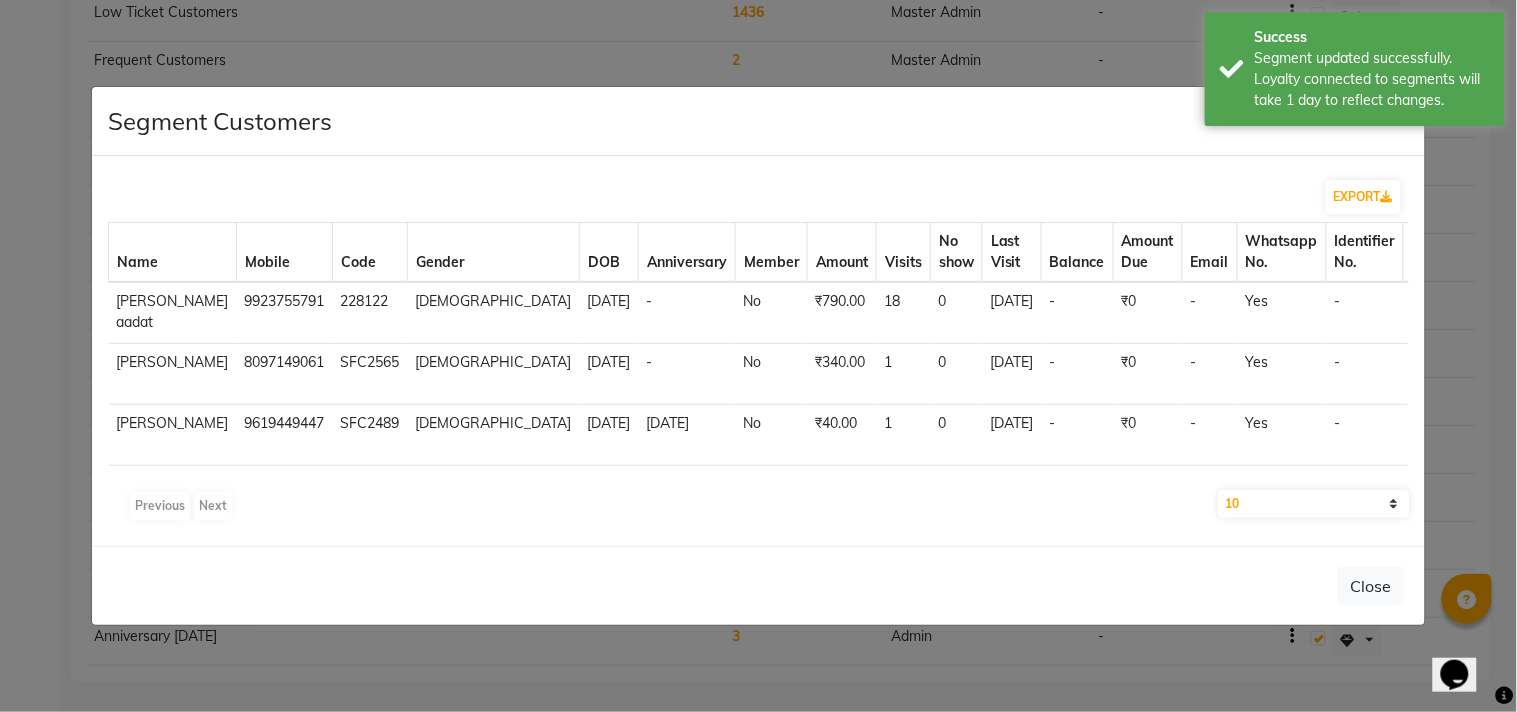 click on "[DATE]" 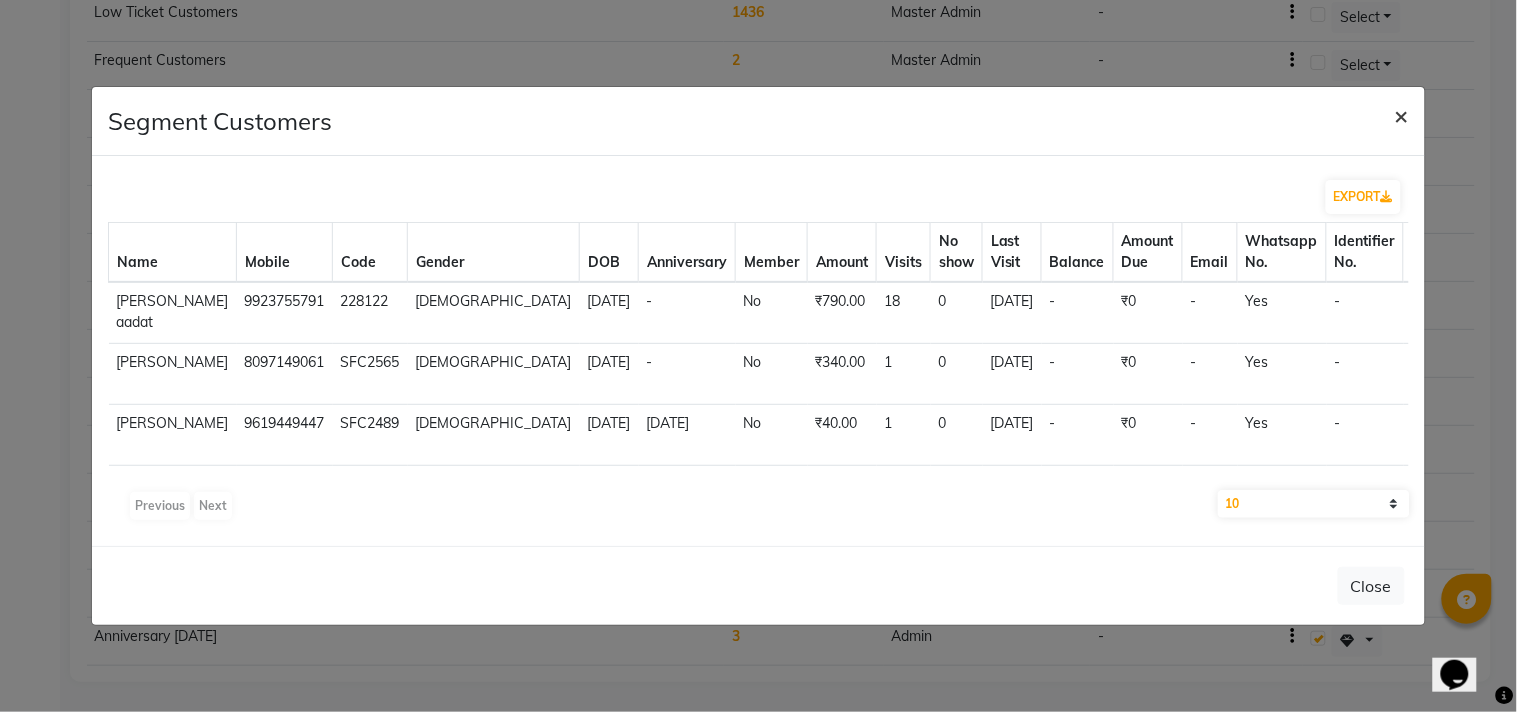 click on "×" 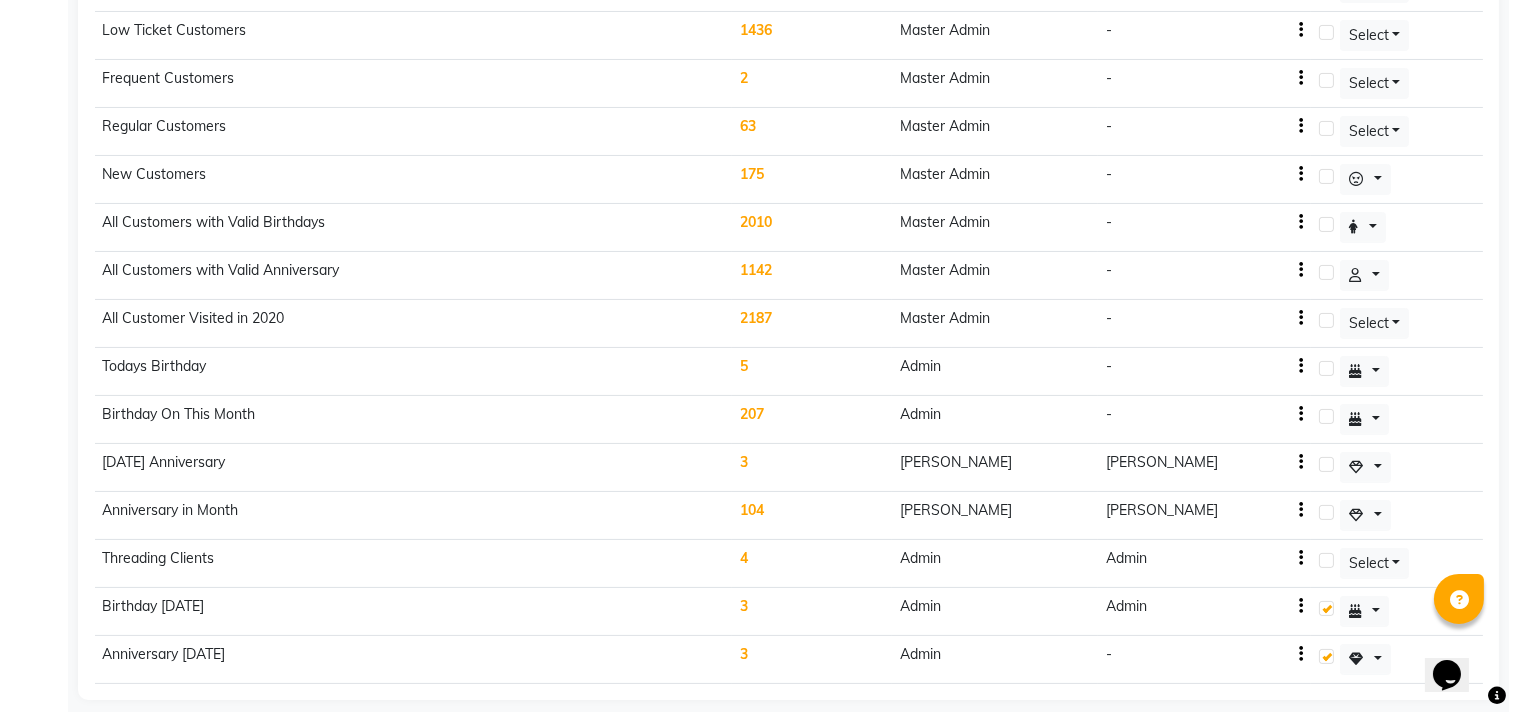 scroll, scrollTop: 631, scrollLeft: 0, axis: vertical 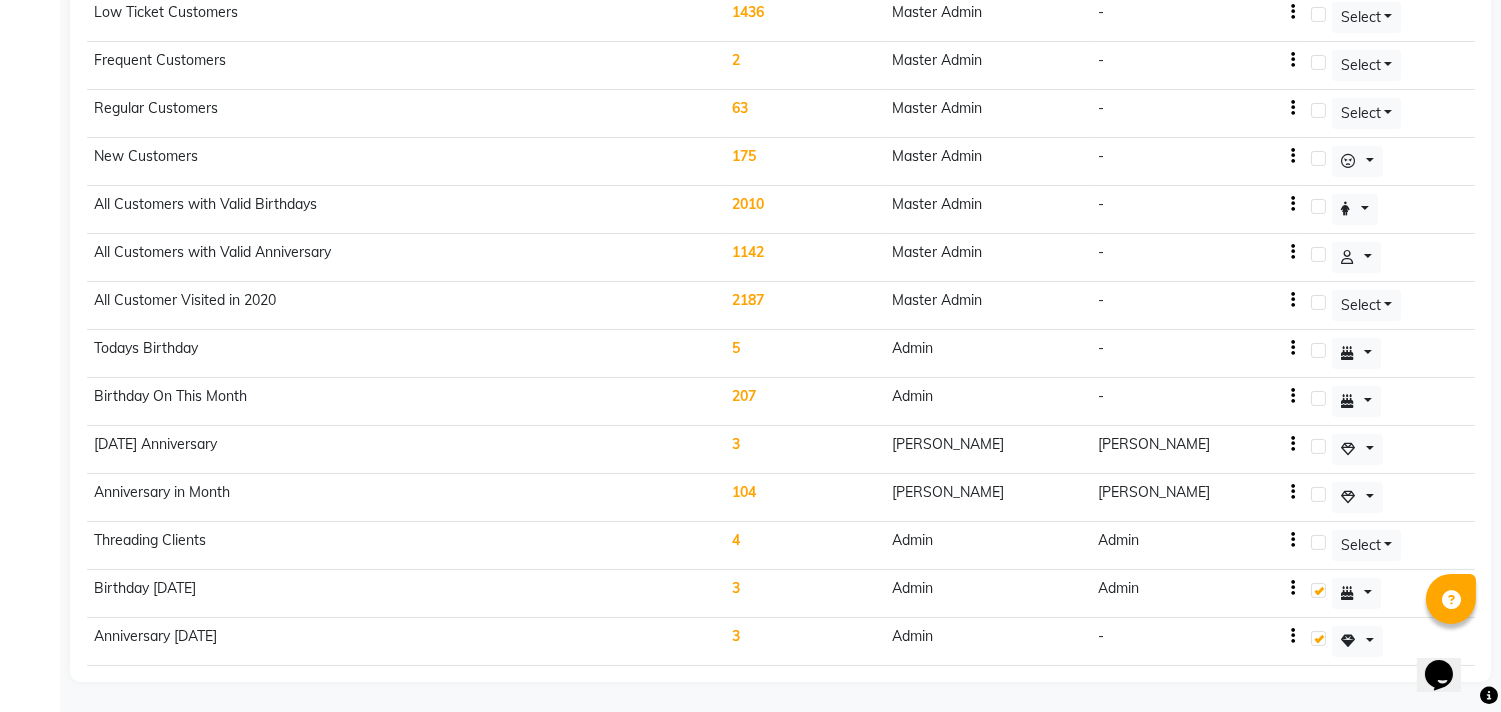 click 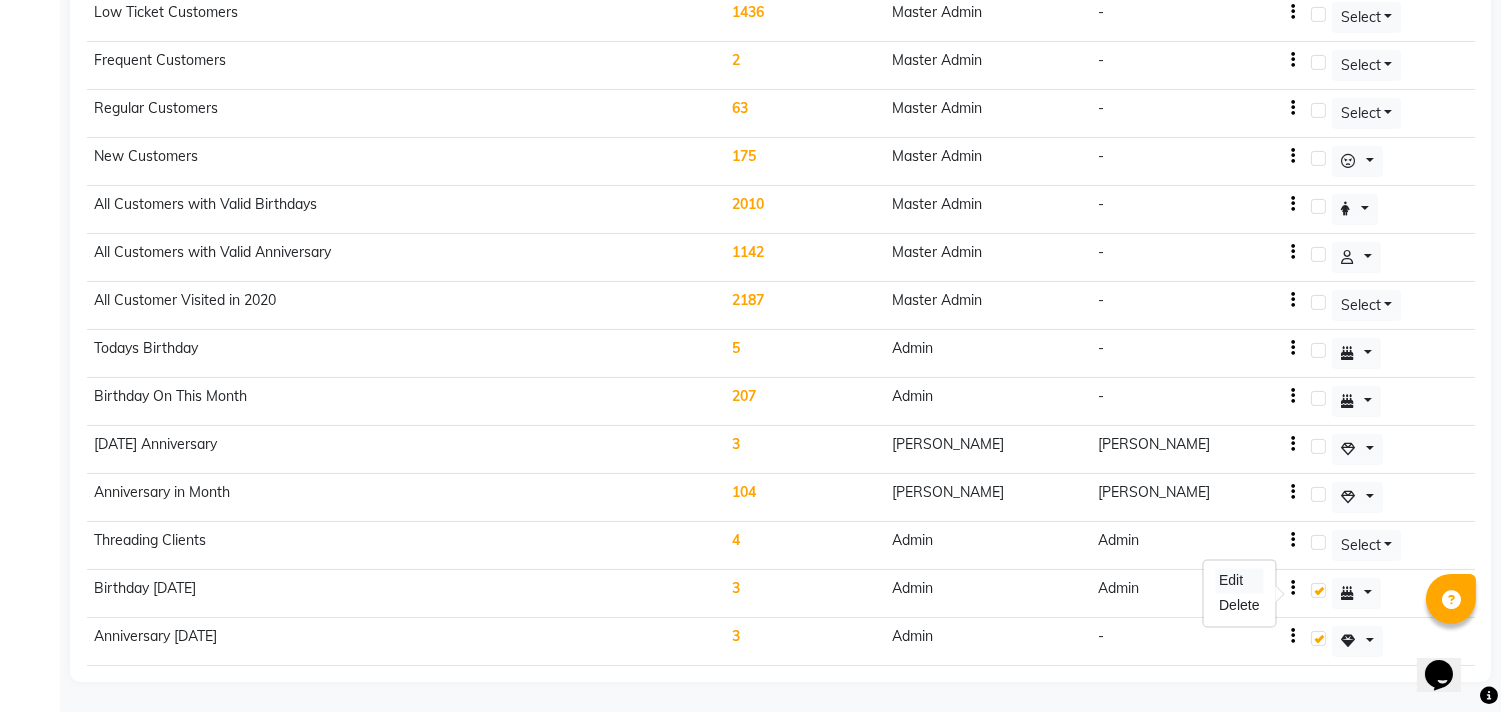 click on "Edit" at bounding box center (1239, 581) 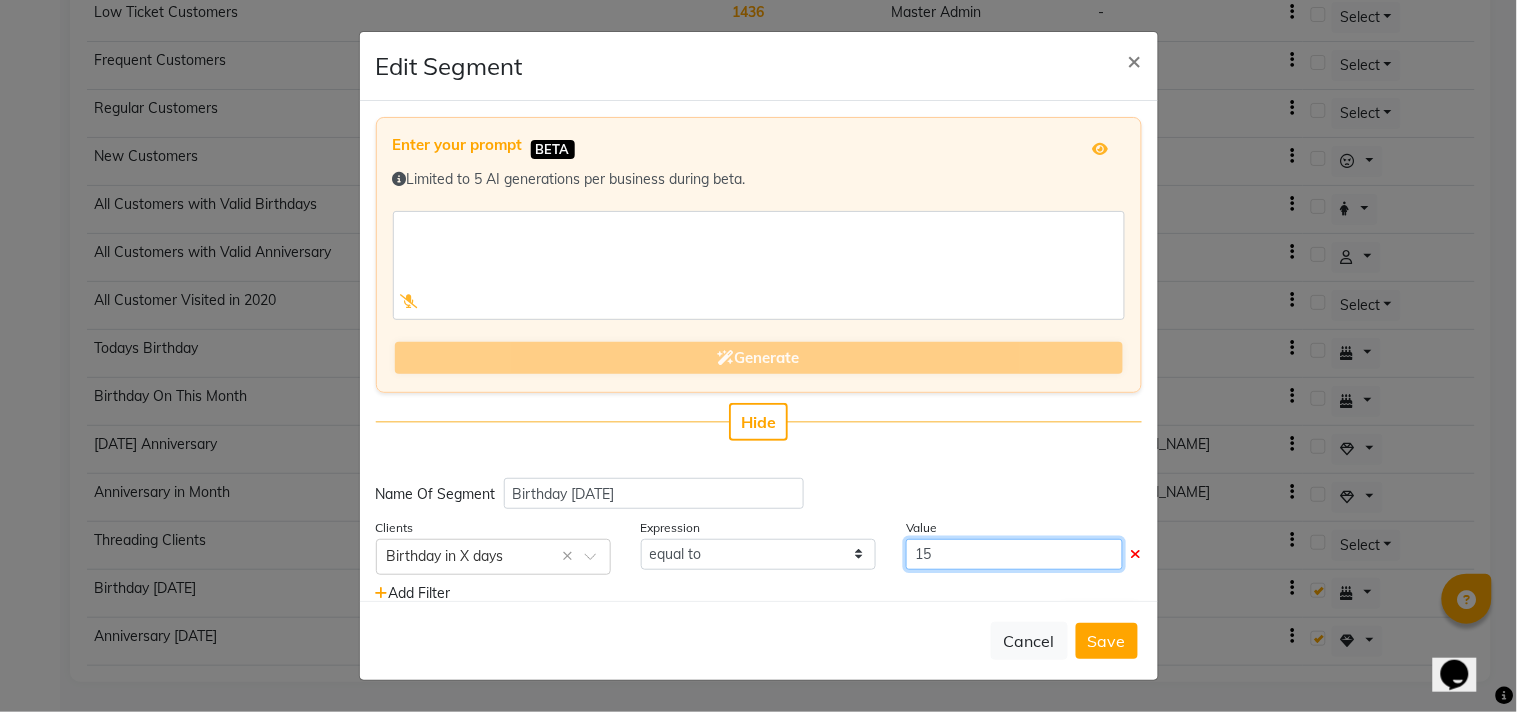 click on "15" 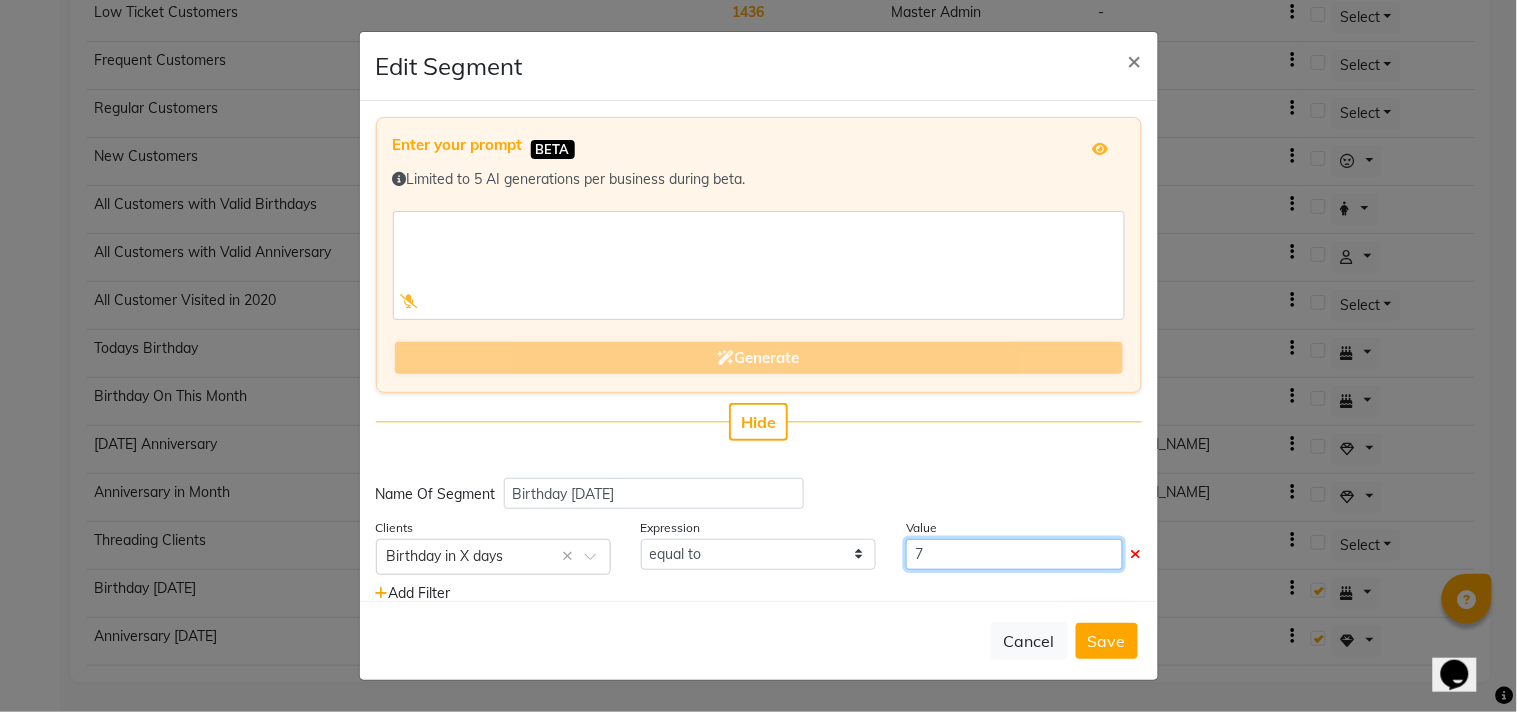 scroll, scrollTop: 48, scrollLeft: 0, axis: vertical 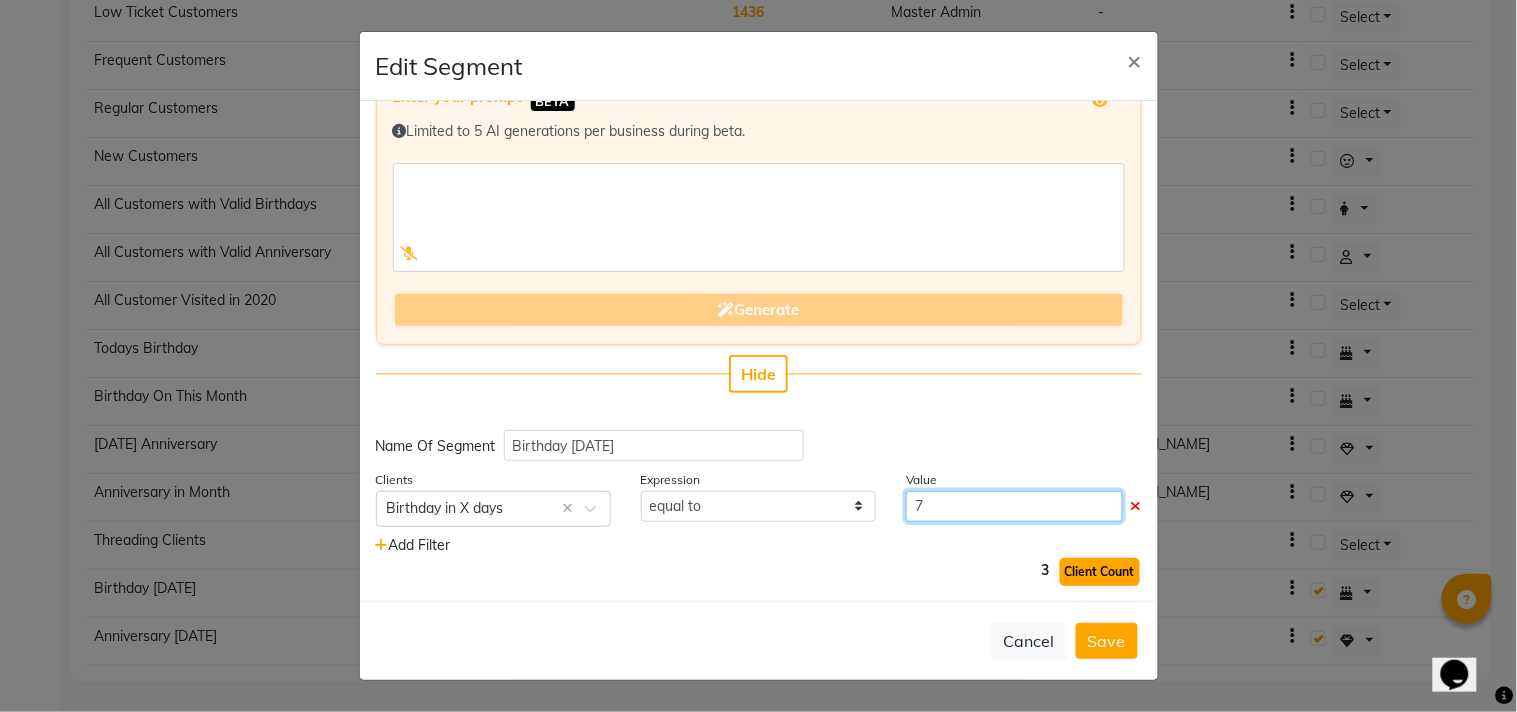 type on "7" 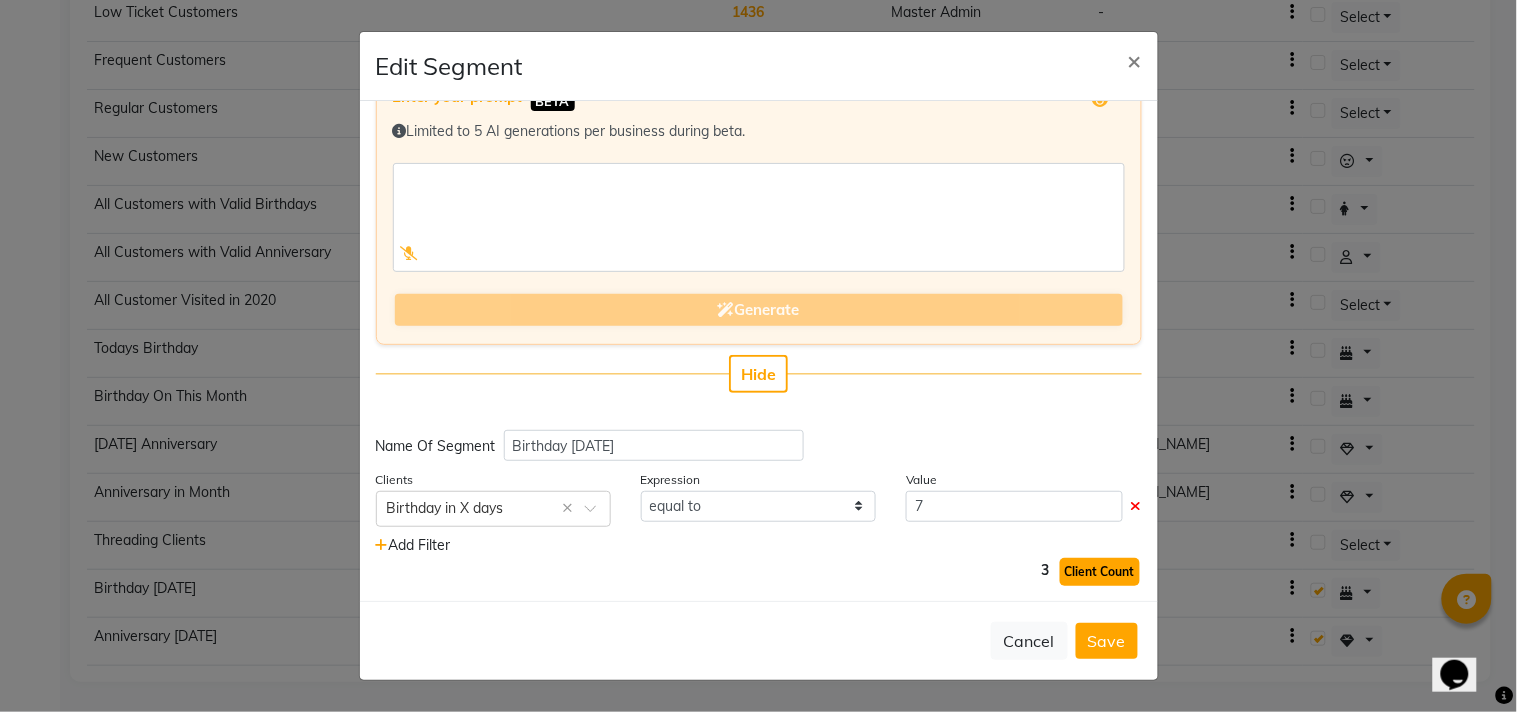 click on "Client Count" 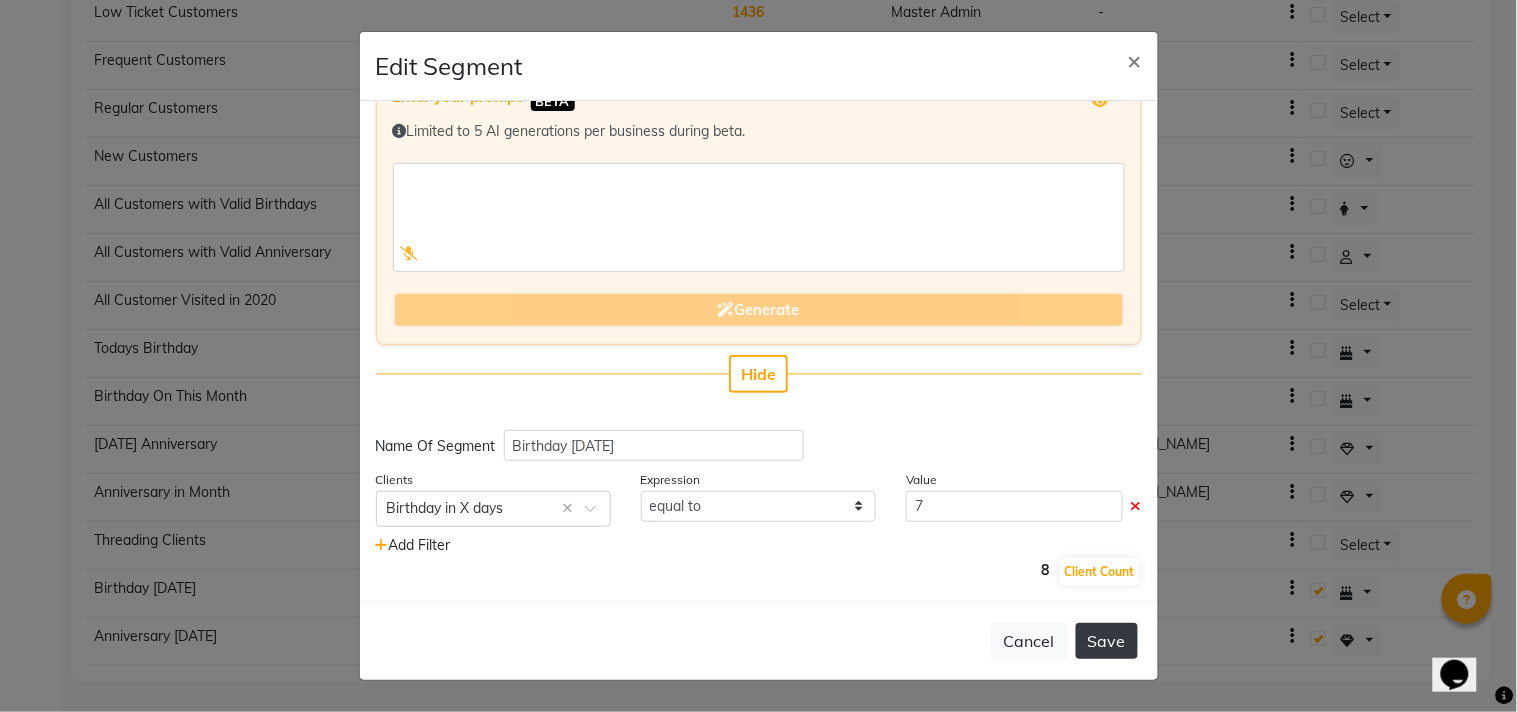 click on "Save" 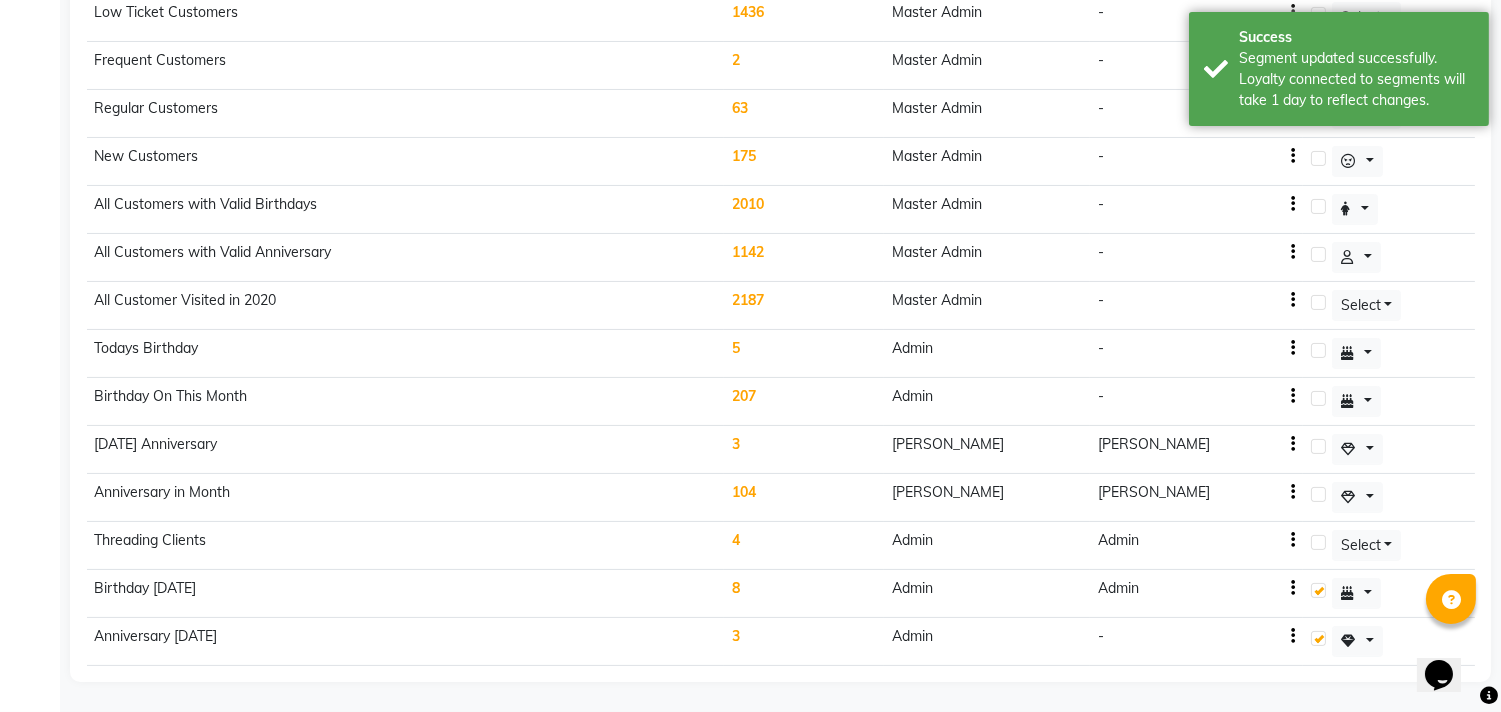 click on "8" 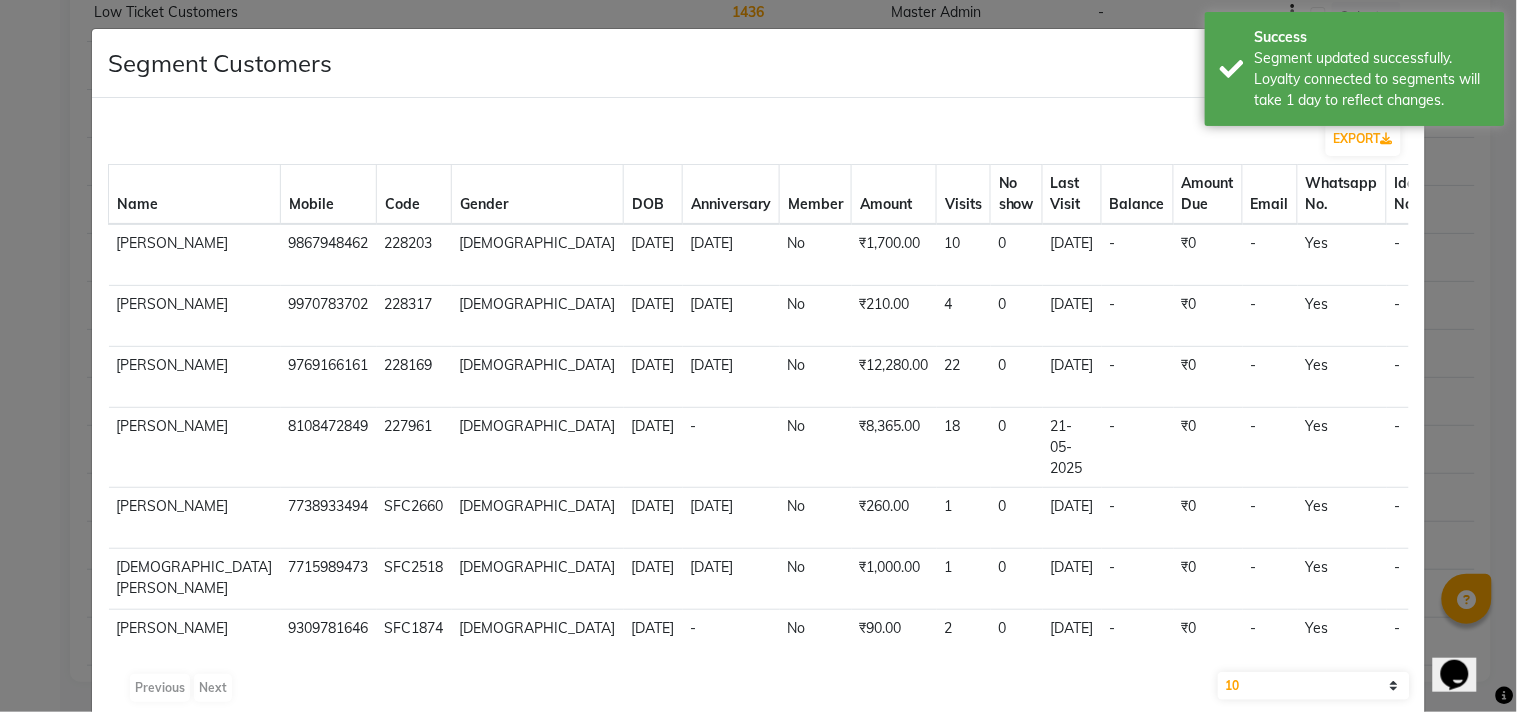 drag, startPoint x: 481, startPoint y: 340, endPoint x: 438, endPoint y: 322, distance: 46.615448 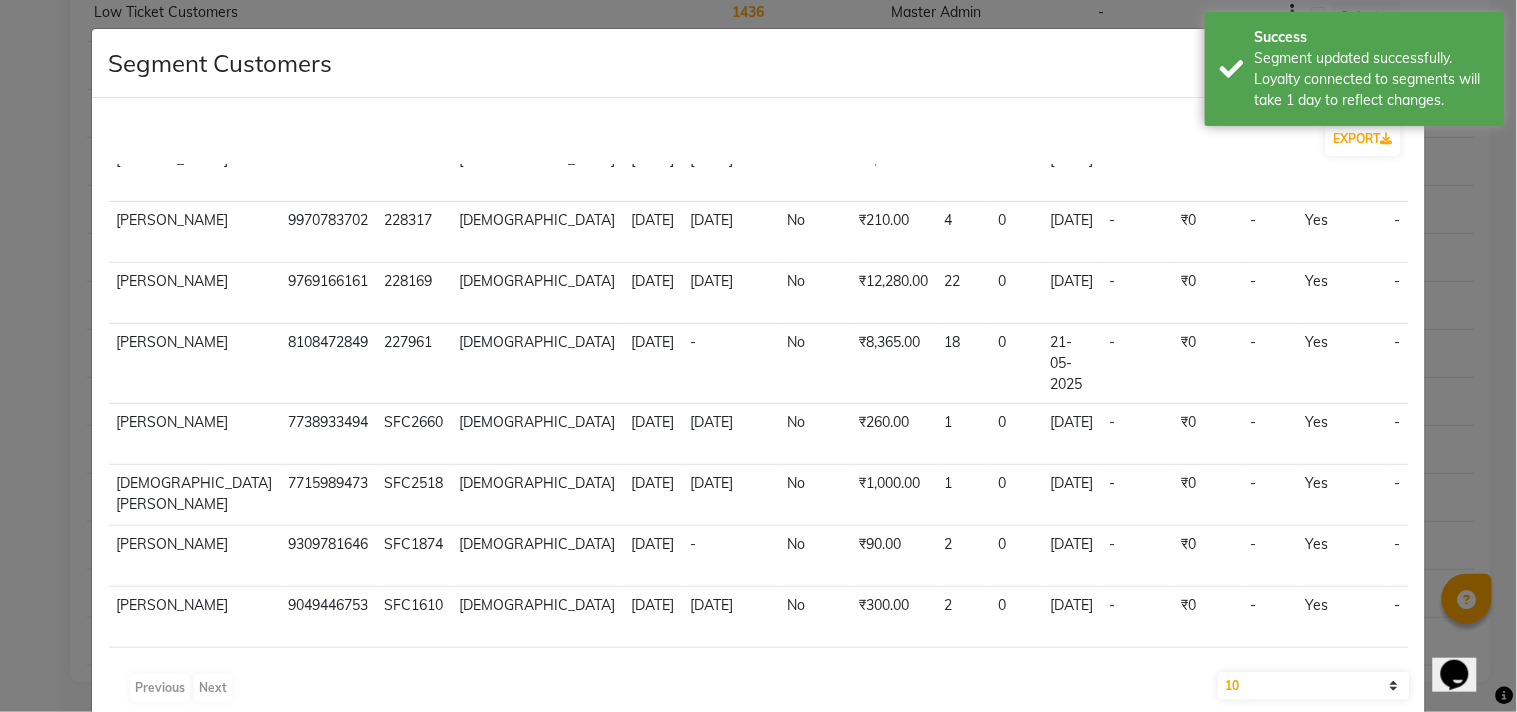 scroll, scrollTop: 181, scrollLeft: 0, axis: vertical 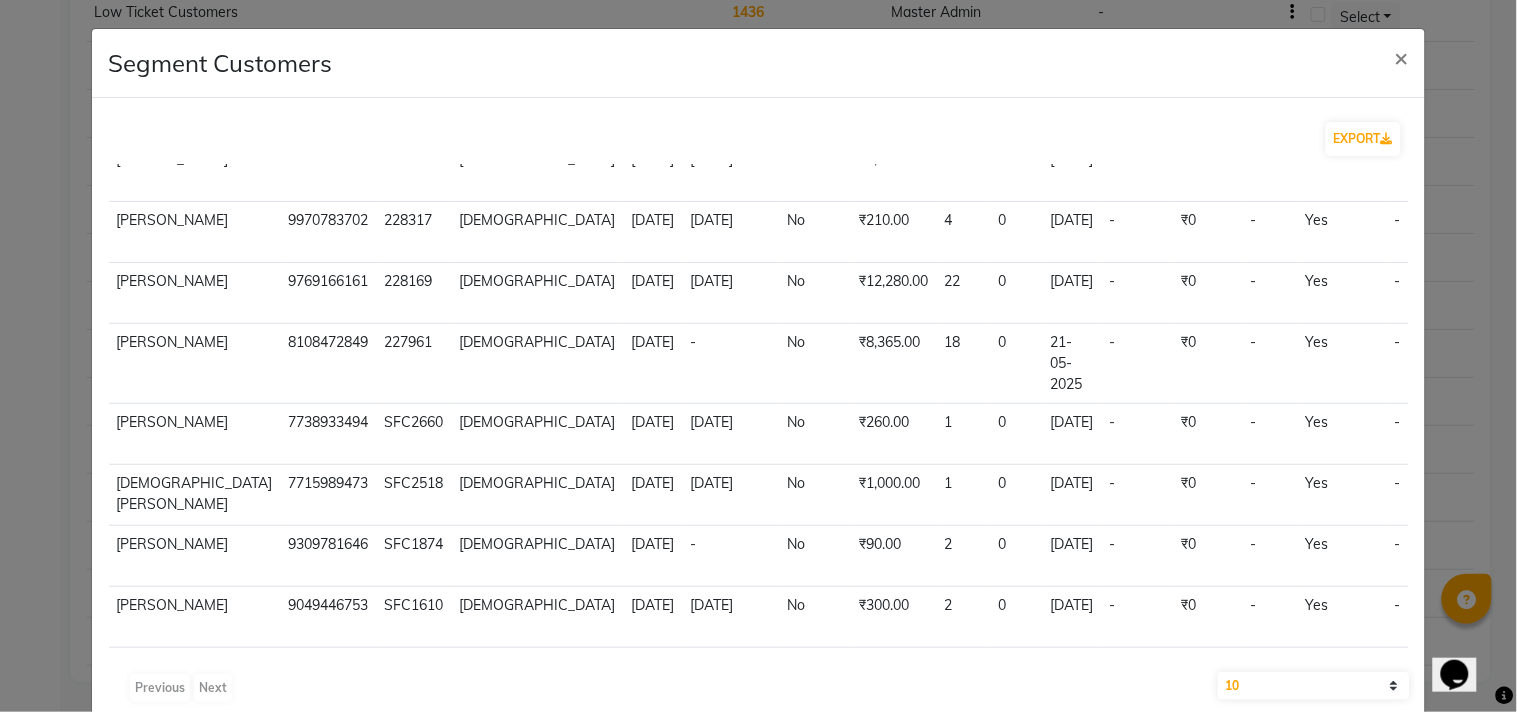 drag, startPoint x: 481, startPoint y: 491, endPoint x: 437, endPoint y: 466, distance: 50.606323 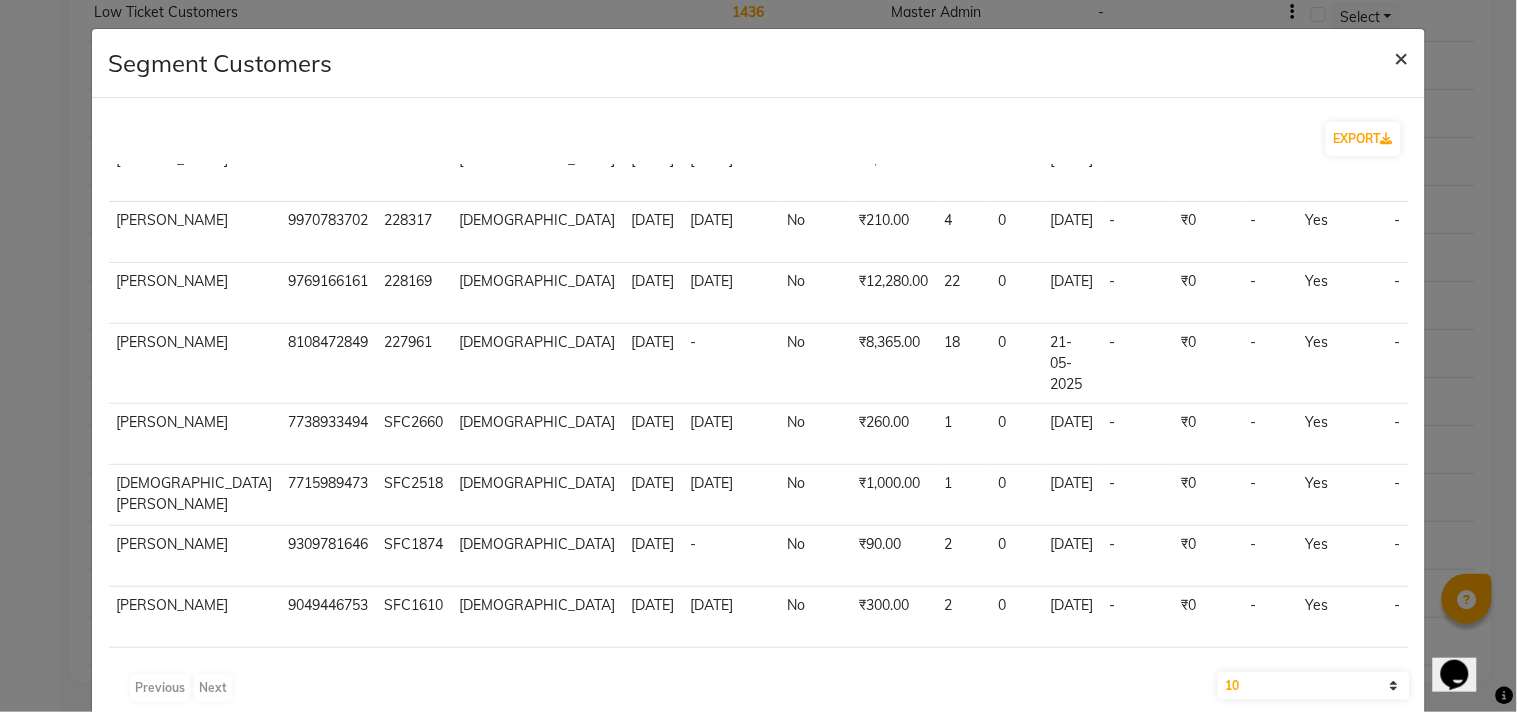 click on "×" 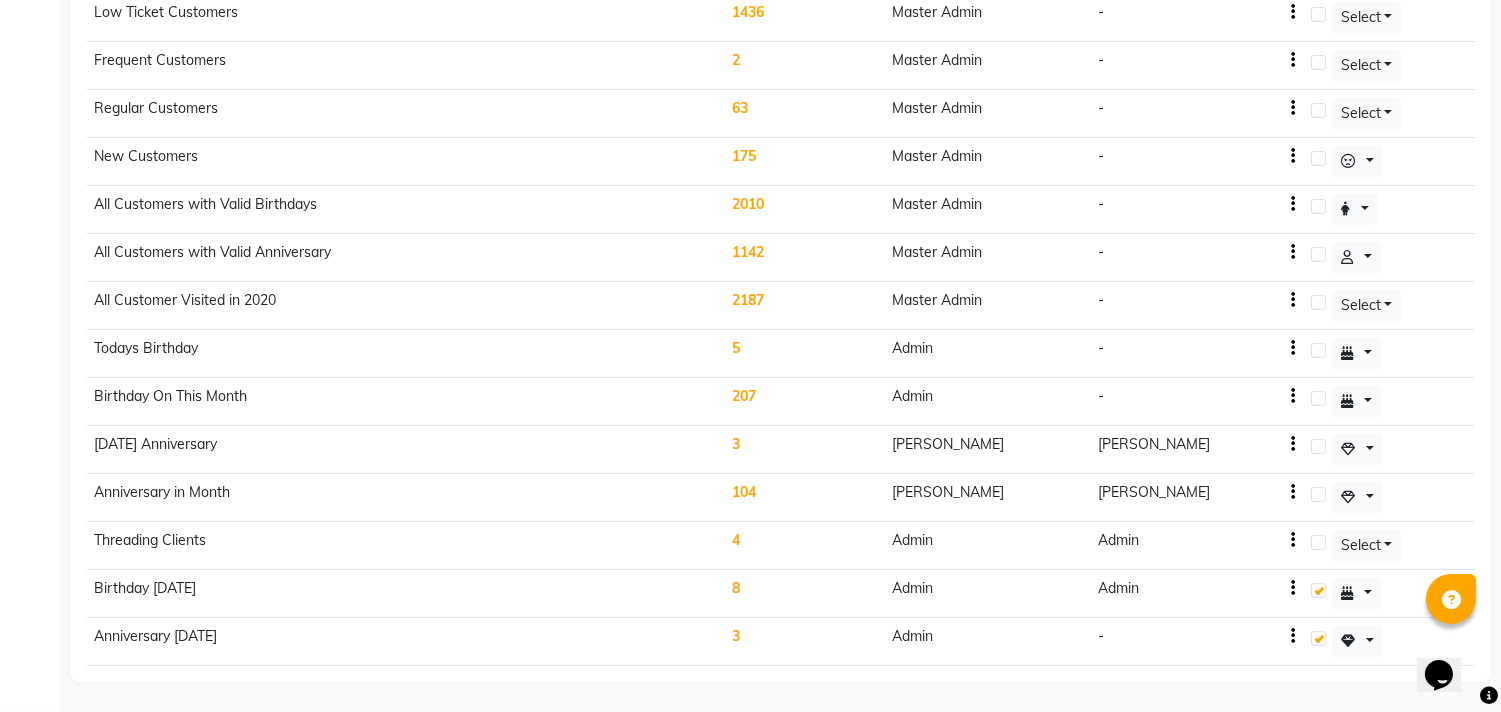 click 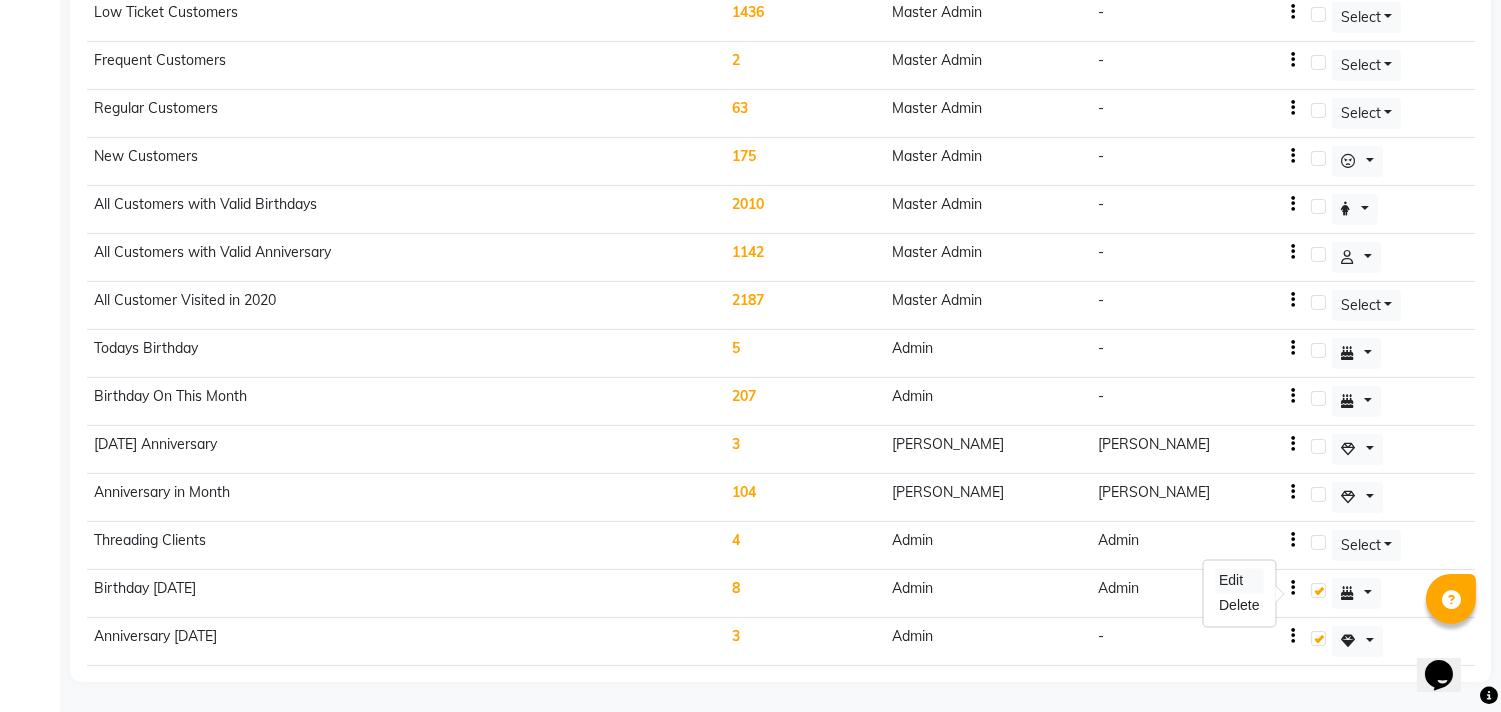click on "Edit" at bounding box center (1239, 581) 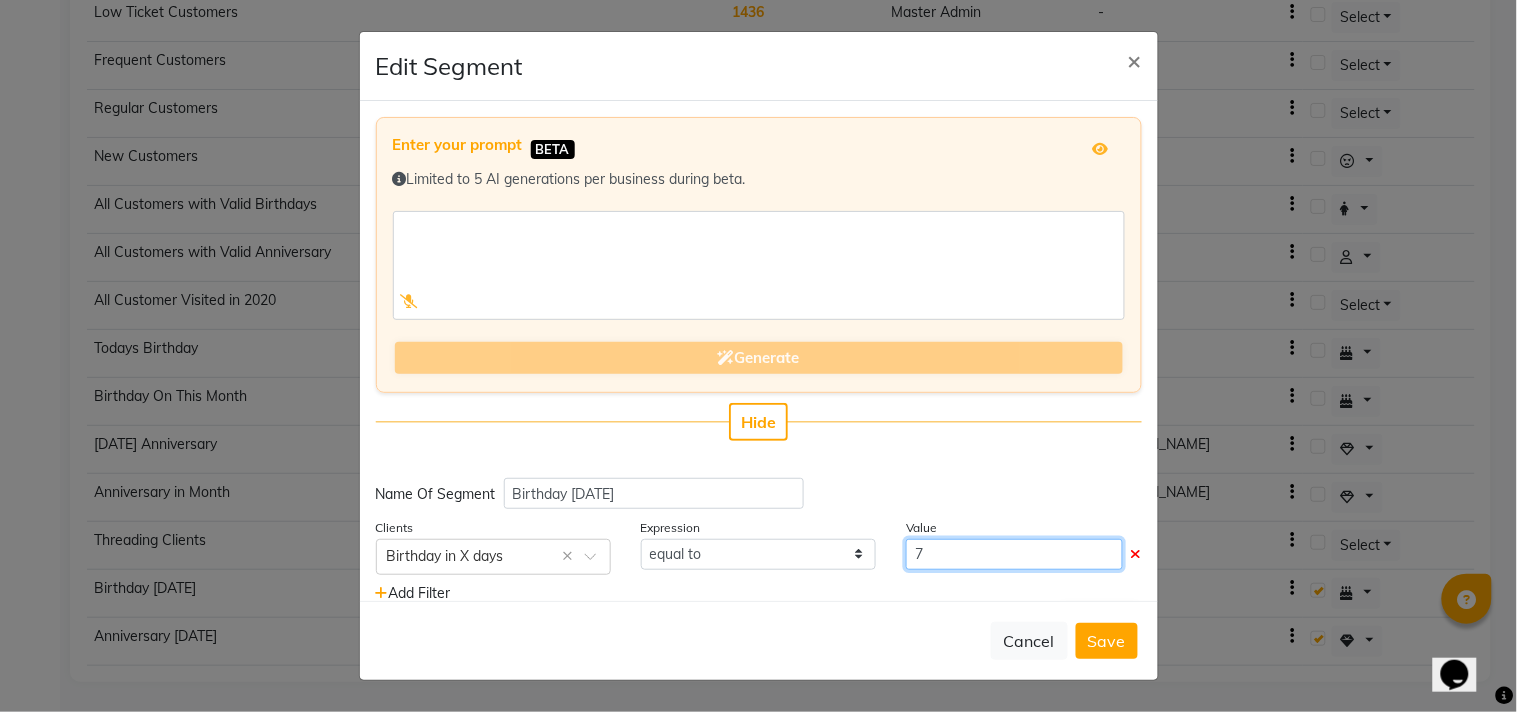 click on "7" 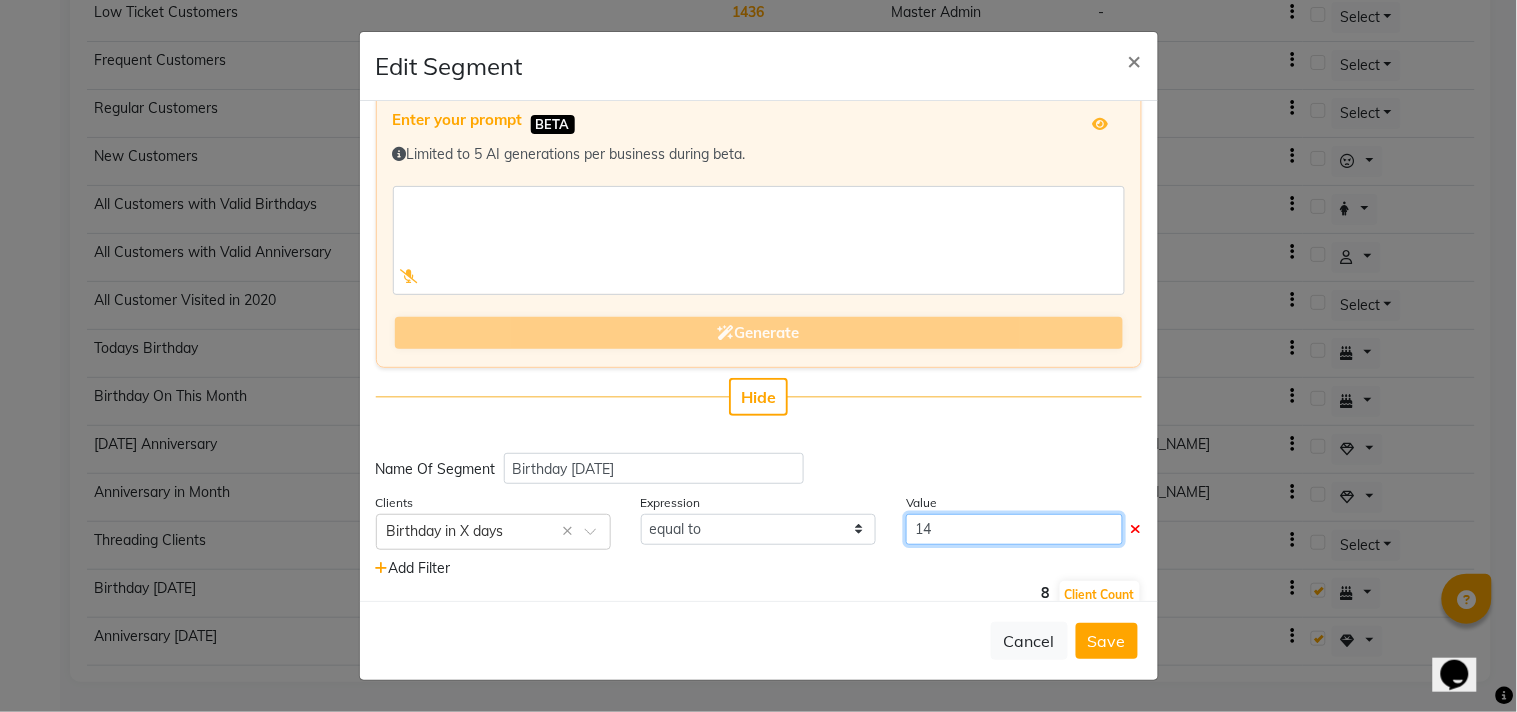 scroll, scrollTop: 48, scrollLeft: 0, axis: vertical 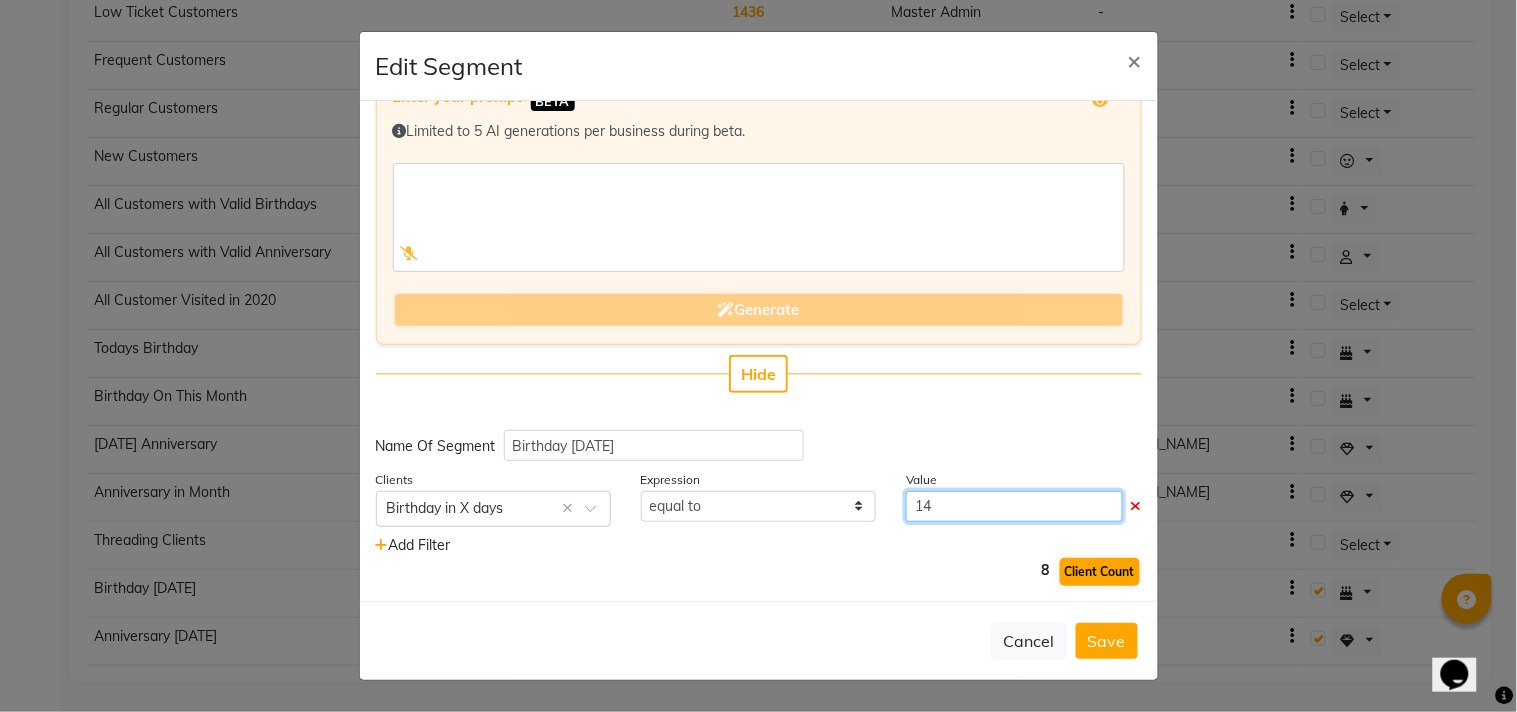 type on "14" 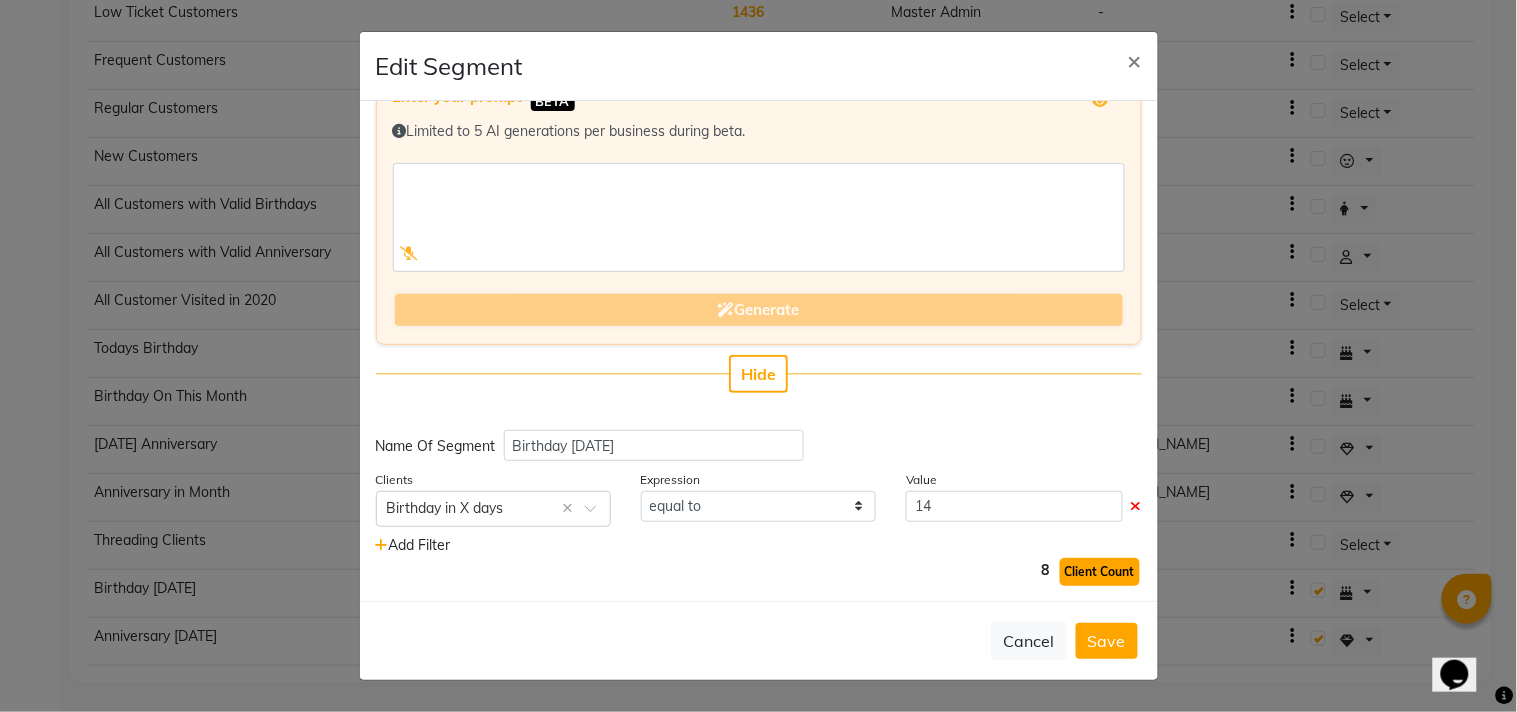 click on "Client Count" 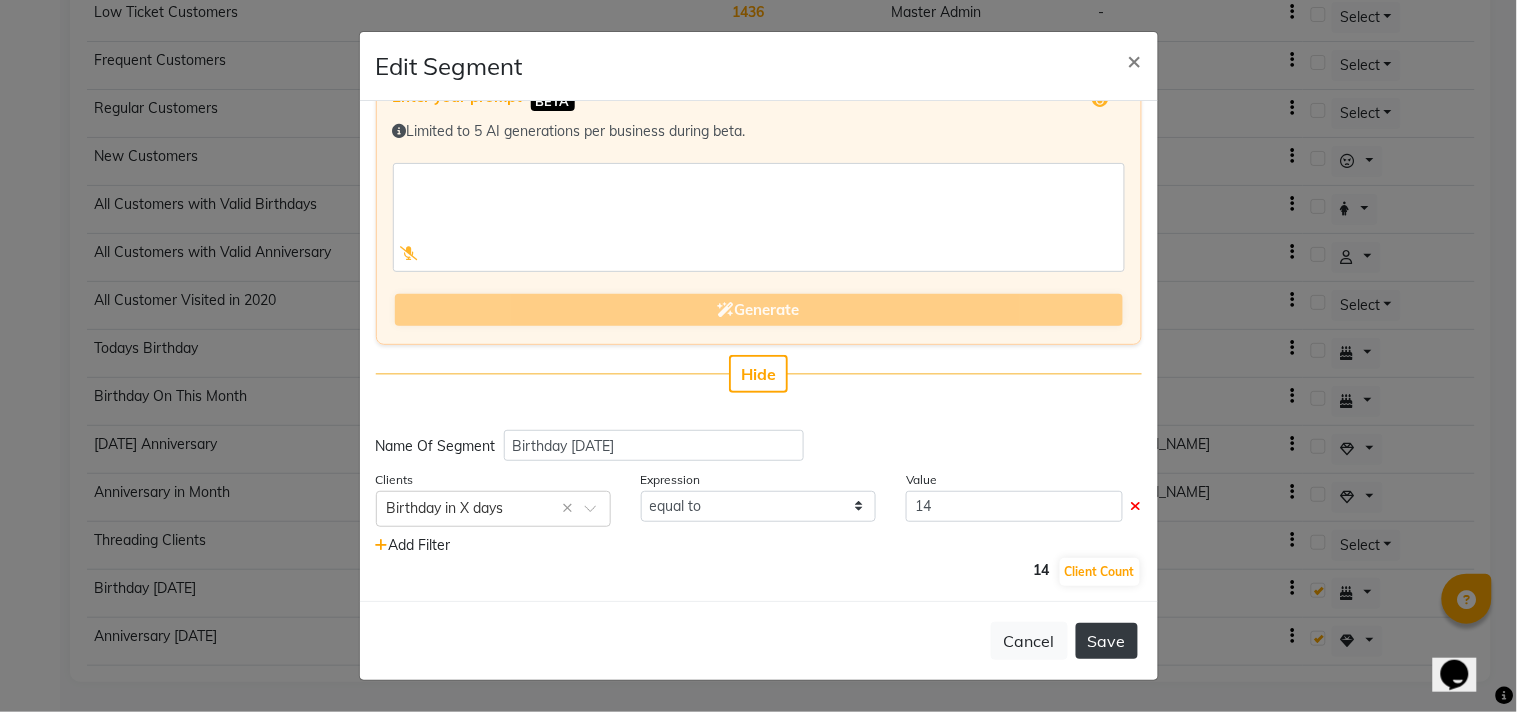 click on "Save" 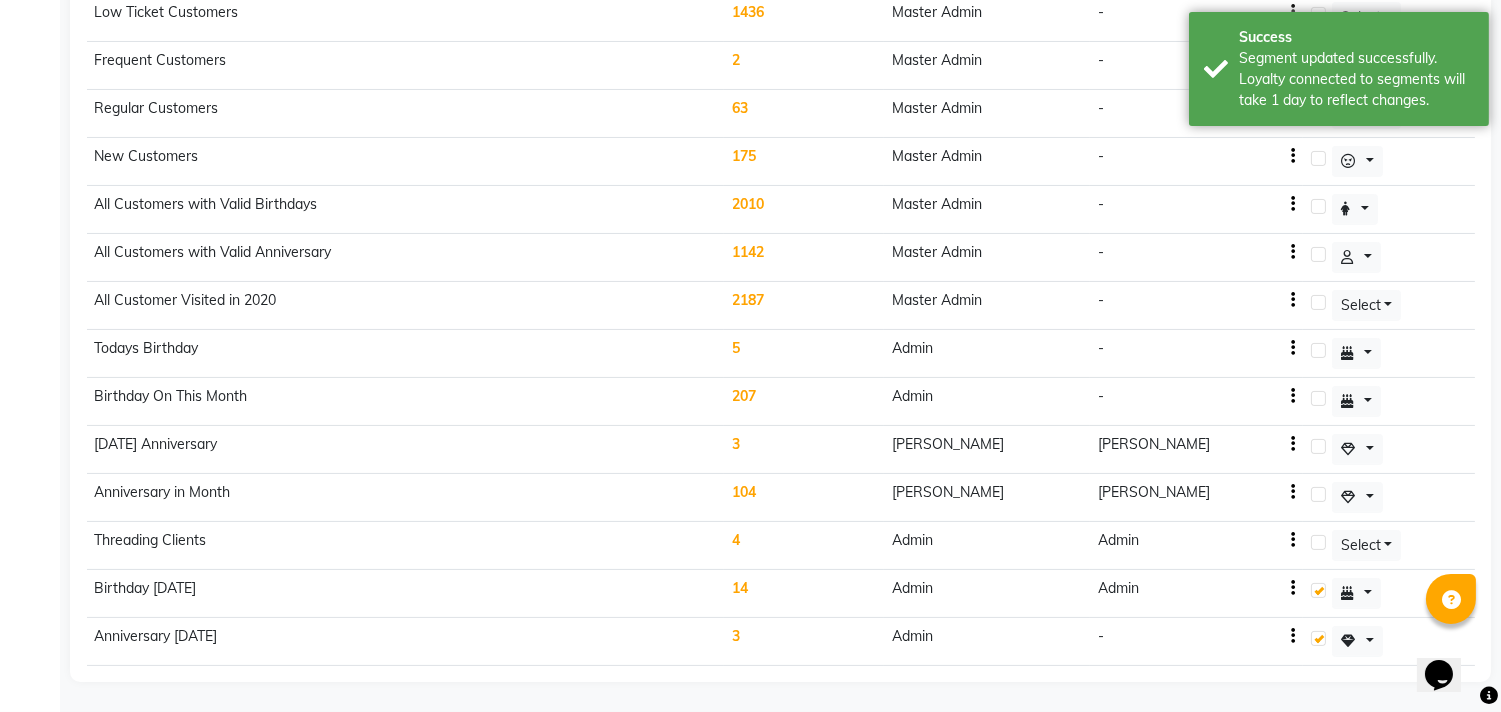 click on "14" 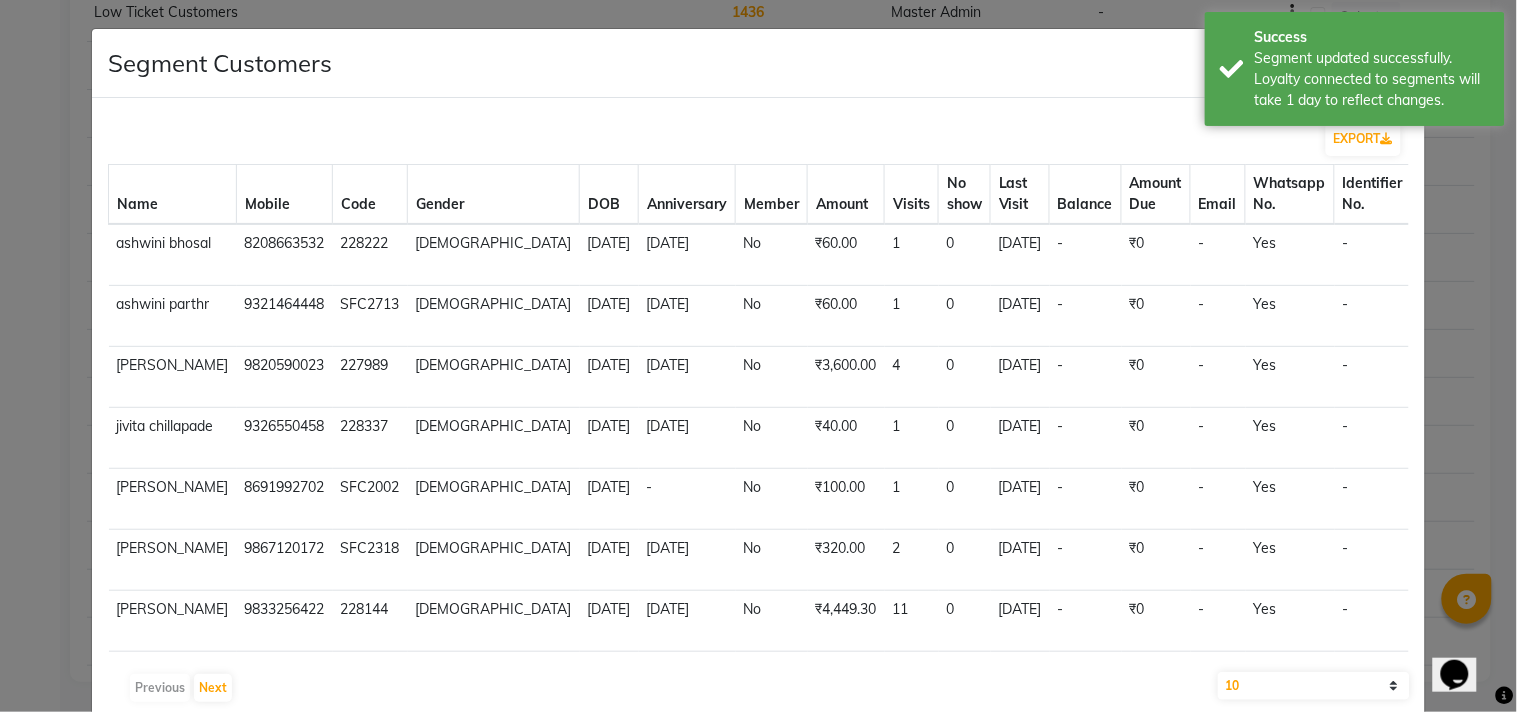 drag, startPoint x: 500, startPoint y: 343, endPoint x: 476, endPoint y: 330, distance: 27.294687 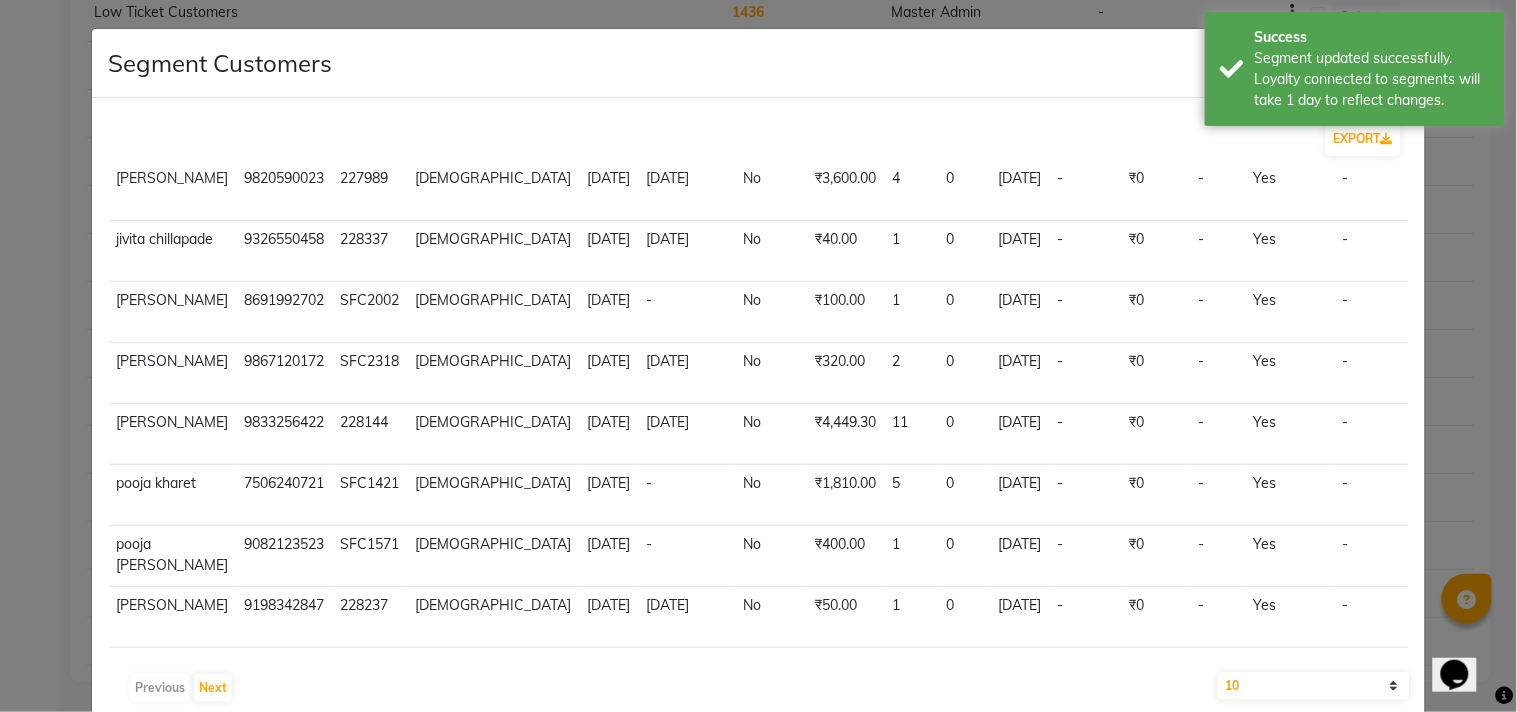 scroll, scrollTop: 376, scrollLeft: 0, axis: vertical 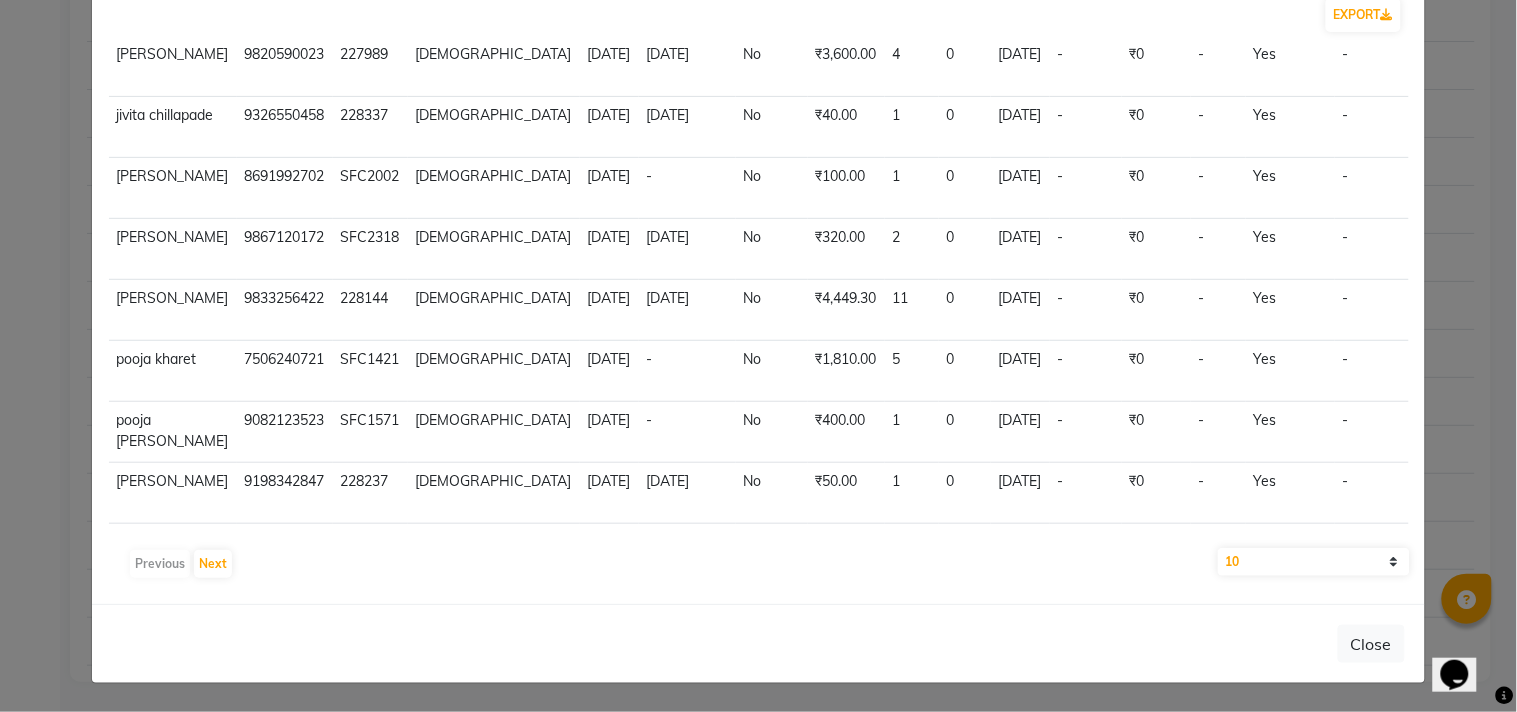 click on "10 50 100" 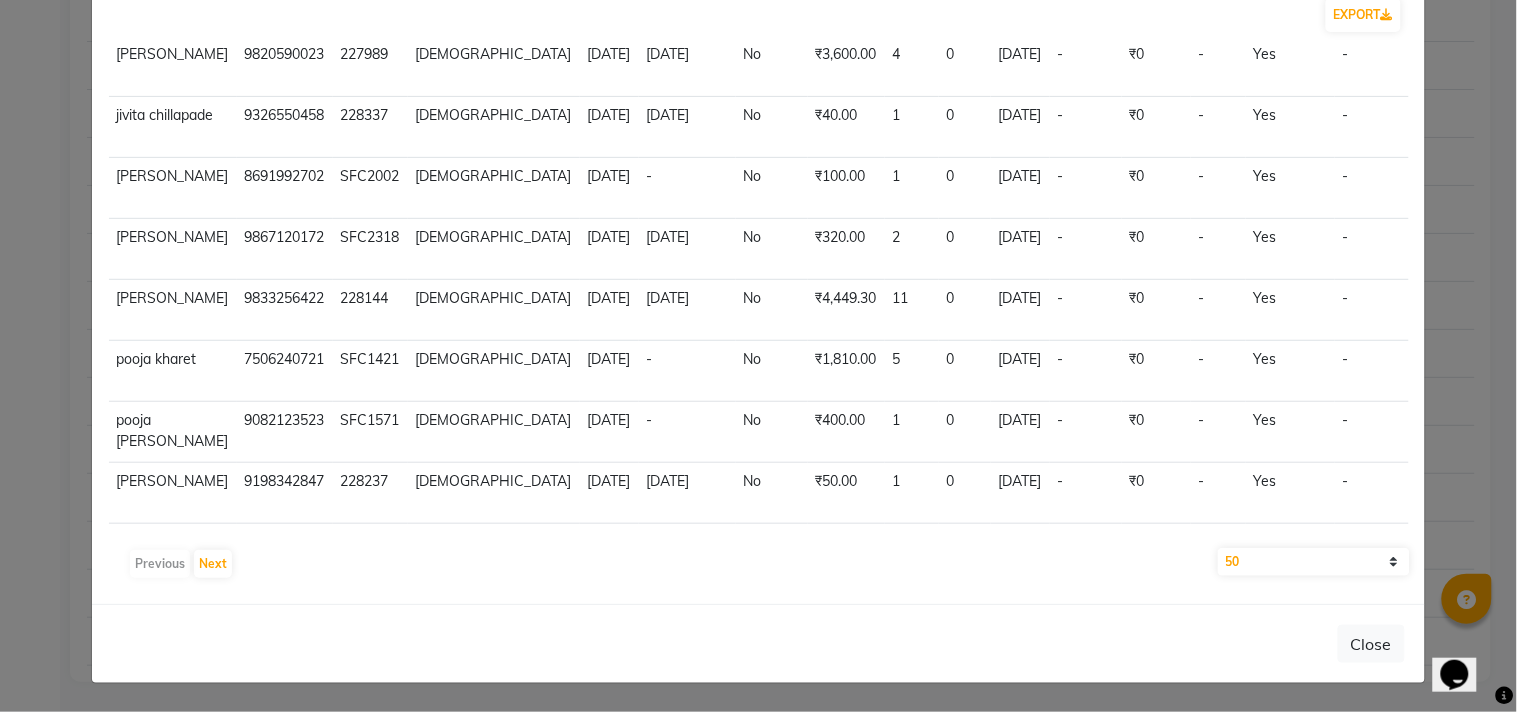 click on "10 50 100" 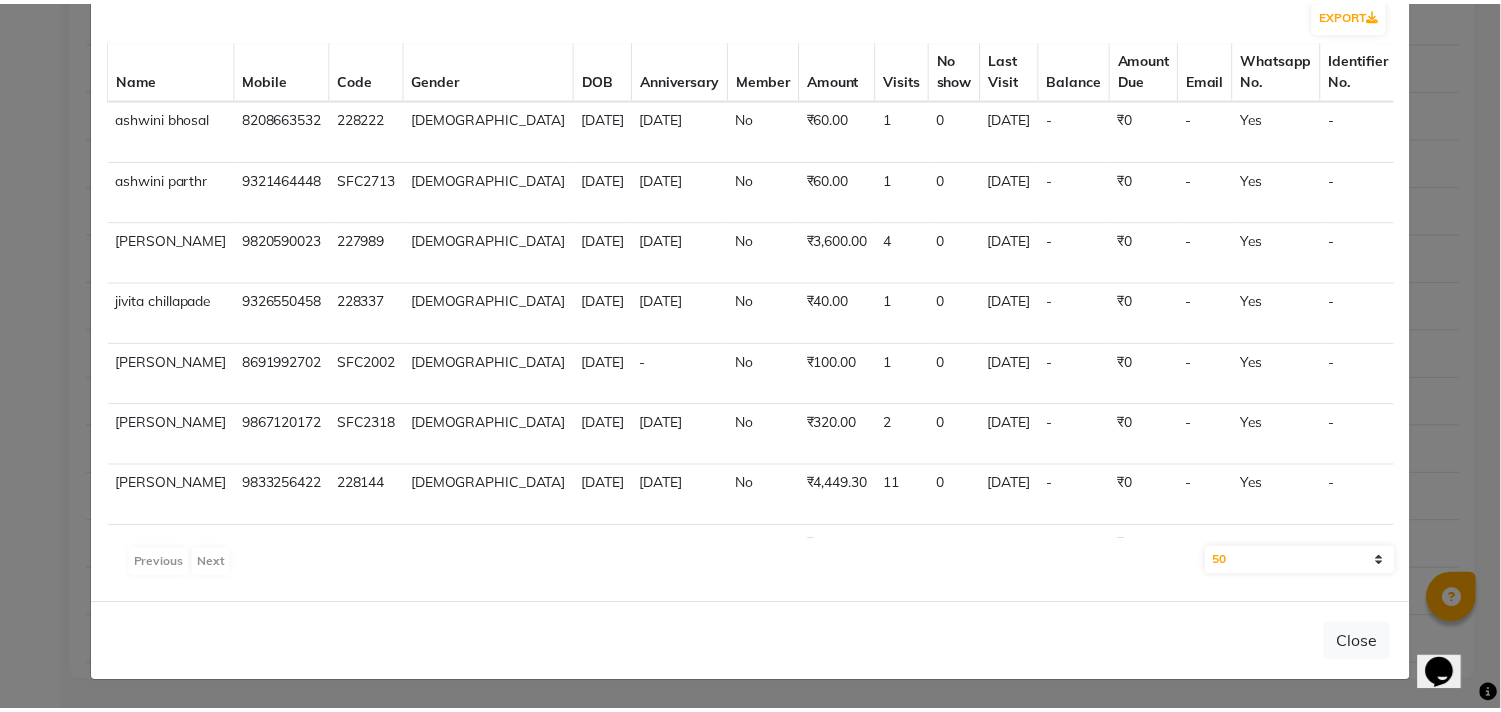 scroll, scrollTop: 0, scrollLeft: 0, axis: both 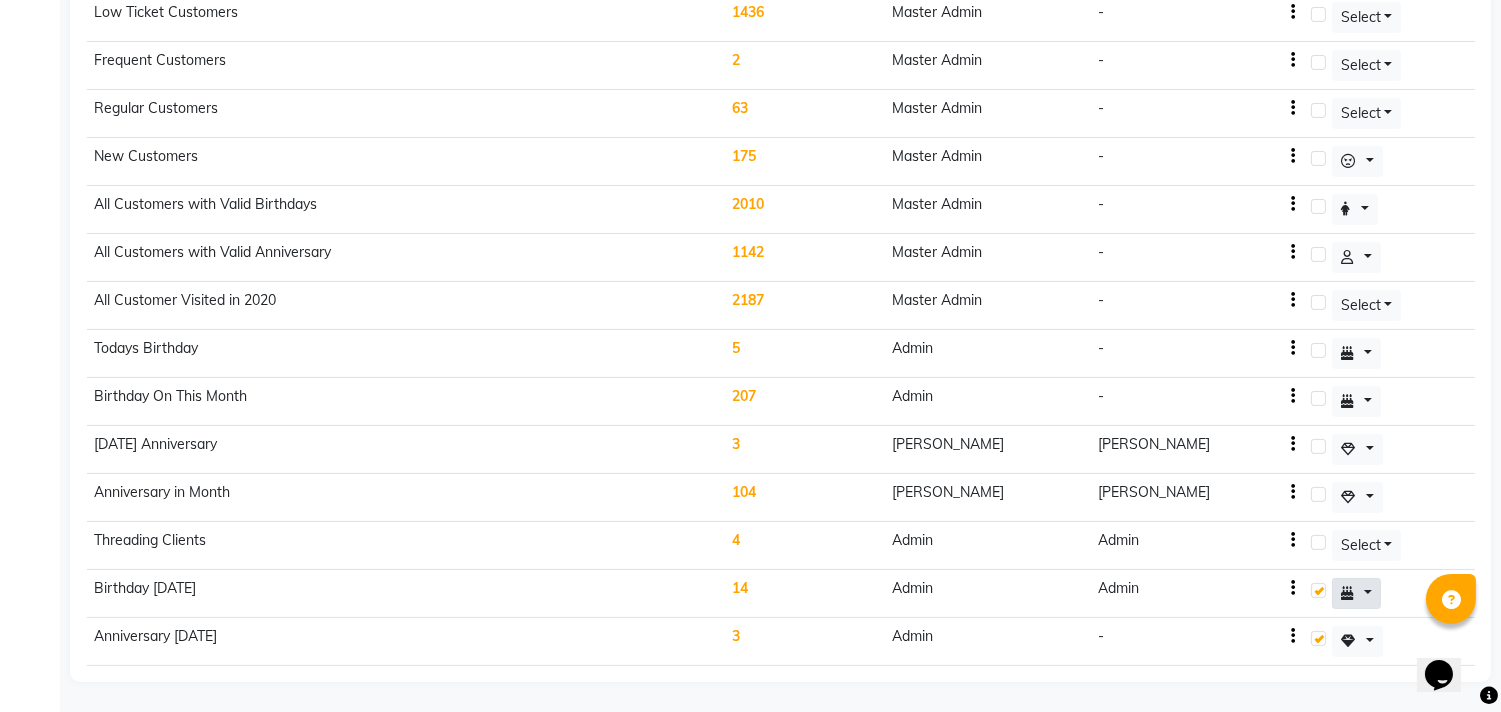 click at bounding box center [1355, -367] 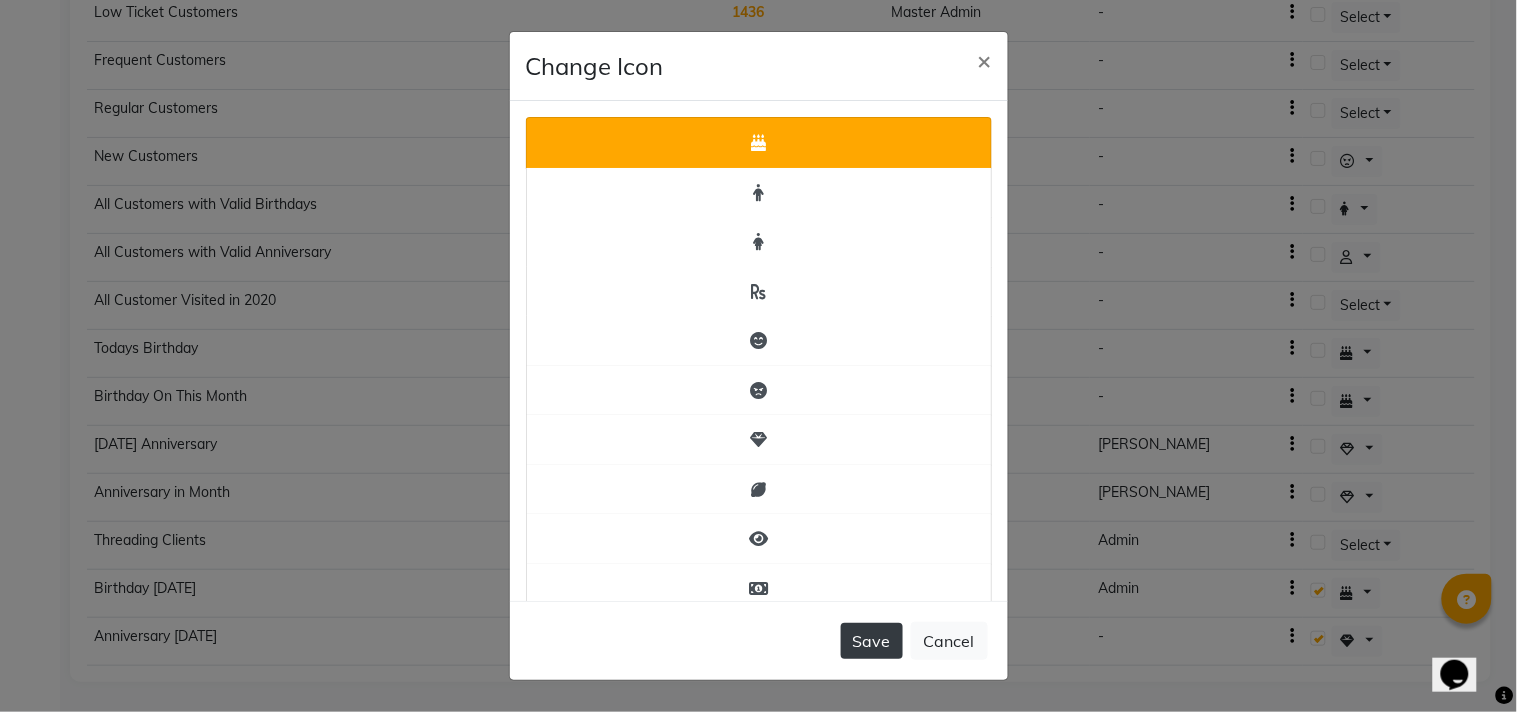 click on "Save" 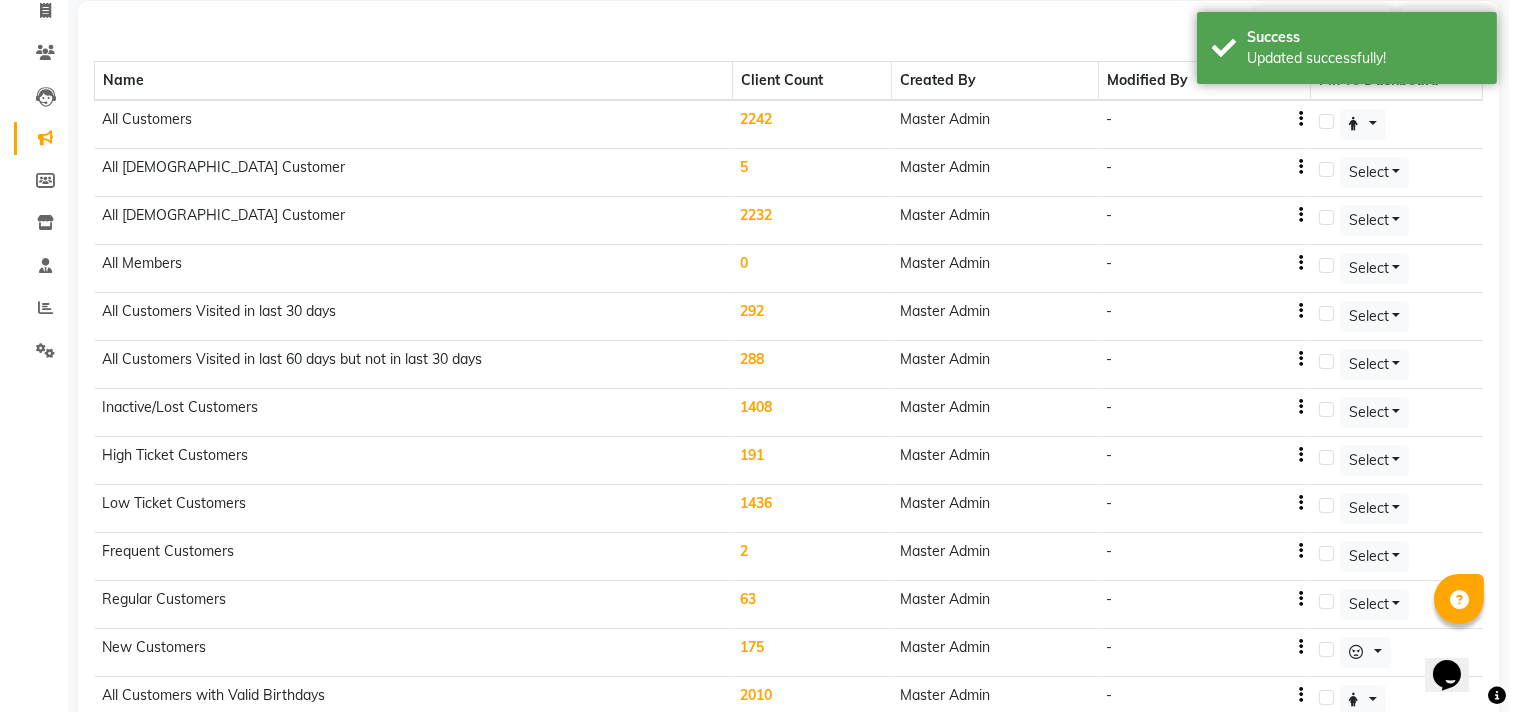 scroll, scrollTop: 0, scrollLeft: 0, axis: both 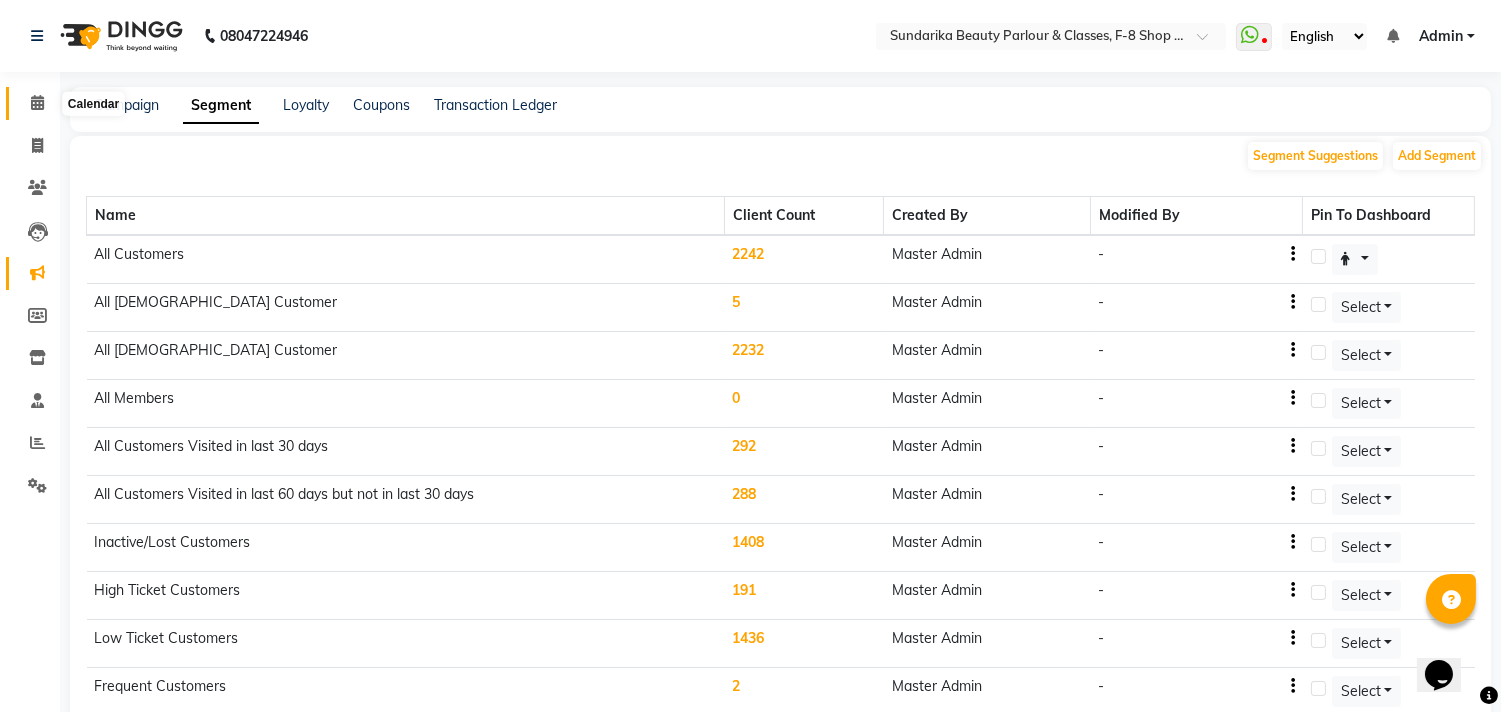 click 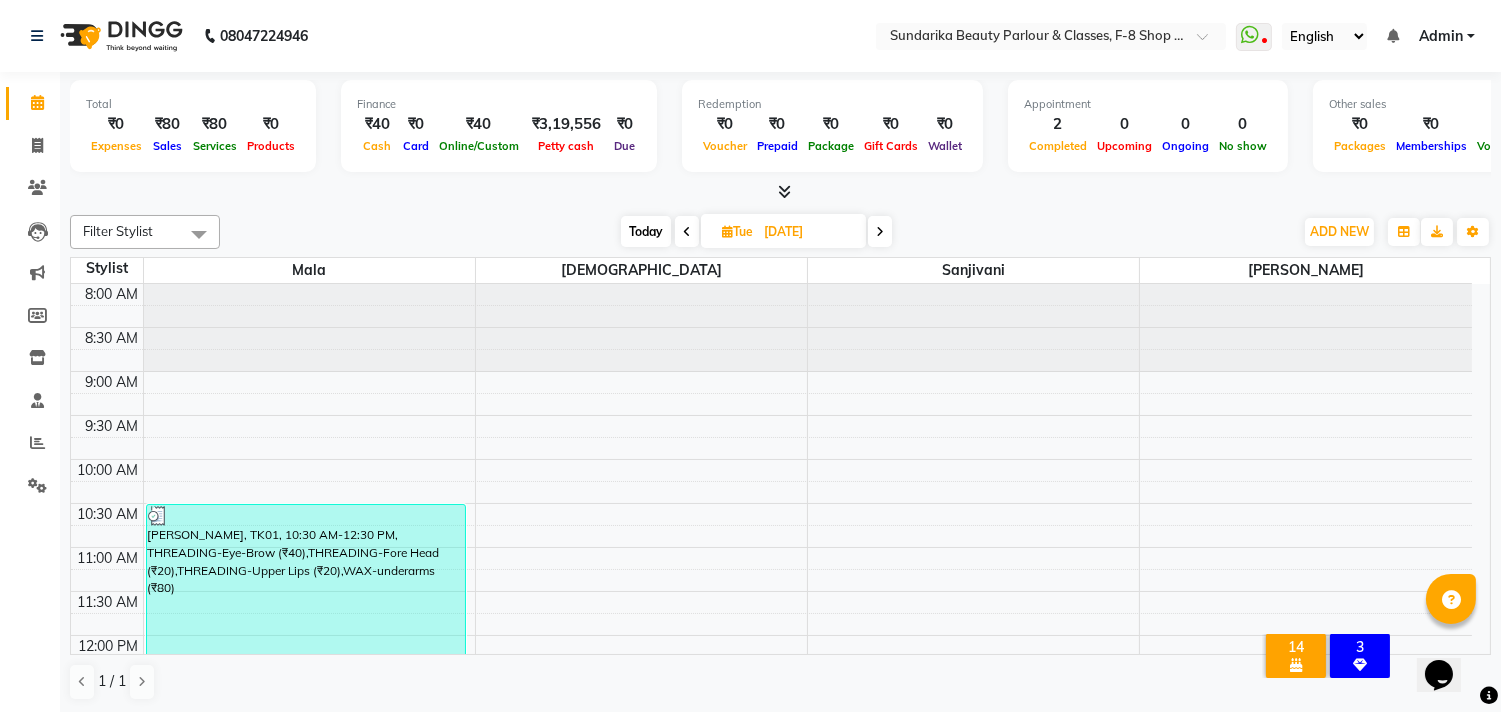 click on "Birthday [DATE]" at bounding box center [1296, 665] 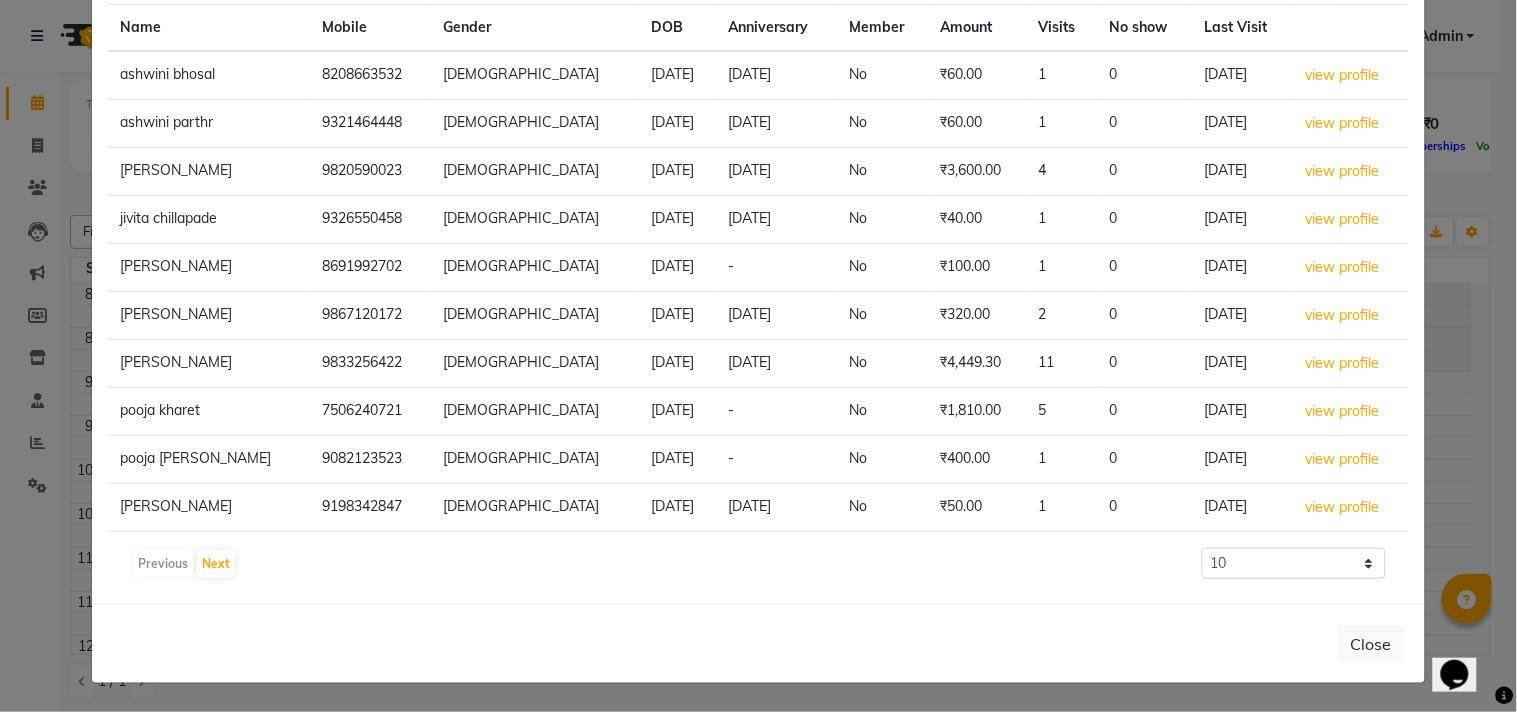 scroll, scrollTop: 52, scrollLeft: 0, axis: vertical 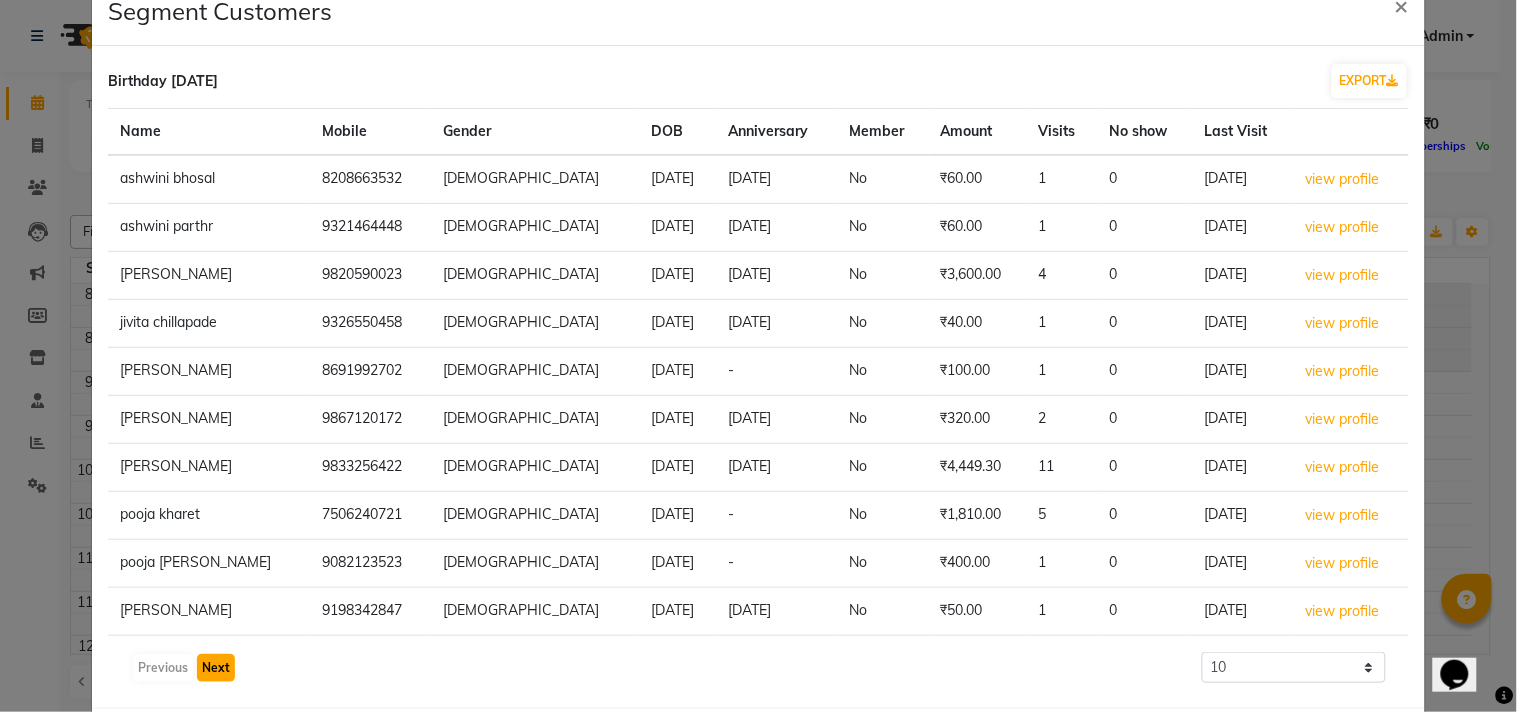 click on "Next" 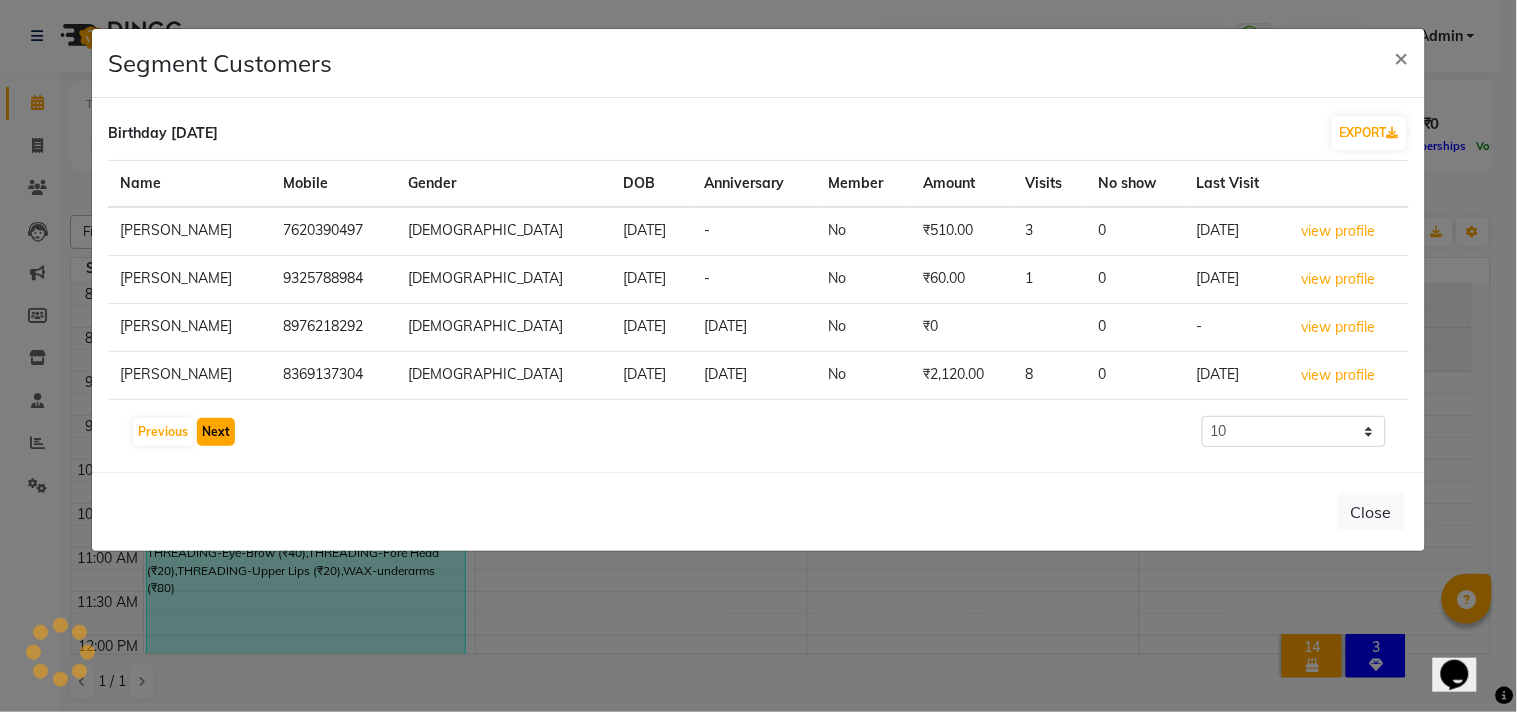 scroll, scrollTop: 0, scrollLeft: 0, axis: both 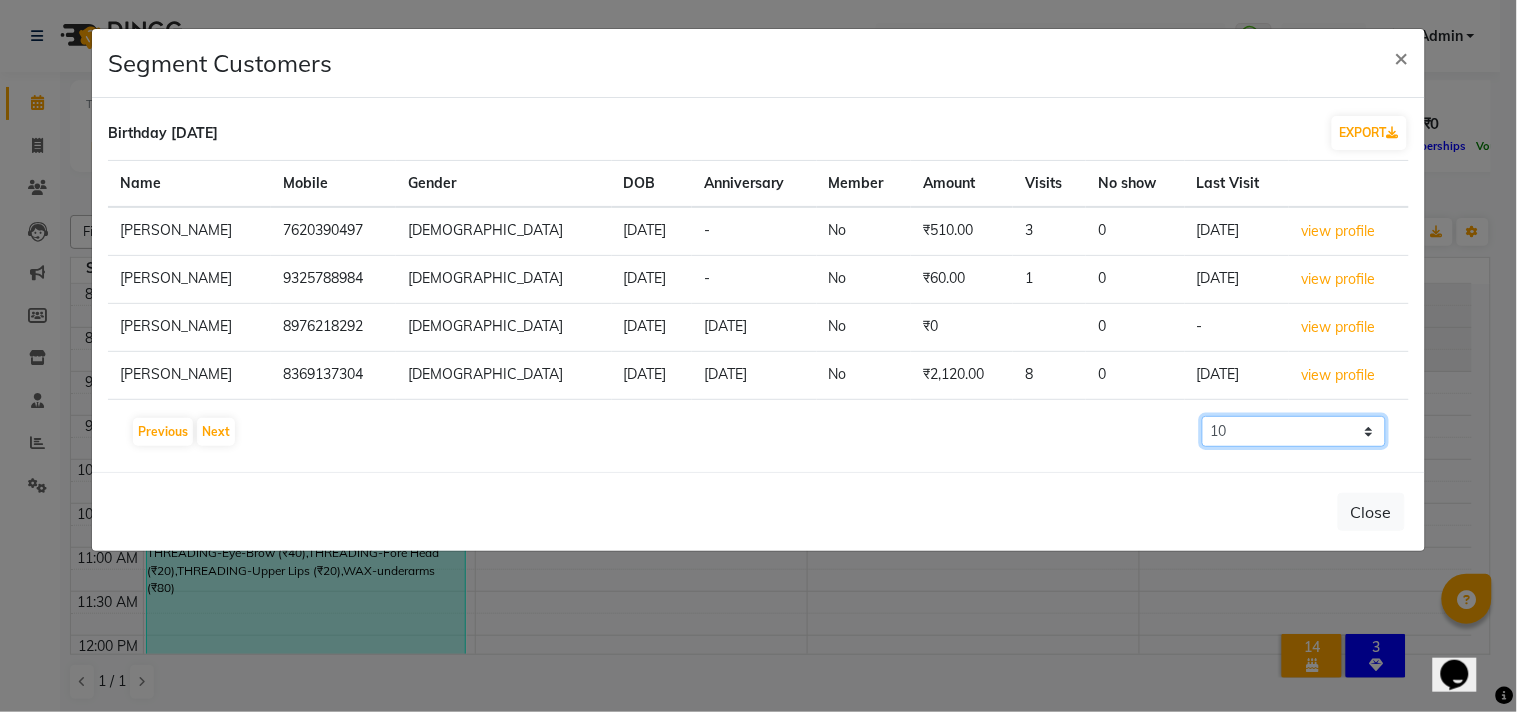 click on "10 50 100 500" 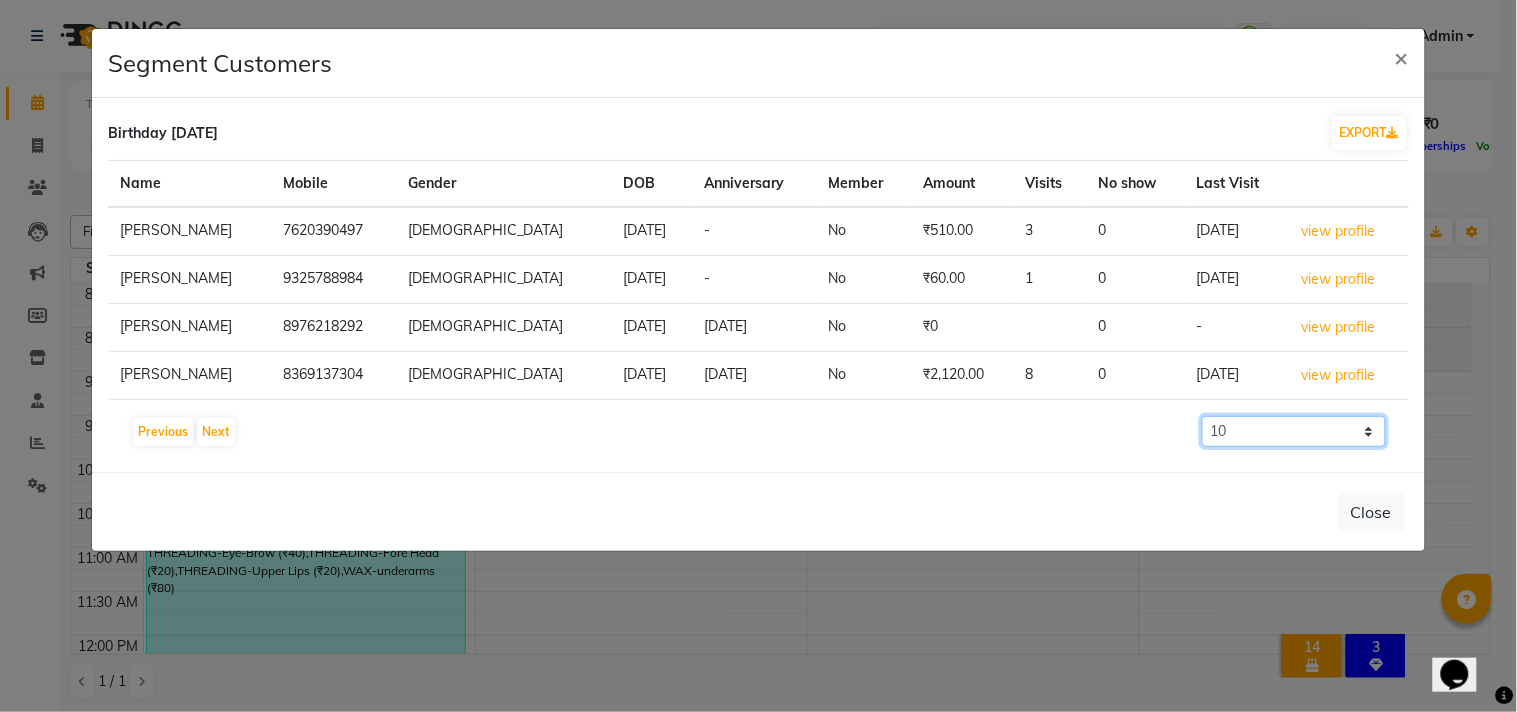 select on "50" 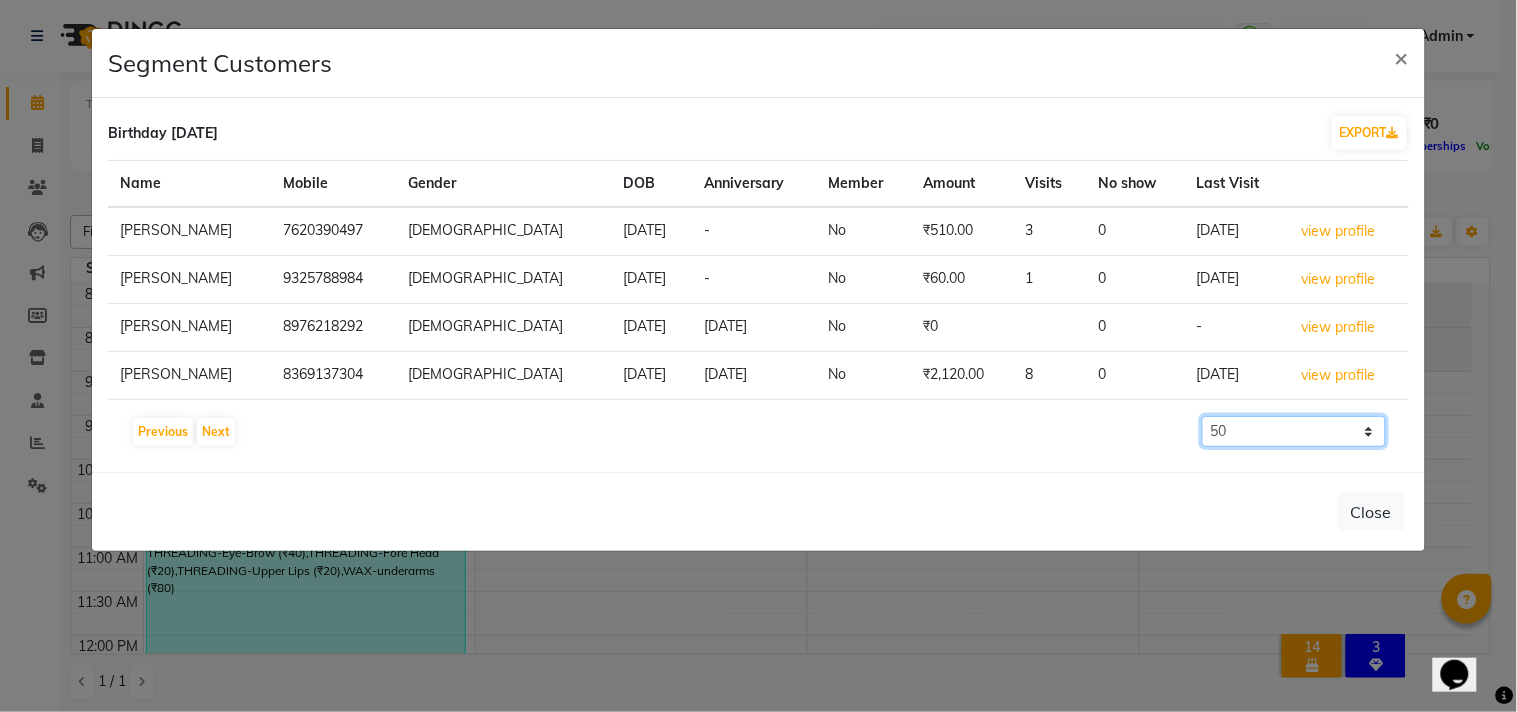 click on "10 50 100 500" 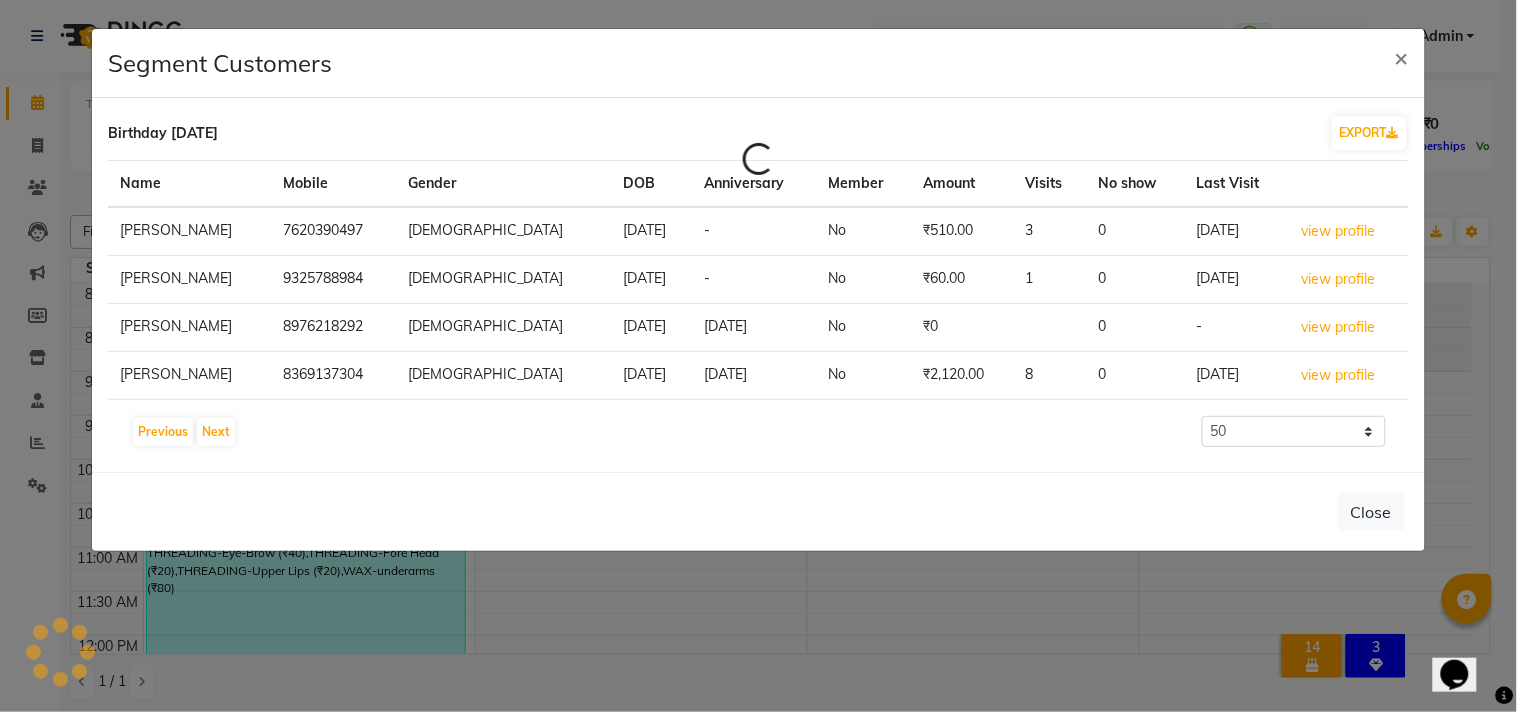 click on "Segment Customers ×  Birthday [DATE]  EXPORT Loading... Name Mobile Gender DOB Anniversary Member Amount Visits No show Last Visit [PERSON_NAME] 7620390497 [DEMOGRAPHIC_DATA] [DATE] - No ₹510.00 3 0 [DATE] view profile  [PERSON_NAME] 9325788984 [DEMOGRAPHIC_DATA] [DATE] - No ₹60.00 1 0 [DATE] view profile  [PERSON_NAME] 8976218292 [DEMOGRAPHIC_DATA] [DATE] [DATE] No ₹0 0 - view profile  [PERSON_NAME] 8369137304 [DEMOGRAPHIC_DATA] [DATE] [DATE] No ₹2,120.00 8 0 [DATE] view profile   Previous   Next  10 50 100 500  Close" 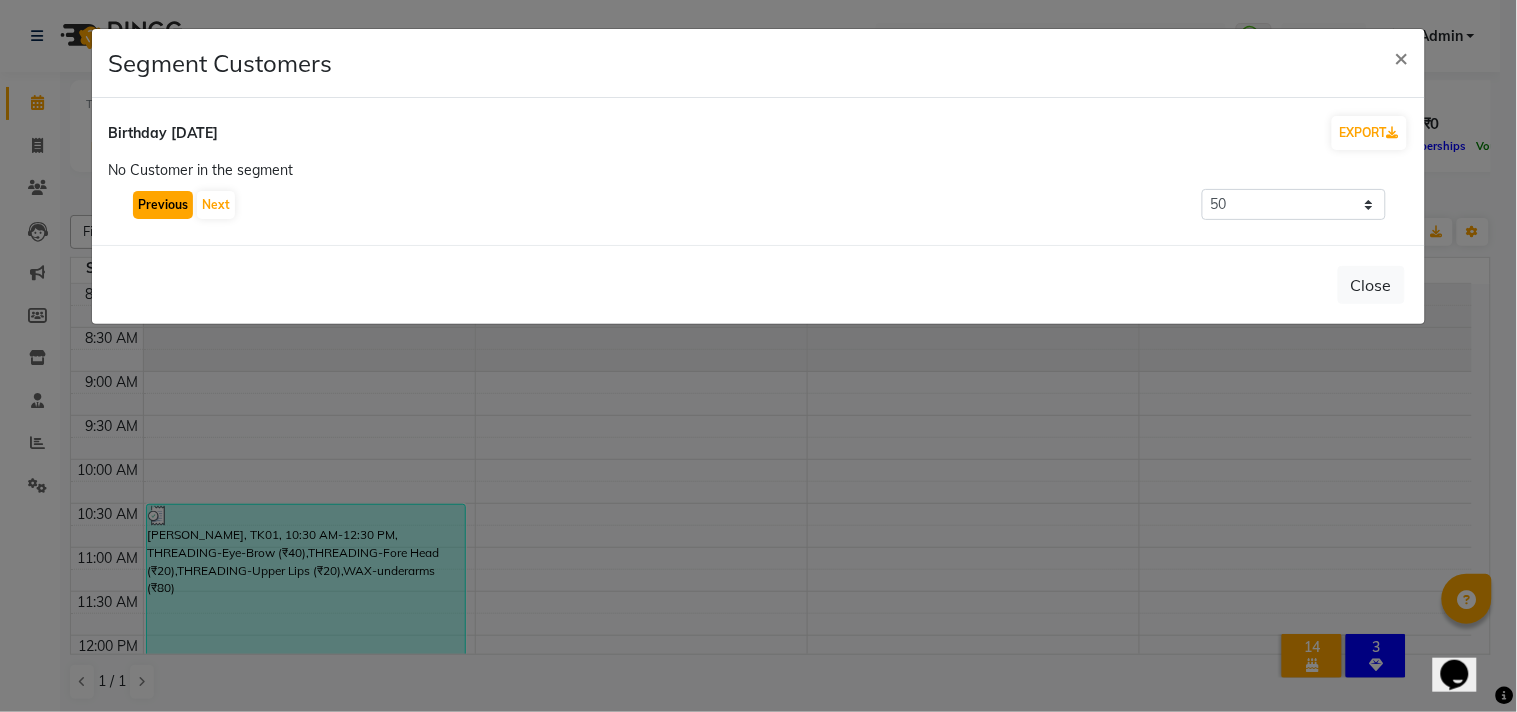 click on "Previous" 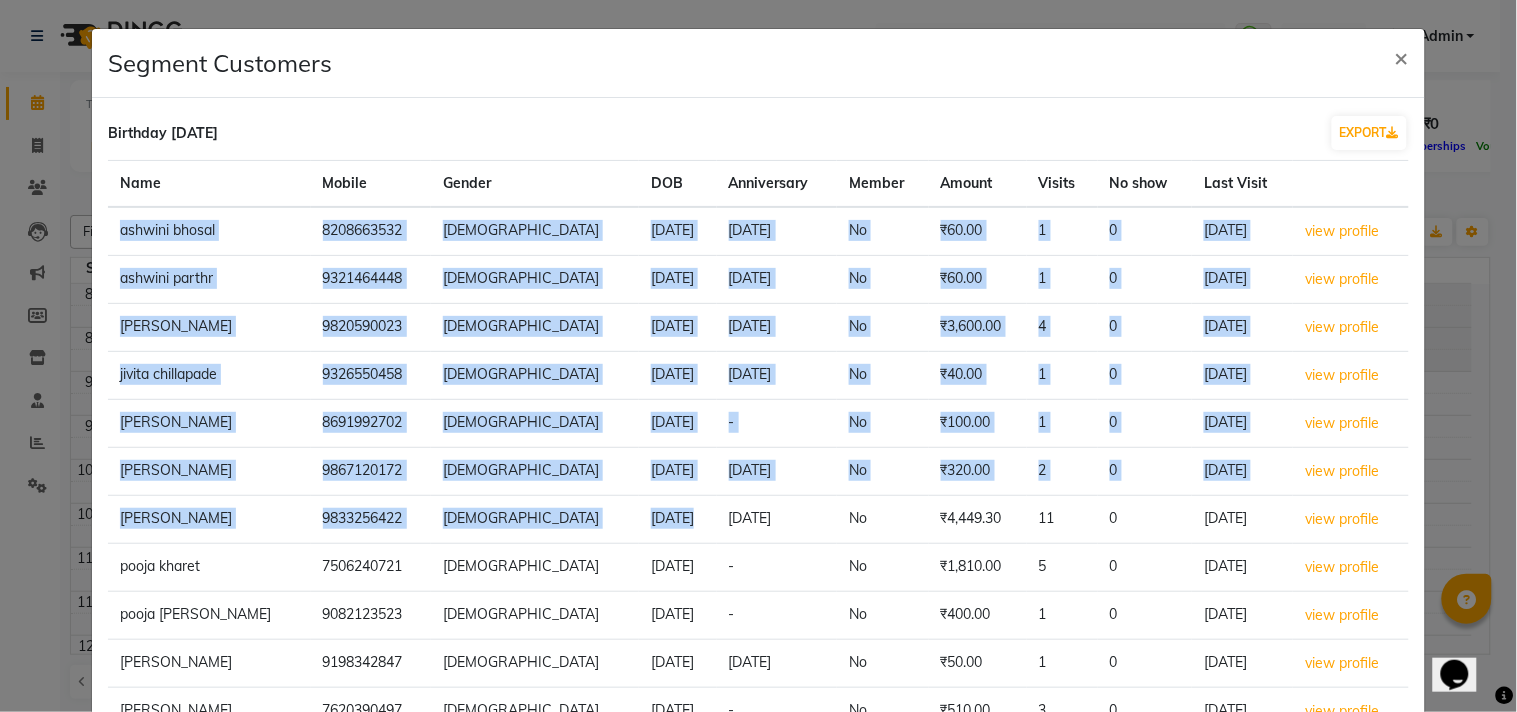 drag, startPoint x: 114, startPoint y: 225, endPoint x: 590, endPoint y: 536, distance: 568.5921 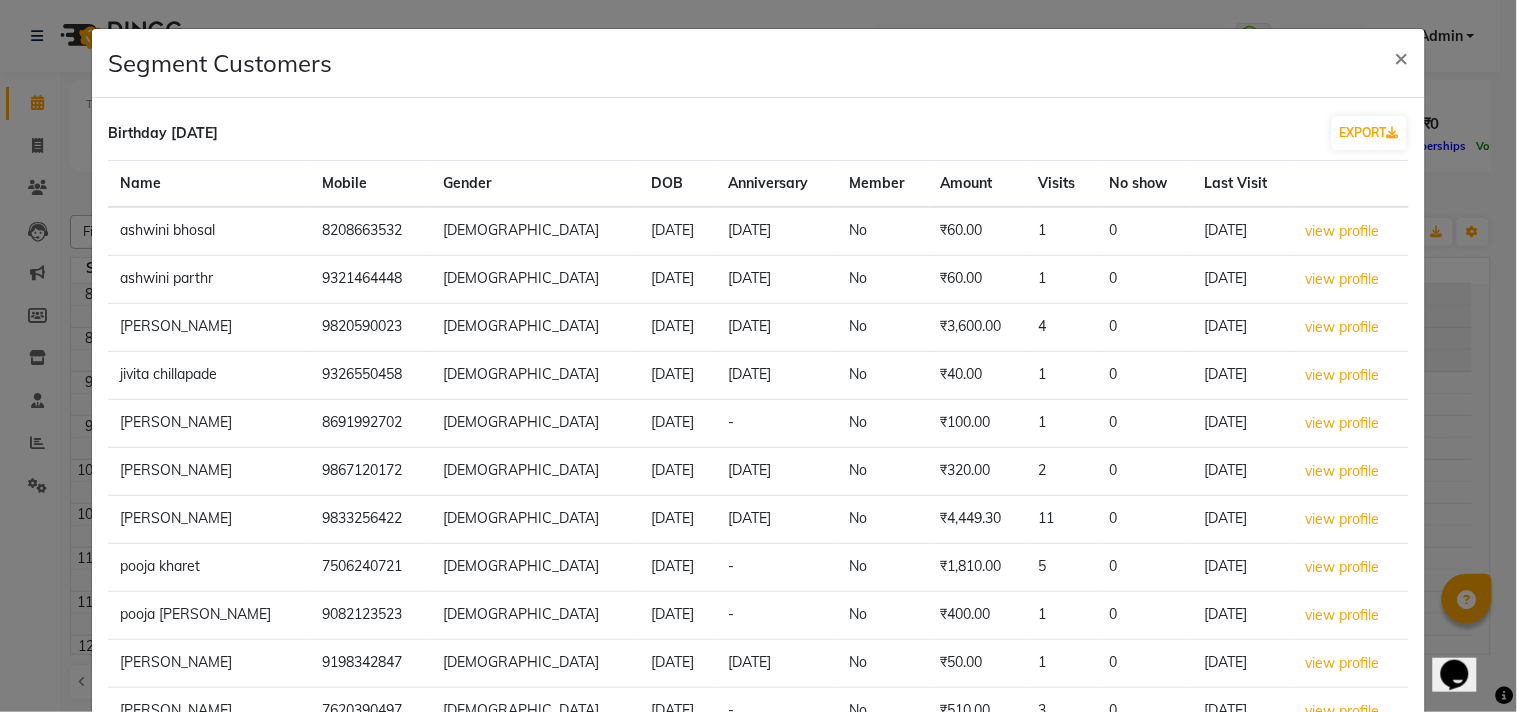 click on "[DATE]" 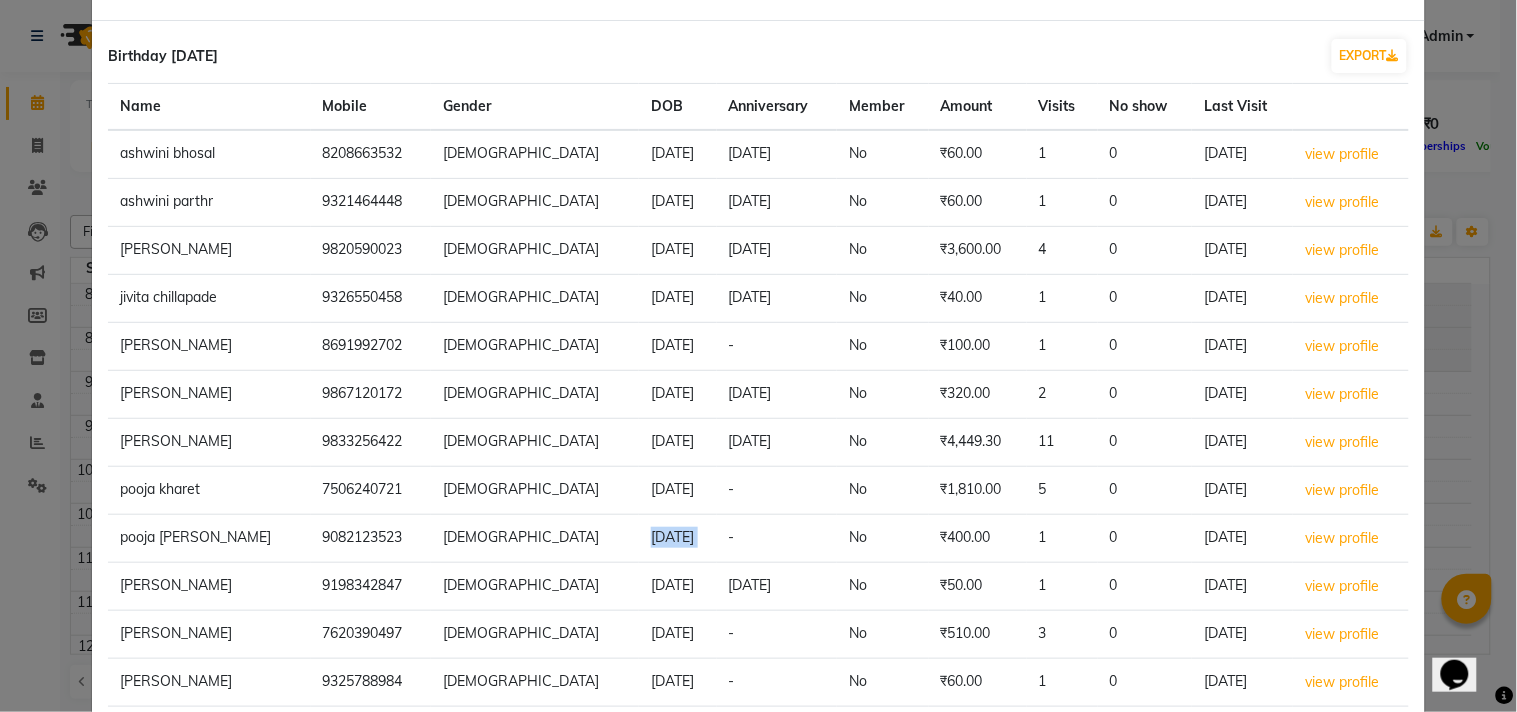 scroll, scrollTop: 0, scrollLeft: 0, axis: both 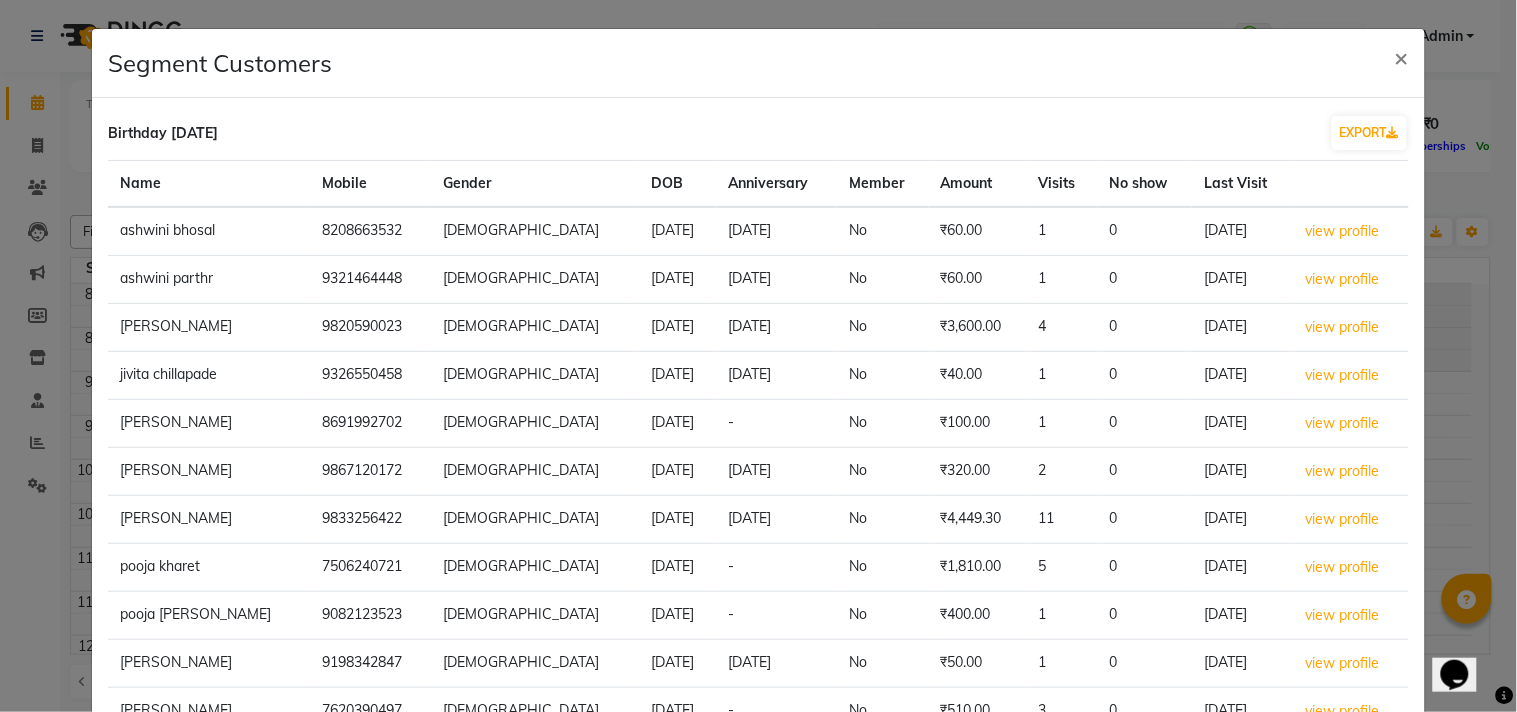 drag, startPoint x: 115, startPoint y: 220, endPoint x: 274, endPoint y: 278, distance: 169.24834 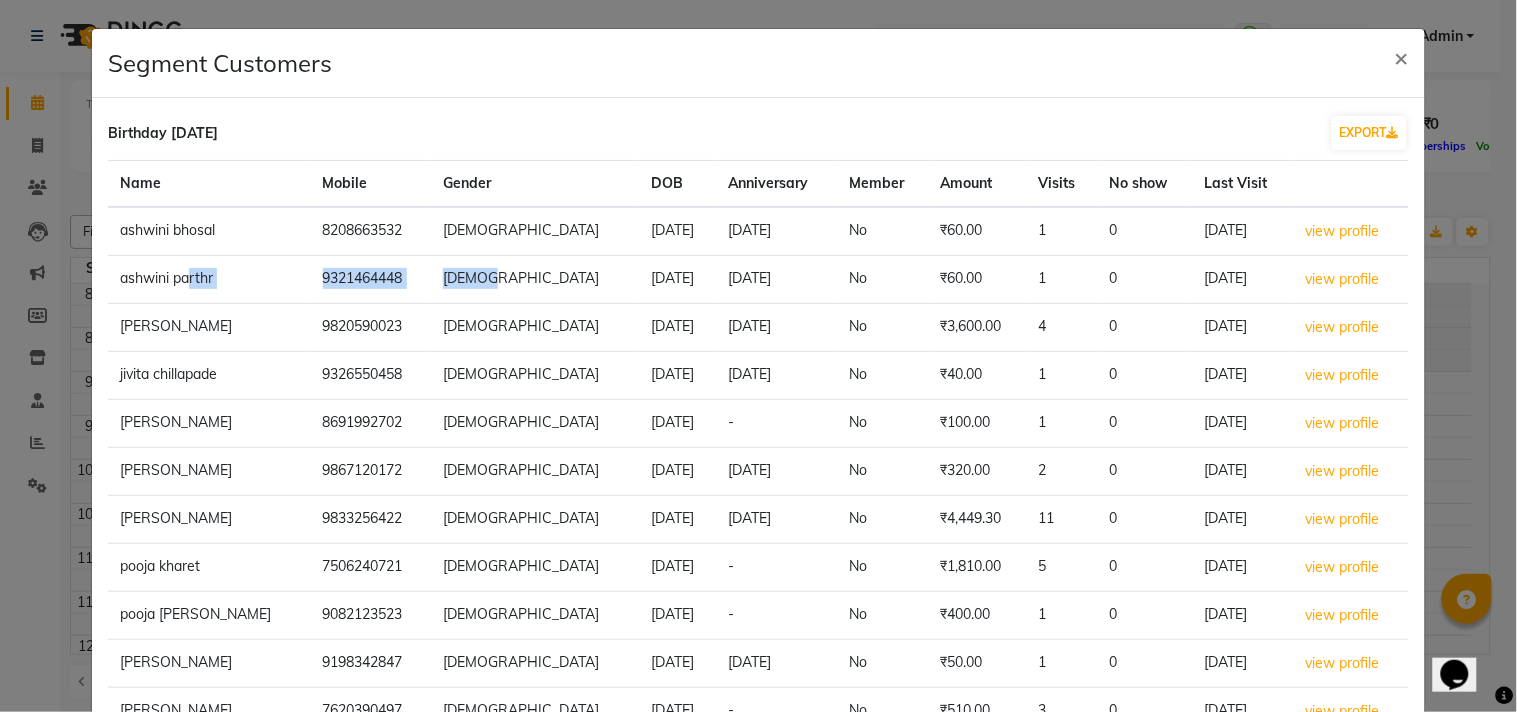 drag, startPoint x: 274, startPoint y: 278, endPoint x: 522, endPoint y: 297, distance: 248.72676 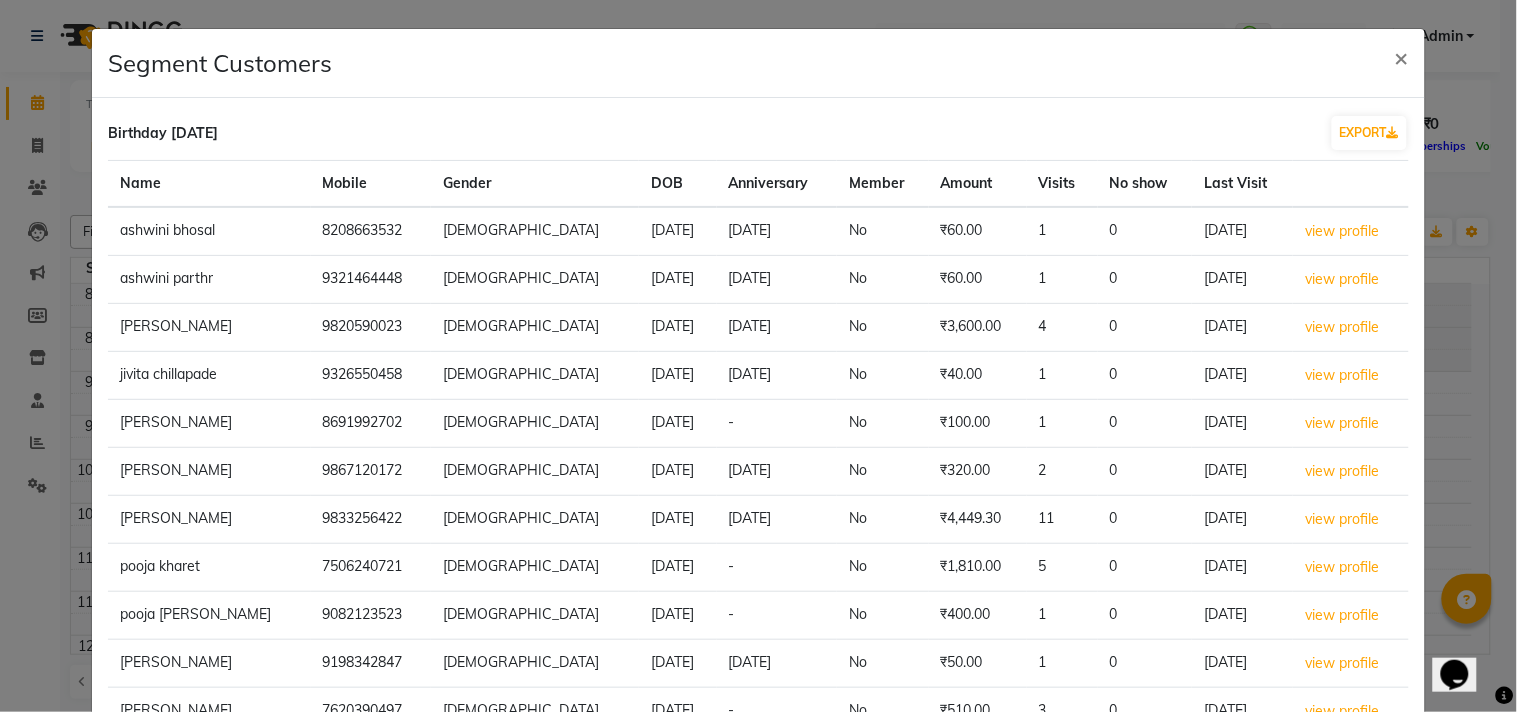 click on "[DATE]" 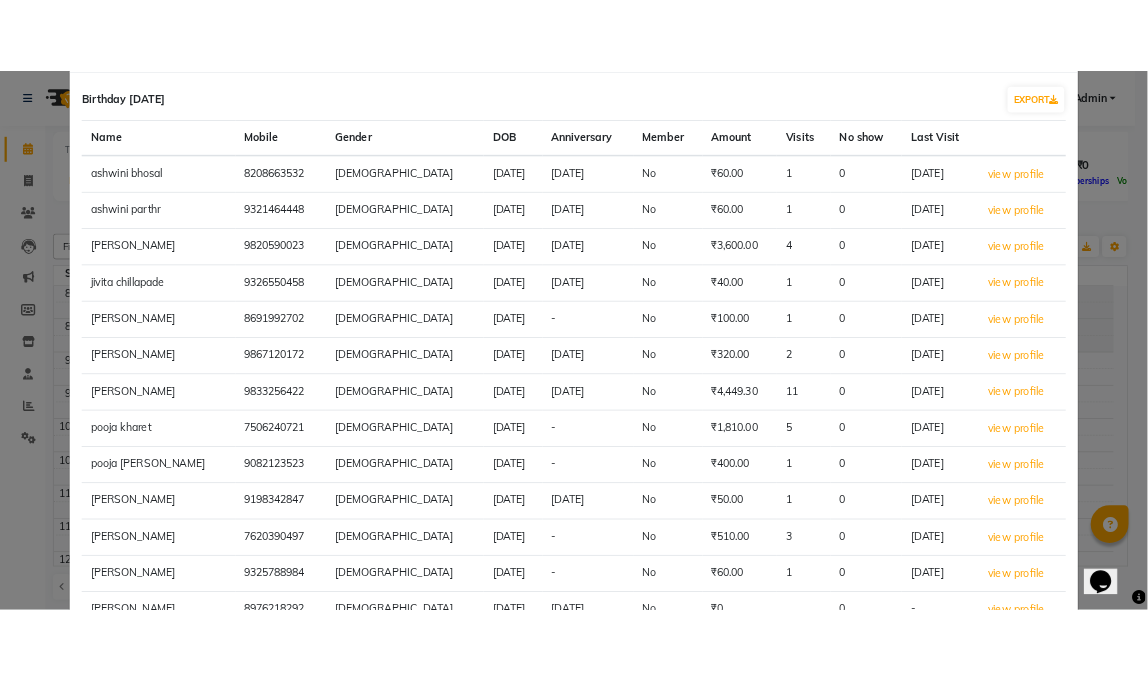 scroll, scrollTop: 297, scrollLeft: 0, axis: vertical 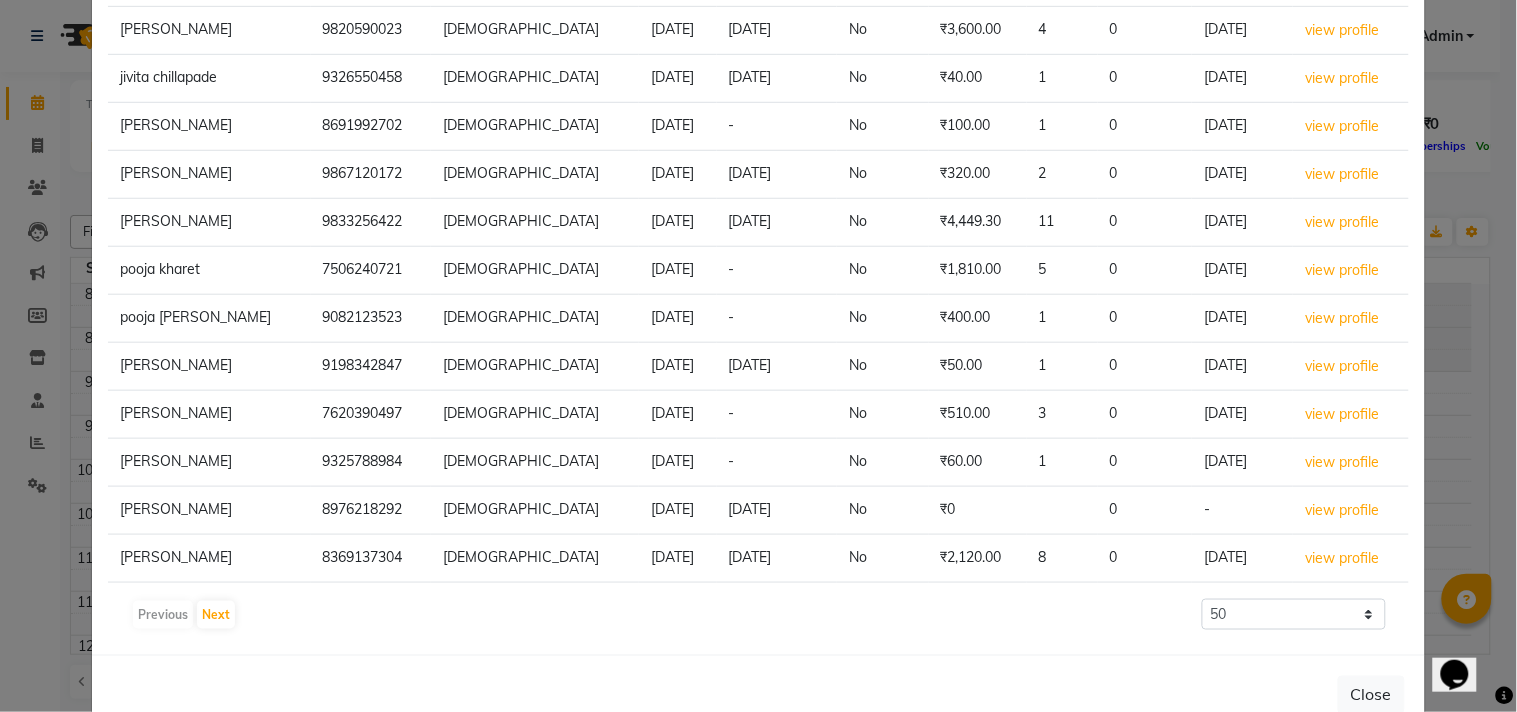 drag, startPoint x: 108, startPoint y: 231, endPoint x: 1267, endPoint y: 580, distance: 1210.4058 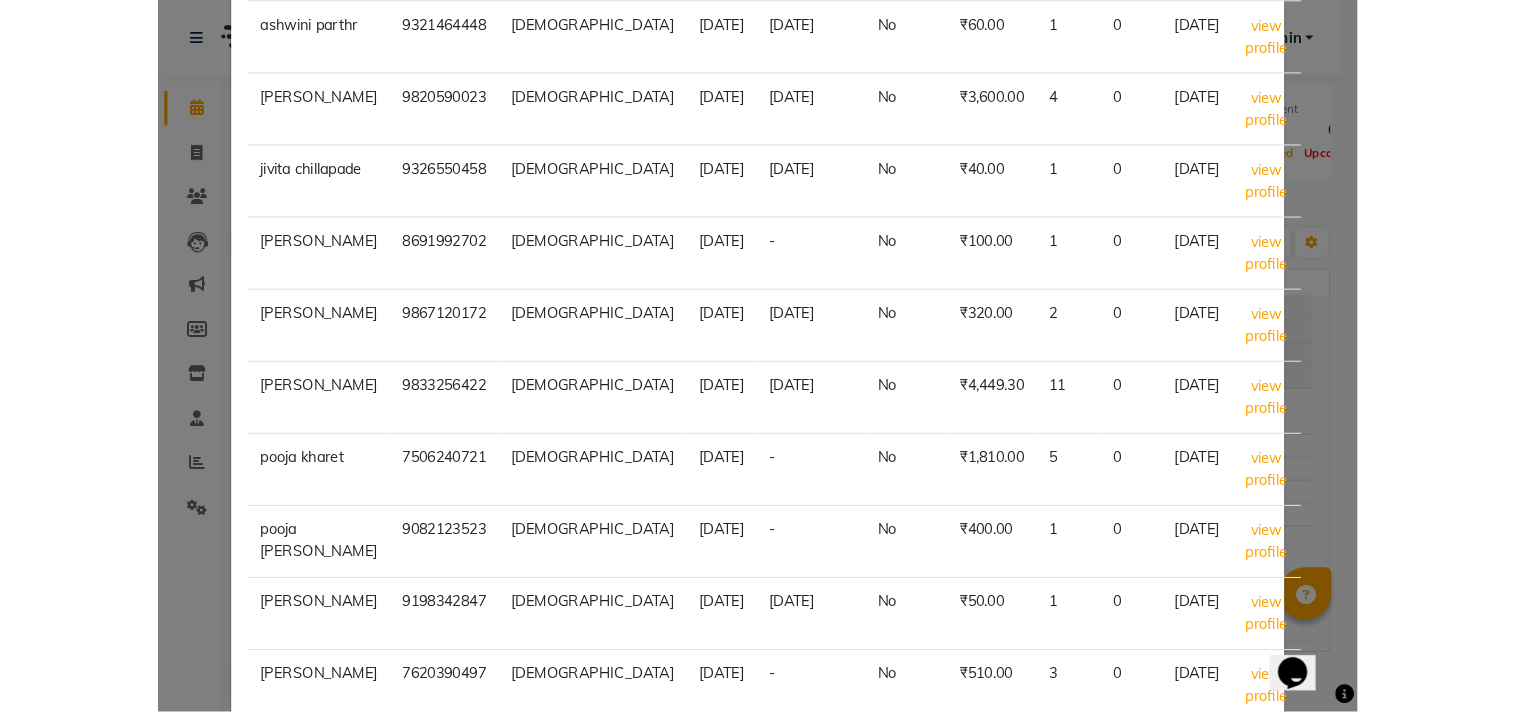 scroll, scrollTop: 338, scrollLeft: 0, axis: vertical 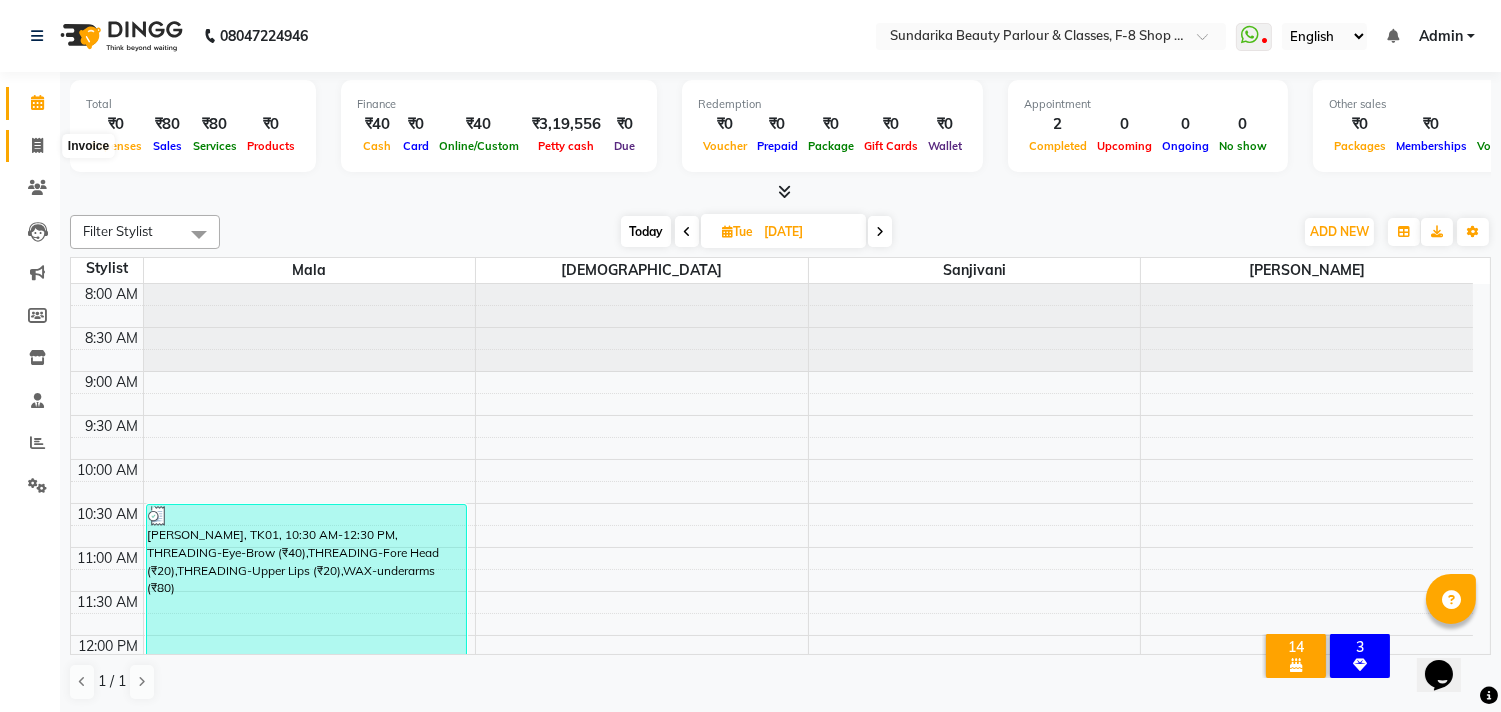 click 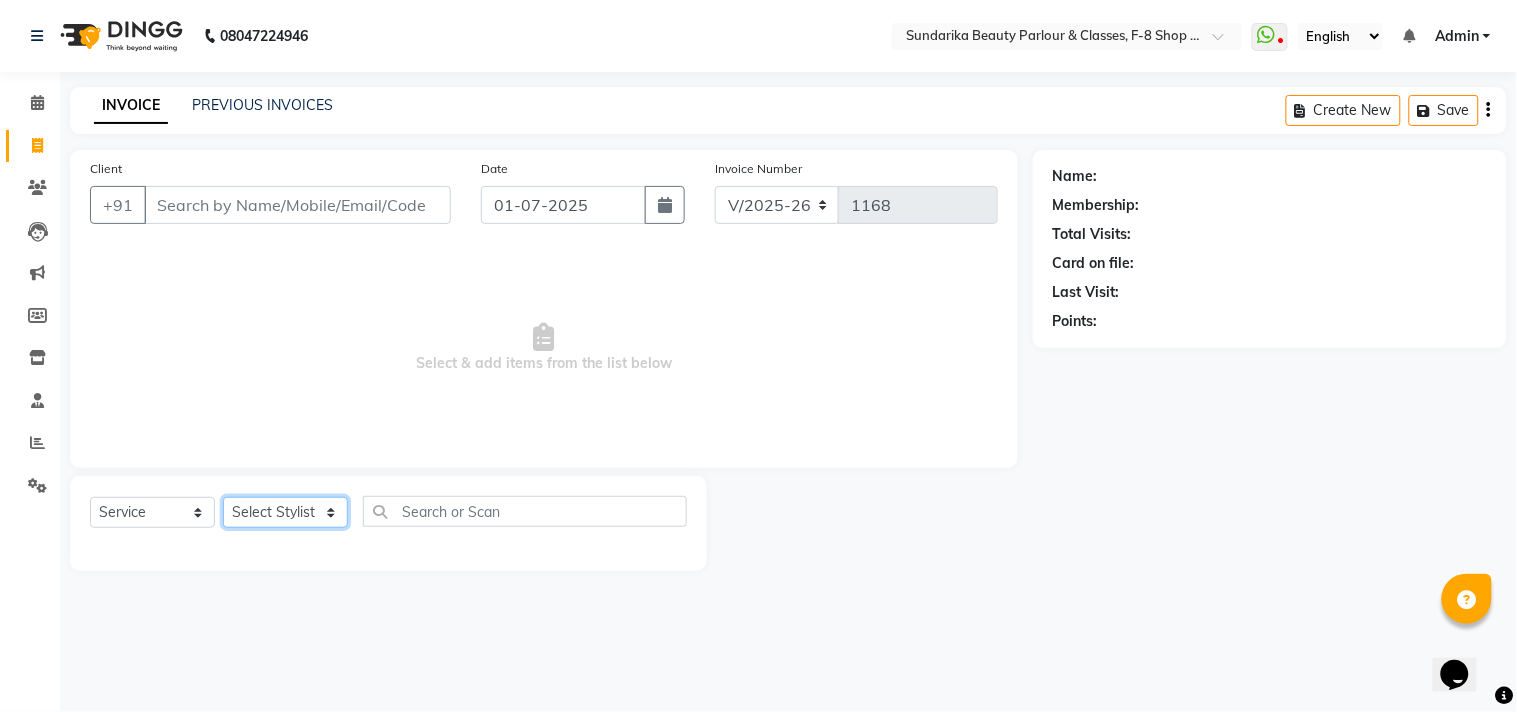 click on "Select Stylist Gita mala [PERSON_NAME] Mam" 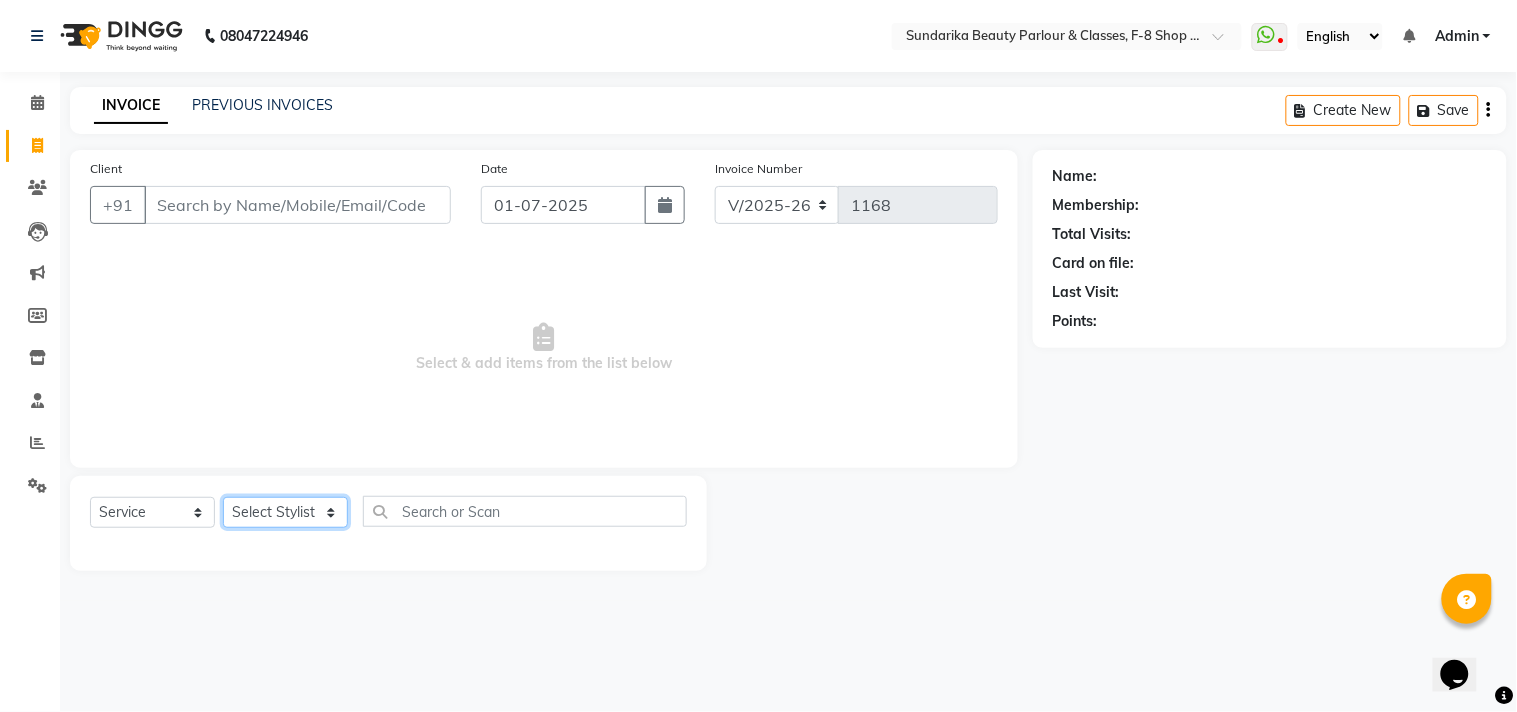select on "35110" 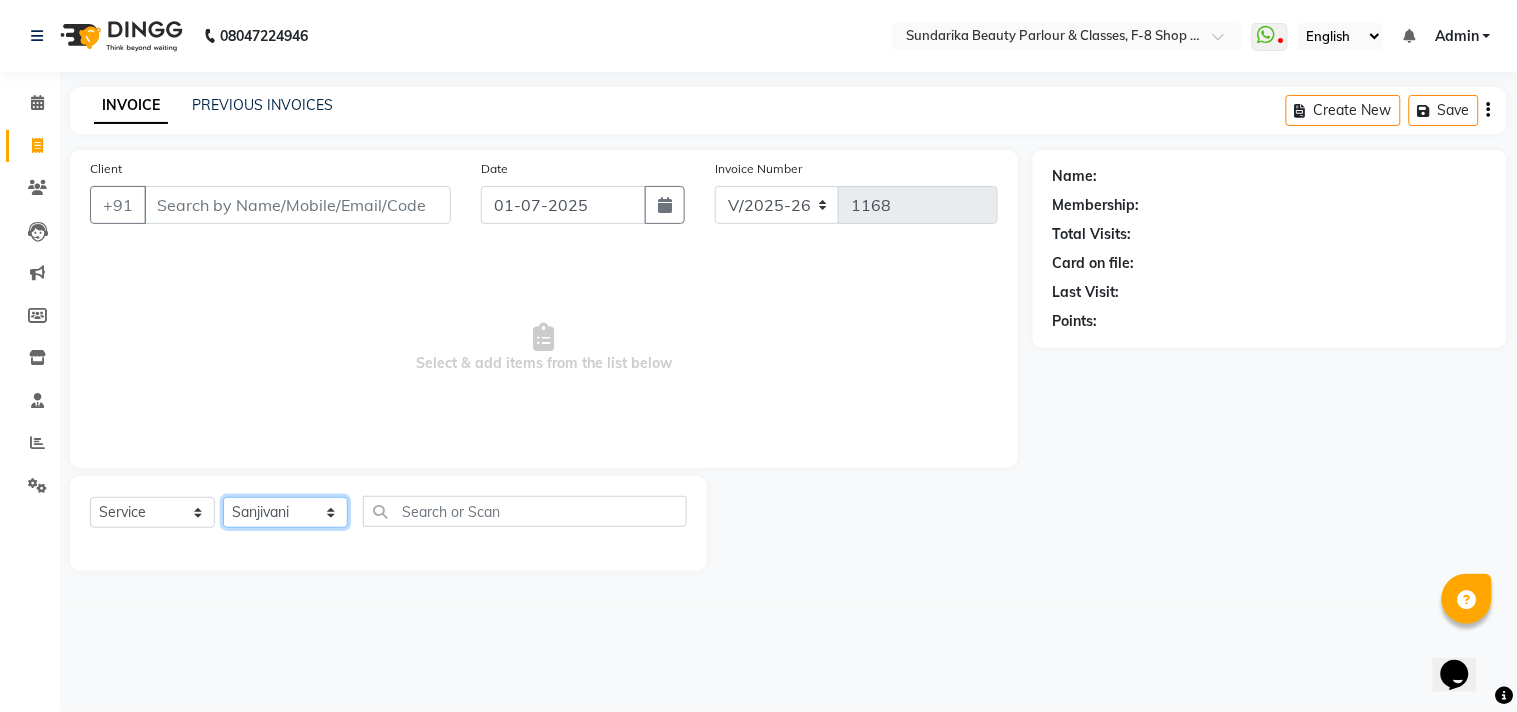 click on "Select Stylist Gita mala [PERSON_NAME] Mam" 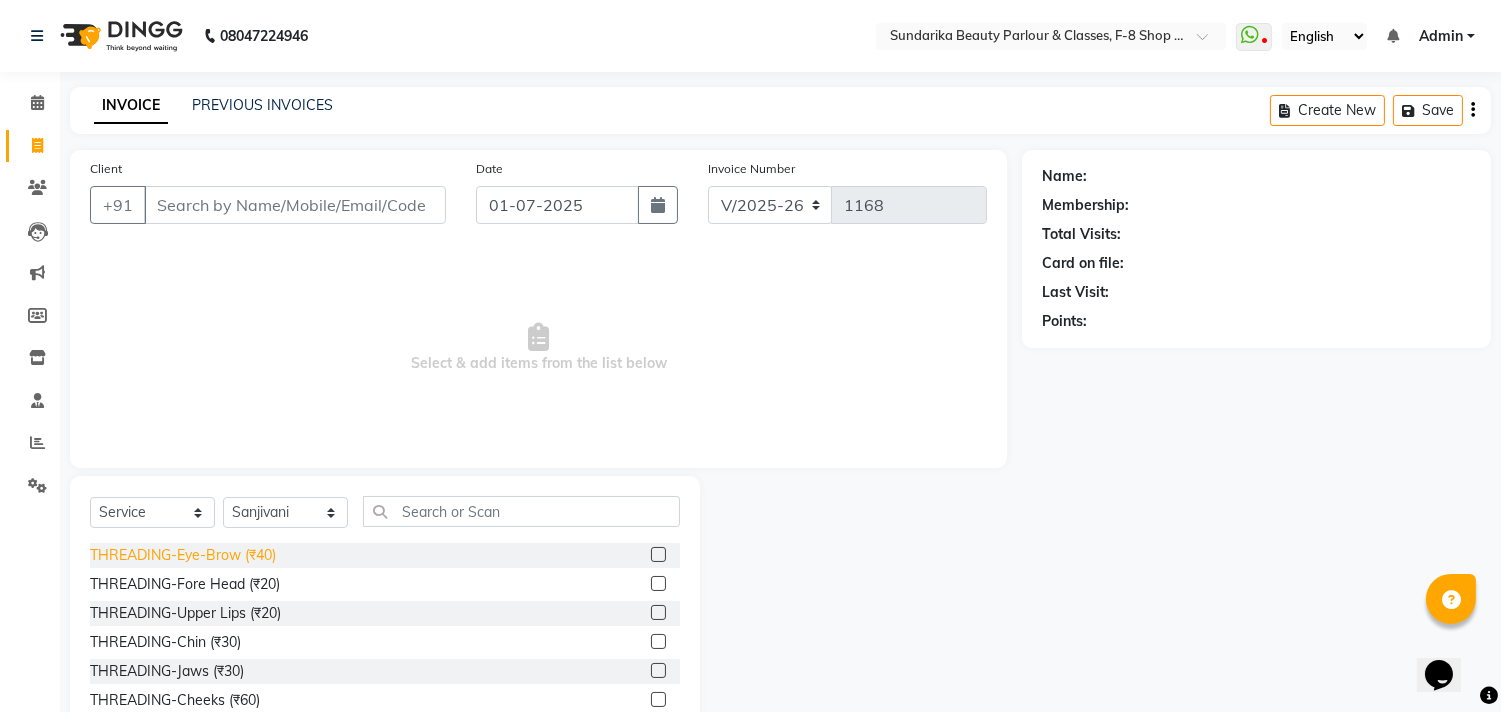 click on "THREADING-Eye-Brow (₹40)" 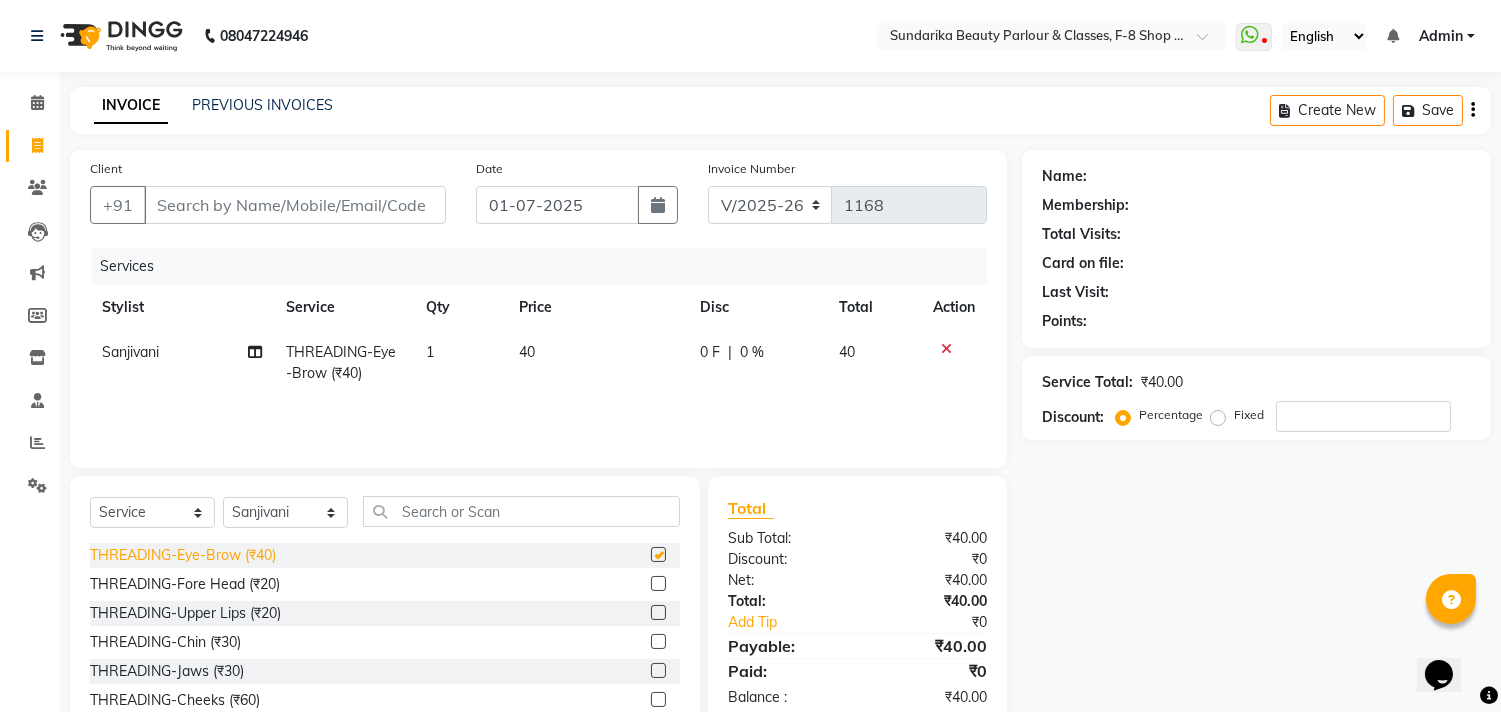 checkbox on "false" 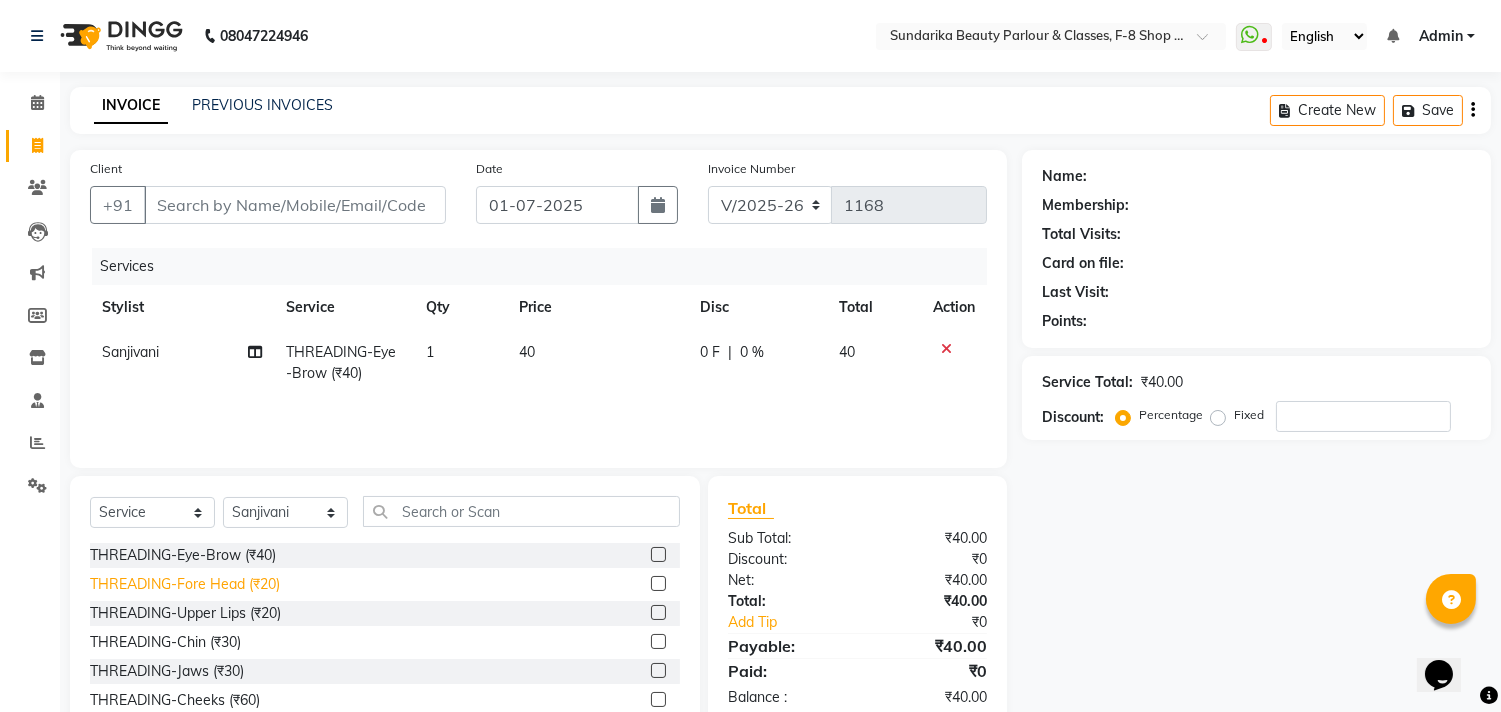 click on "THREADING-Fore Head (₹20)" 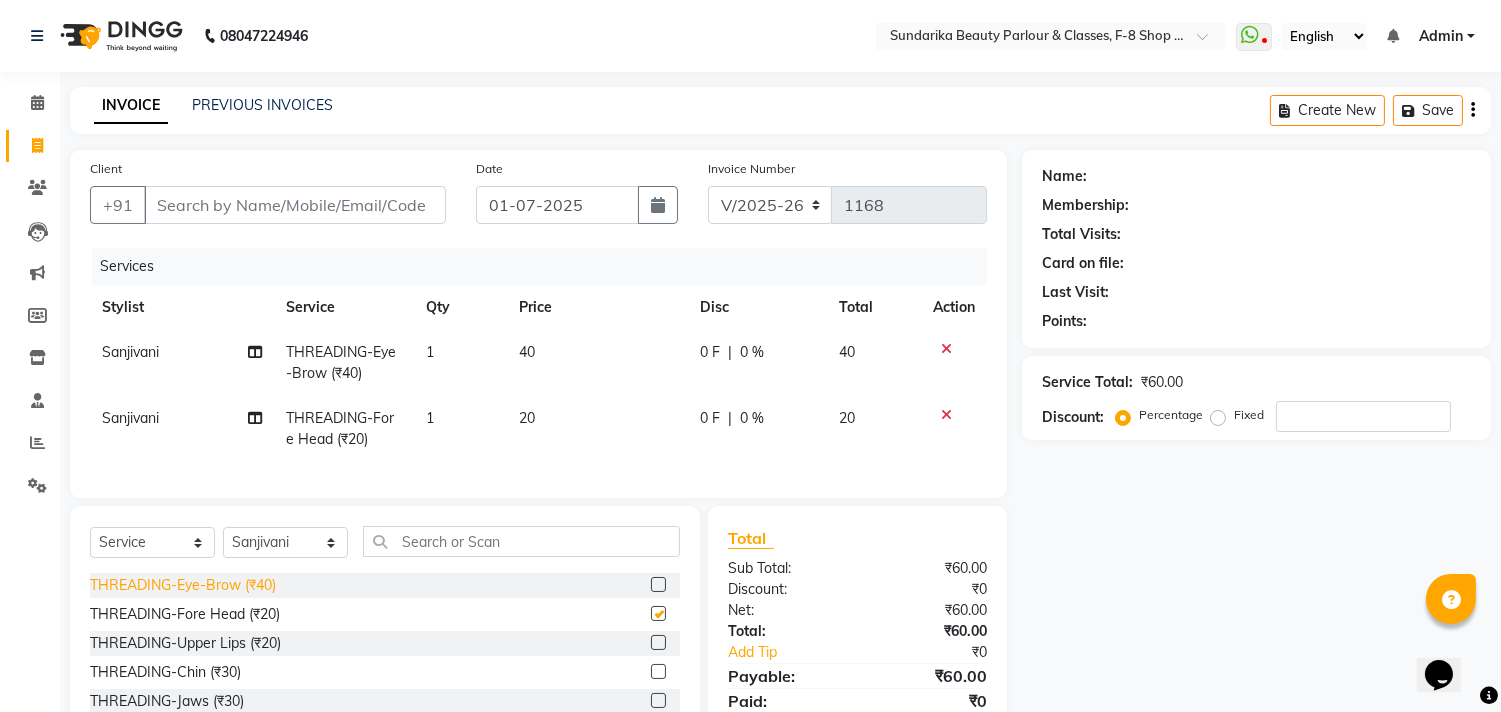 checkbox on "false" 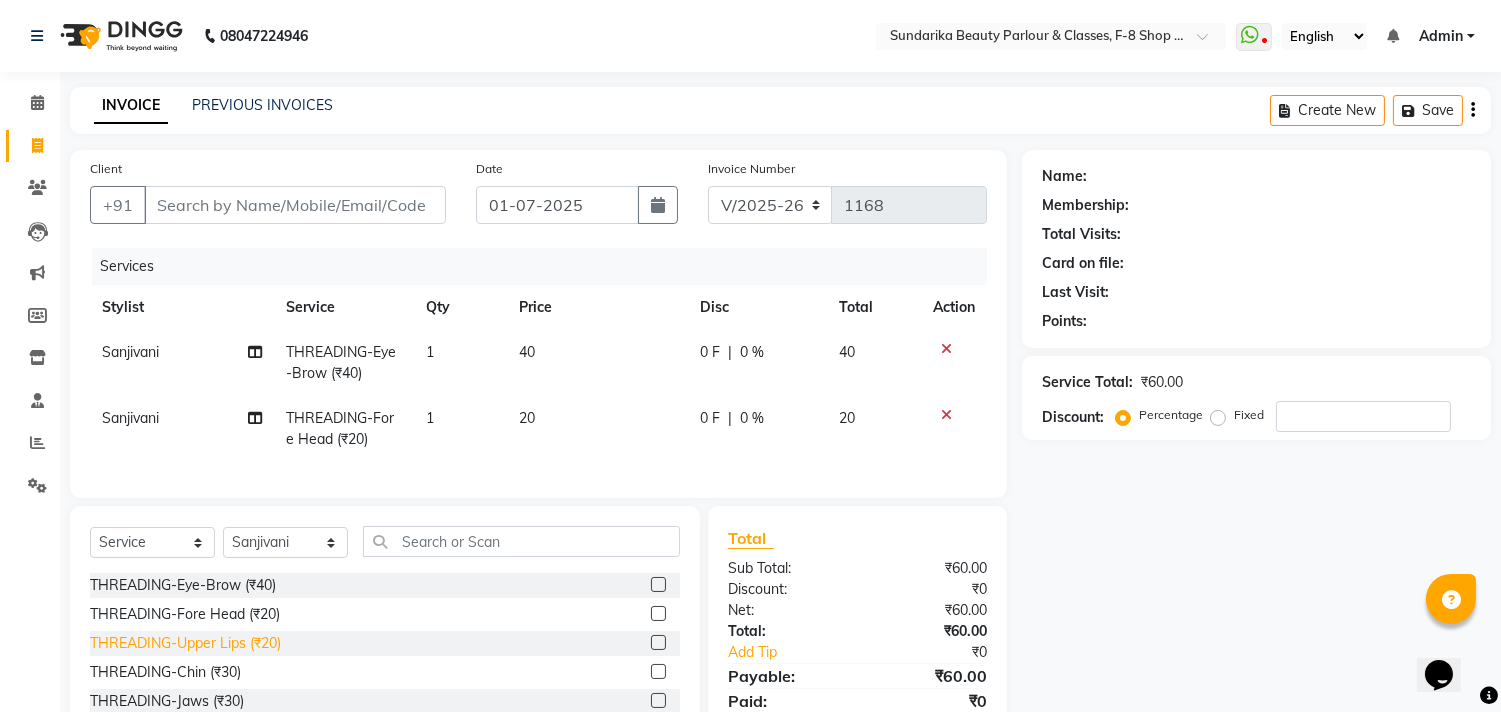 click on "THREADING-Upper Lips (₹20)" 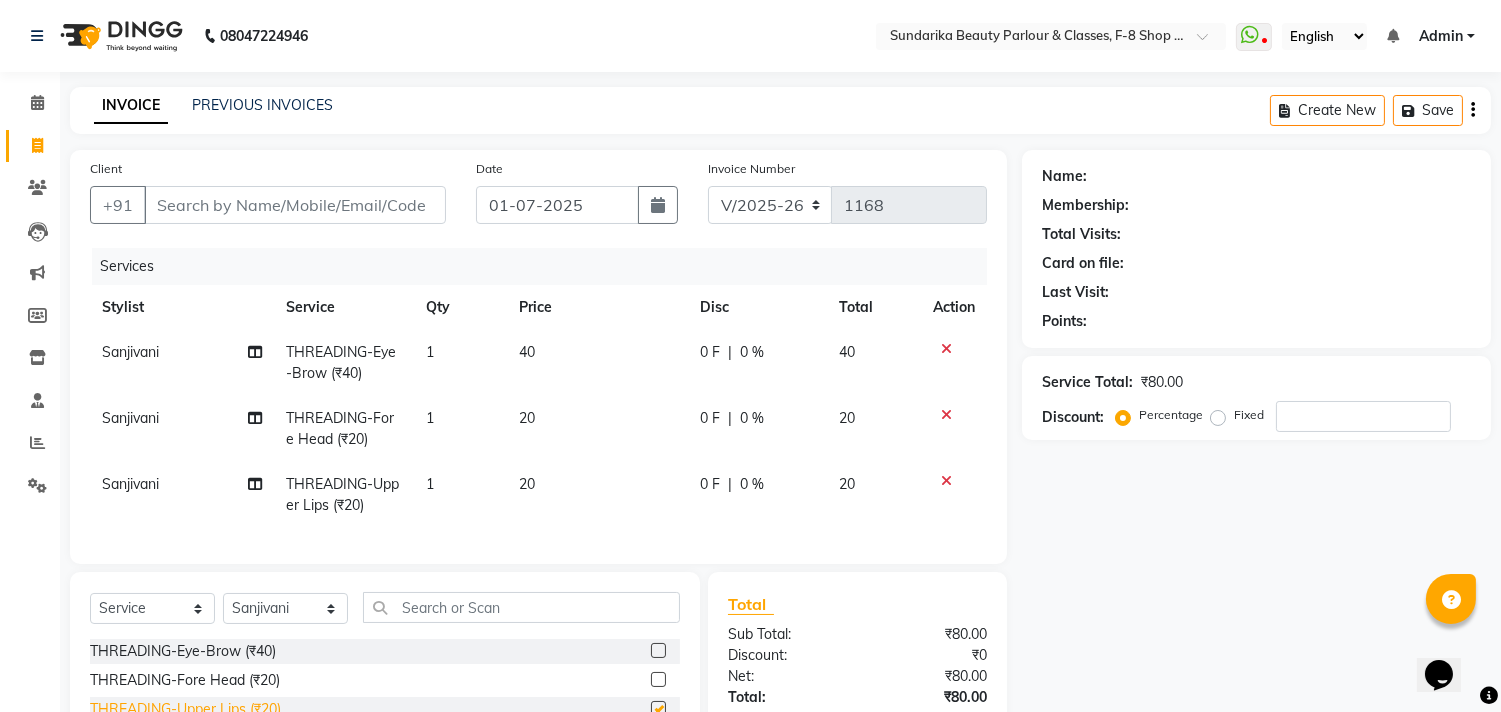 checkbox on "false" 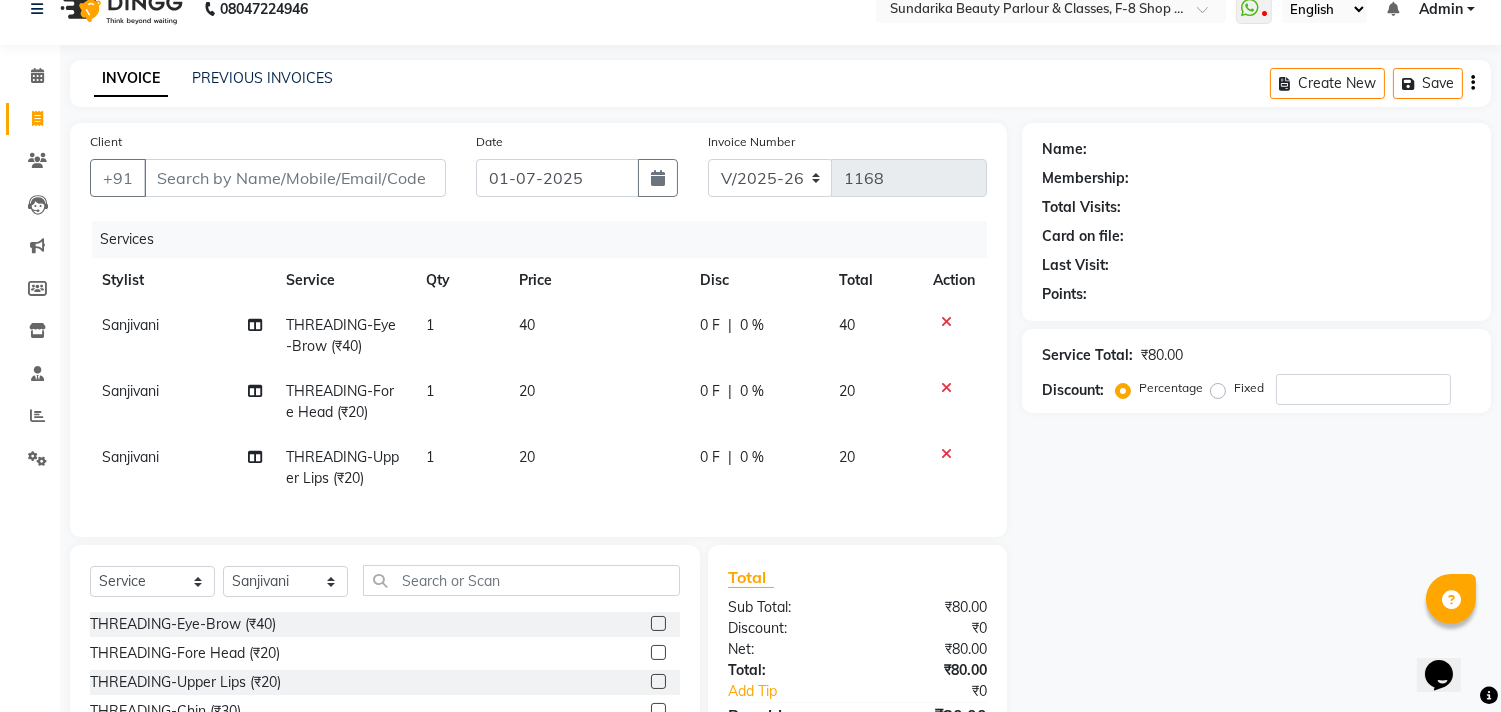 scroll, scrollTop: 0, scrollLeft: 0, axis: both 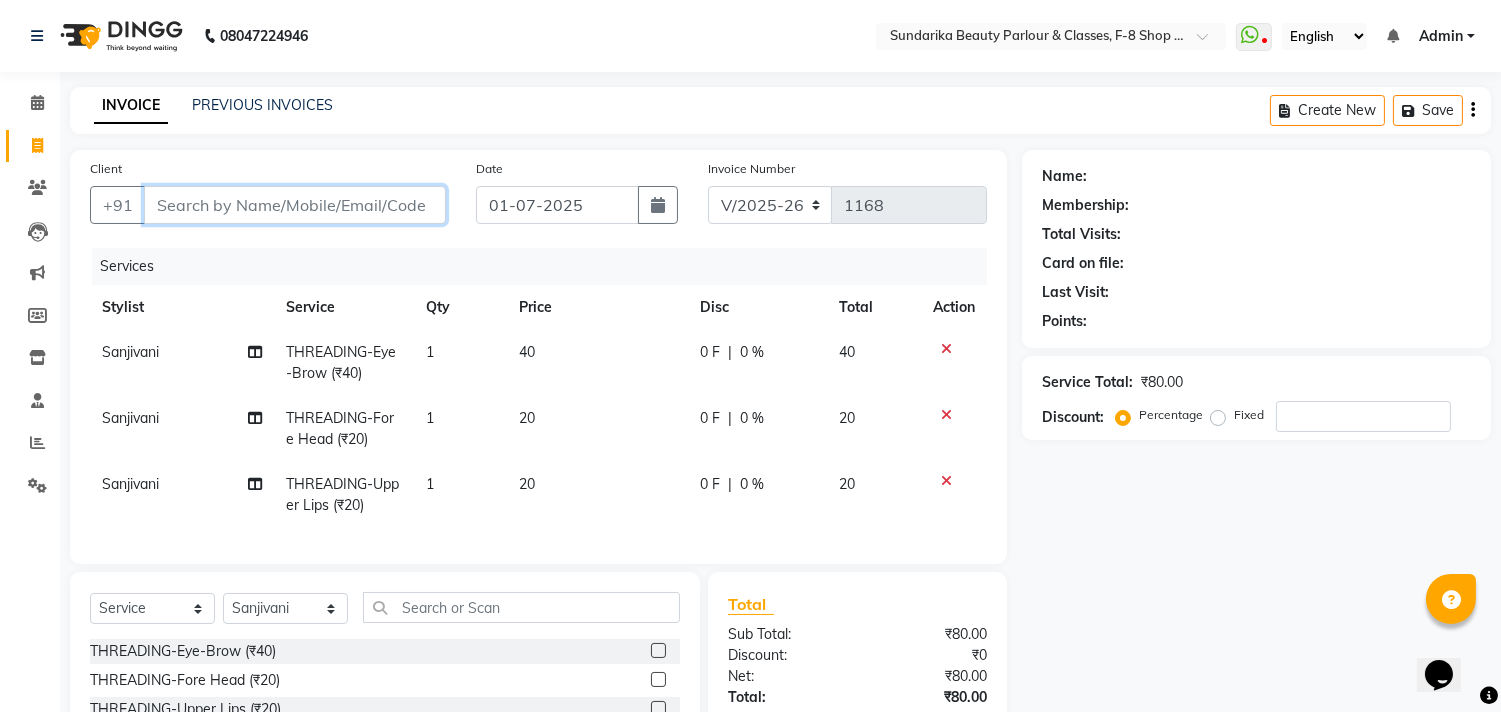 click on "Client" at bounding box center [295, 205] 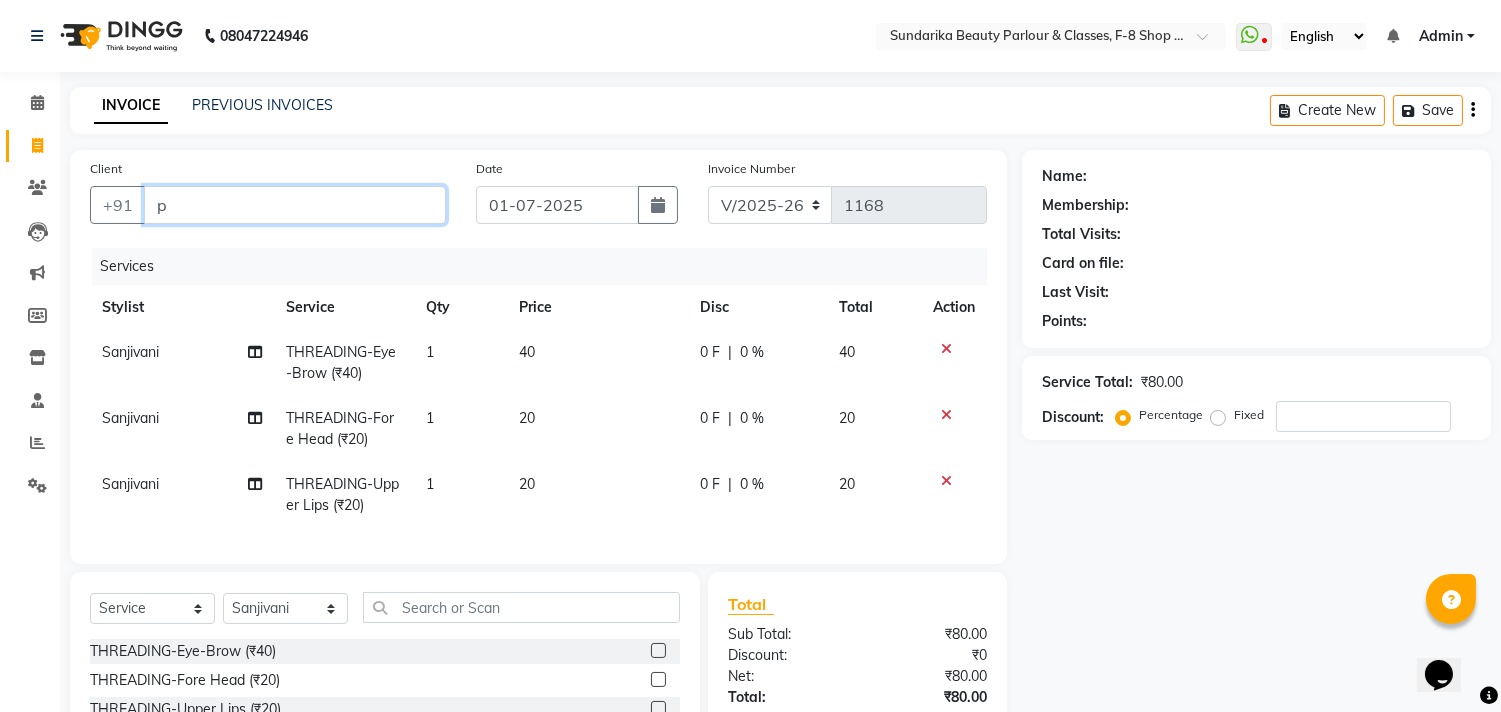 type on "0" 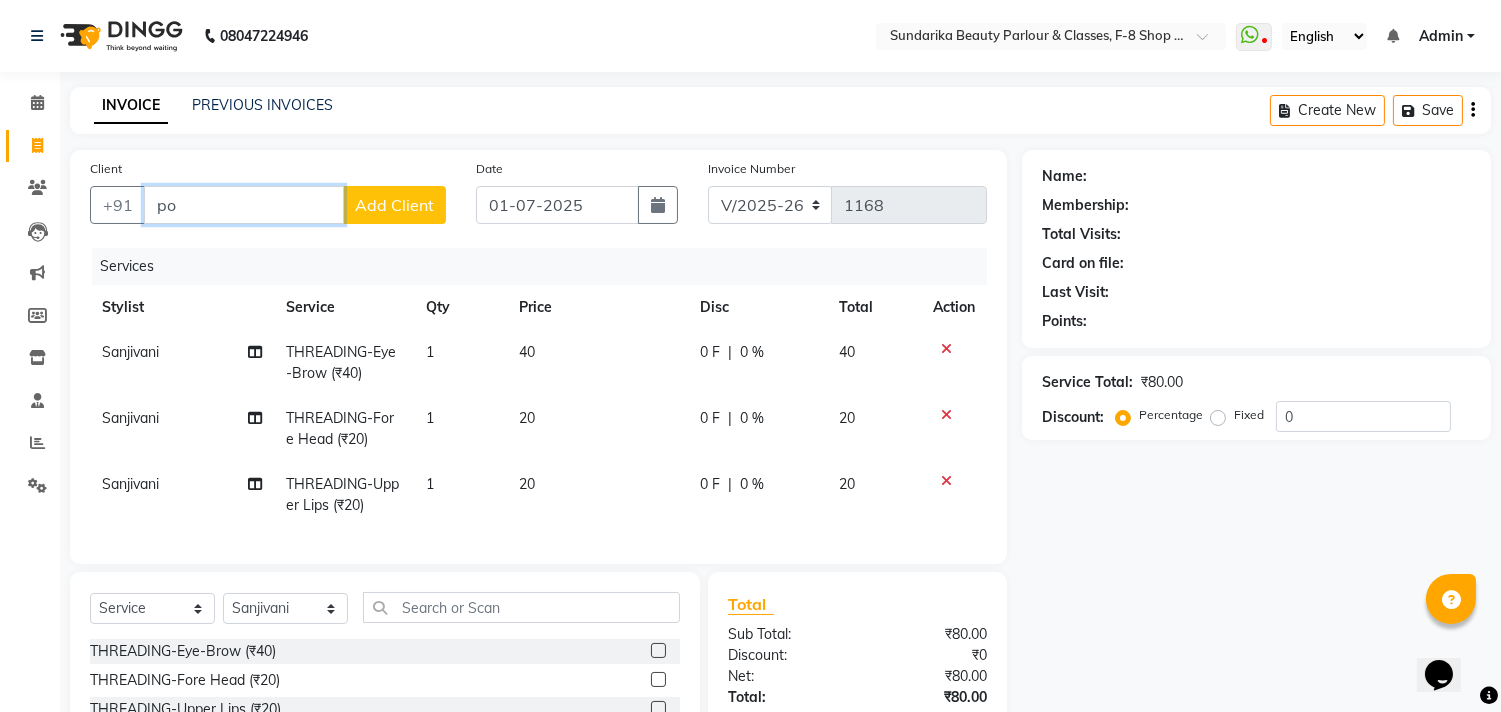 type on "p" 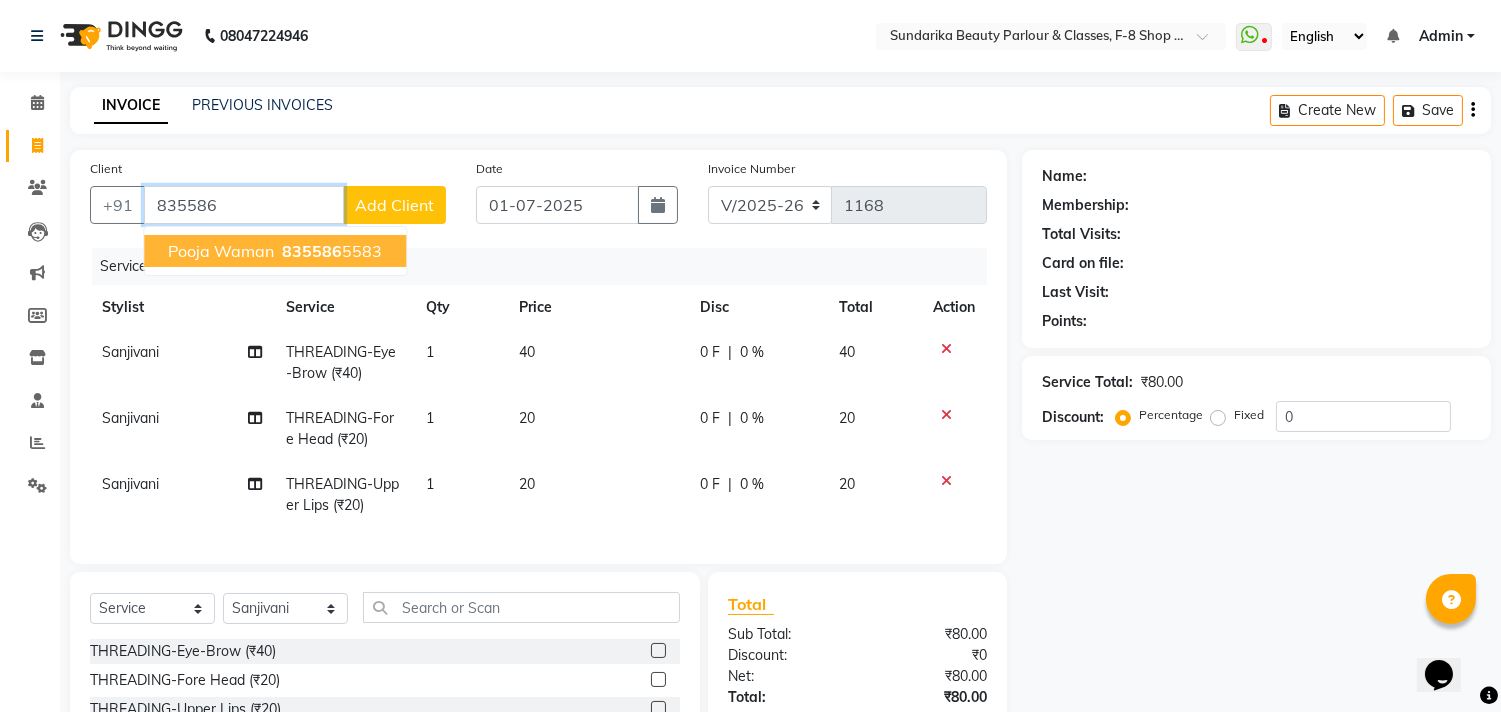 click on "pooja waman" at bounding box center (221, 251) 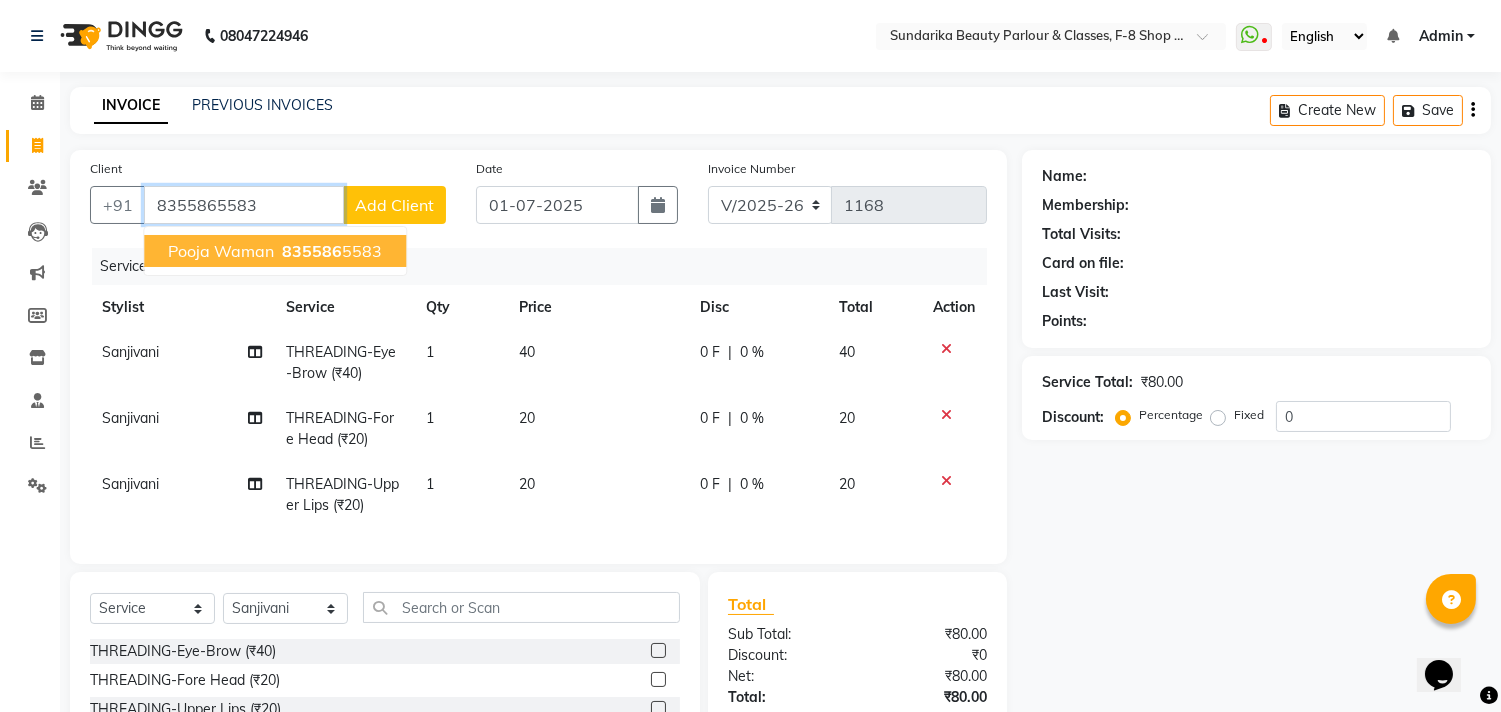 type on "8355865583" 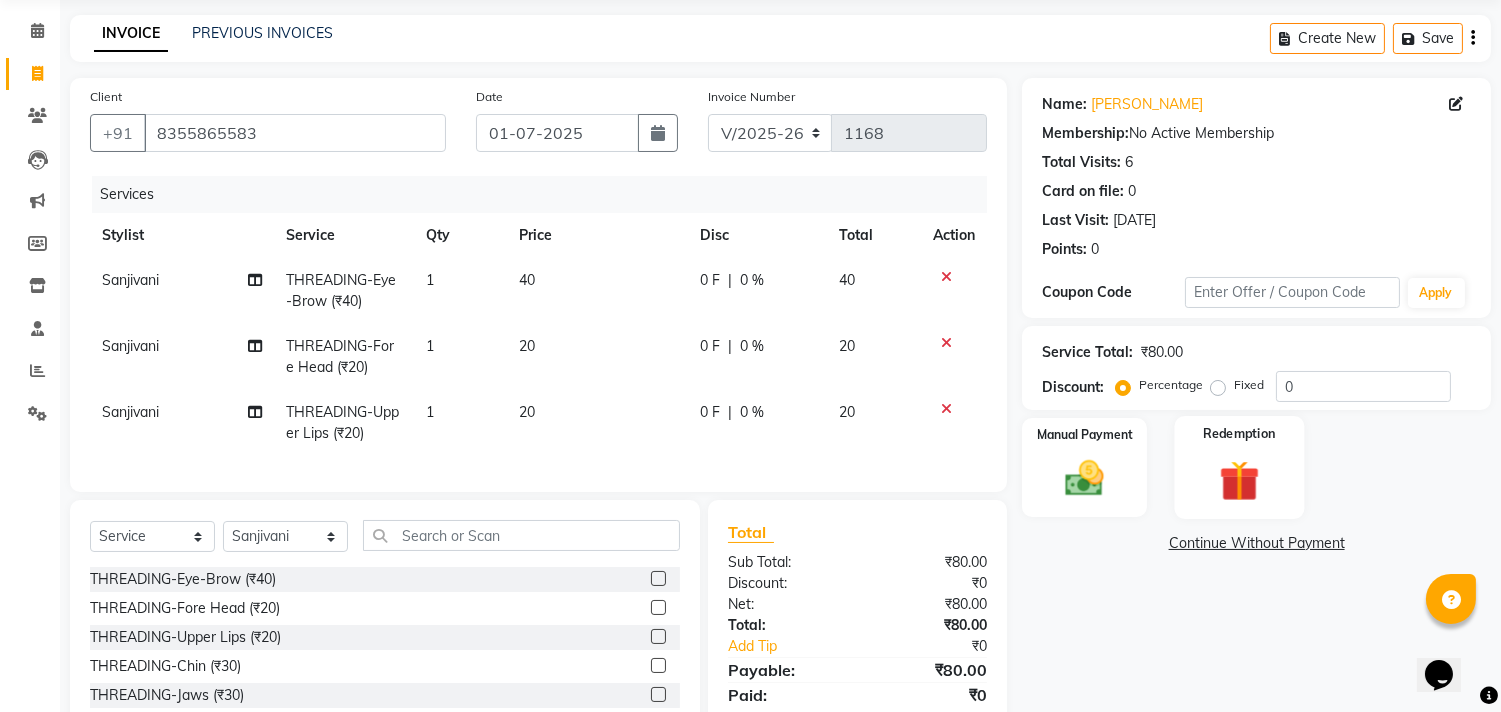 scroll, scrollTop: 111, scrollLeft: 0, axis: vertical 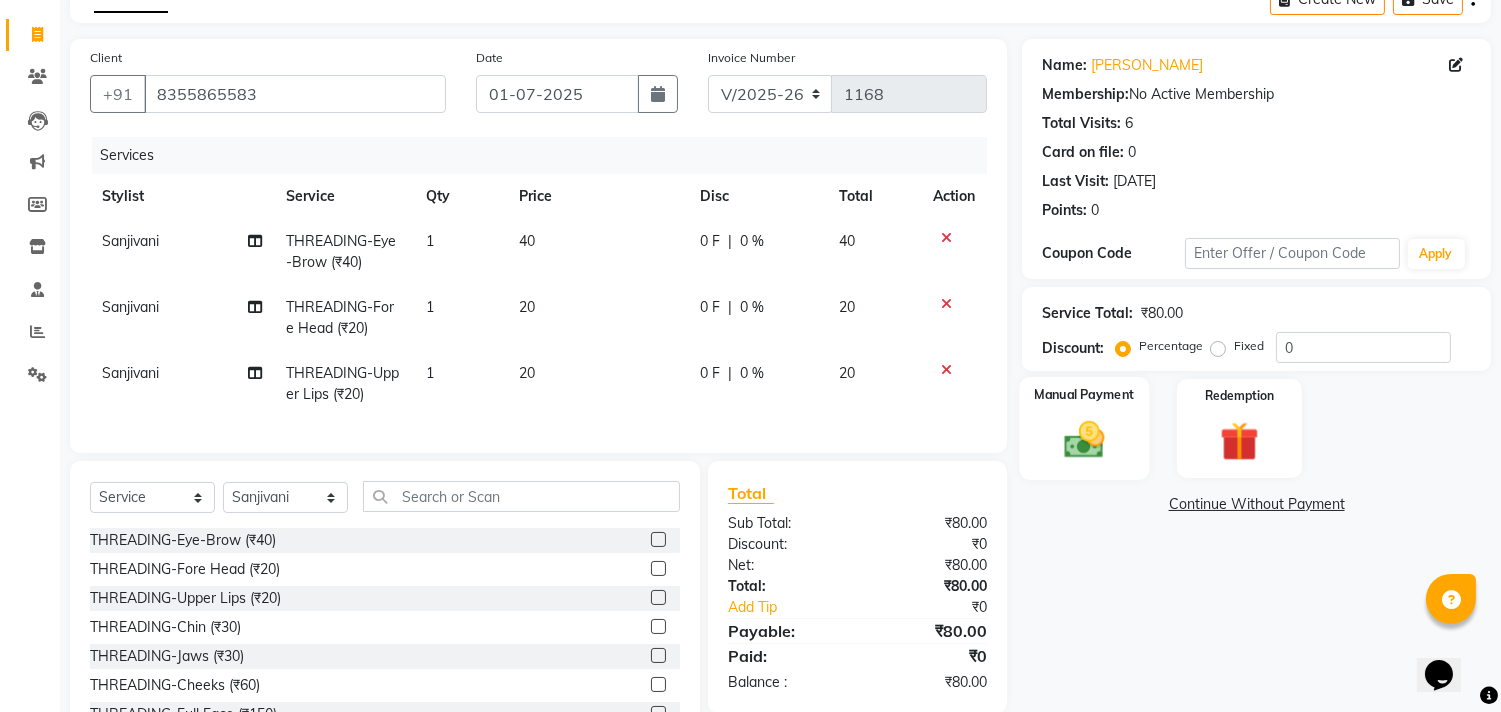 click 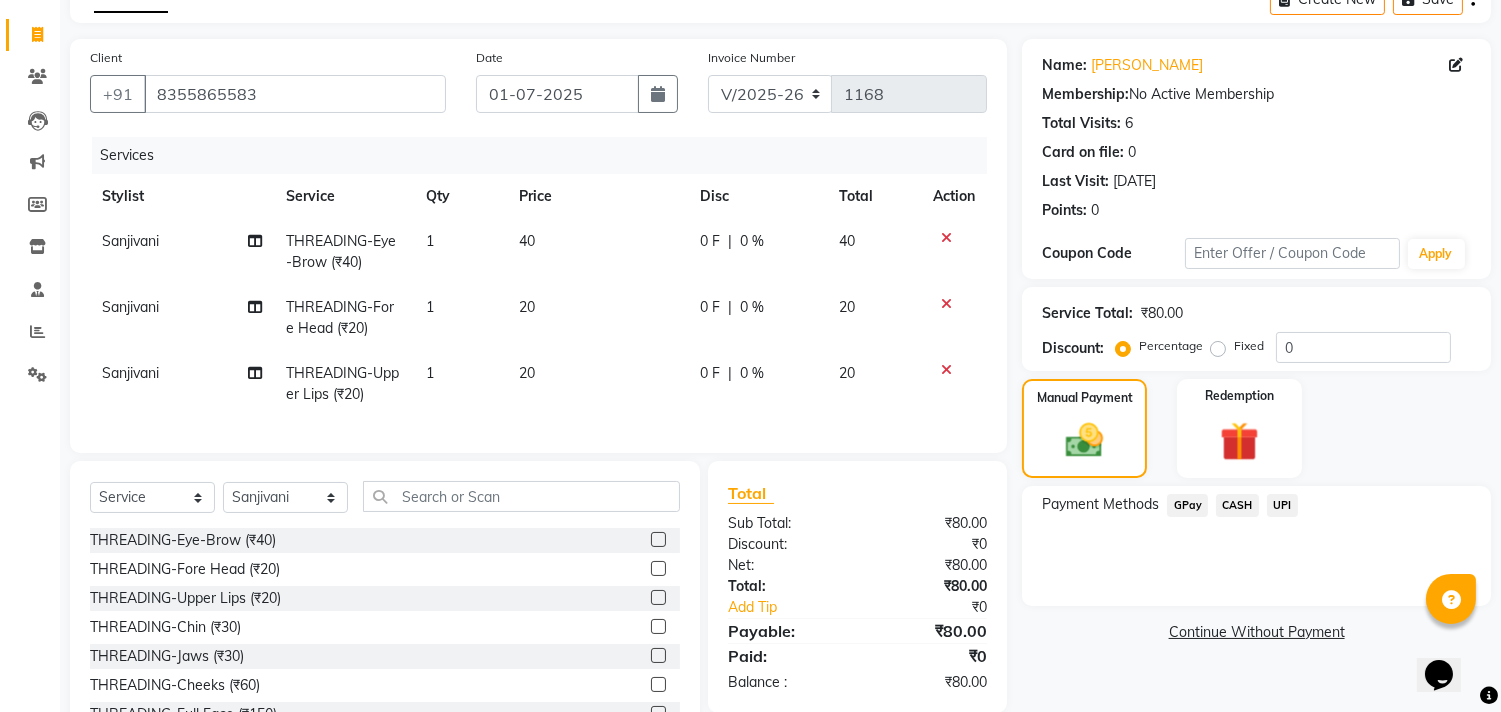 click on "GPay" 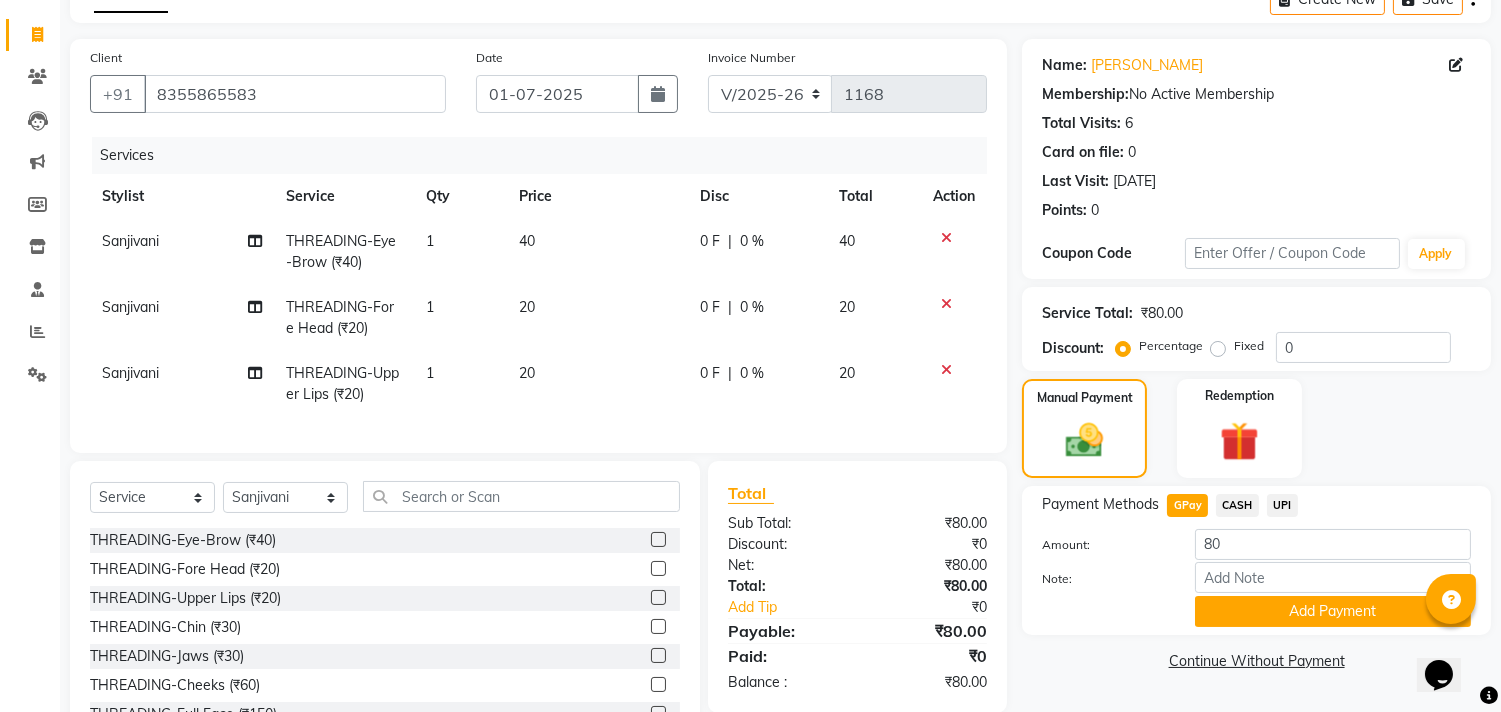 click on "Add Payment" 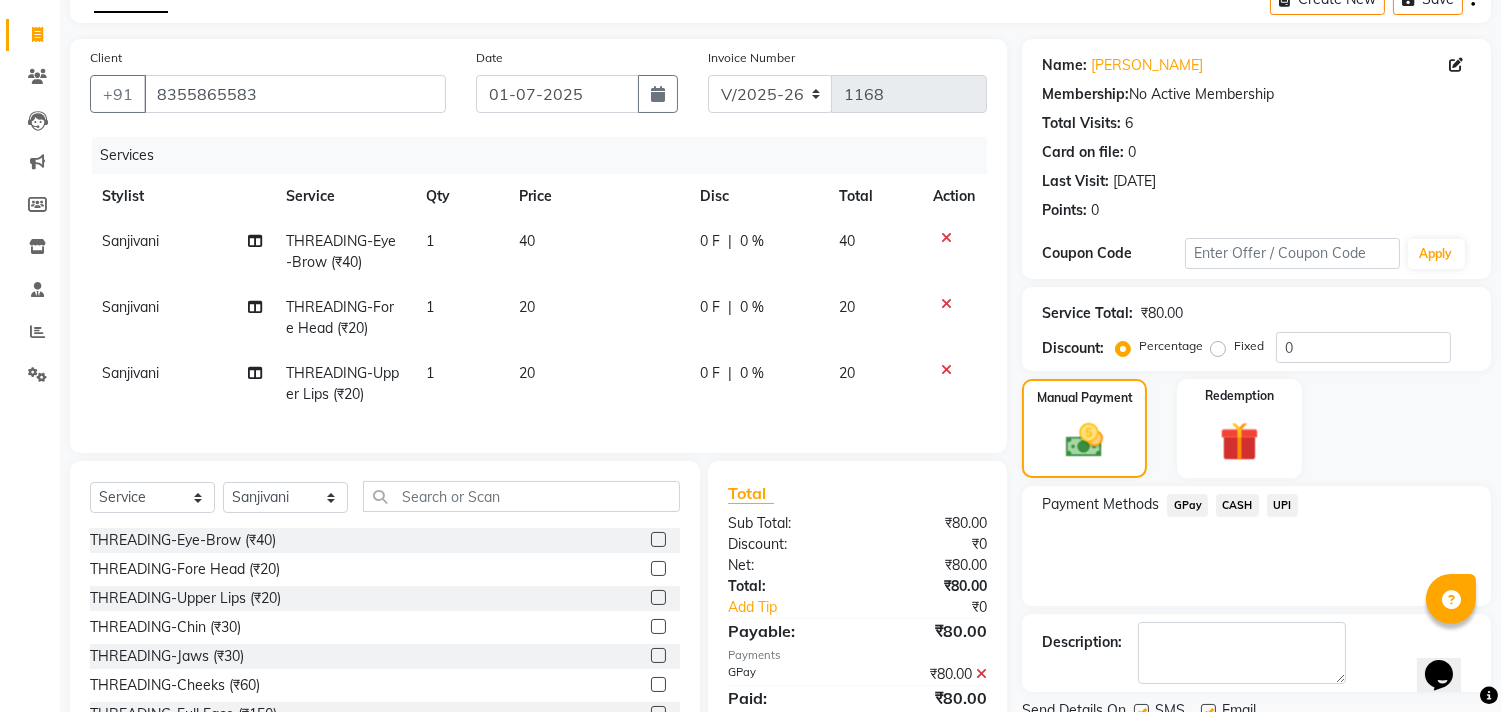 scroll, scrollTop: 201, scrollLeft: 0, axis: vertical 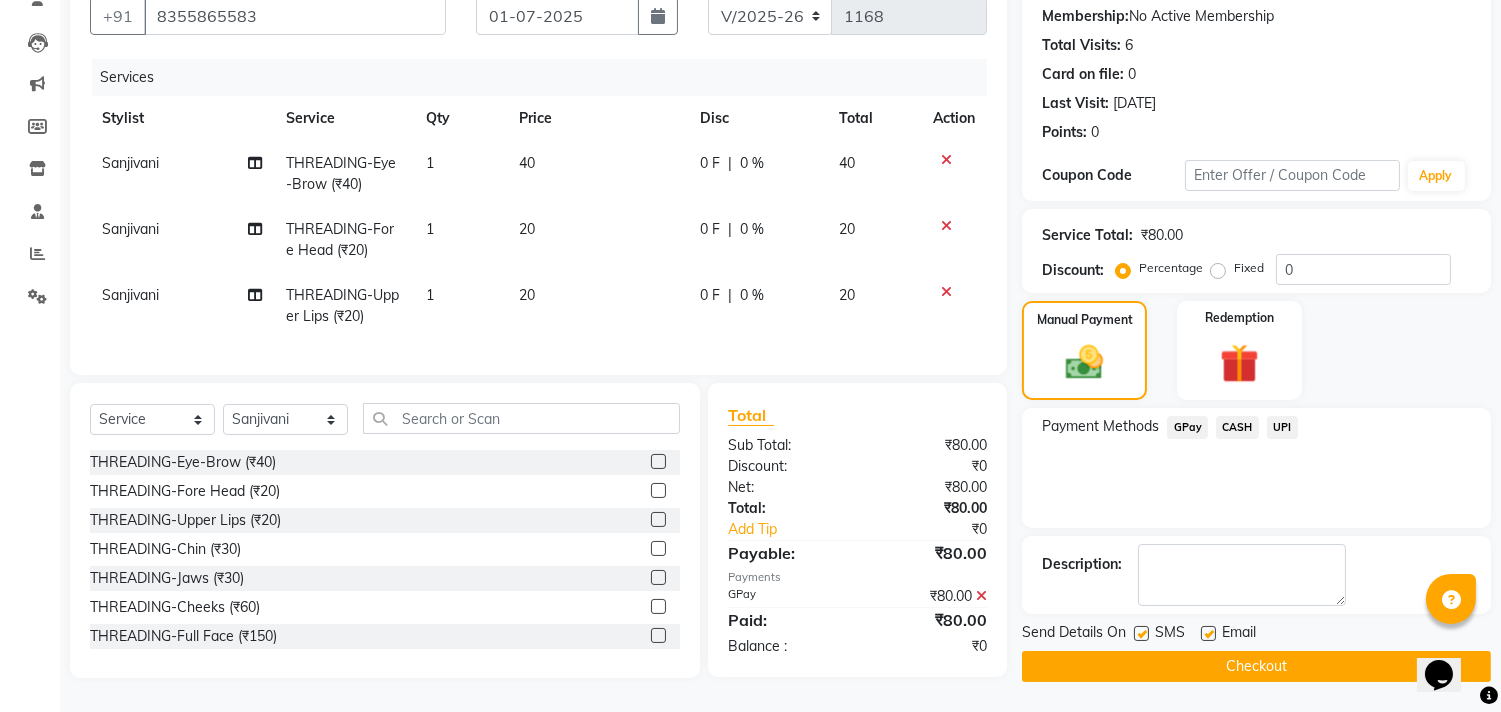 click on "Checkout" 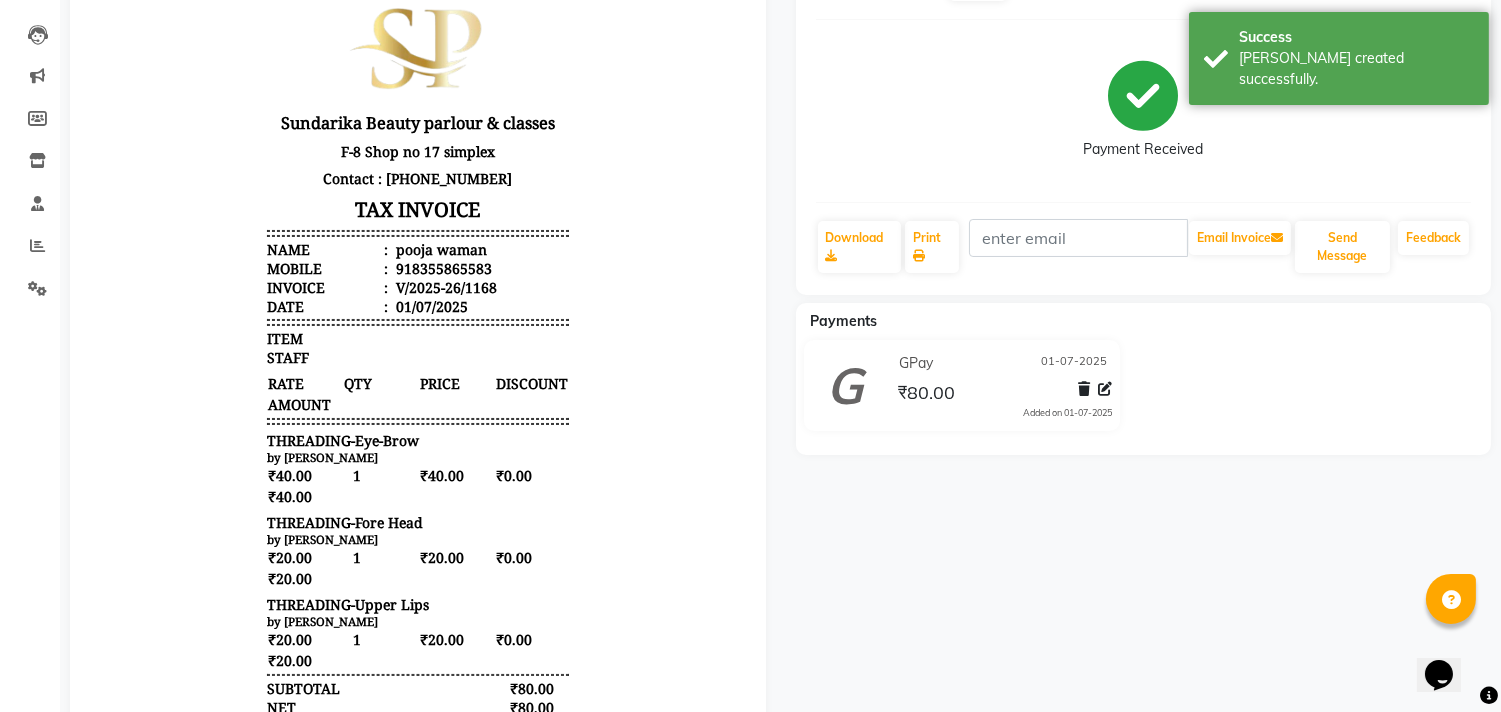 scroll, scrollTop: 417, scrollLeft: 0, axis: vertical 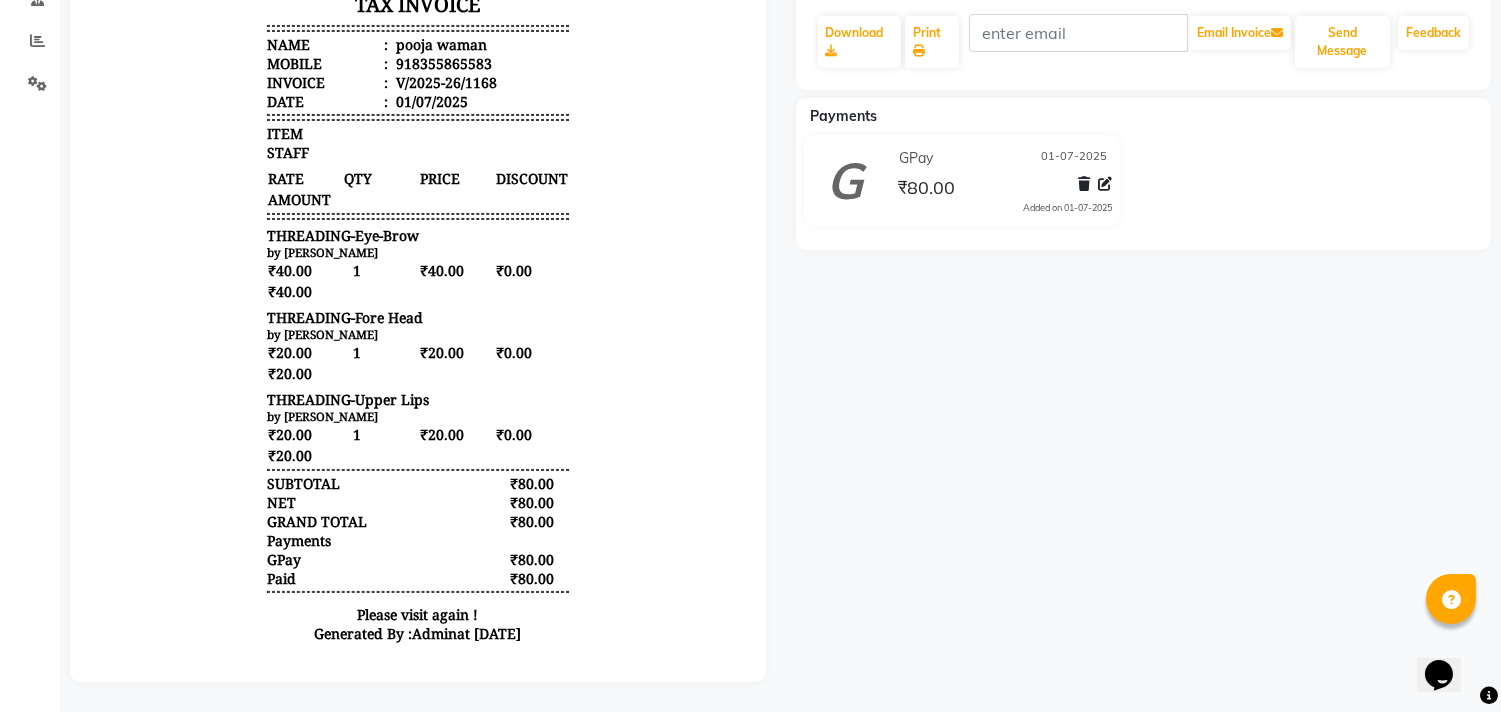select on "service" 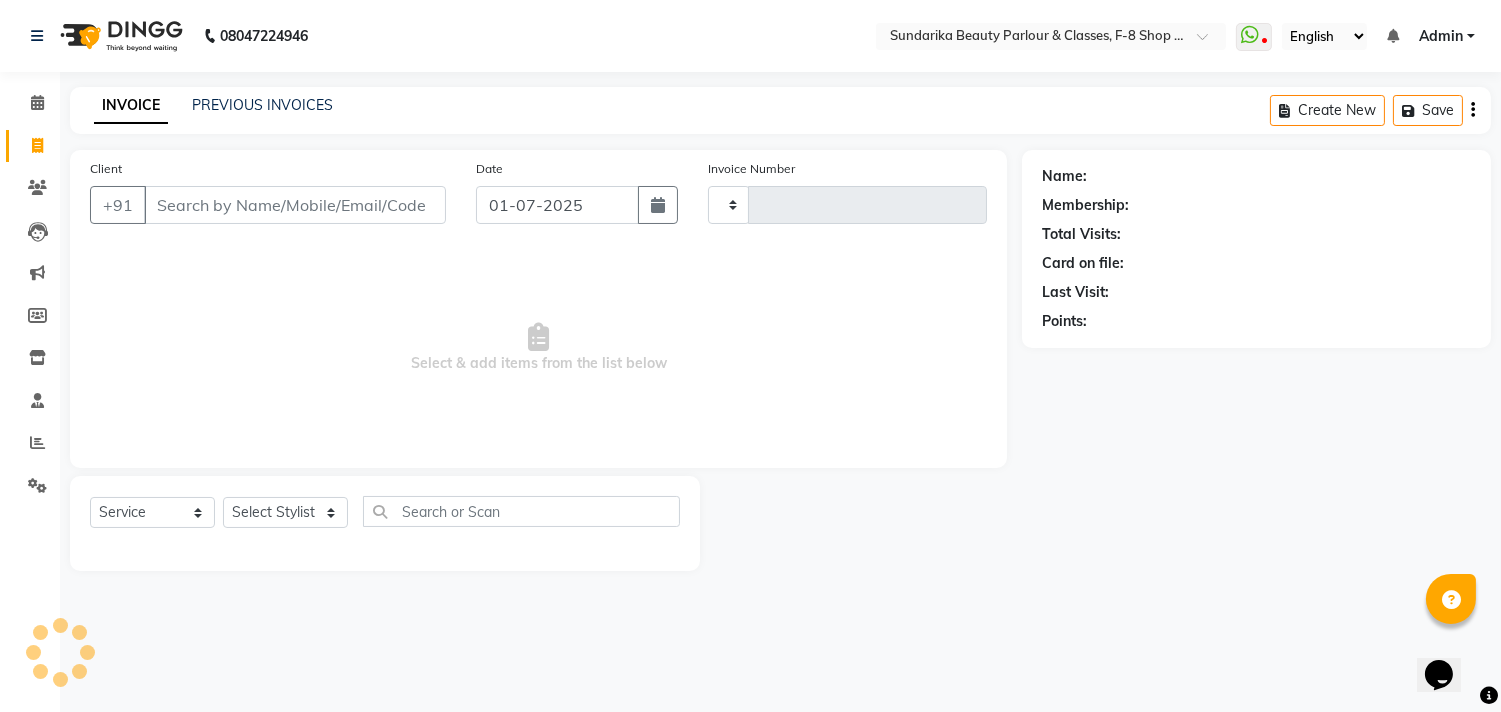 type on "1169" 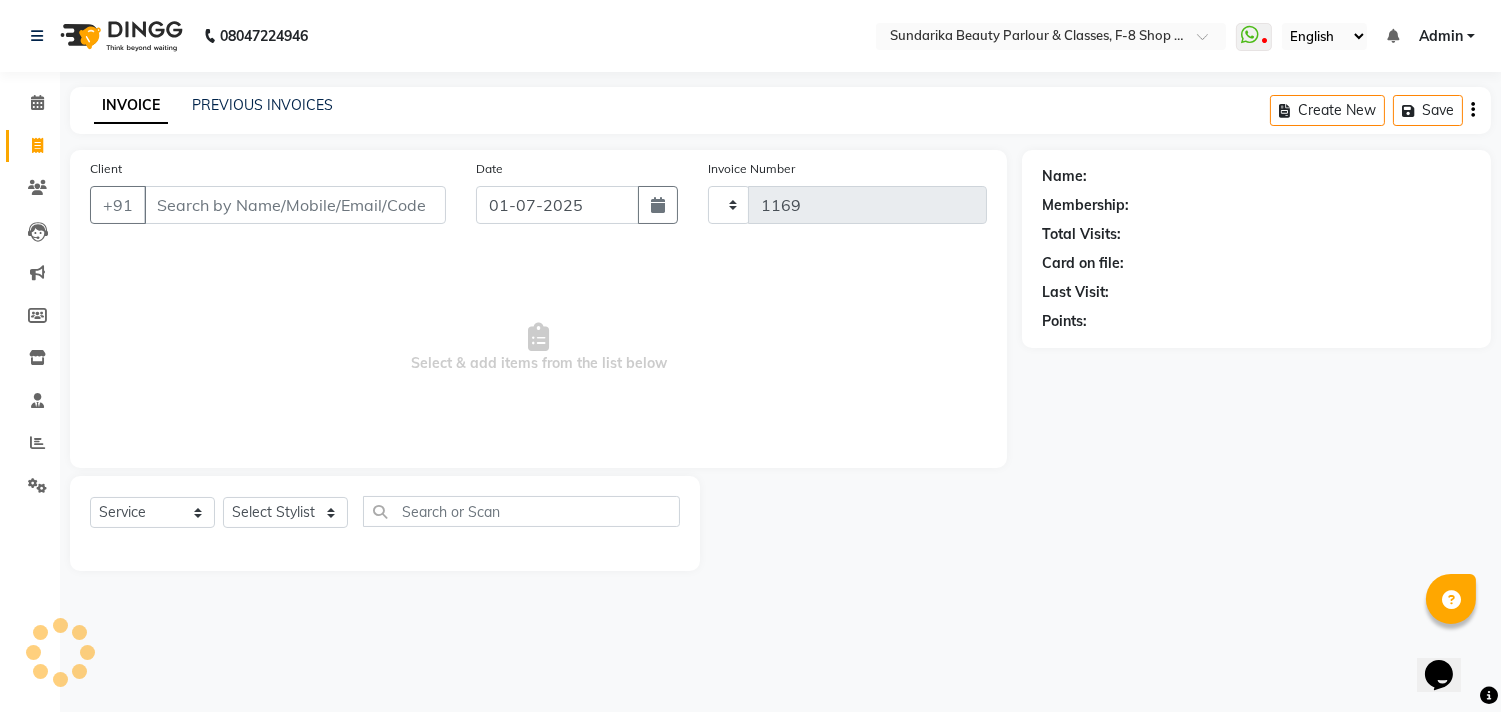 scroll, scrollTop: 0, scrollLeft: 0, axis: both 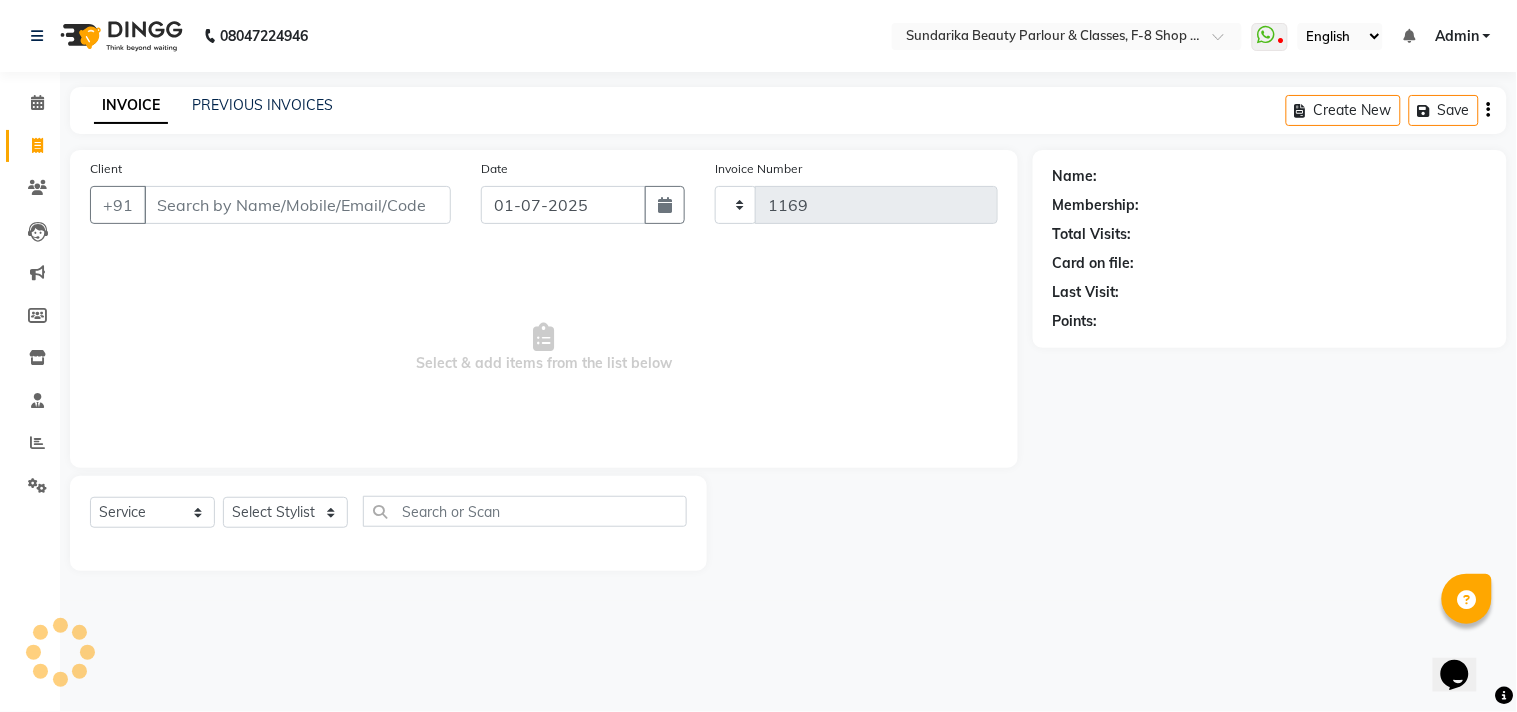 select on "5341" 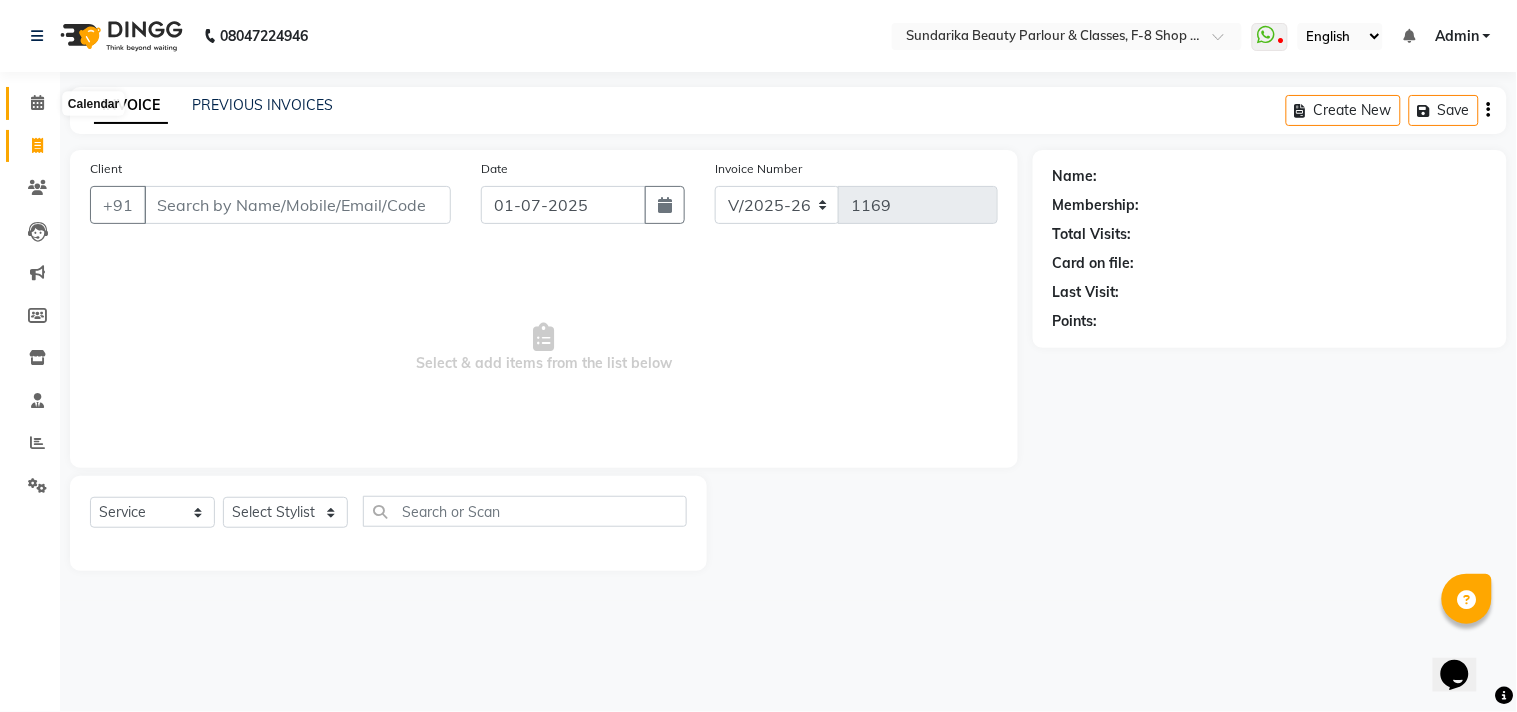 click 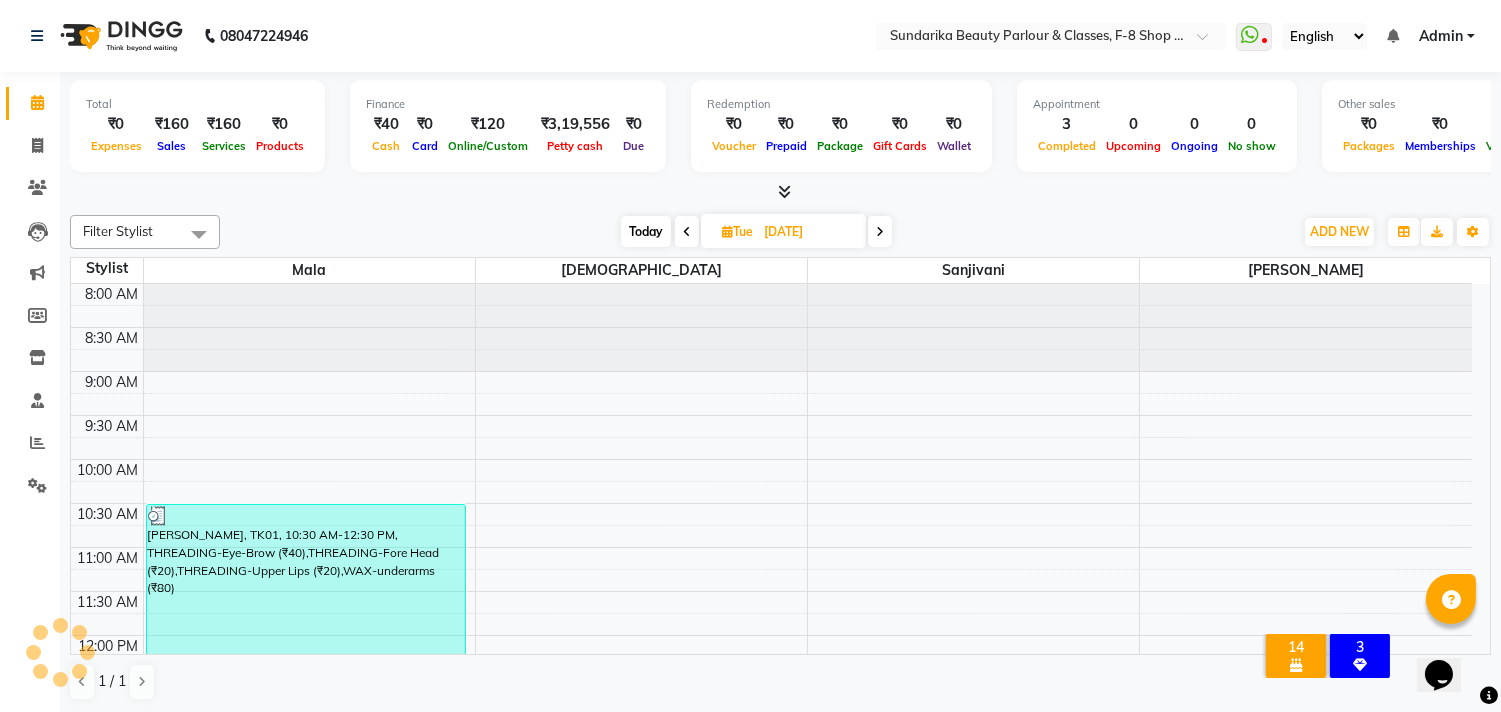 scroll, scrollTop: 0, scrollLeft: 0, axis: both 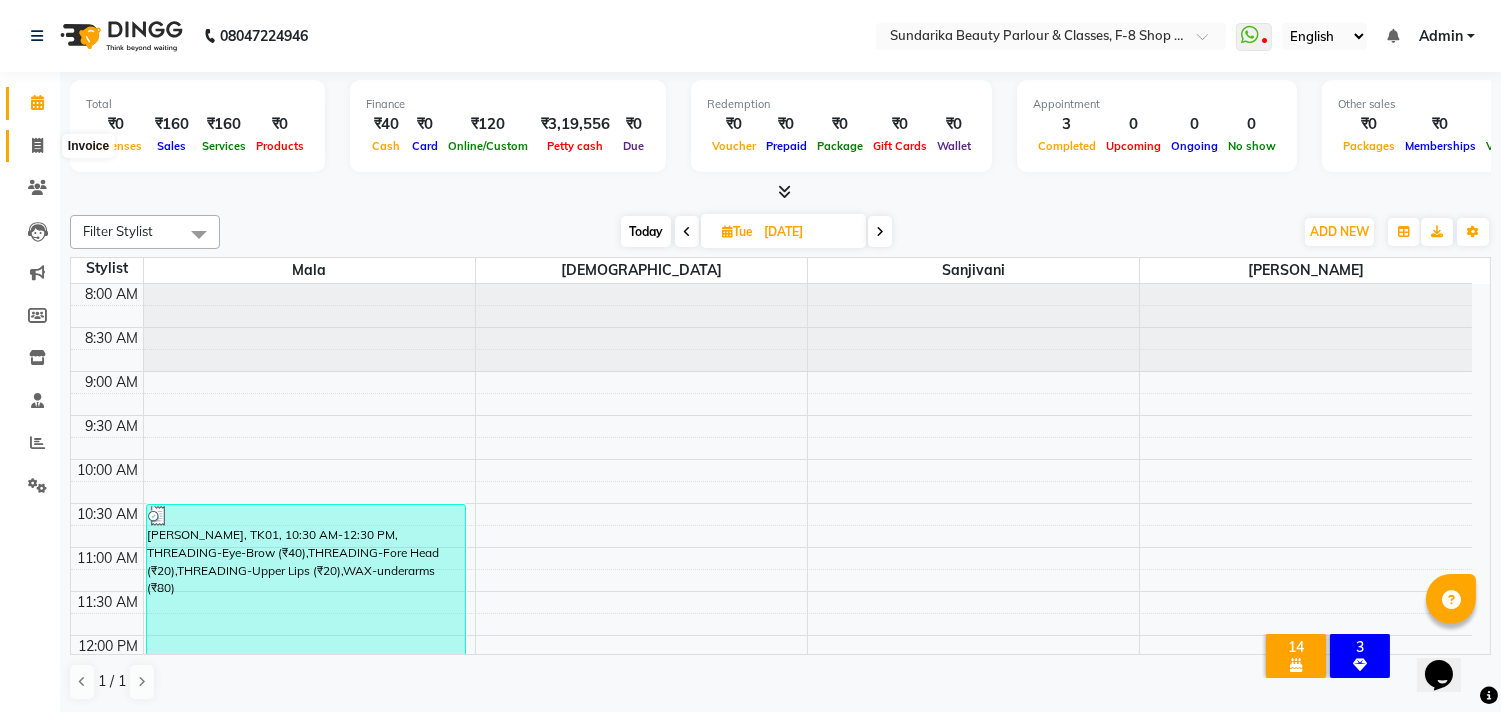 click 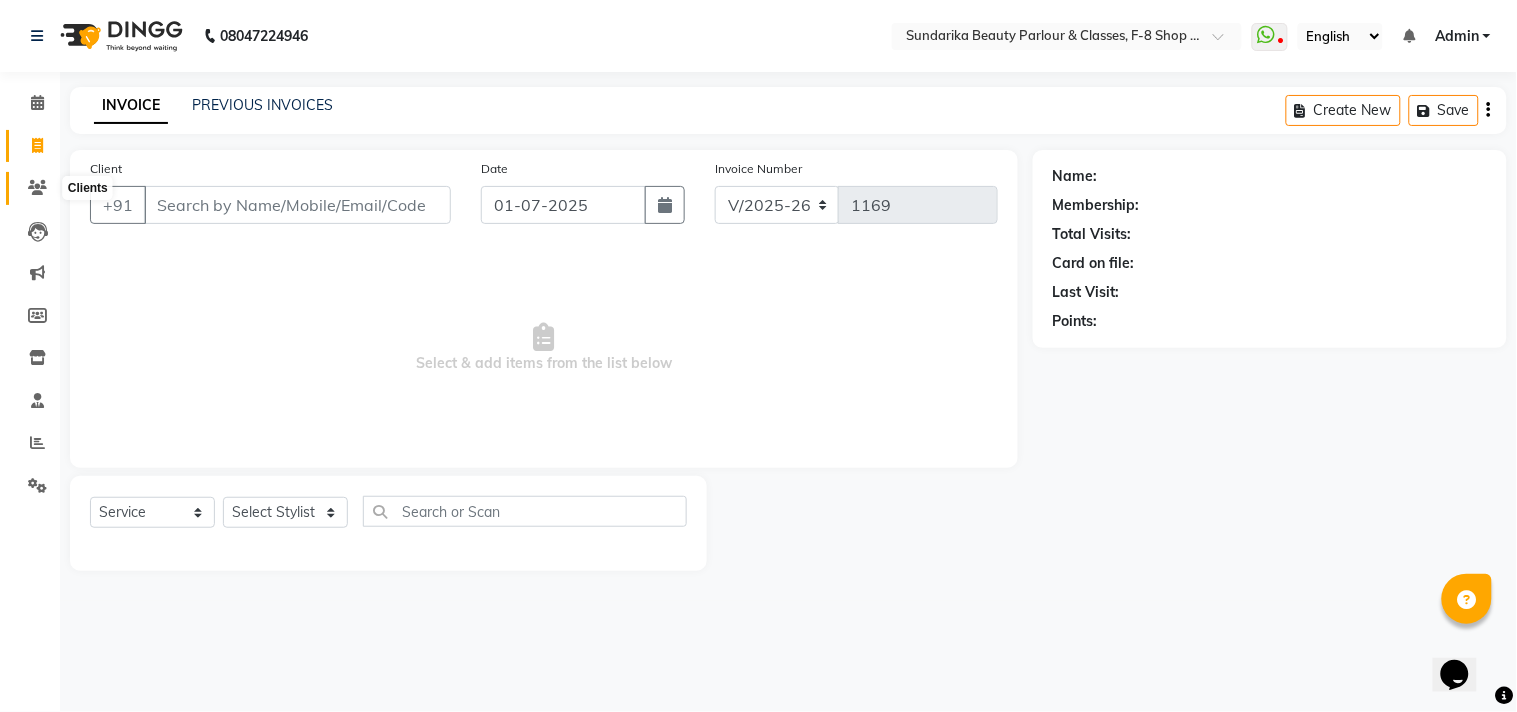 click 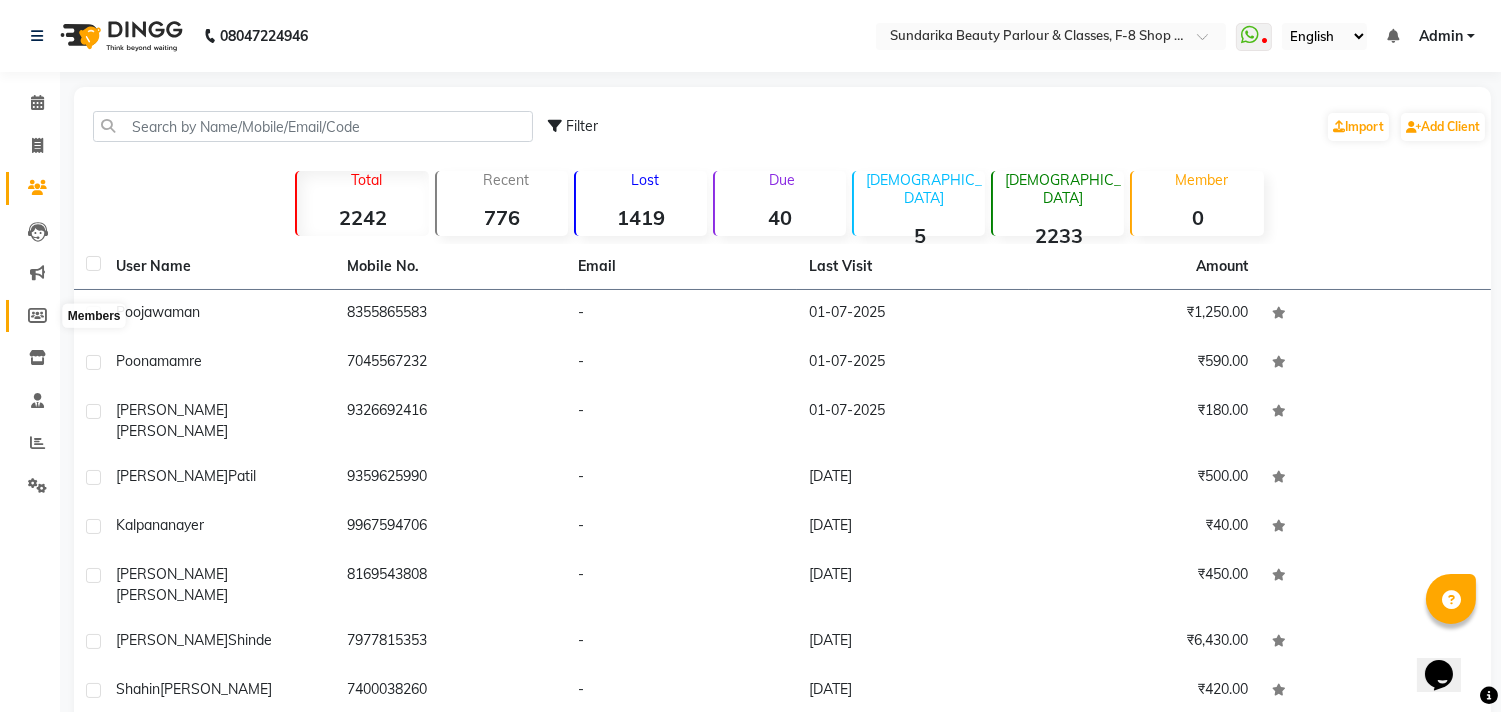 click 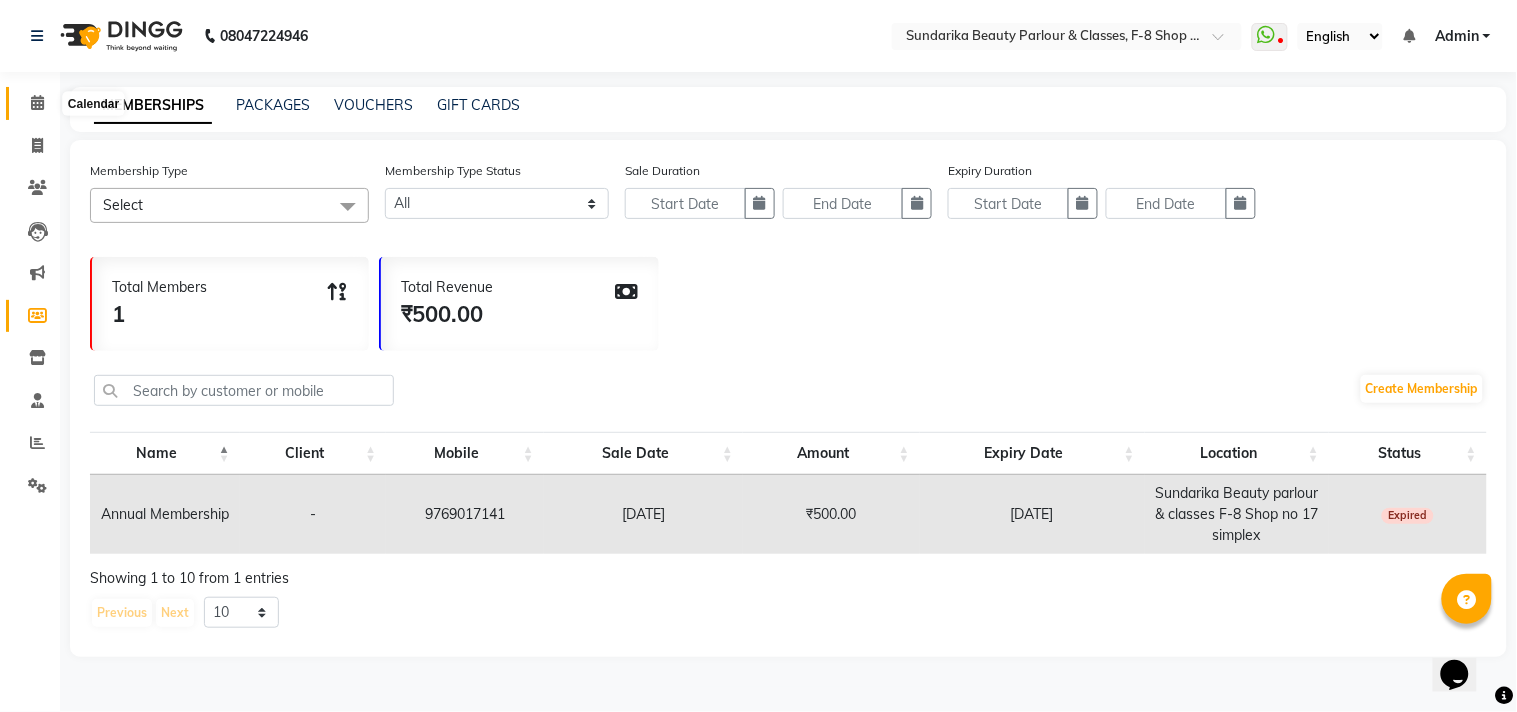 click 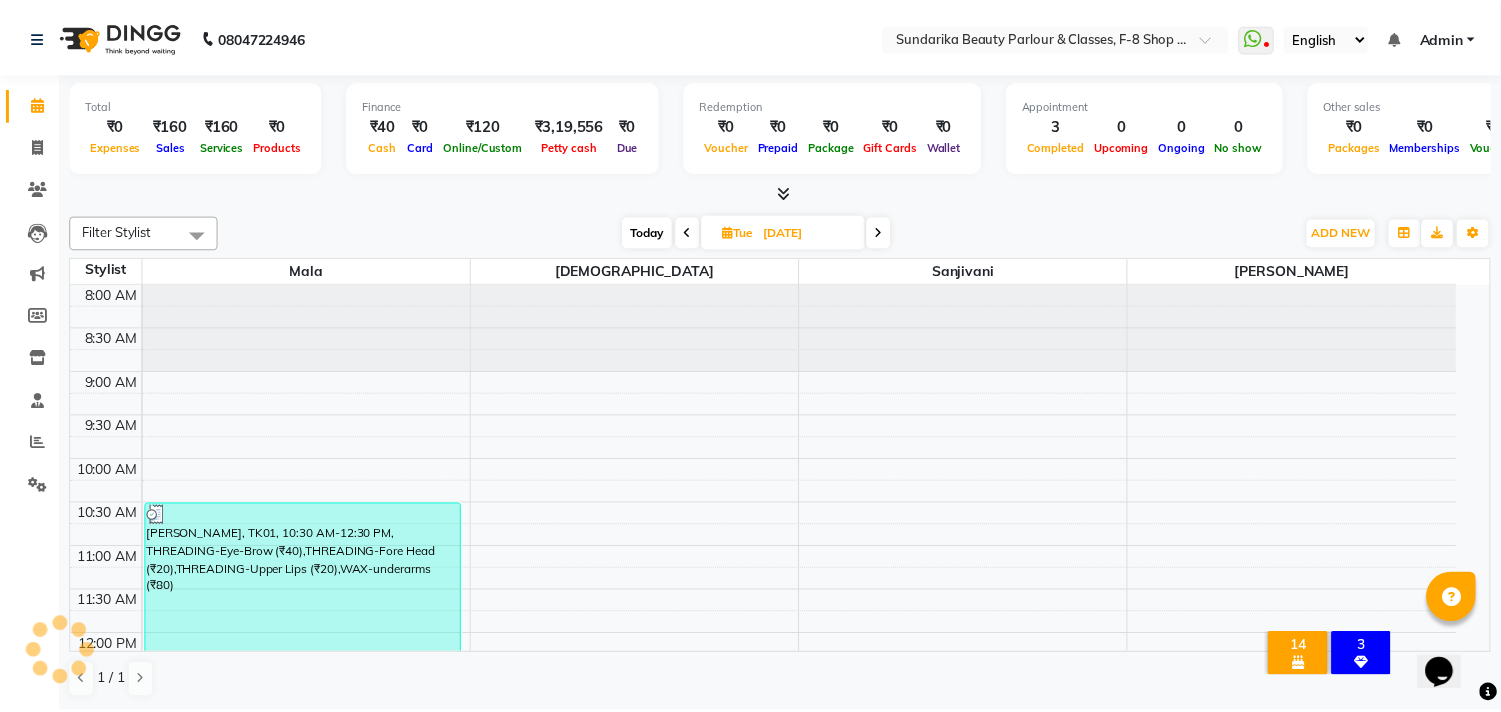 scroll, scrollTop: 620, scrollLeft: 0, axis: vertical 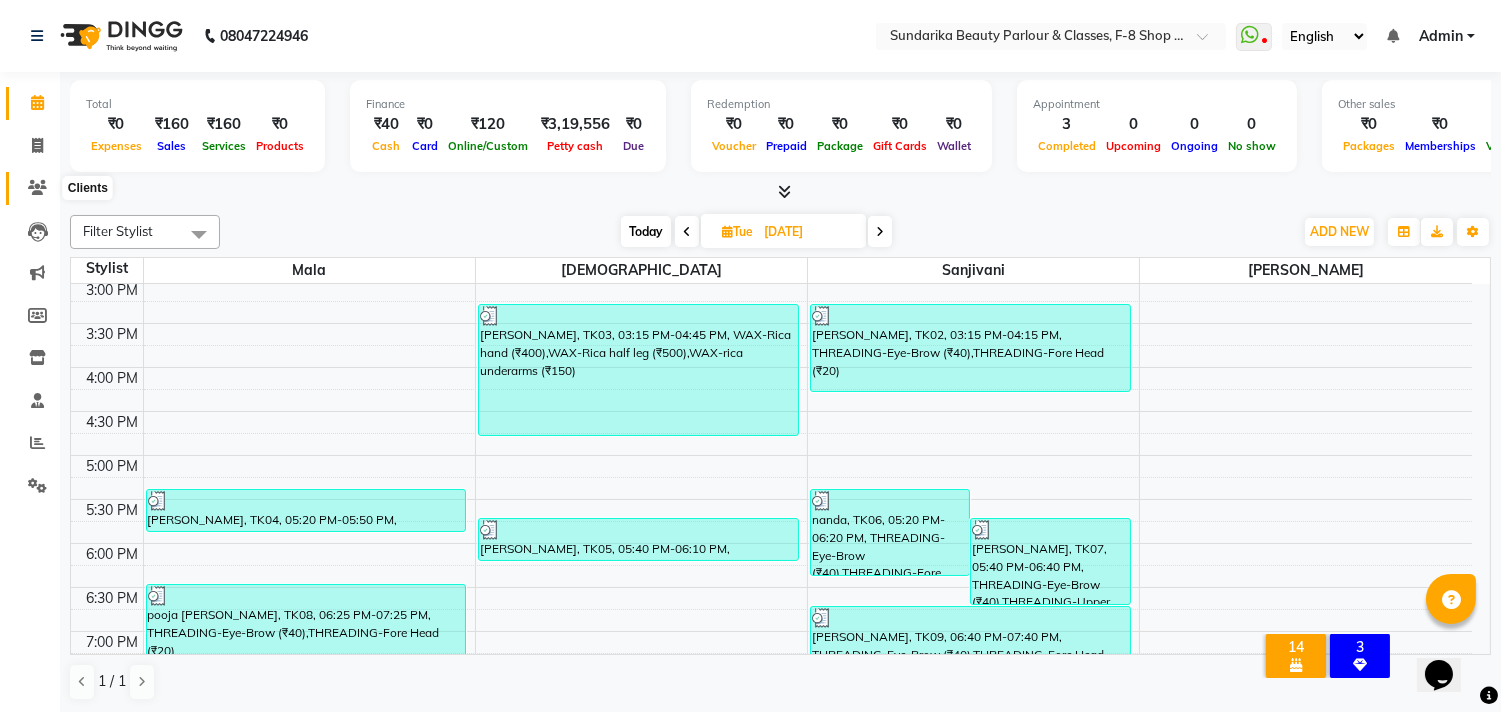click 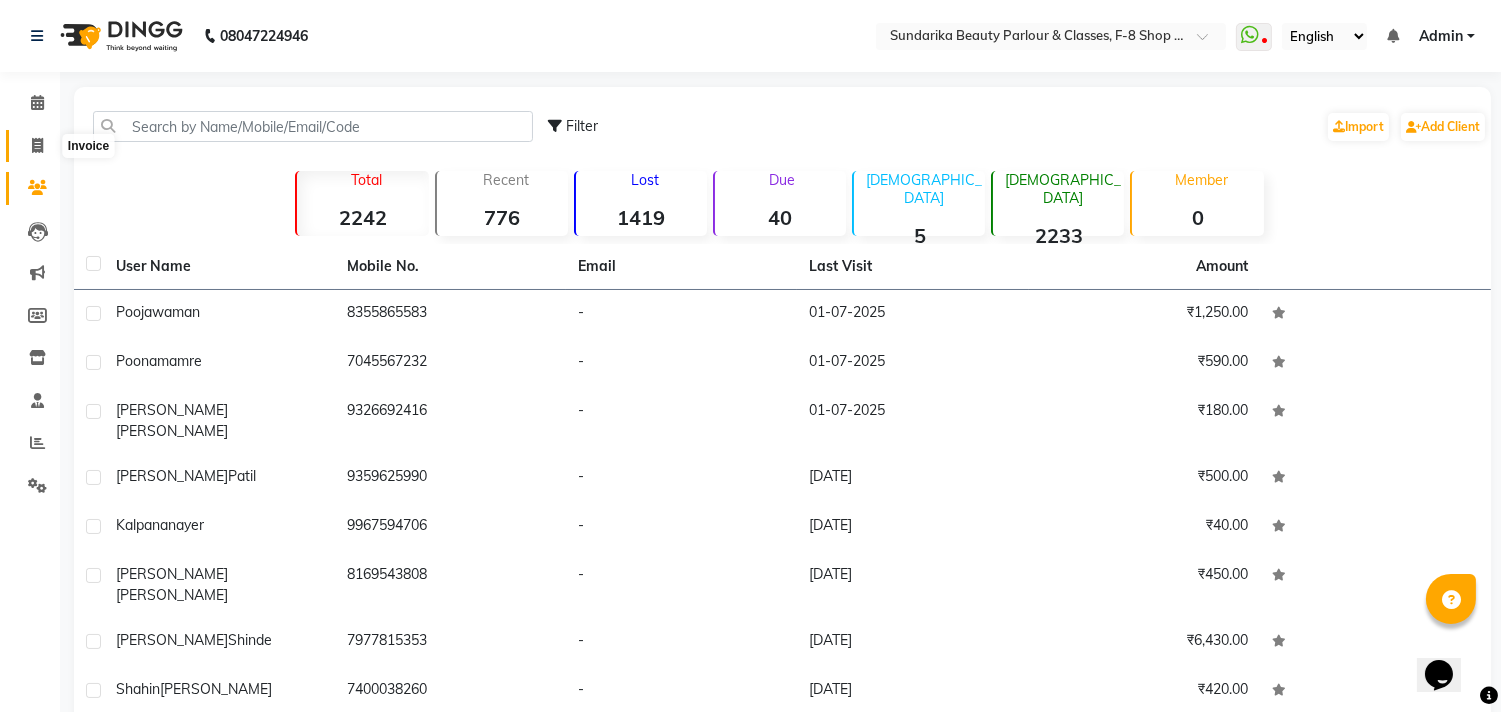 click 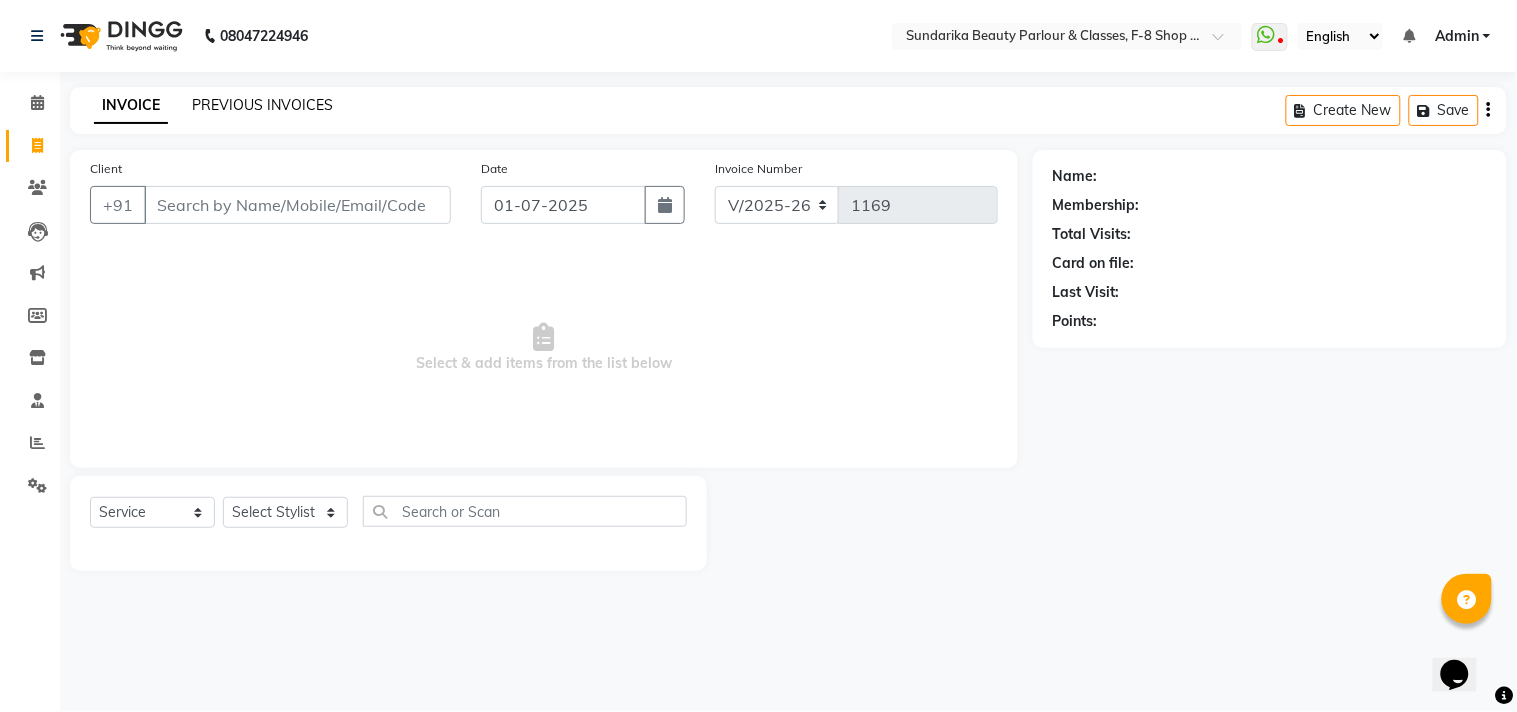 click on "PREVIOUS INVOICES" 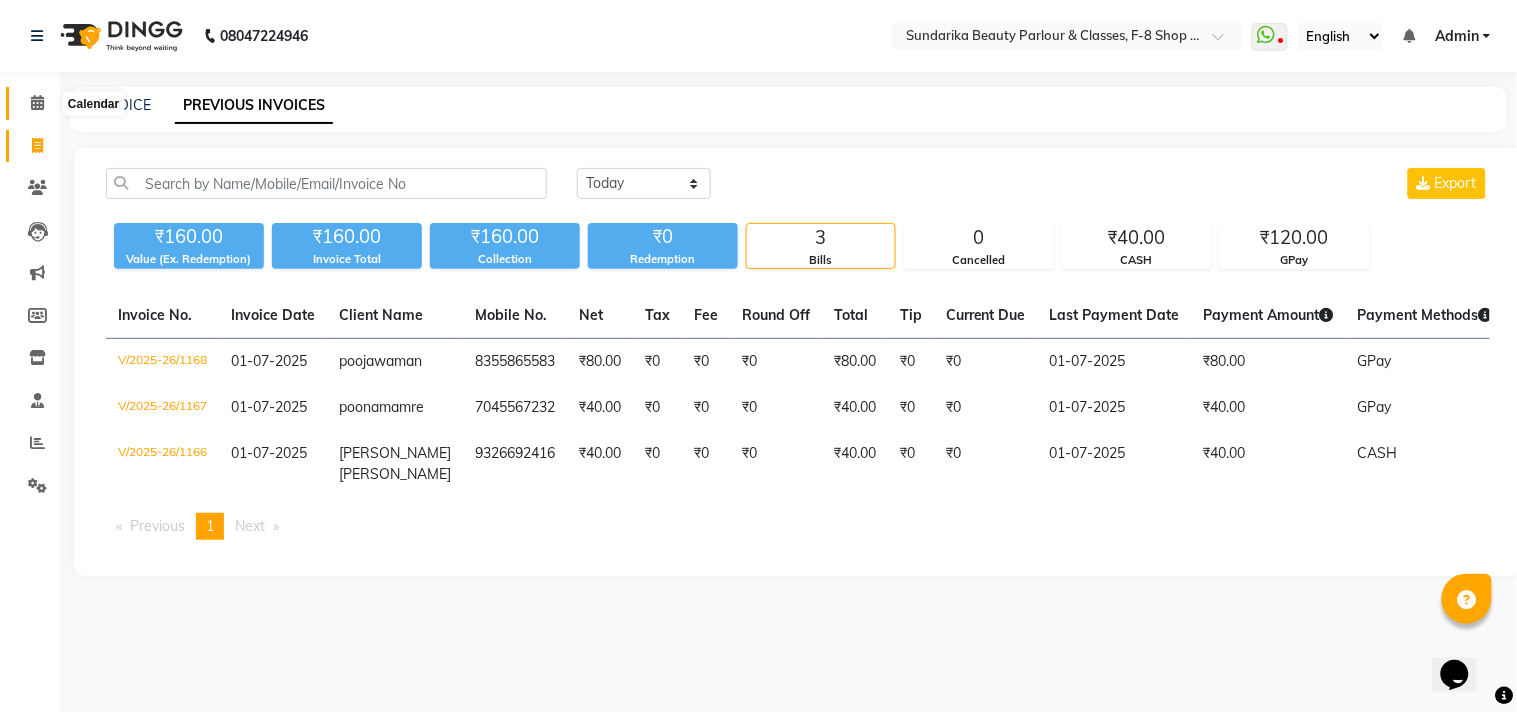 click 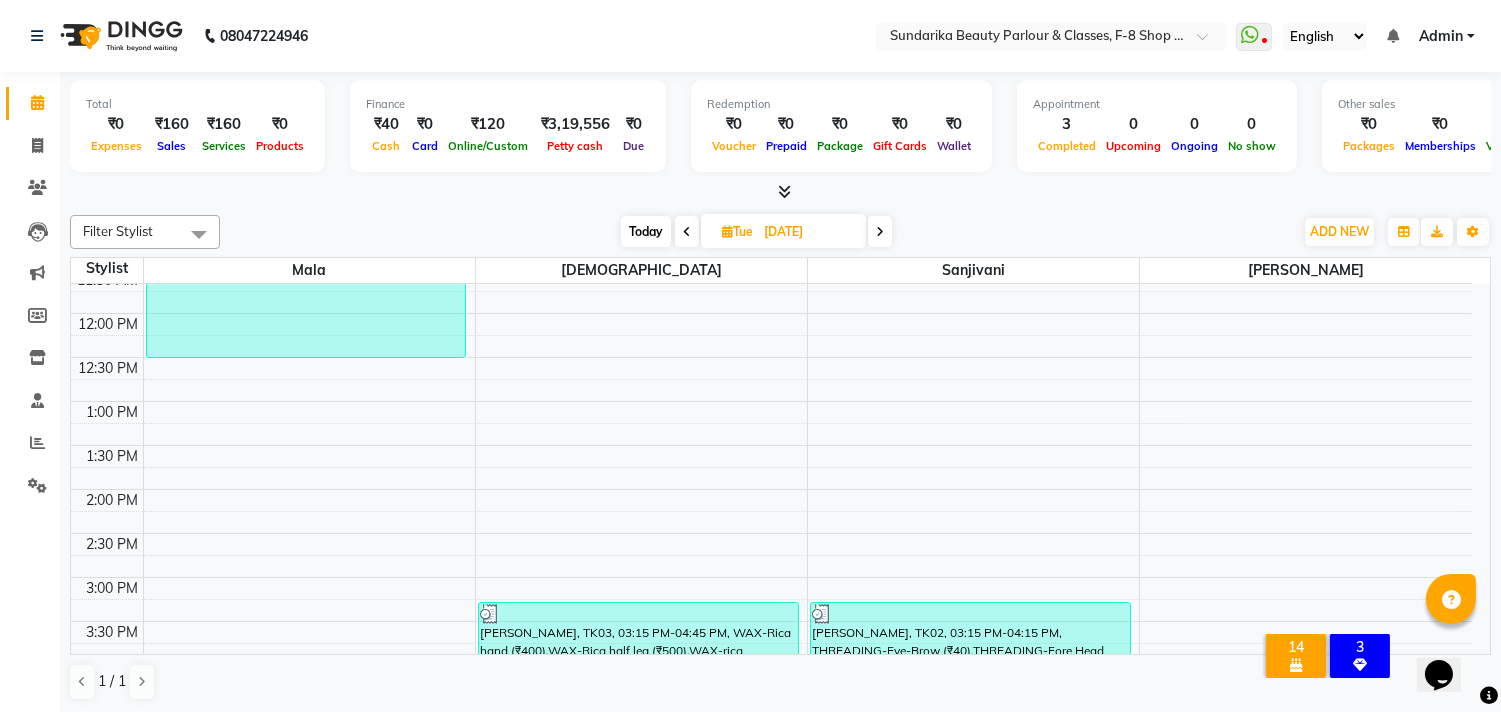 scroll, scrollTop: 333, scrollLeft: 0, axis: vertical 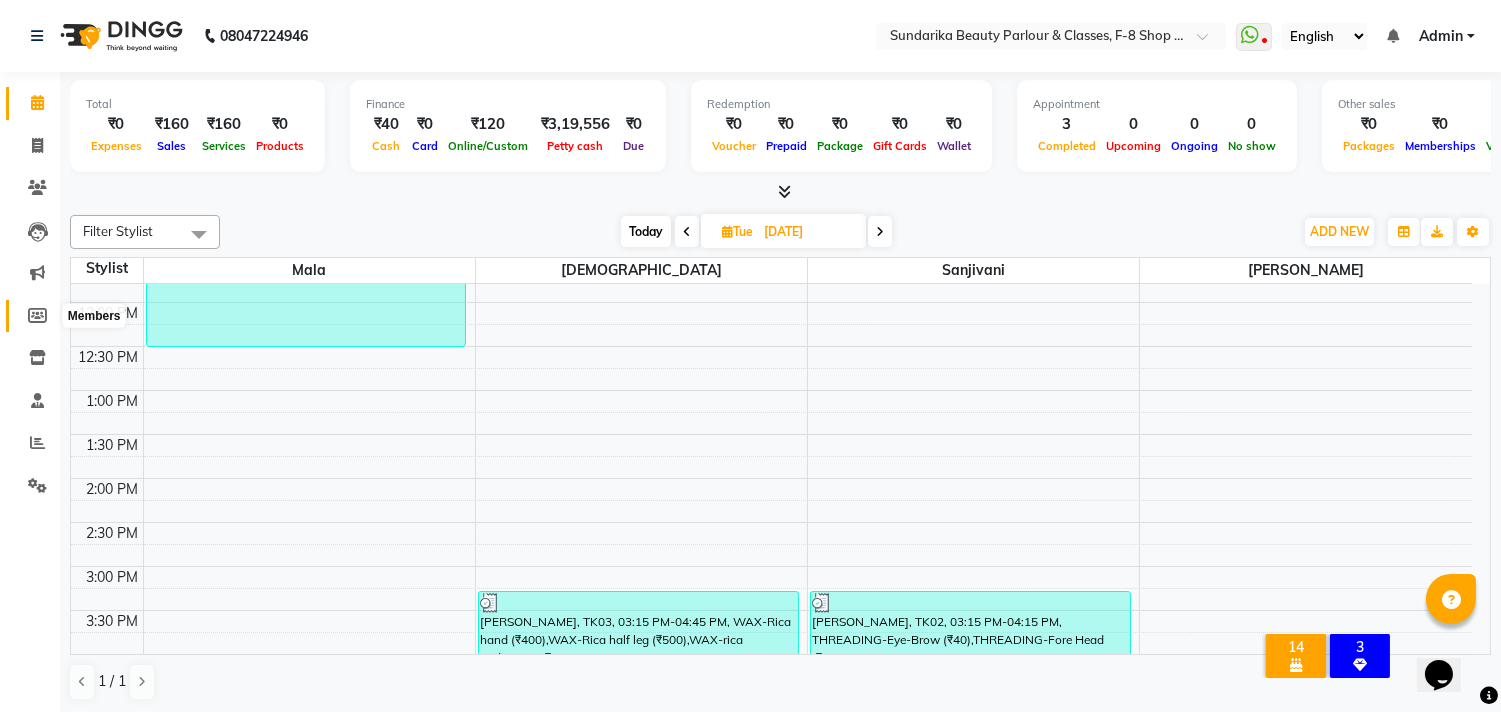 click 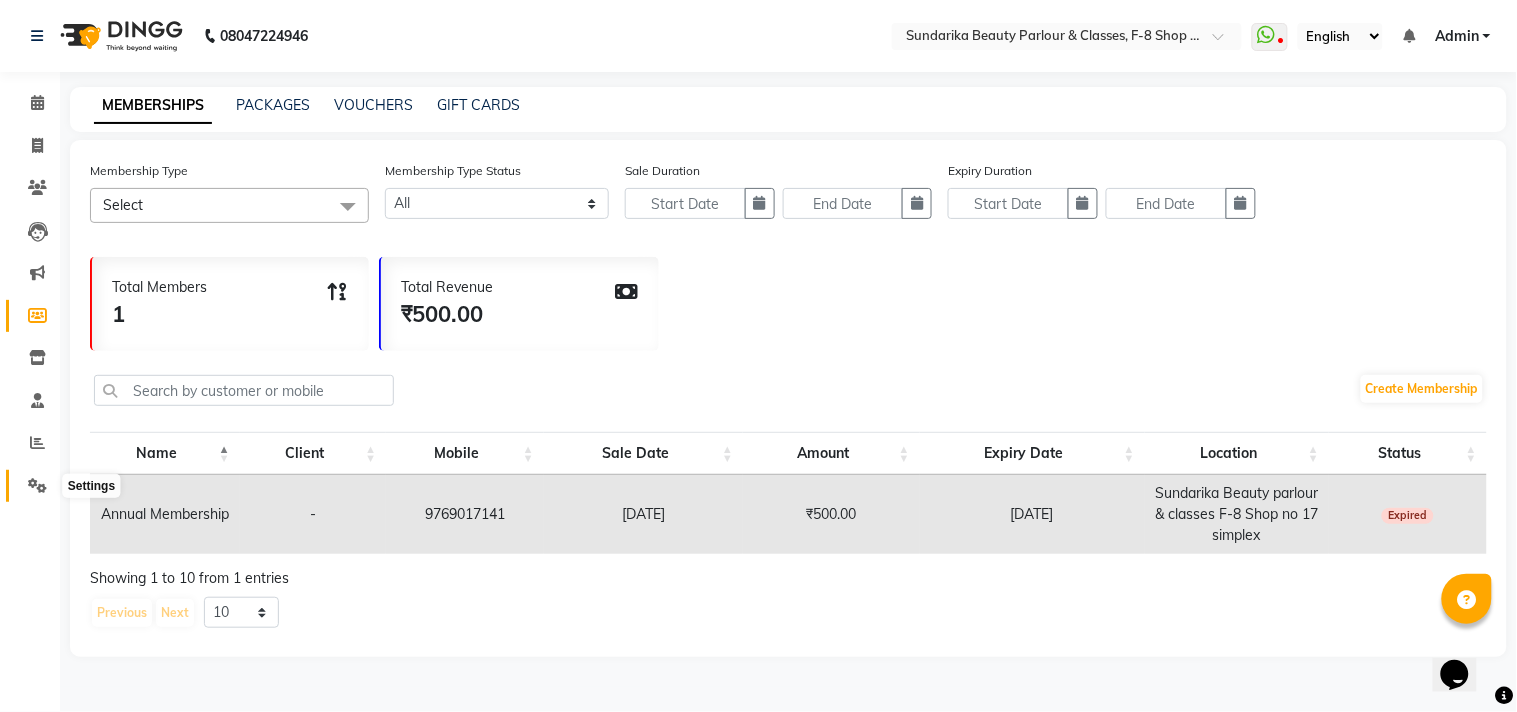 click 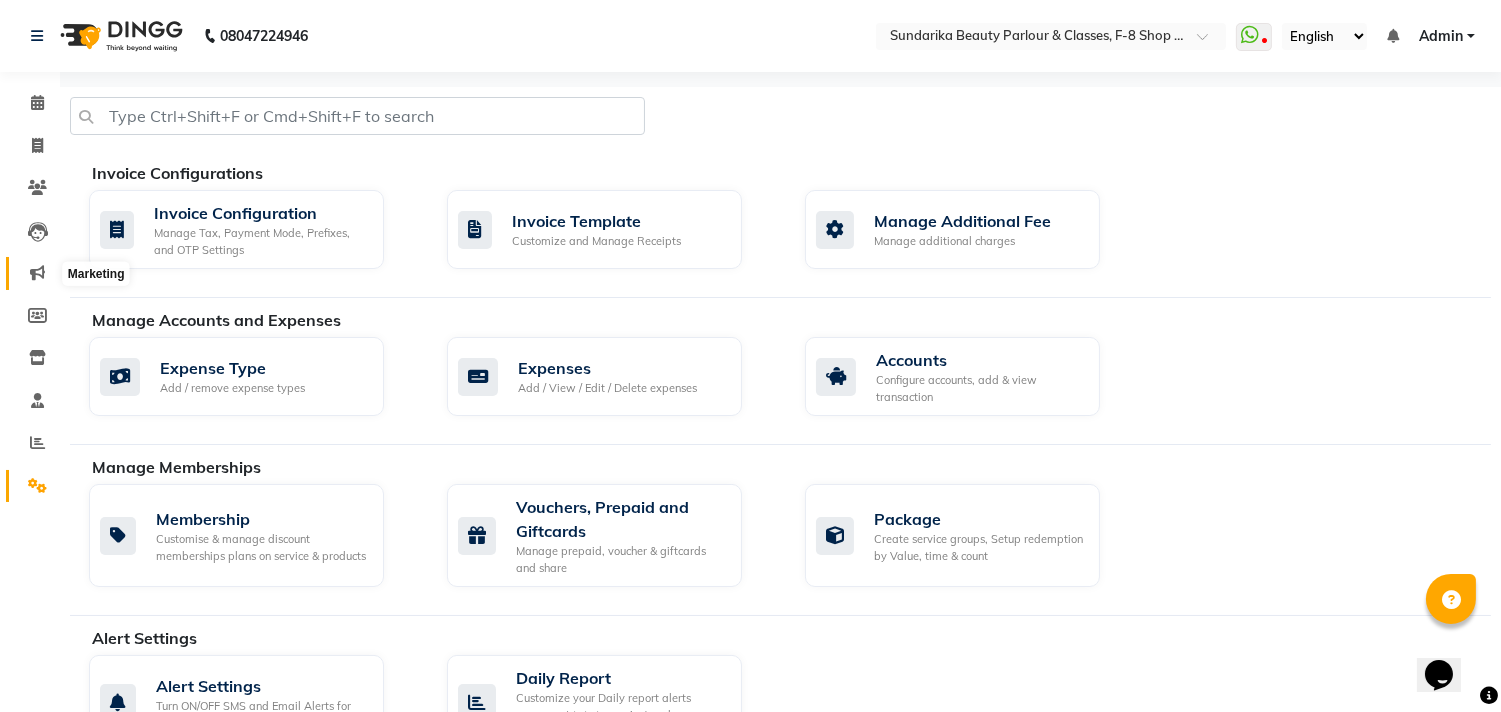click 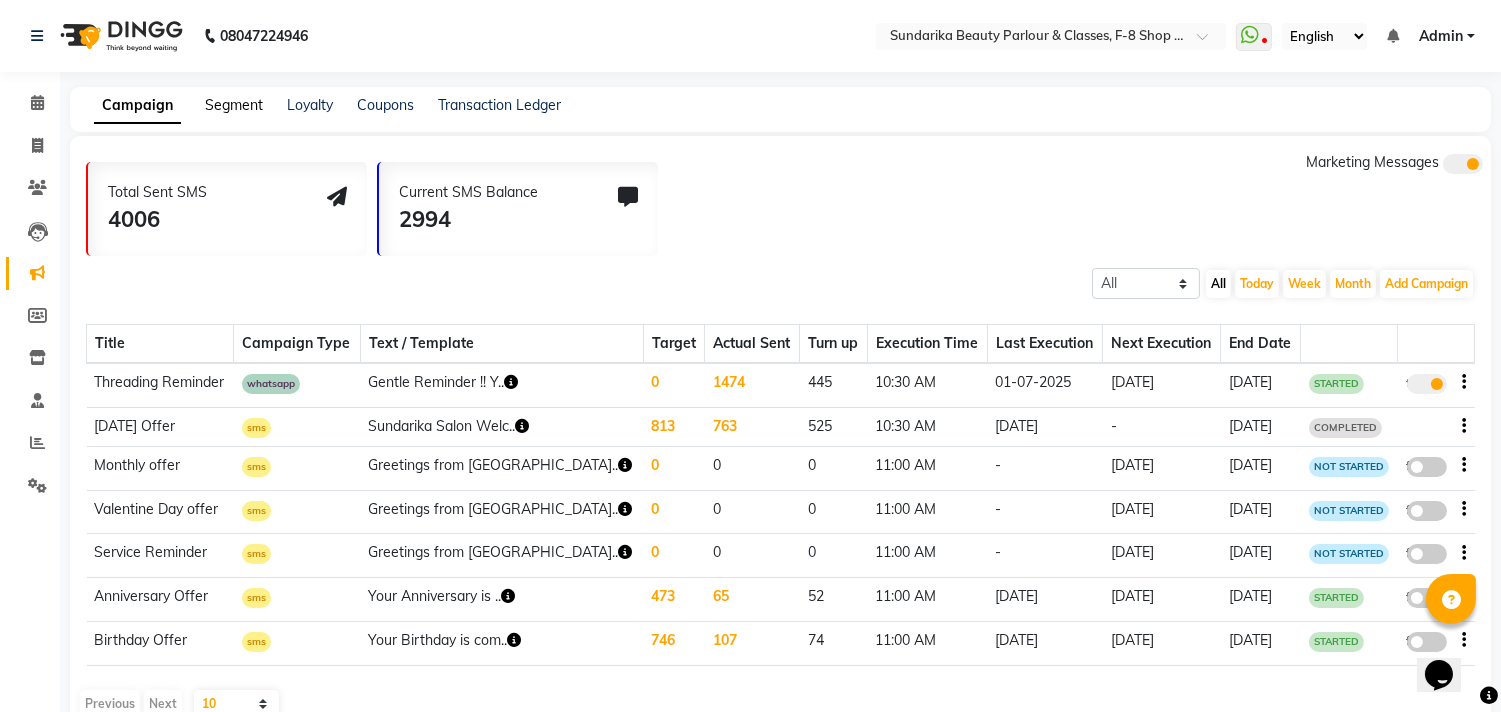 click on "Segment" 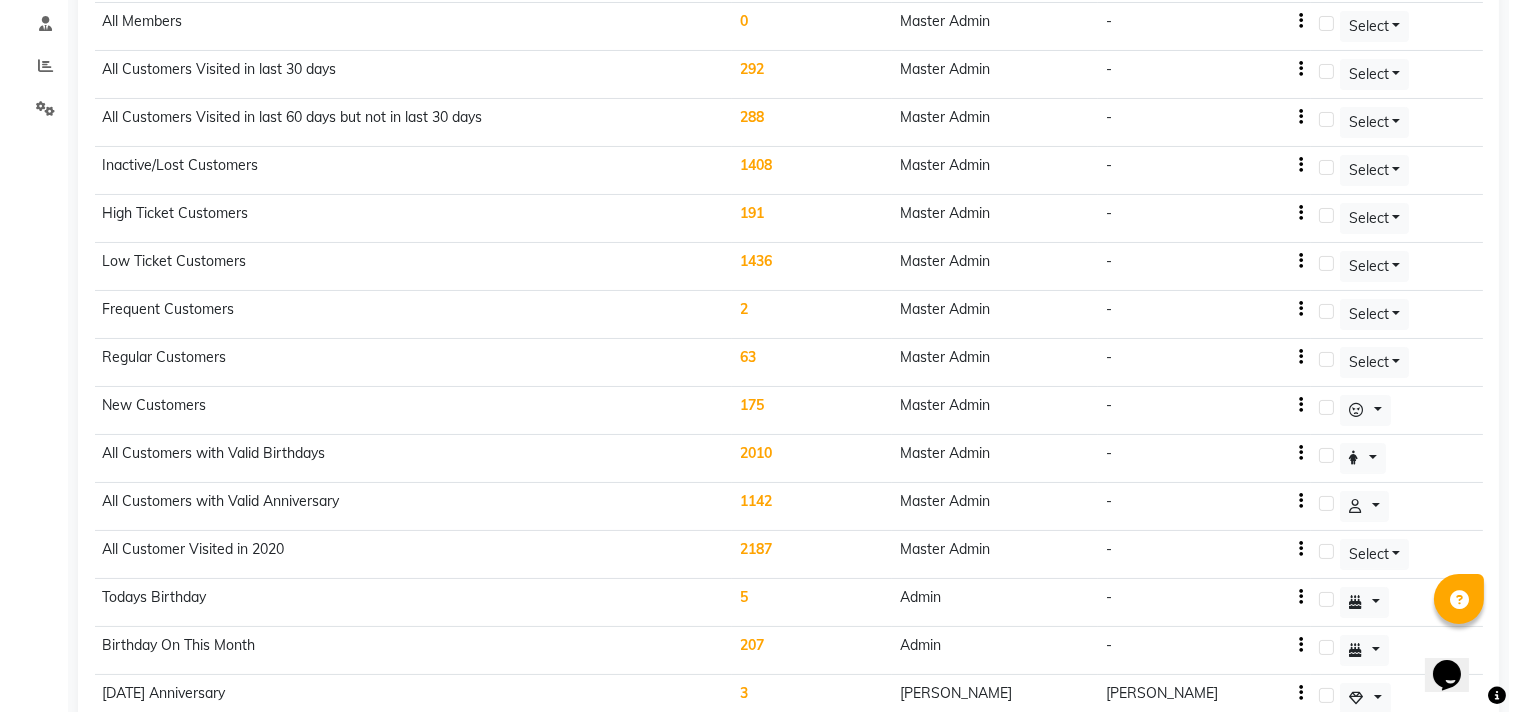 scroll, scrollTop: 631, scrollLeft: 0, axis: vertical 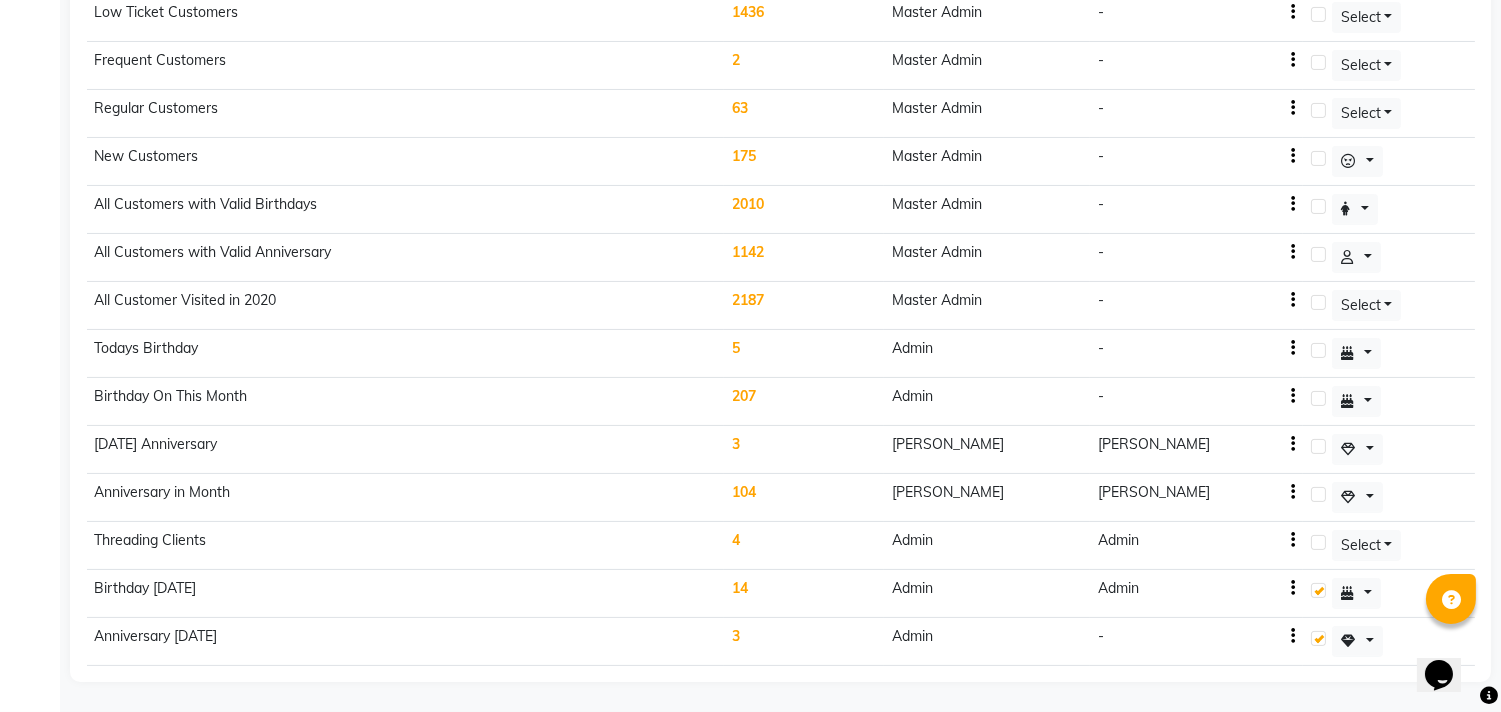 click 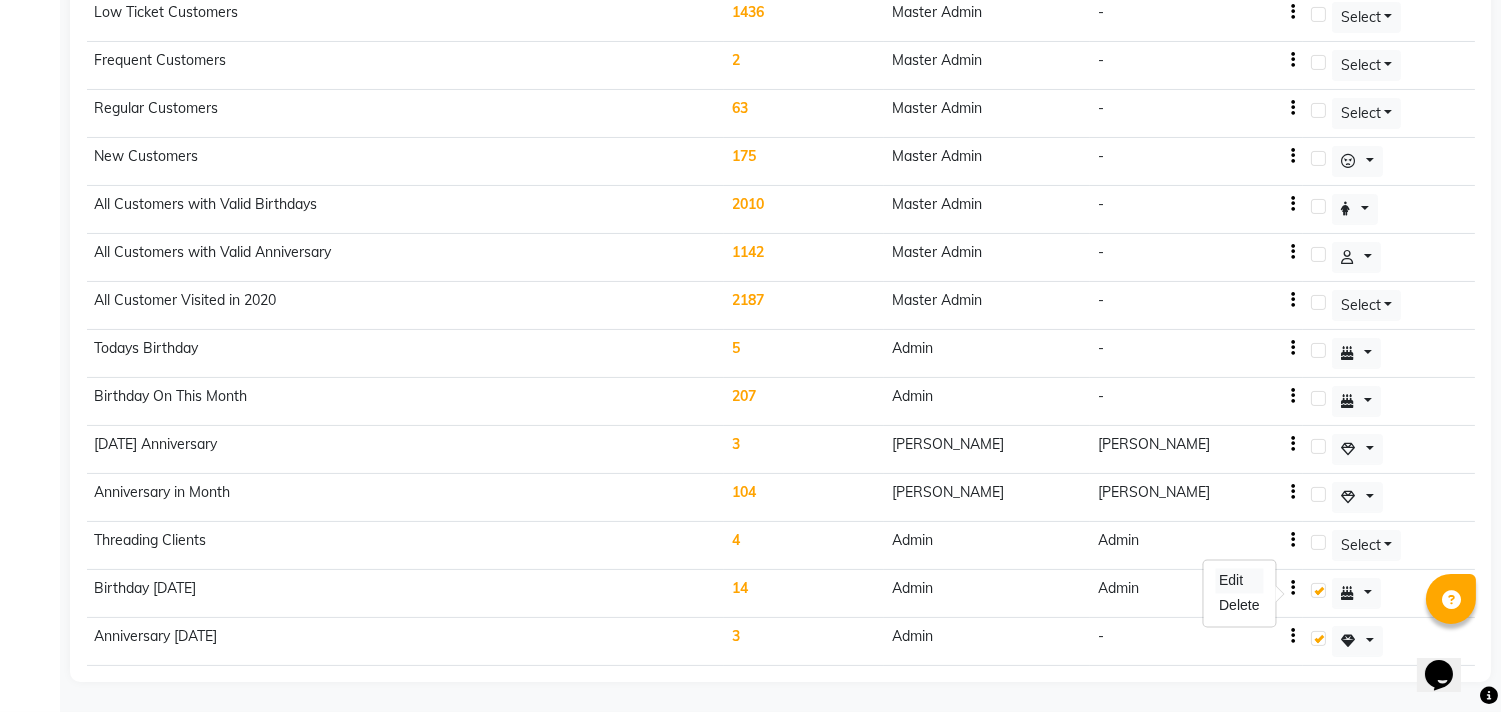 click on "Edit" at bounding box center [1239, 581] 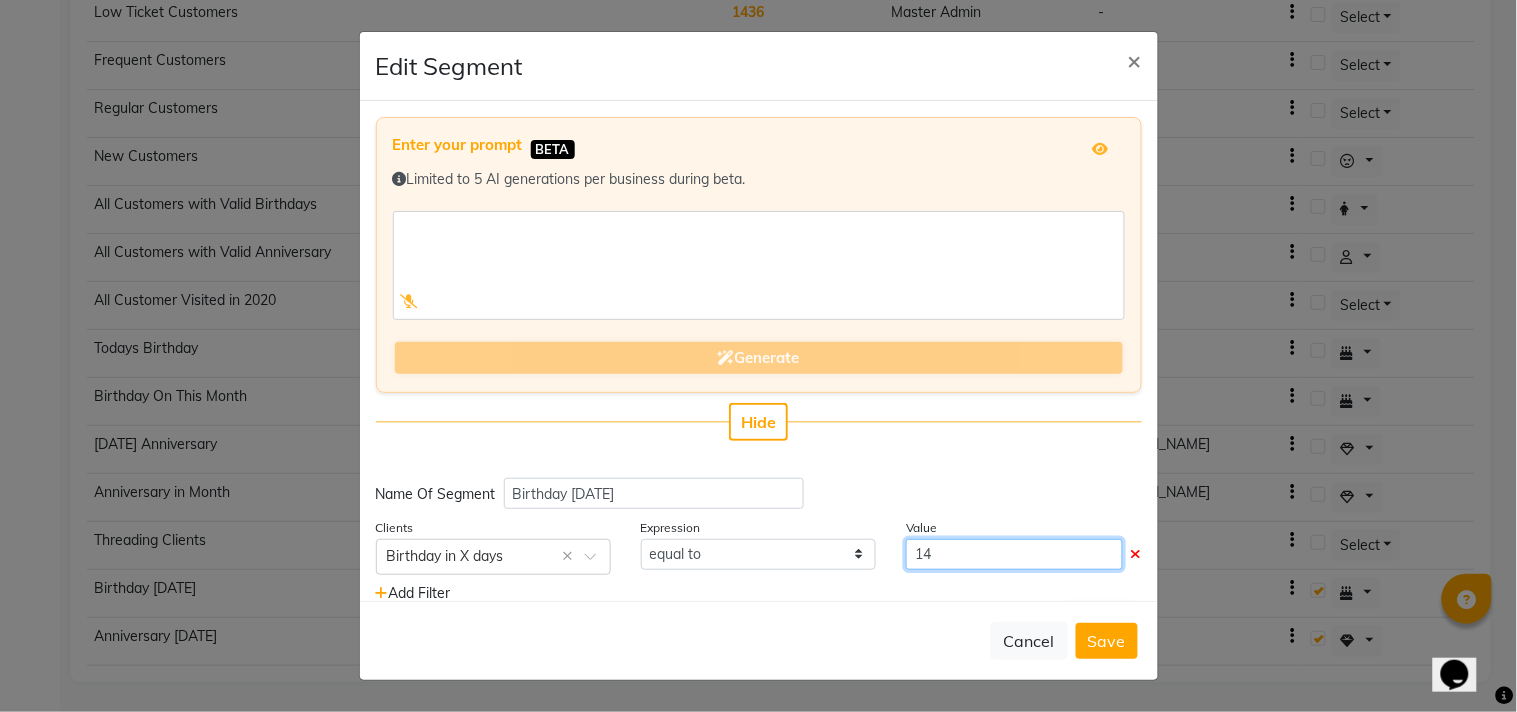 click on "14" 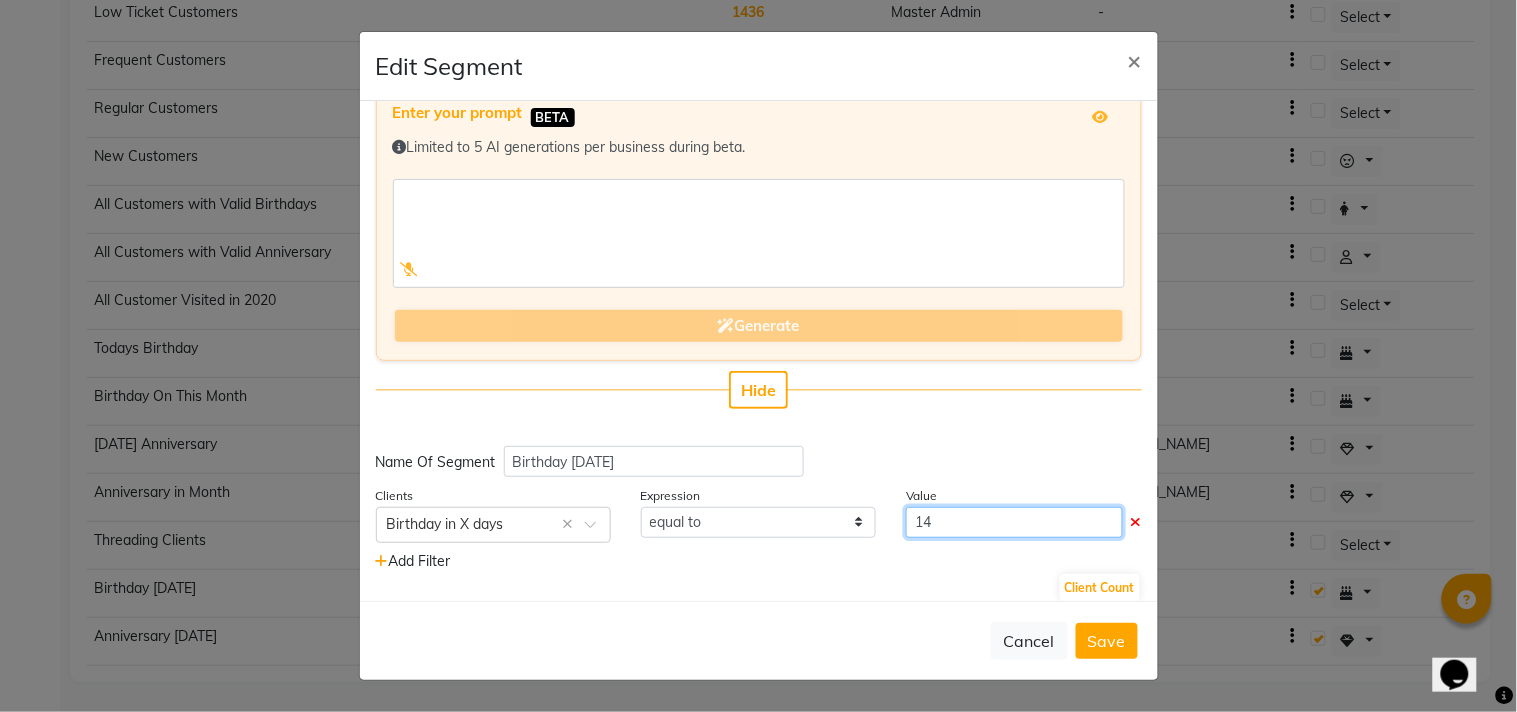 scroll, scrollTop: 48, scrollLeft: 0, axis: vertical 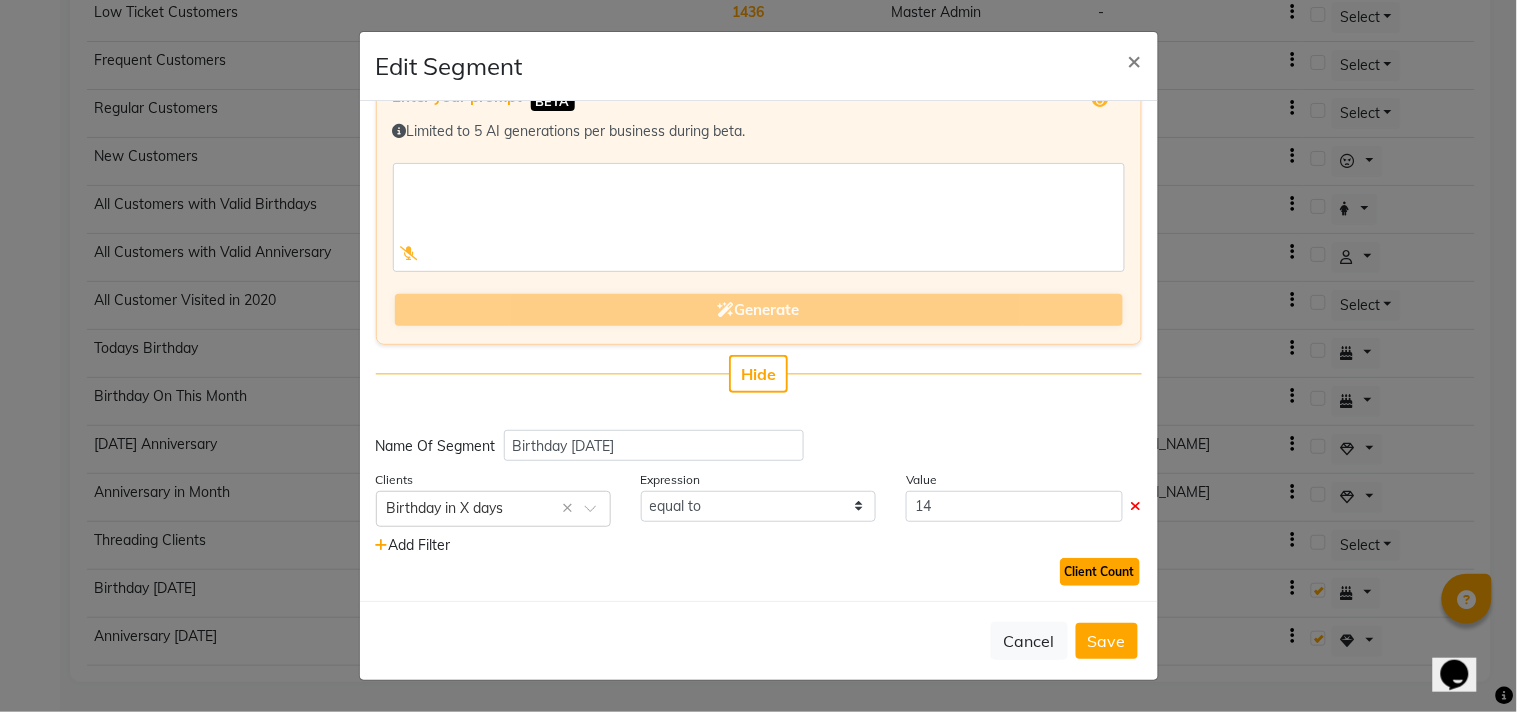 click on "Client Count" 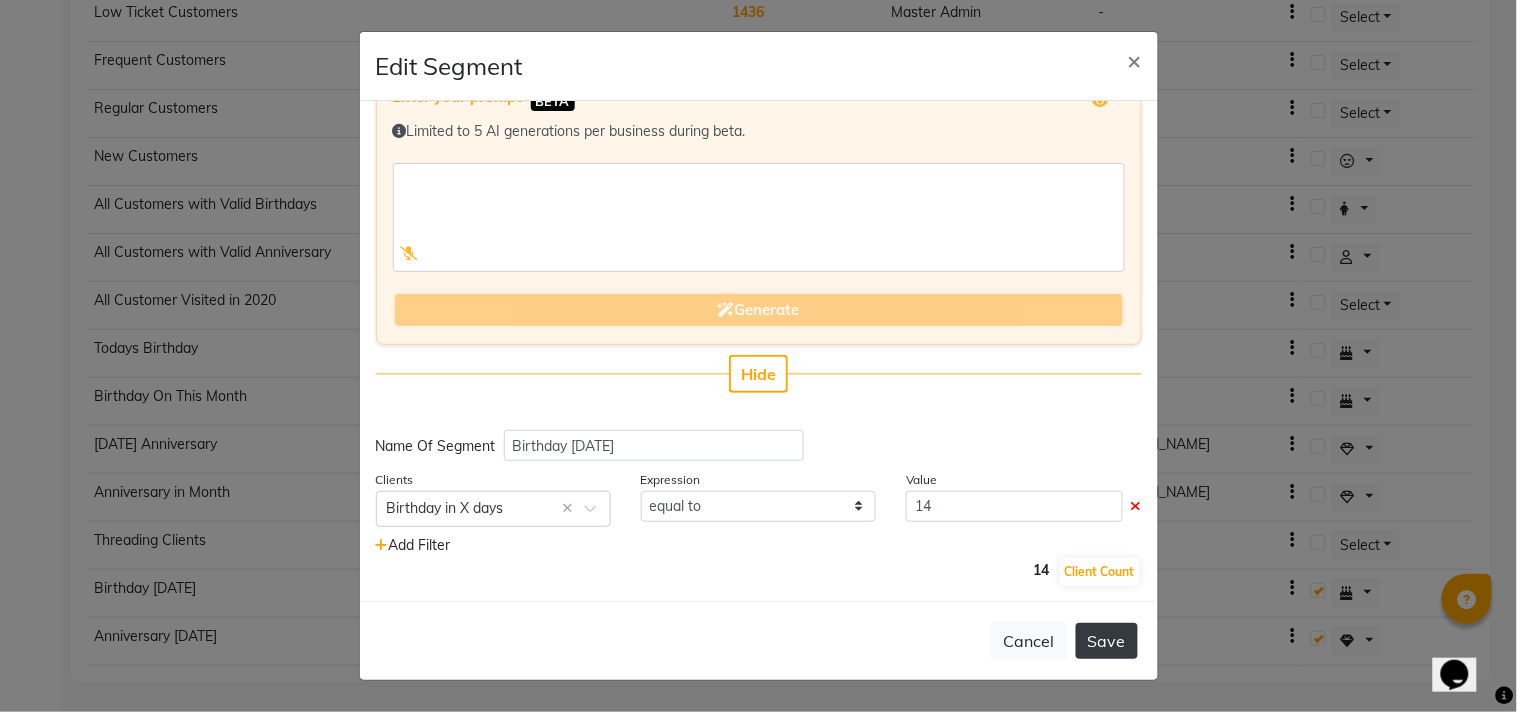 click on "Save" 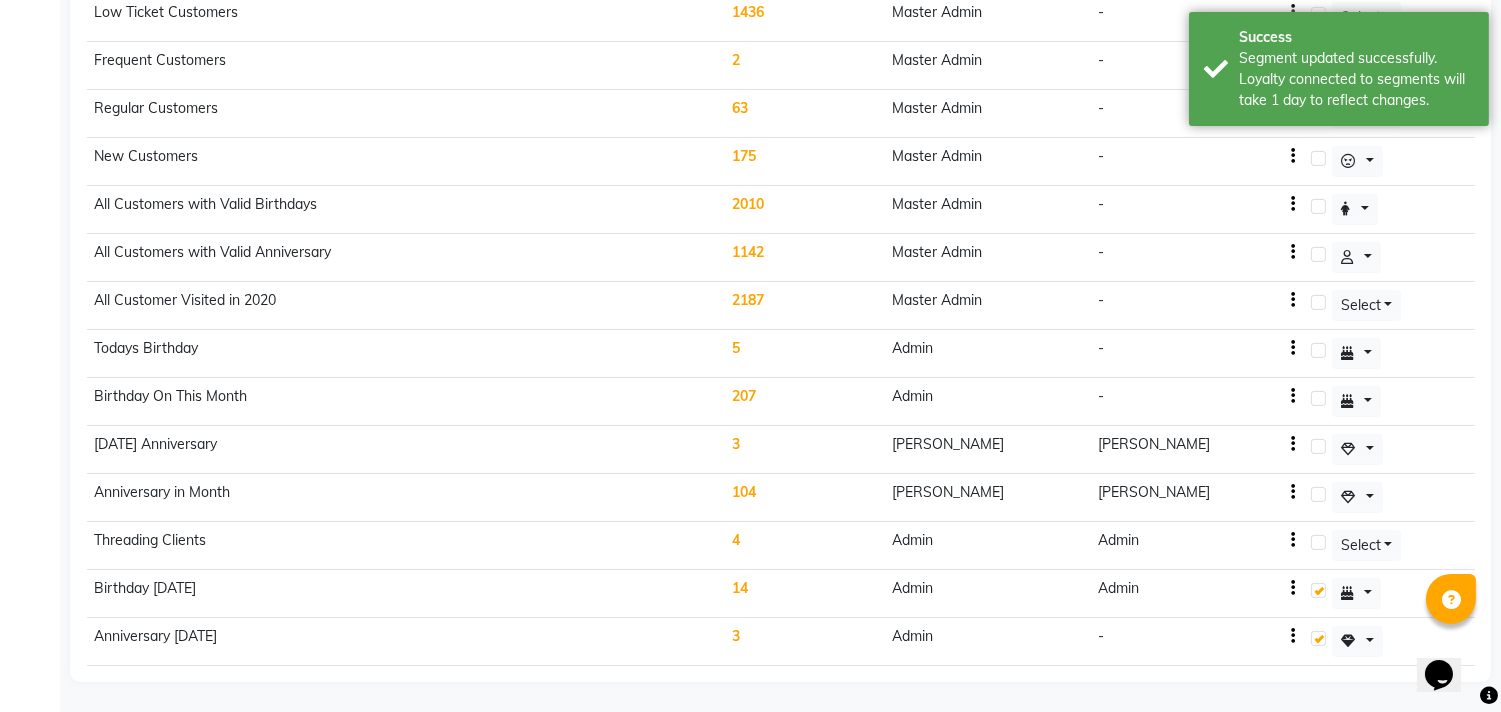 click on "14" 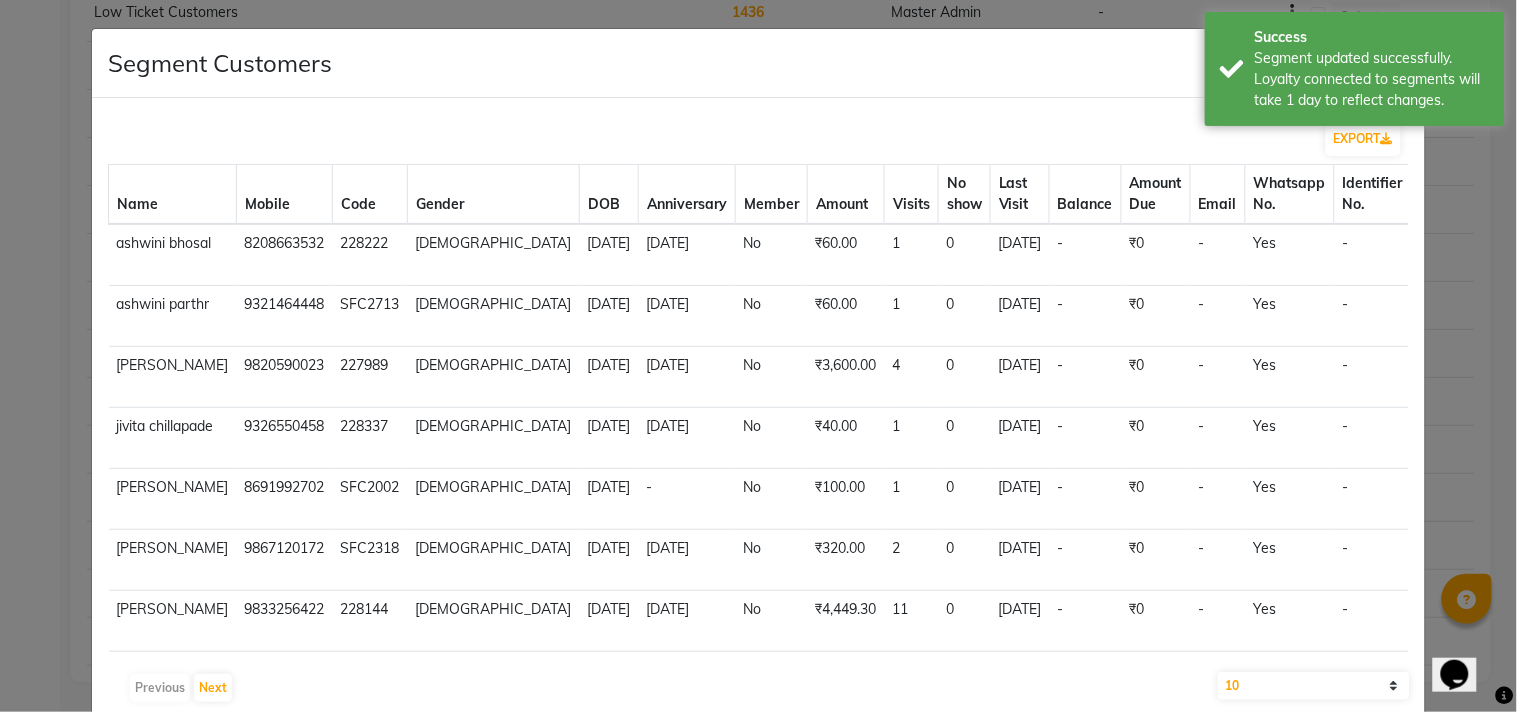 click on "[DATE]" 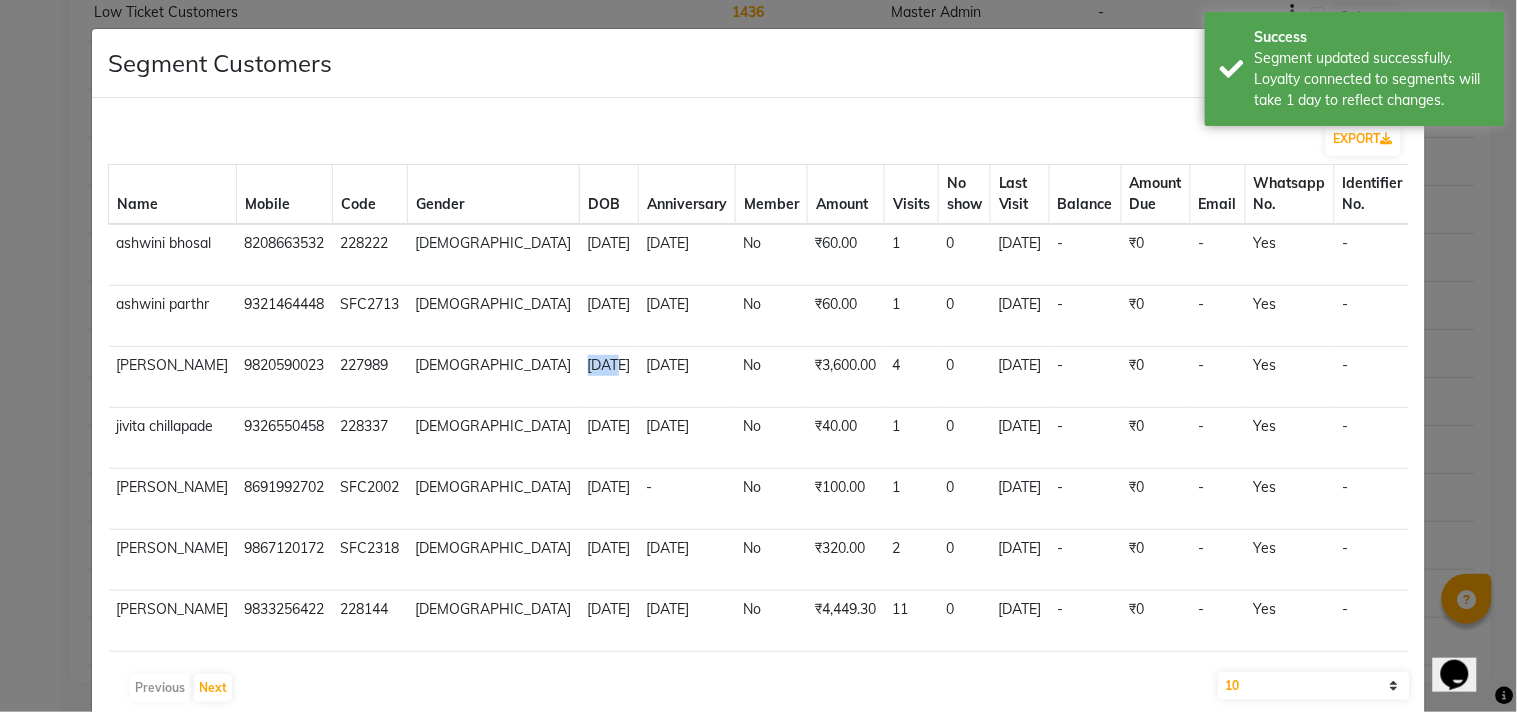 click on "[DATE]" 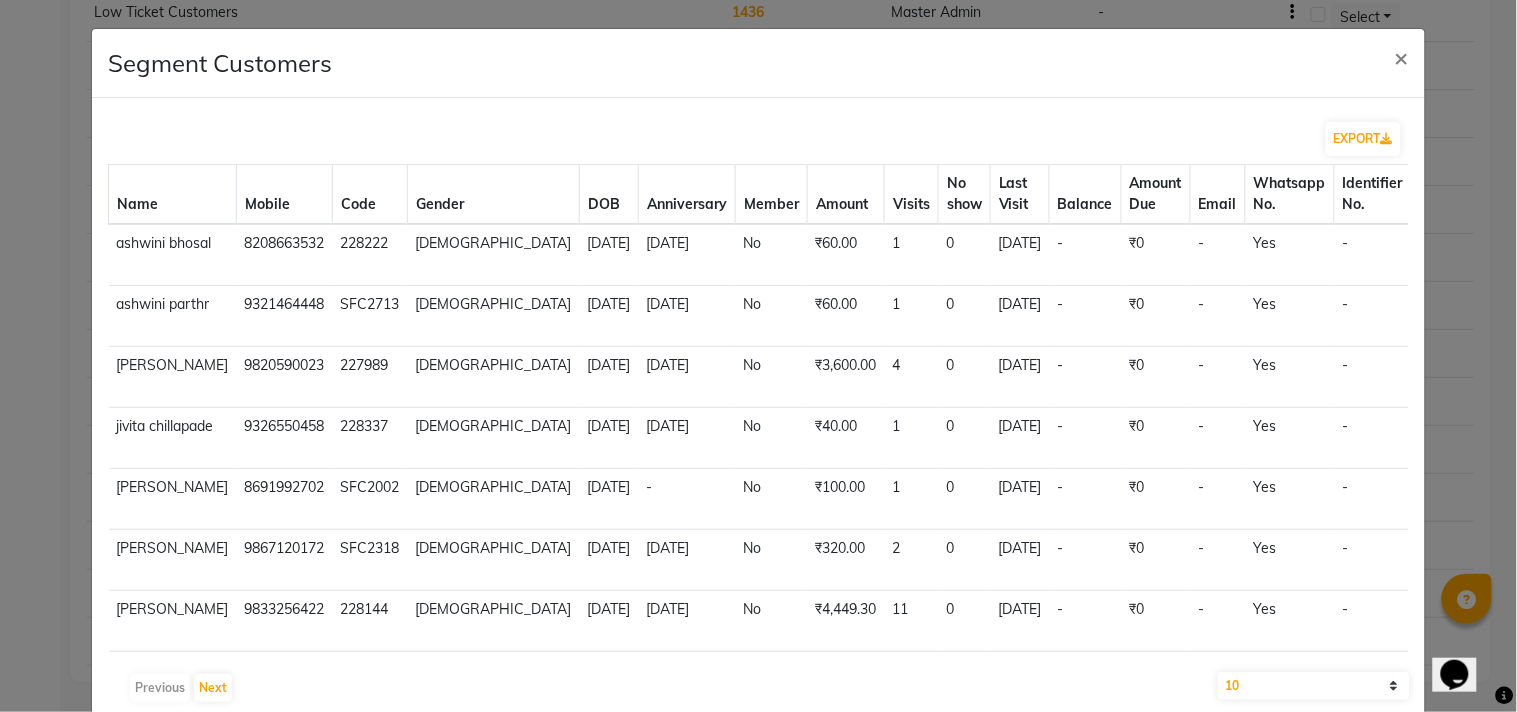 click on "[DATE]" 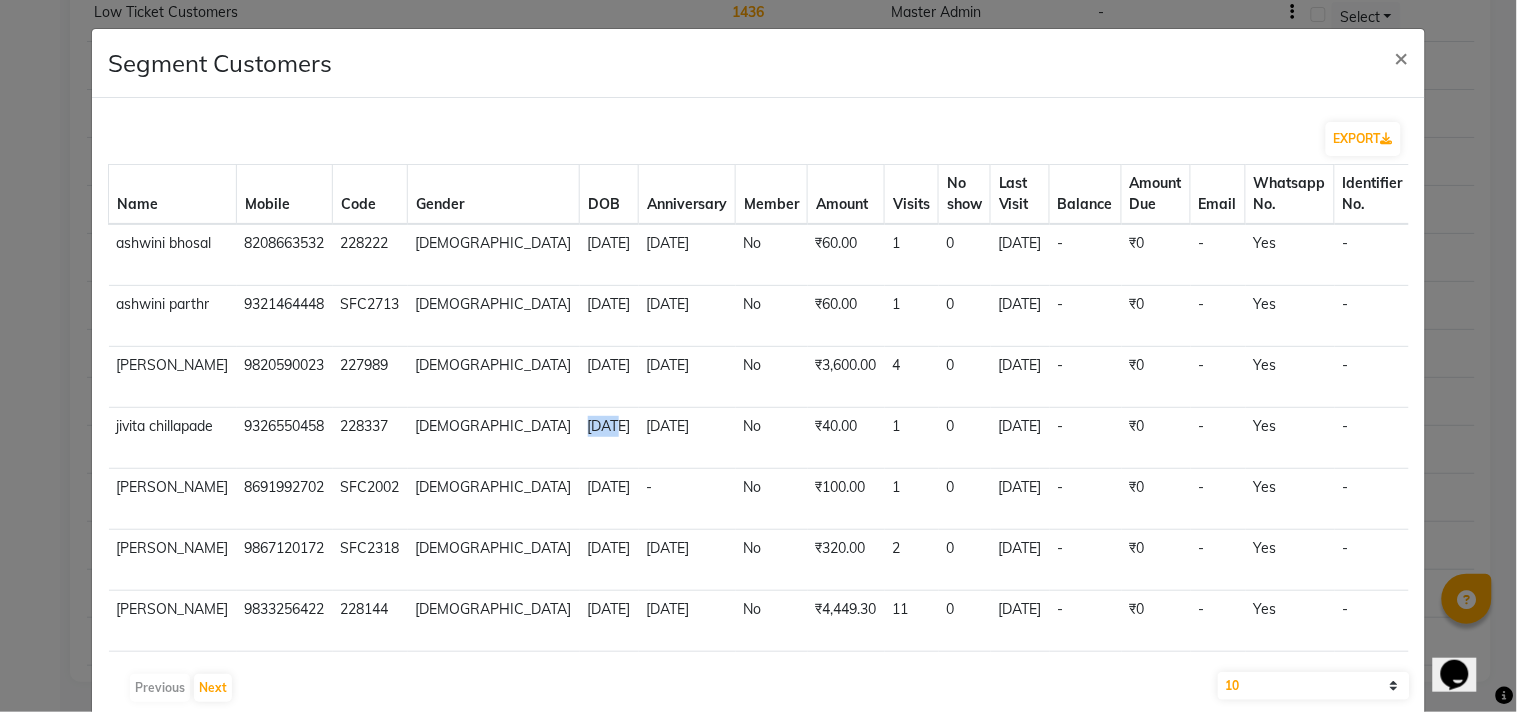 click on "[DATE]" 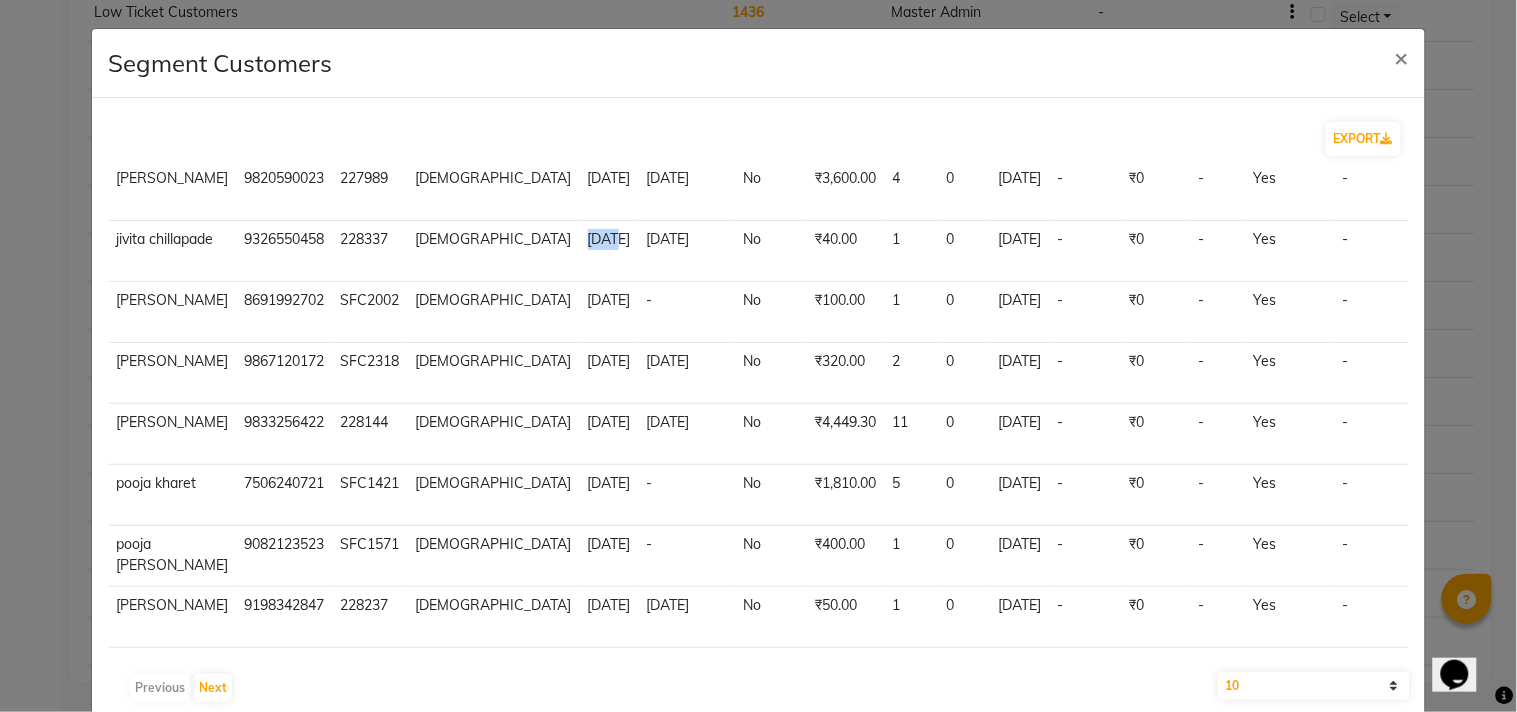 scroll, scrollTop: 370, scrollLeft: 0, axis: vertical 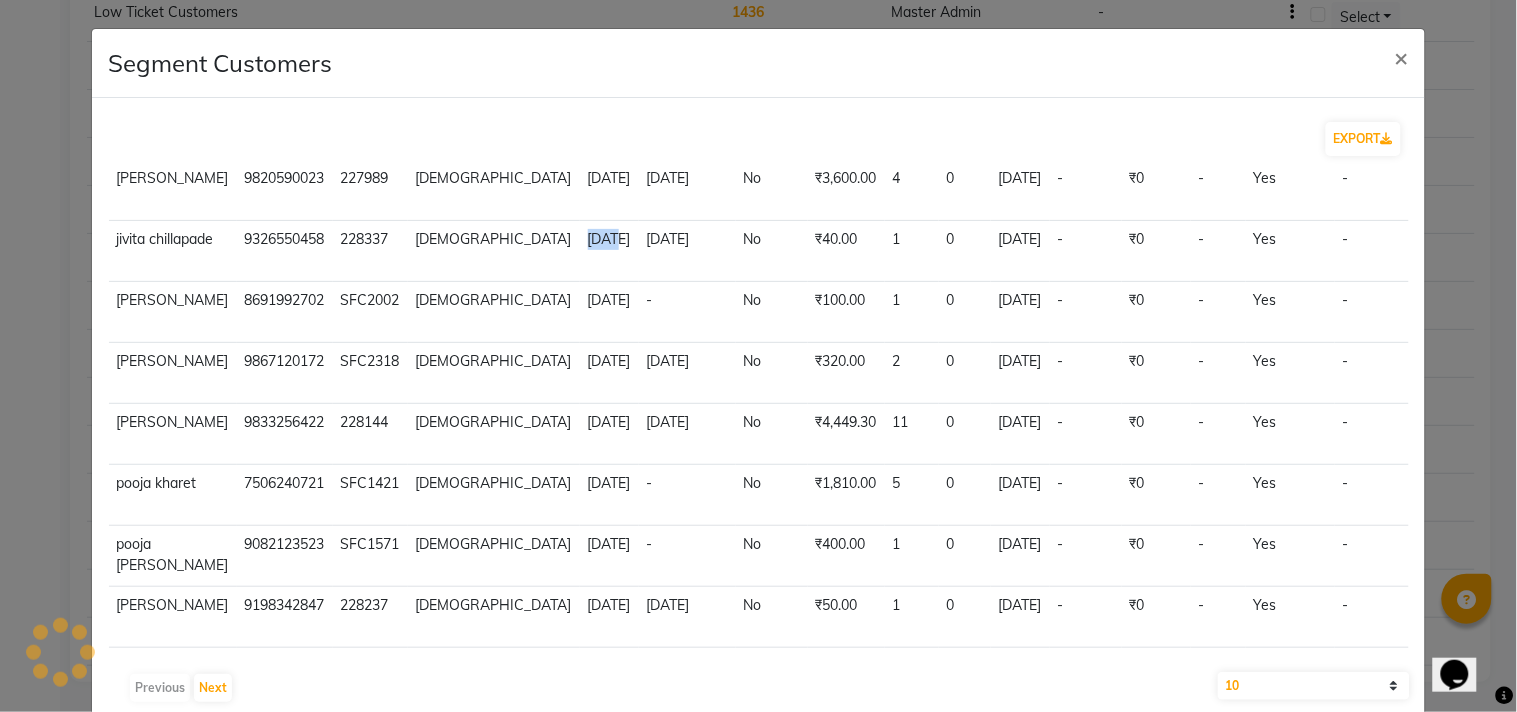 click on "10 50 100" 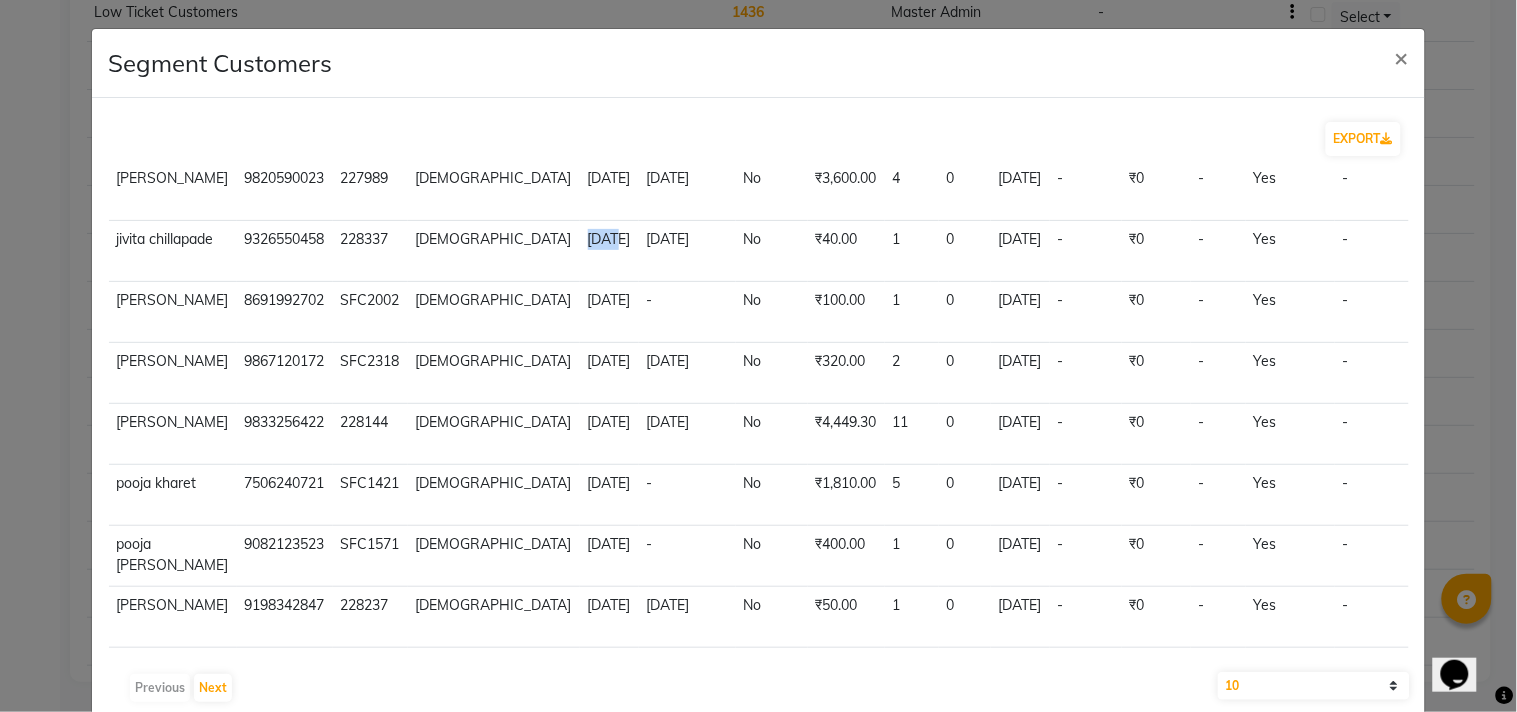 select on "50" 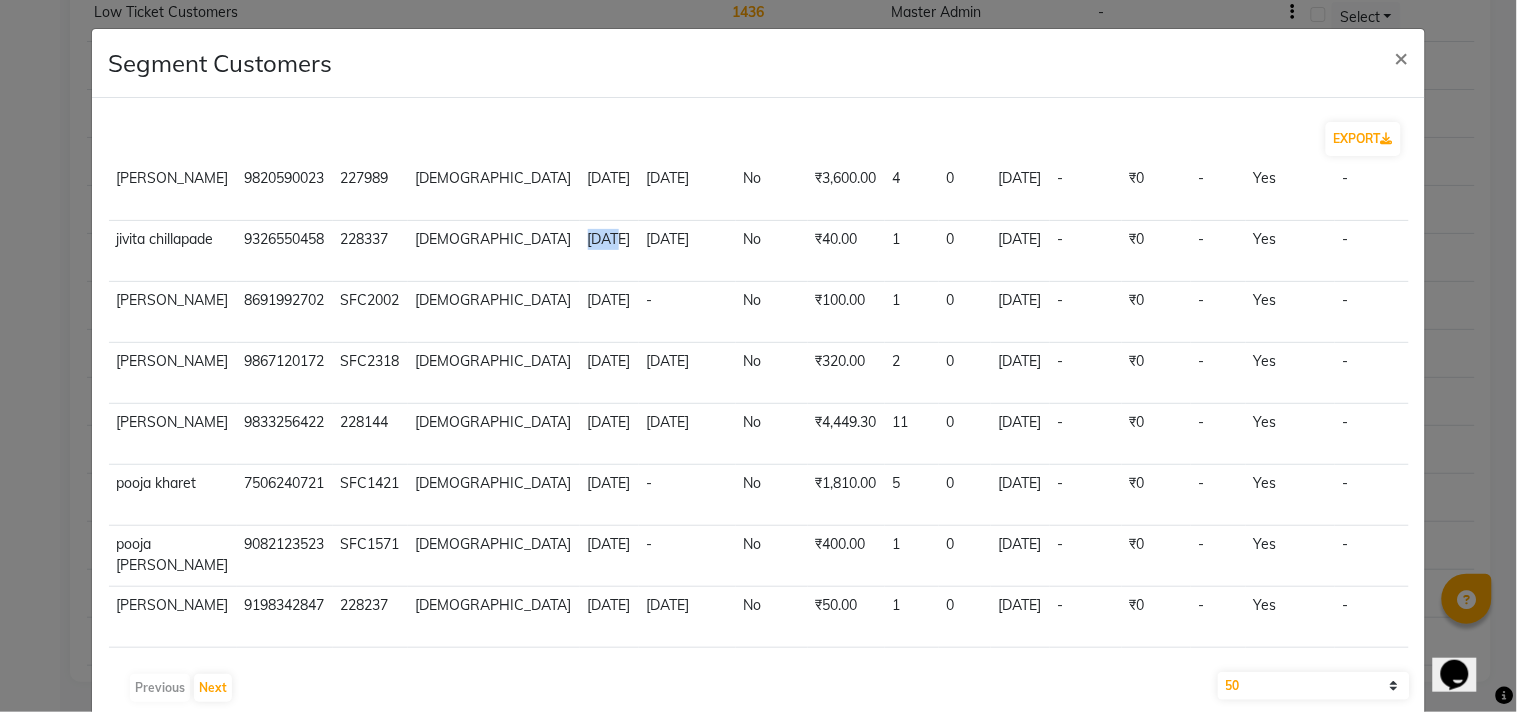 click on "10 50 100" 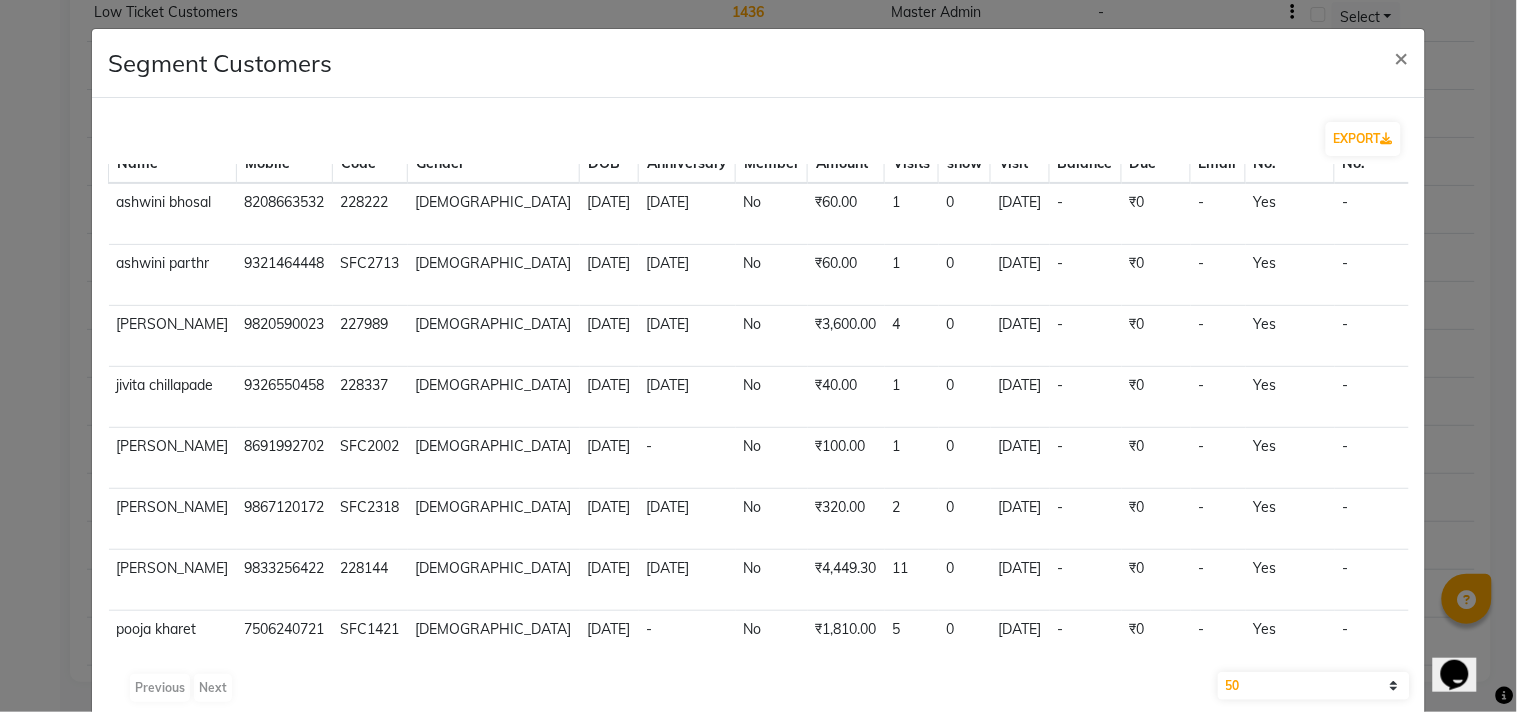 scroll, scrollTop: 0, scrollLeft: 0, axis: both 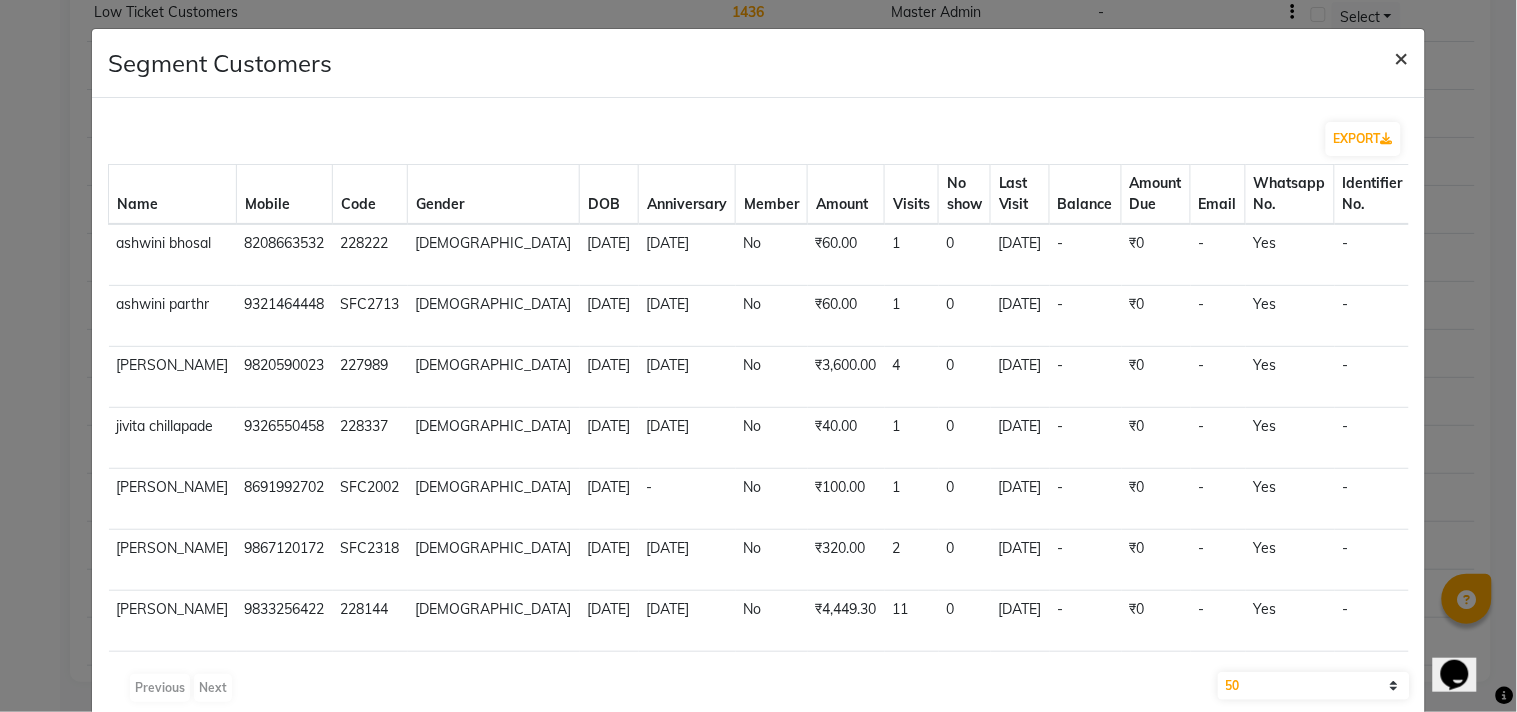 click on "×" 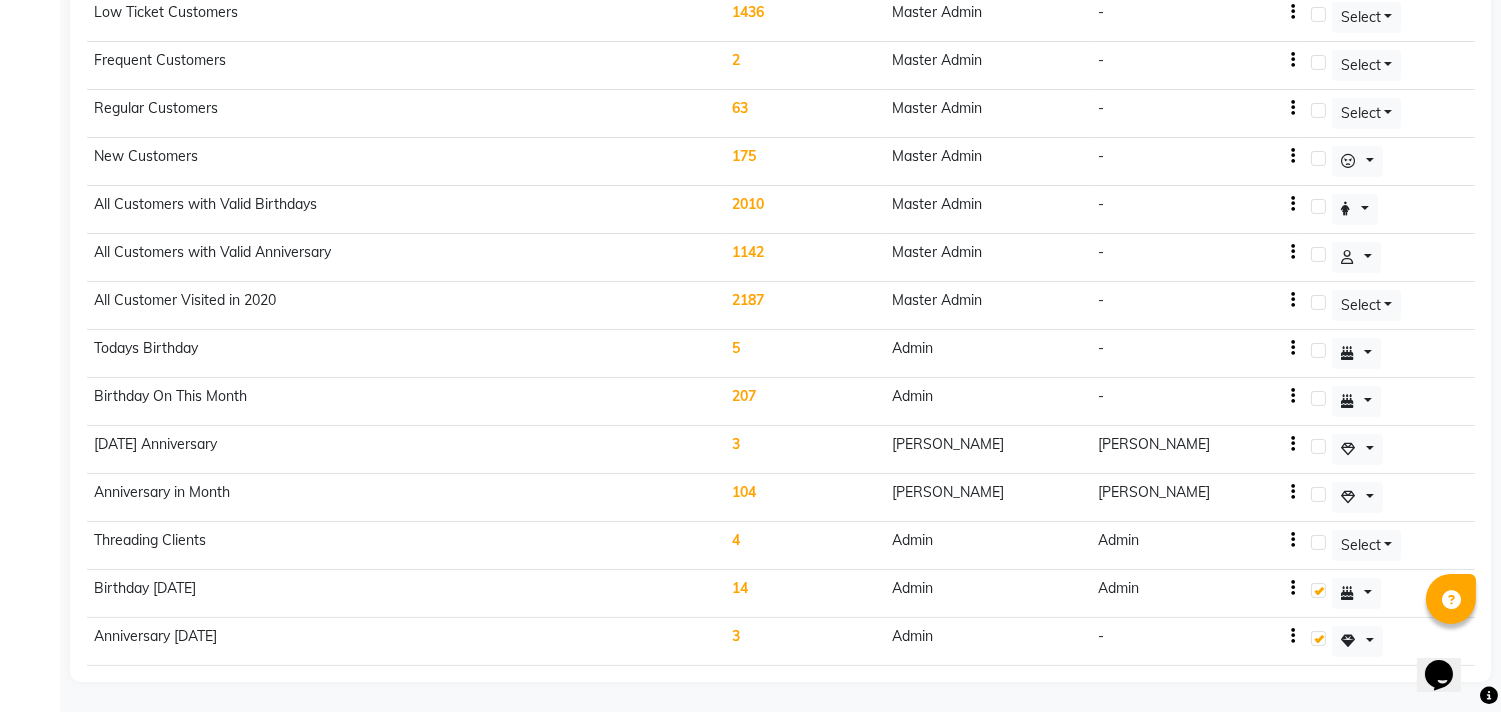 click 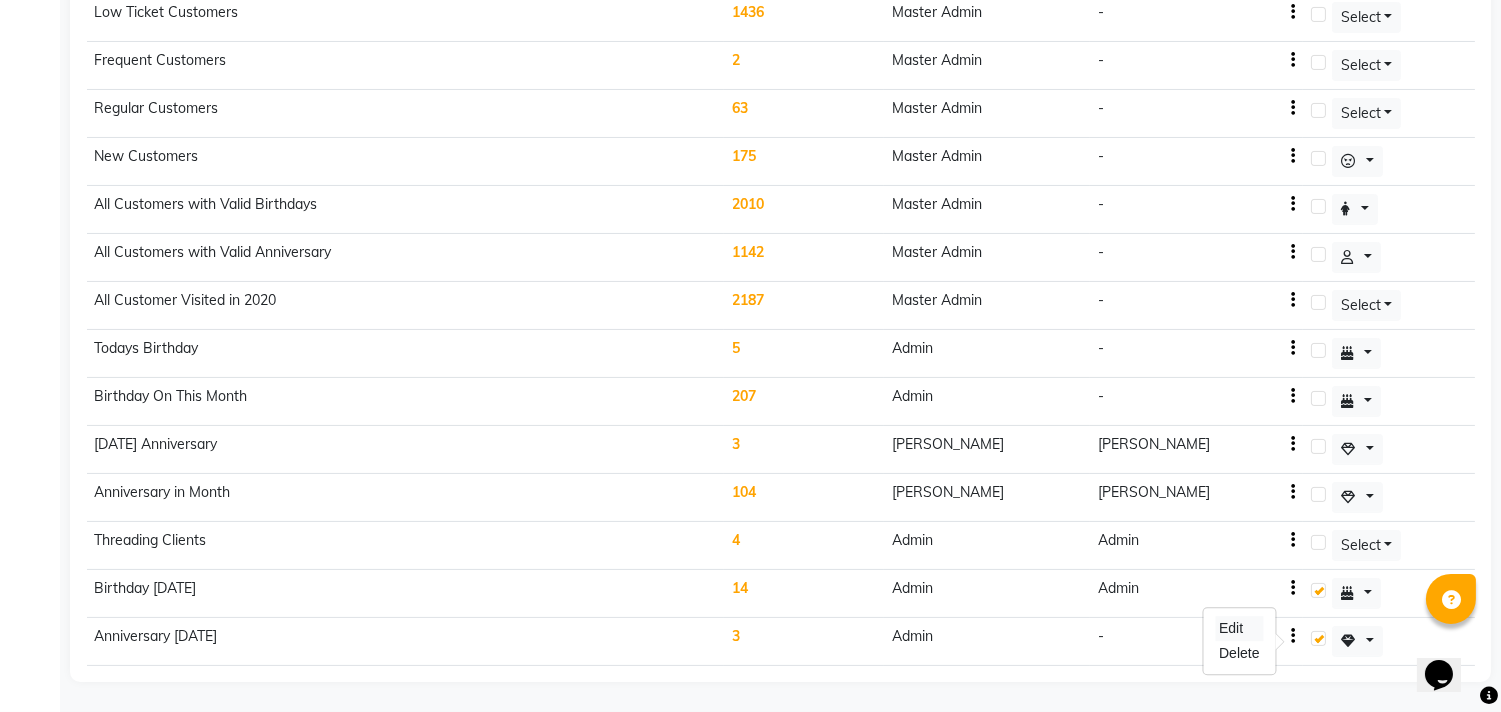 click on "Edit" at bounding box center [1239, 628] 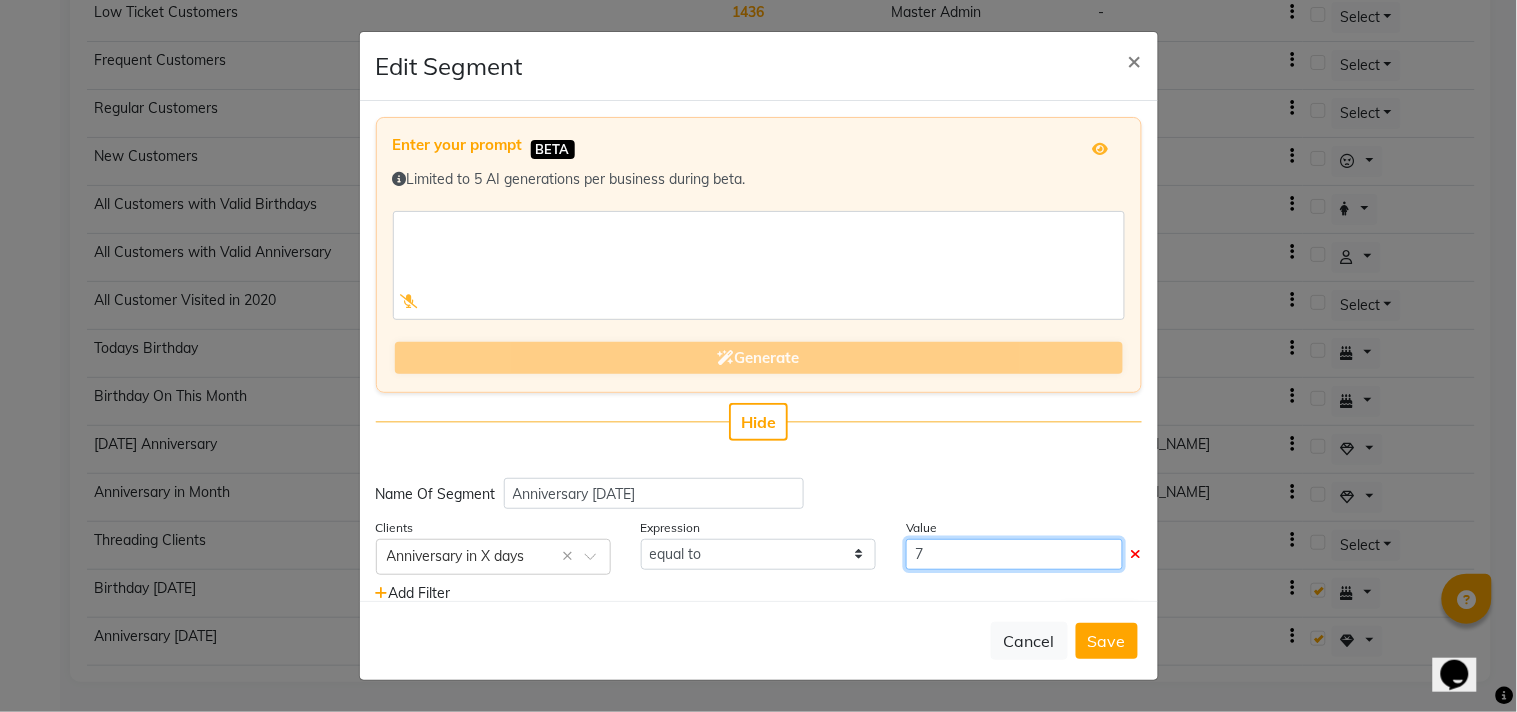click on "7" 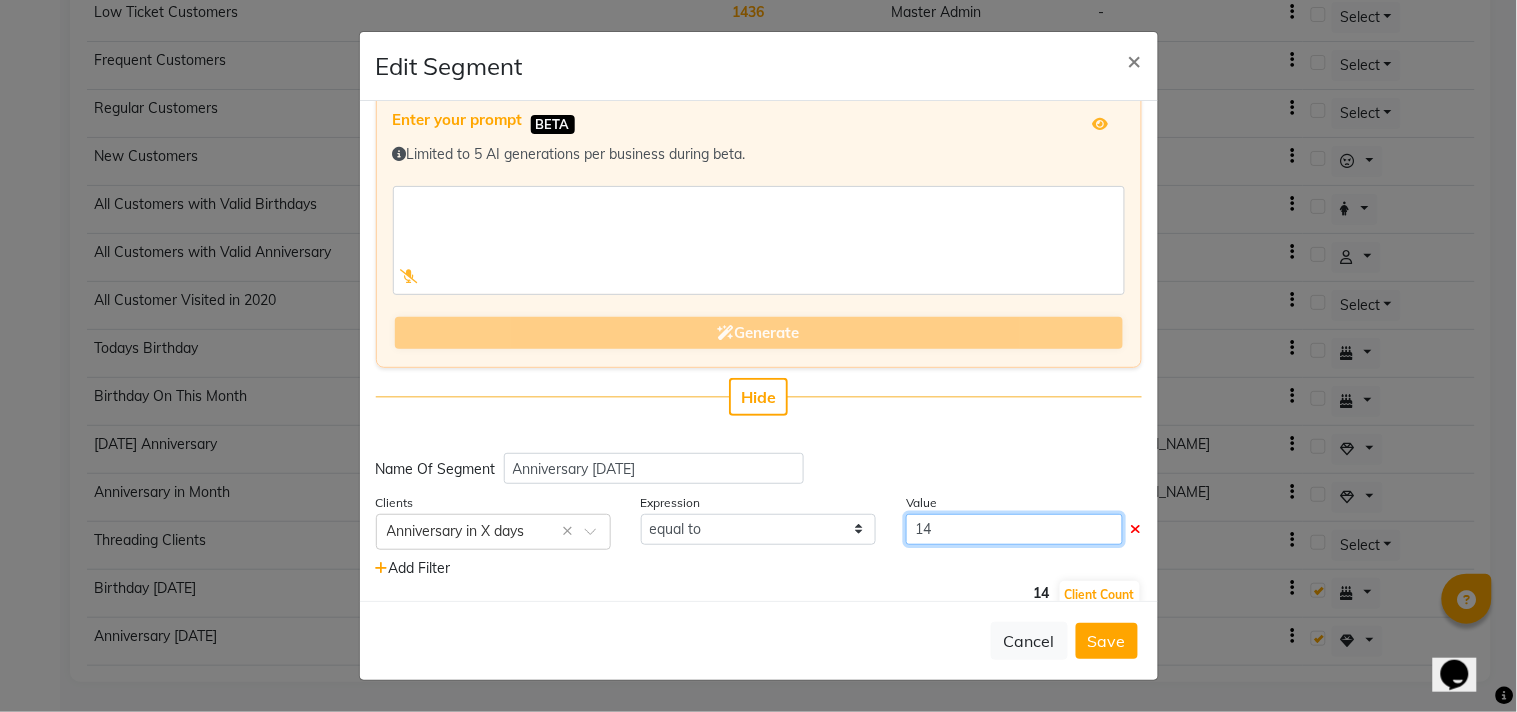 scroll, scrollTop: 48, scrollLeft: 0, axis: vertical 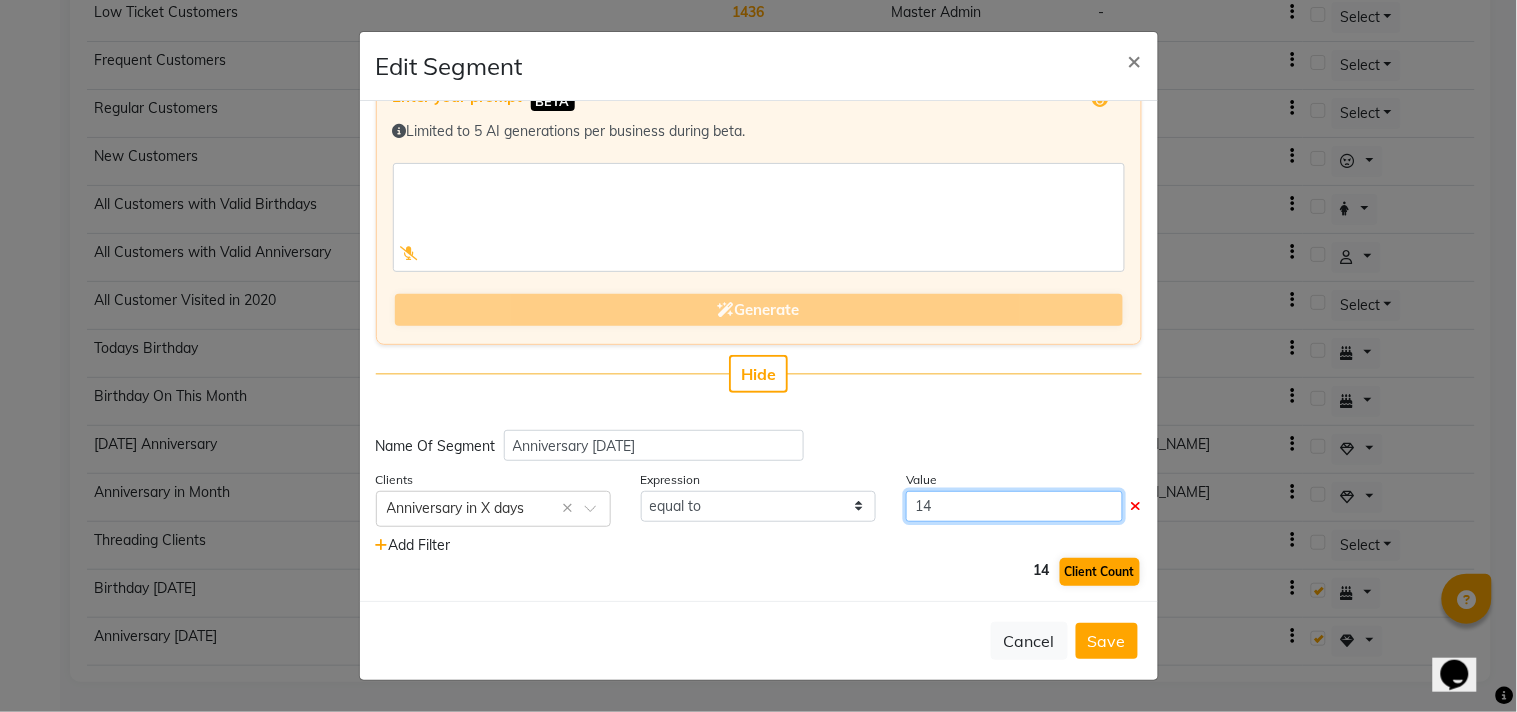 type on "14" 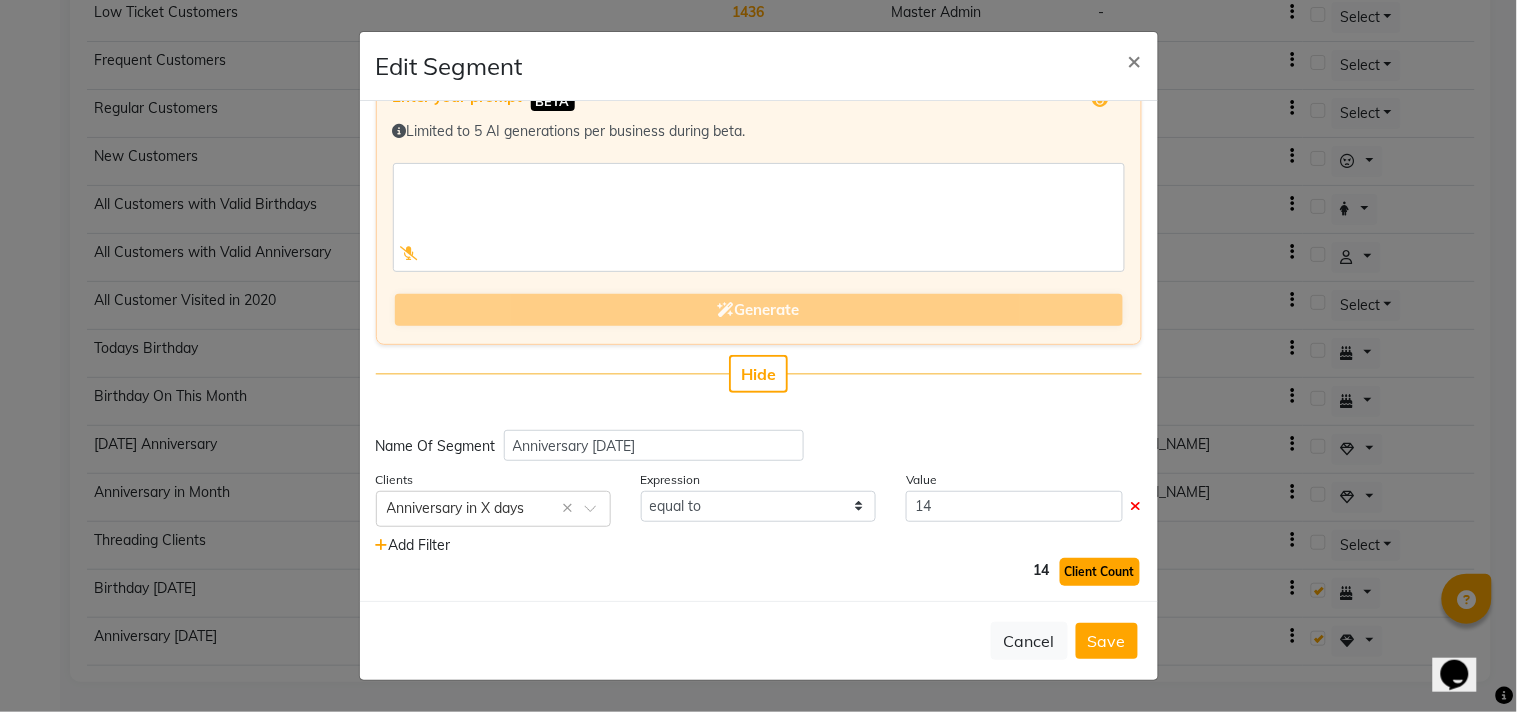 click on "Client Count" 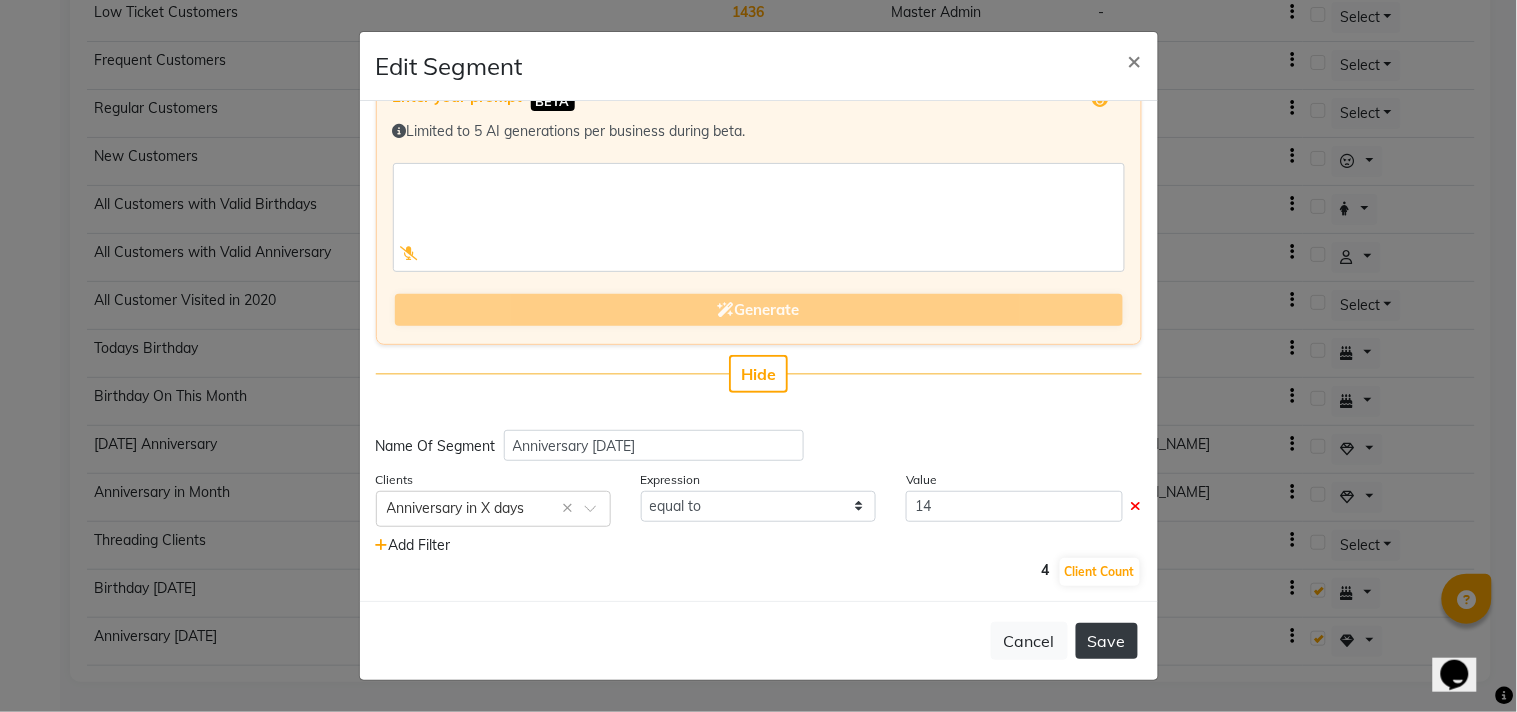 click on "Save" 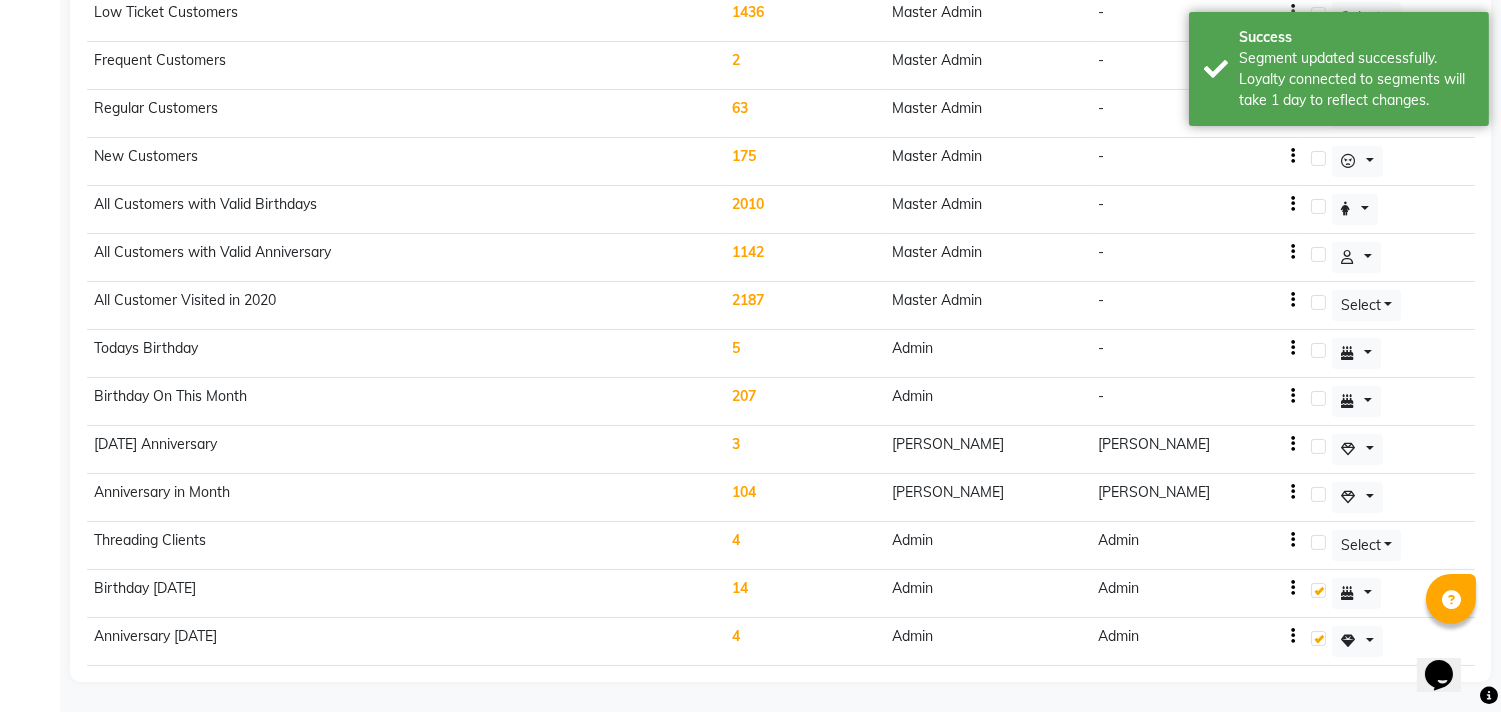 click on "-" 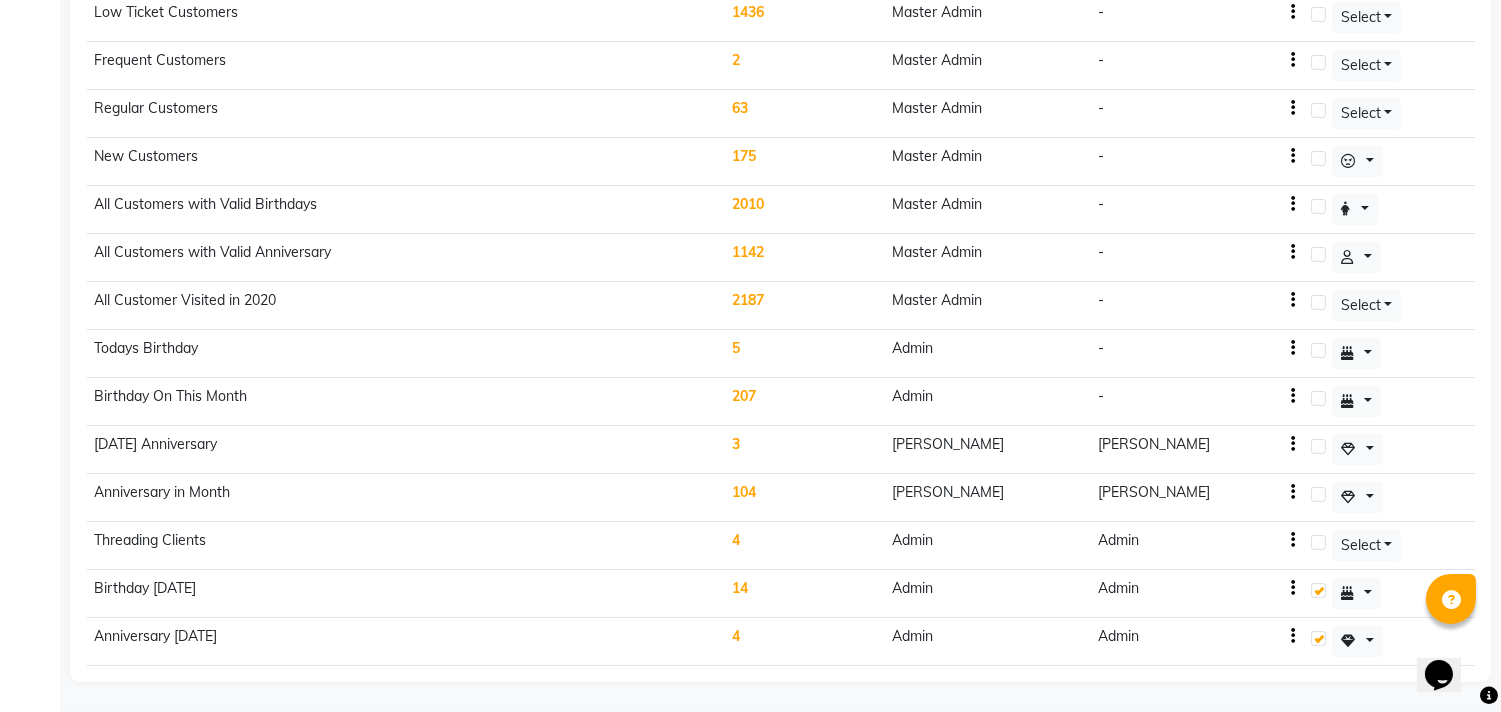 click 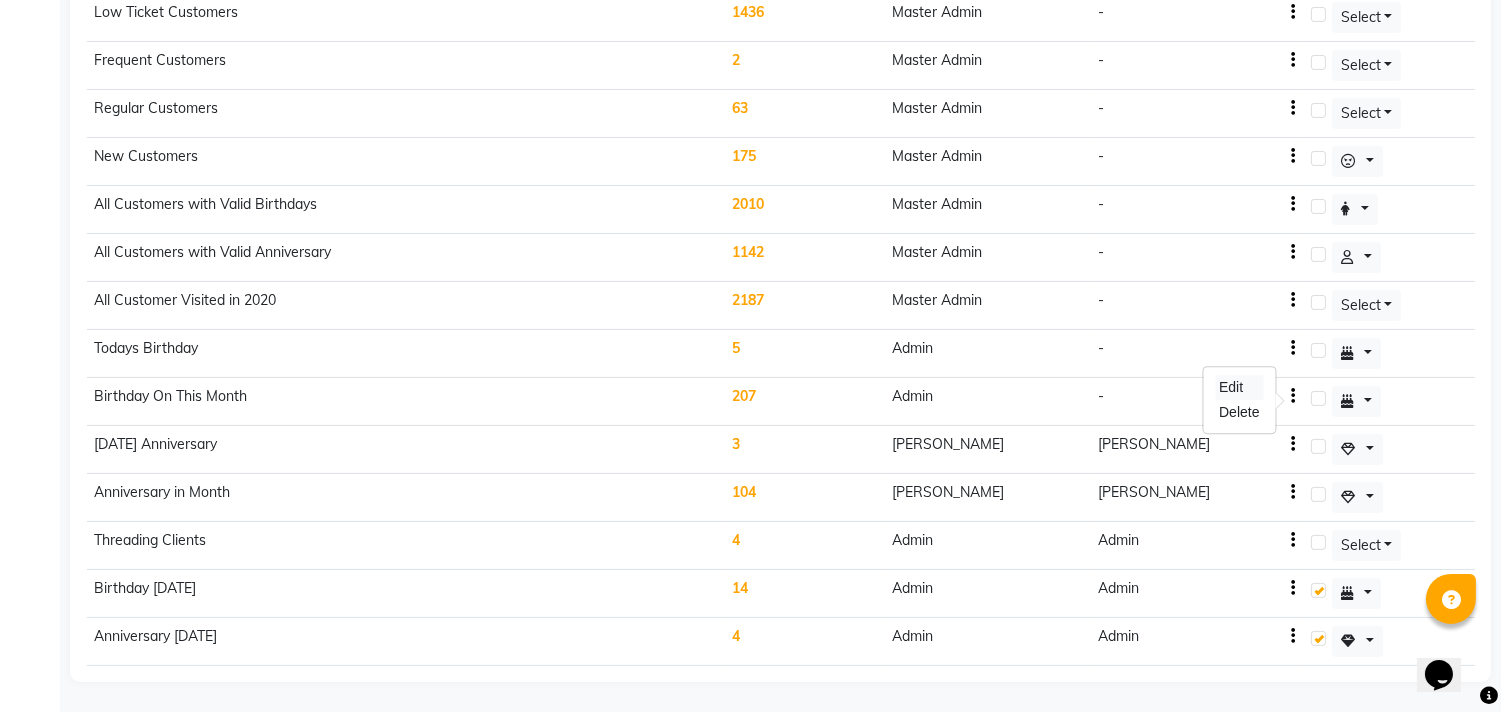 click on "Edit" at bounding box center (1239, 387) 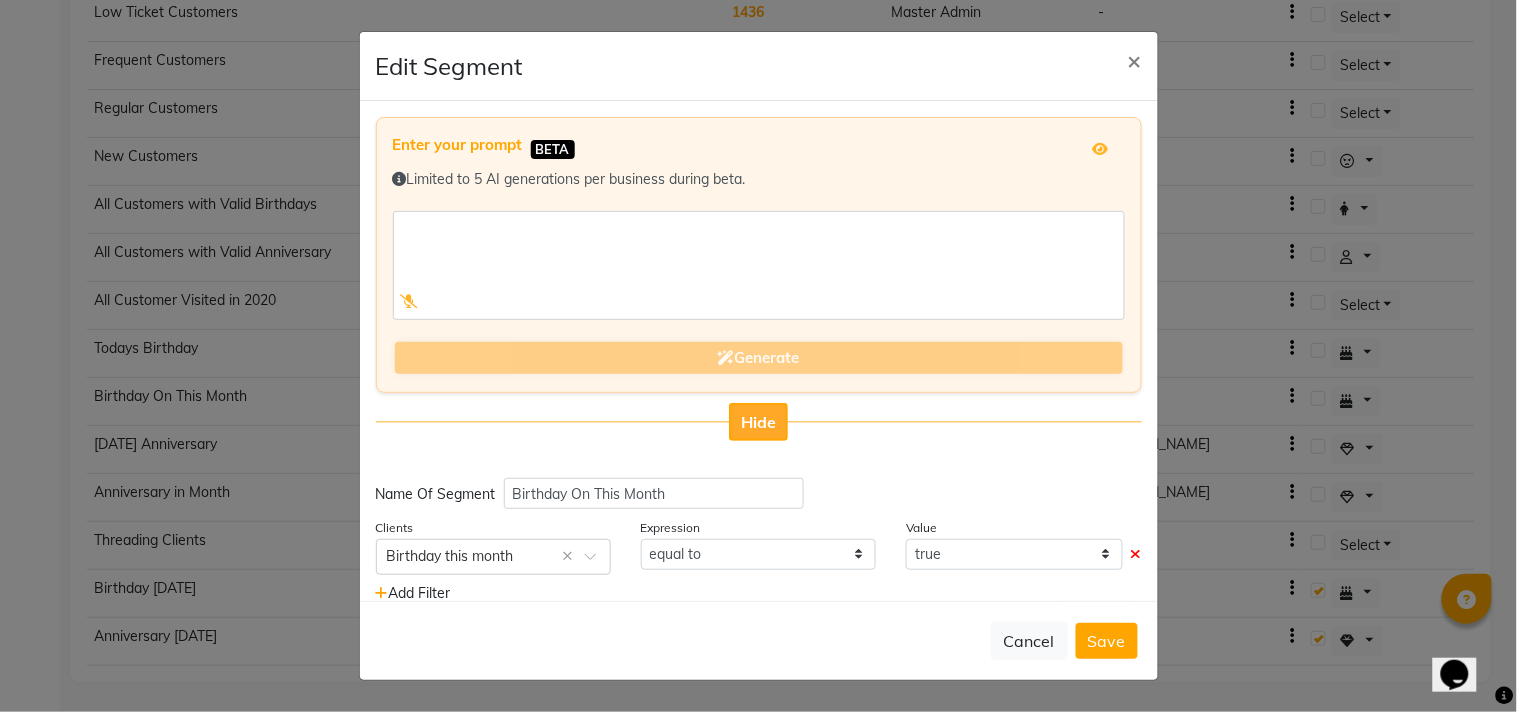 click on "Hide" 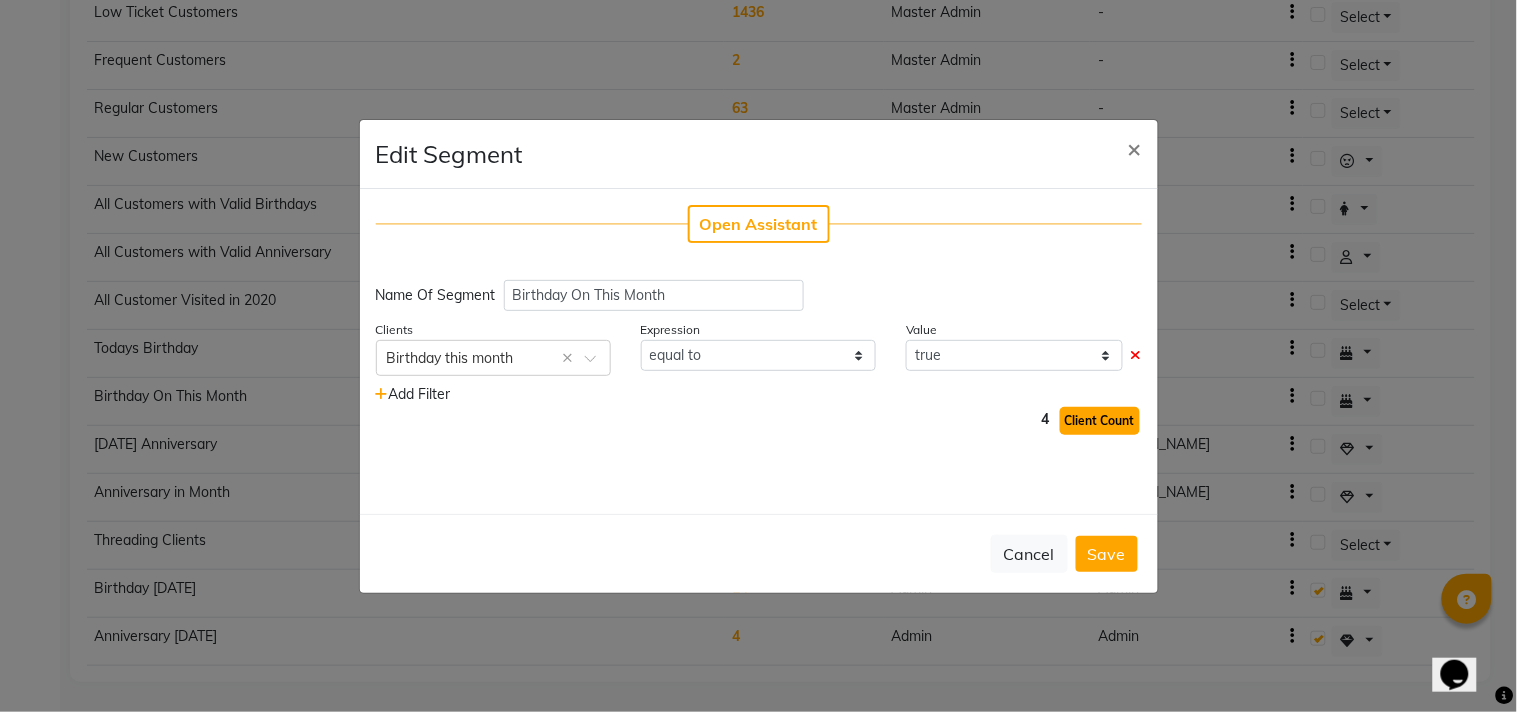 click on "Client Count" 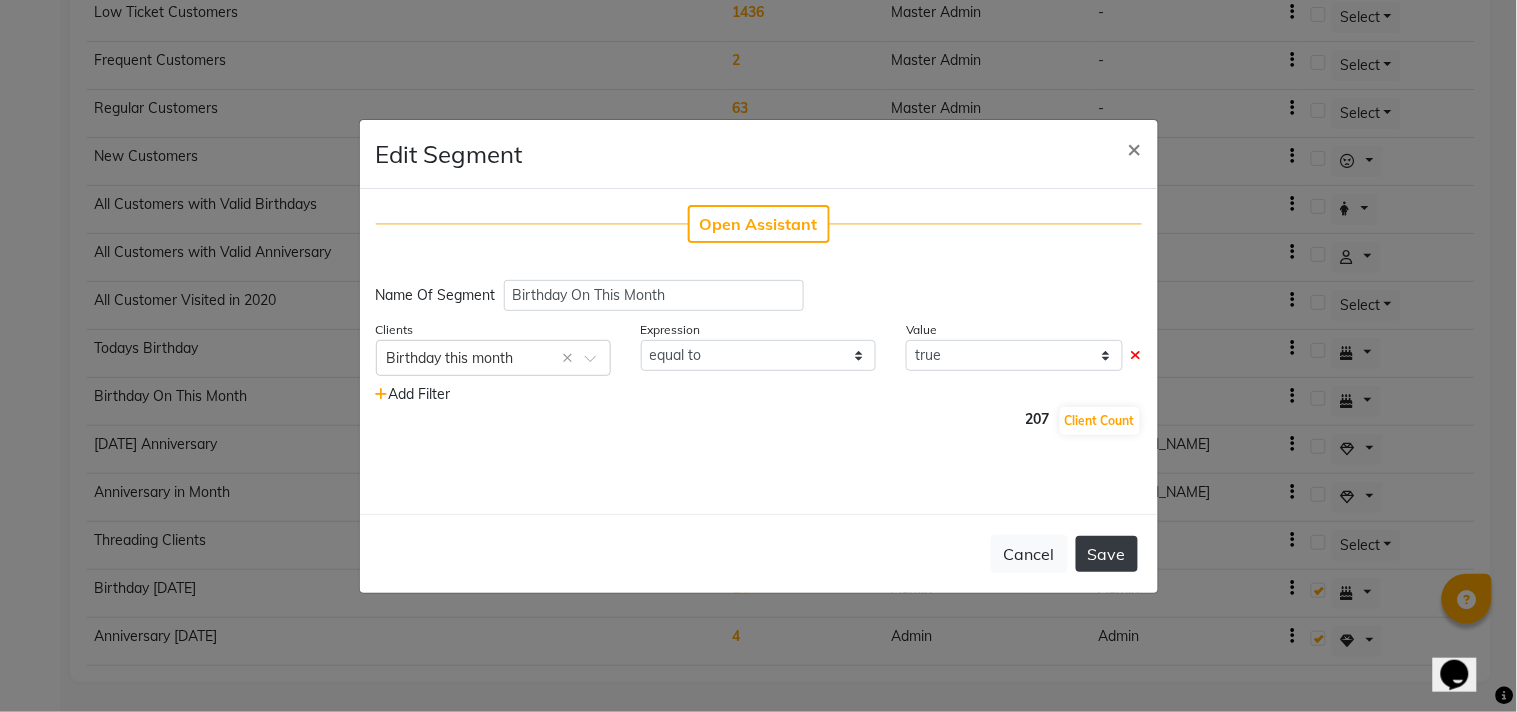 click on "Save" 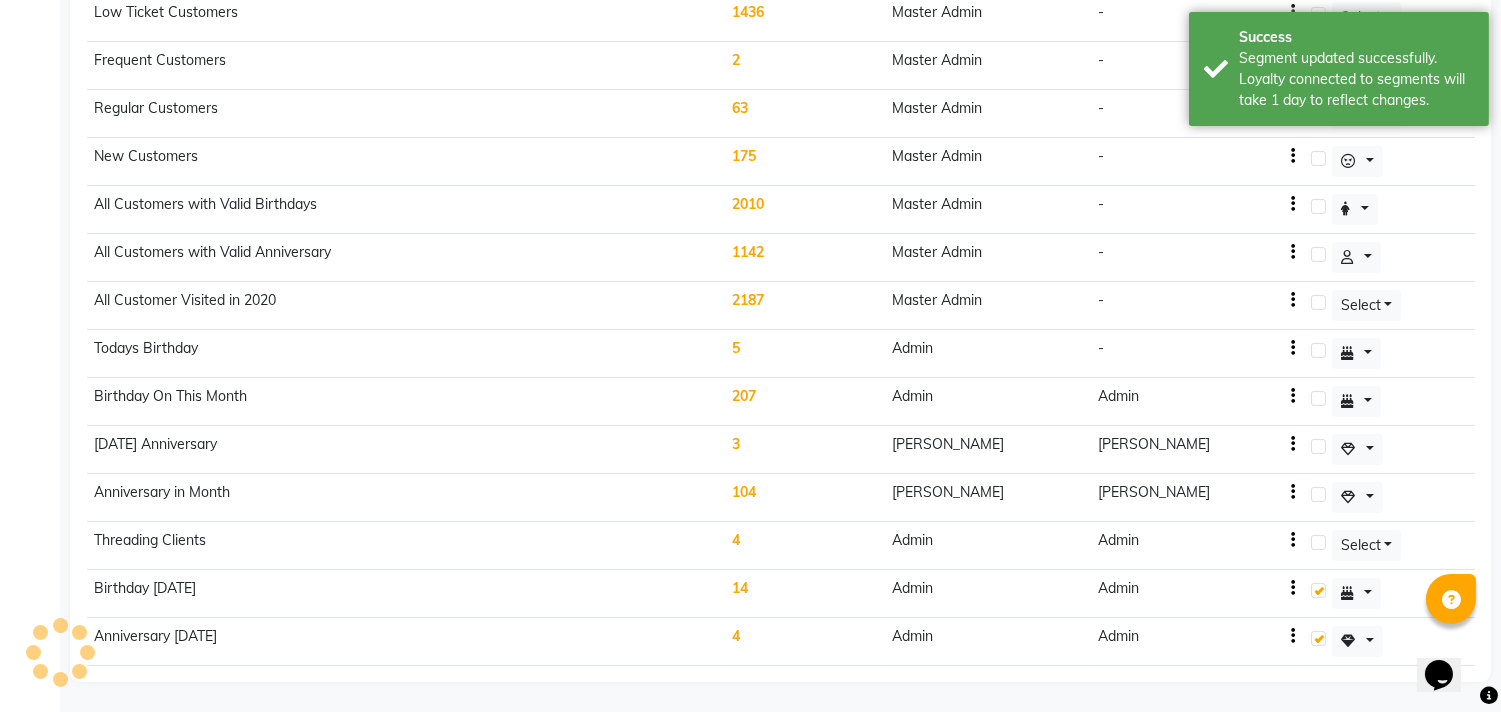 click on "207" 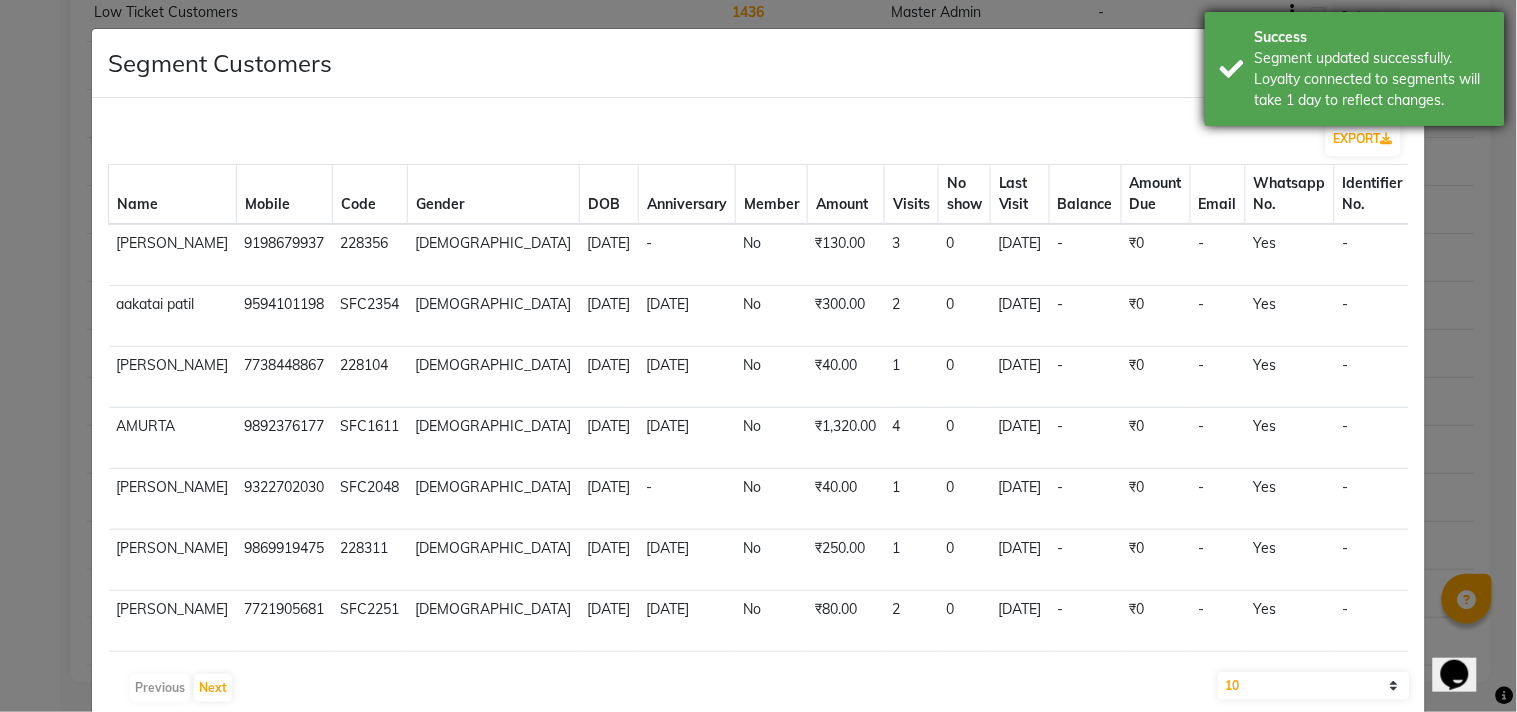 click on "Segment updated successfully.
Loyalty connected to segments will take 1 day to reflect changes." at bounding box center (1372, 79) 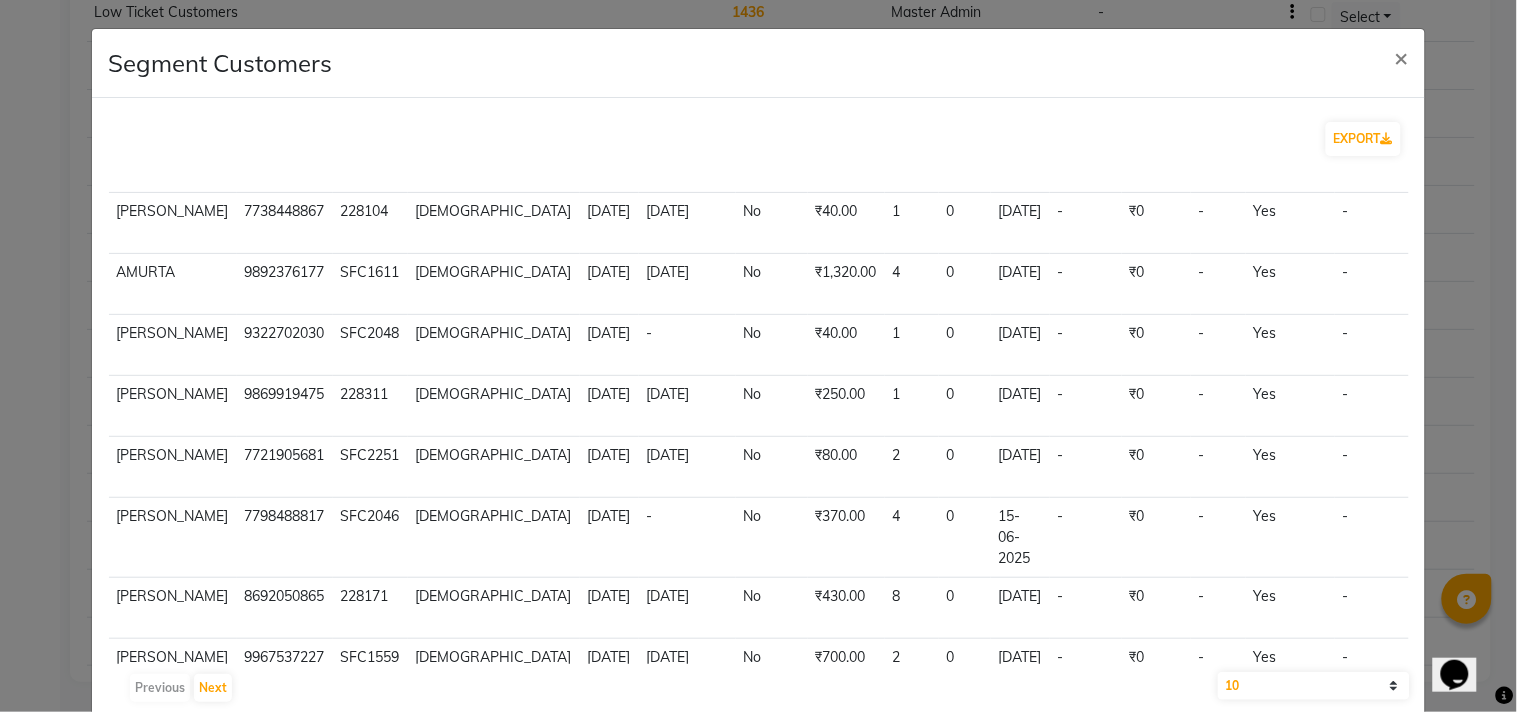 scroll, scrollTop: 188, scrollLeft: 0, axis: vertical 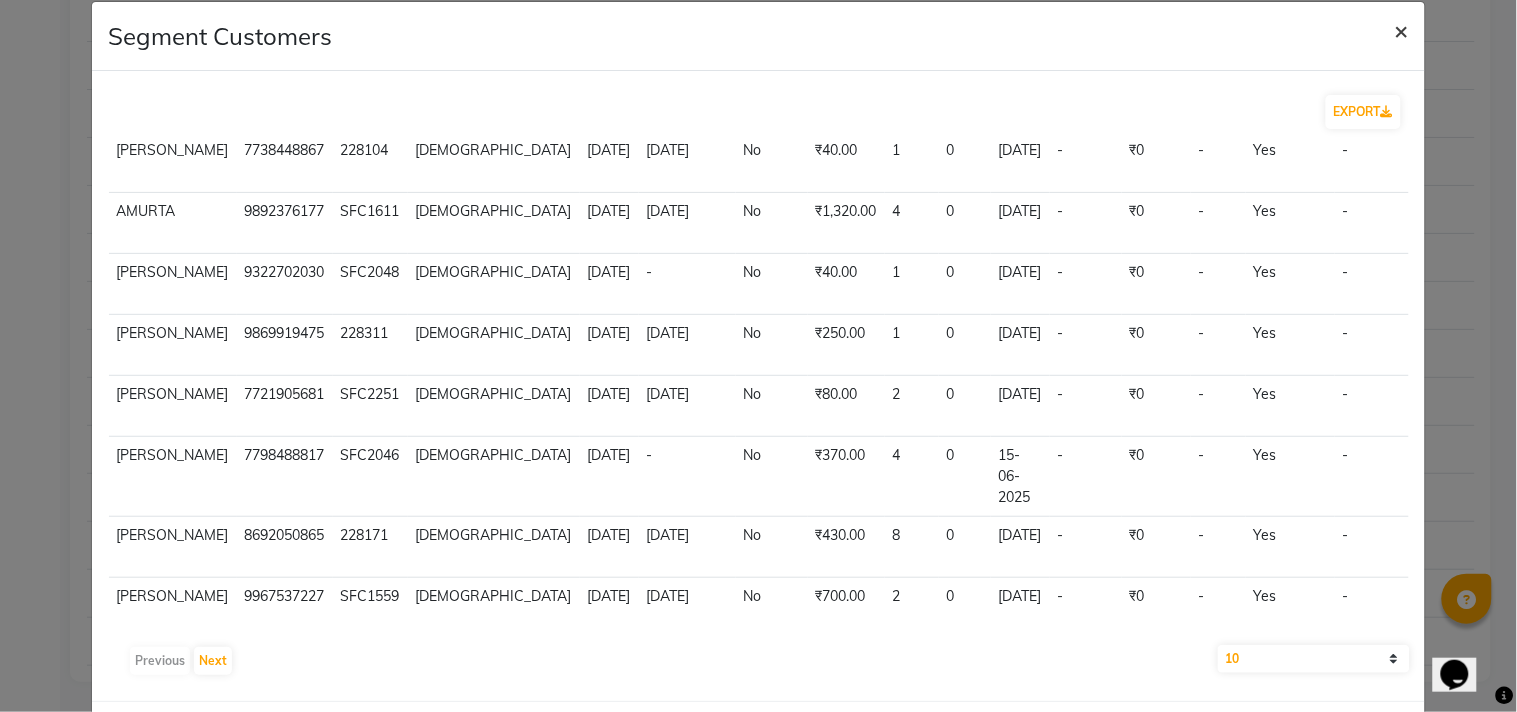click on "×" 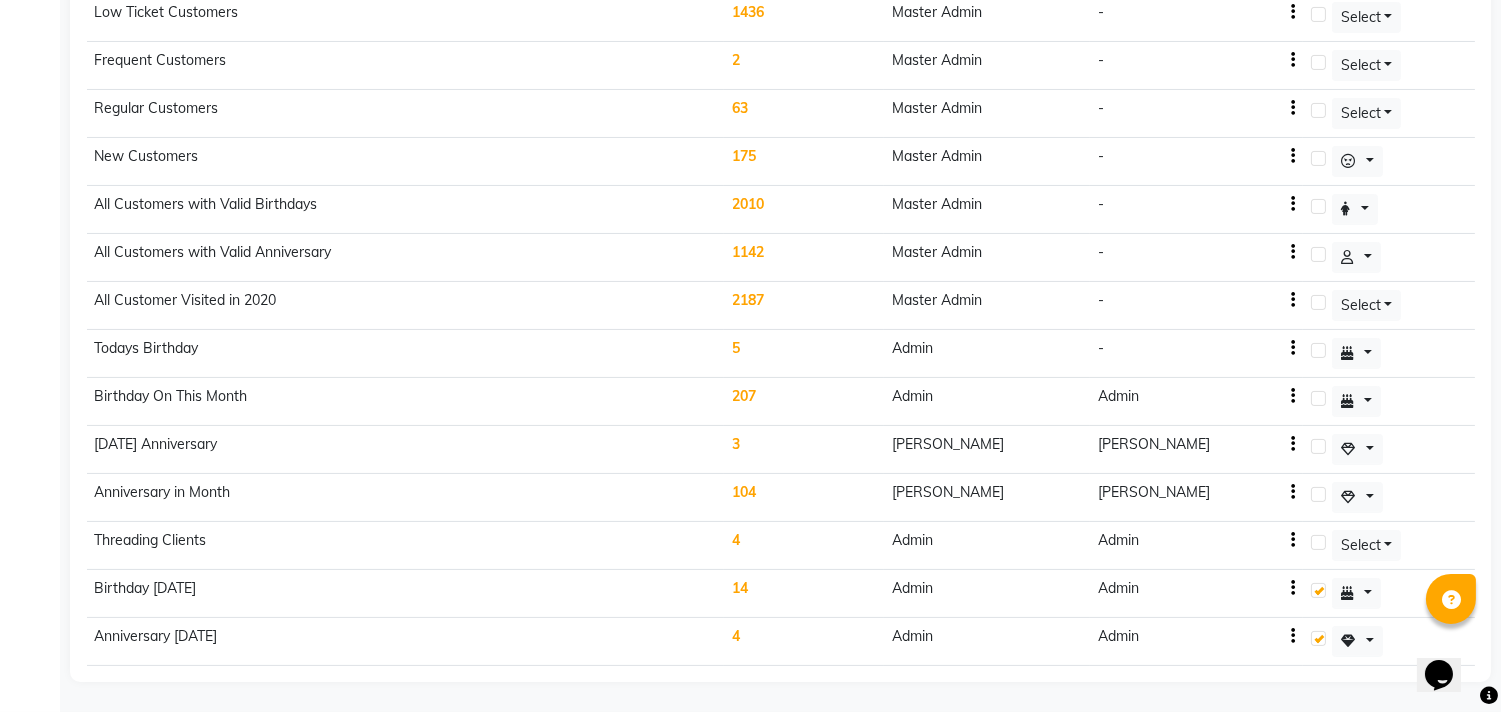 click 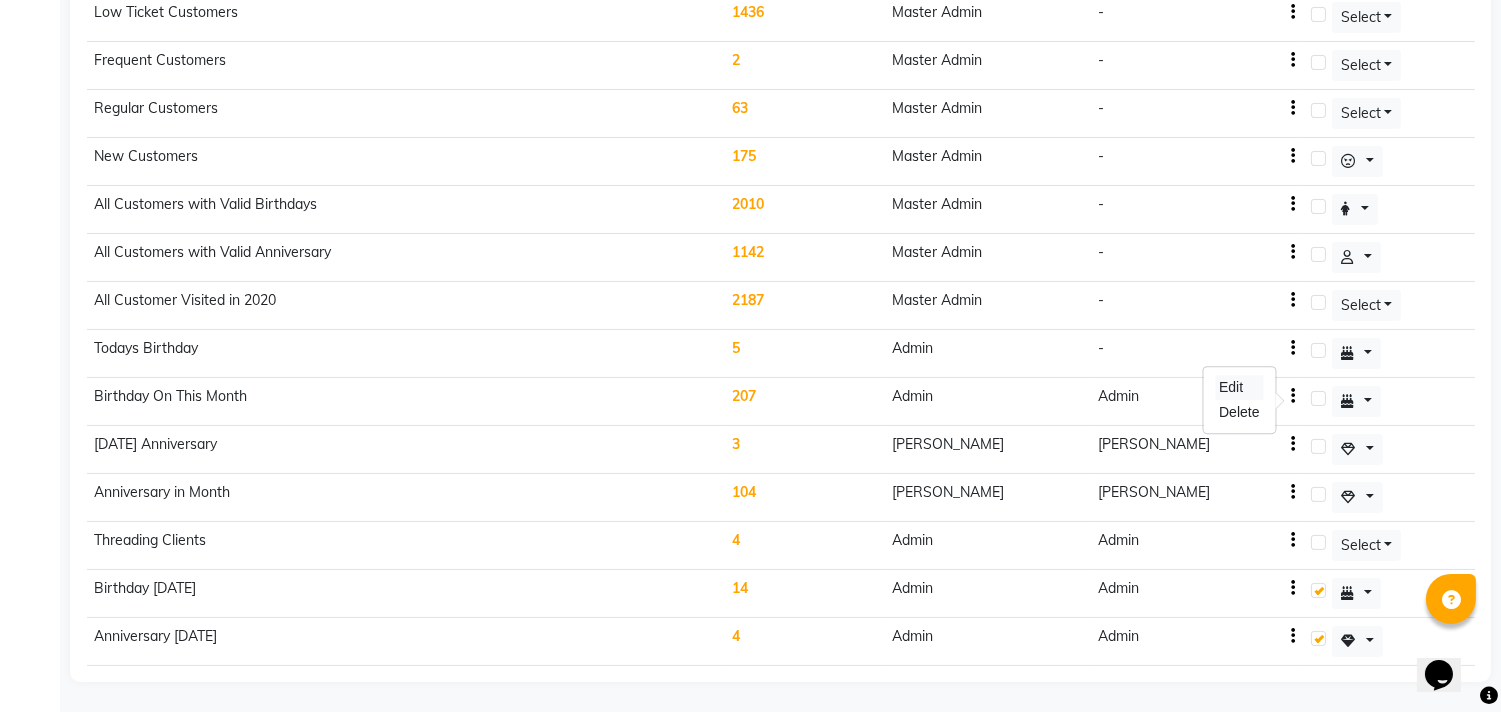click on "Edit" at bounding box center (1239, 387) 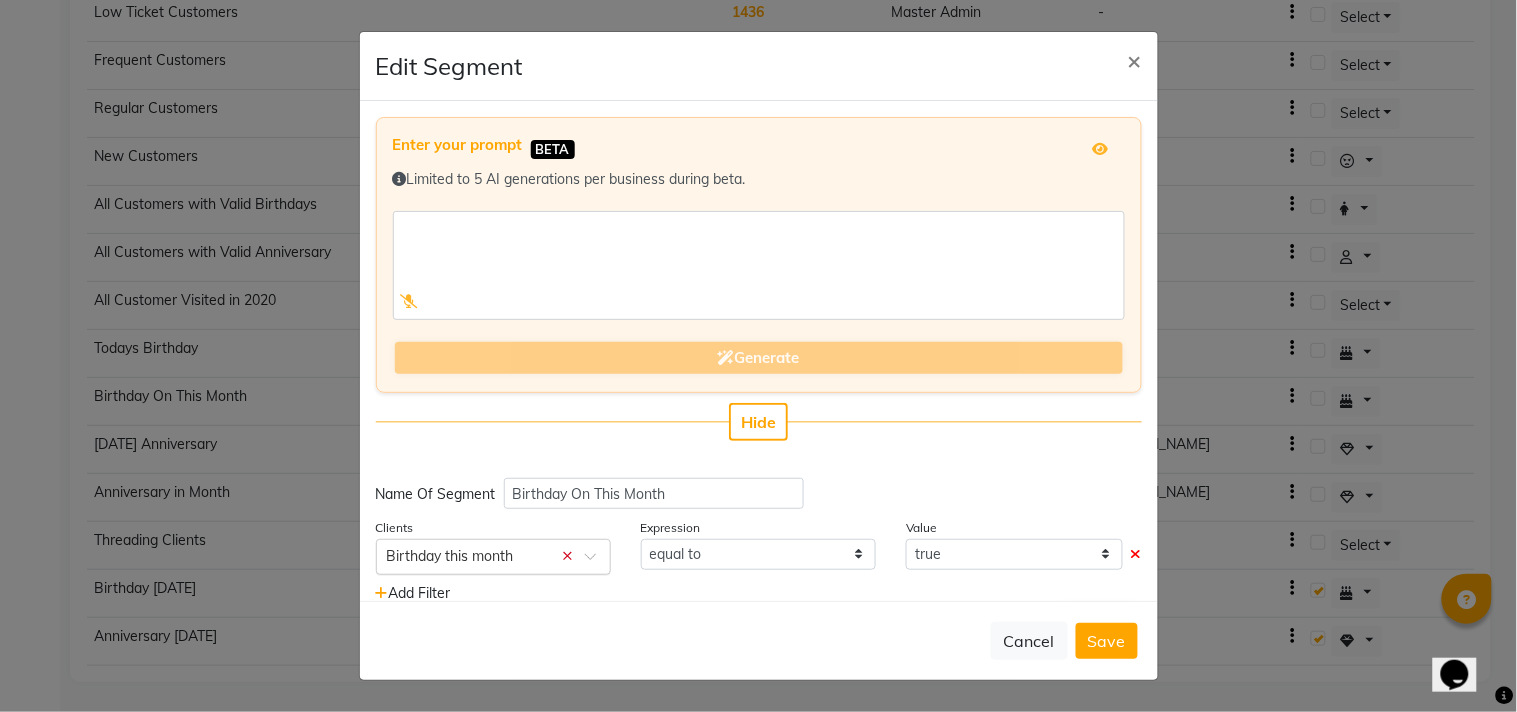 select 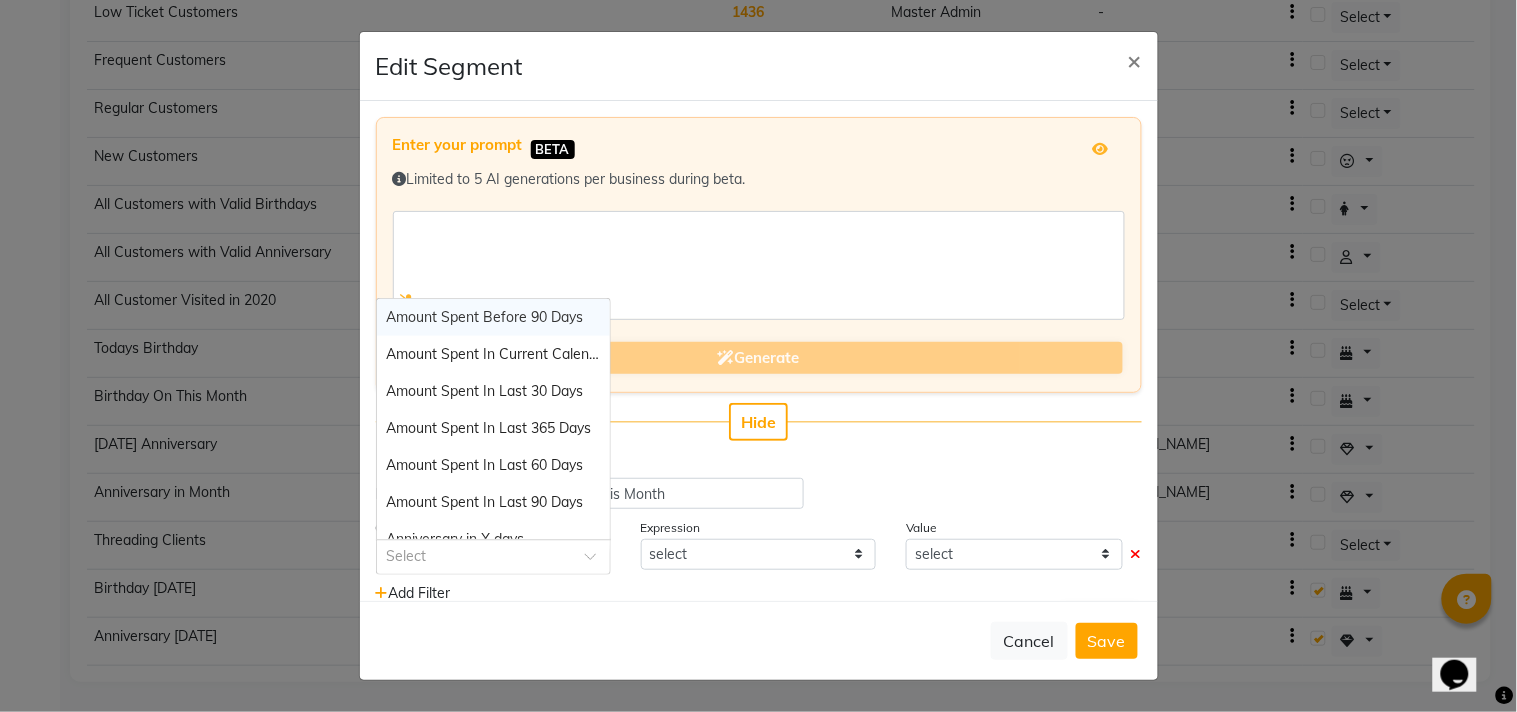 click 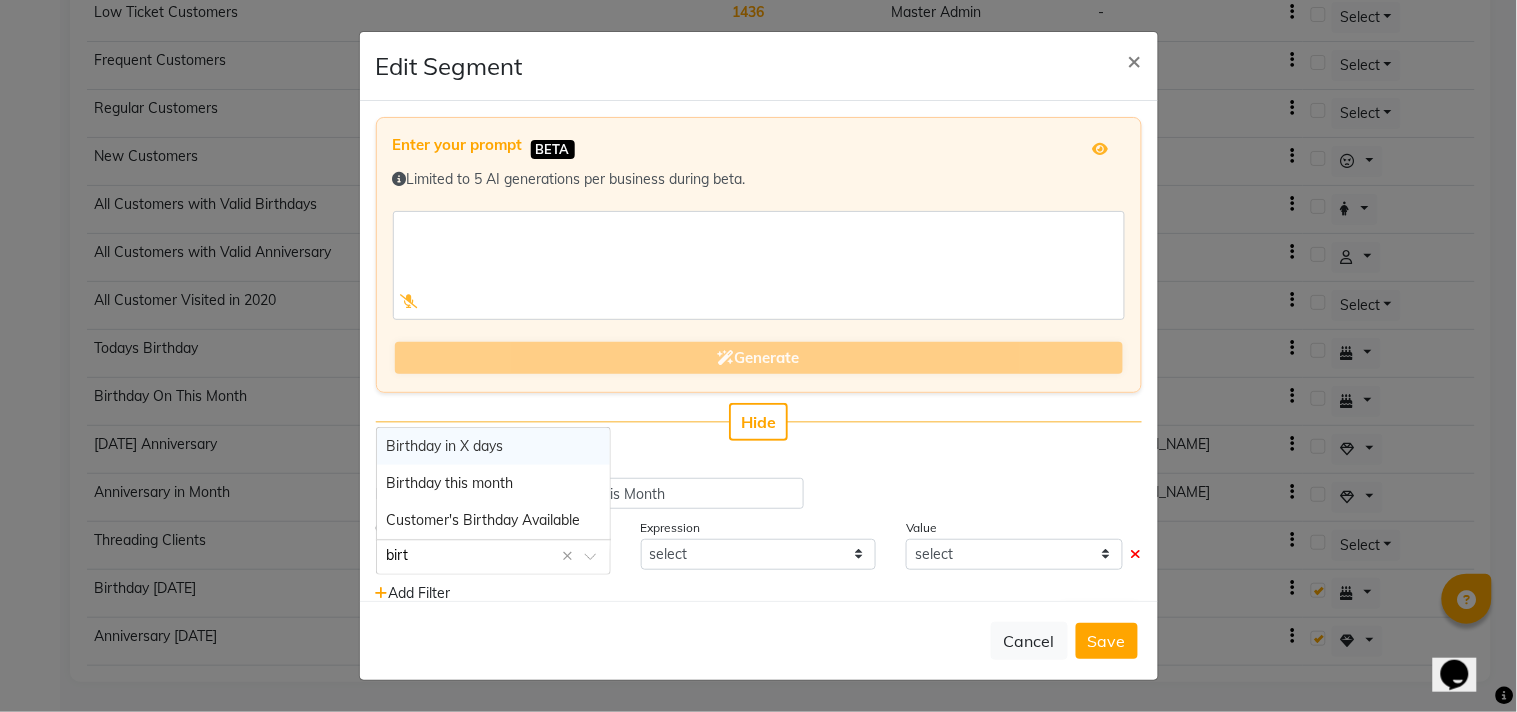 type on "birth" 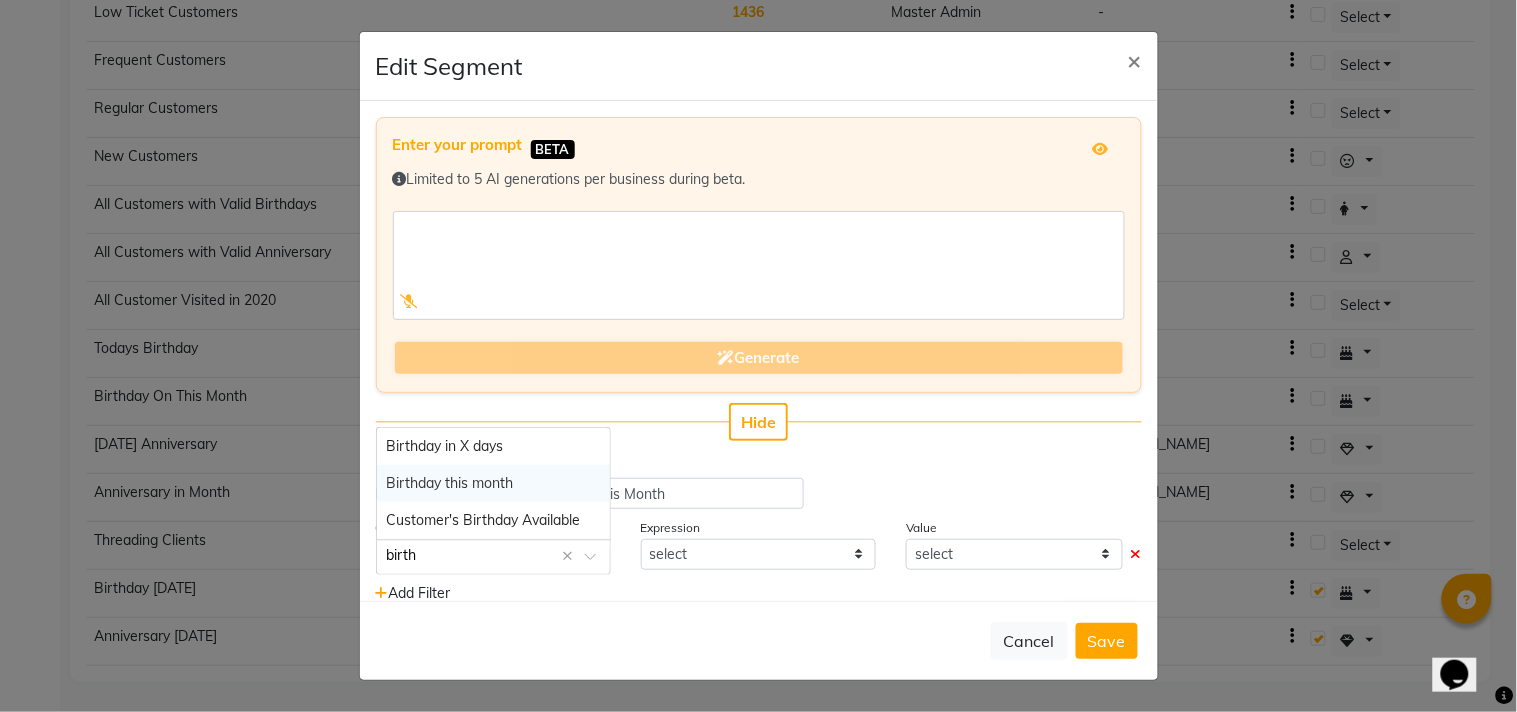 click on "Birthday this month" at bounding box center (450, 483) 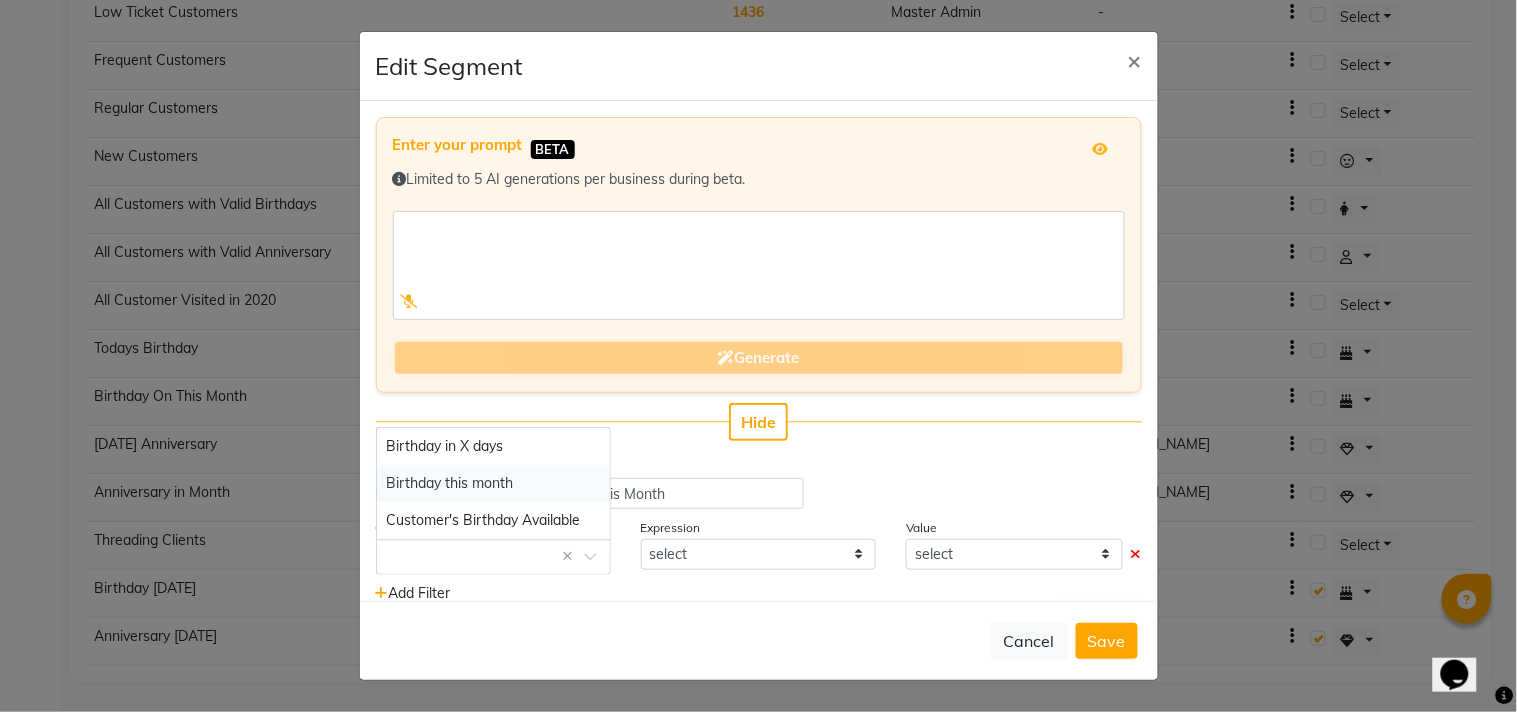 select on "=" 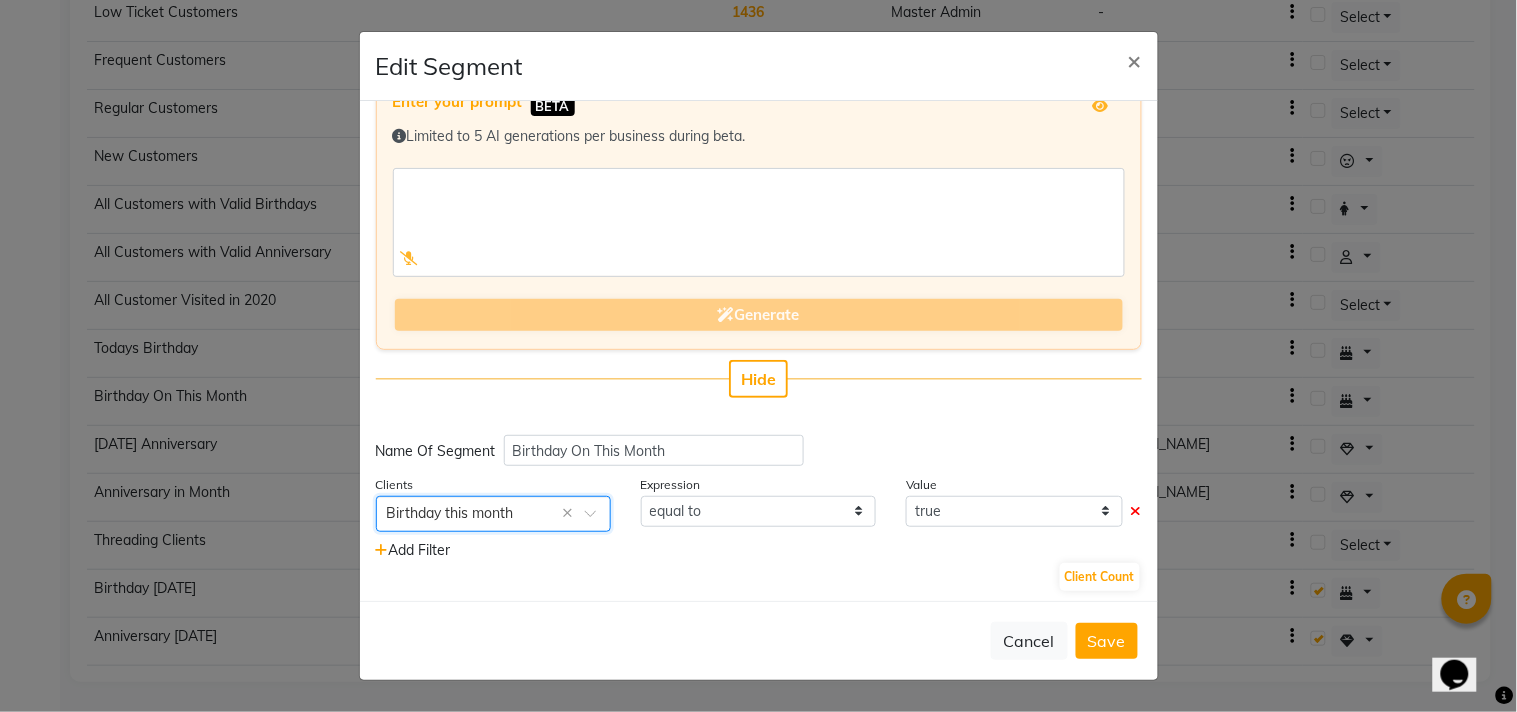 scroll, scrollTop: 48, scrollLeft: 0, axis: vertical 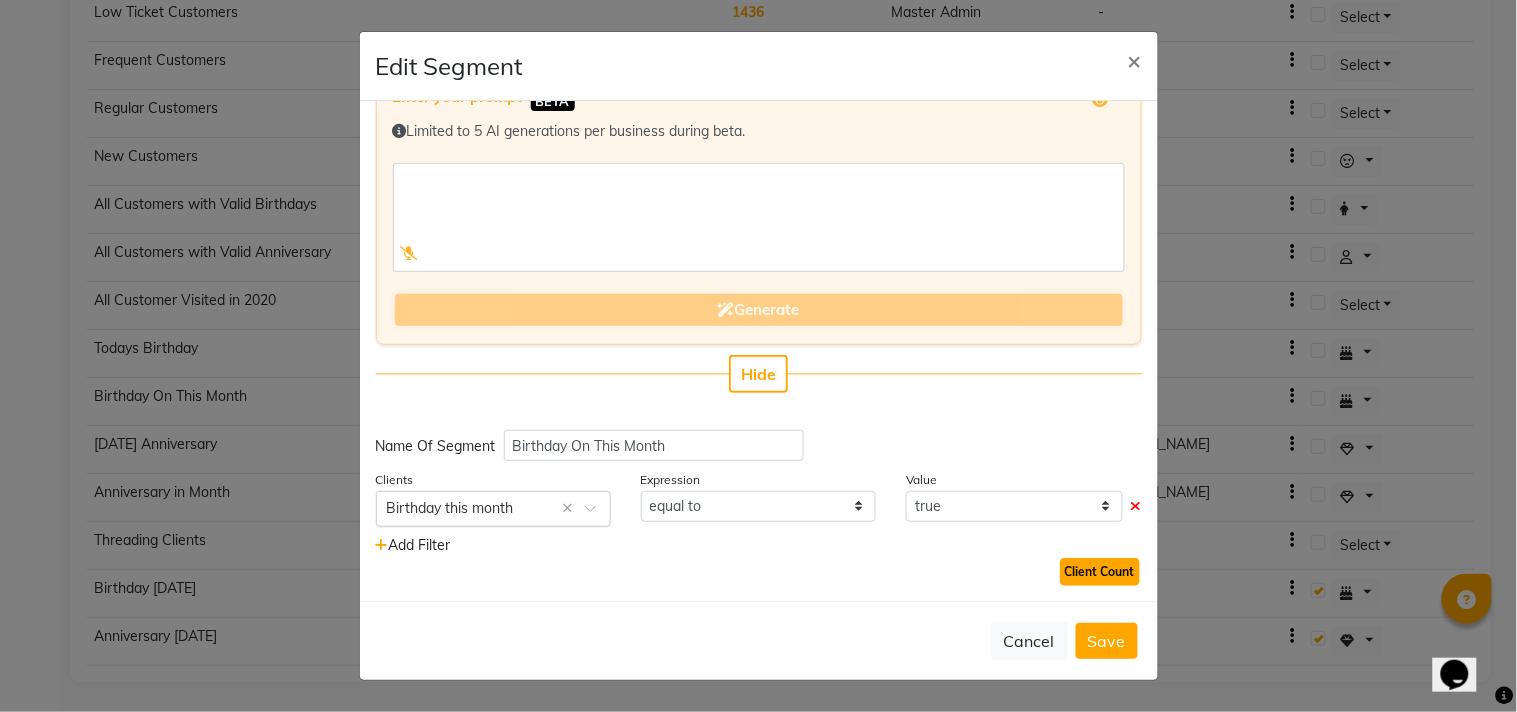 click on "Client Count" 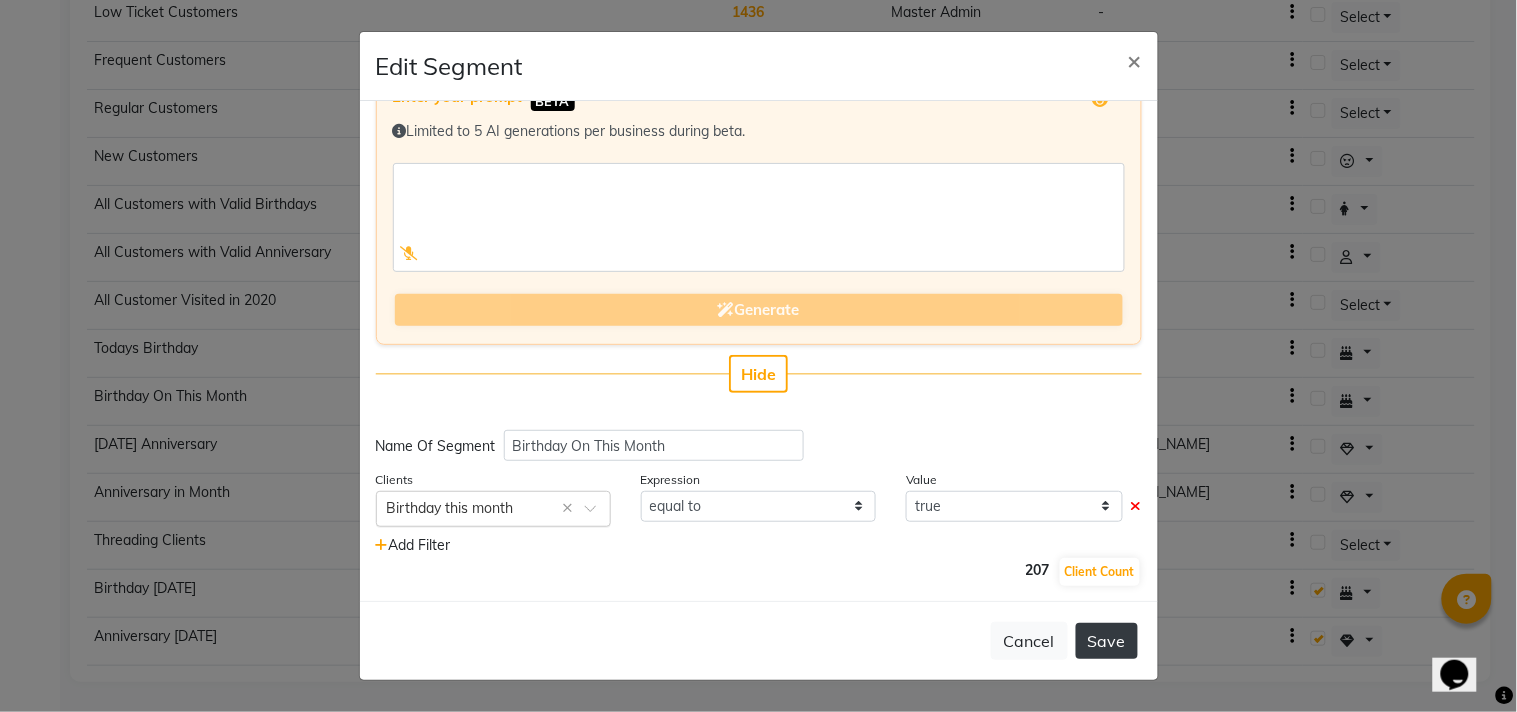 click on "Save" 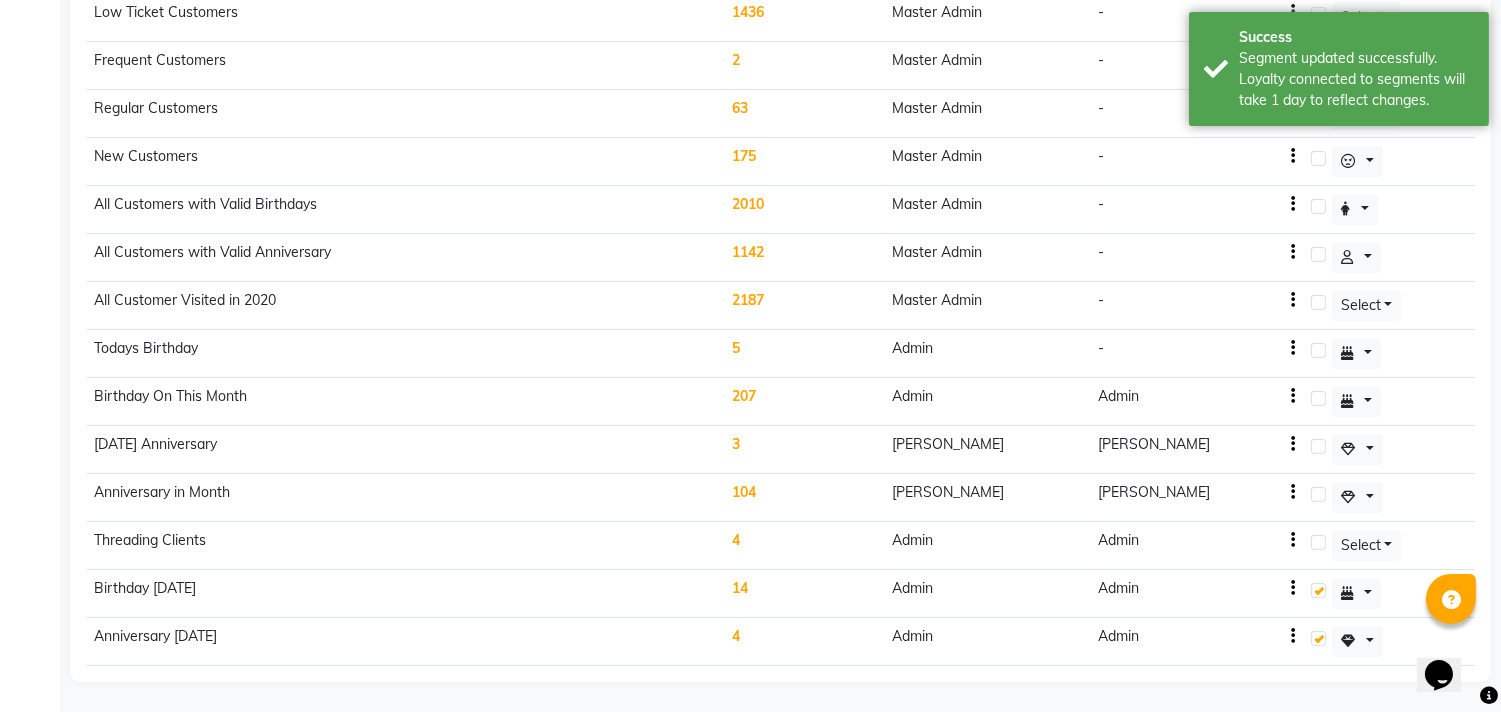 click on "207" 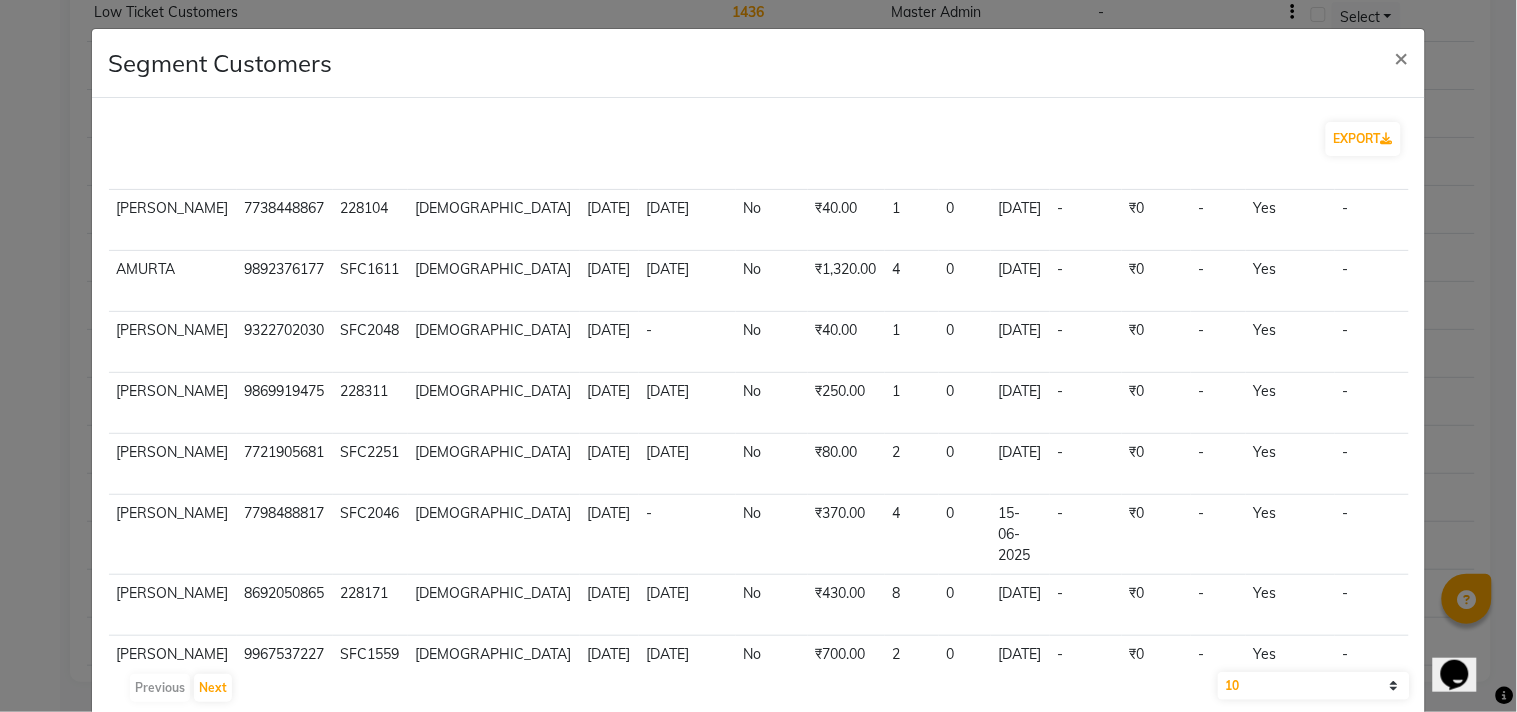 scroll, scrollTop: 188, scrollLeft: 0, axis: vertical 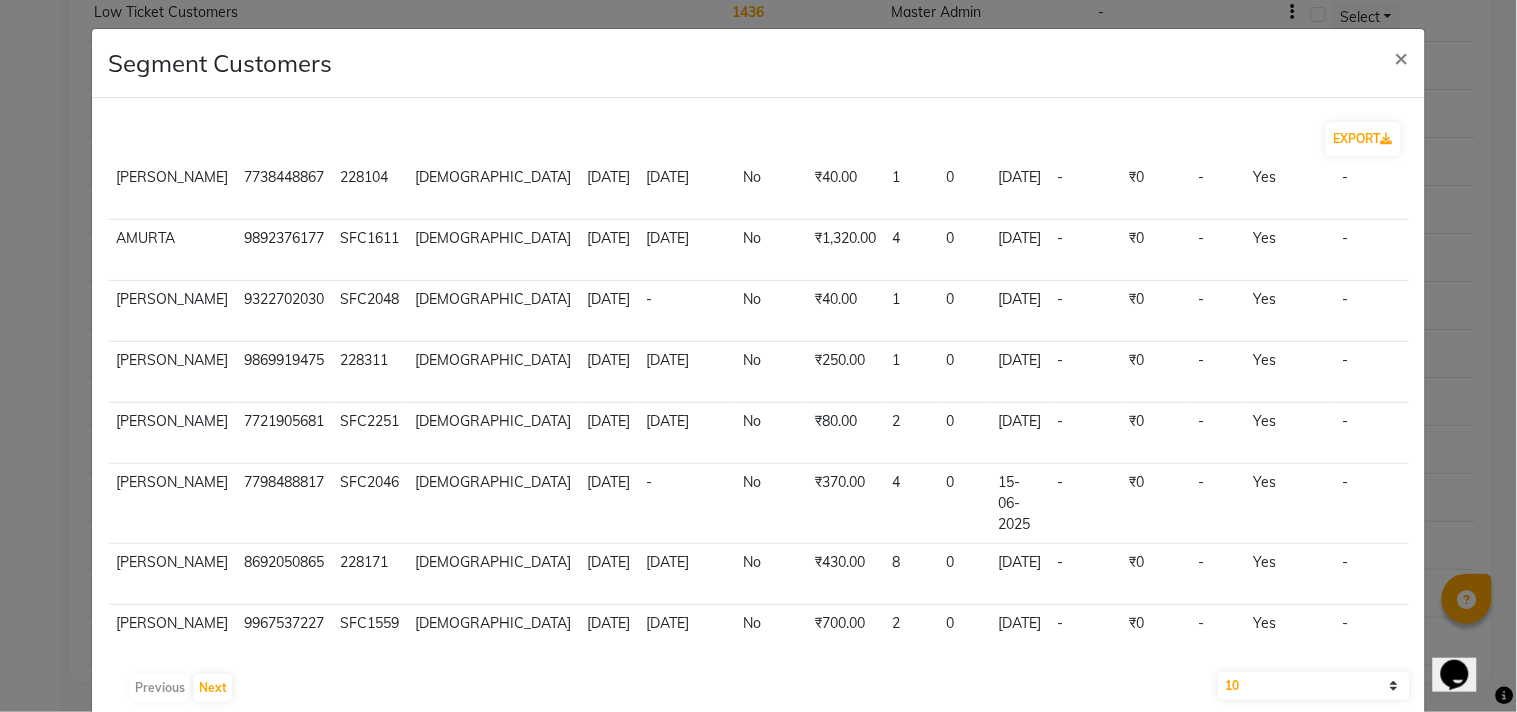click on "10 50 100" 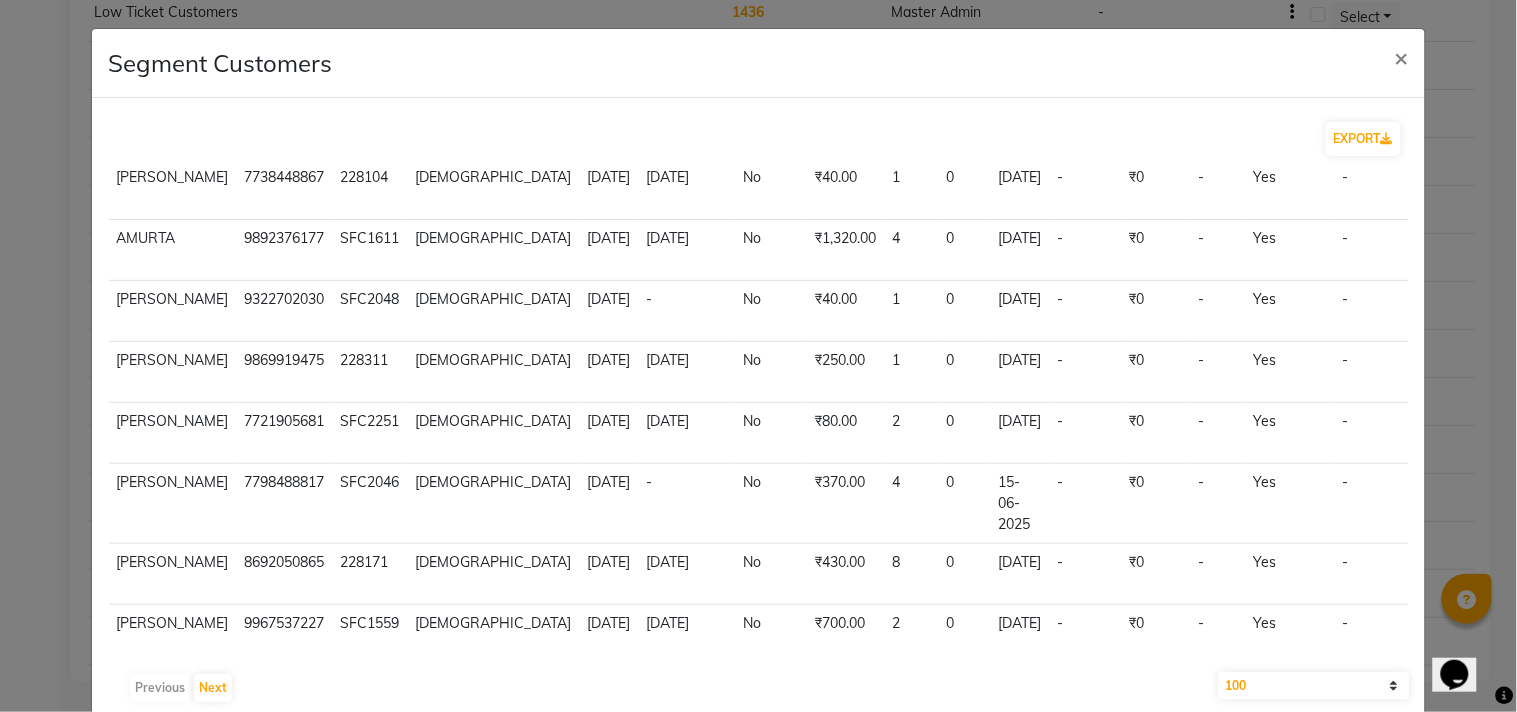 click on "10 50 100" 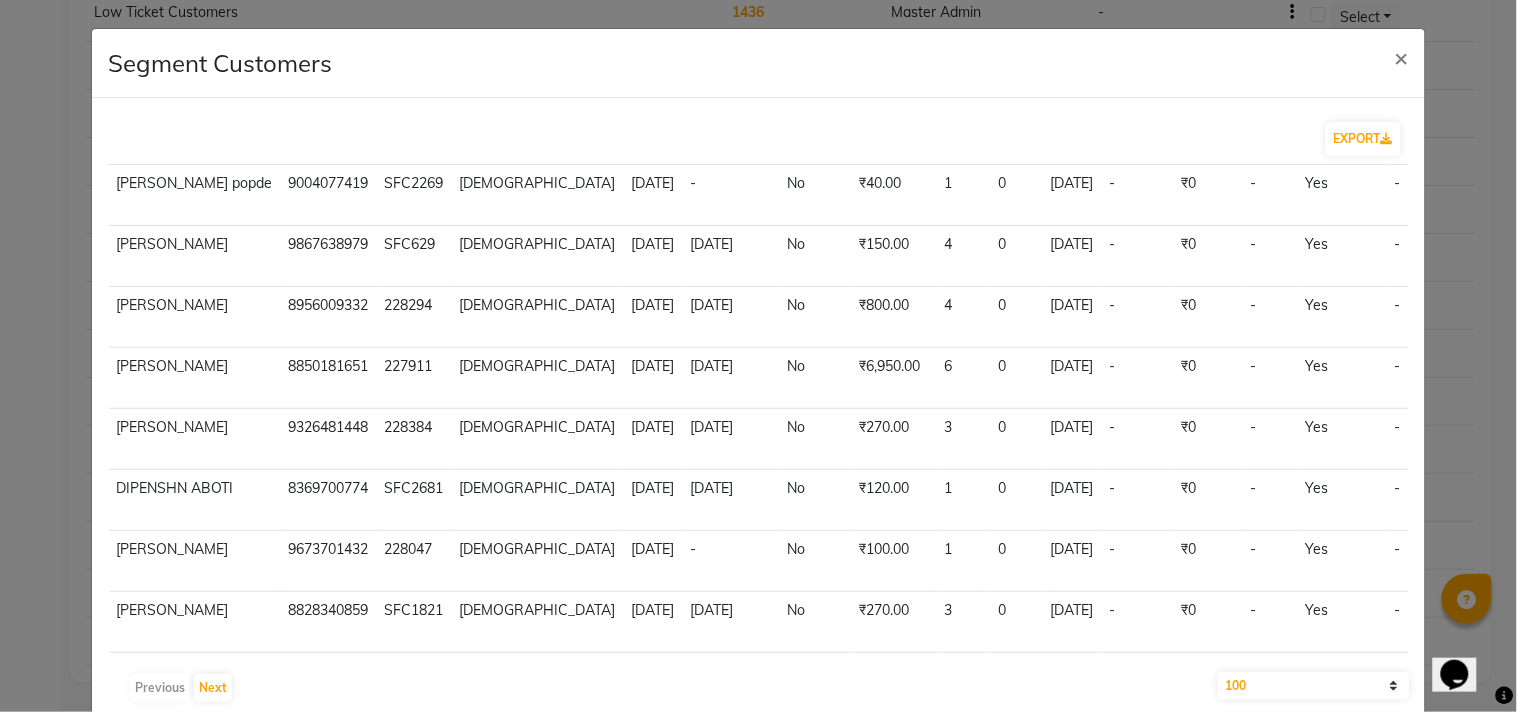 scroll, scrollTop: 1772, scrollLeft: 0, axis: vertical 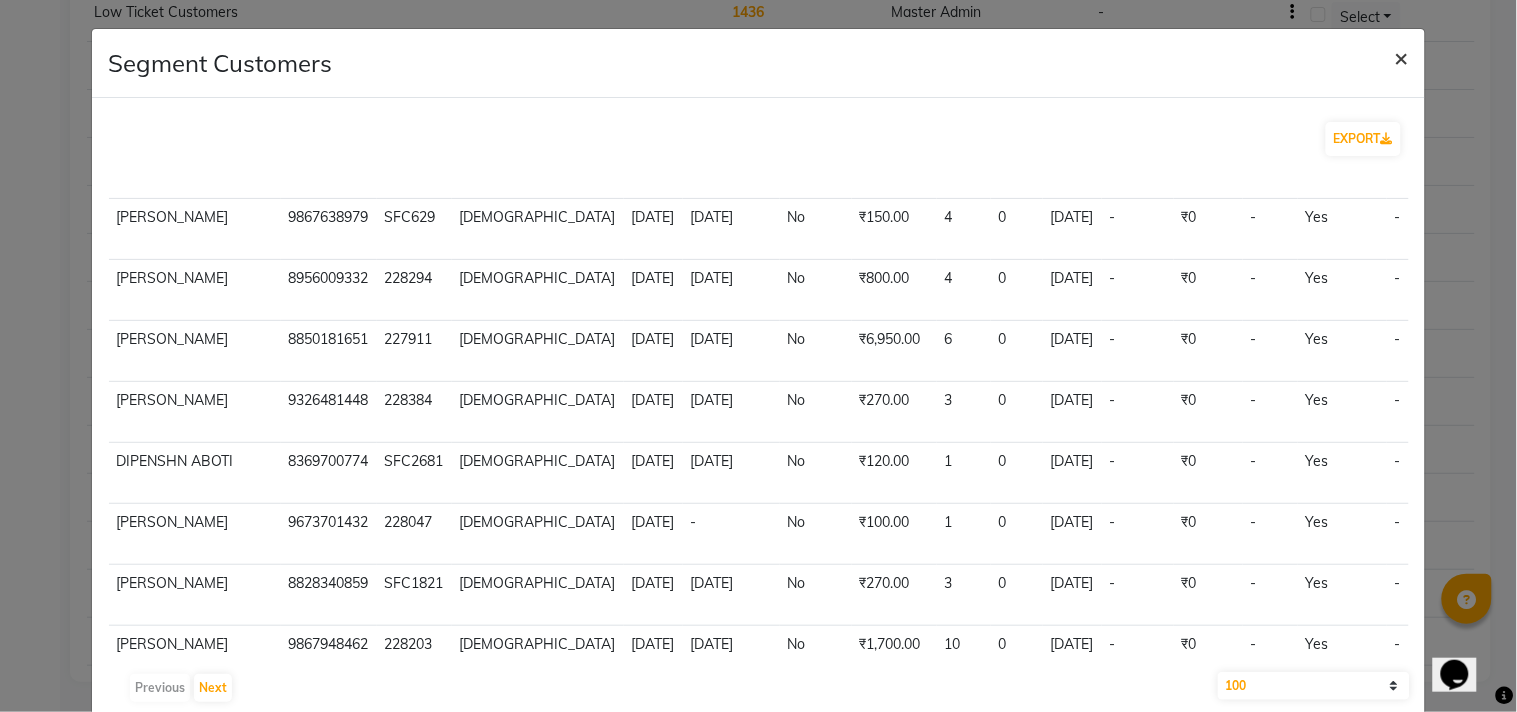 click on "×" 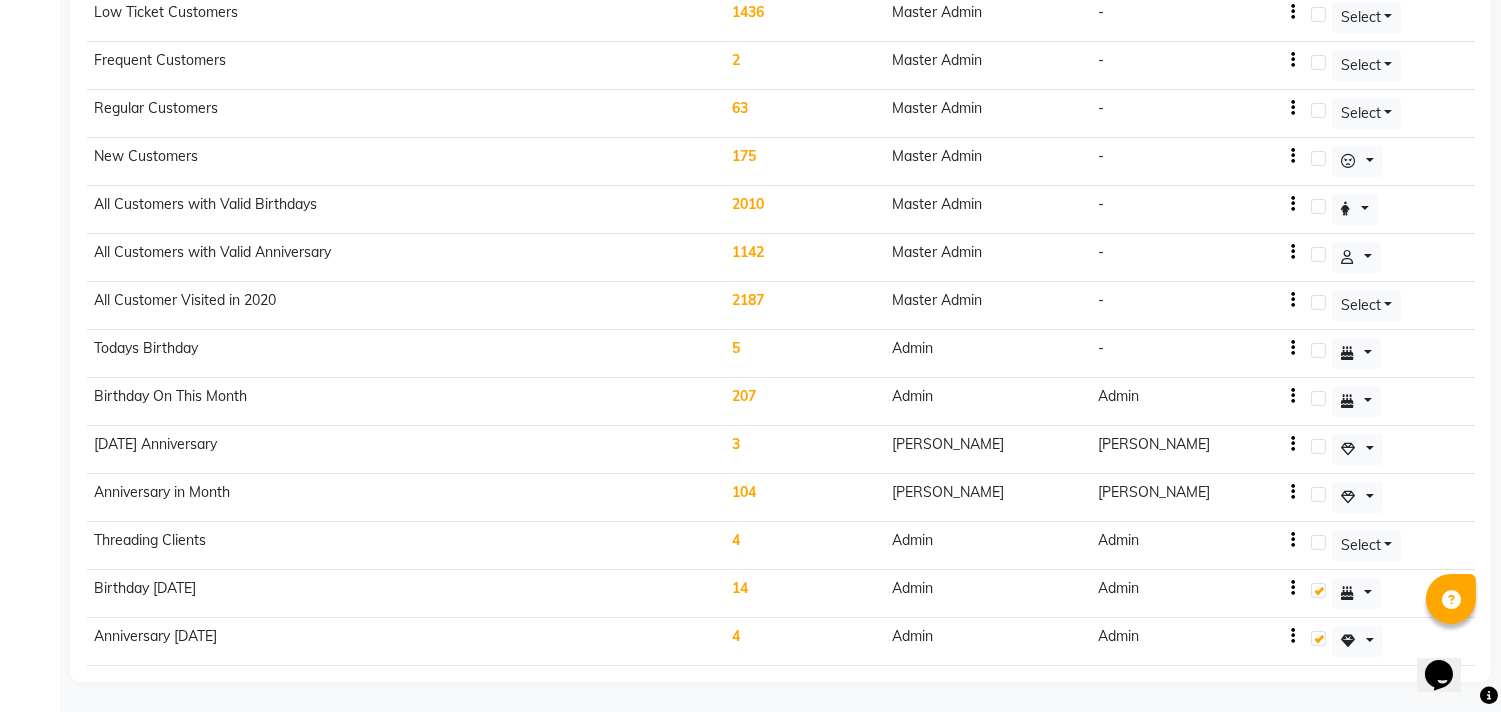 click on "14" 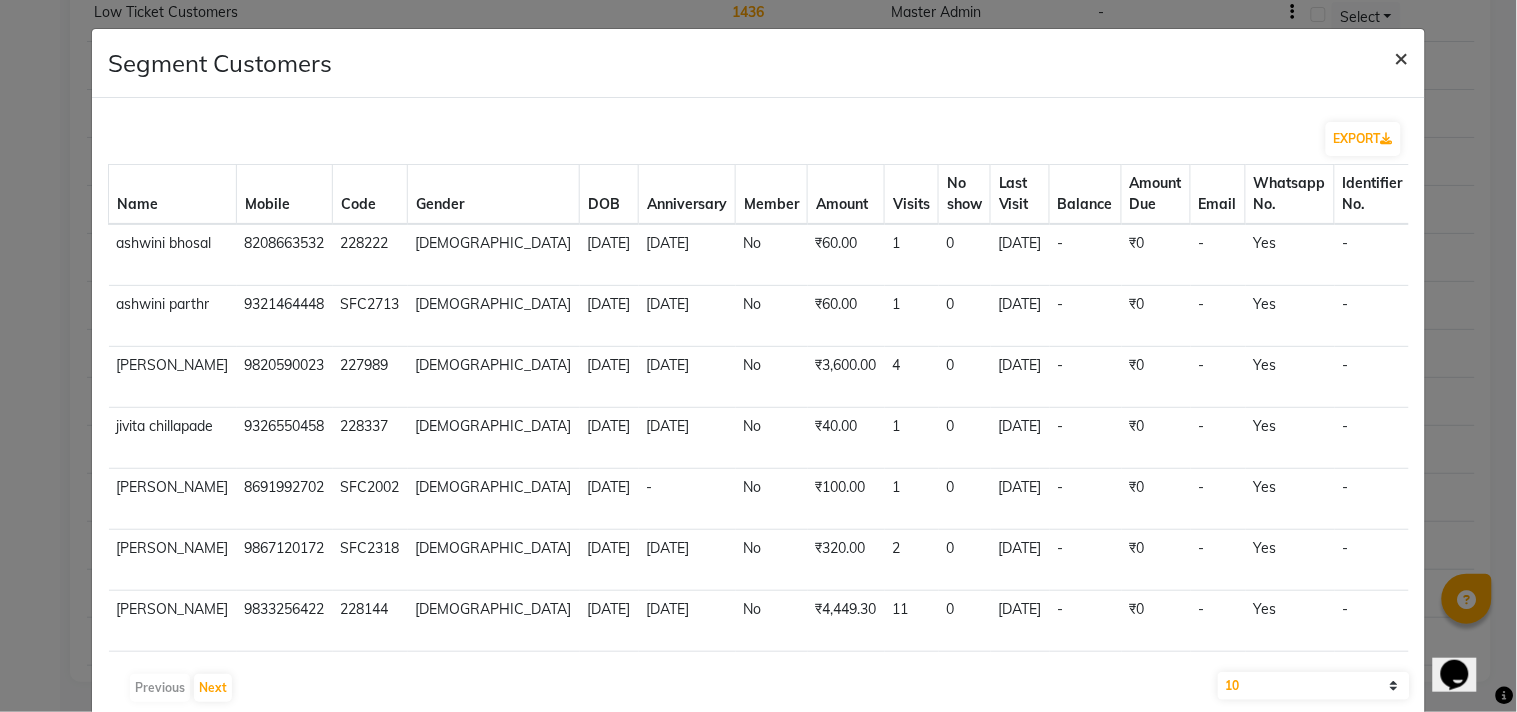 click on "×" 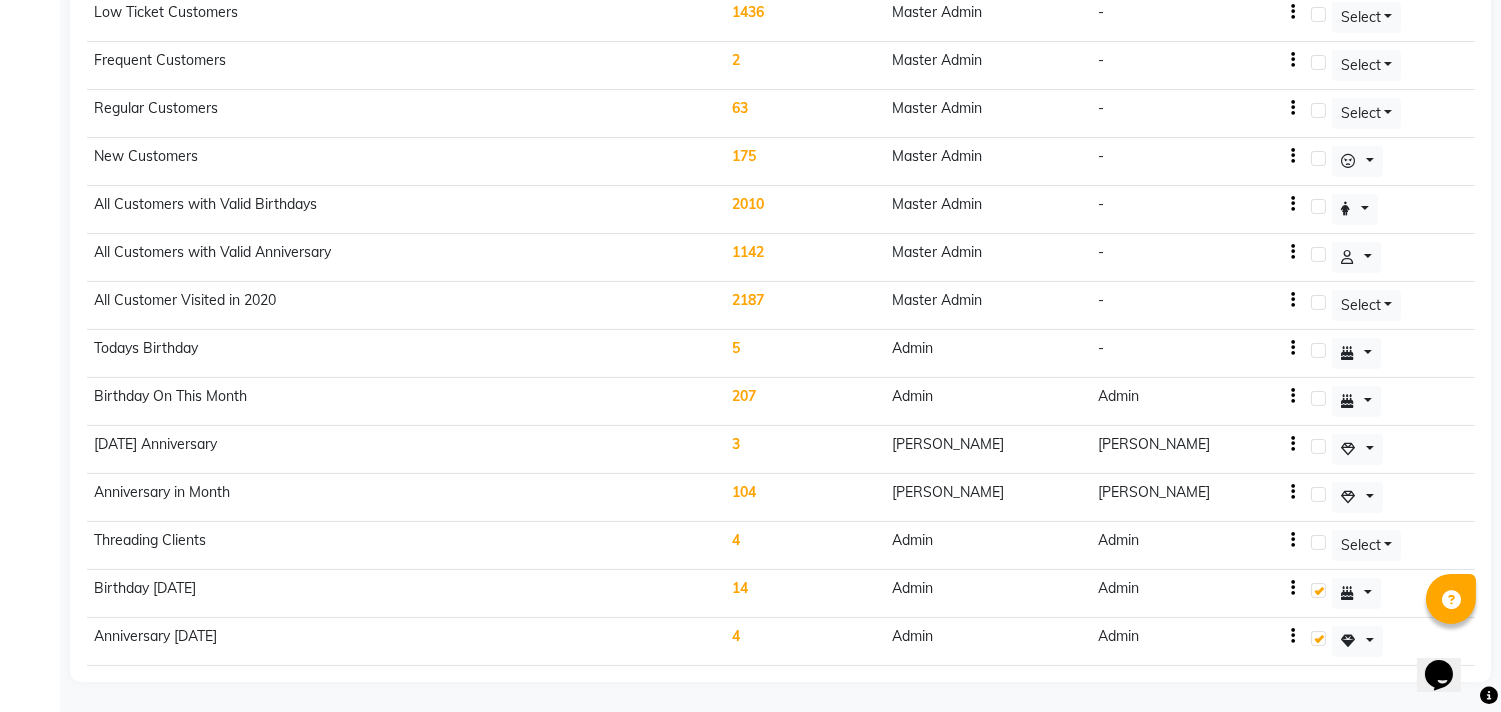 click 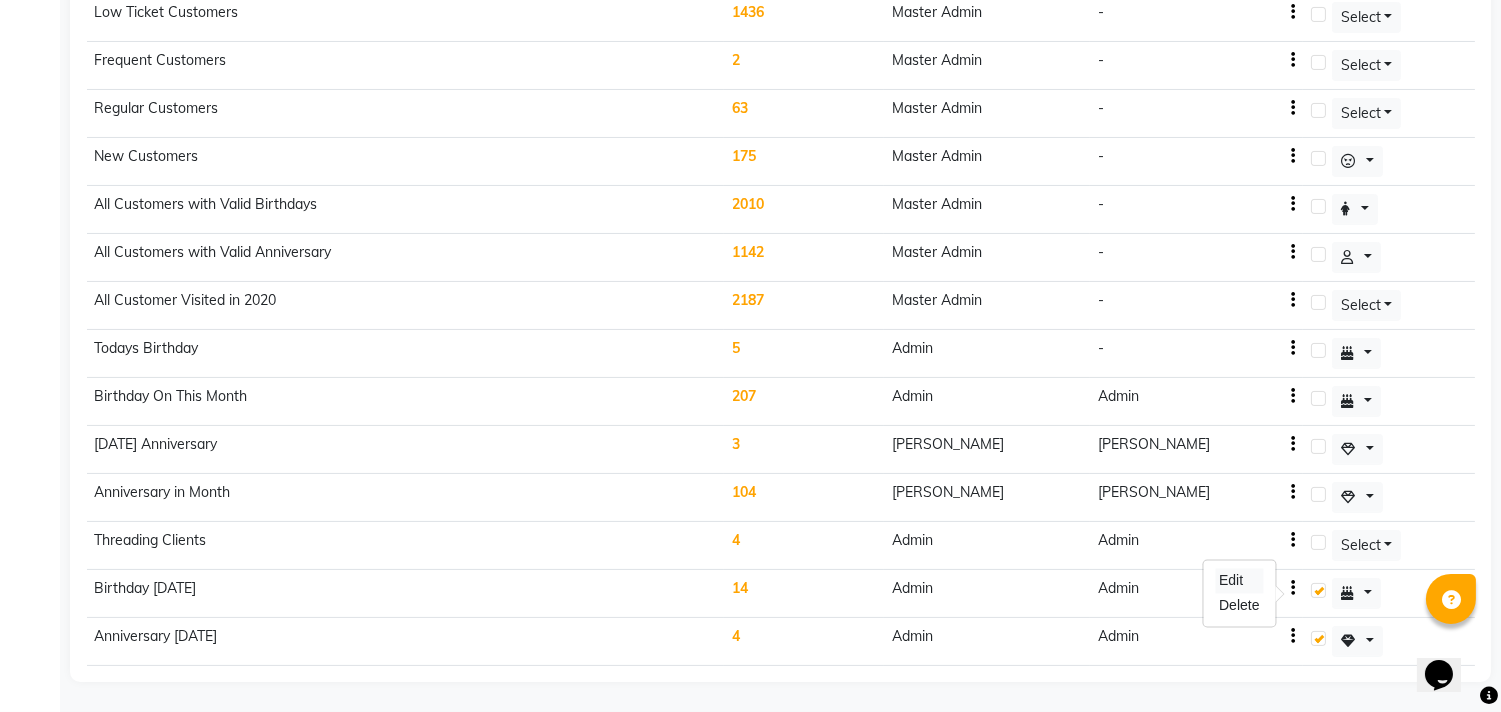 click on "Edit" at bounding box center (1239, 581) 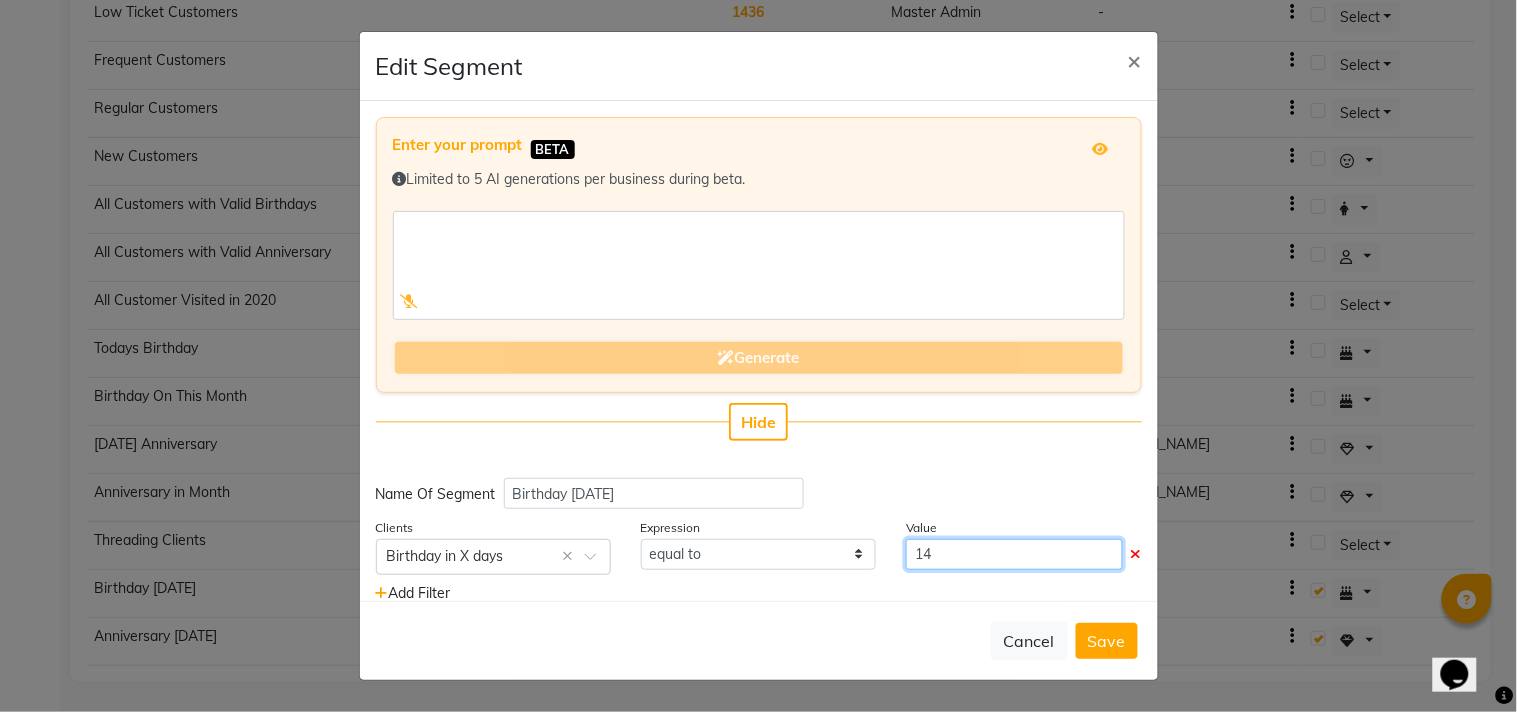 click on "14" 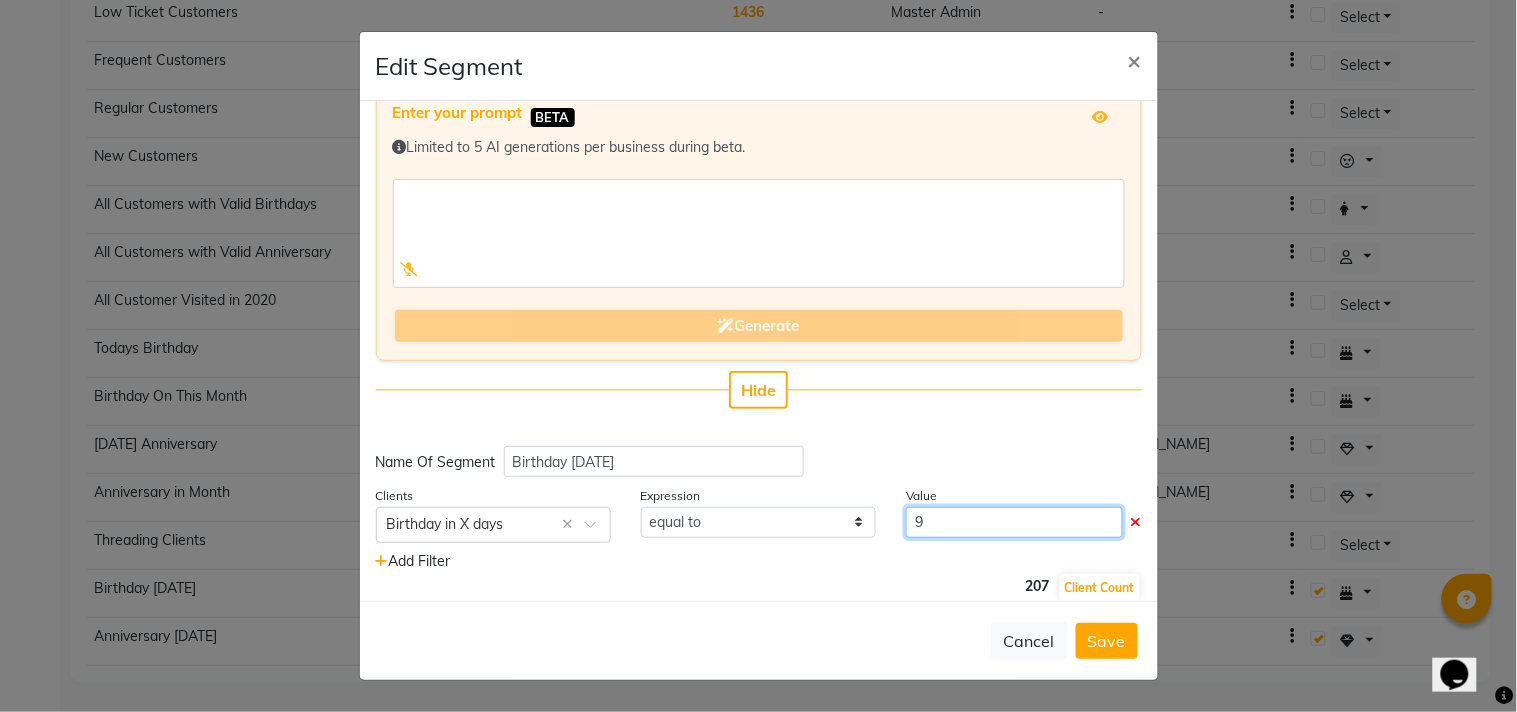 scroll, scrollTop: 48, scrollLeft: 0, axis: vertical 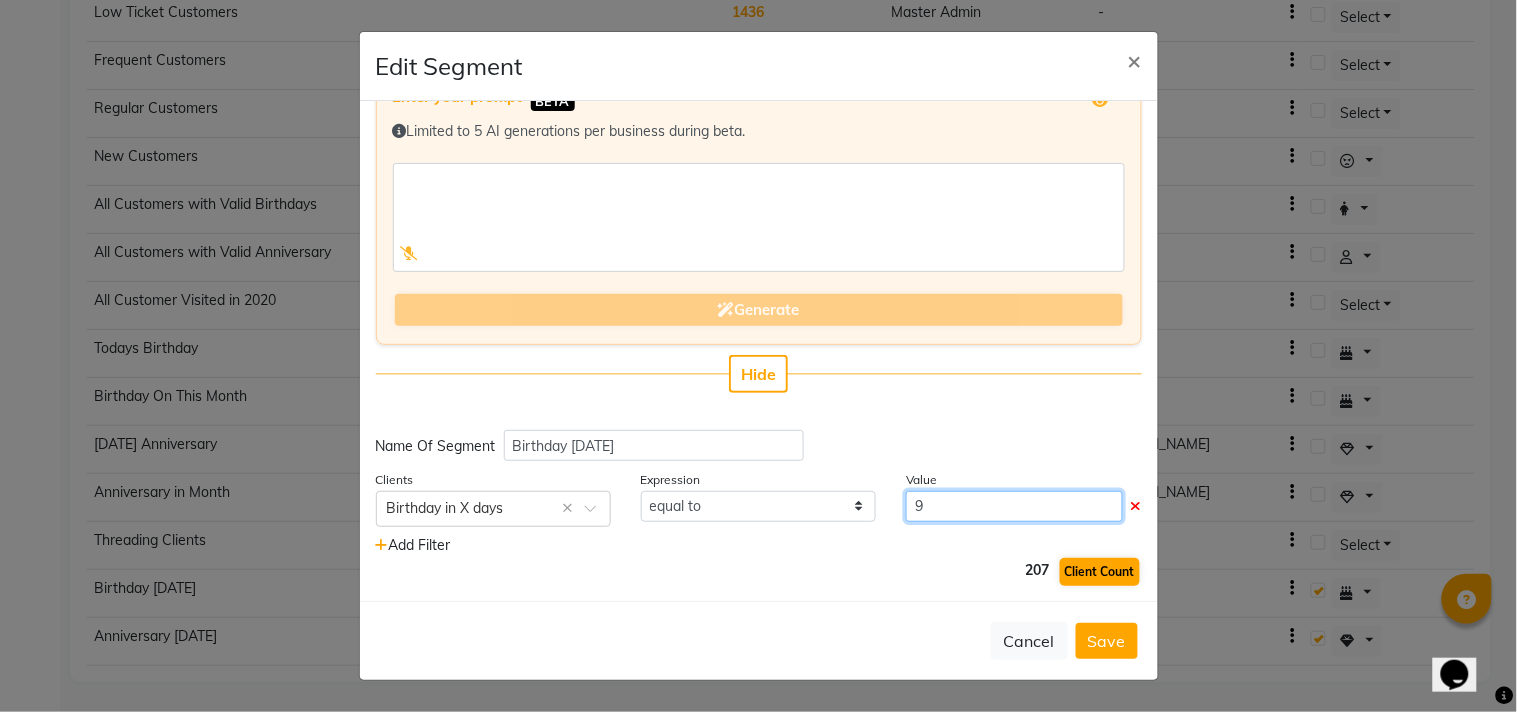 type on "9" 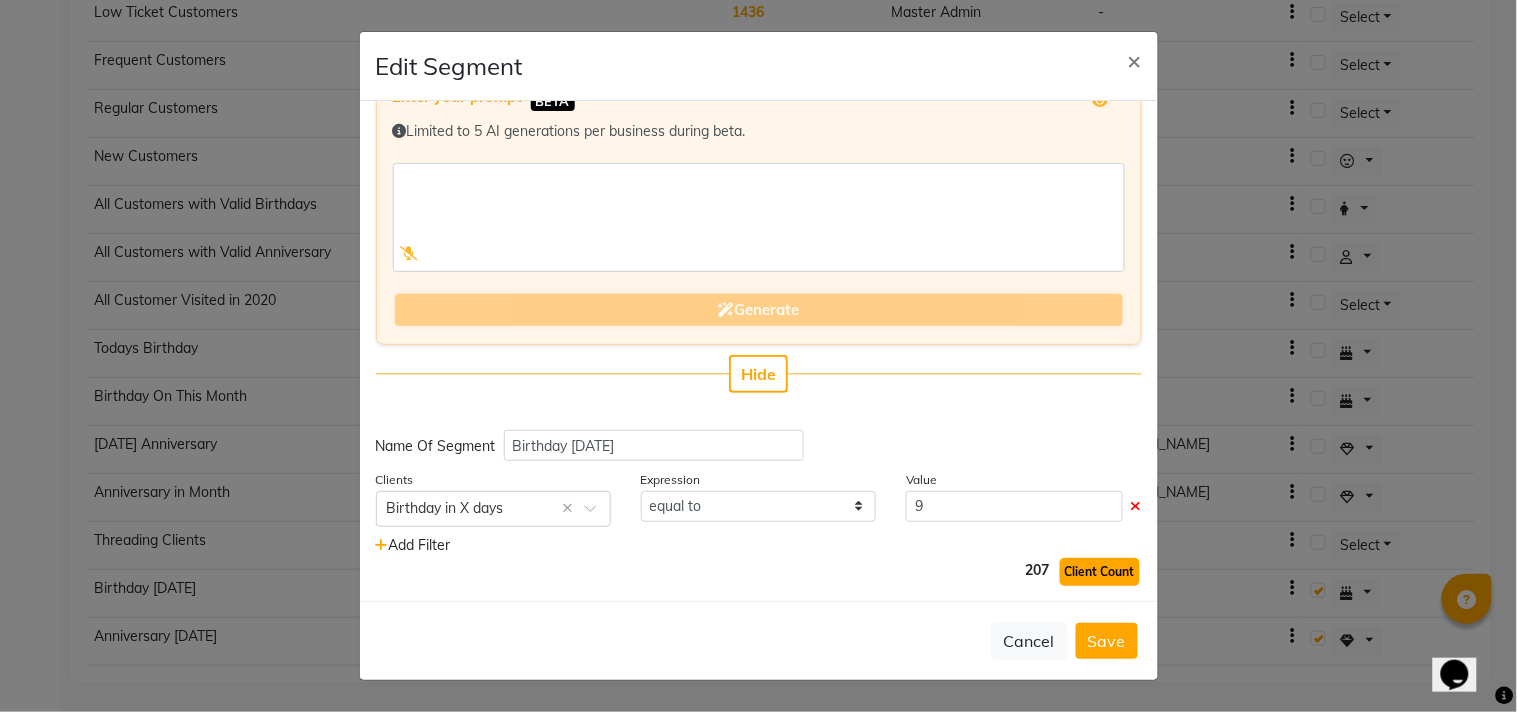 click on "Client Count" 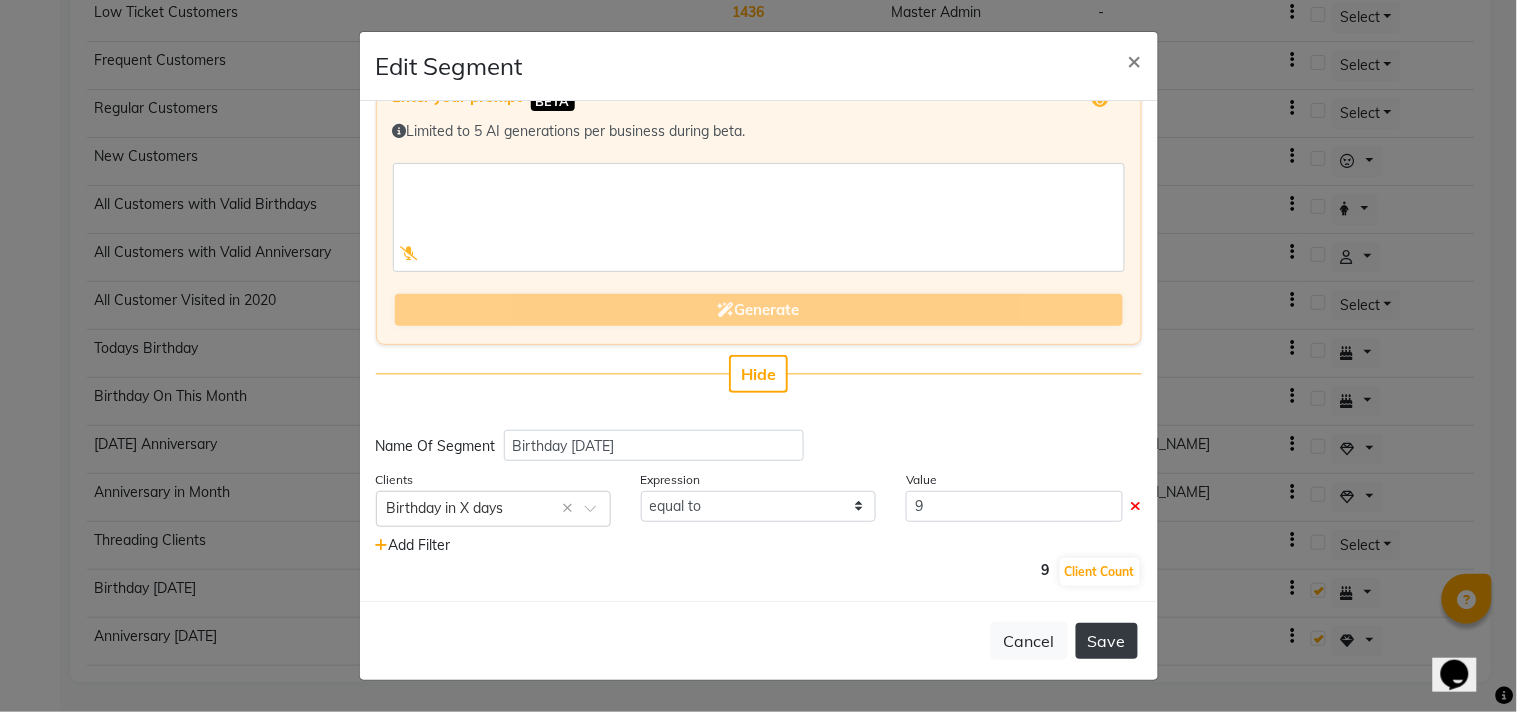 click on "Save" 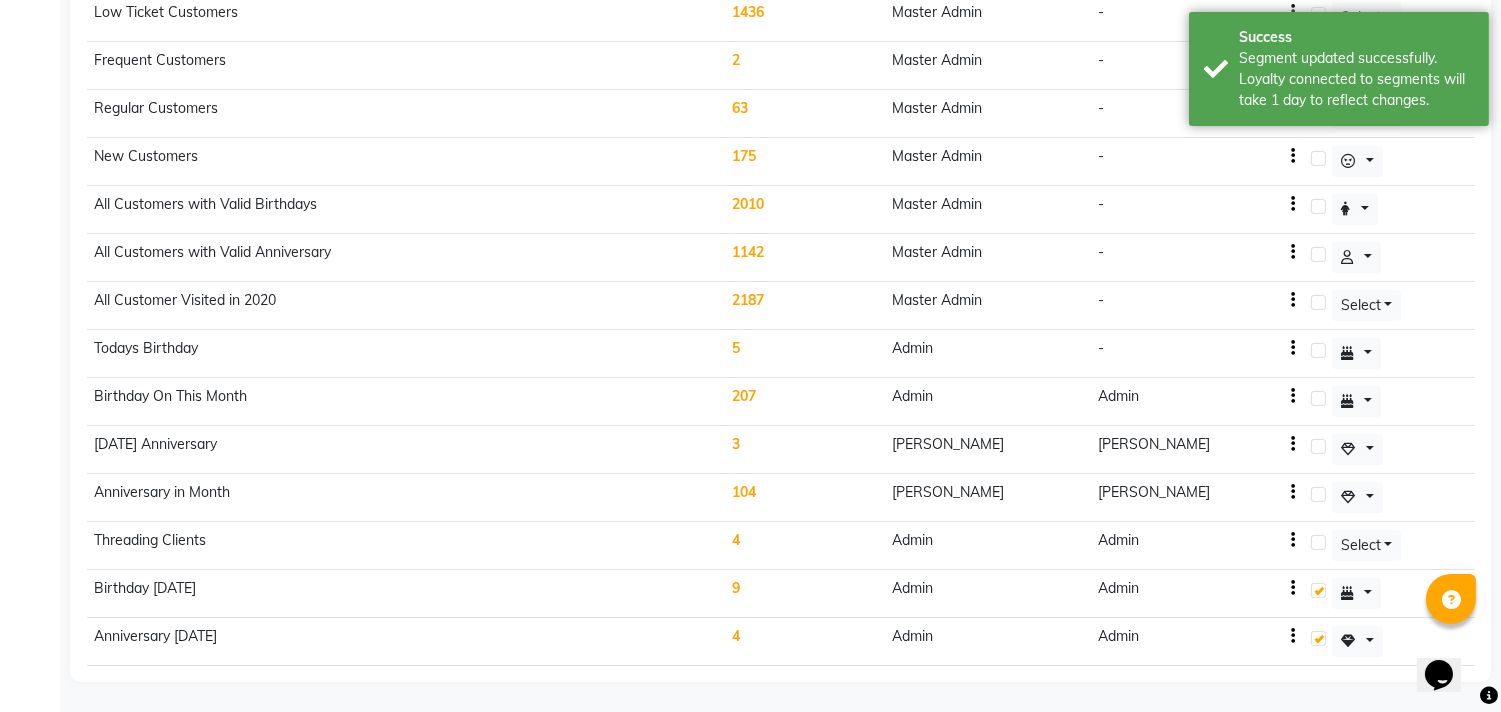 click on "9" 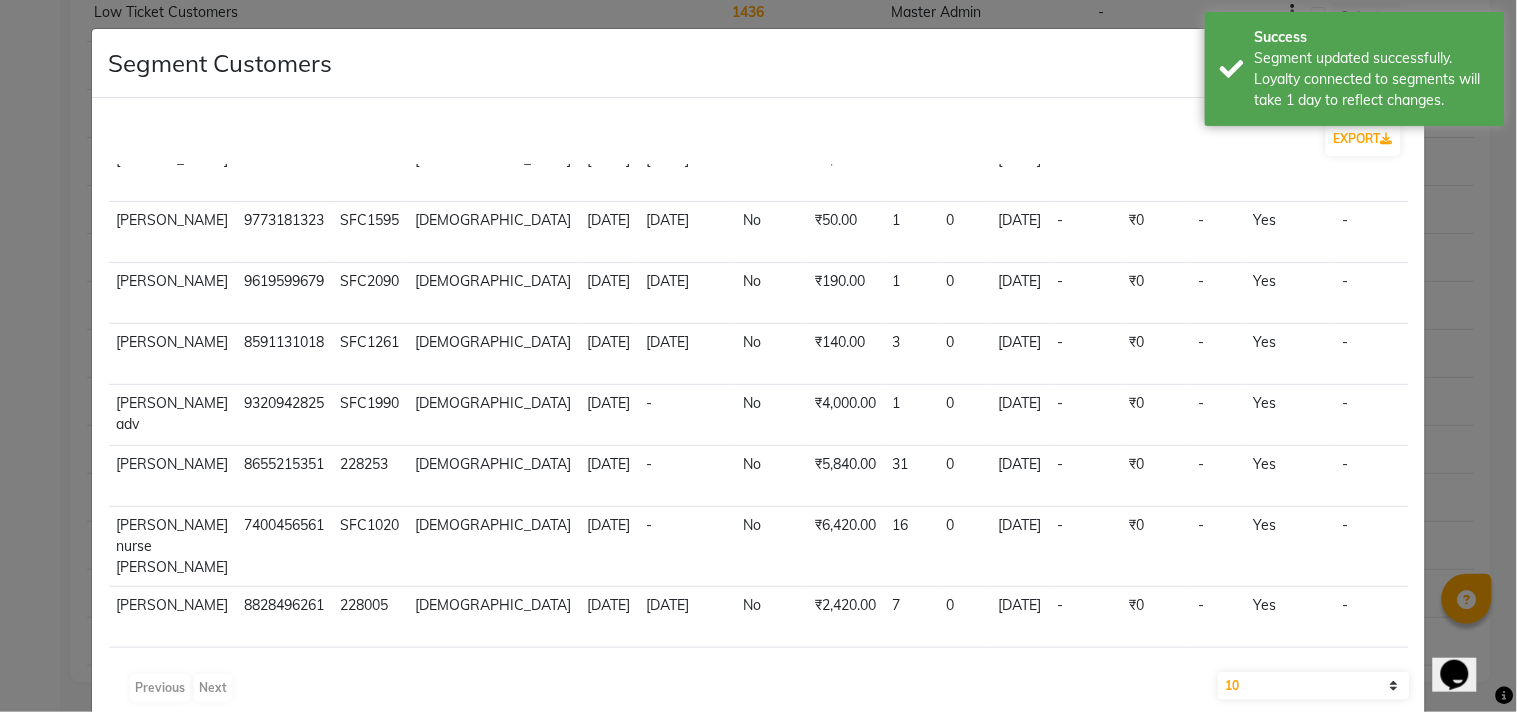 scroll, scrollTop: 295, scrollLeft: 0, axis: vertical 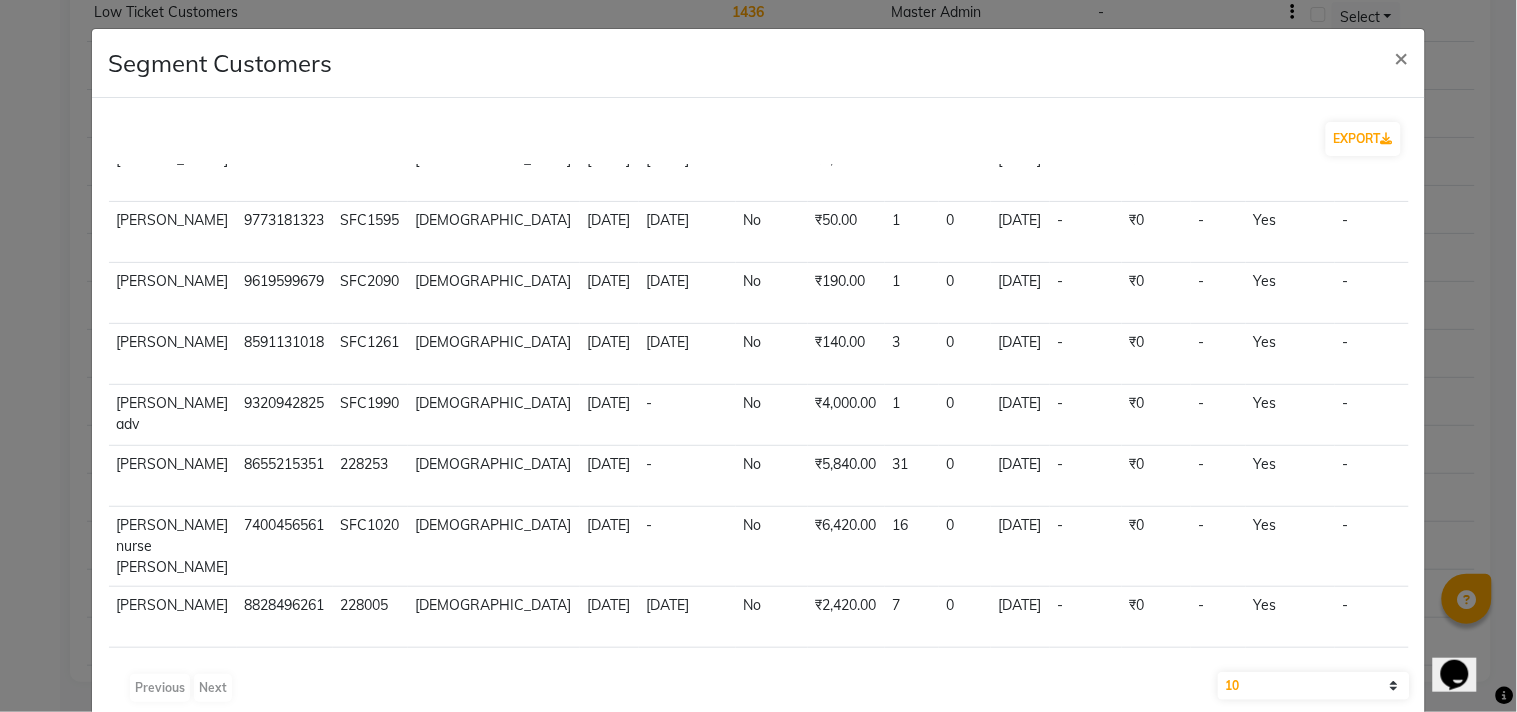 click on "10 50 100" 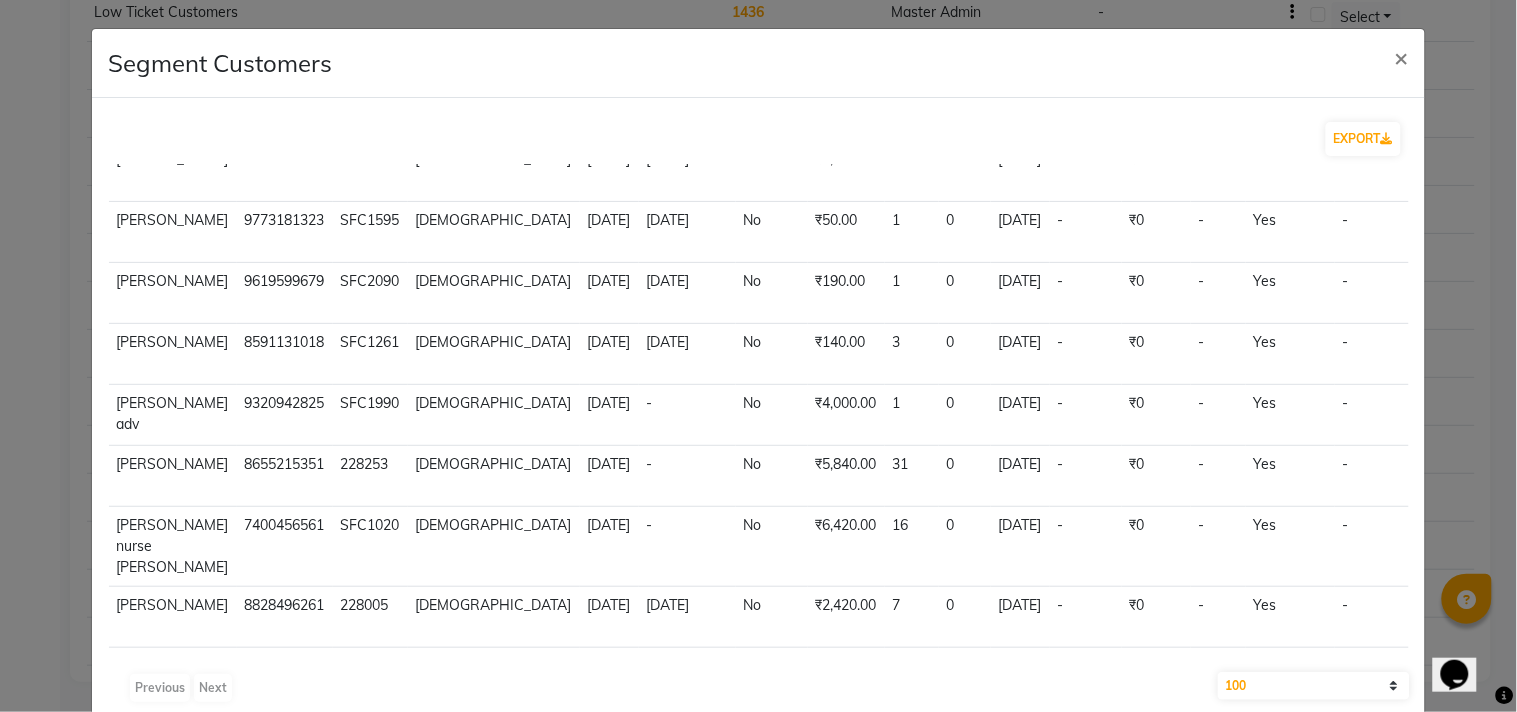 click on "10 50 100" 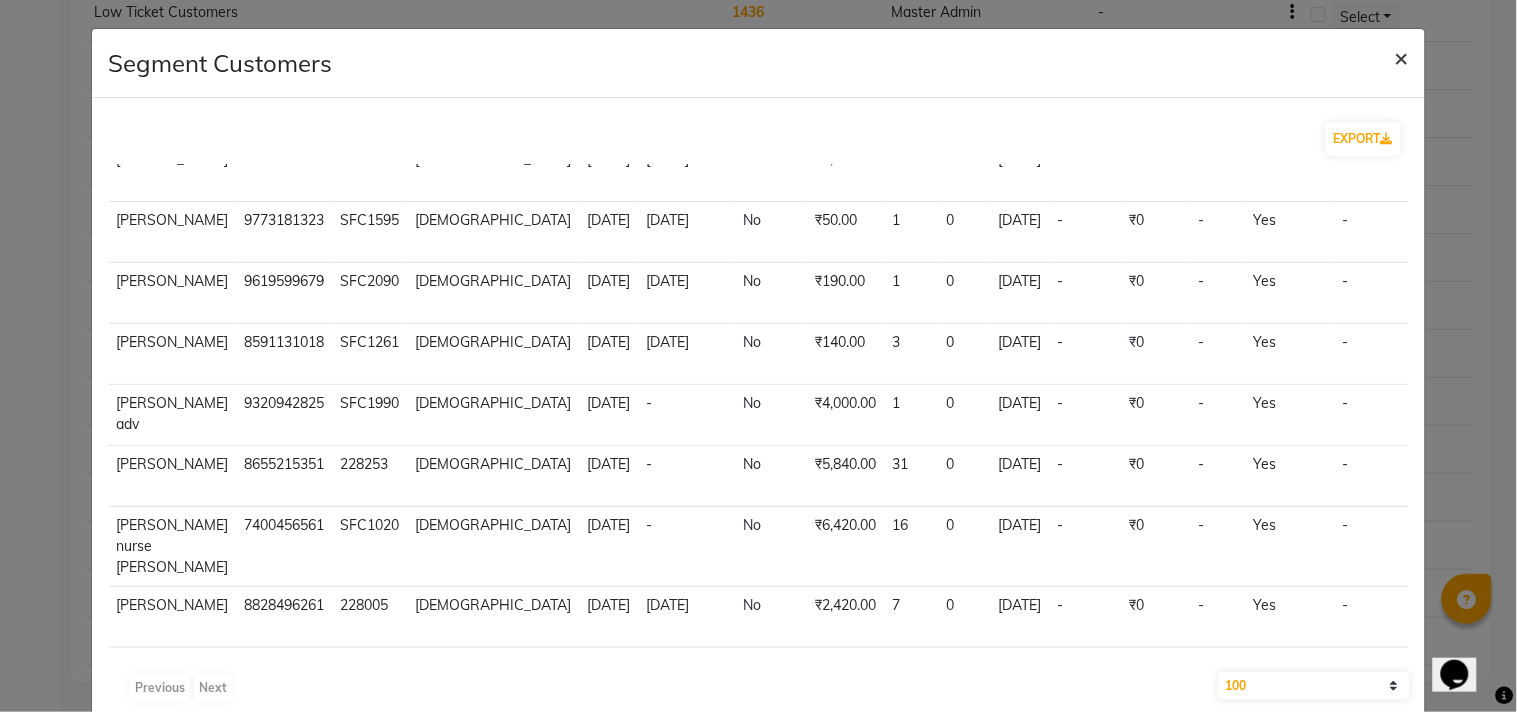 click on "×" 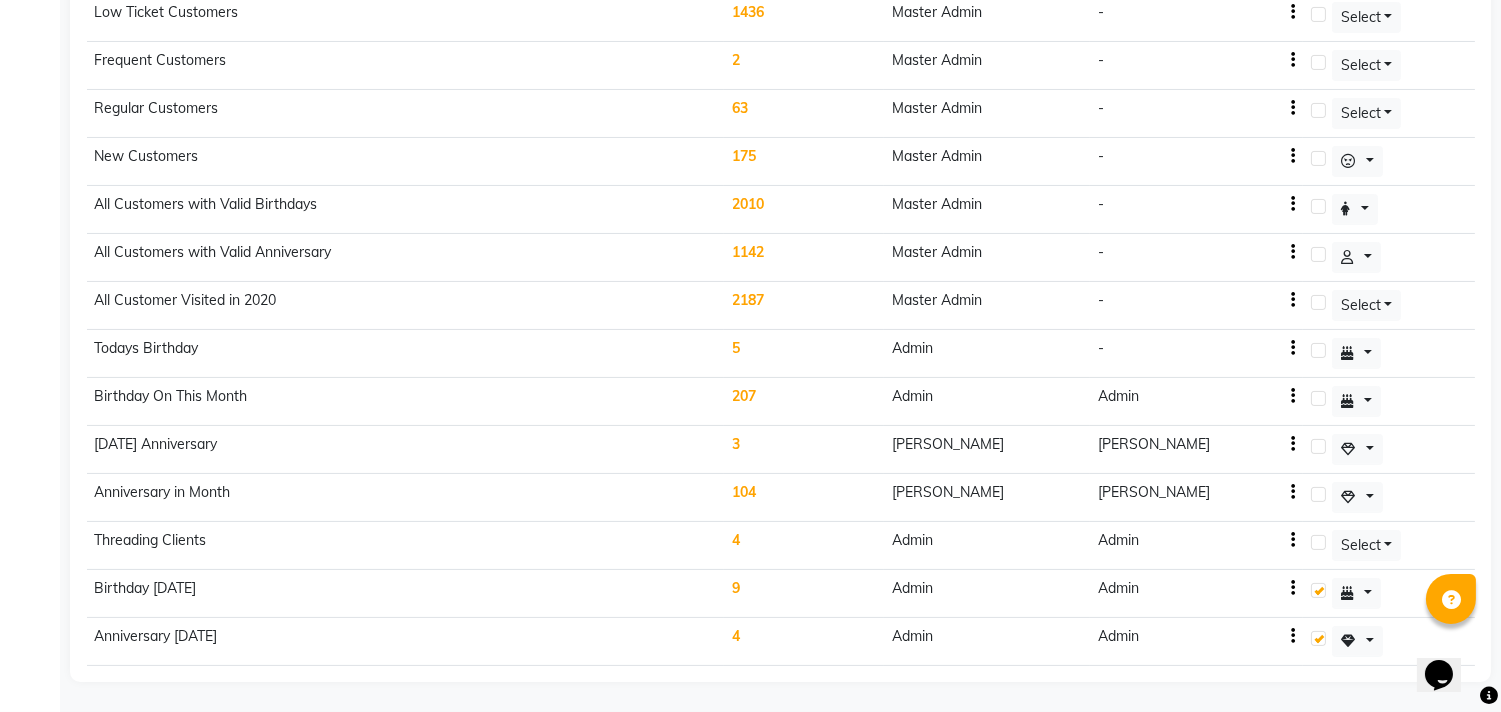 click 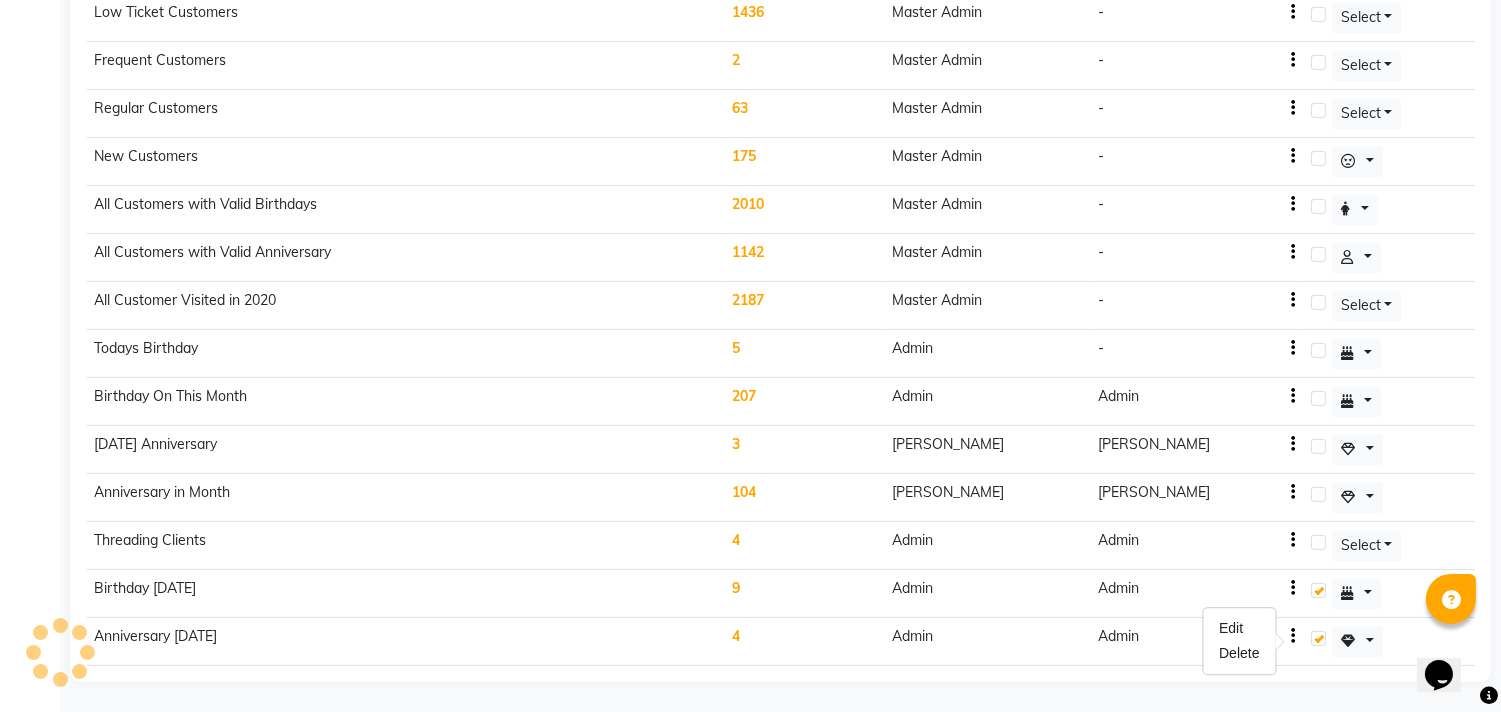 click on "Edit Delete" at bounding box center [1239, 641] 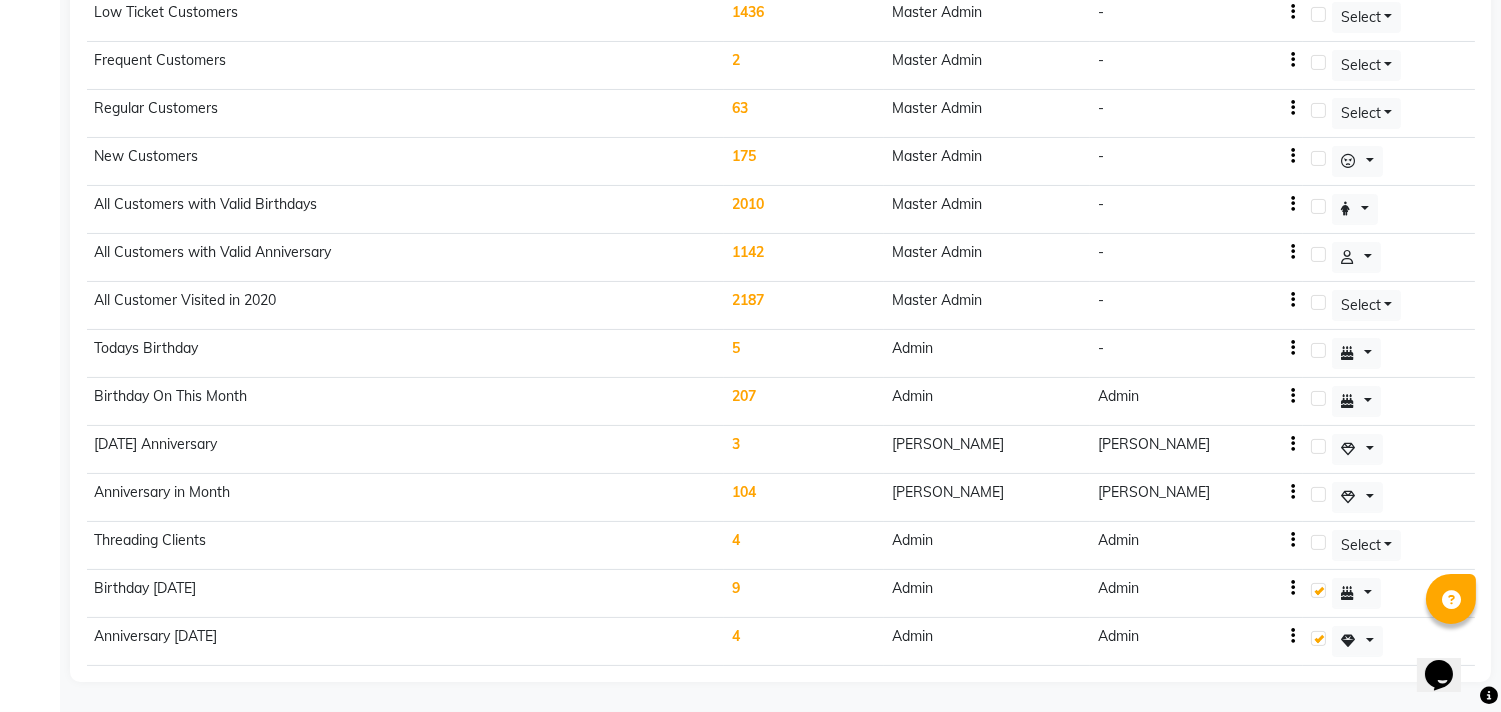 click 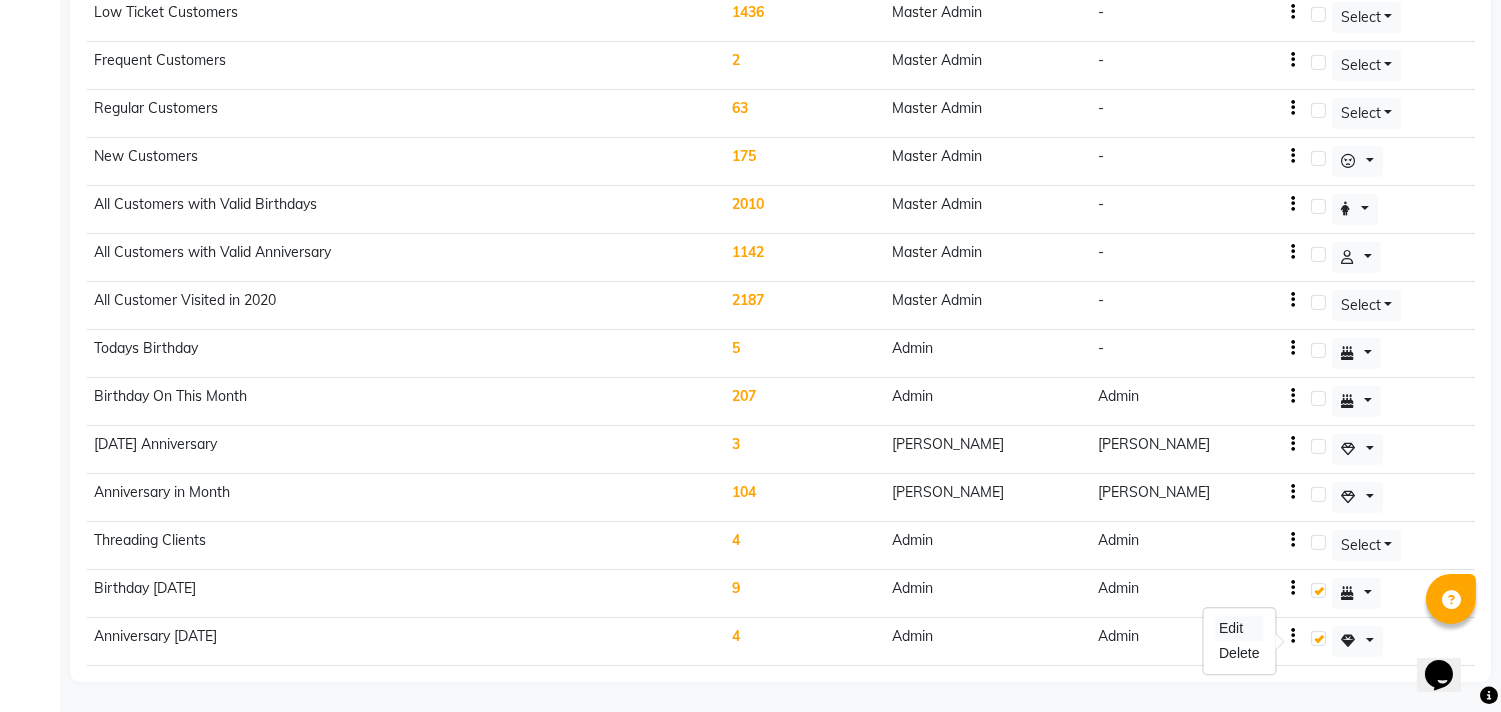 click on "Edit" at bounding box center [1239, 628] 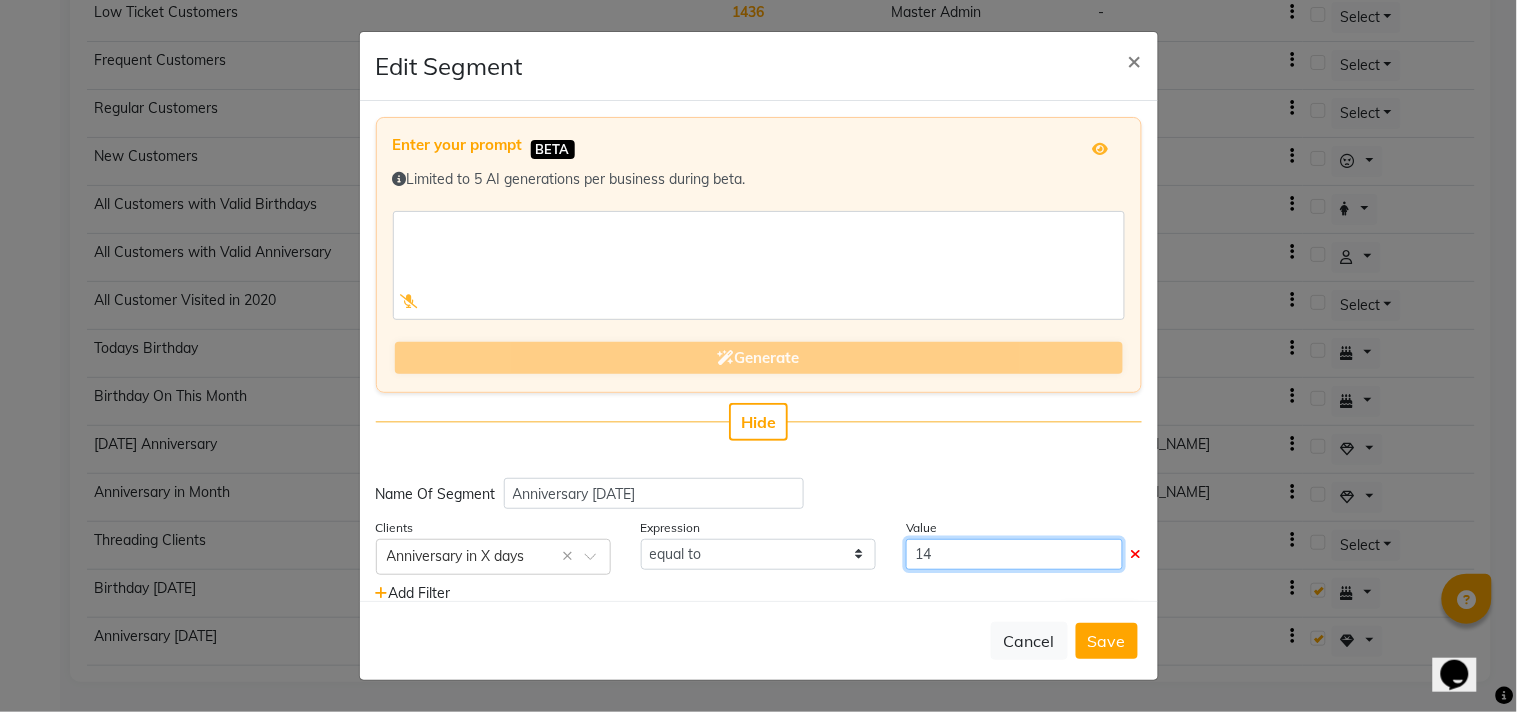 click on "14" 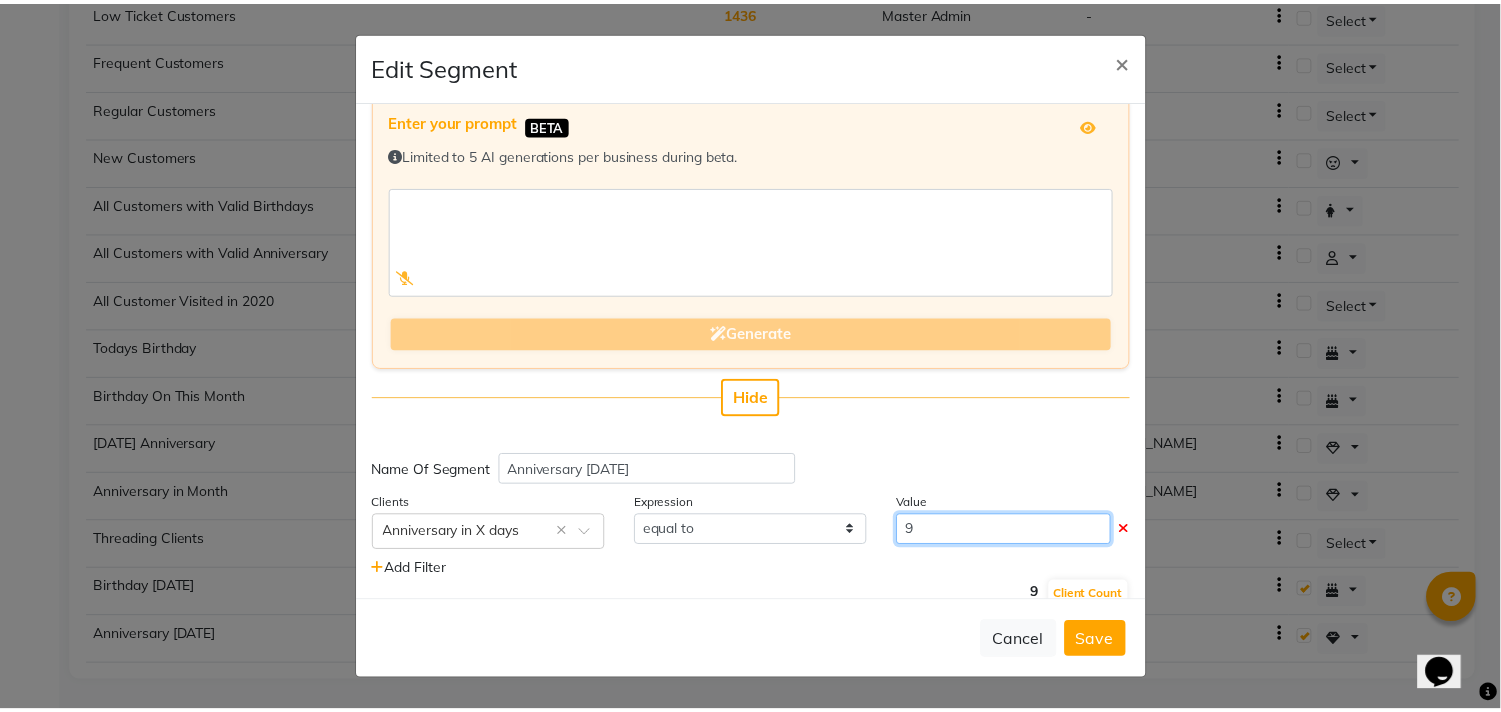 scroll, scrollTop: 48, scrollLeft: 0, axis: vertical 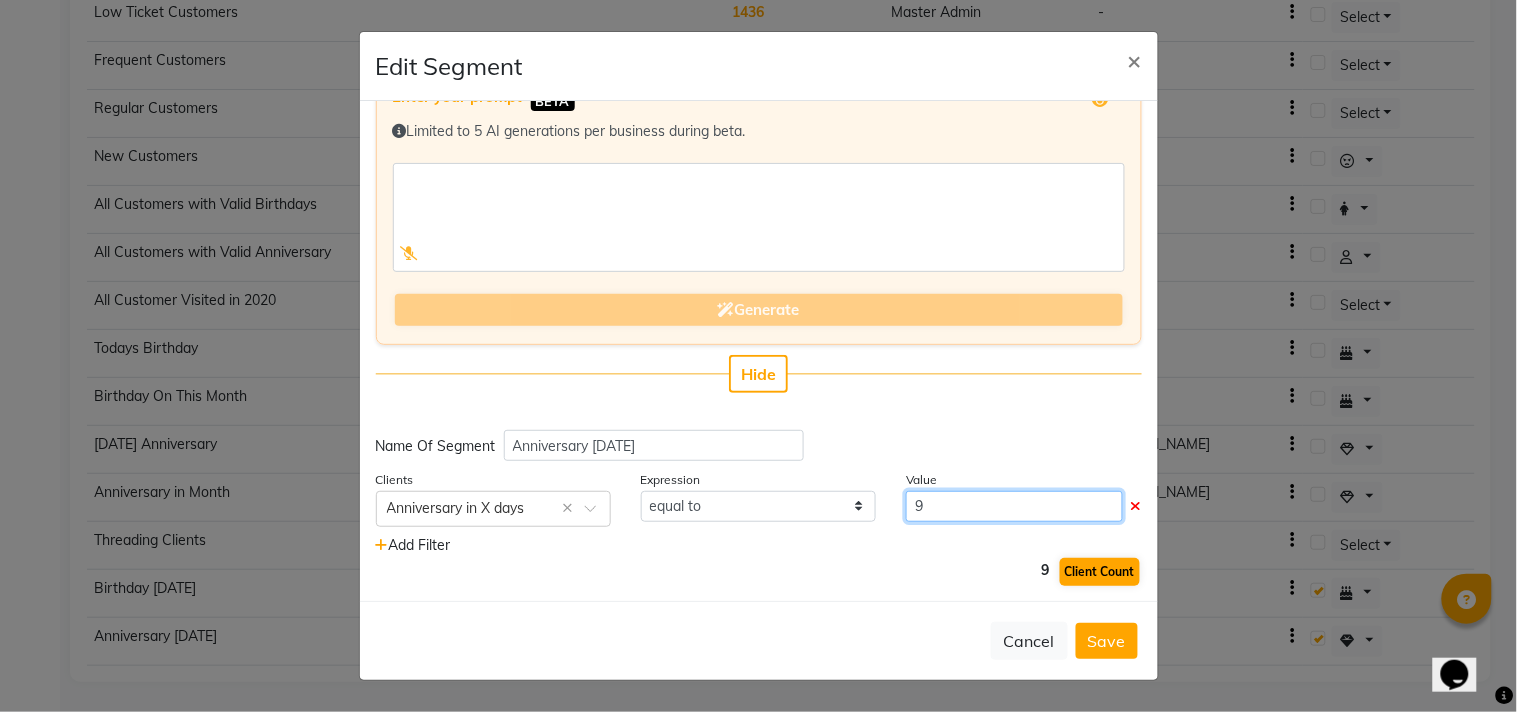 type on "9" 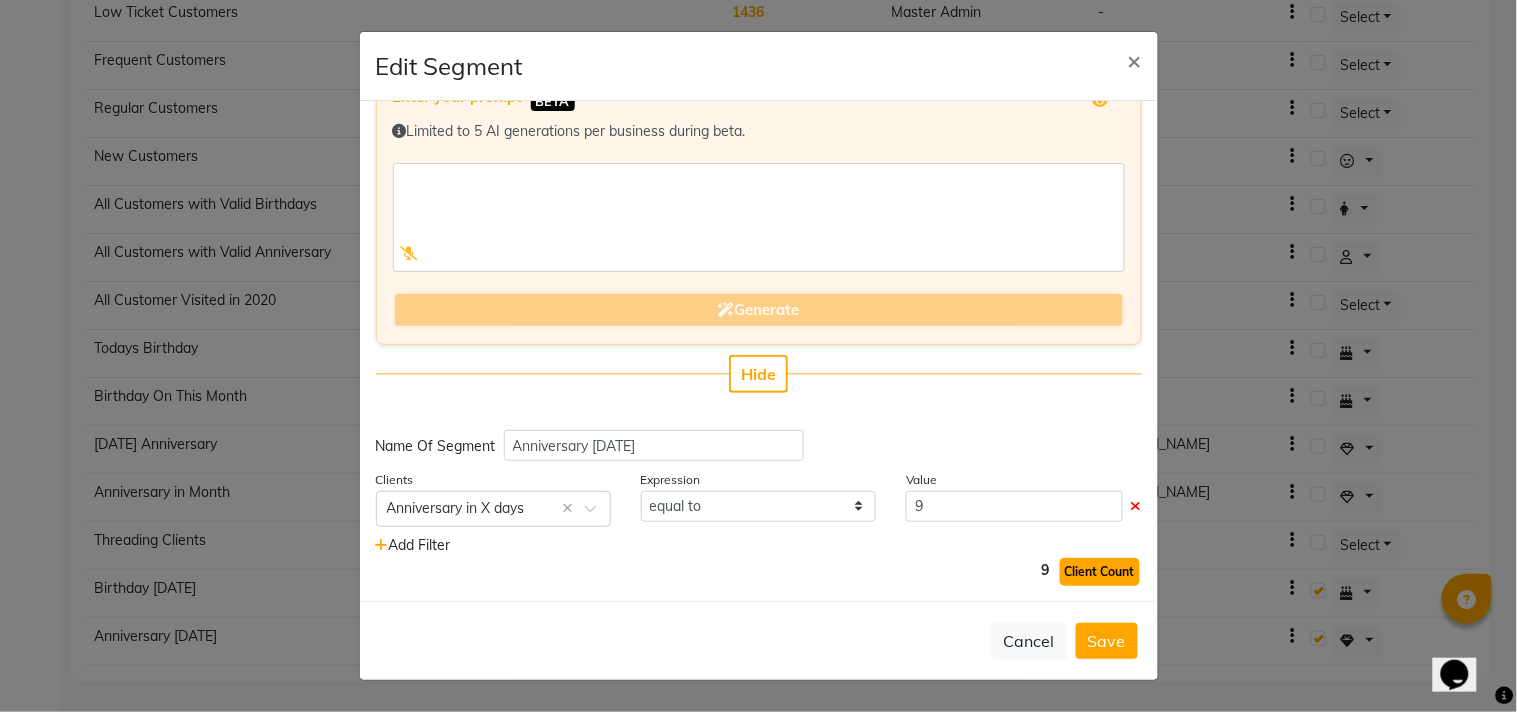 click on "Client Count" 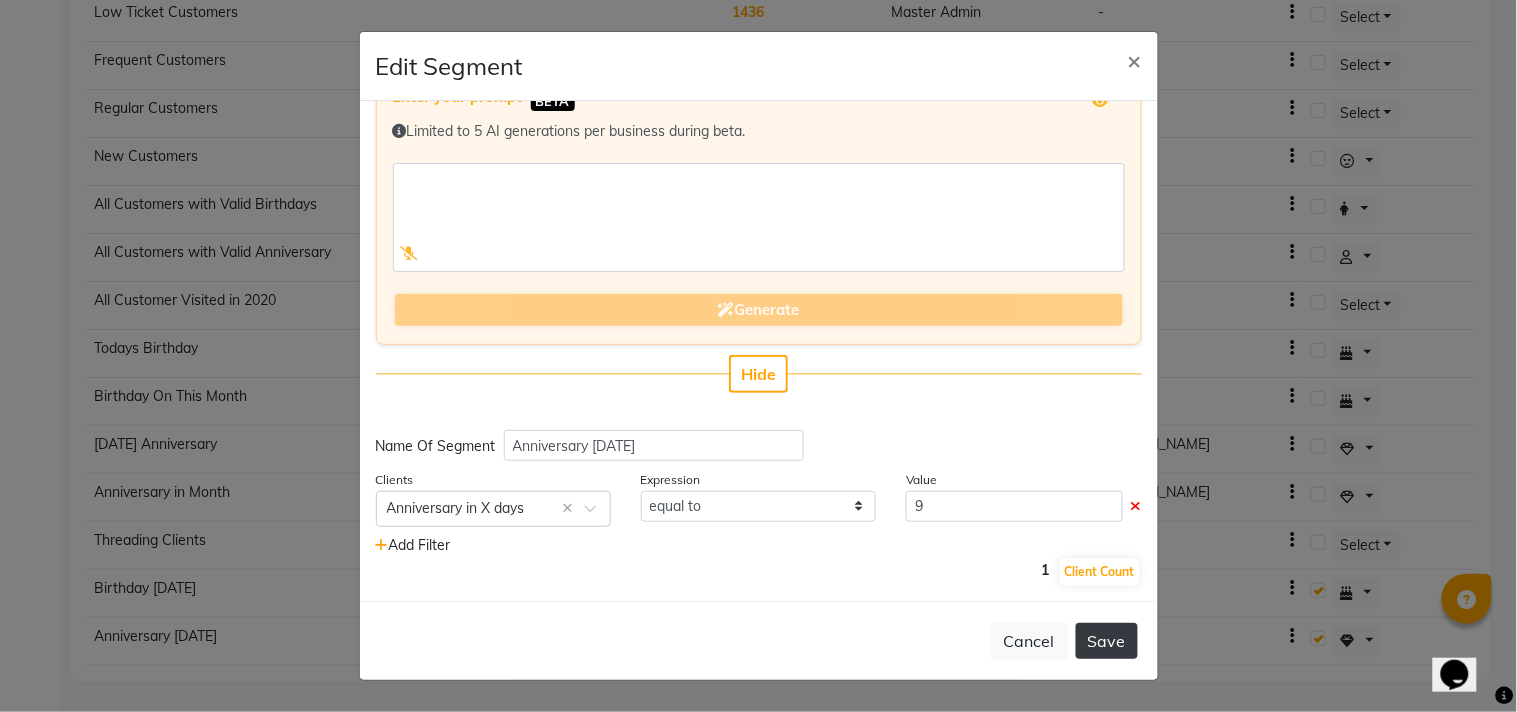 click on "Save" 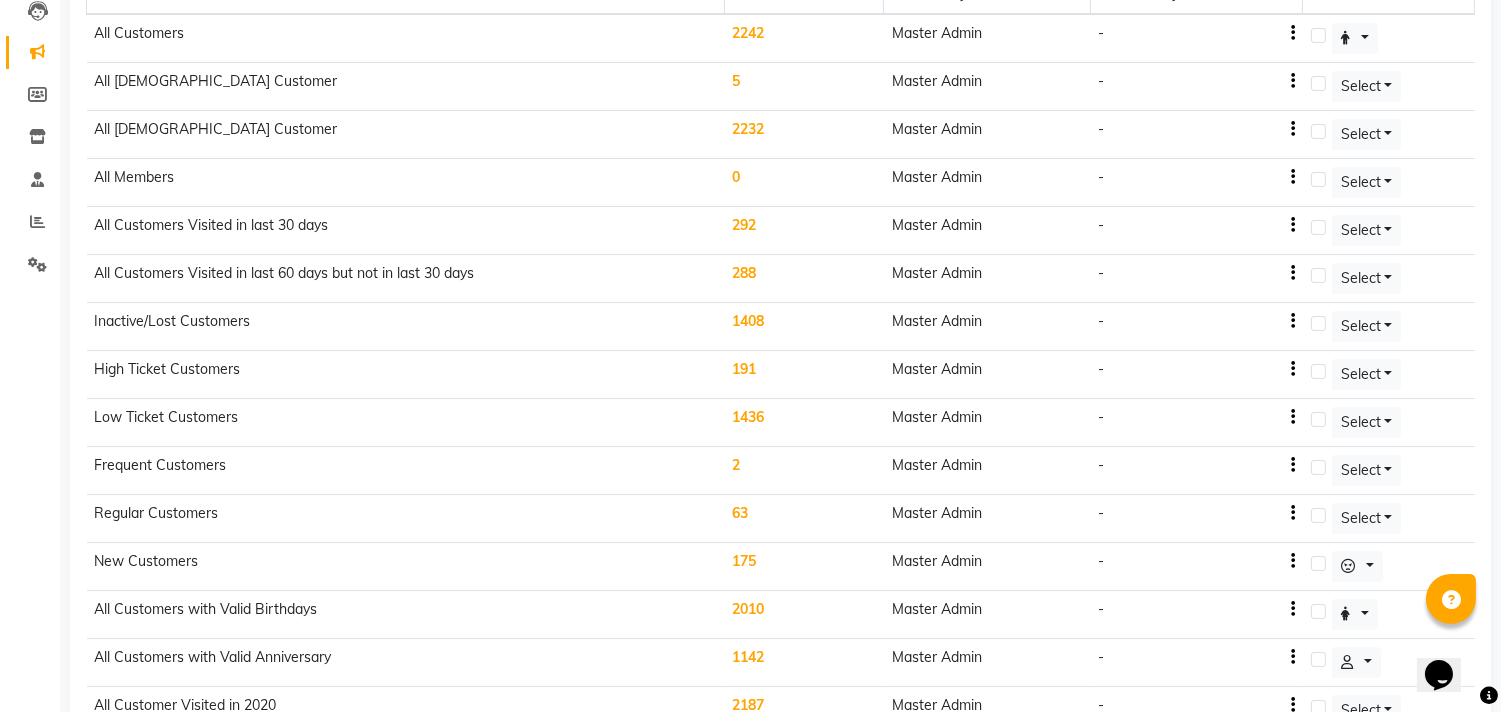 scroll, scrollTop: 0, scrollLeft: 0, axis: both 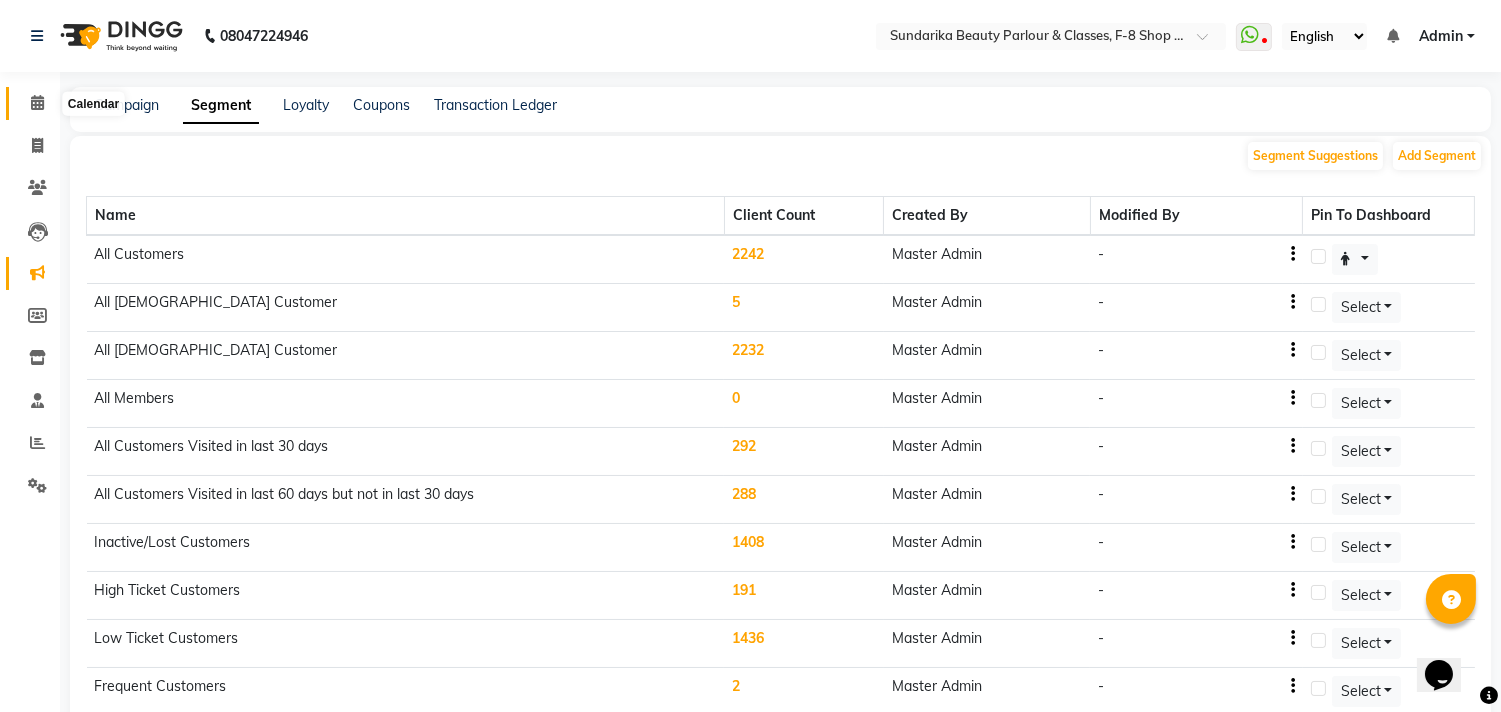click 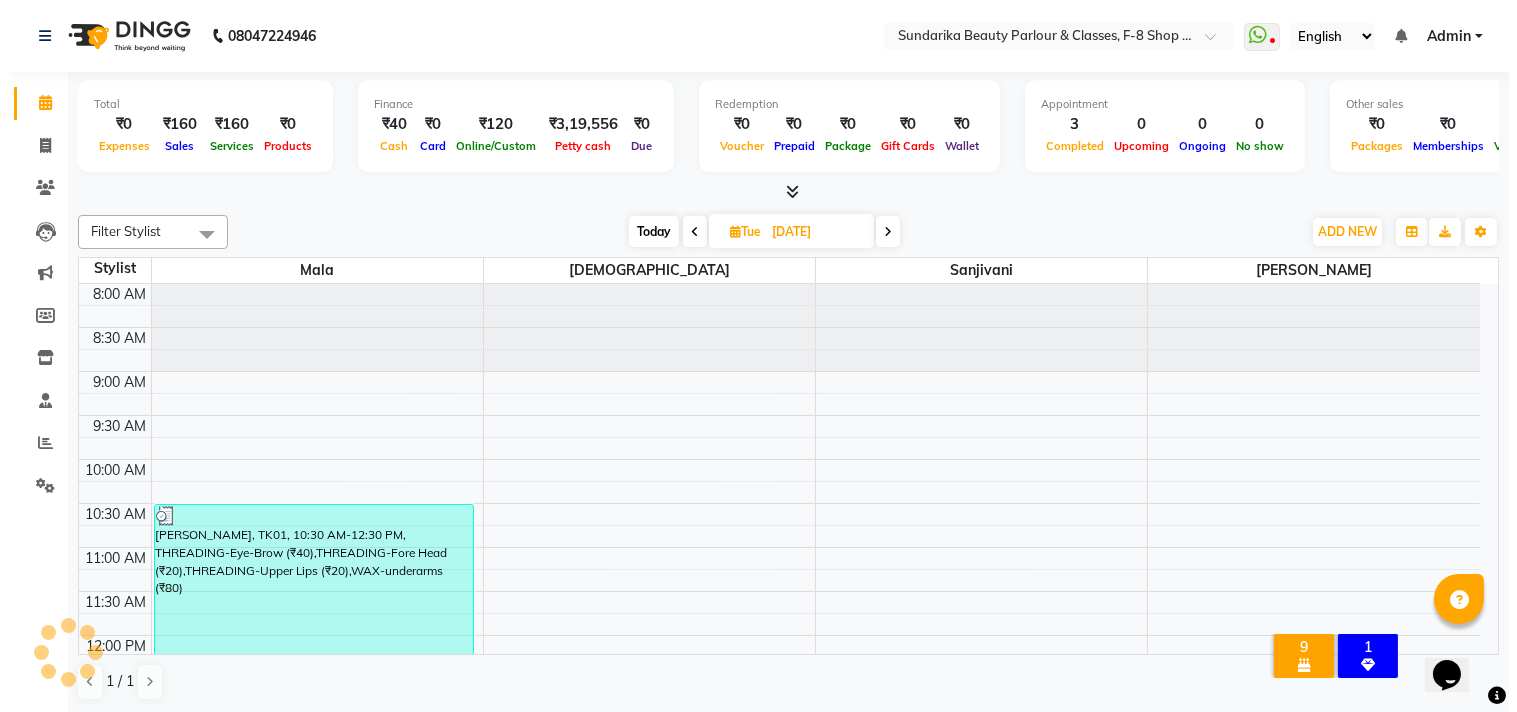 scroll, scrollTop: 620, scrollLeft: 0, axis: vertical 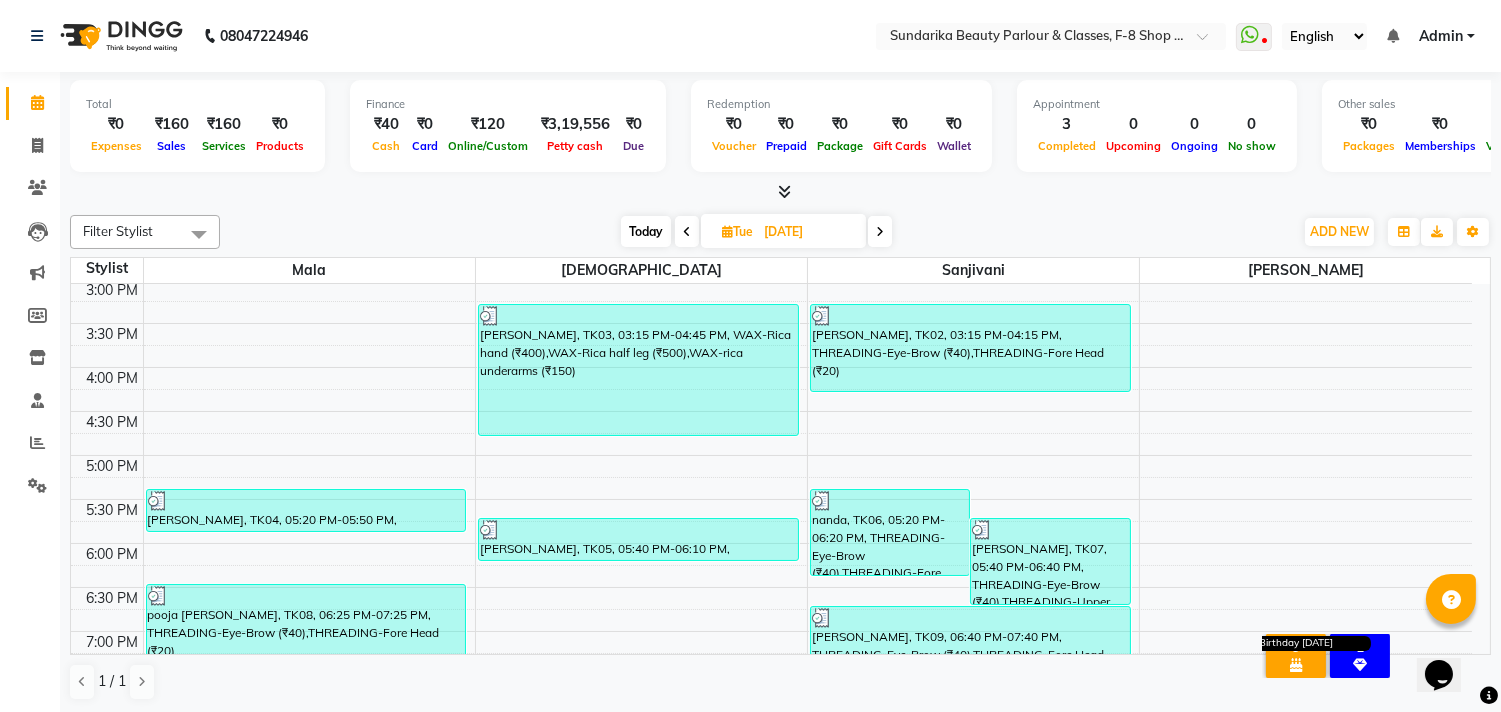 click on "Birthday [DATE]" at bounding box center [1296, 665] 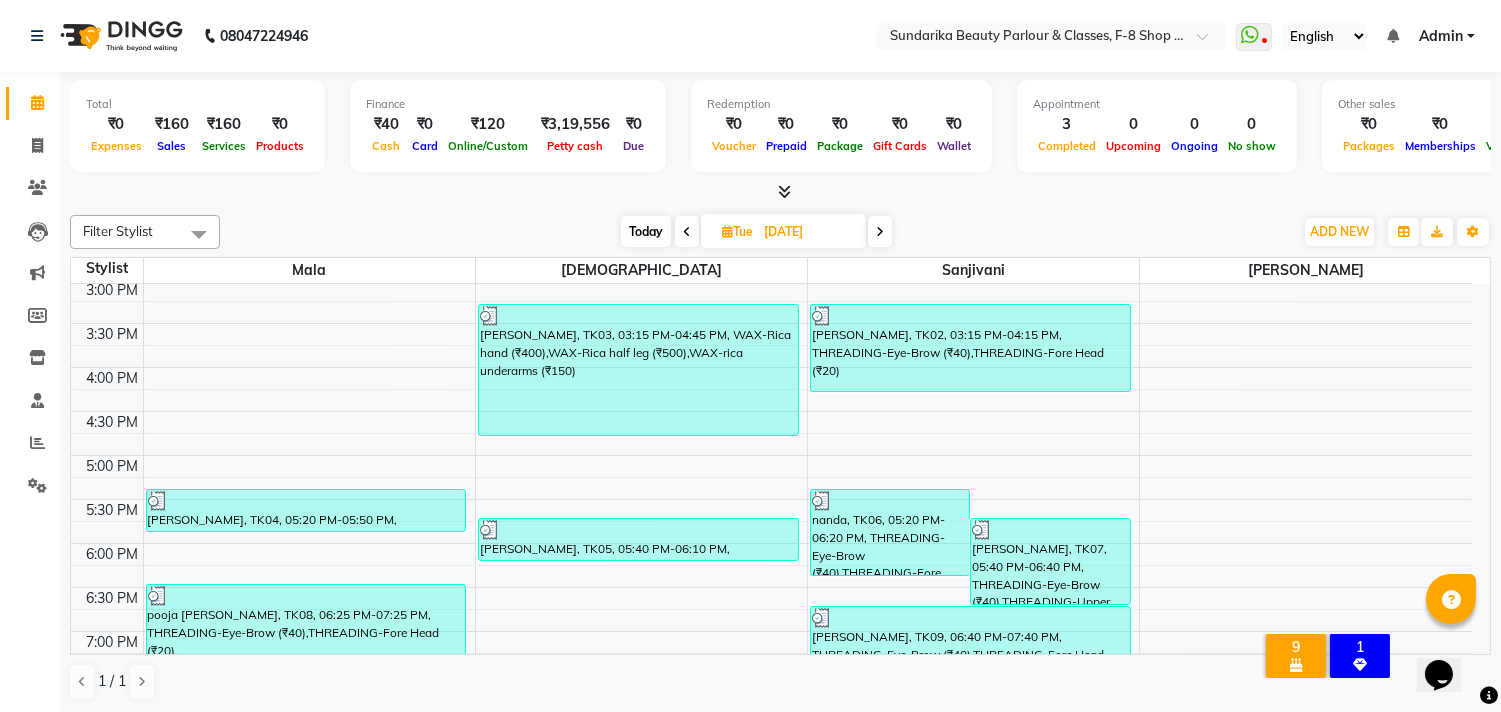 click on "9" at bounding box center (1296, 647) 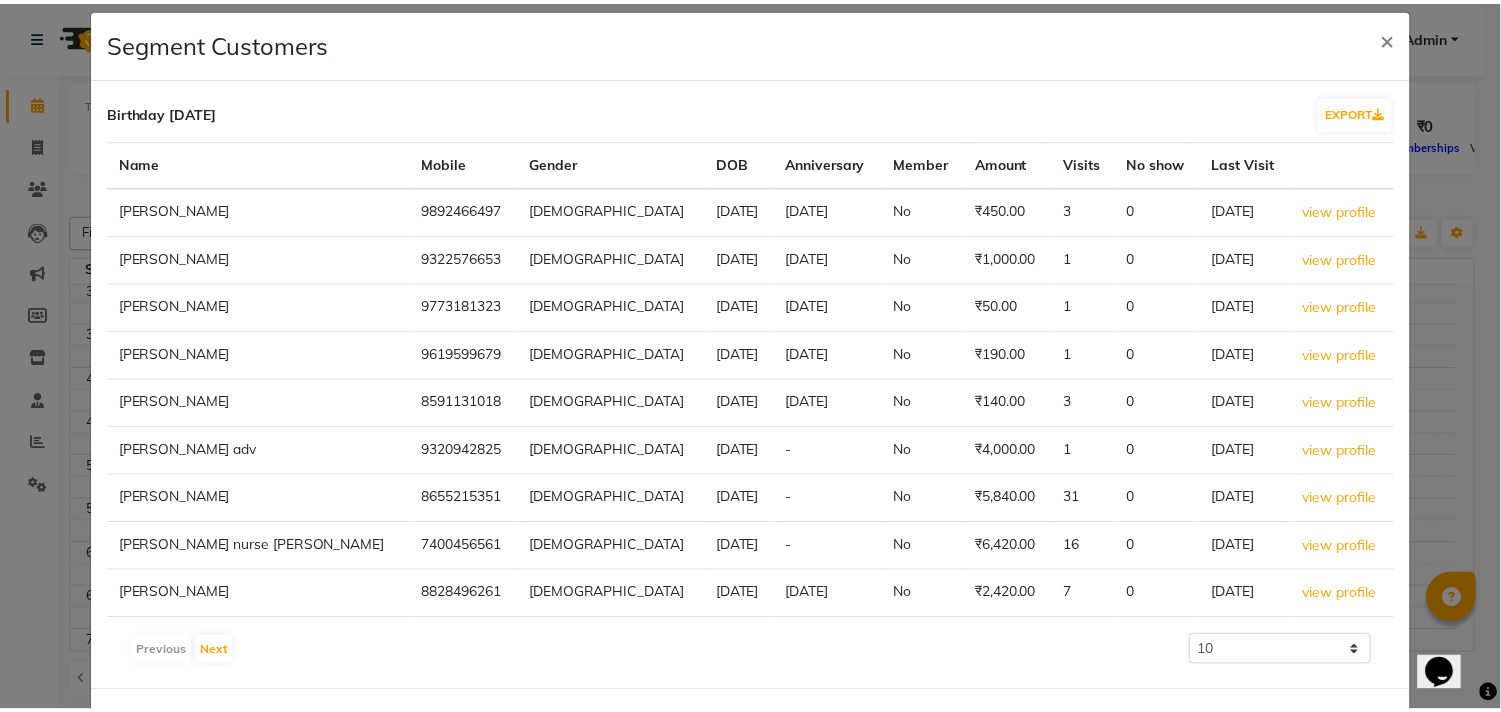 scroll, scrollTop: 0, scrollLeft: 0, axis: both 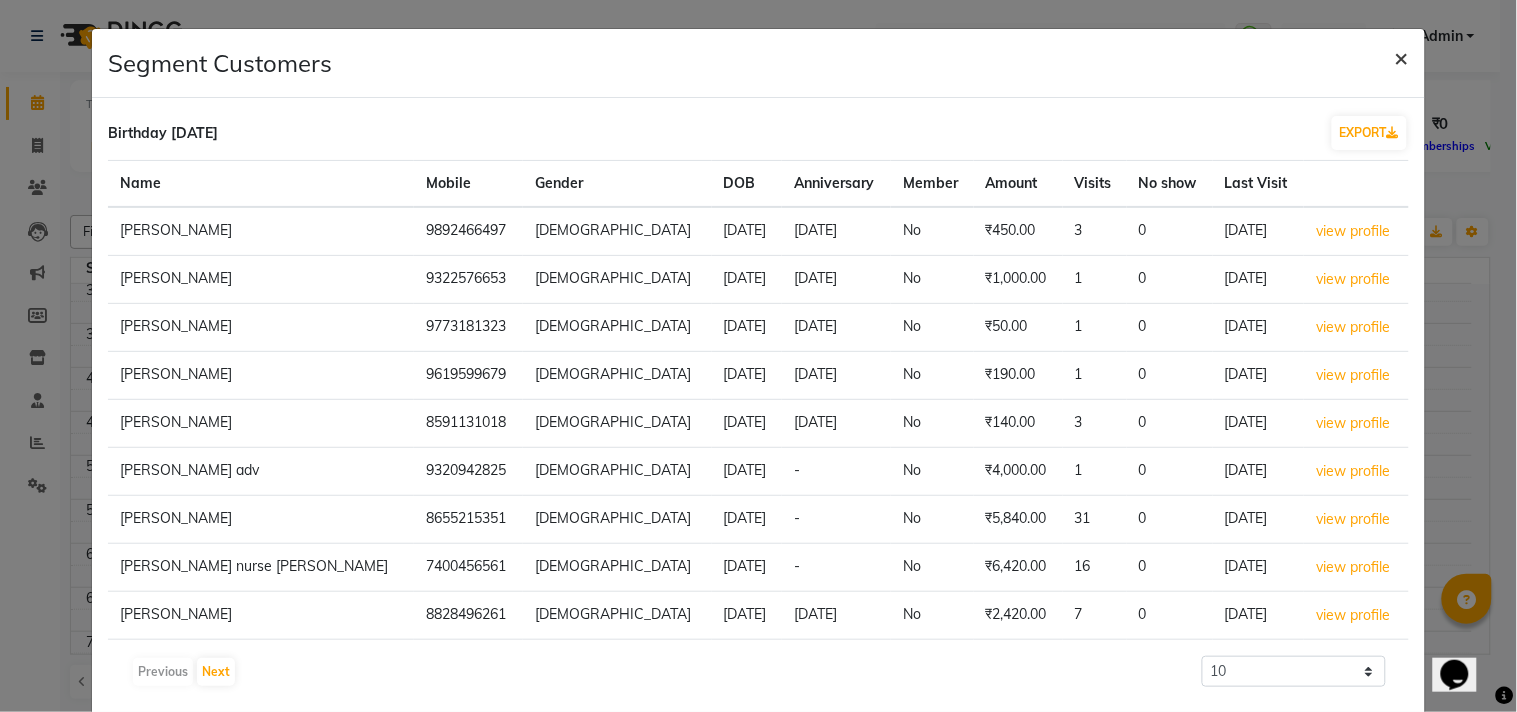 click on "×" 